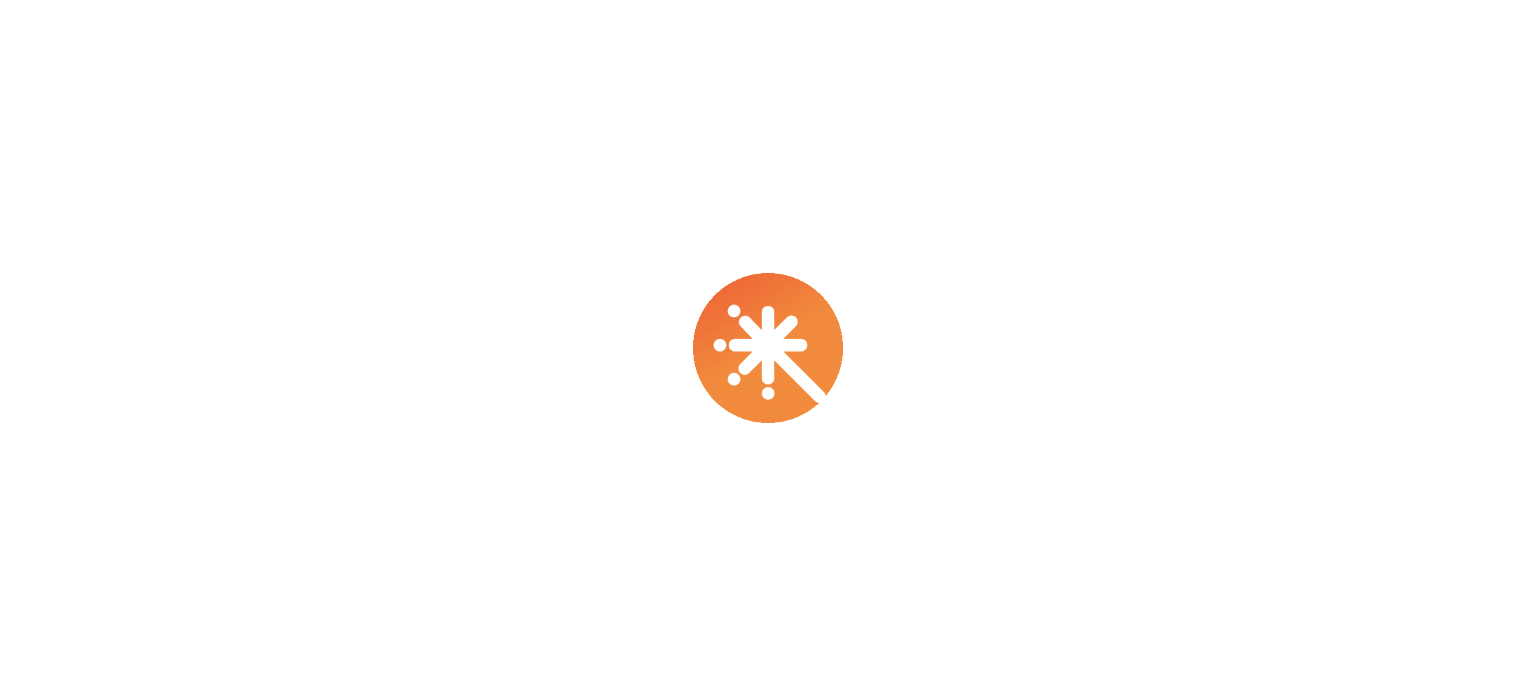 scroll, scrollTop: 0, scrollLeft: 0, axis: both 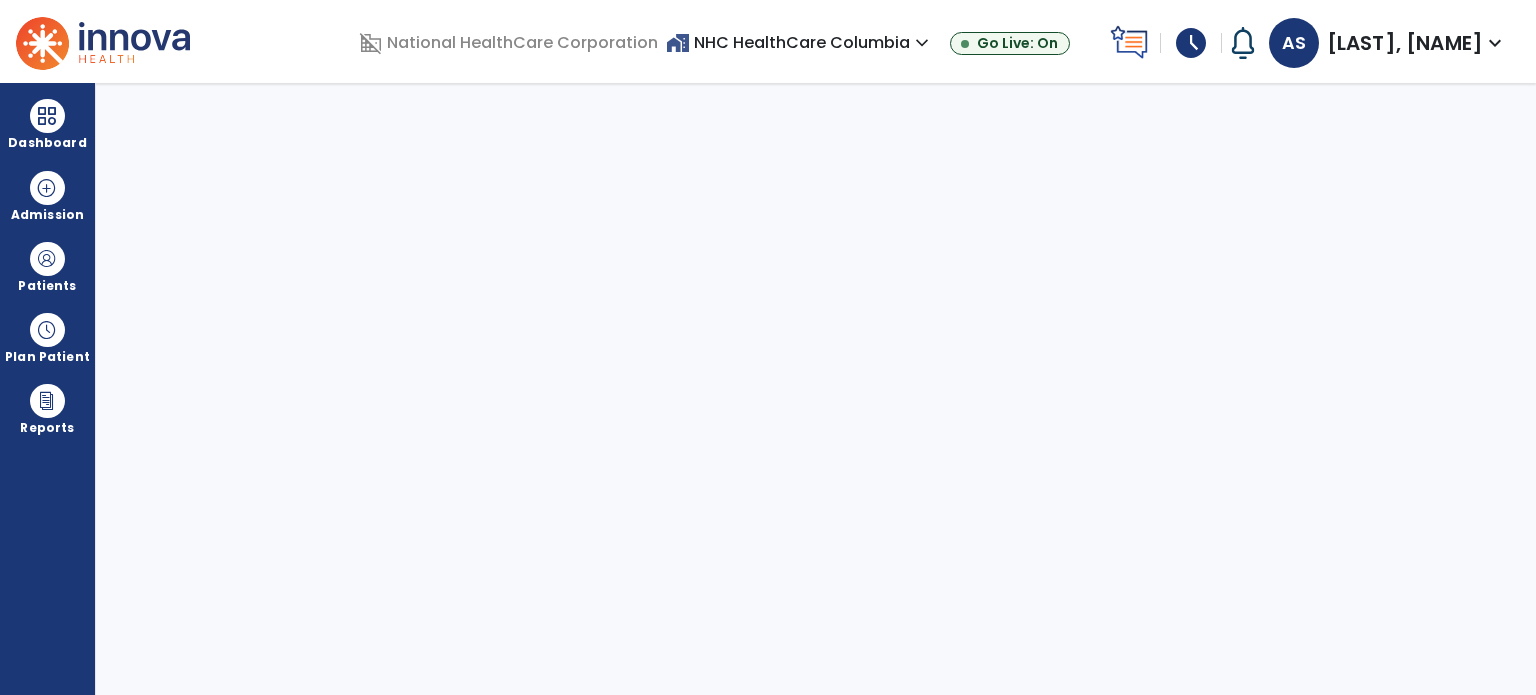 select on "****" 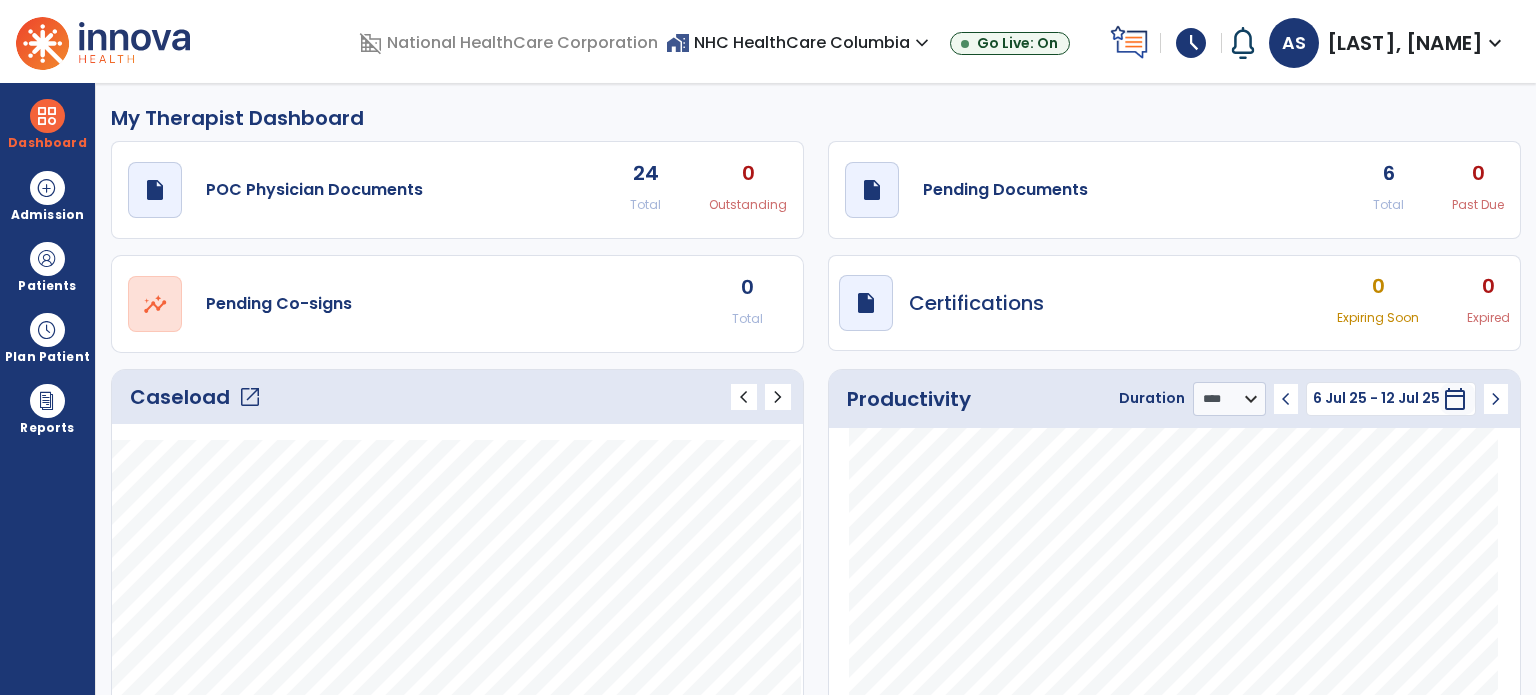 click on "schedule" at bounding box center [1191, 43] 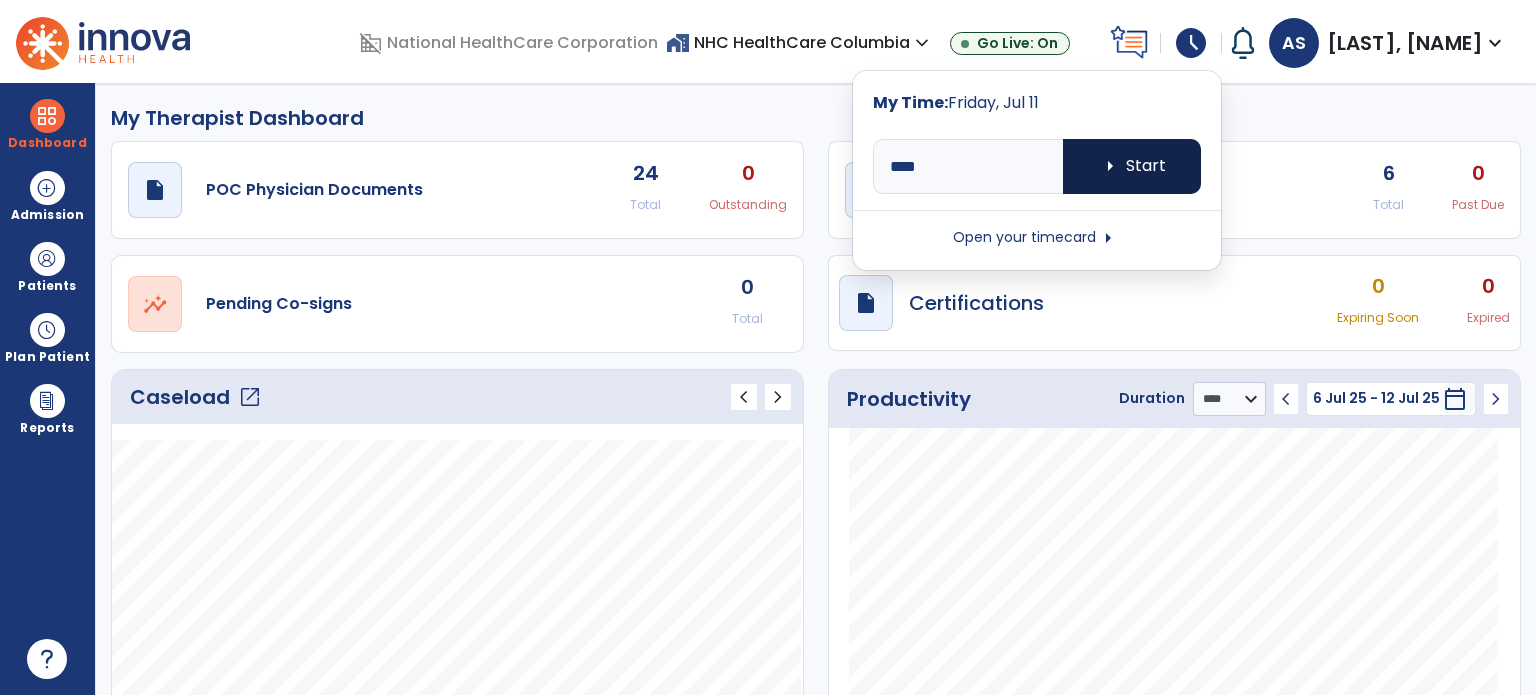 click on "arrow_right  Start" at bounding box center (1132, 166) 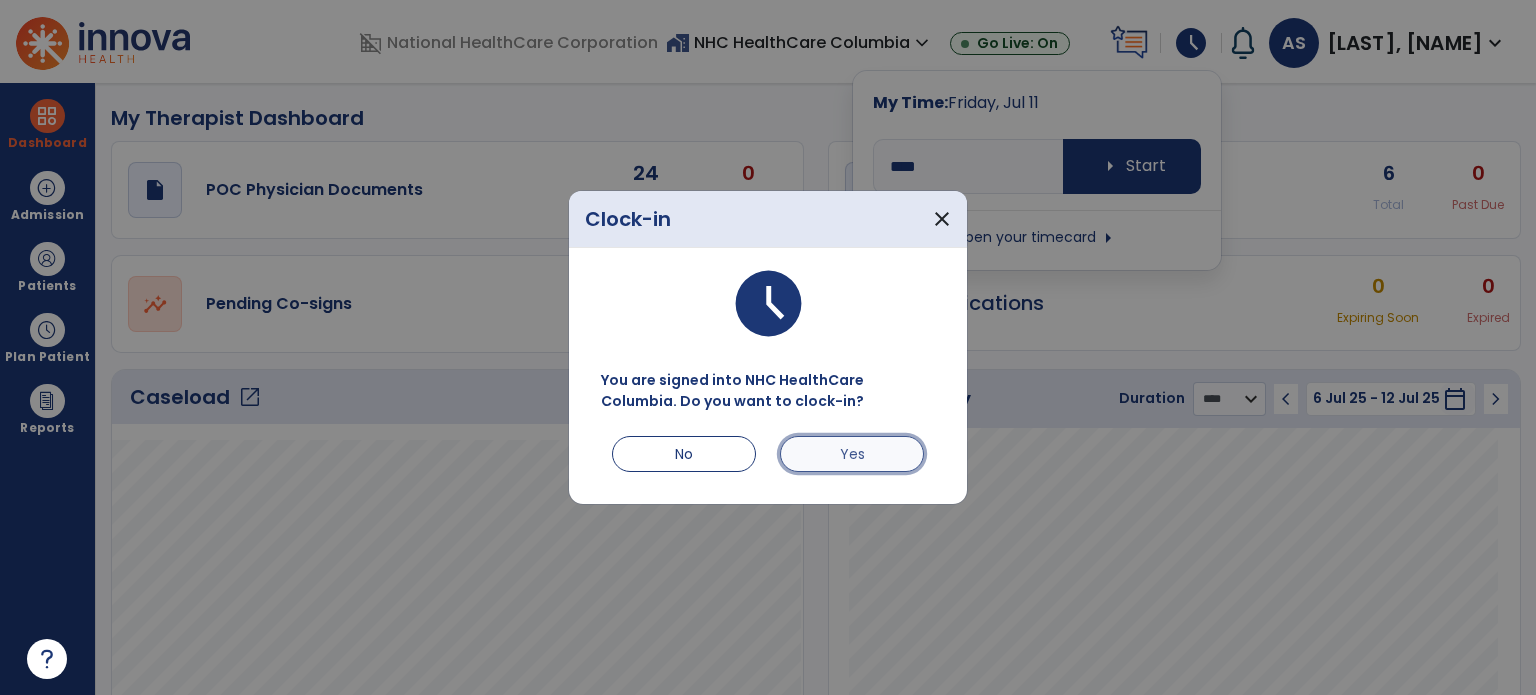 click on "Yes" at bounding box center [852, 454] 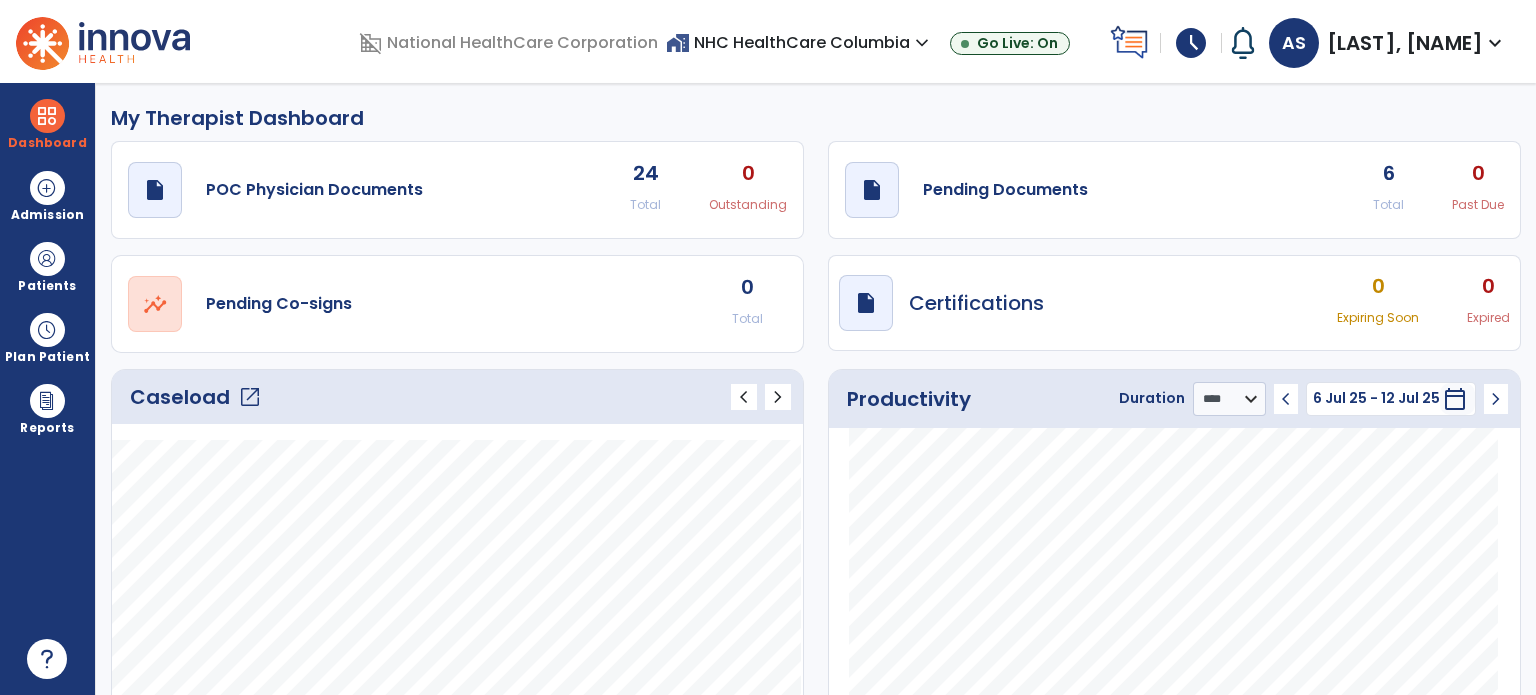 click on "draft   open_in_new  Pending Documents 6 Total 0 Past Due" 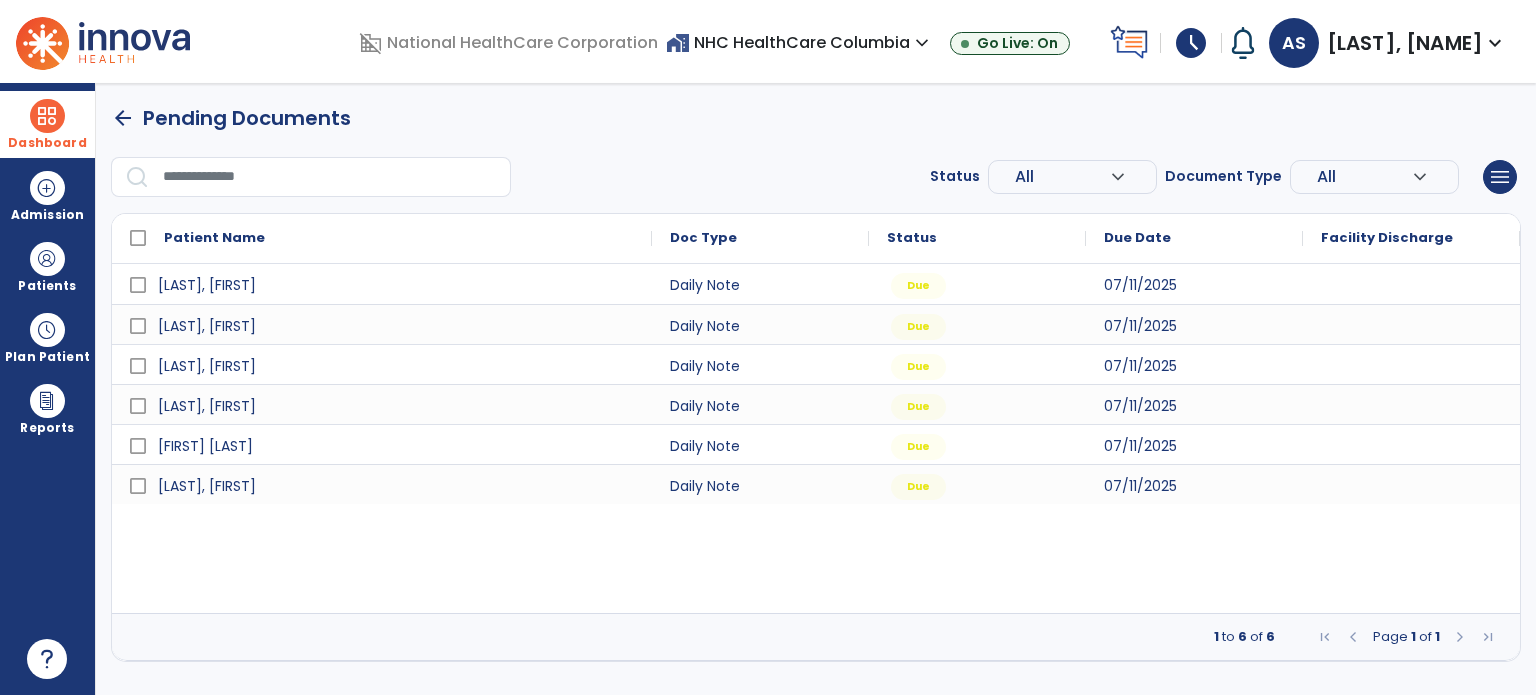 click on "Dashboard" at bounding box center [47, 124] 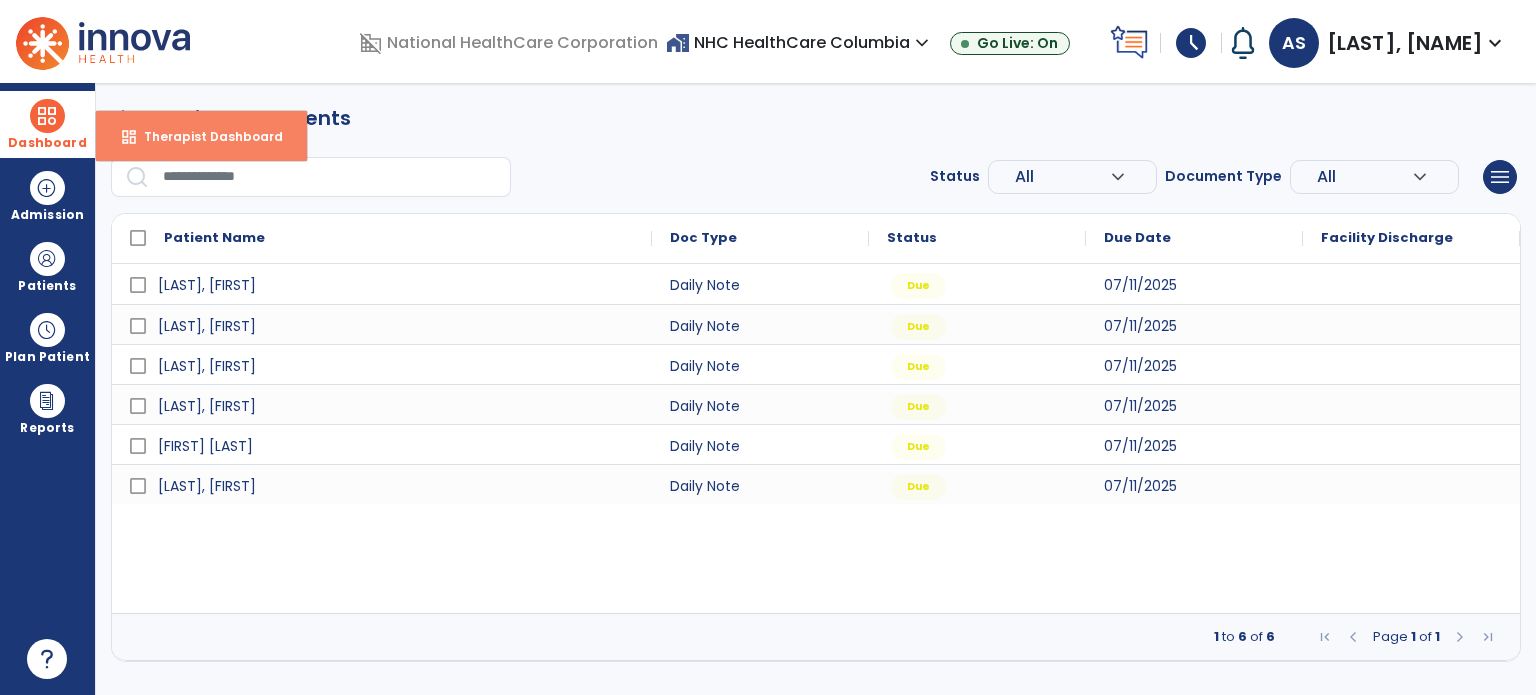 click on "Therapist Dashboard" at bounding box center [205, 136] 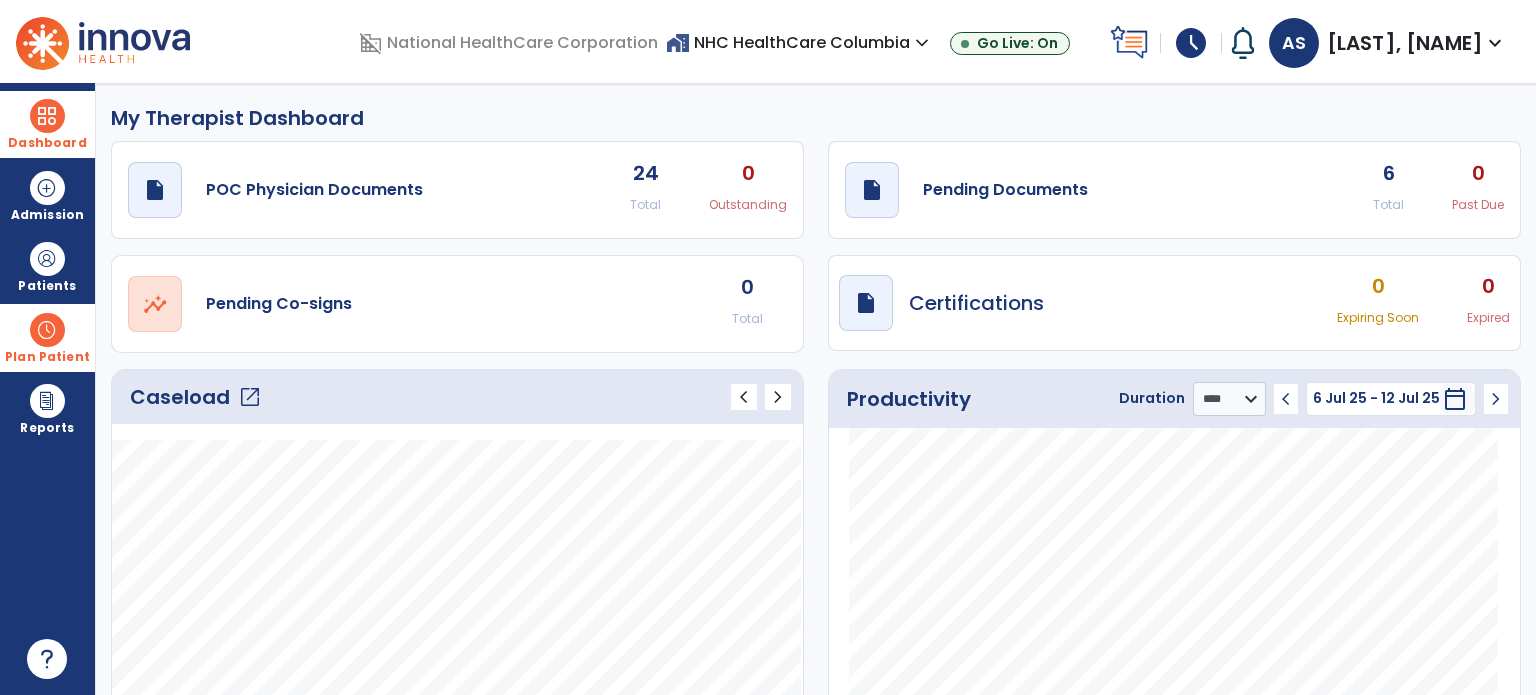 click at bounding box center [47, 330] 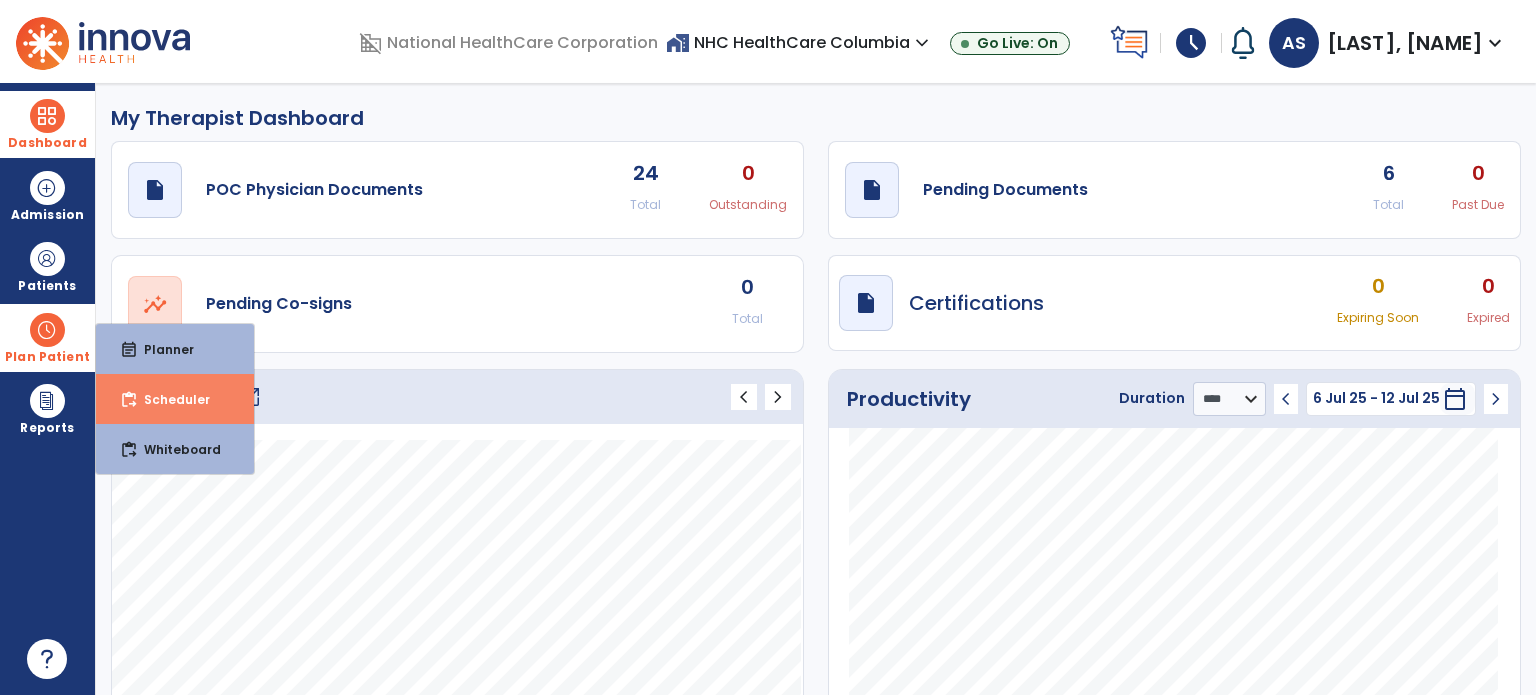 click on "content_paste_go  Scheduler" at bounding box center [175, 399] 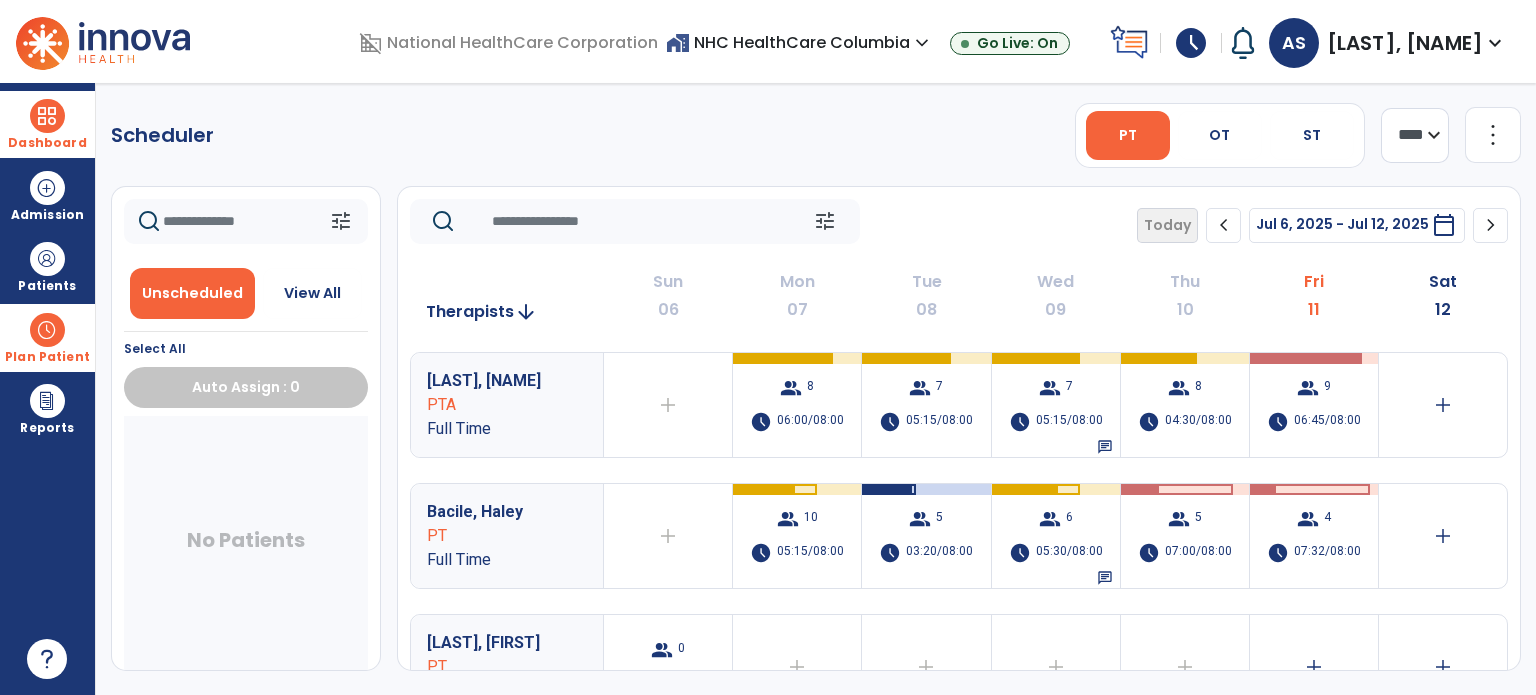 click on "Dashboard" at bounding box center (47, 143) 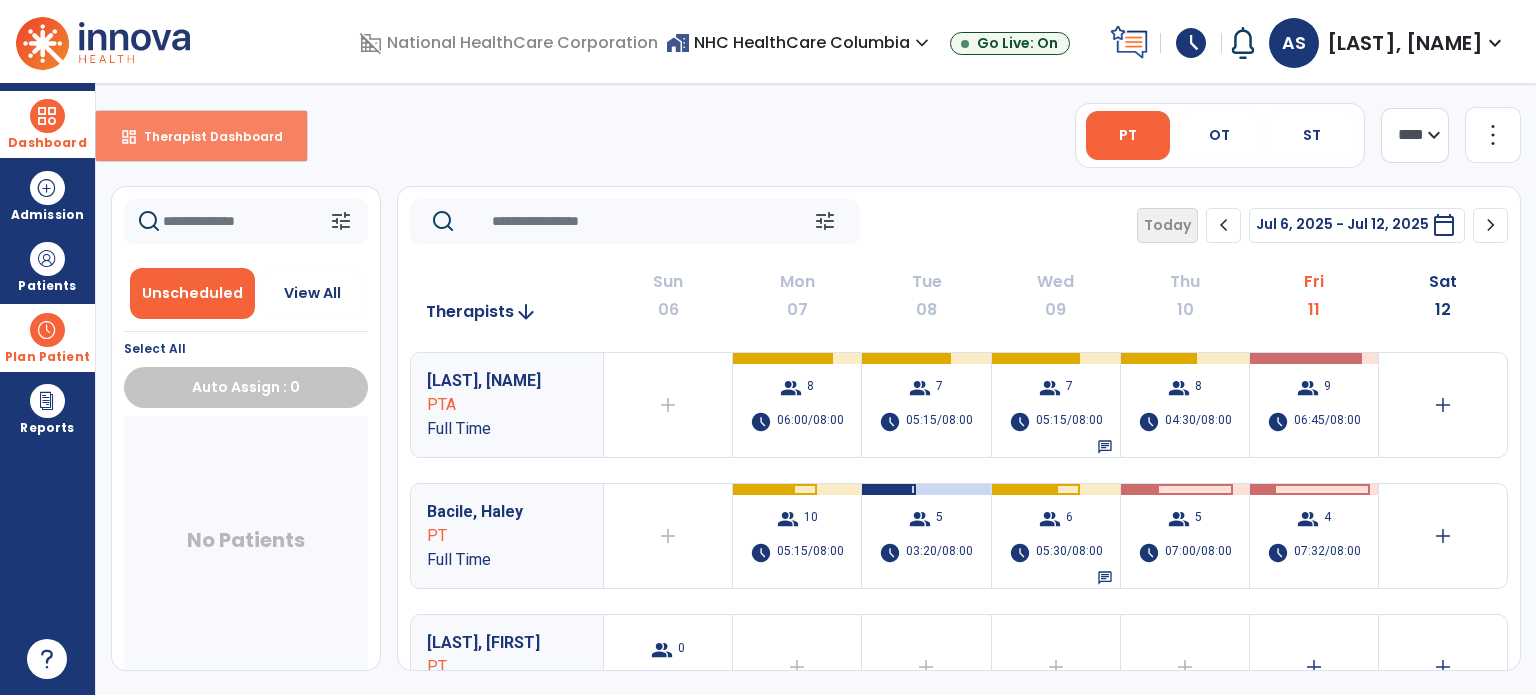 click on "dashboard  Therapist Dashboard" at bounding box center [201, 136] 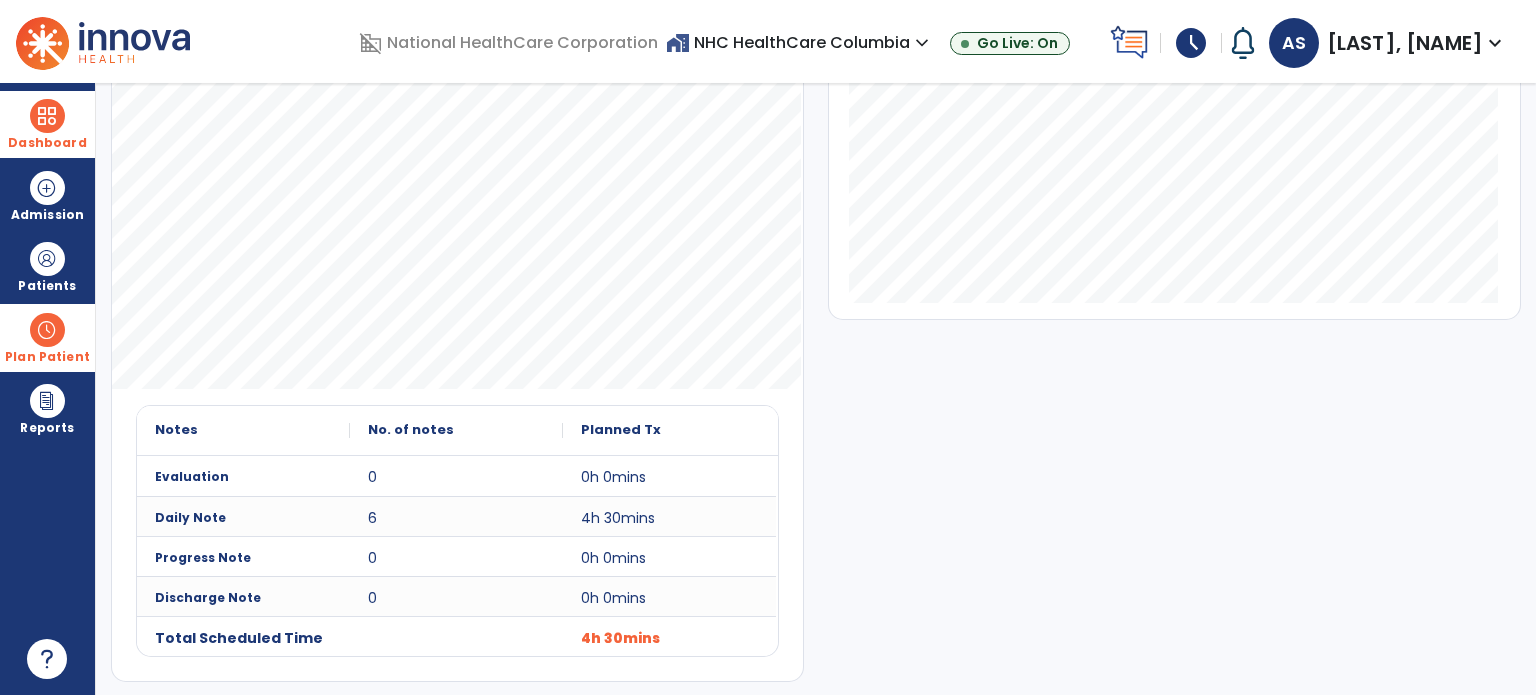 scroll, scrollTop: 0, scrollLeft: 0, axis: both 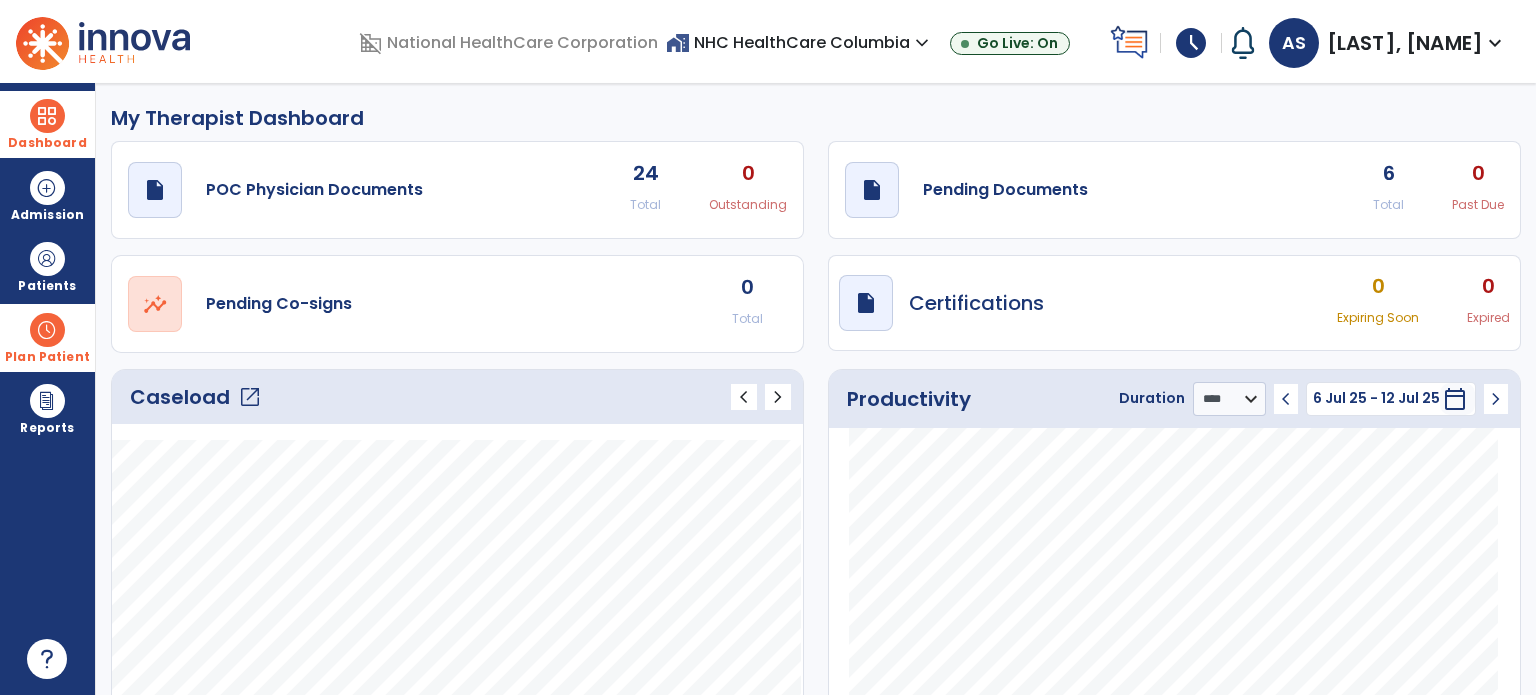 click on "schedule" at bounding box center (1191, 43) 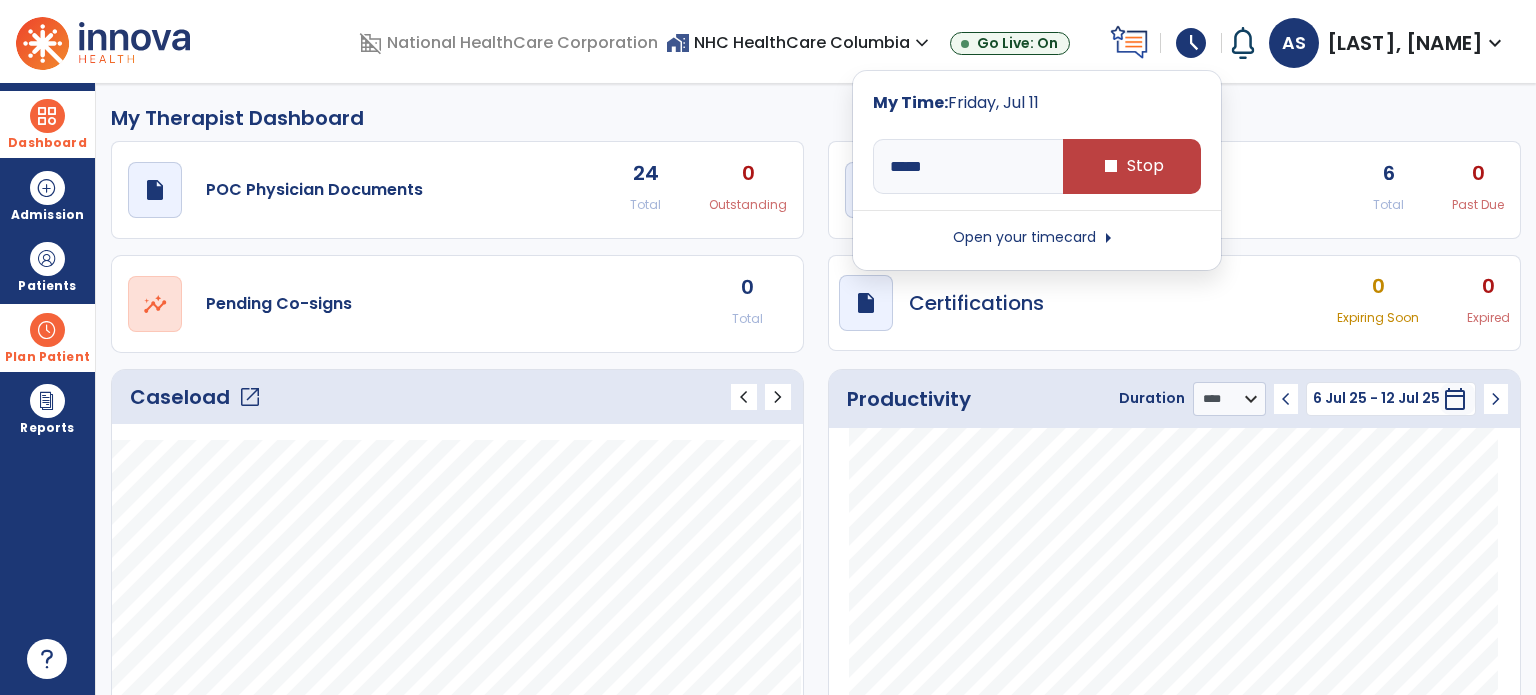 click on "Open your timecard  arrow_right" at bounding box center [1037, 238] 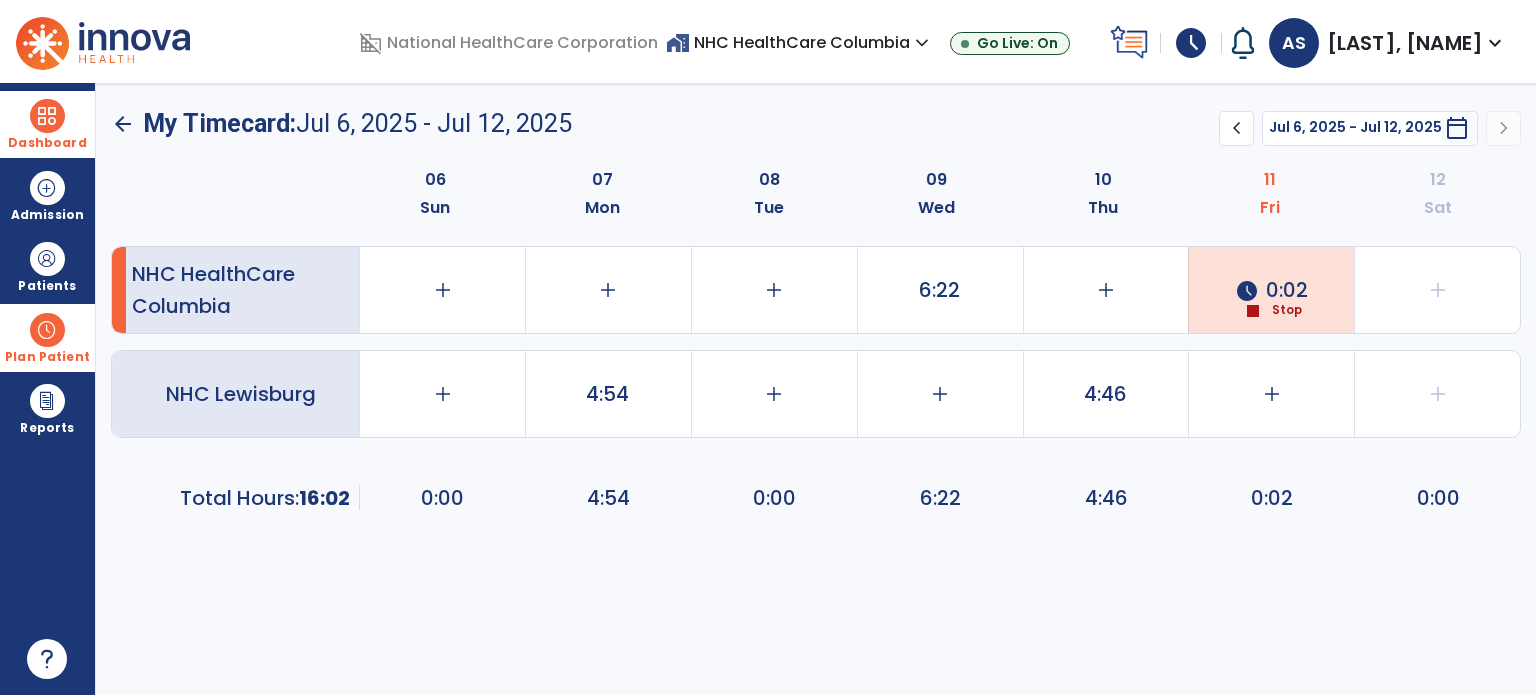 click on "schedule  0:02" 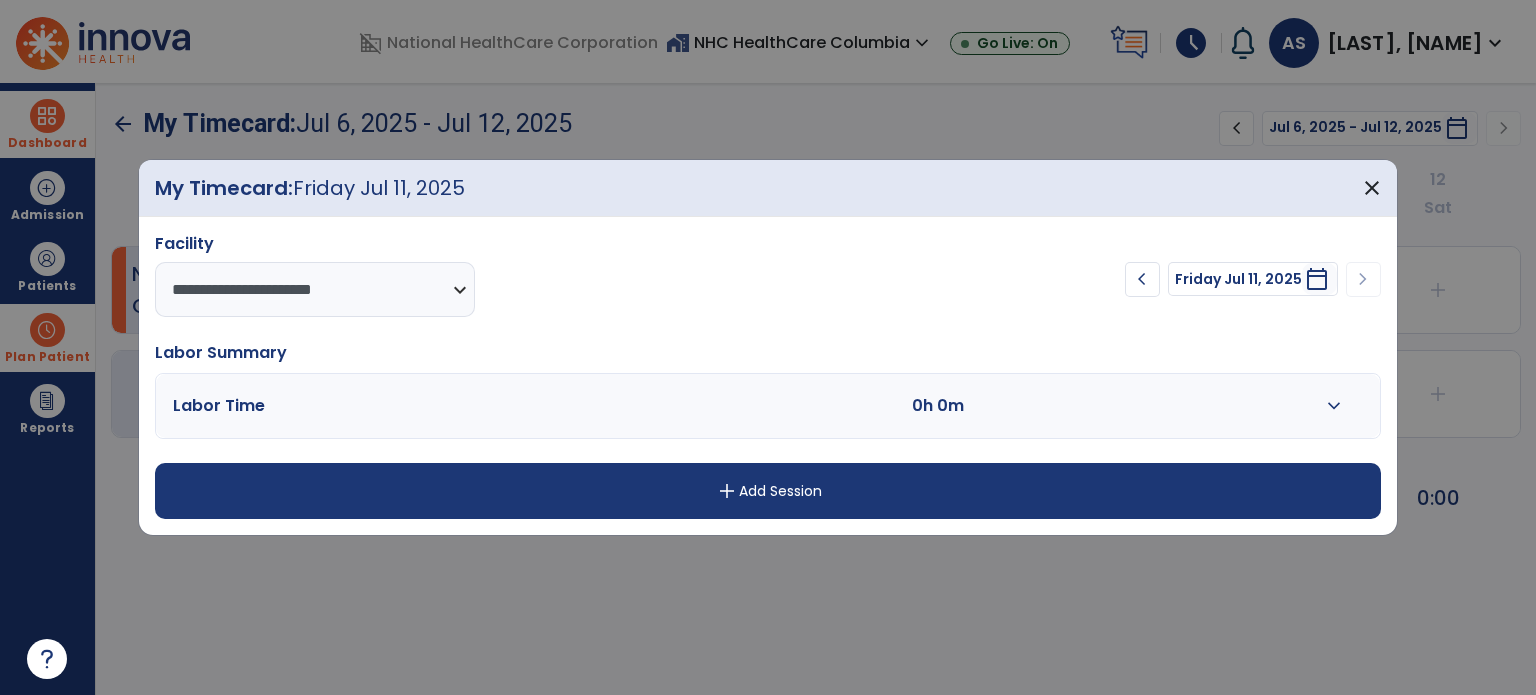 click on "expand_more" at bounding box center (1334, 406) 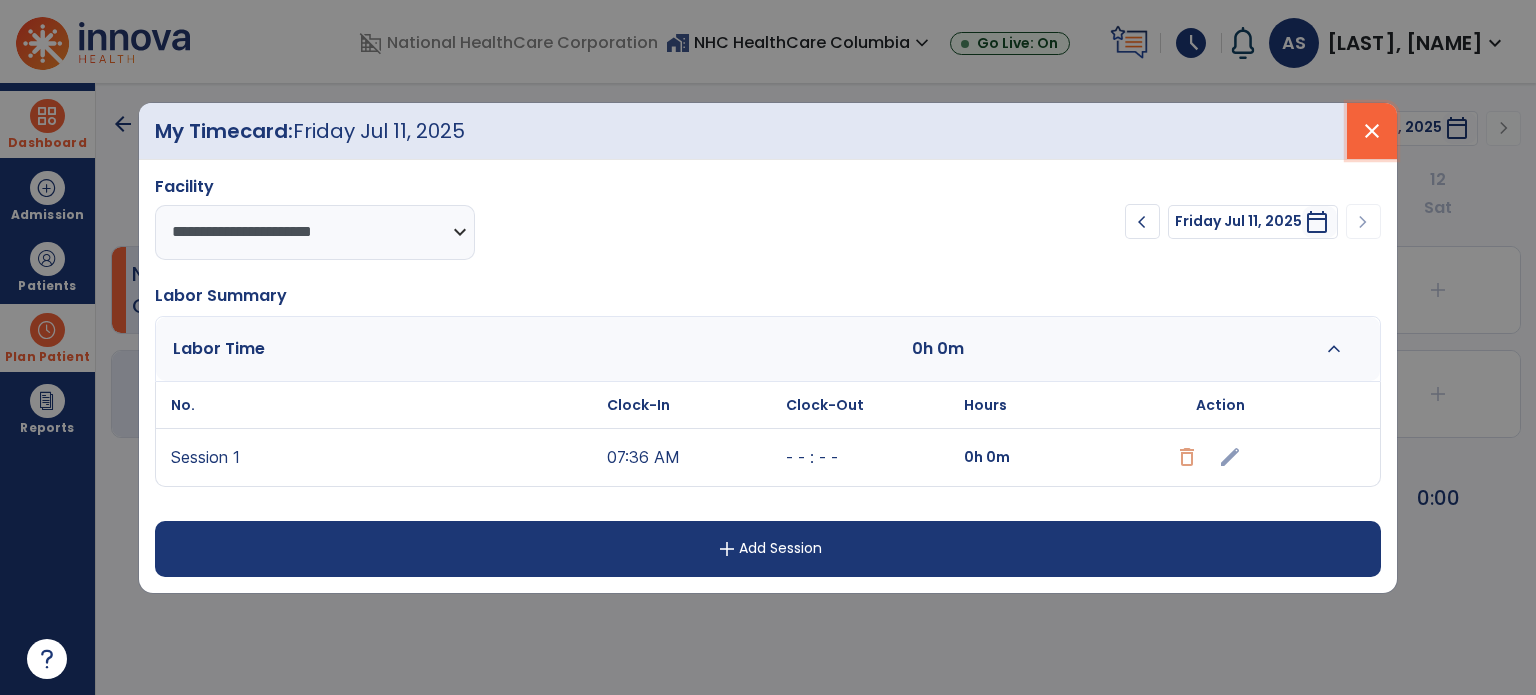 click on "close" at bounding box center (1372, 131) 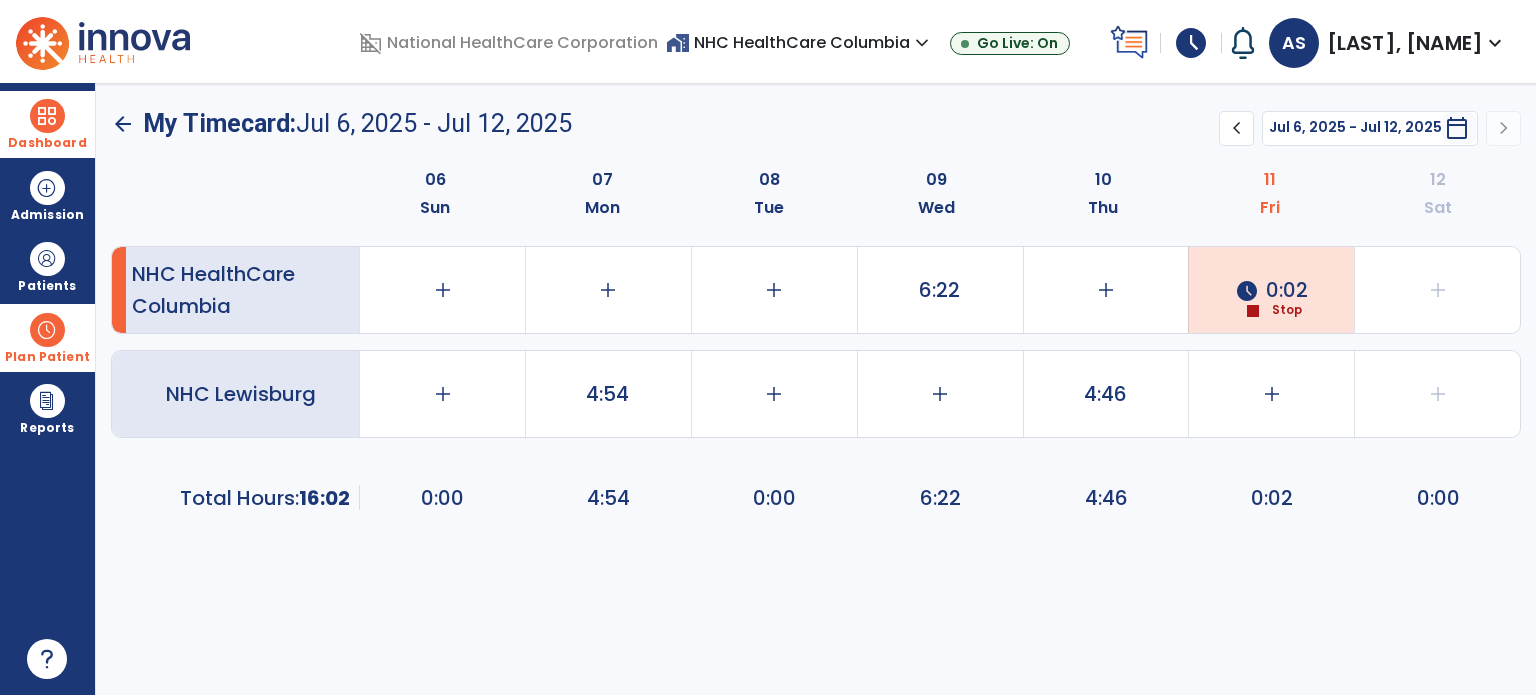 click on "Dashboard" at bounding box center [47, 124] 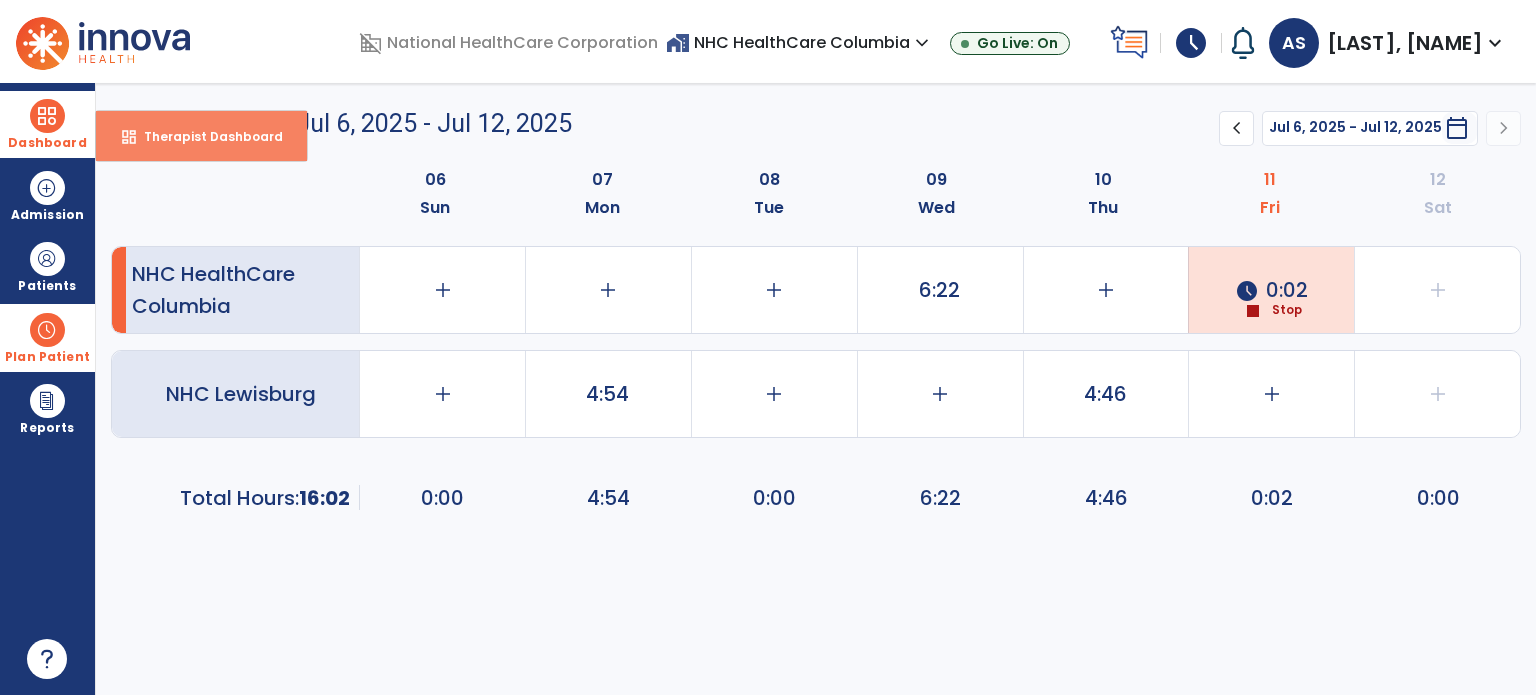 click on "Therapist Dashboard" at bounding box center (205, 136) 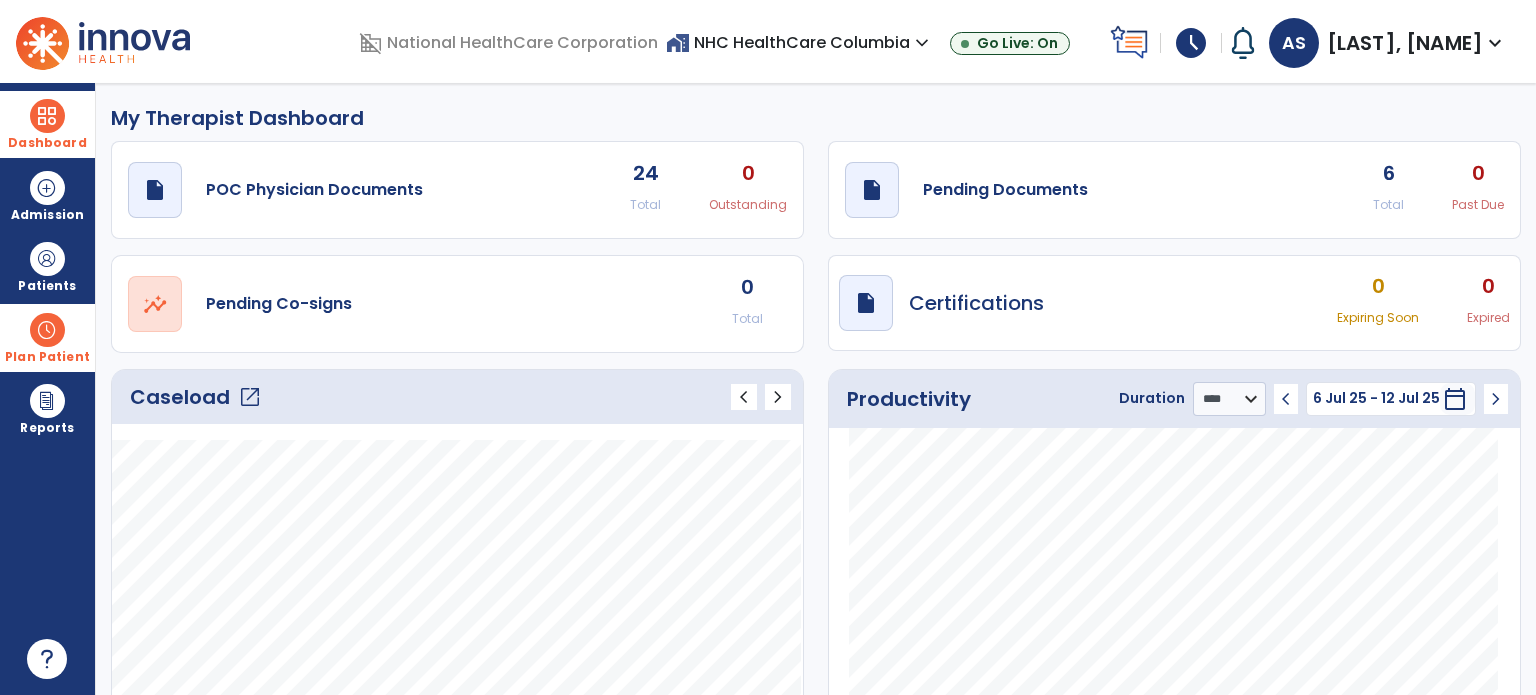 click on "draft   open_in_new  Pending Documents 6 Total 0 Past Due" 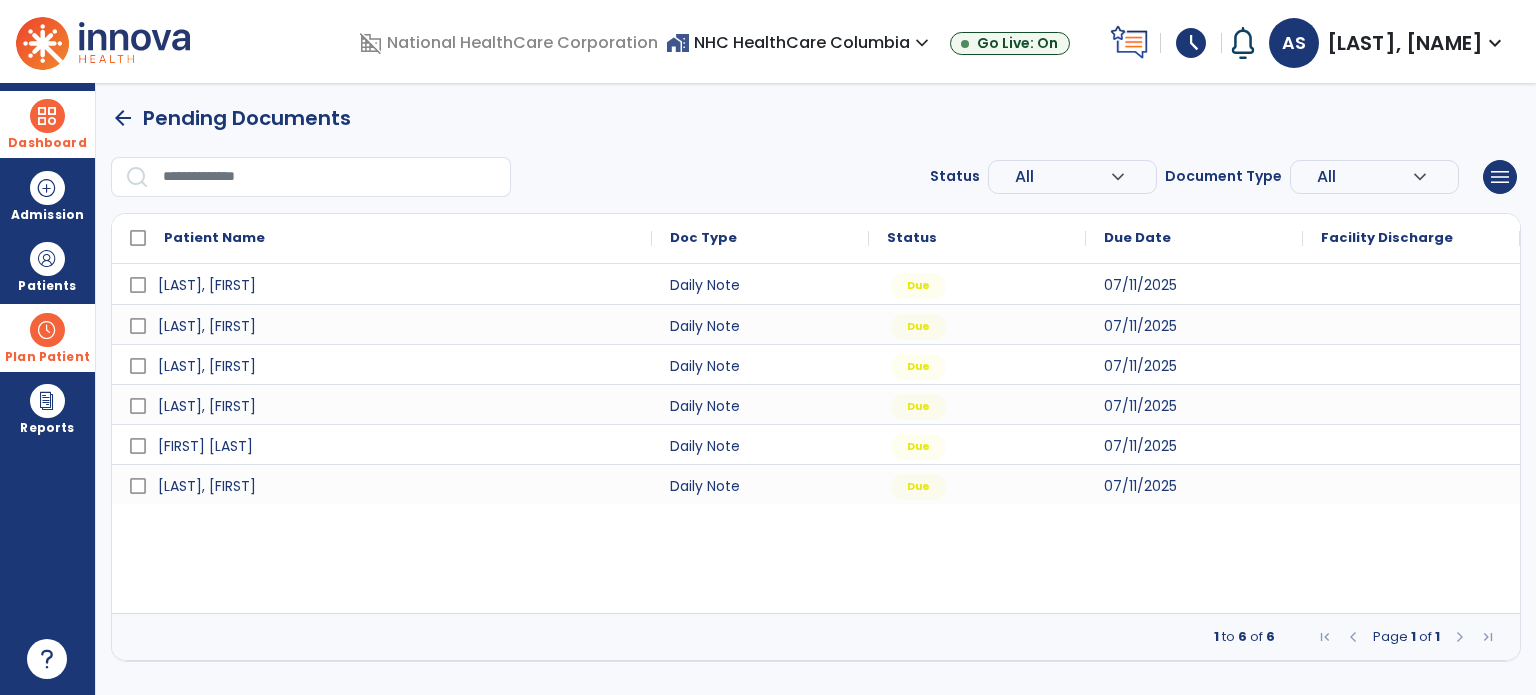 click on "schedule" at bounding box center [1191, 43] 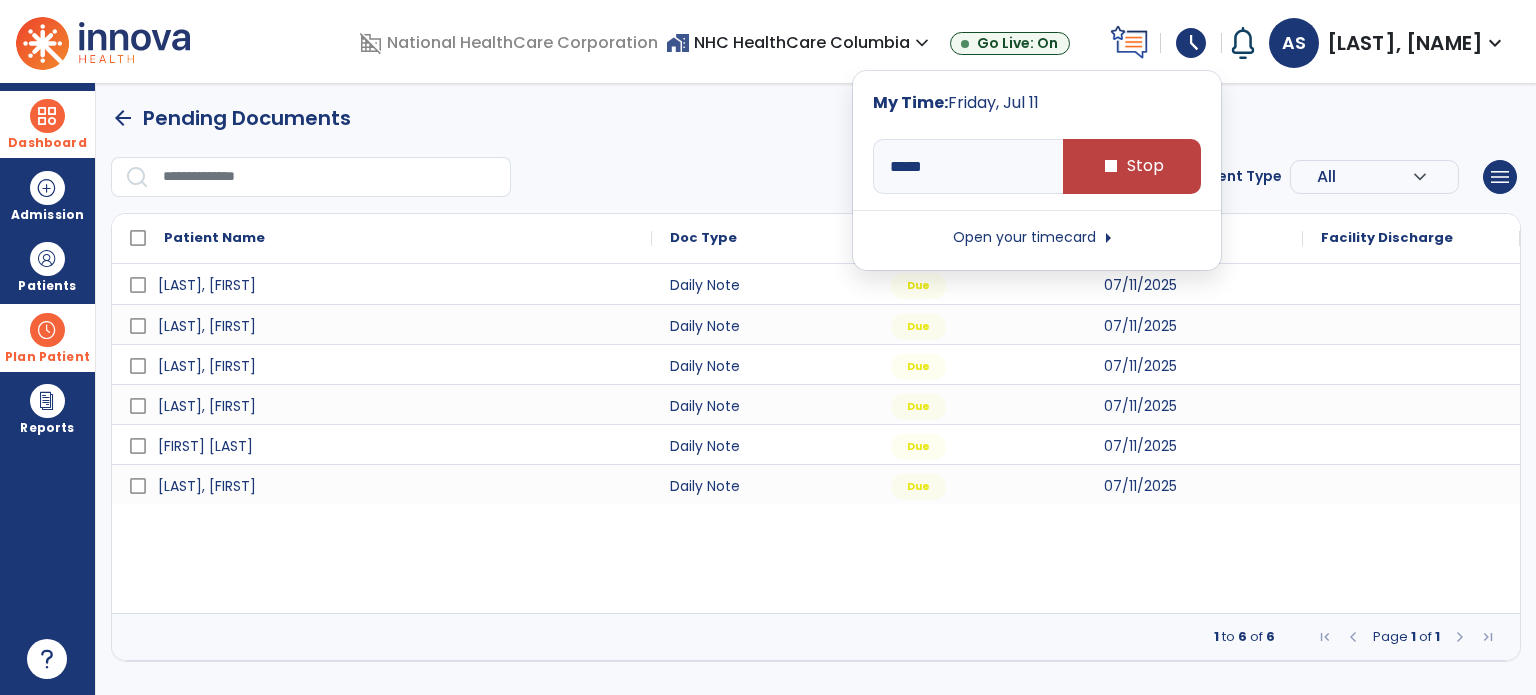 click on "Open your timecard  arrow_right" at bounding box center [1037, 238] 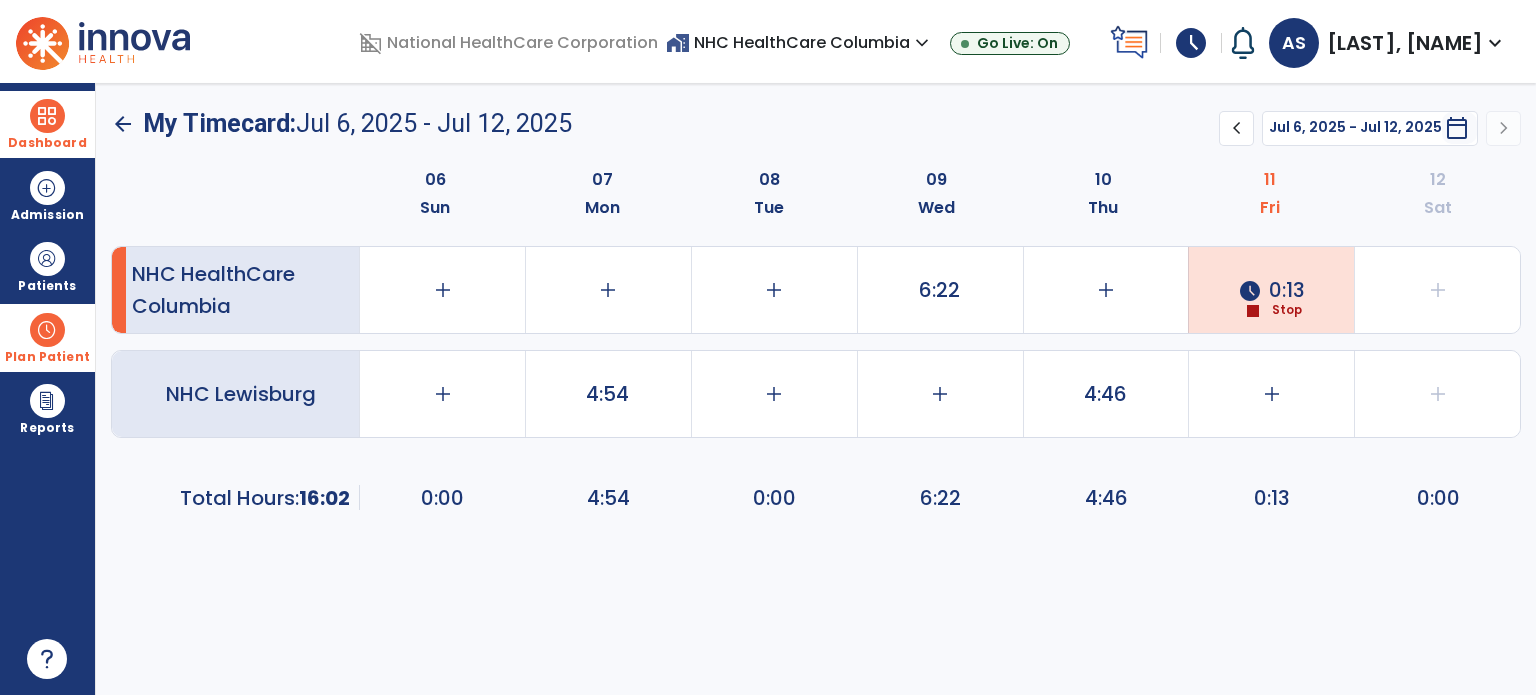 click on "schedule 0:13 stop Stop" 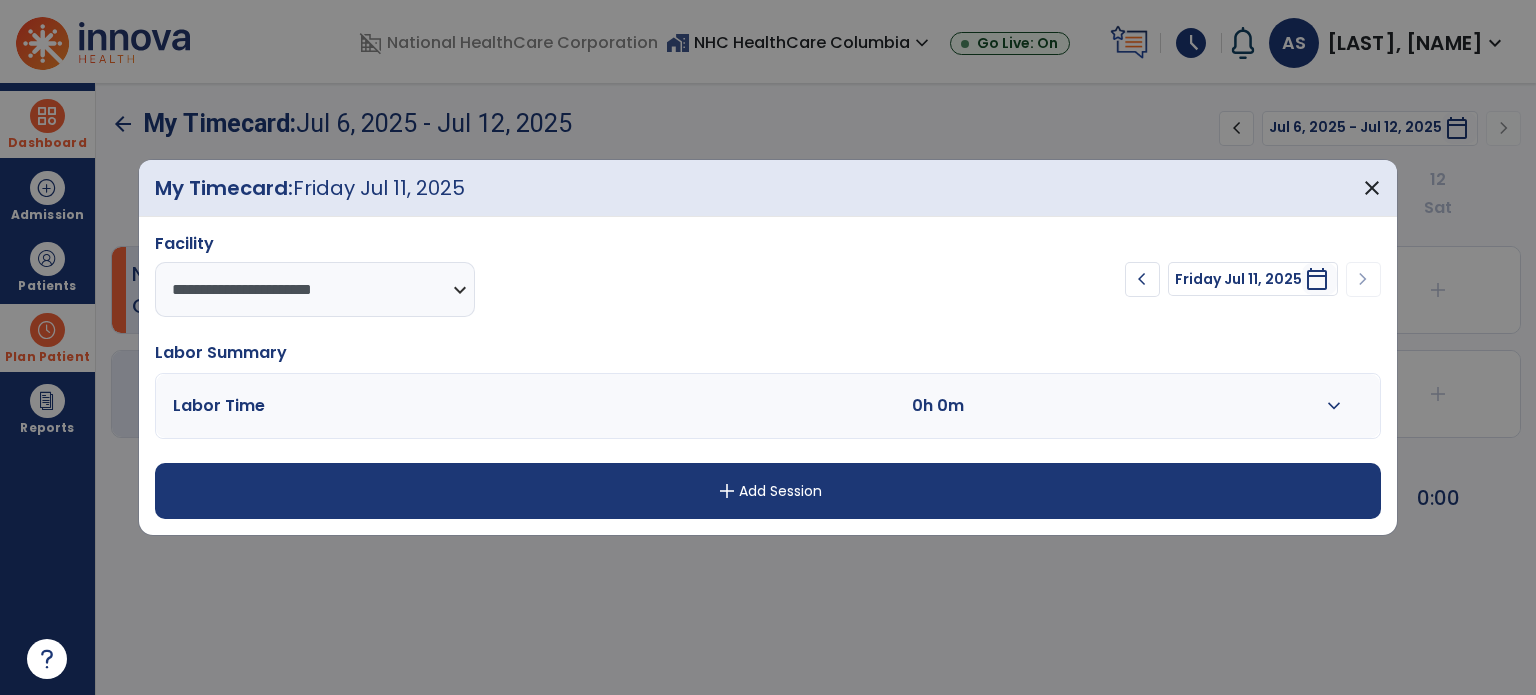 click on "expand_more" at bounding box center (1334, 406) 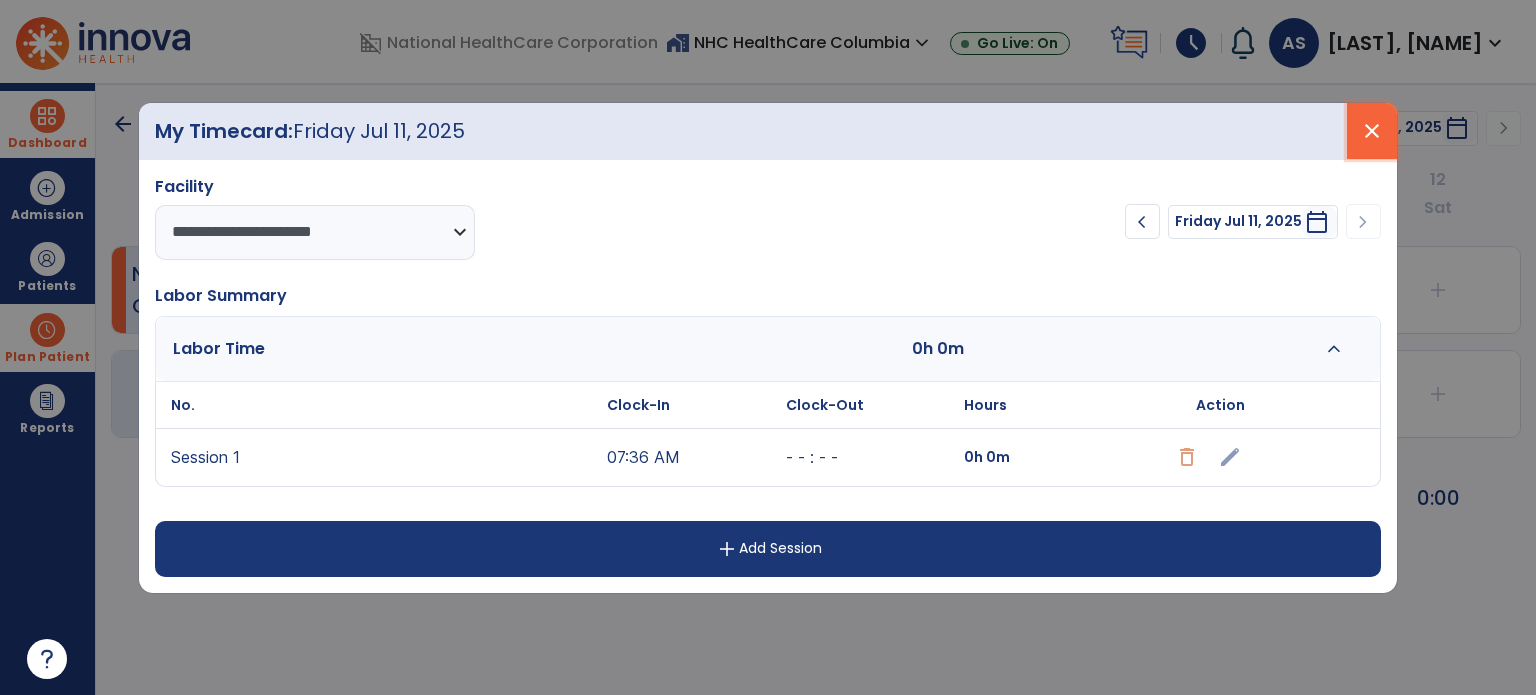 click on "close" at bounding box center [1372, 131] 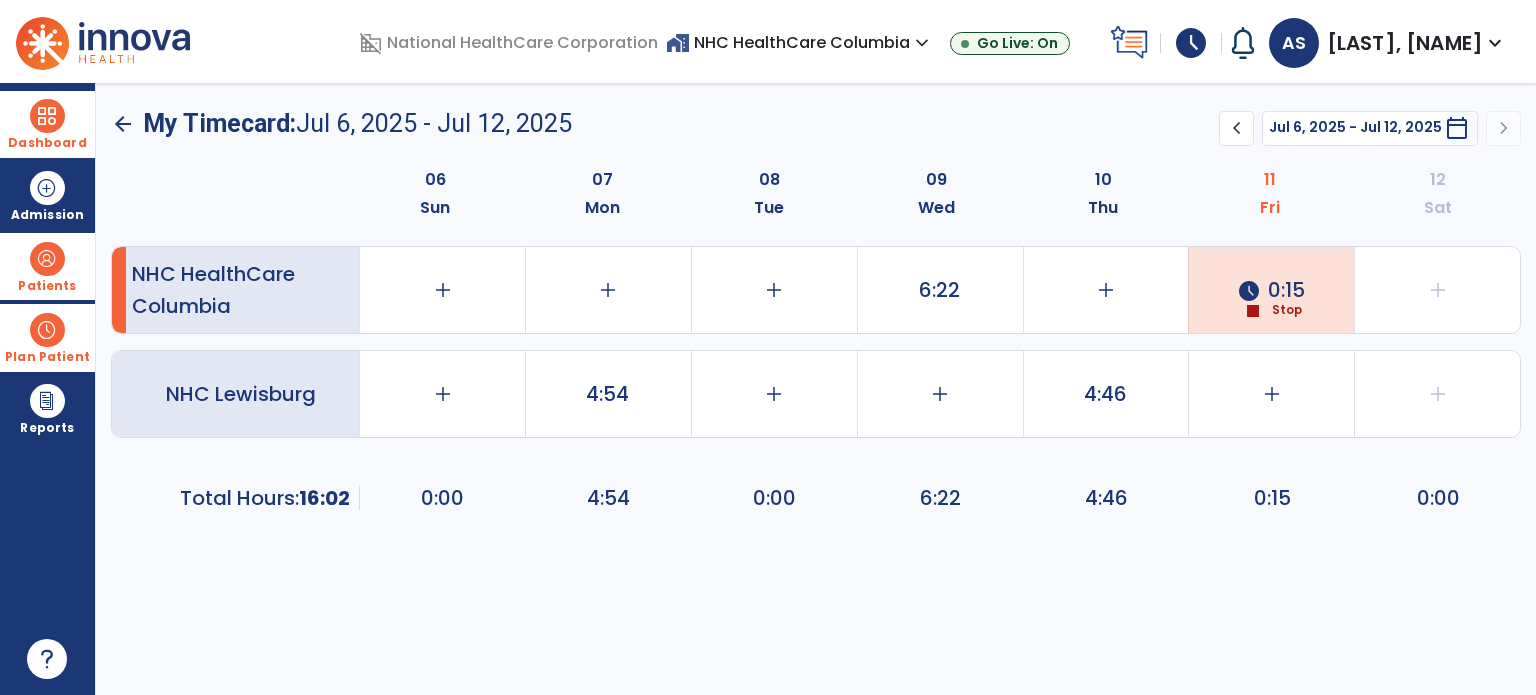 click on "Patients" at bounding box center (47, 266) 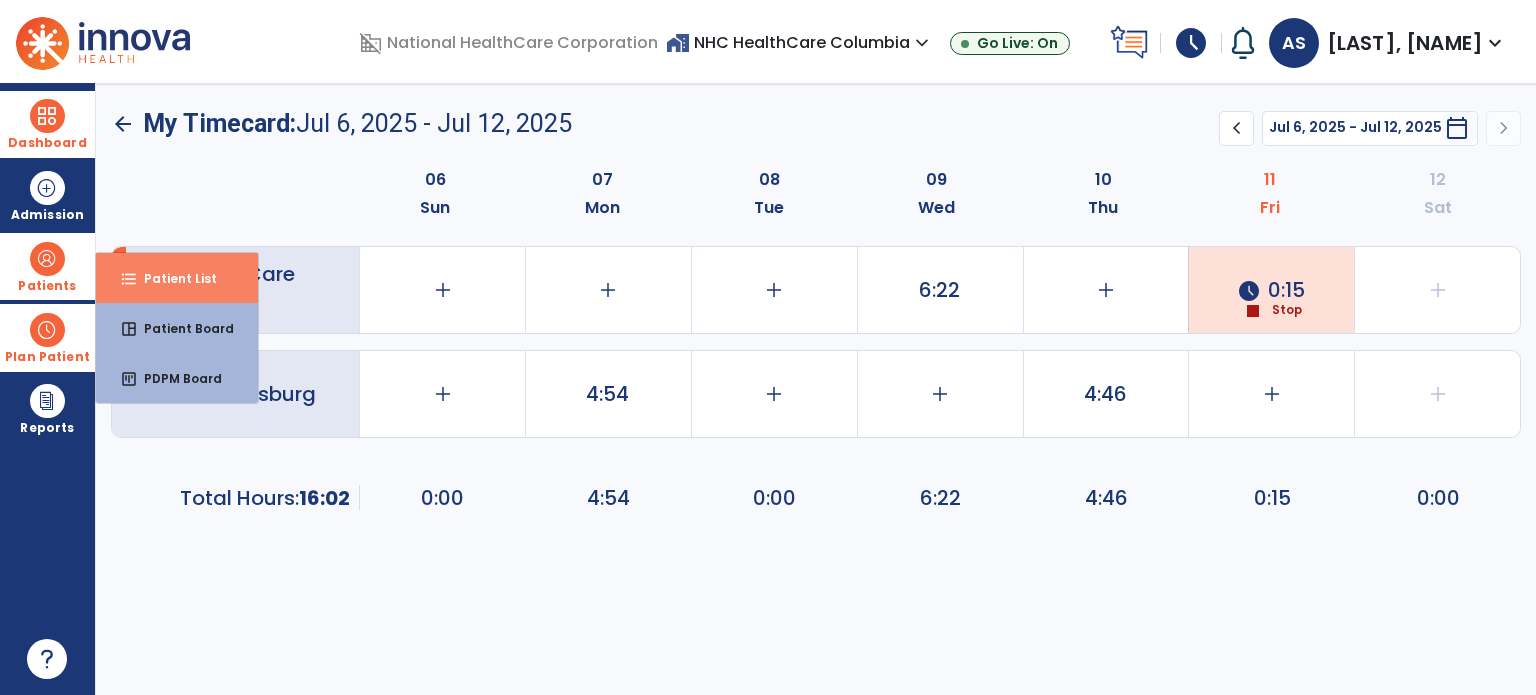 click on "Patient List" at bounding box center (172, 278) 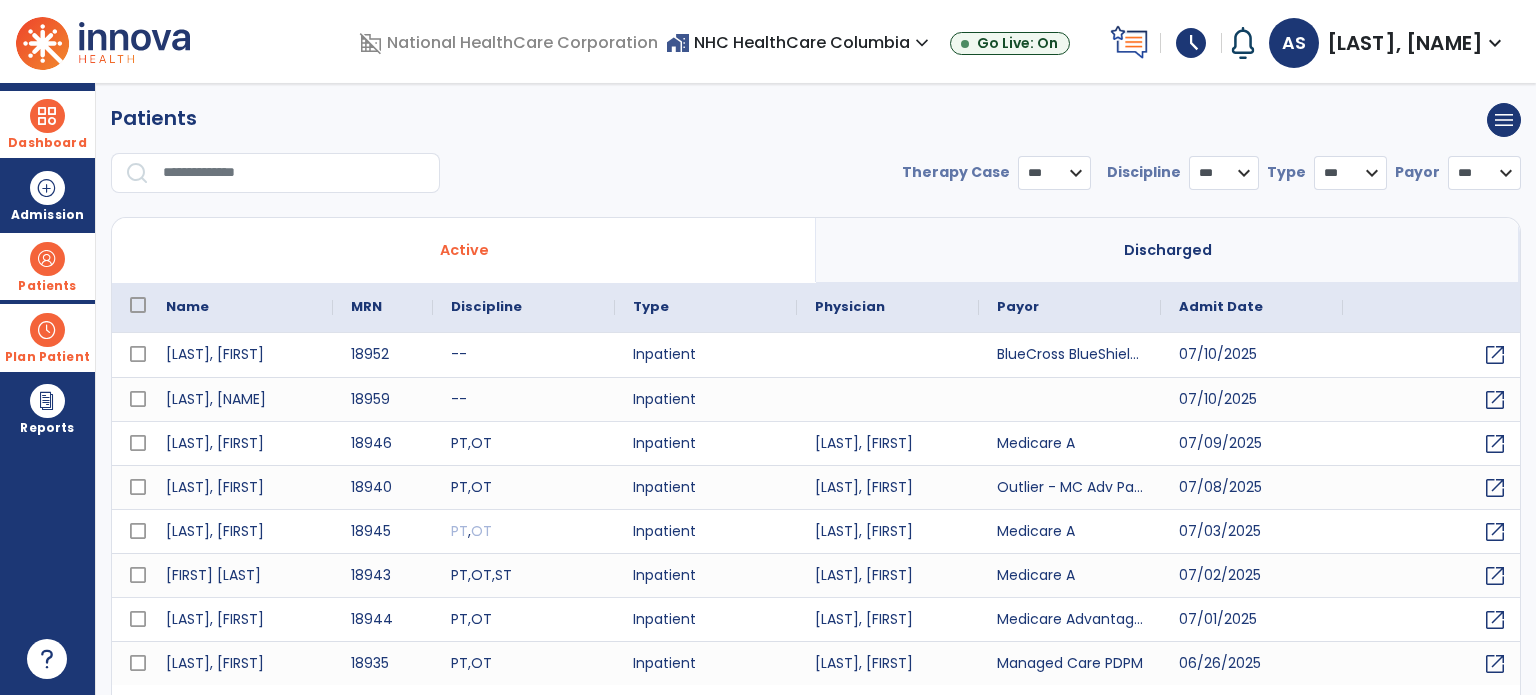 select on "***" 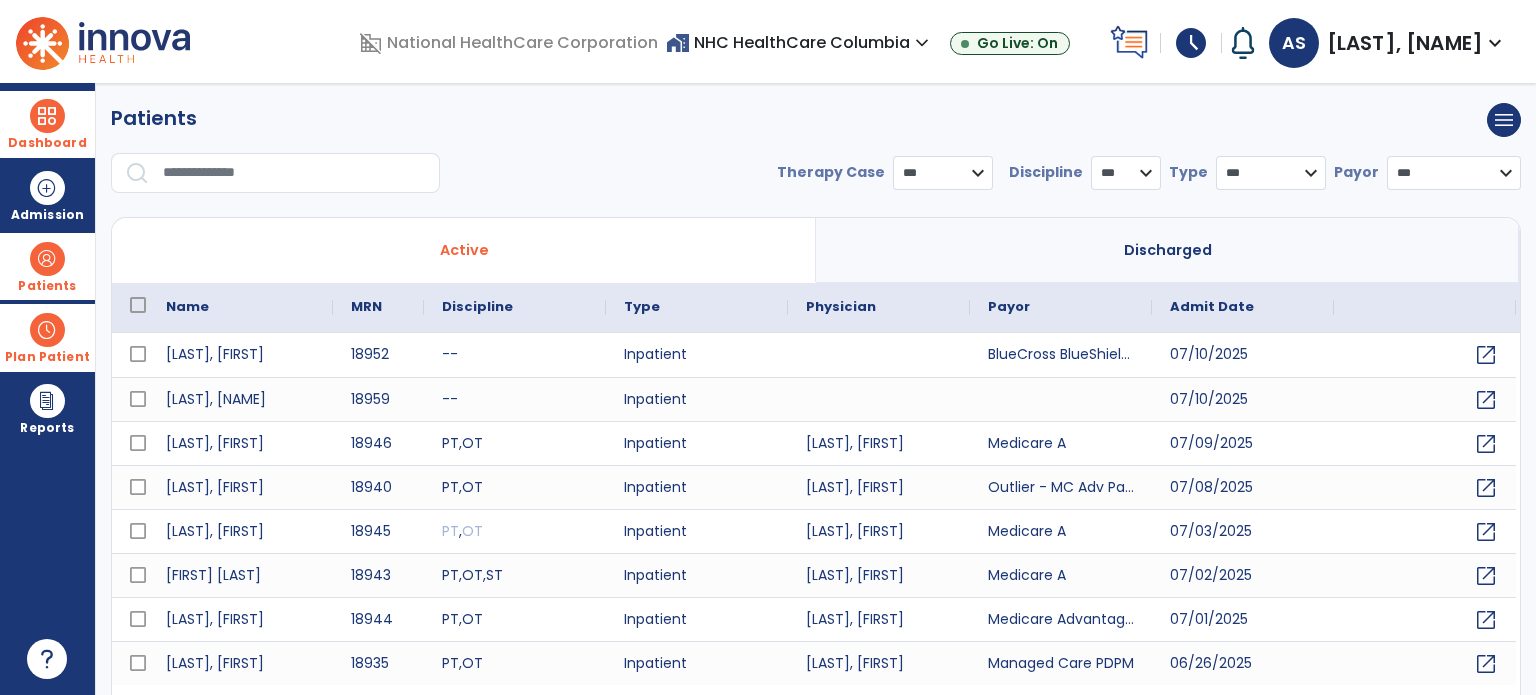 click at bounding box center [294, 173] 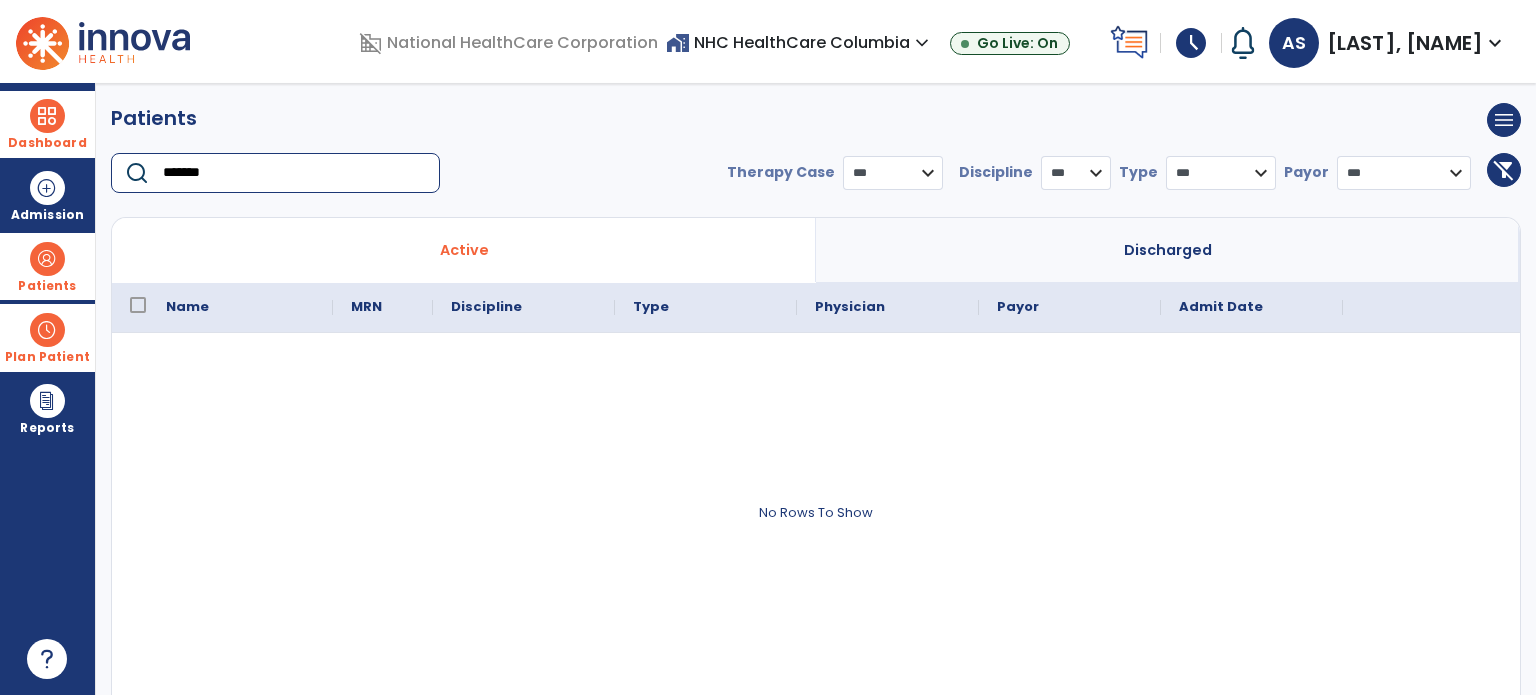 type on "*******" 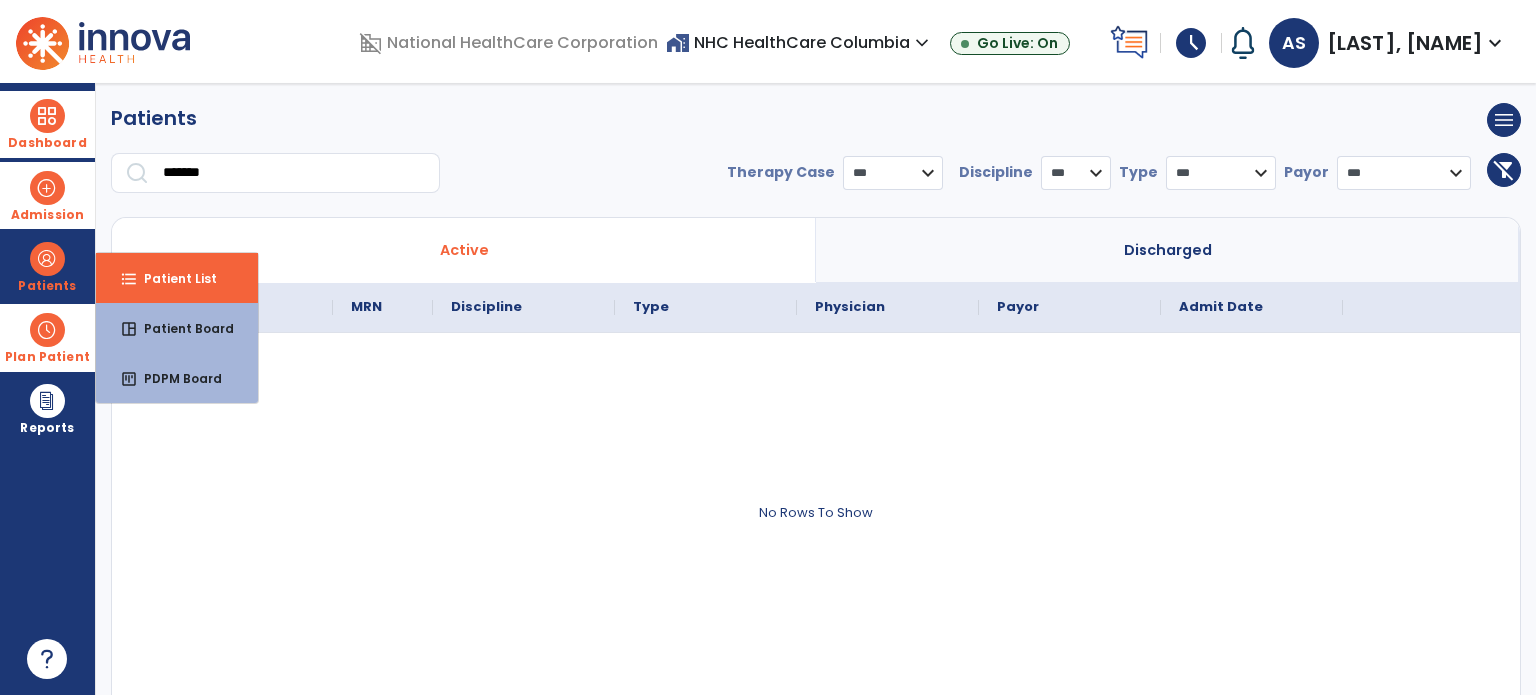 click on "Admission" at bounding box center [47, 195] 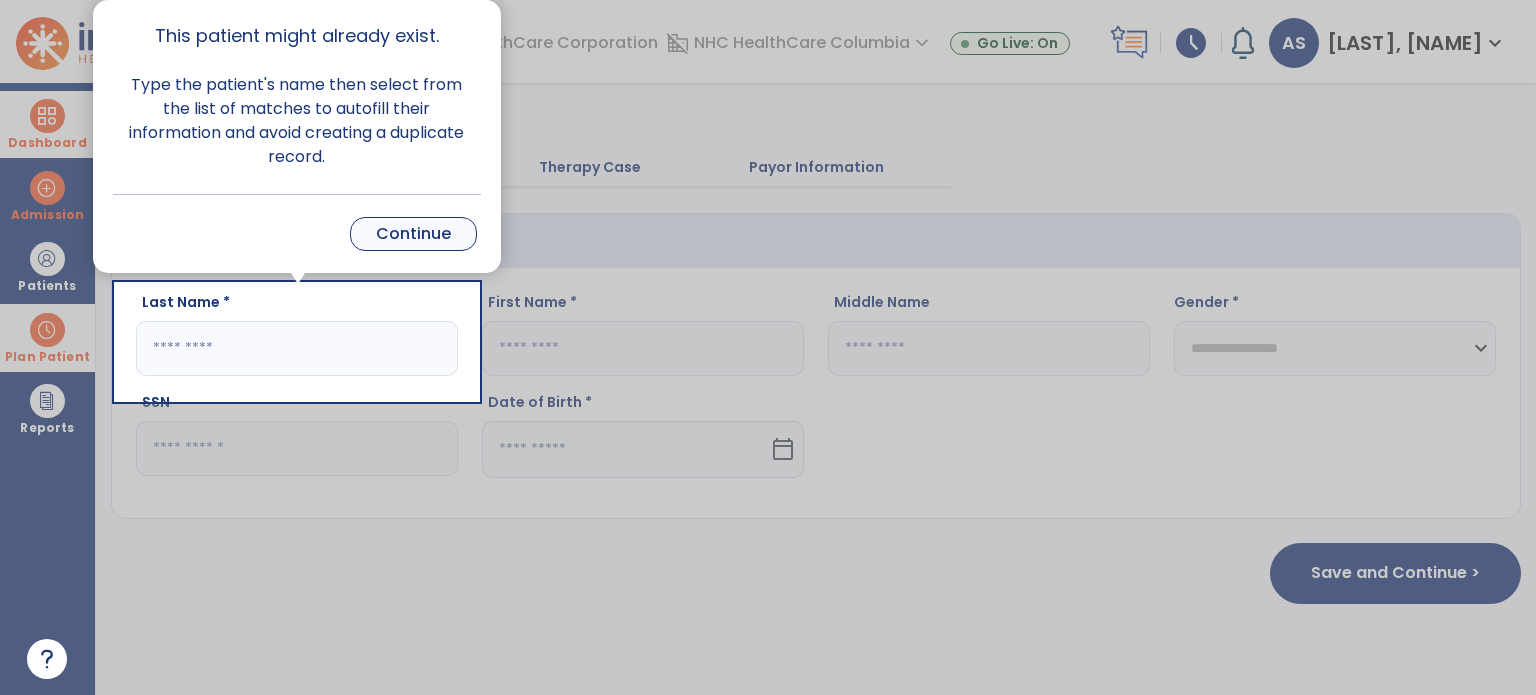 click on "Continue" at bounding box center (413, 234) 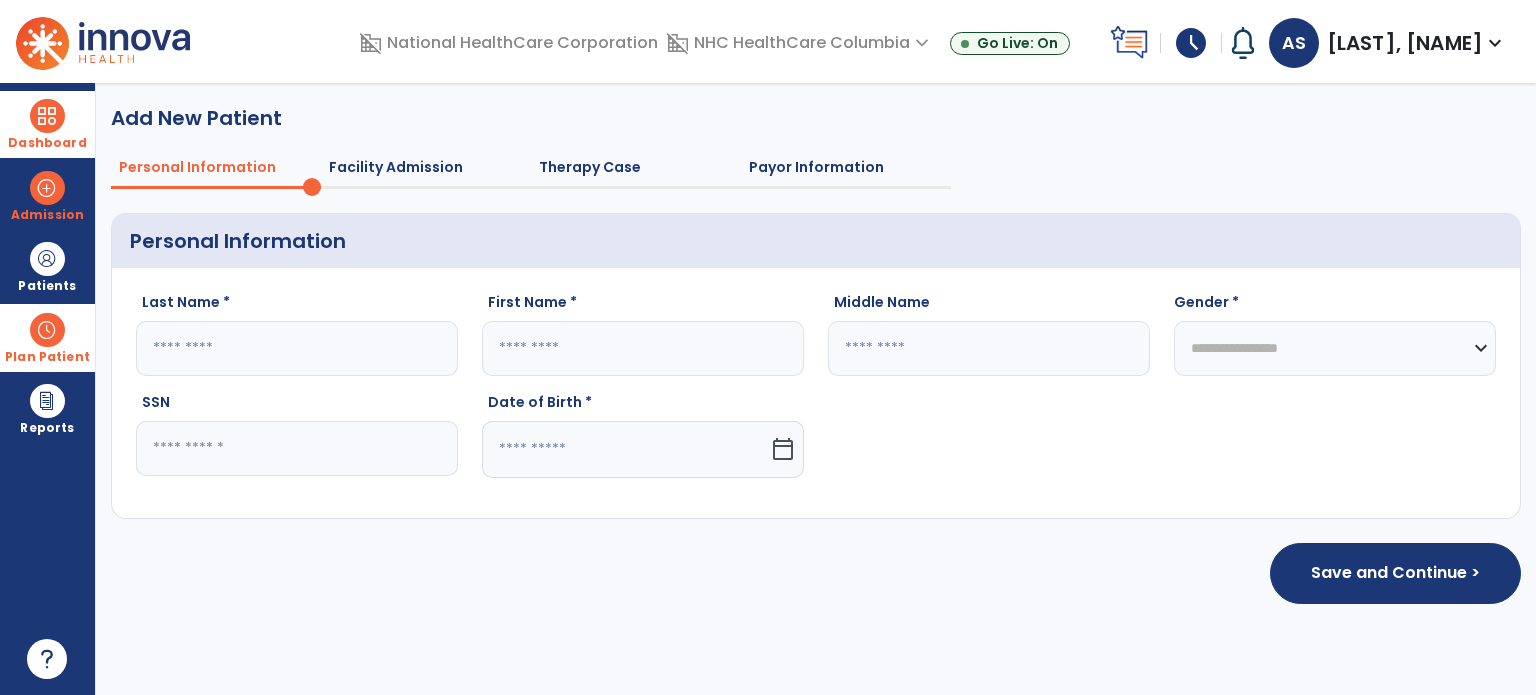click 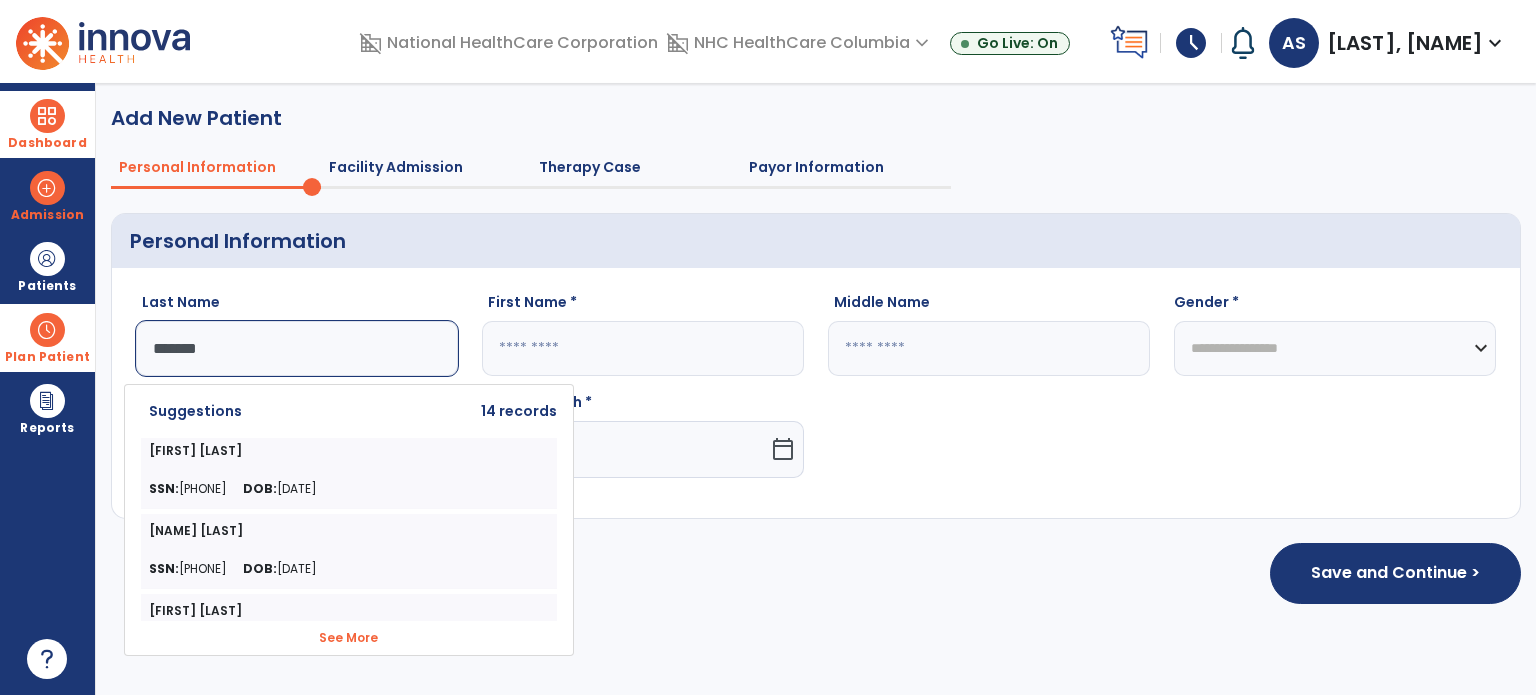 type on "*******" 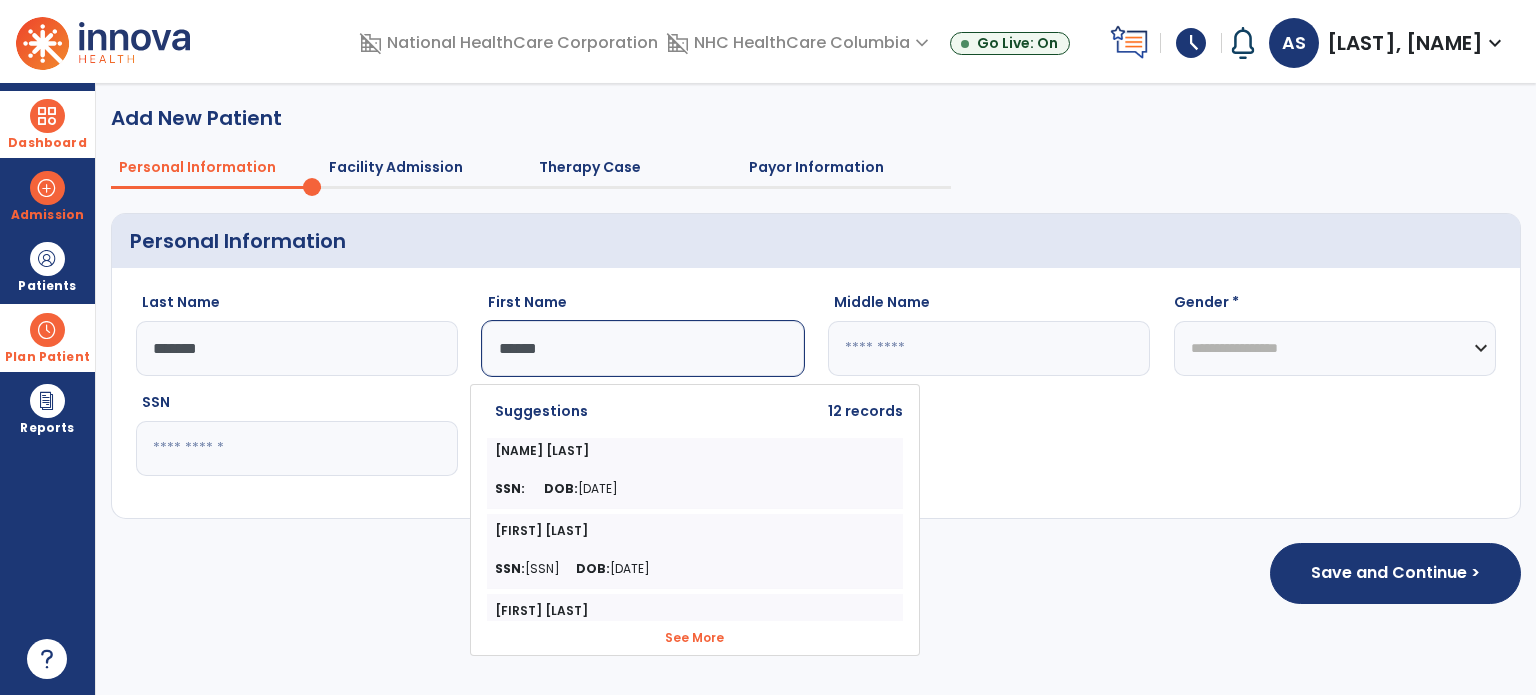 click on "******" 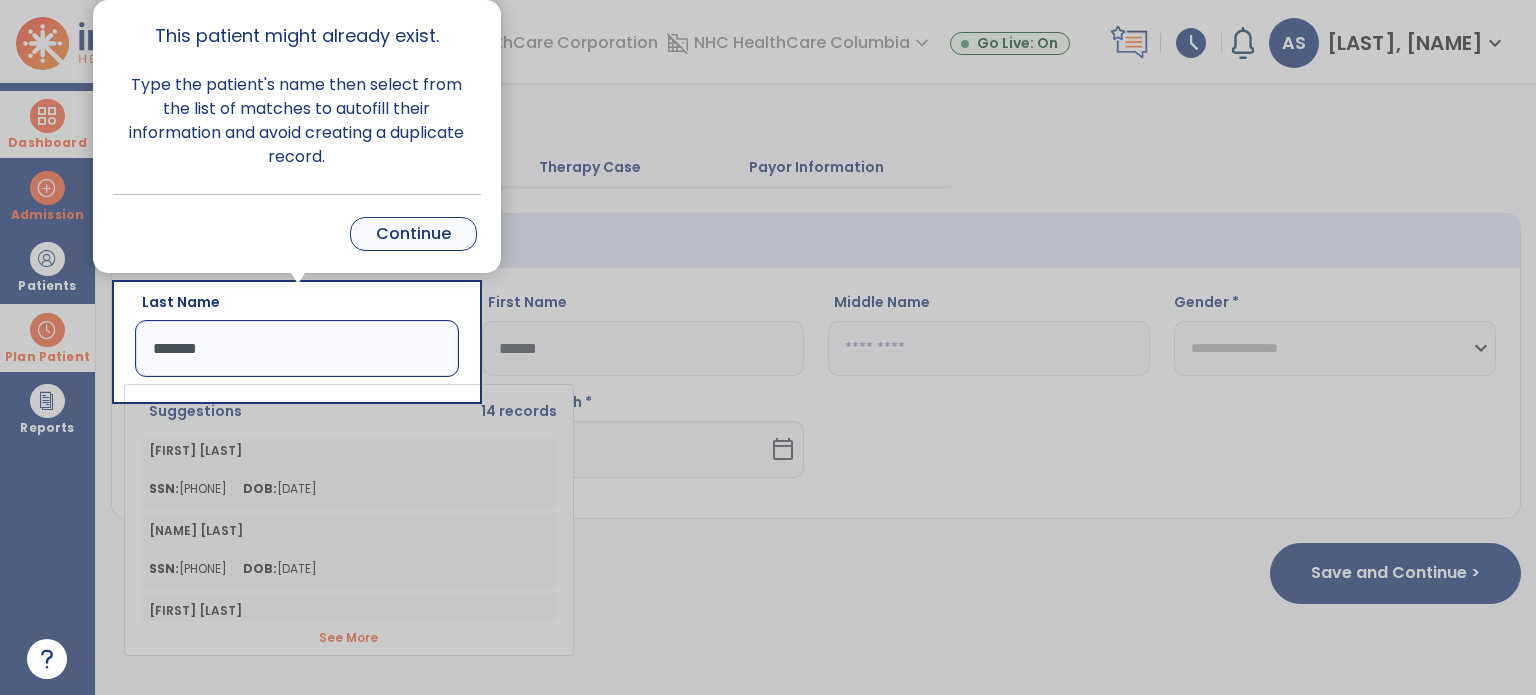 click on "Continue" at bounding box center [413, 234] 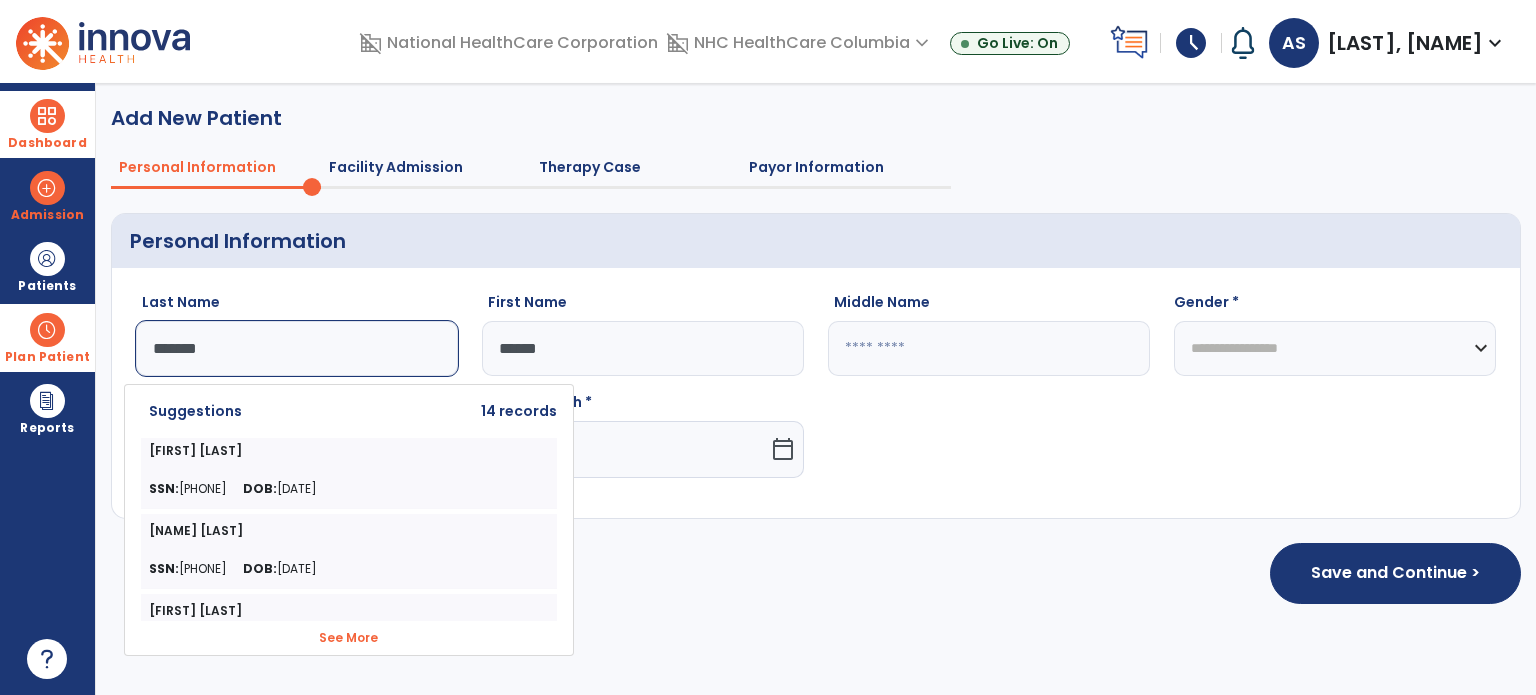 click on "See More" 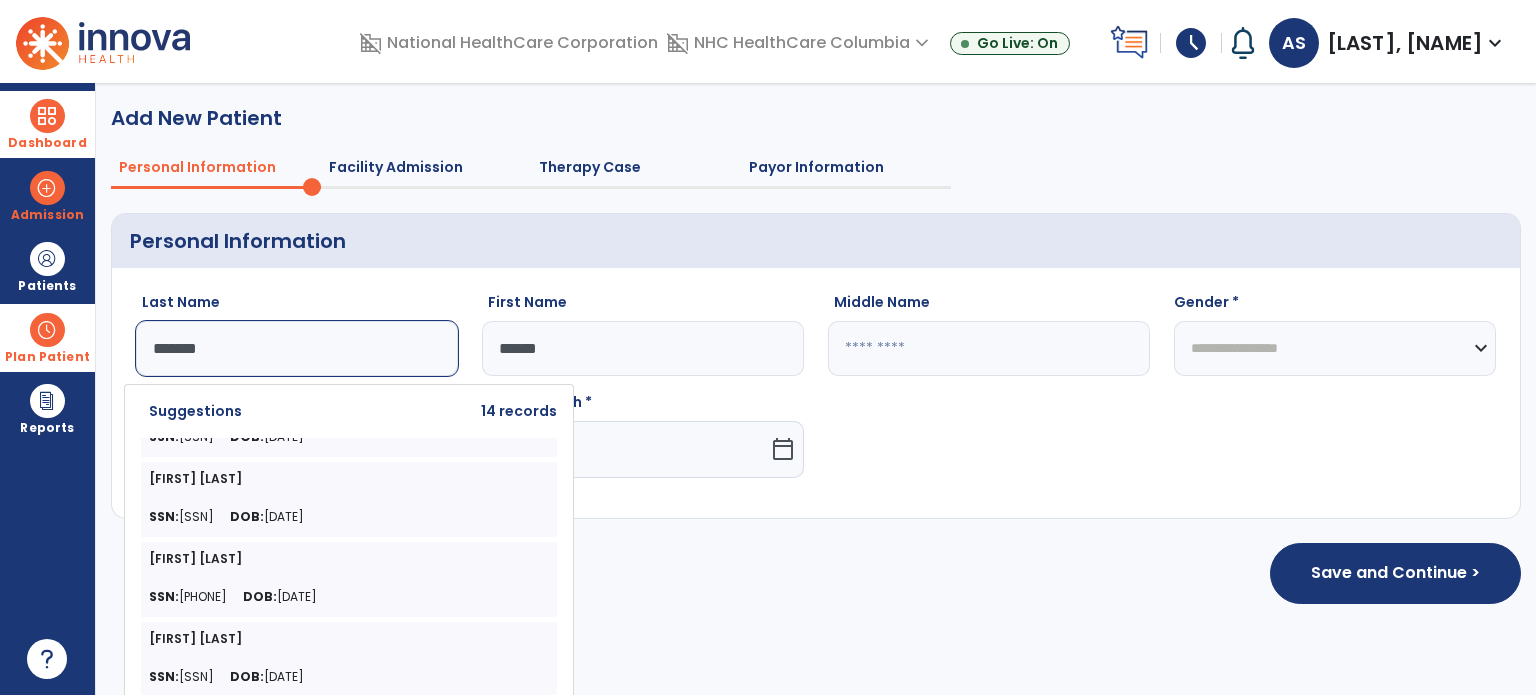 scroll, scrollTop: 615, scrollLeft: 0, axis: vertical 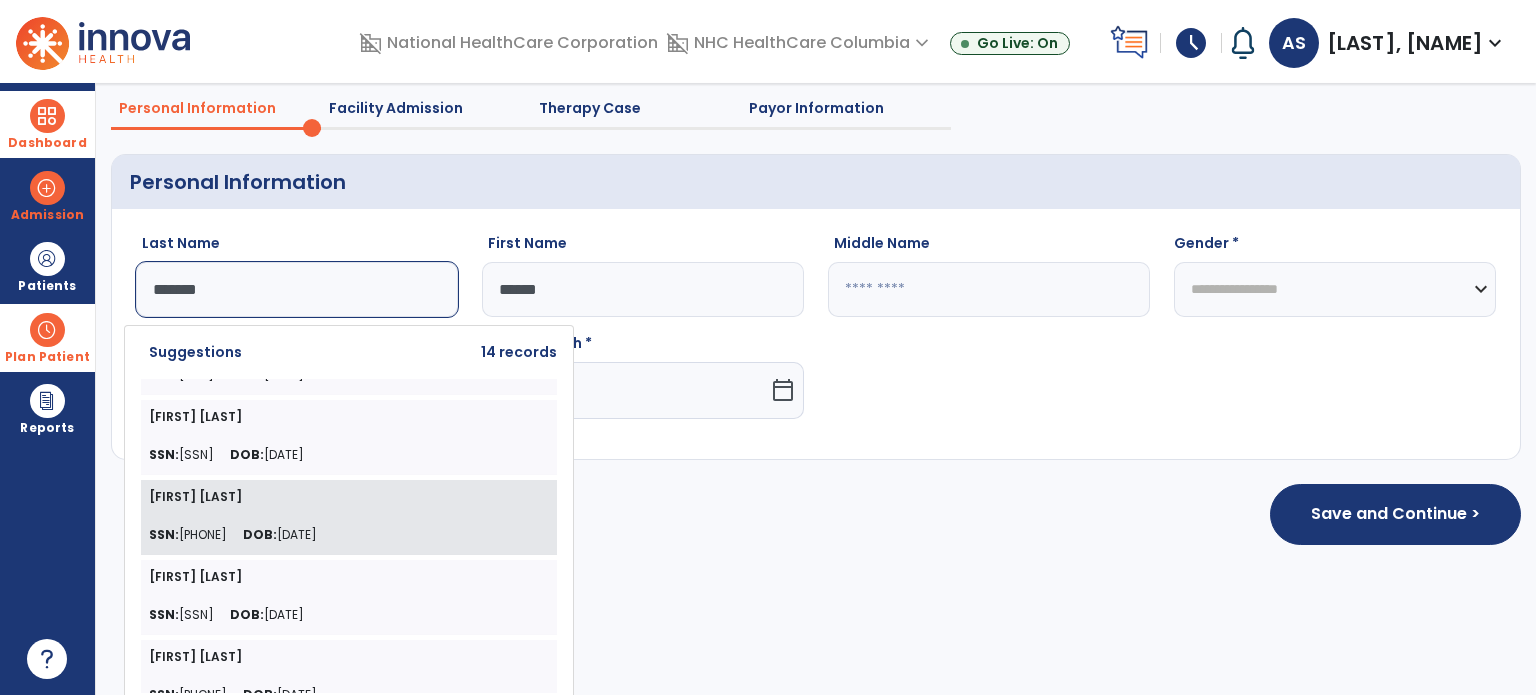 click on "DOB:  [DATE]" 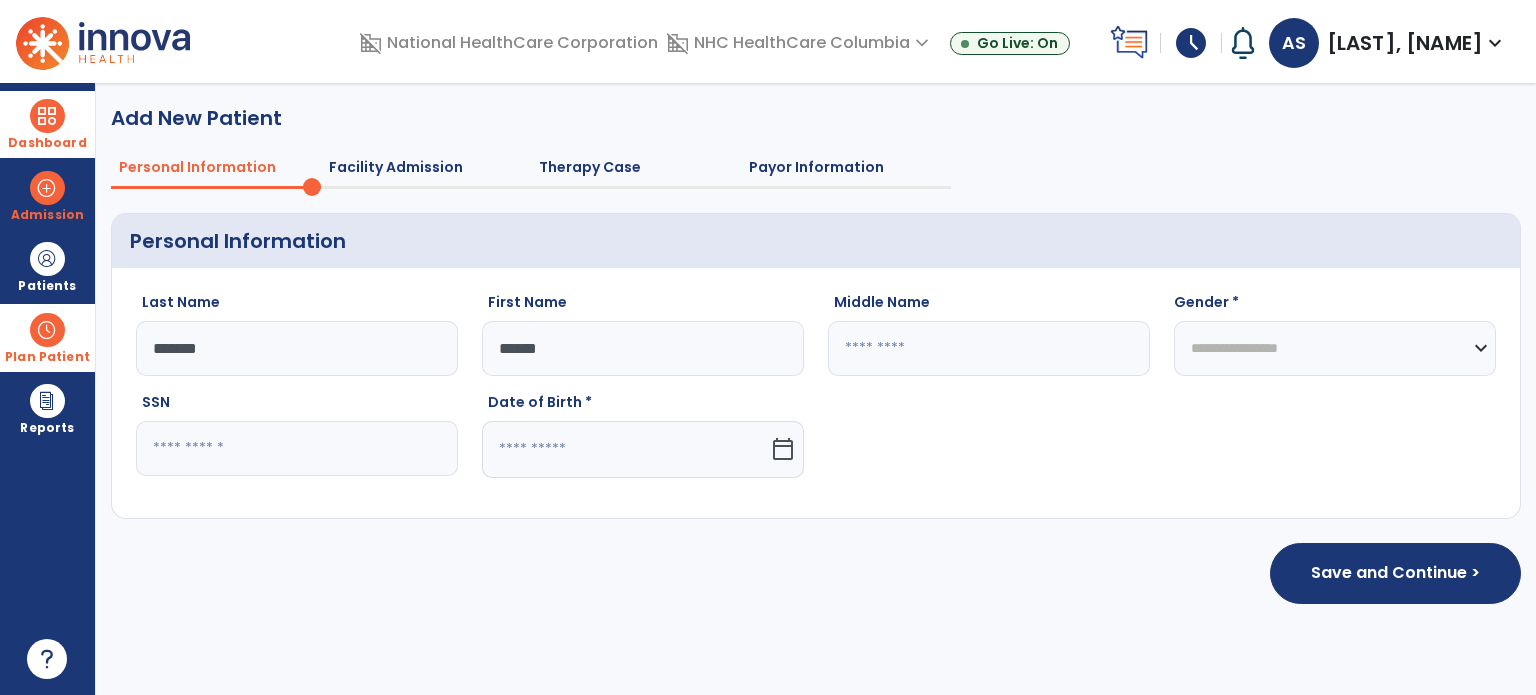 select on "******" 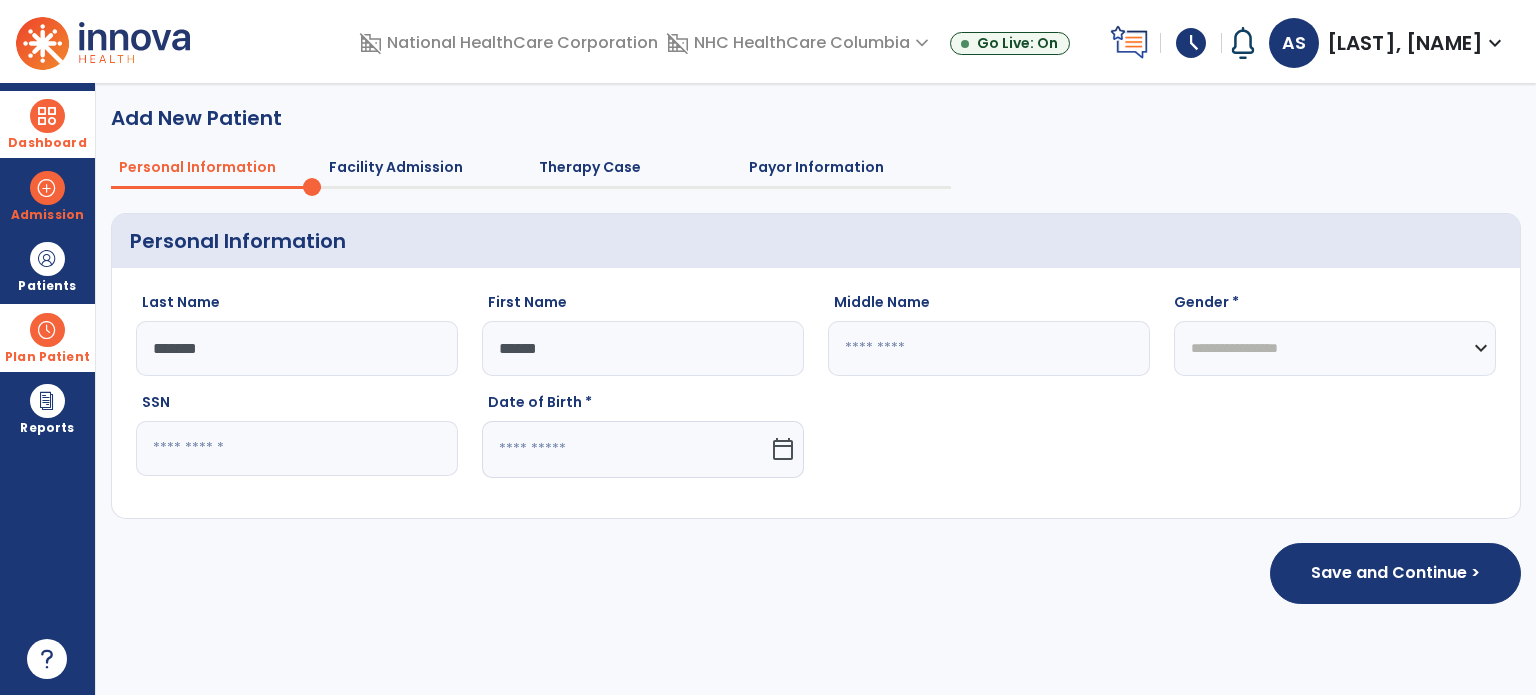 type on "**********" 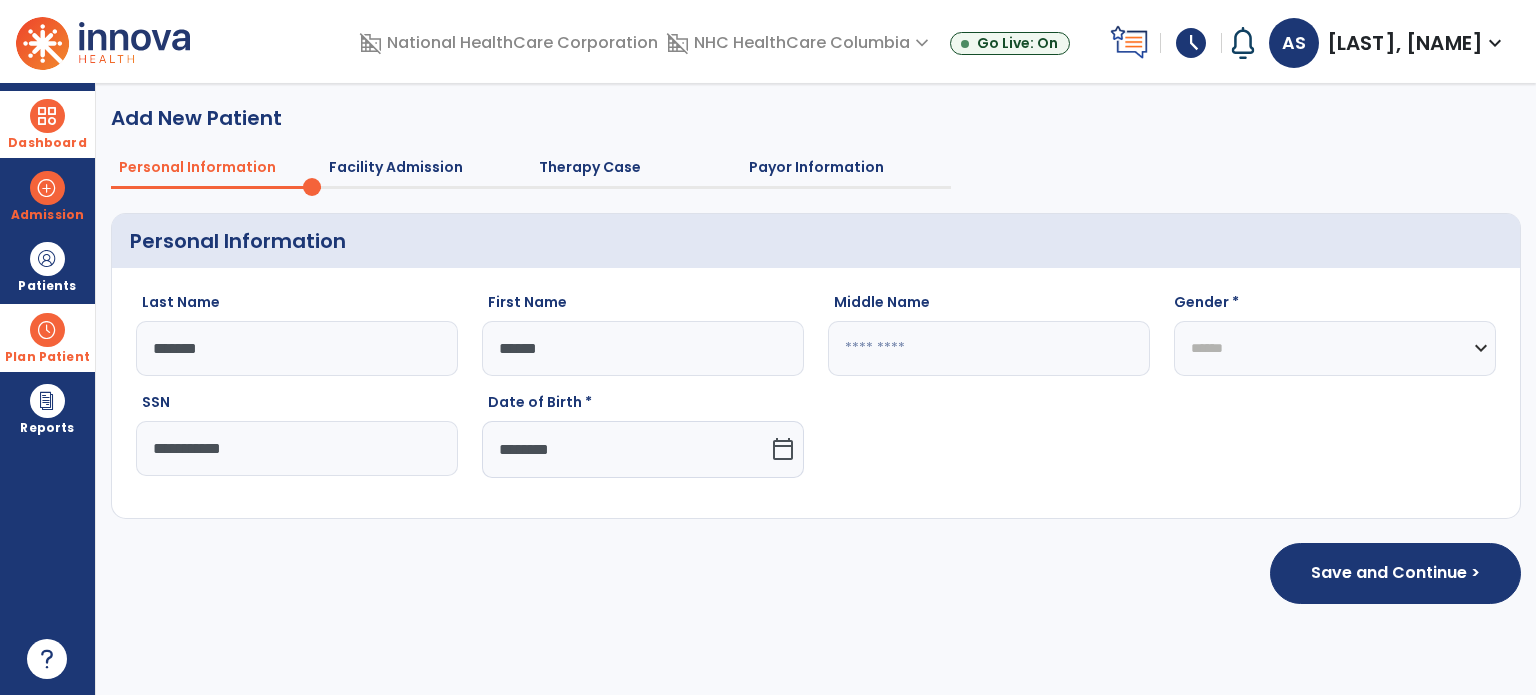 scroll, scrollTop: 0, scrollLeft: 0, axis: both 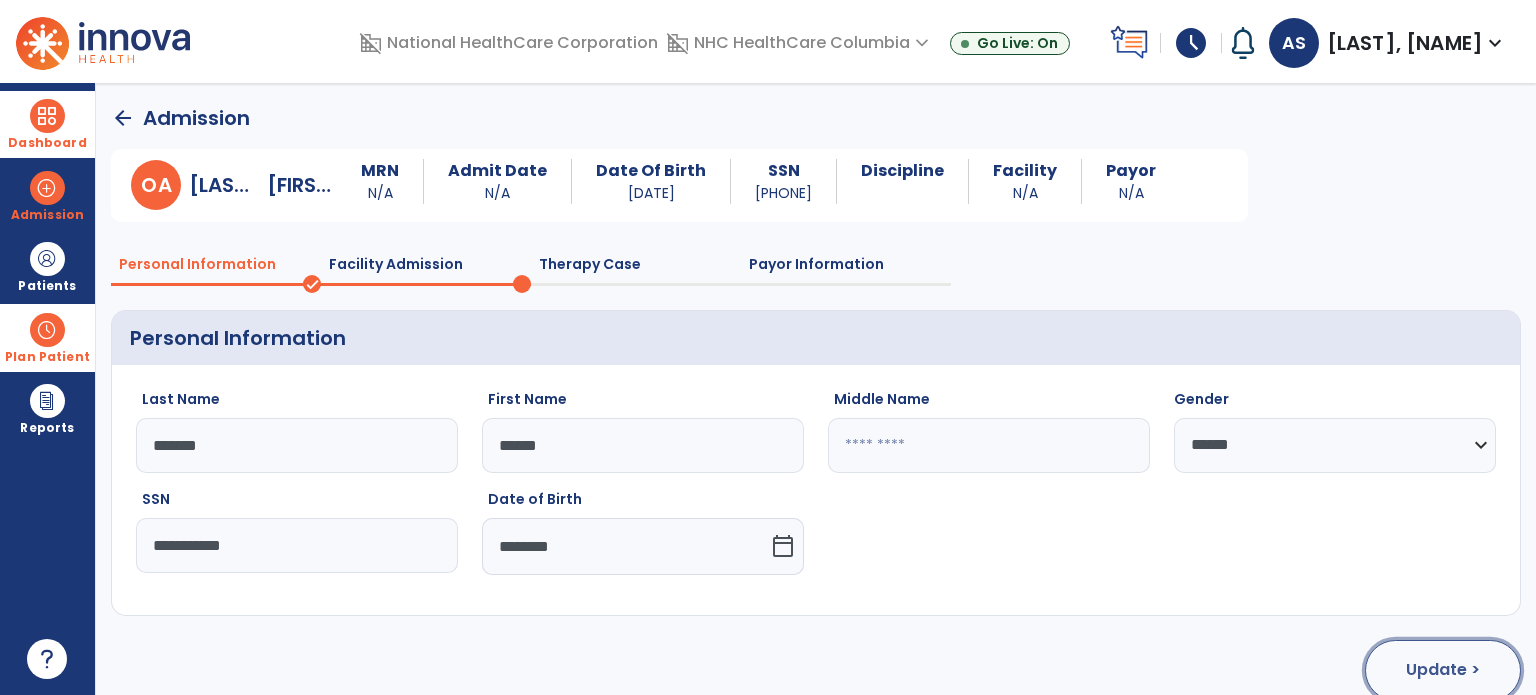 click on "Update >" 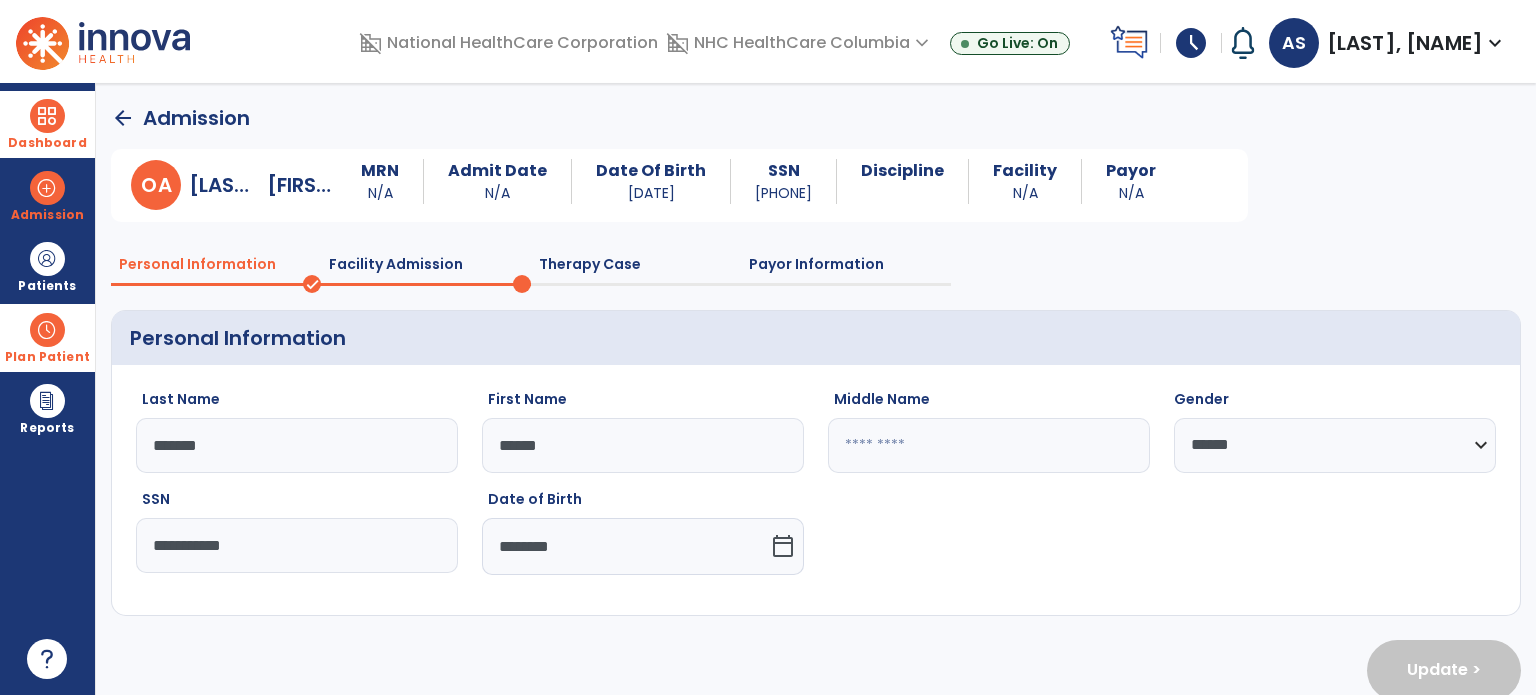 select on "**********" 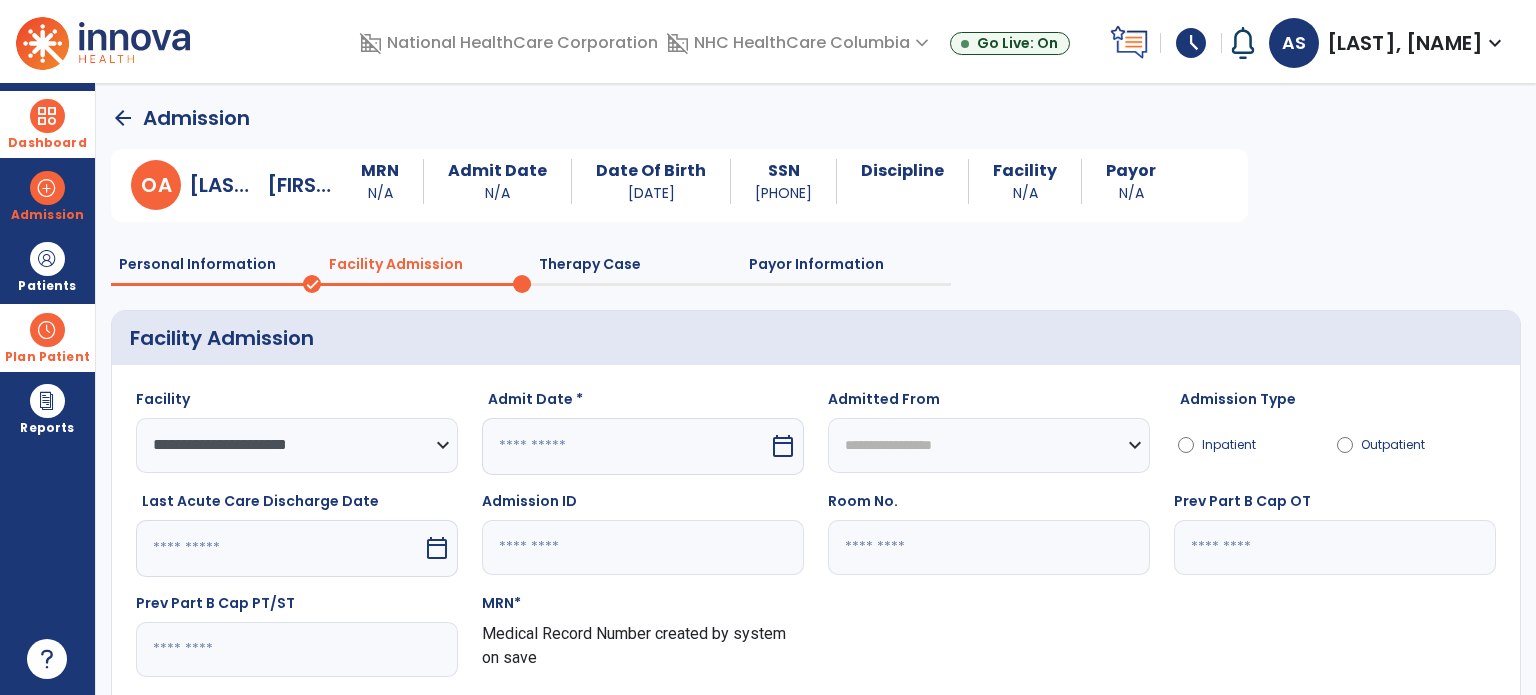 scroll, scrollTop: 130, scrollLeft: 0, axis: vertical 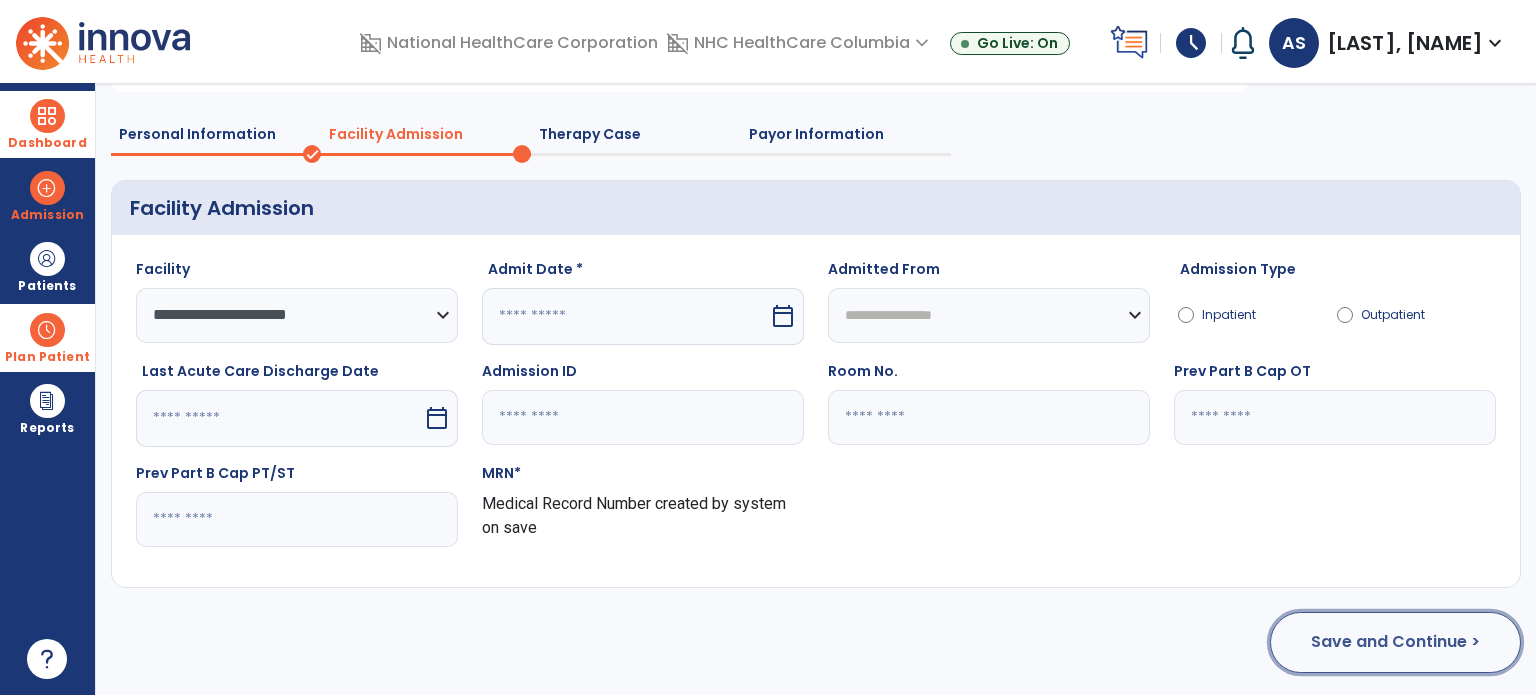 click on "Save and Continue >" 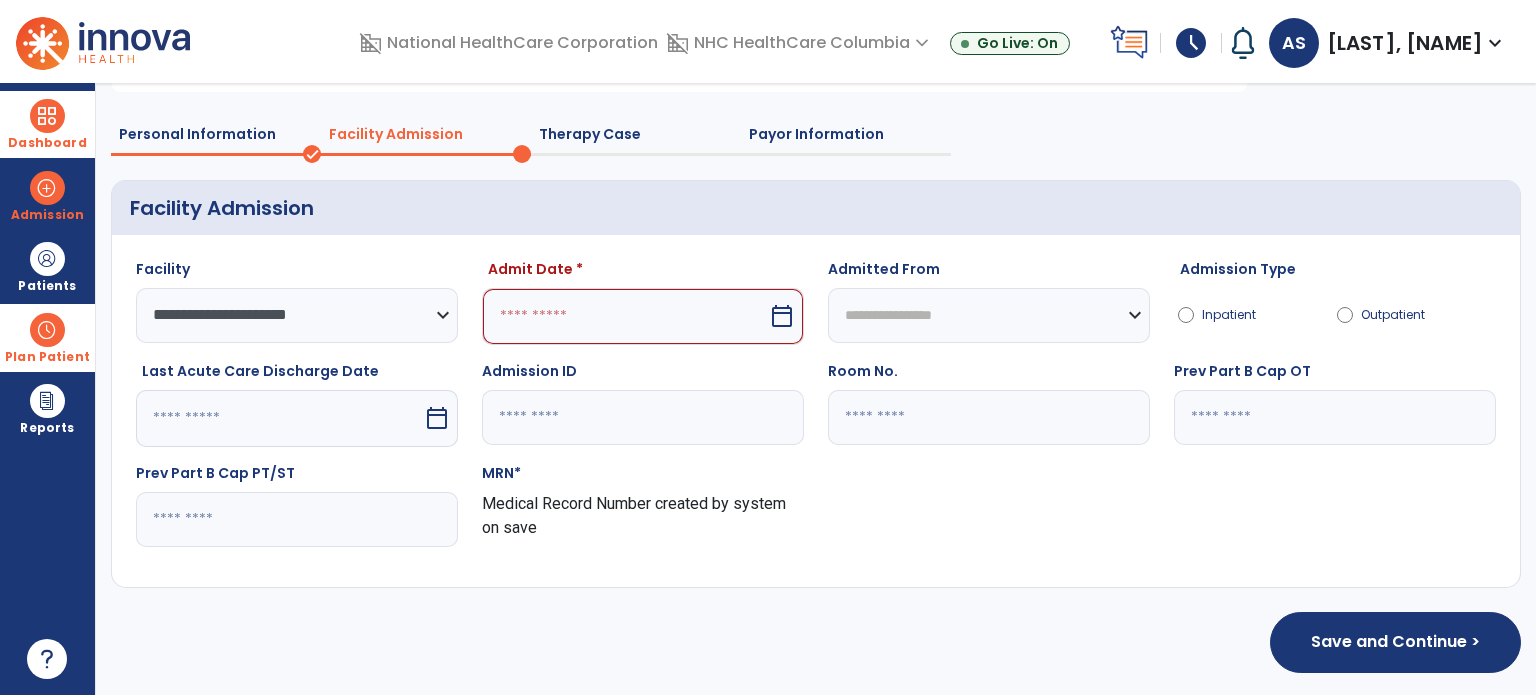 click at bounding box center (625, 316) 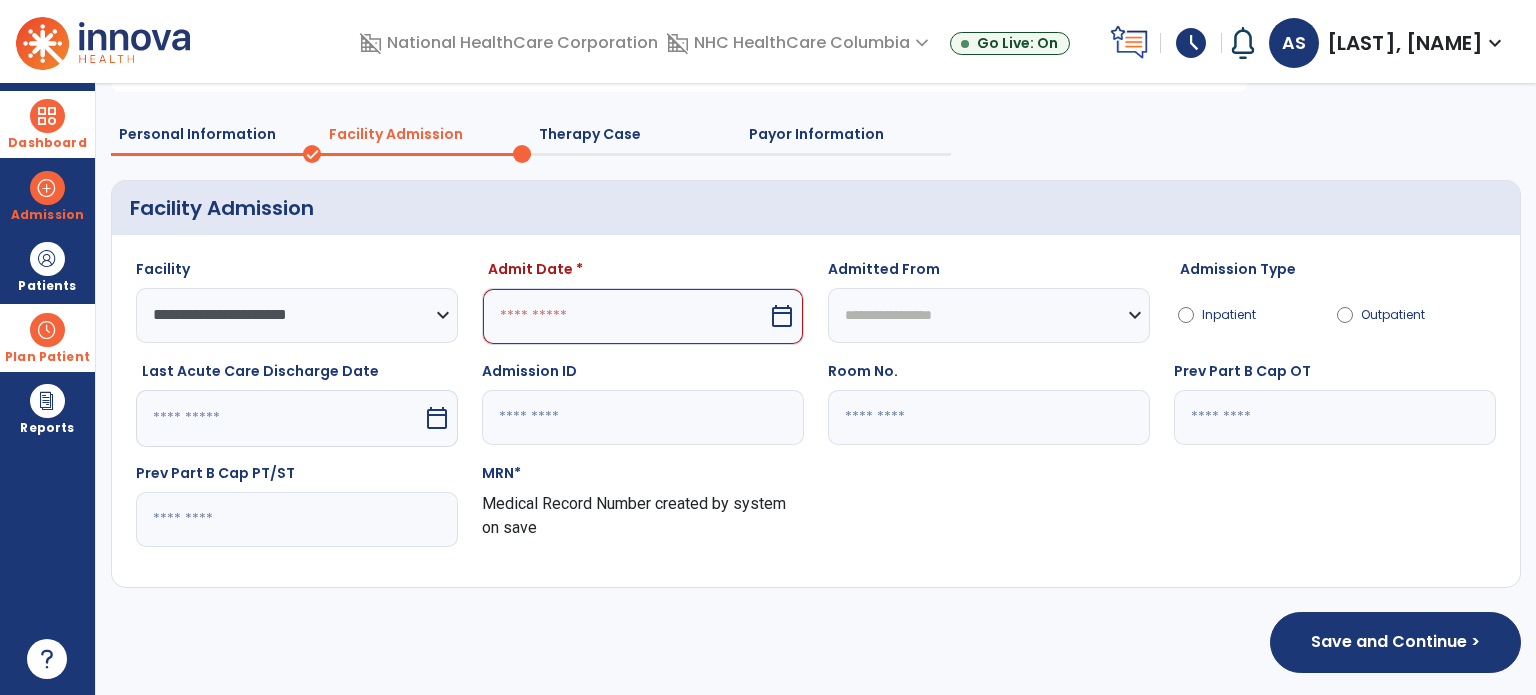 select on "*" 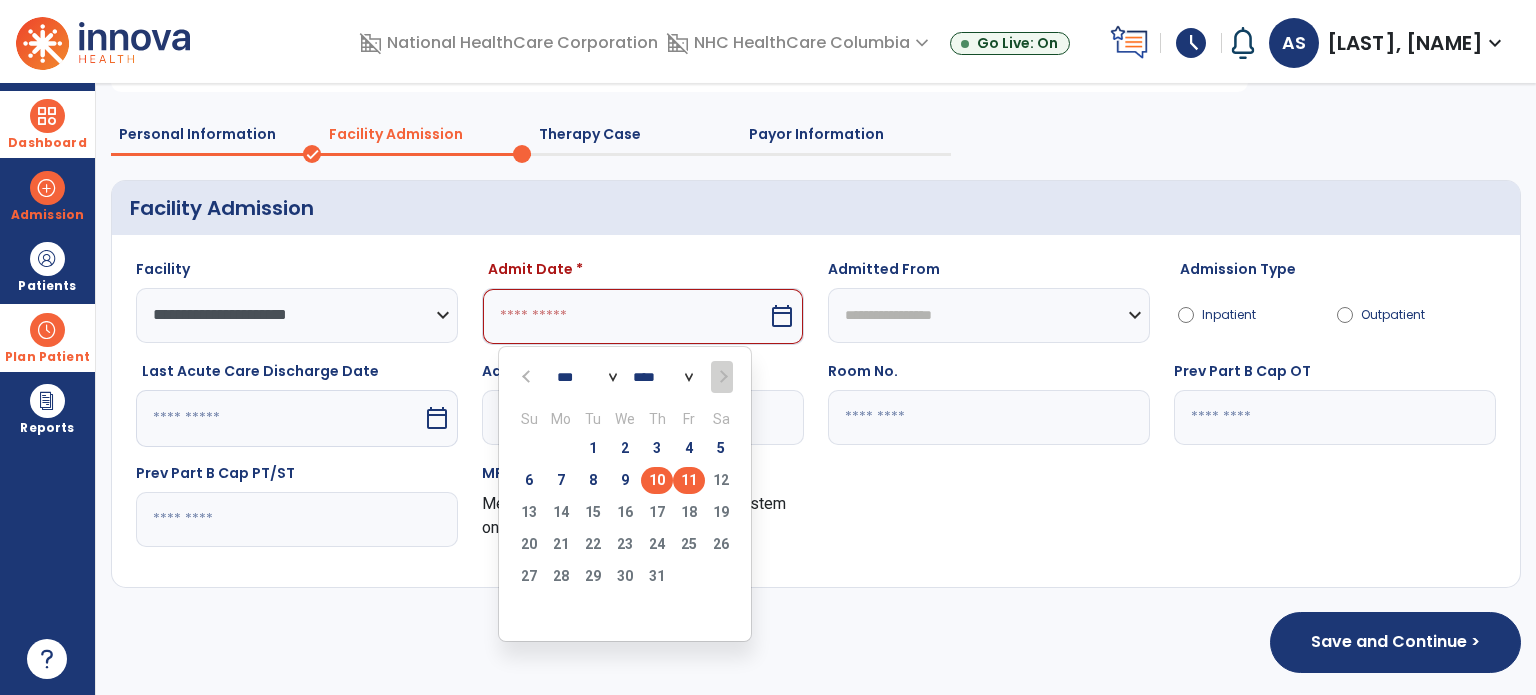 click on "10" at bounding box center [657, 480] 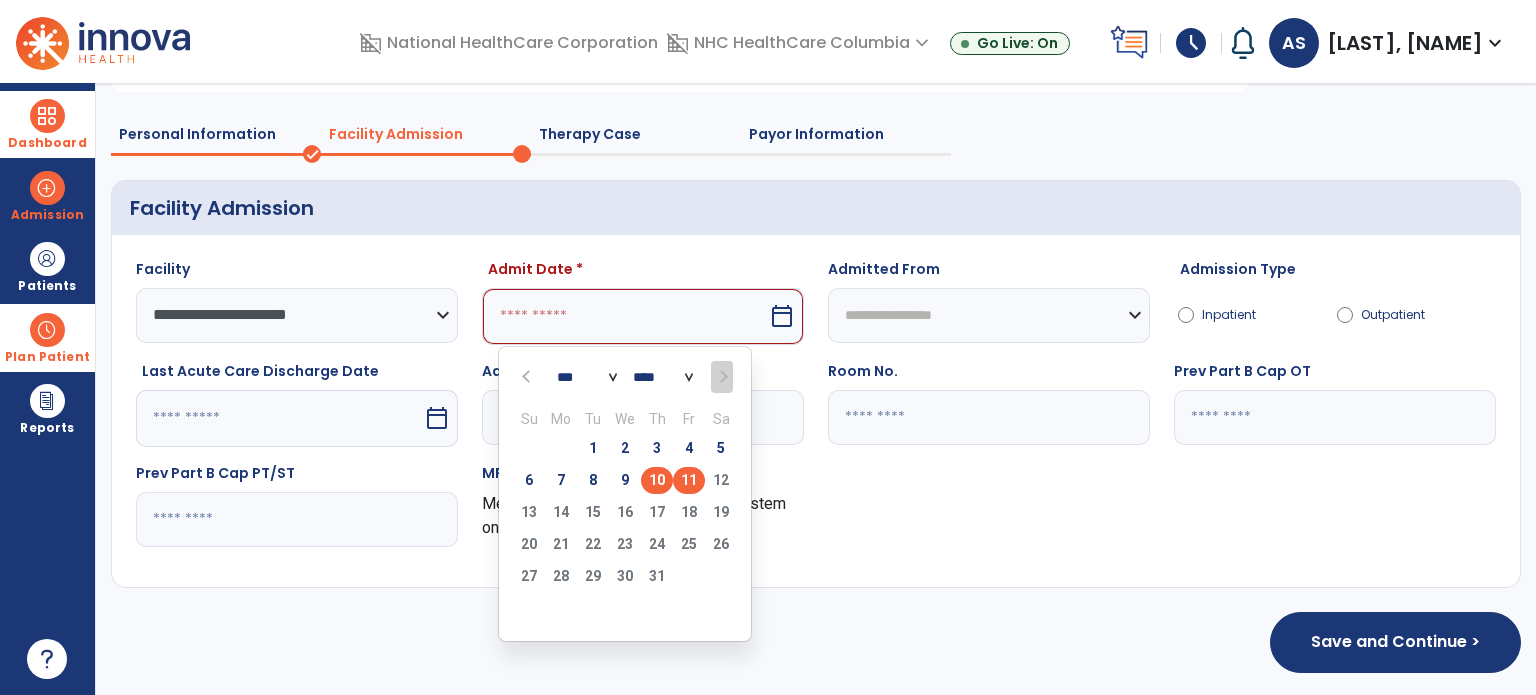 type on "*********" 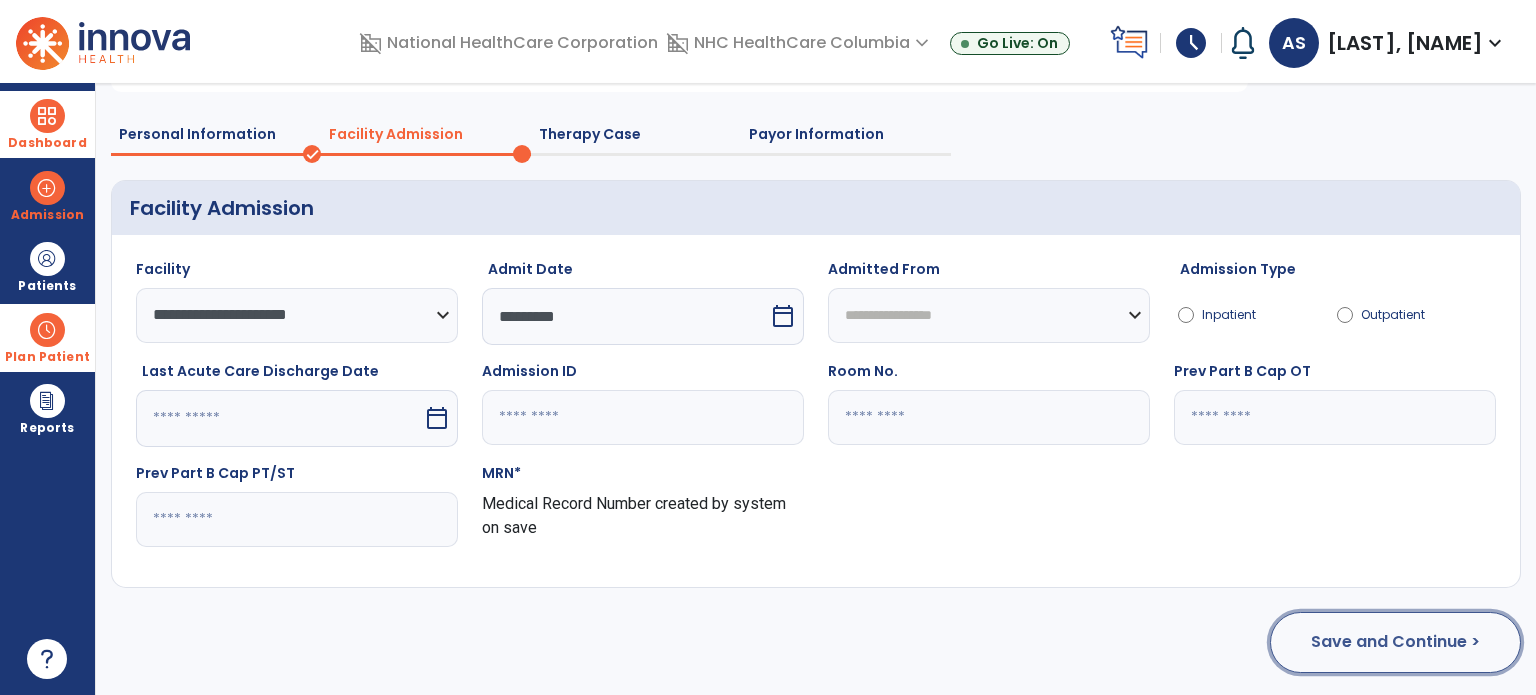 click on "Save and Continue >" 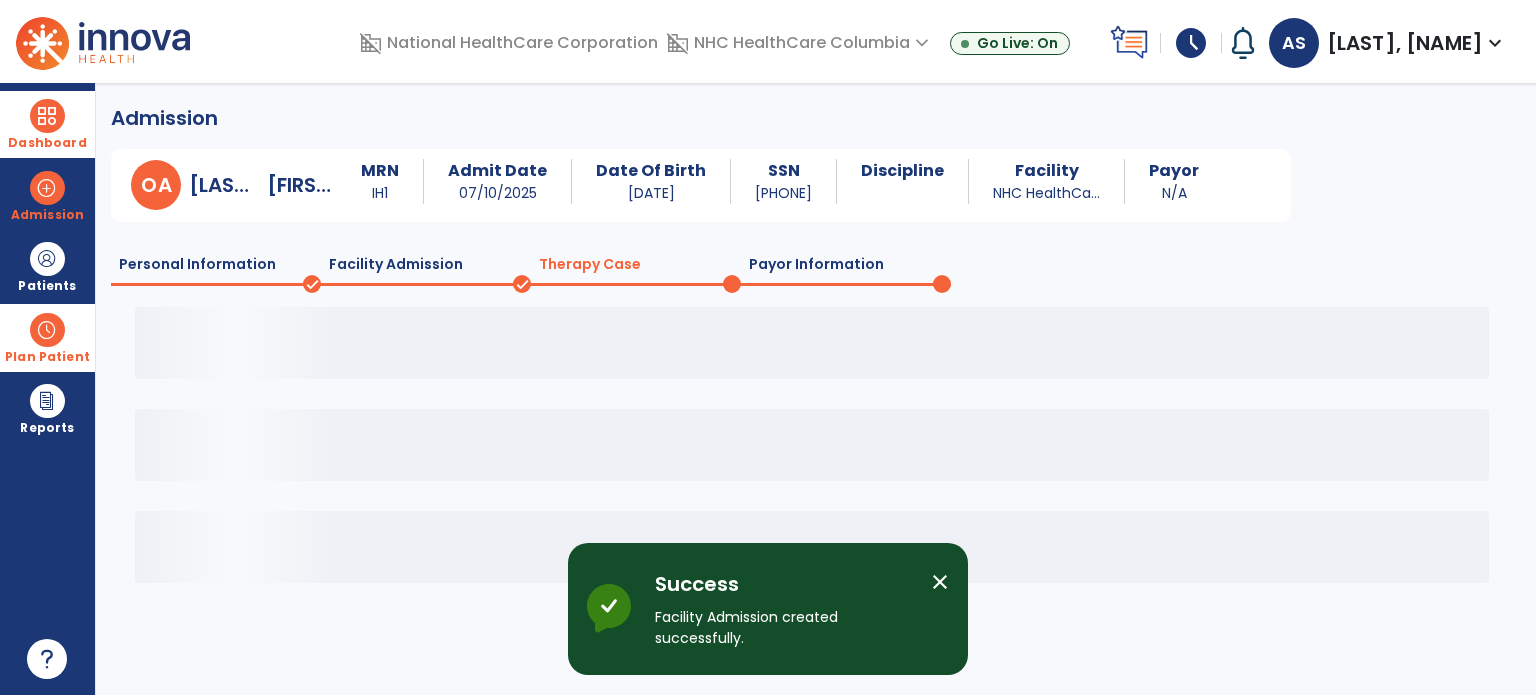 scroll, scrollTop: 0, scrollLeft: 0, axis: both 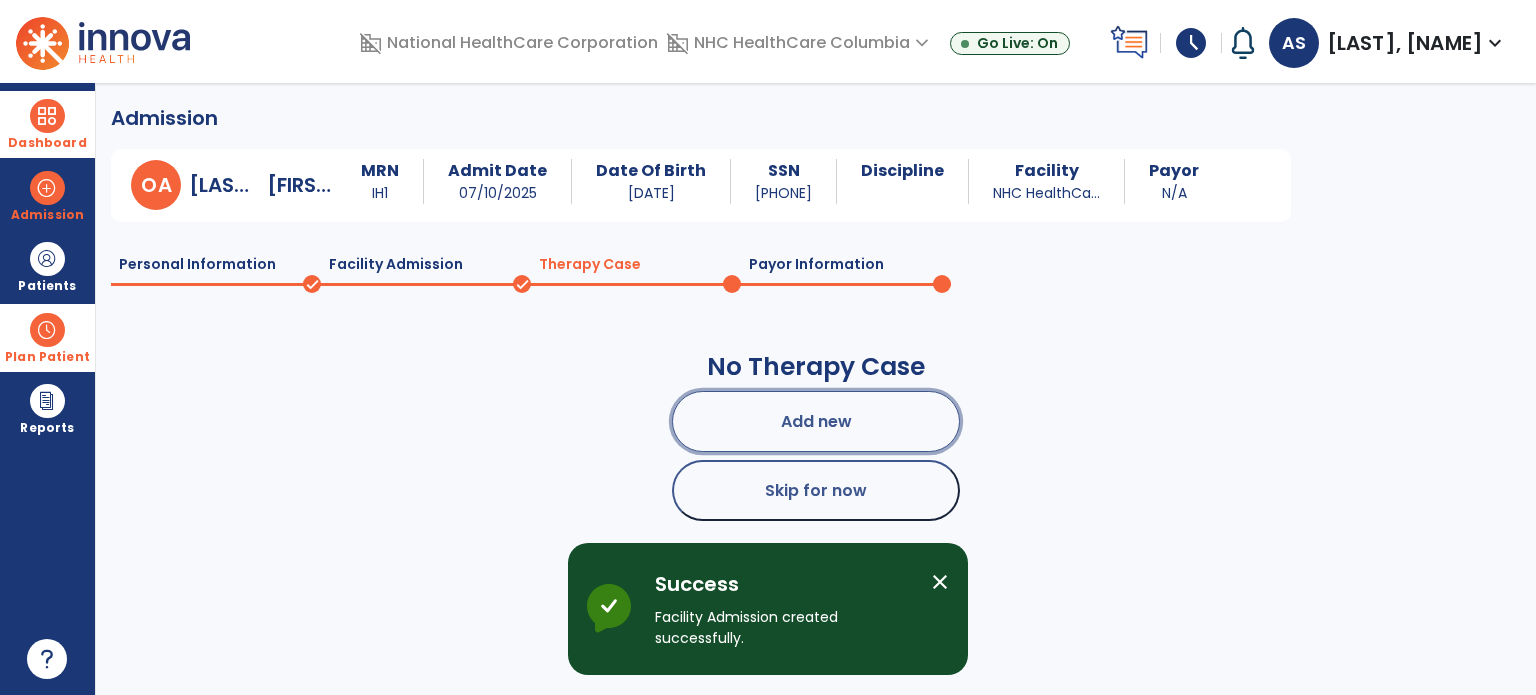 click on "Add new" at bounding box center (816, 421) 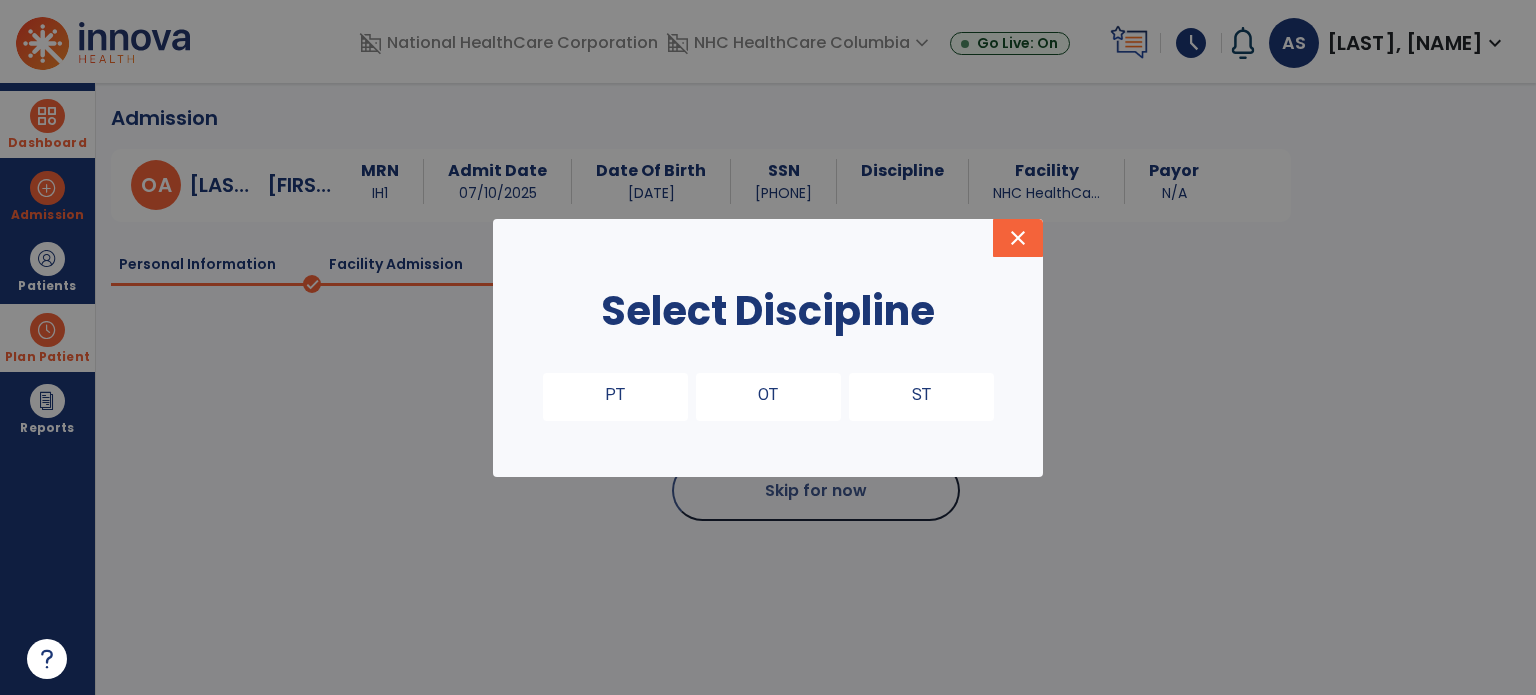 click on "OT" at bounding box center [768, 397] 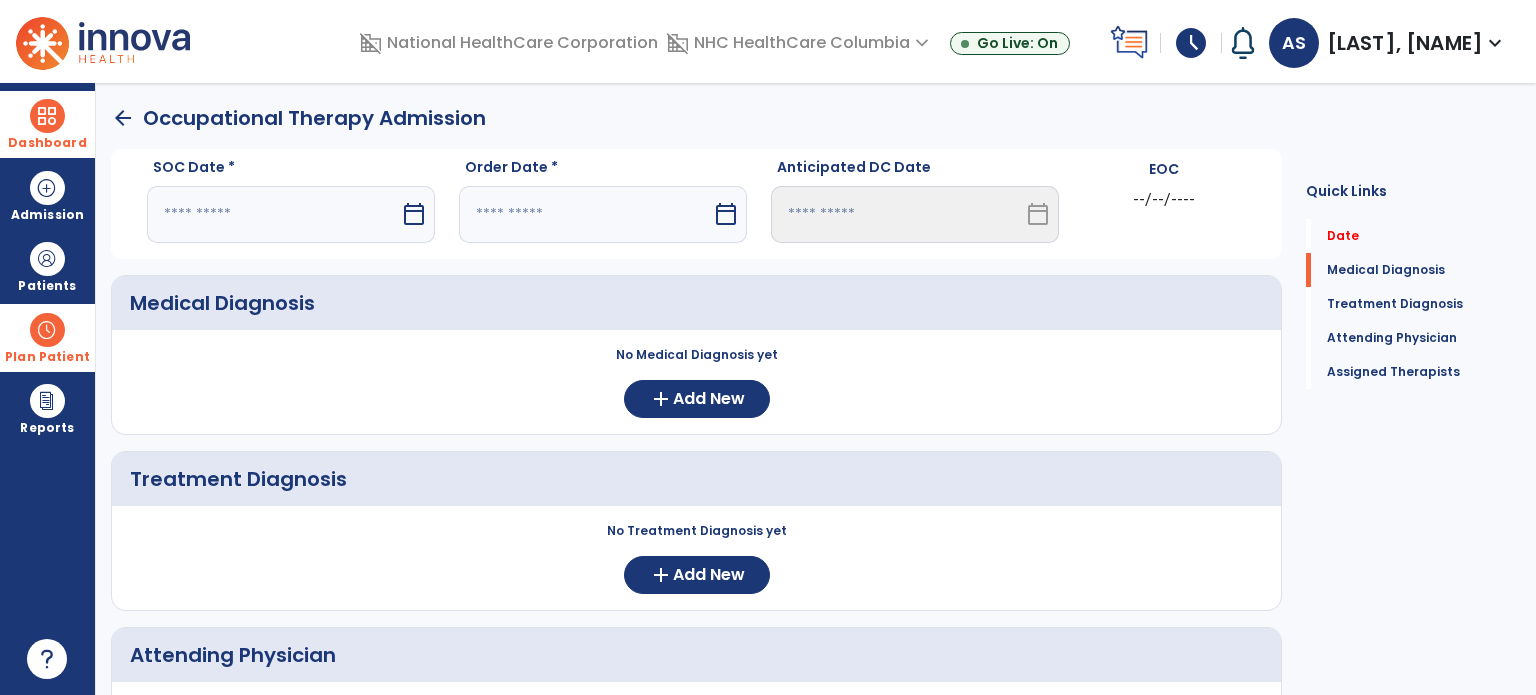 click at bounding box center [273, 214] 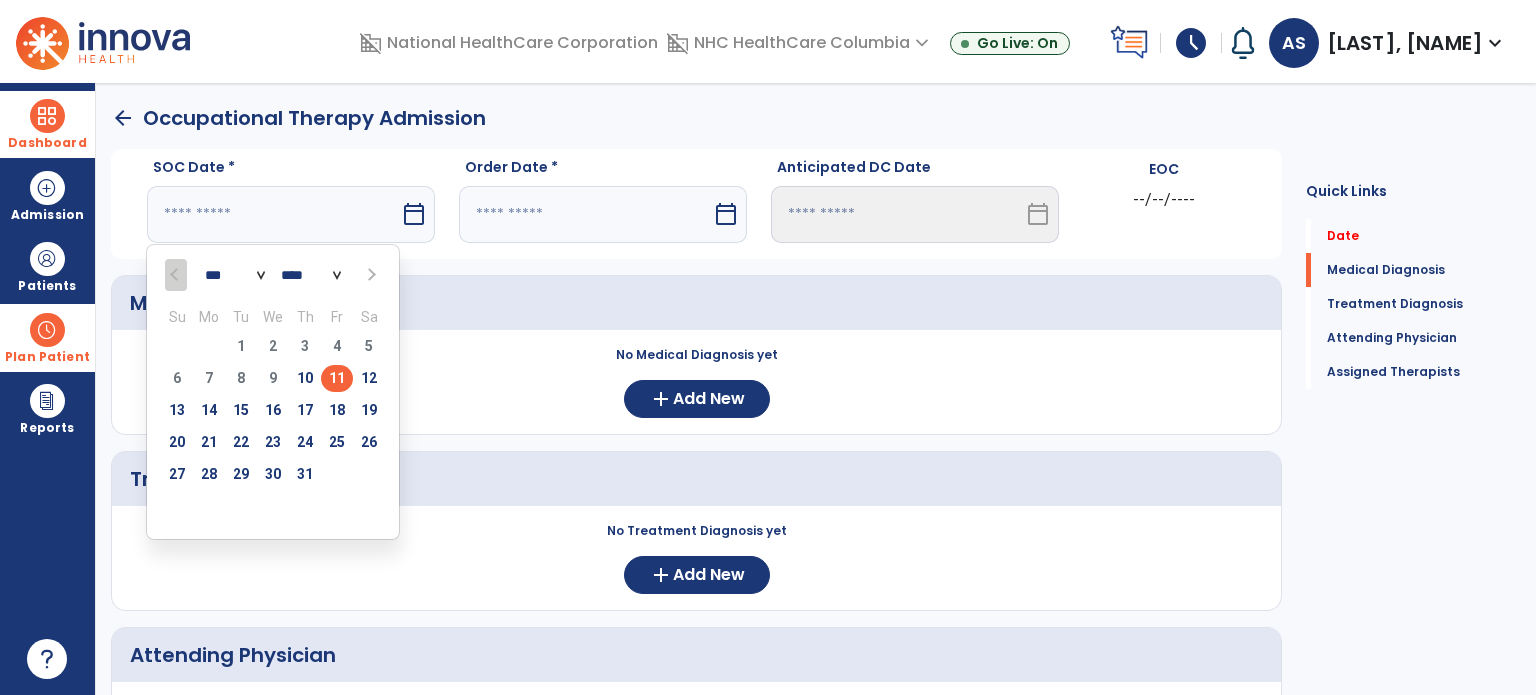 click on "11" at bounding box center (337, 378) 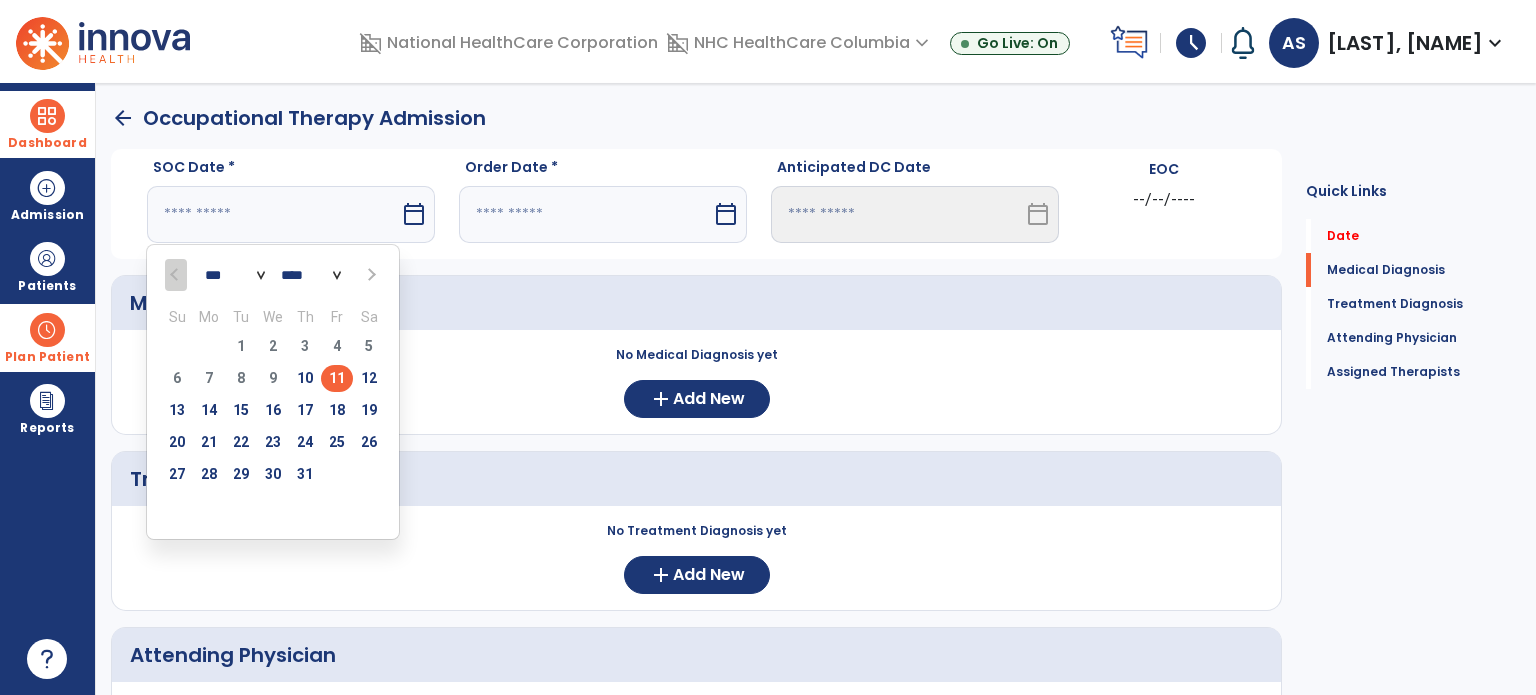 type on "*********" 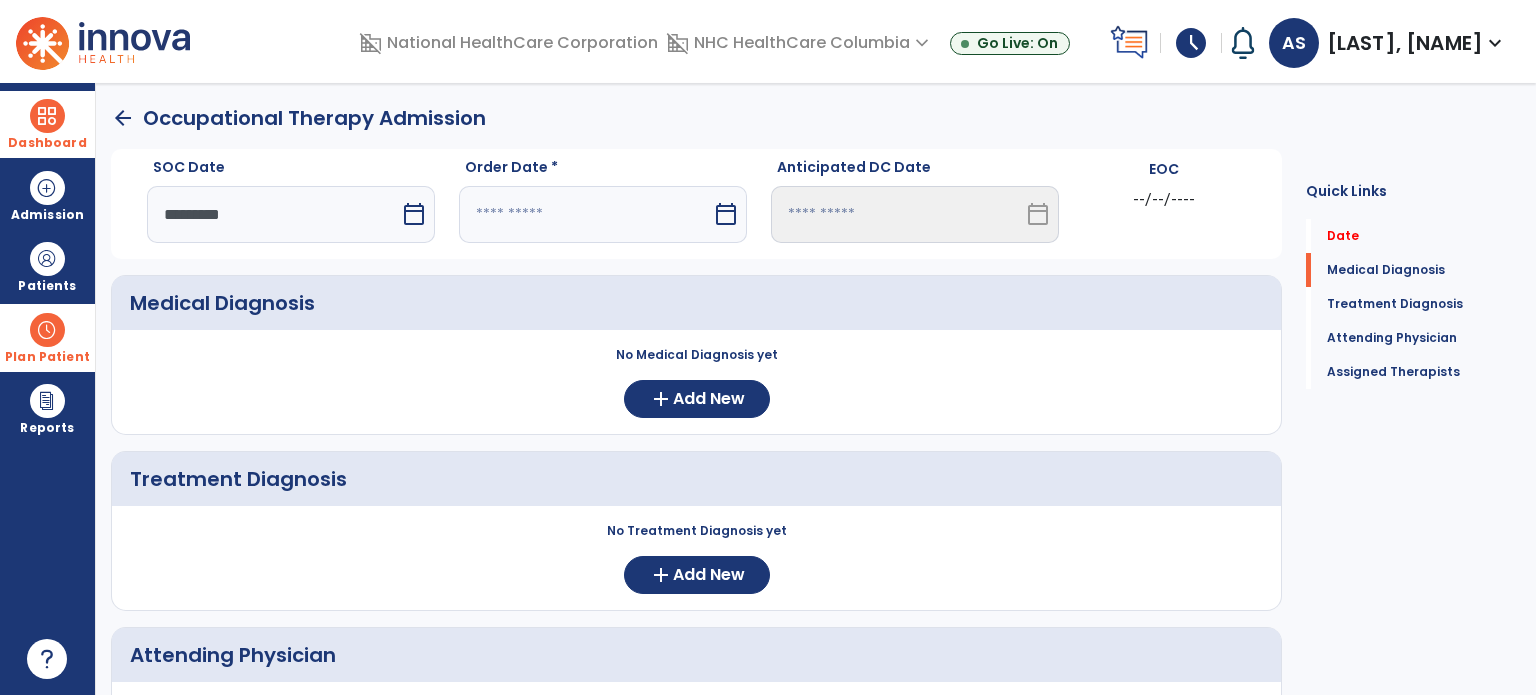 click at bounding box center (585, 214) 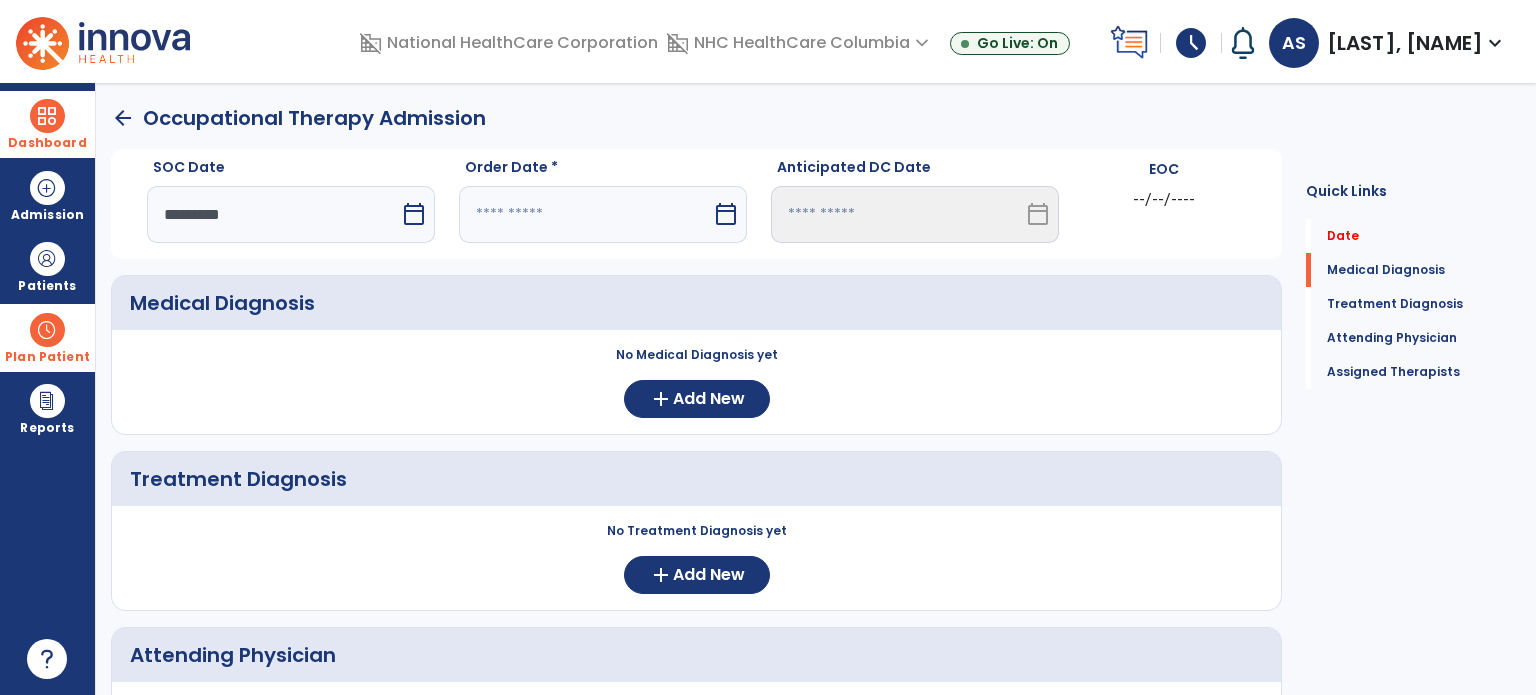 select on "*" 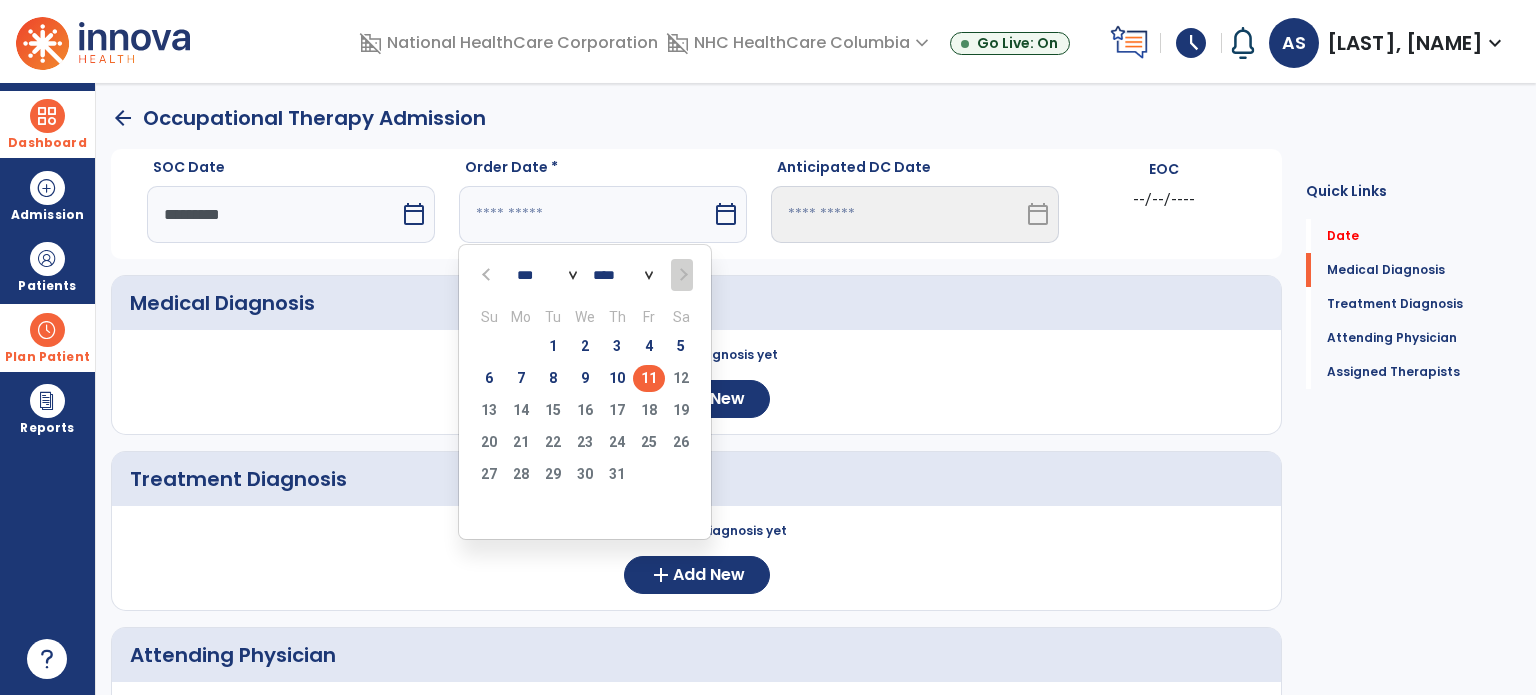 click on "11" at bounding box center [649, 378] 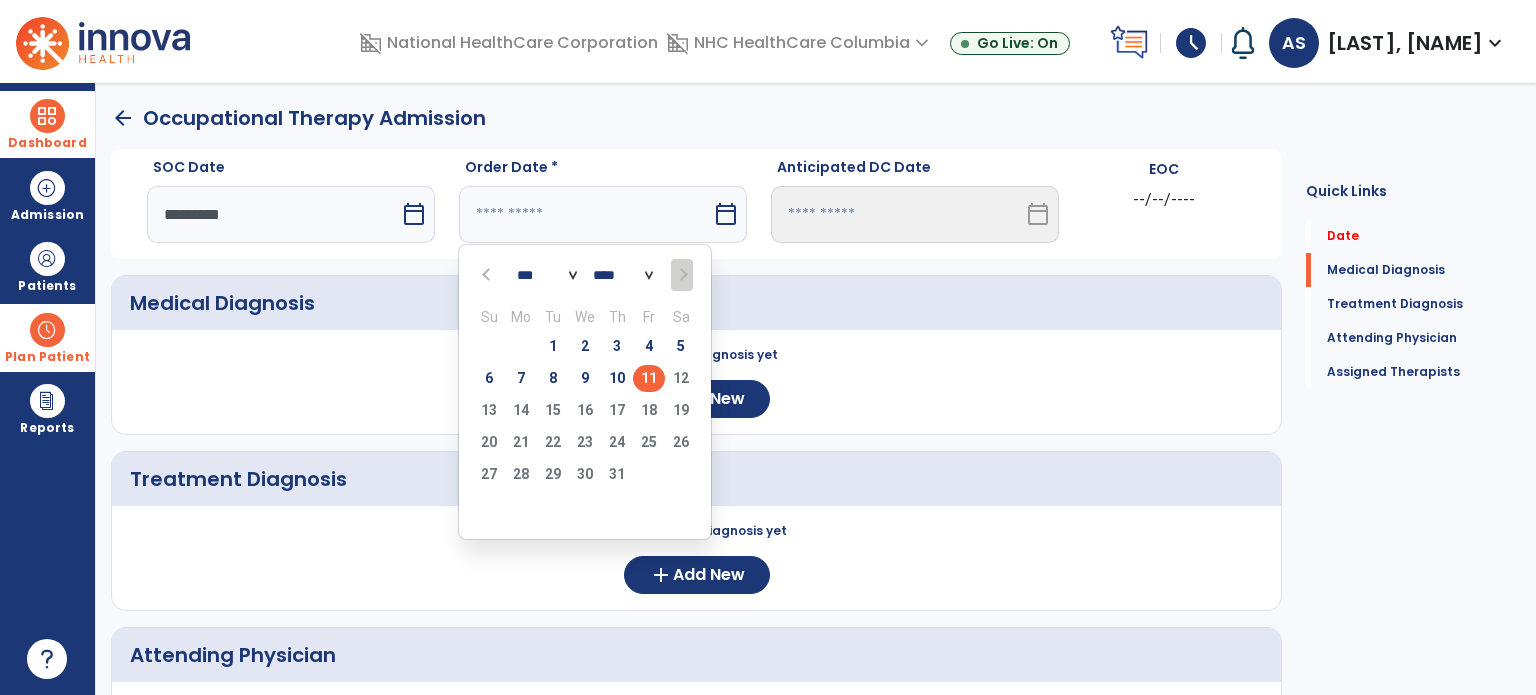 type on "*********" 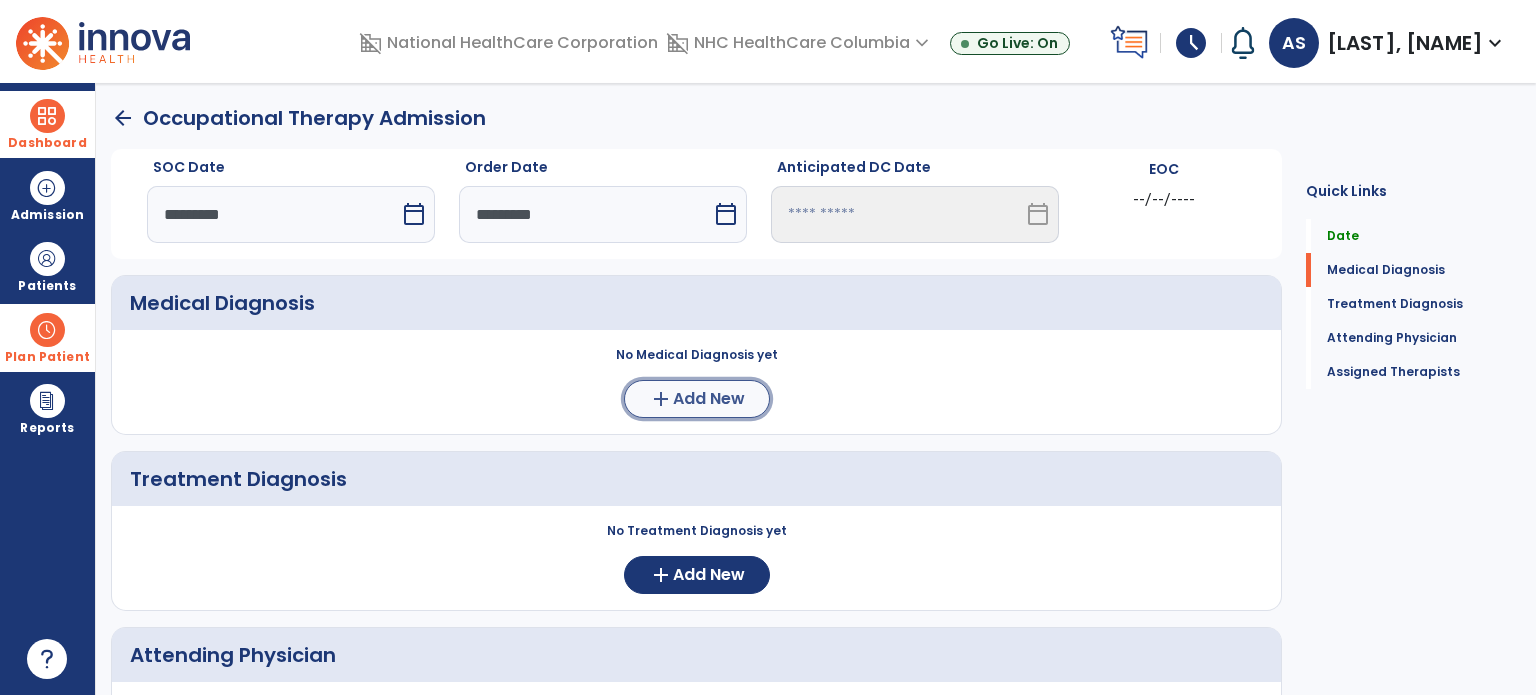 click on "Add New" 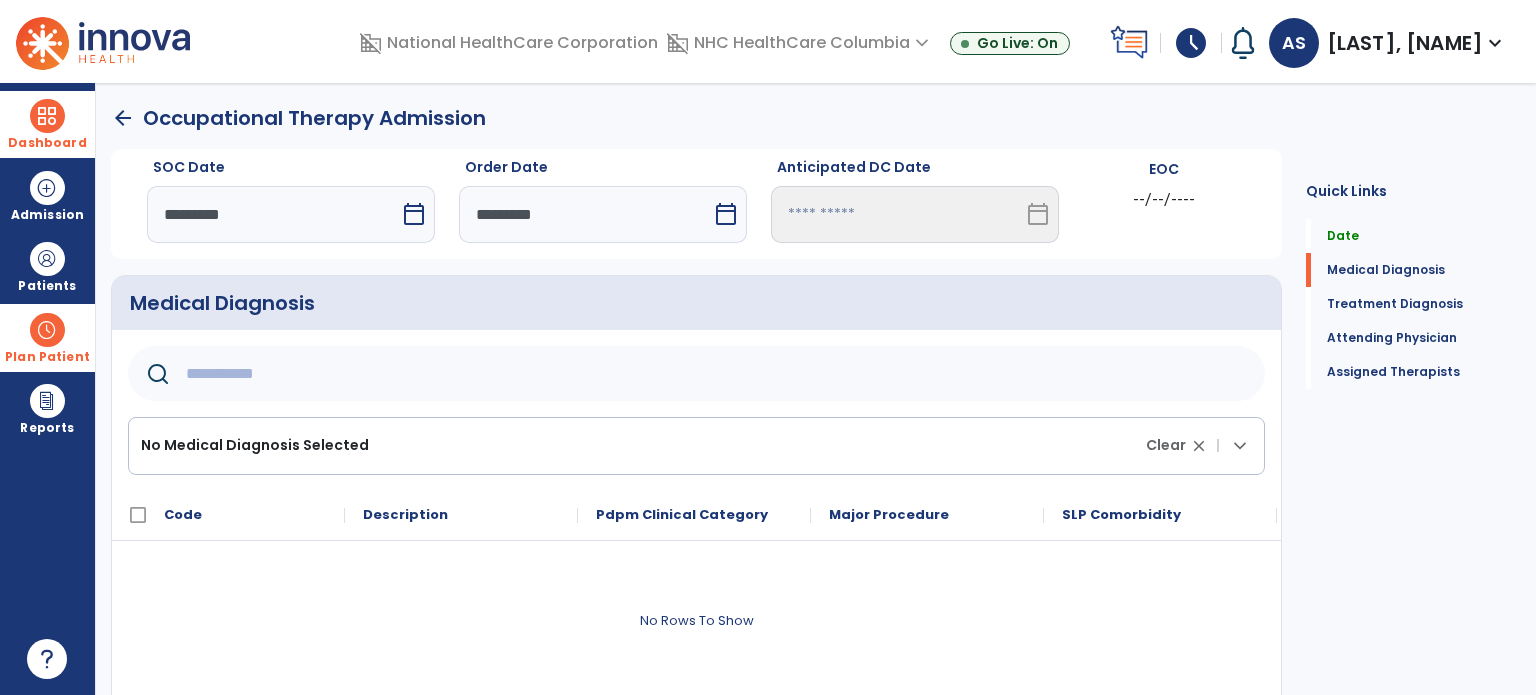 click 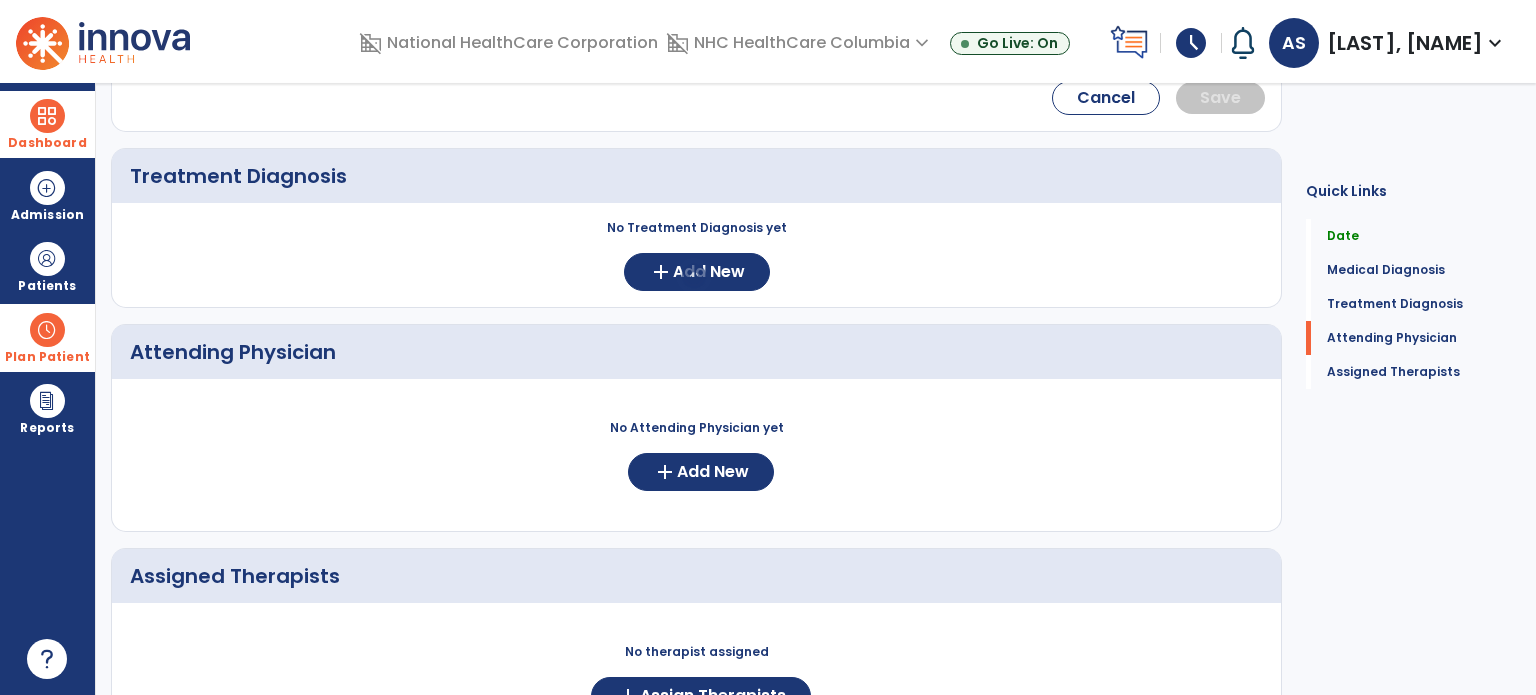 scroll, scrollTop: 775, scrollLeft: 0, axis: vertical 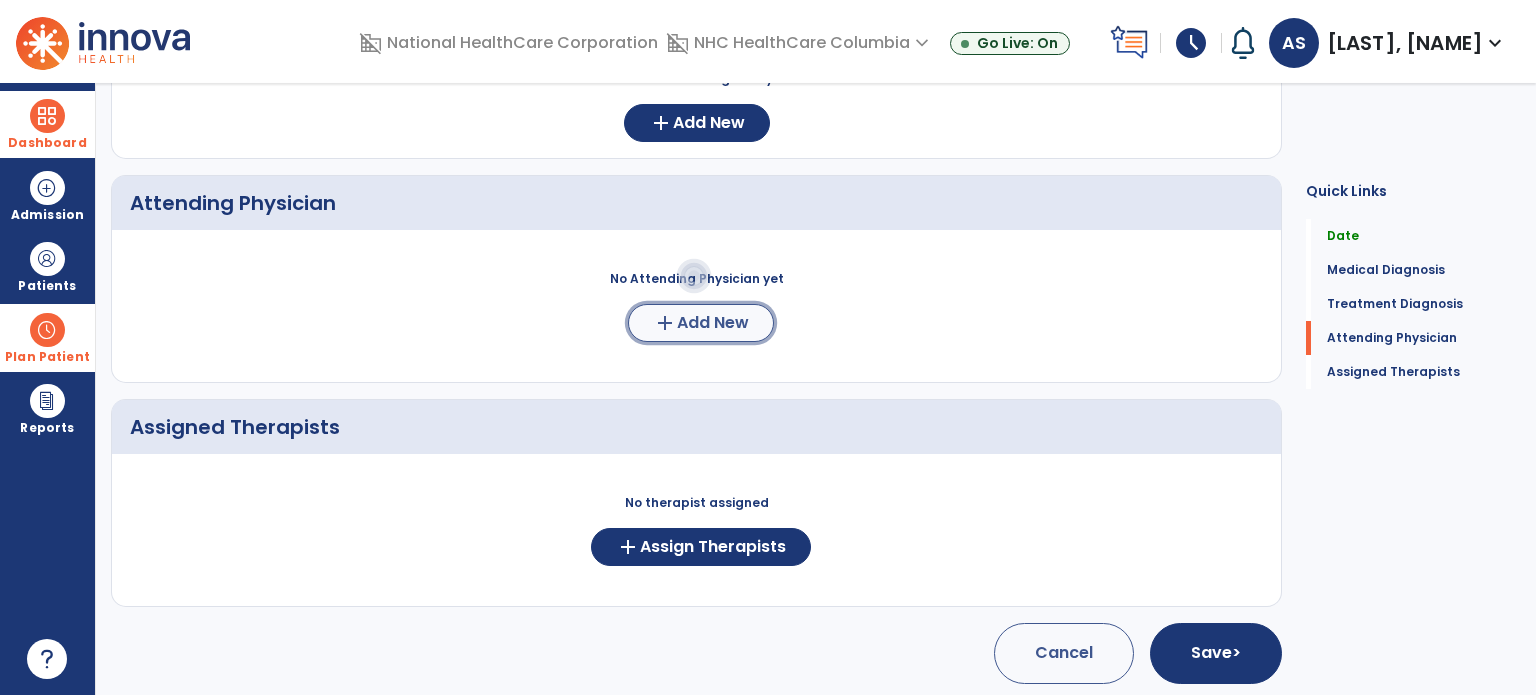 click on "Add New" 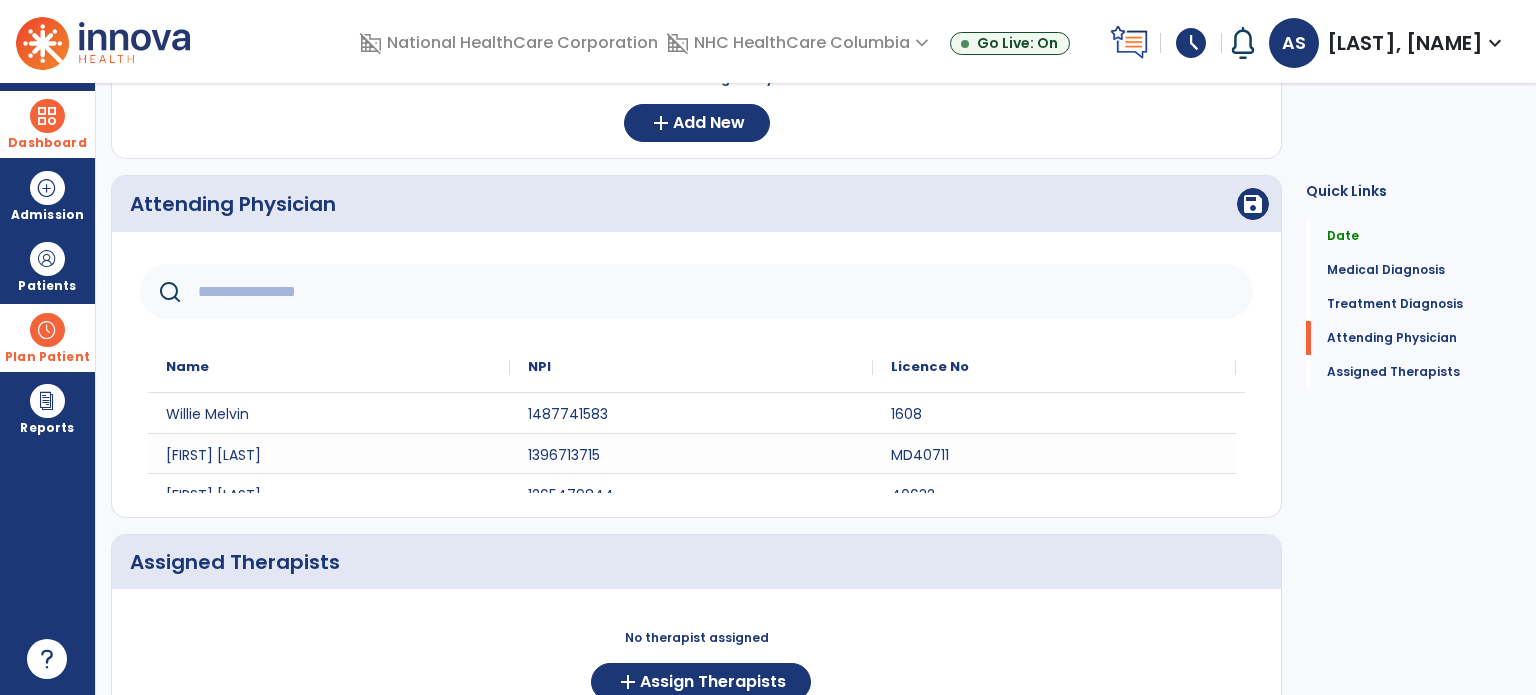 click 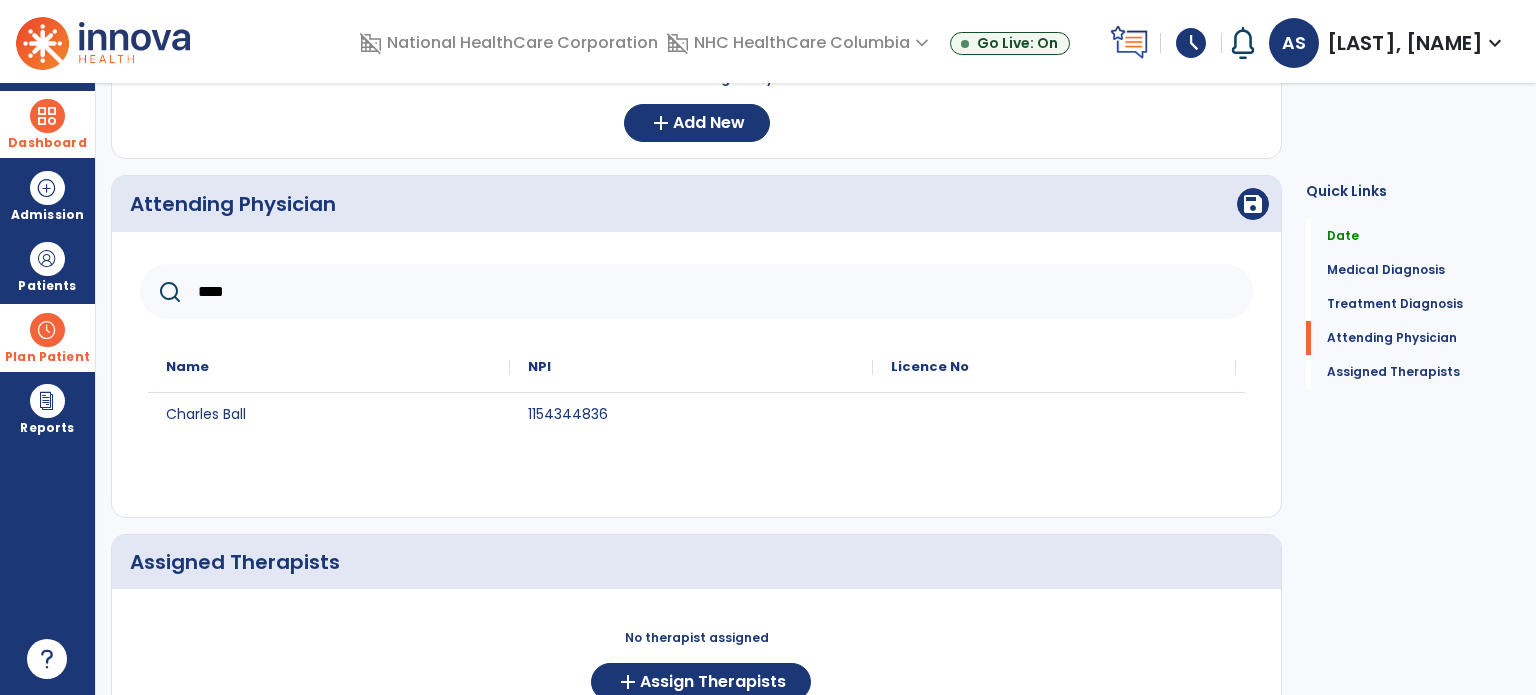 type on "****" 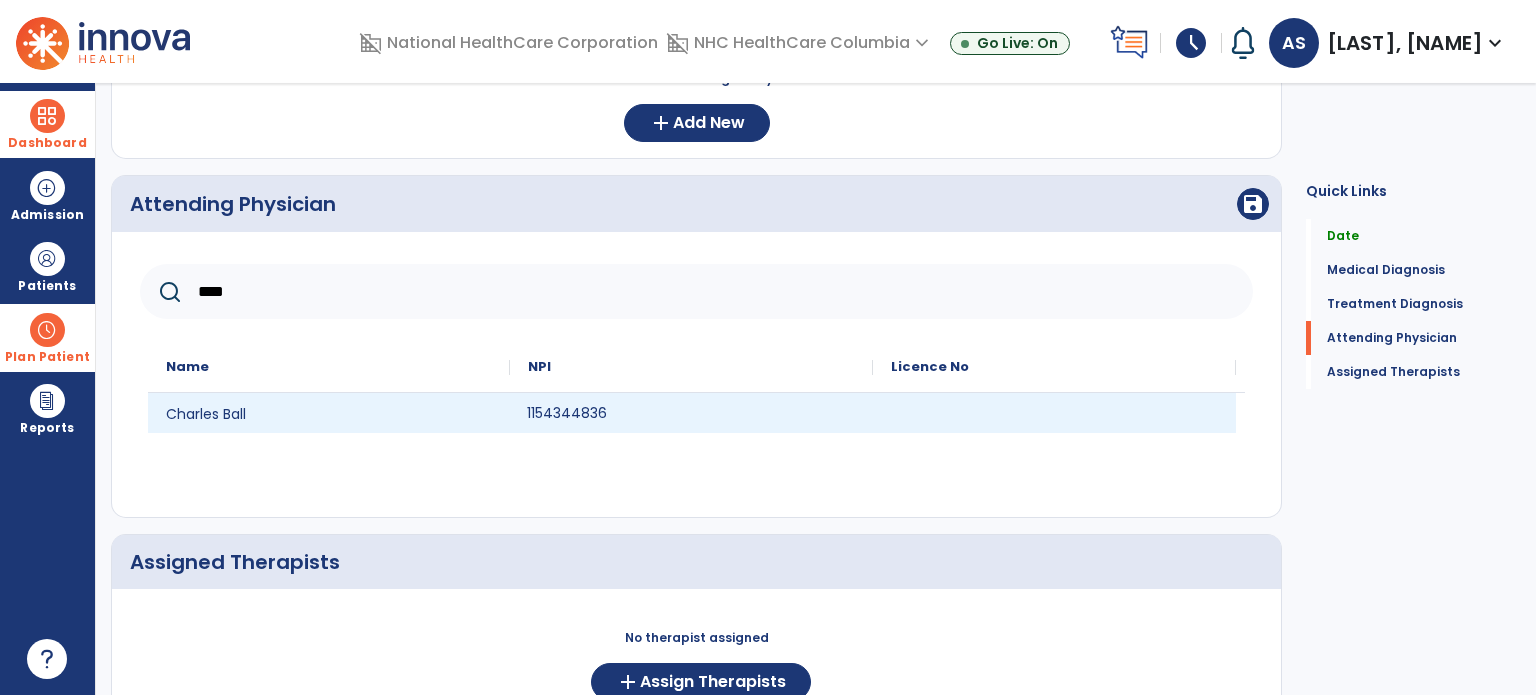 click on "1154344836" 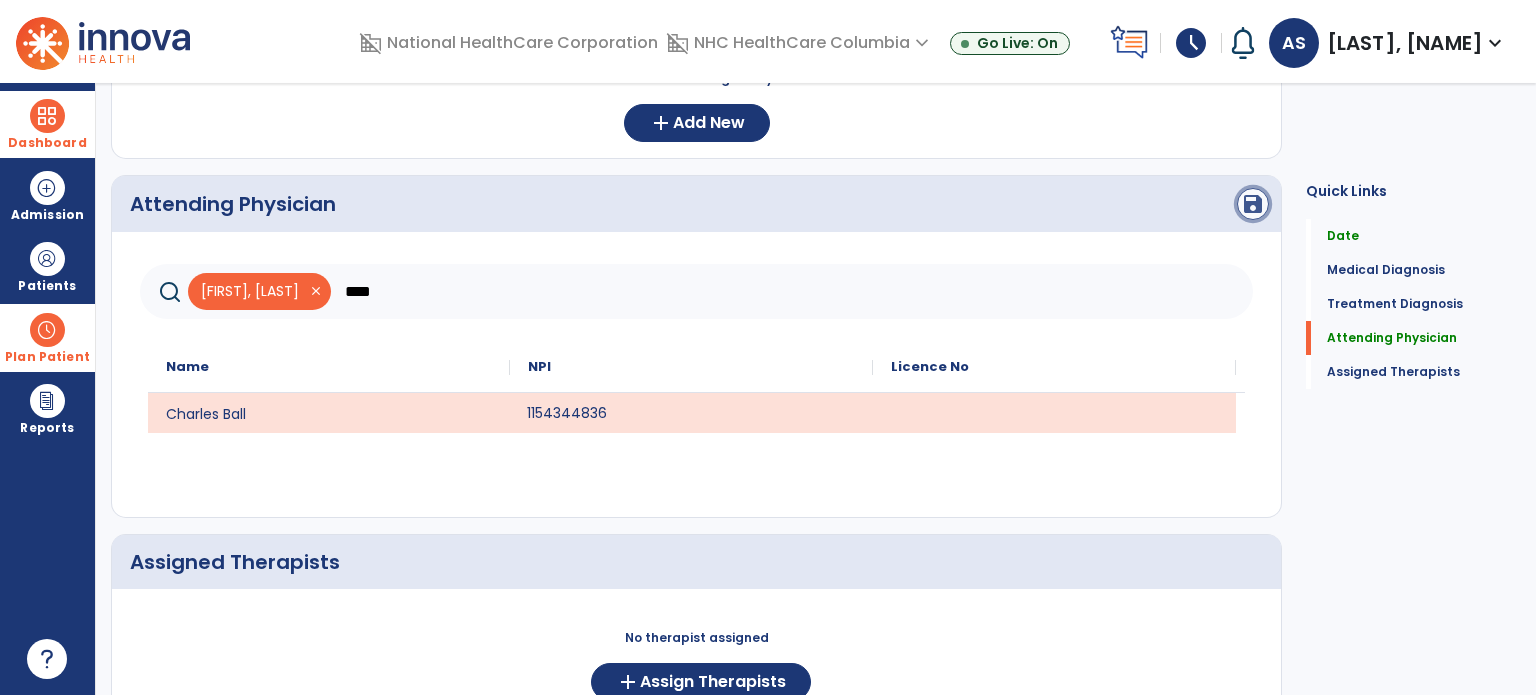 click on "save" 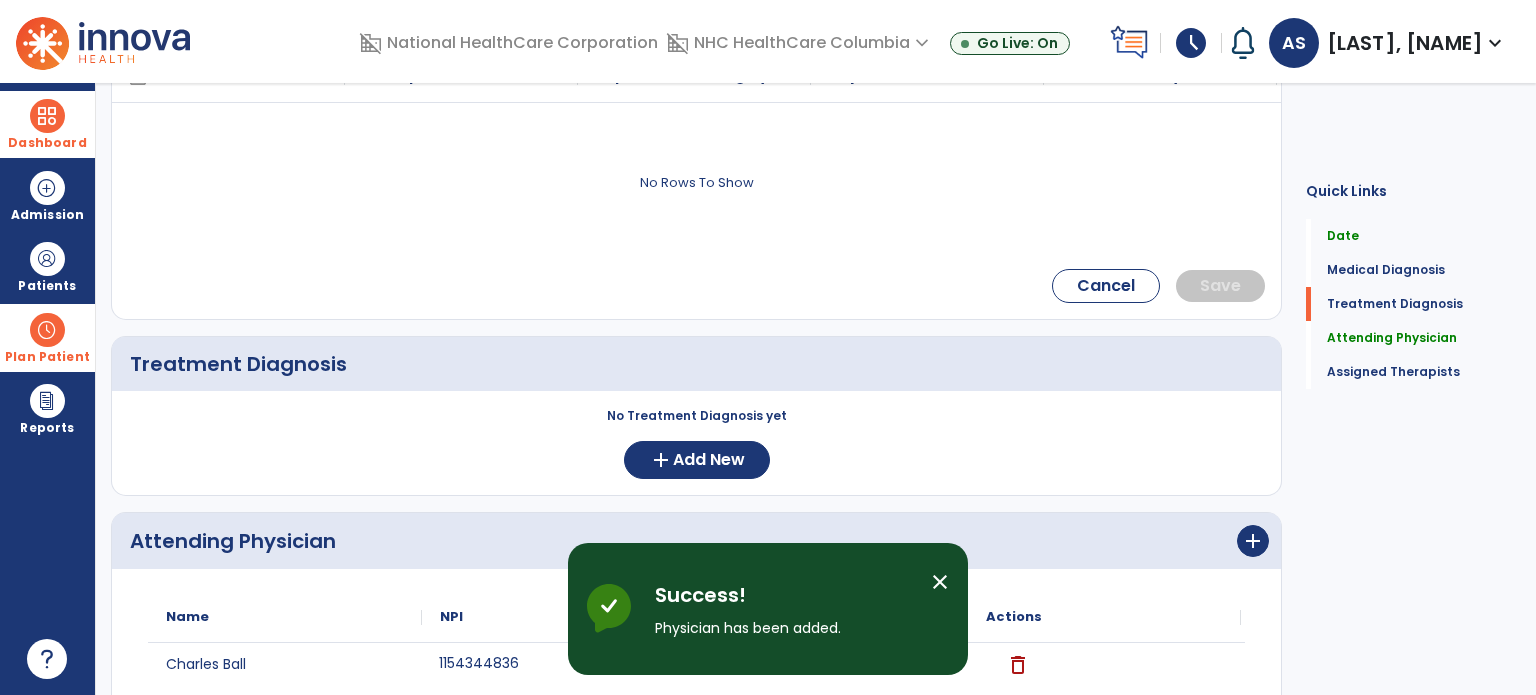 scroll, scrollTop: 436, scrollLeft: 0, axis: vertical 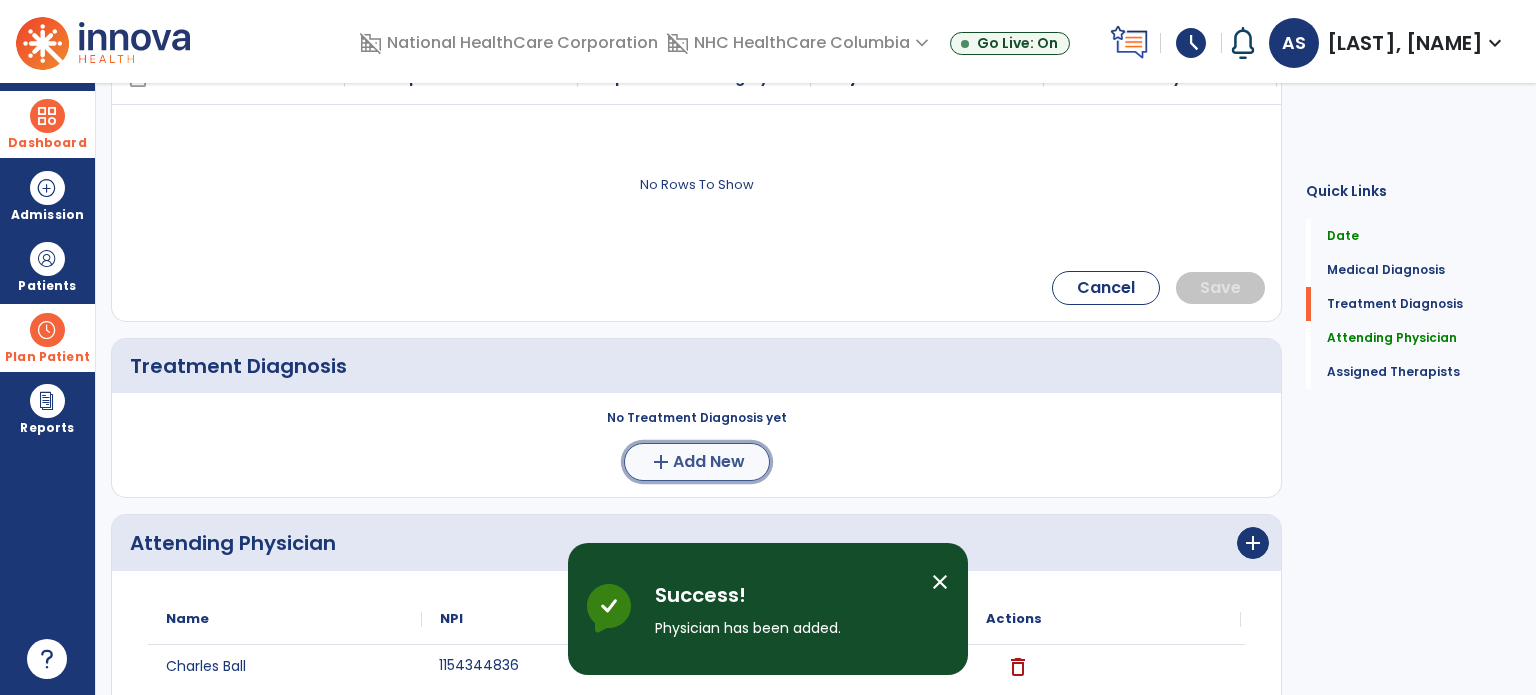click on "add  Add New" 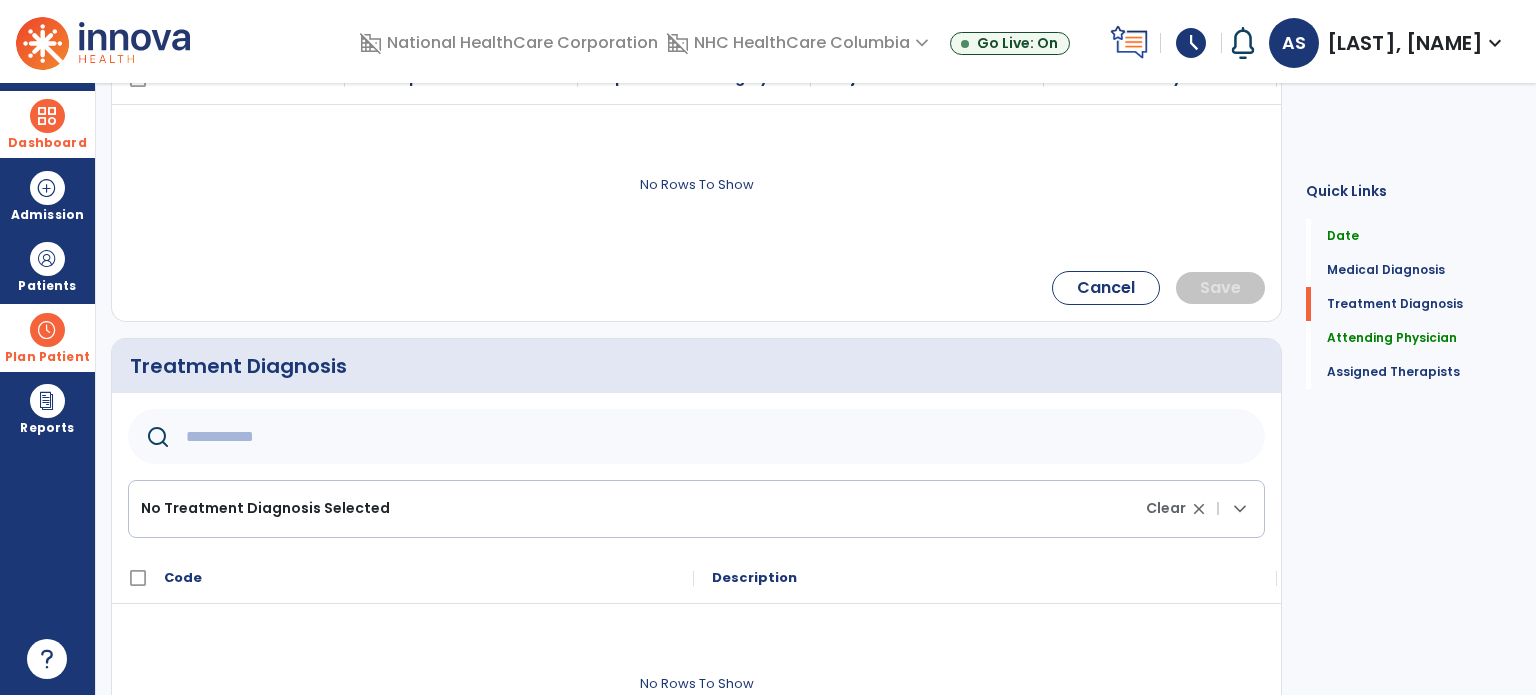 click 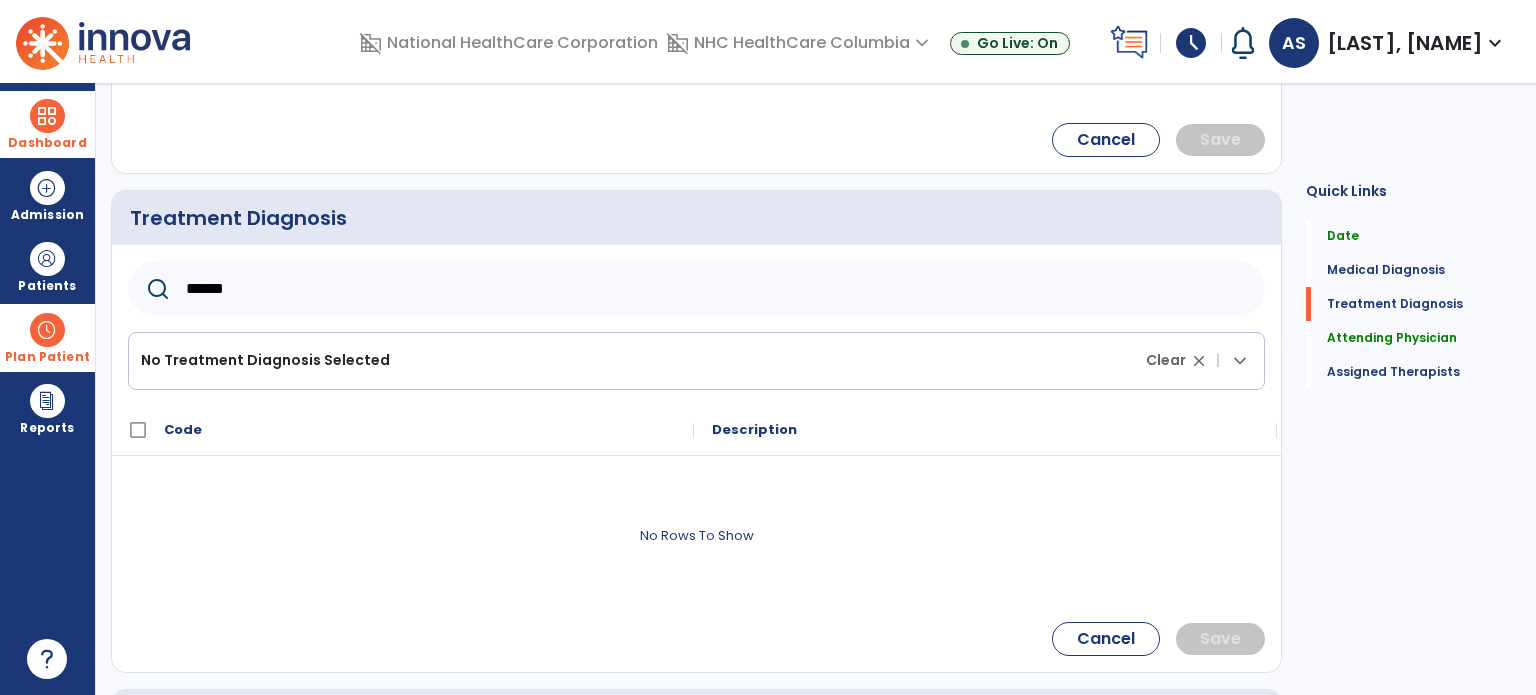scroll, scrollTop: 584, scrollLeft: 0, axis: vertical 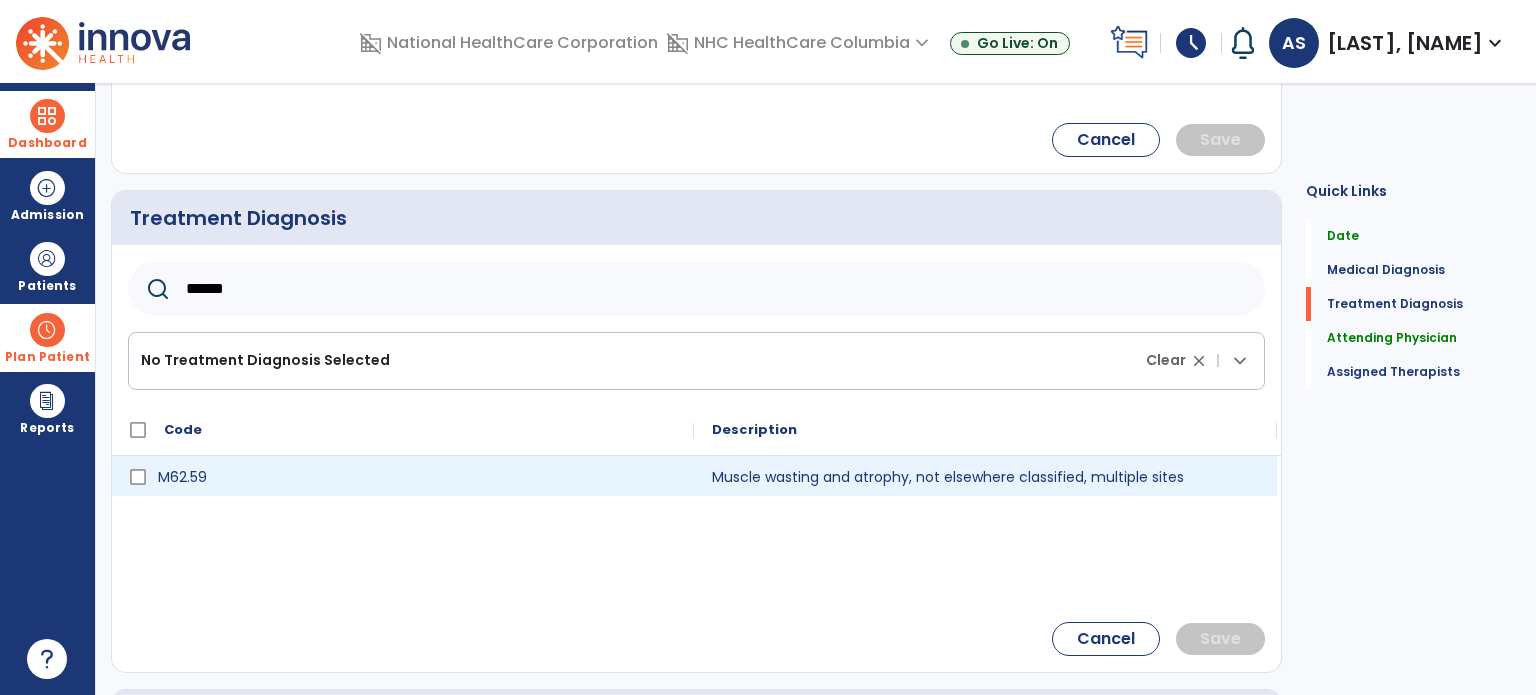 type on "******" 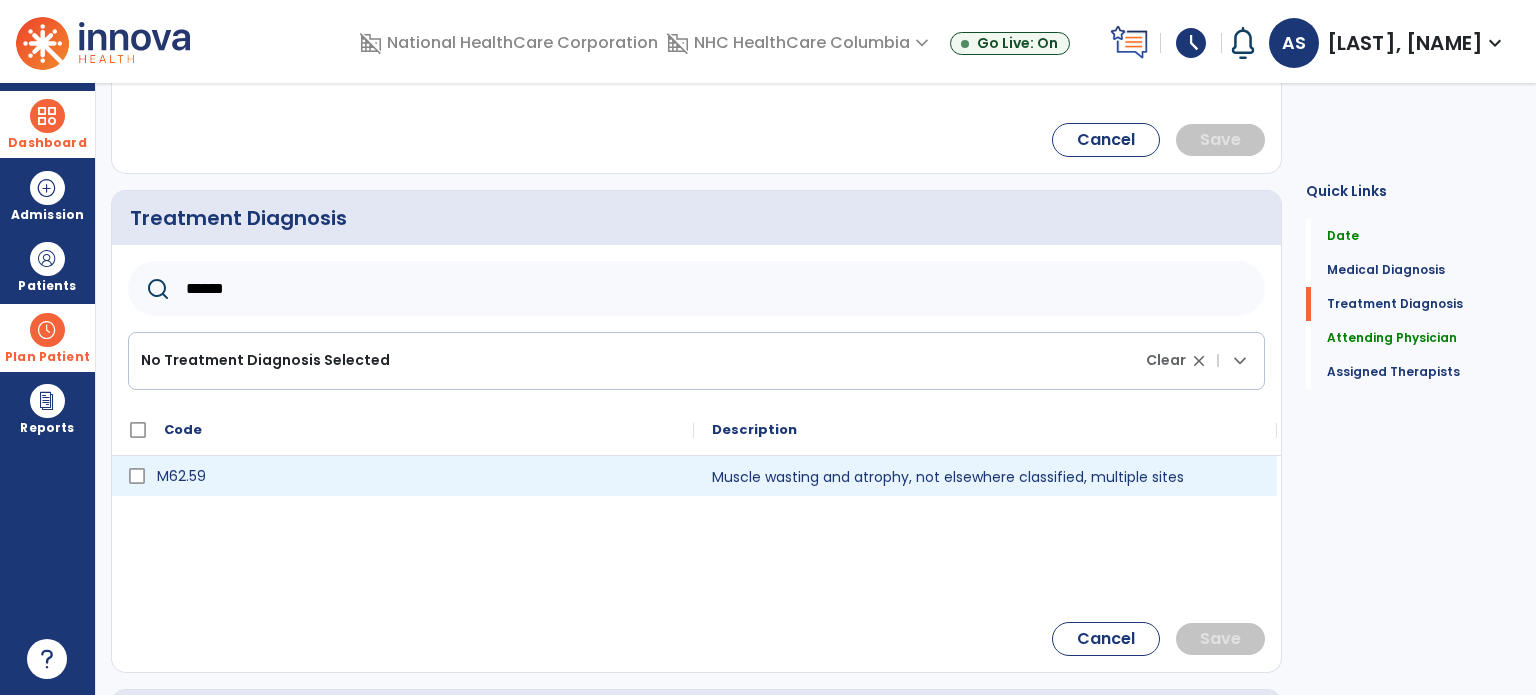 click on "M62.59" at bounding box center (417, 476) 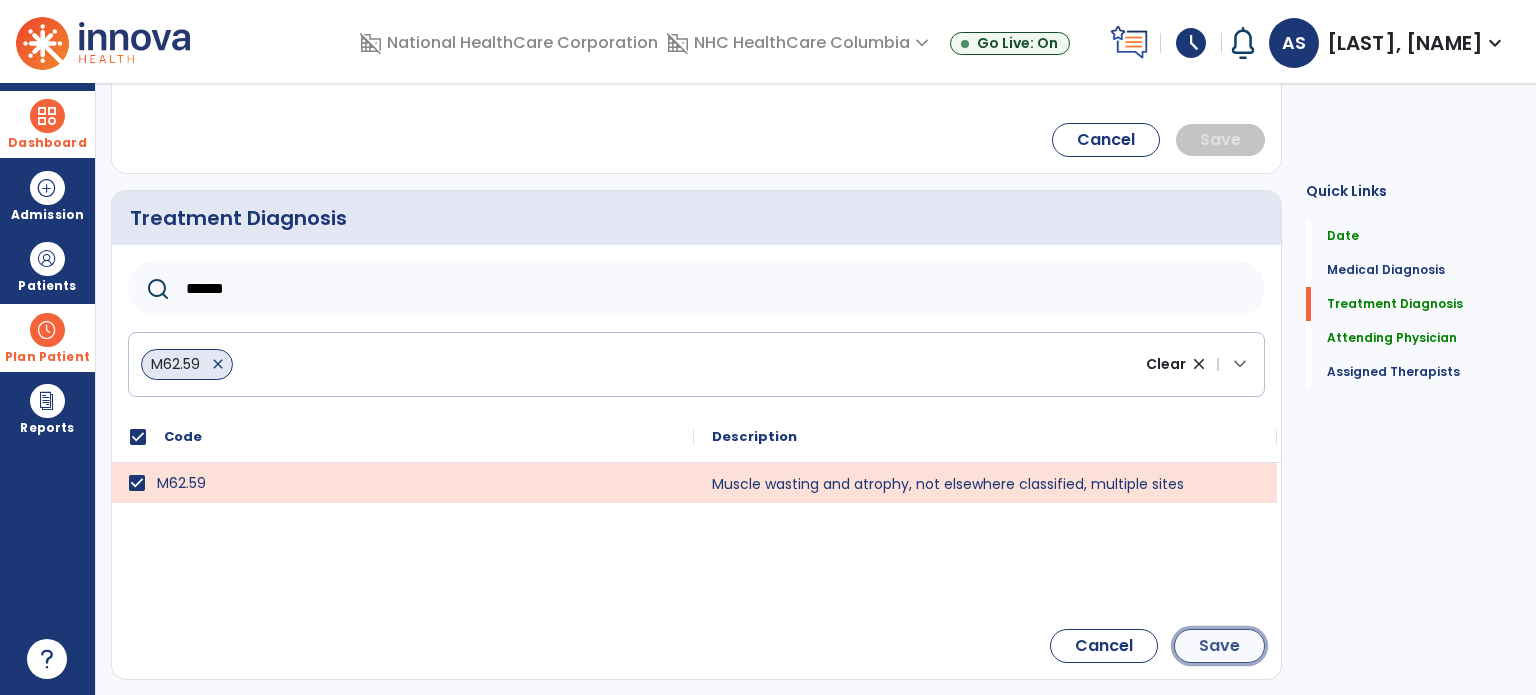 click on "Save" 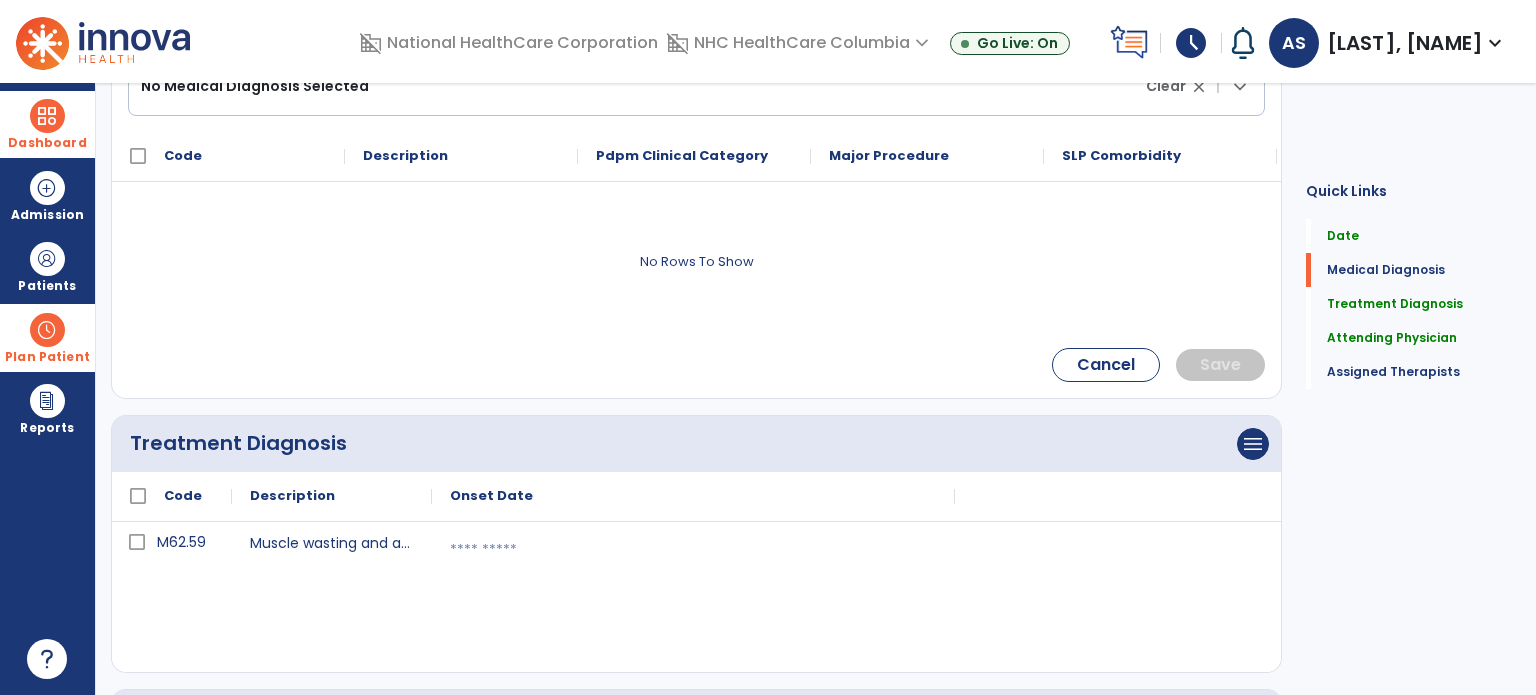 scroll, scrollTop: 283, scrollLeft: 0, axis: vertical 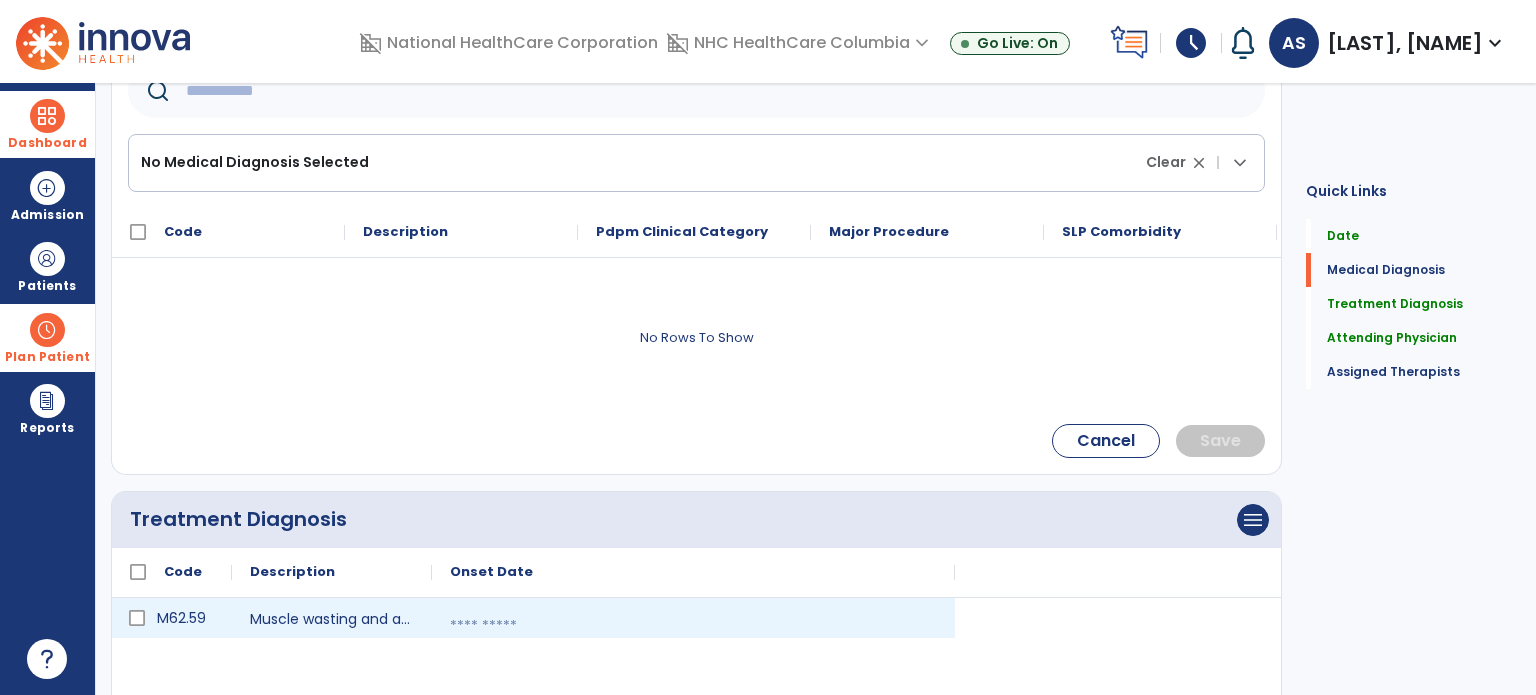 click at bounding box center [693, 626] 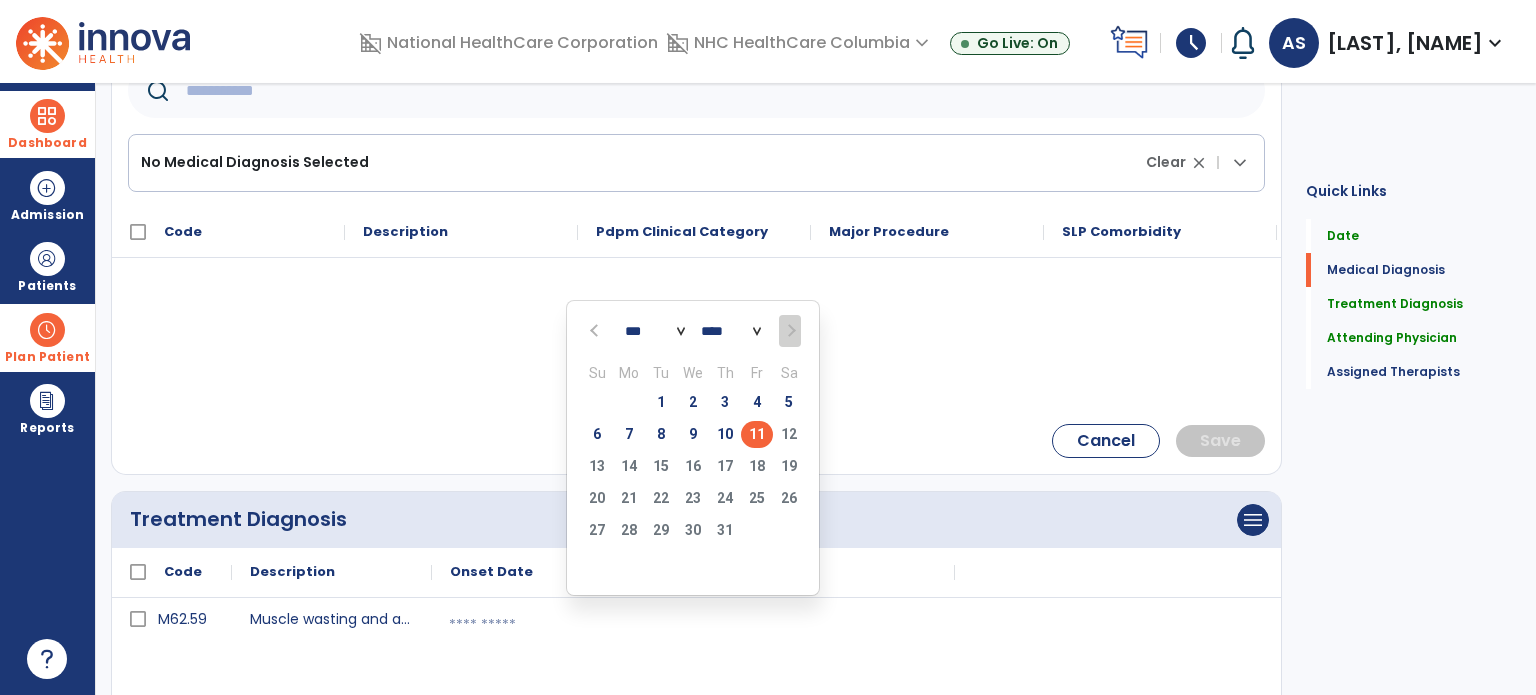 click 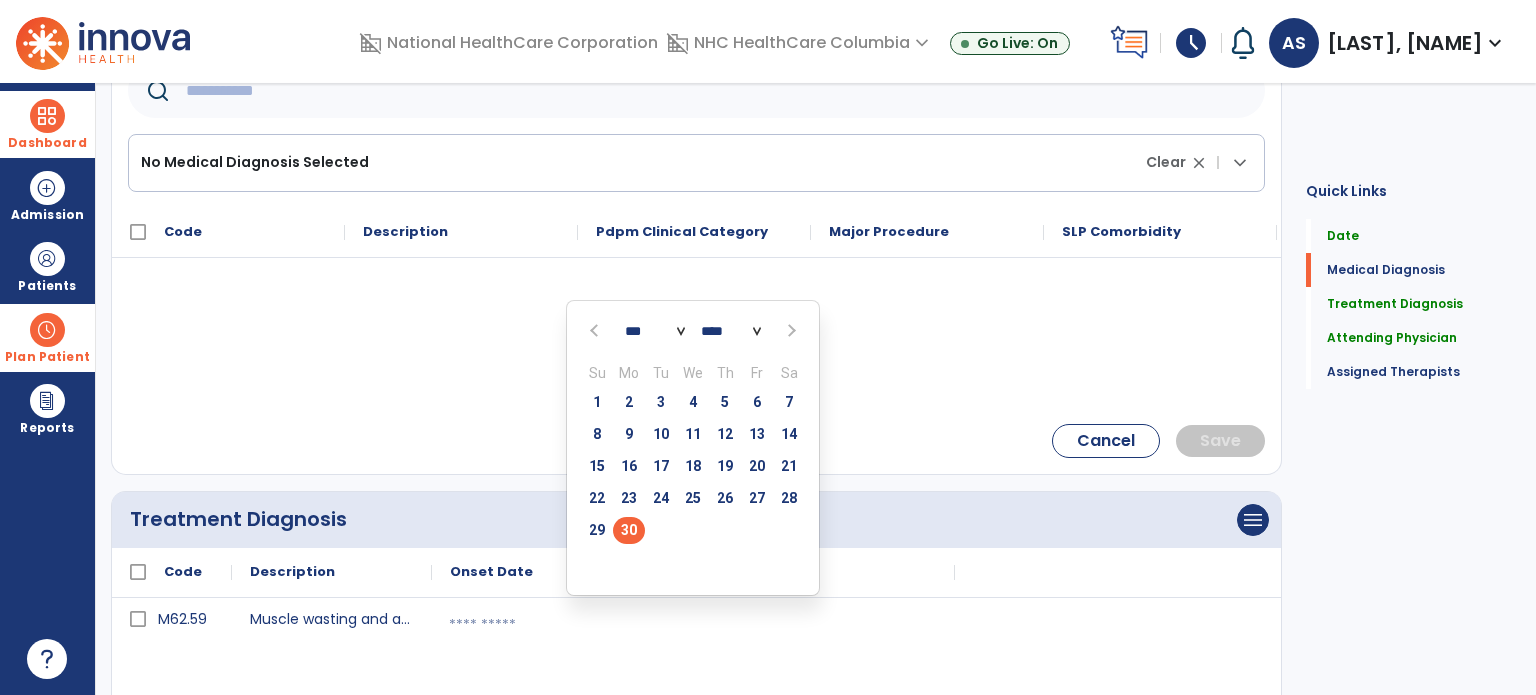 click on "30" 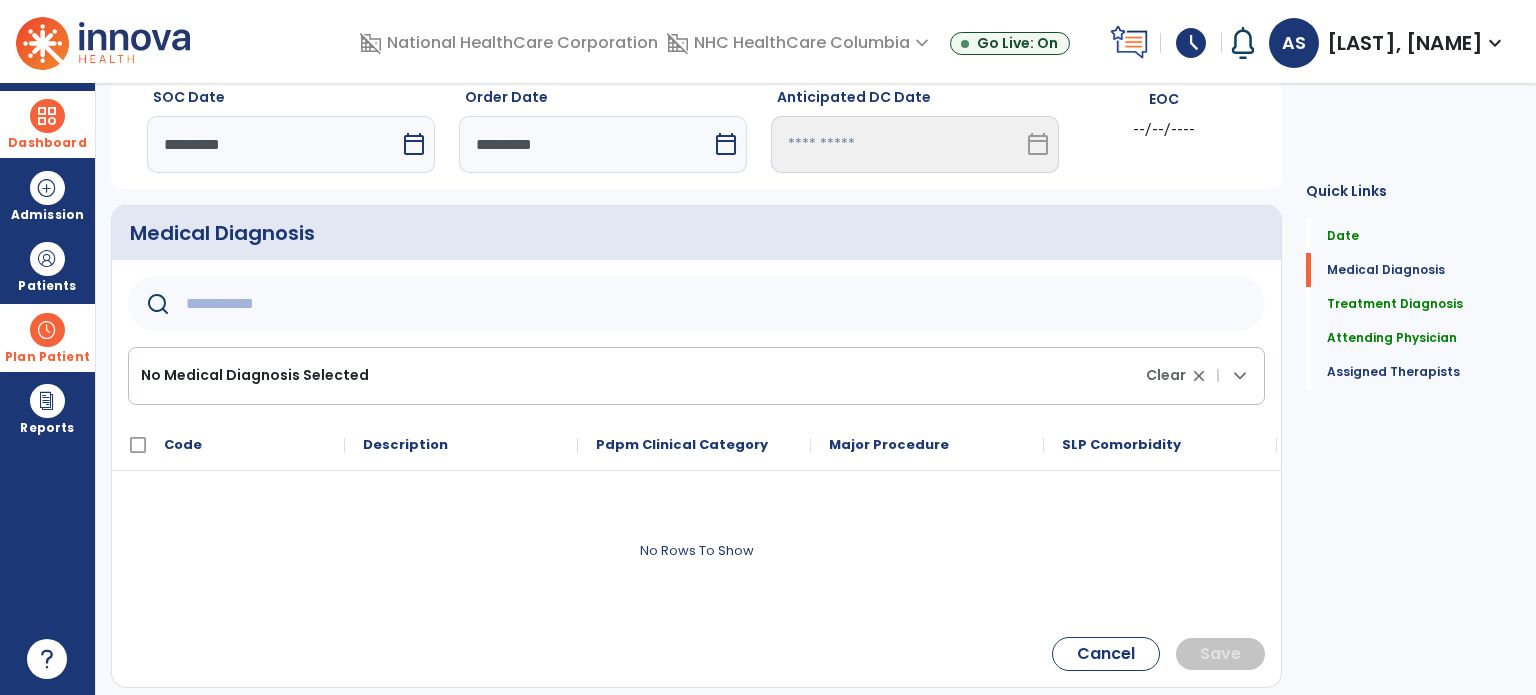 scroll, scrollTop: 68, scrollLeft: 0, axis: vertical 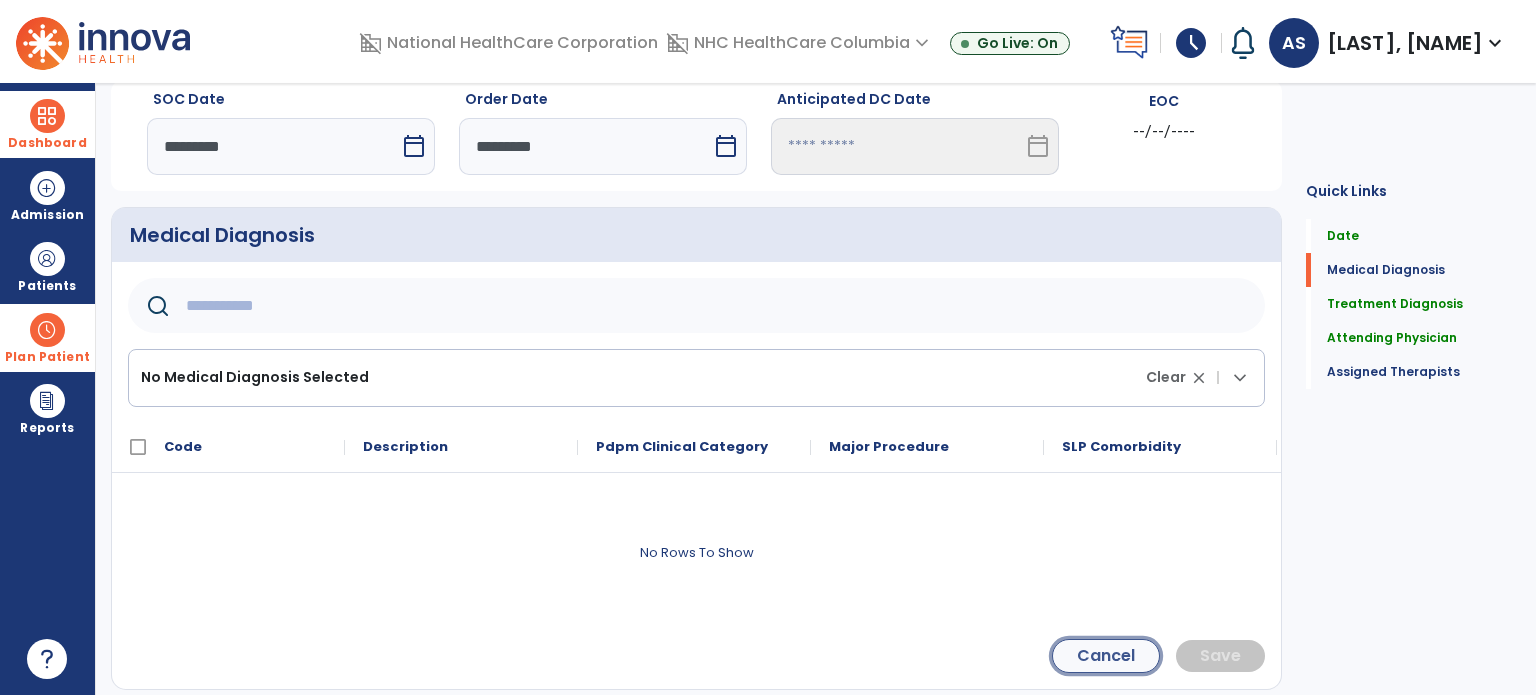 click on "Cancel" 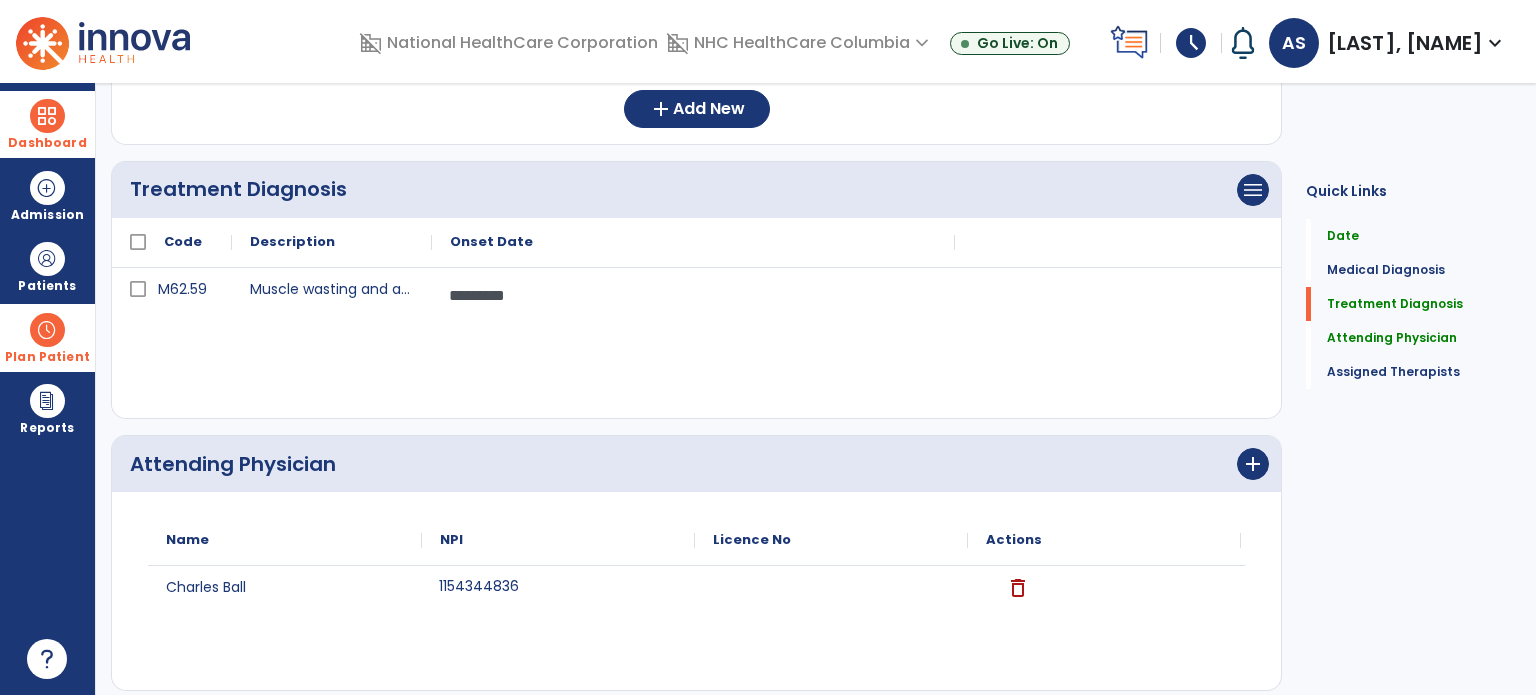 scroll, scrollTop: 599, scrollLeft: 0, axis: vertical 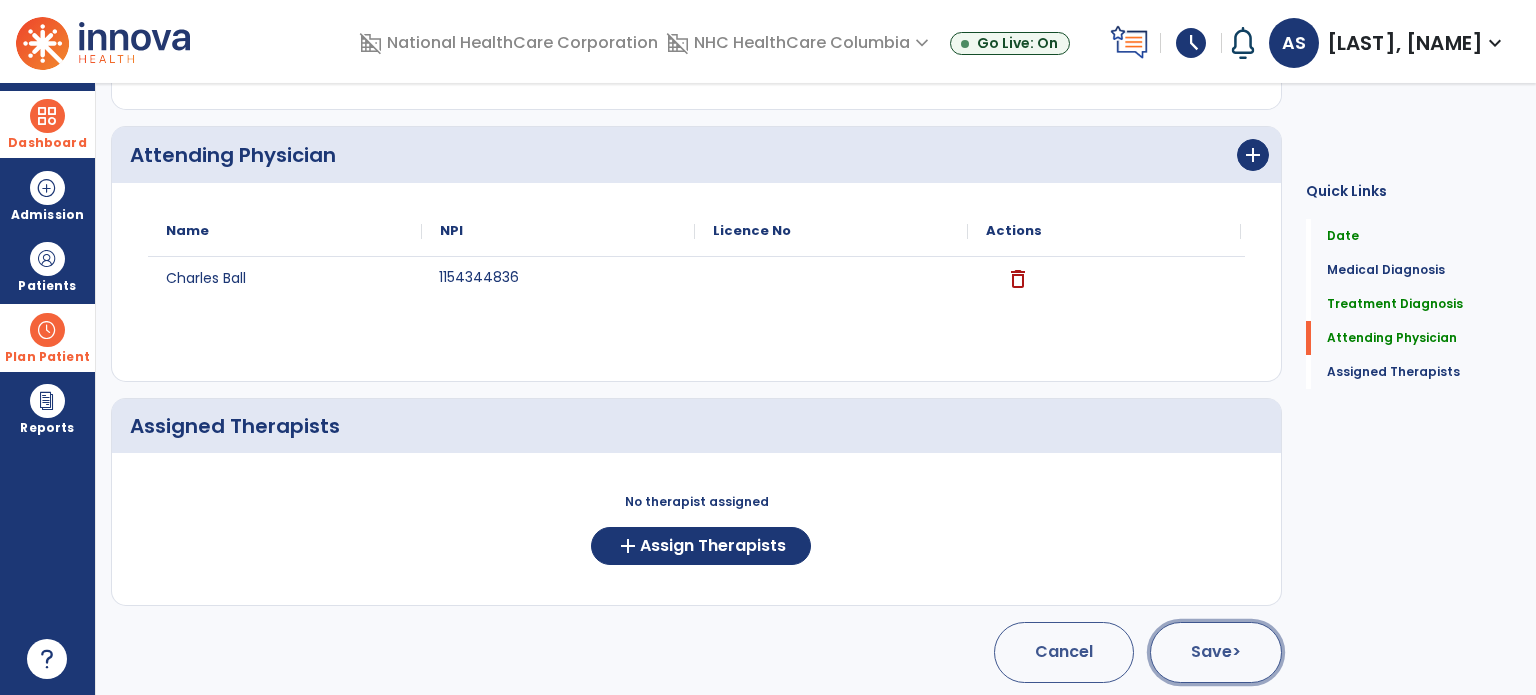 click on ">" 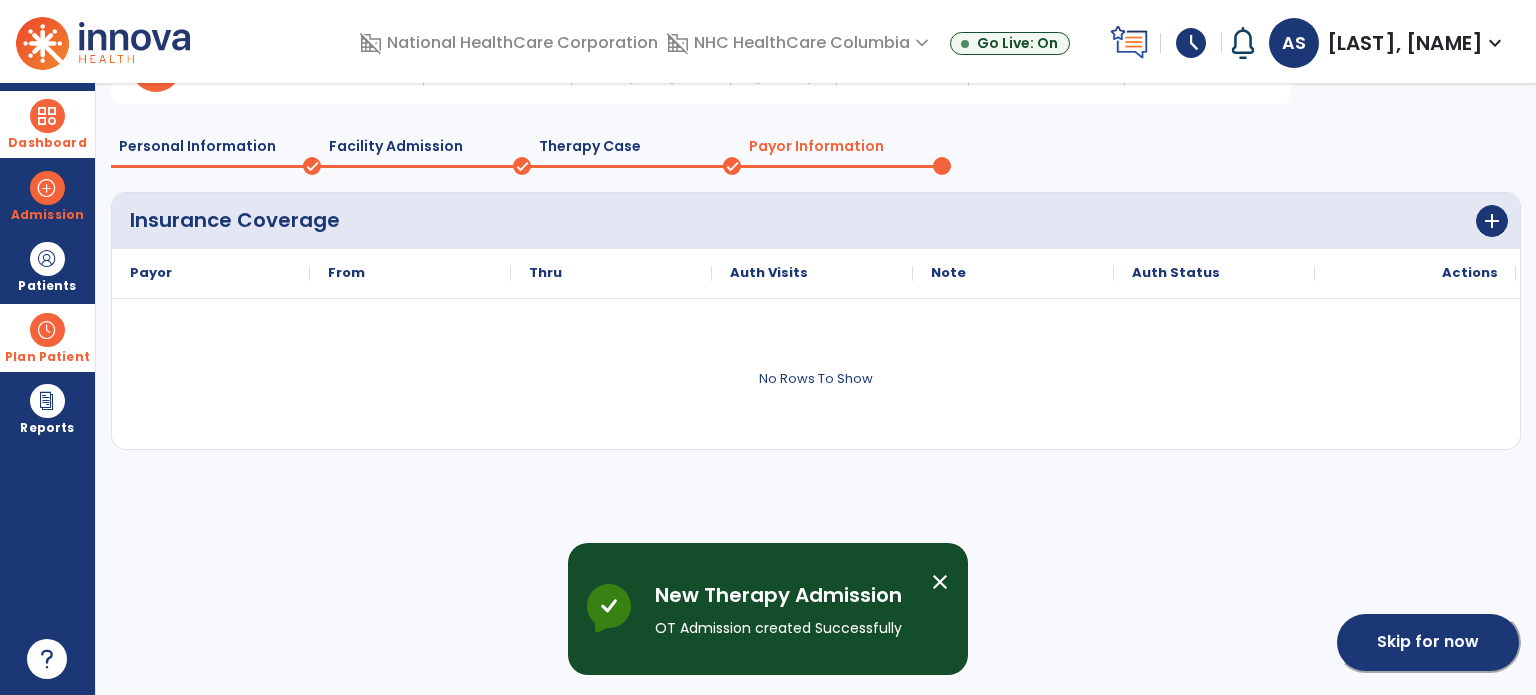 click on "Skip for now" 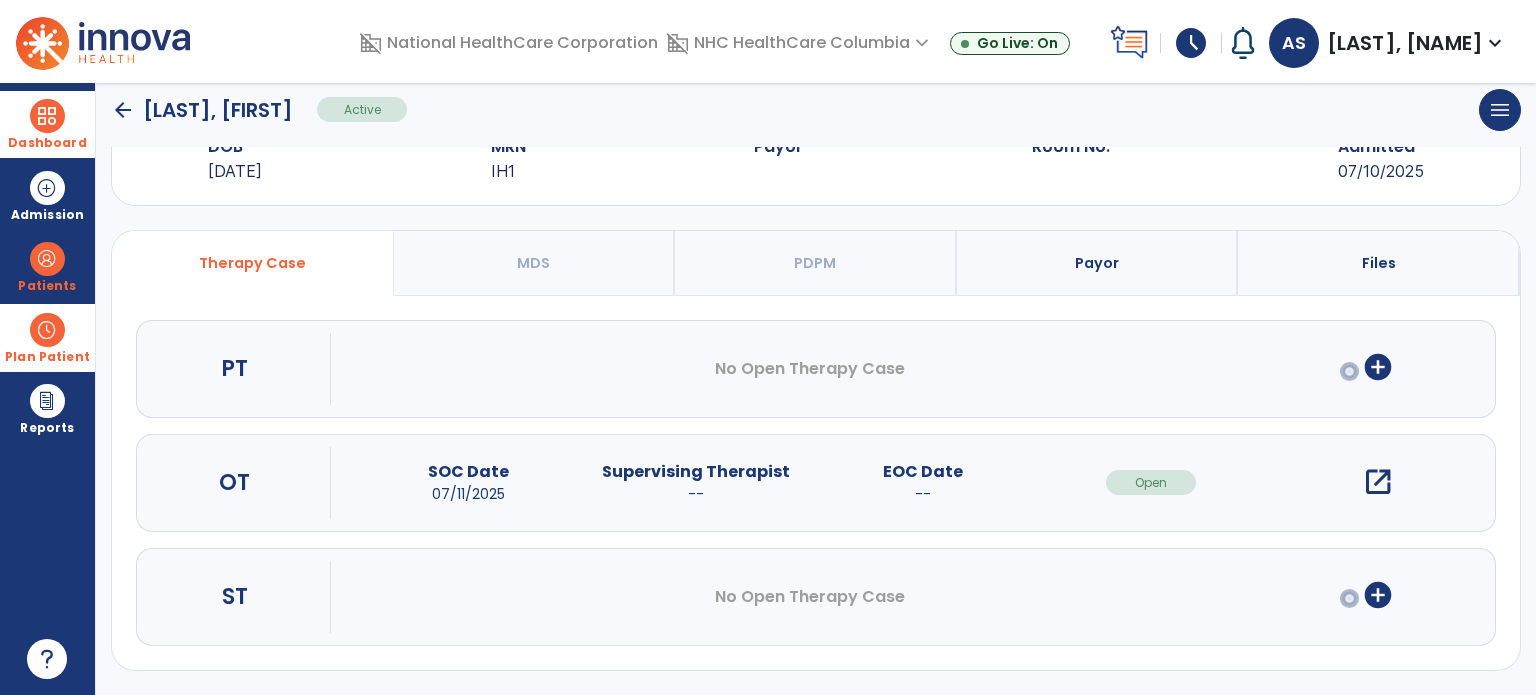 scroll, scrollTop: 62, scrollLeft: 0, axis: vertical 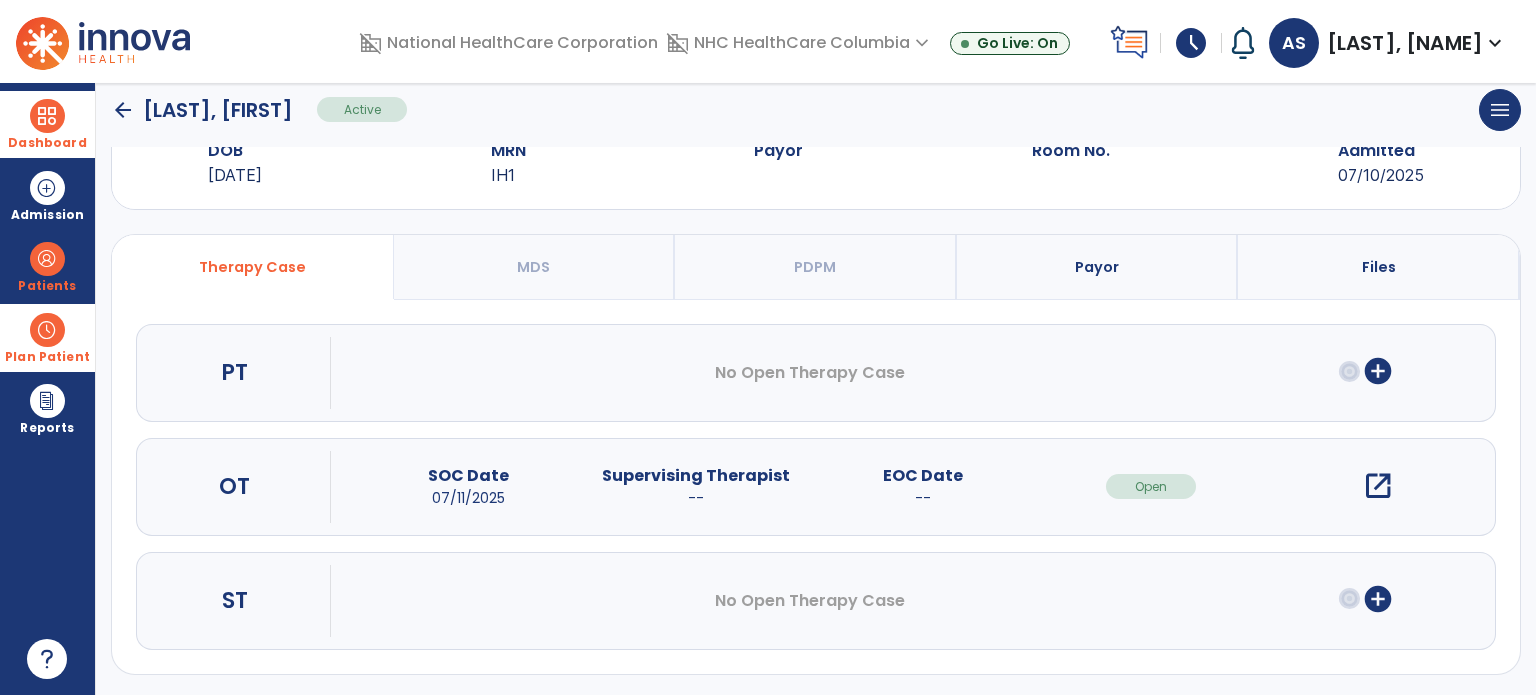 click on "open_in_new" at bounding box center [1378, 486] 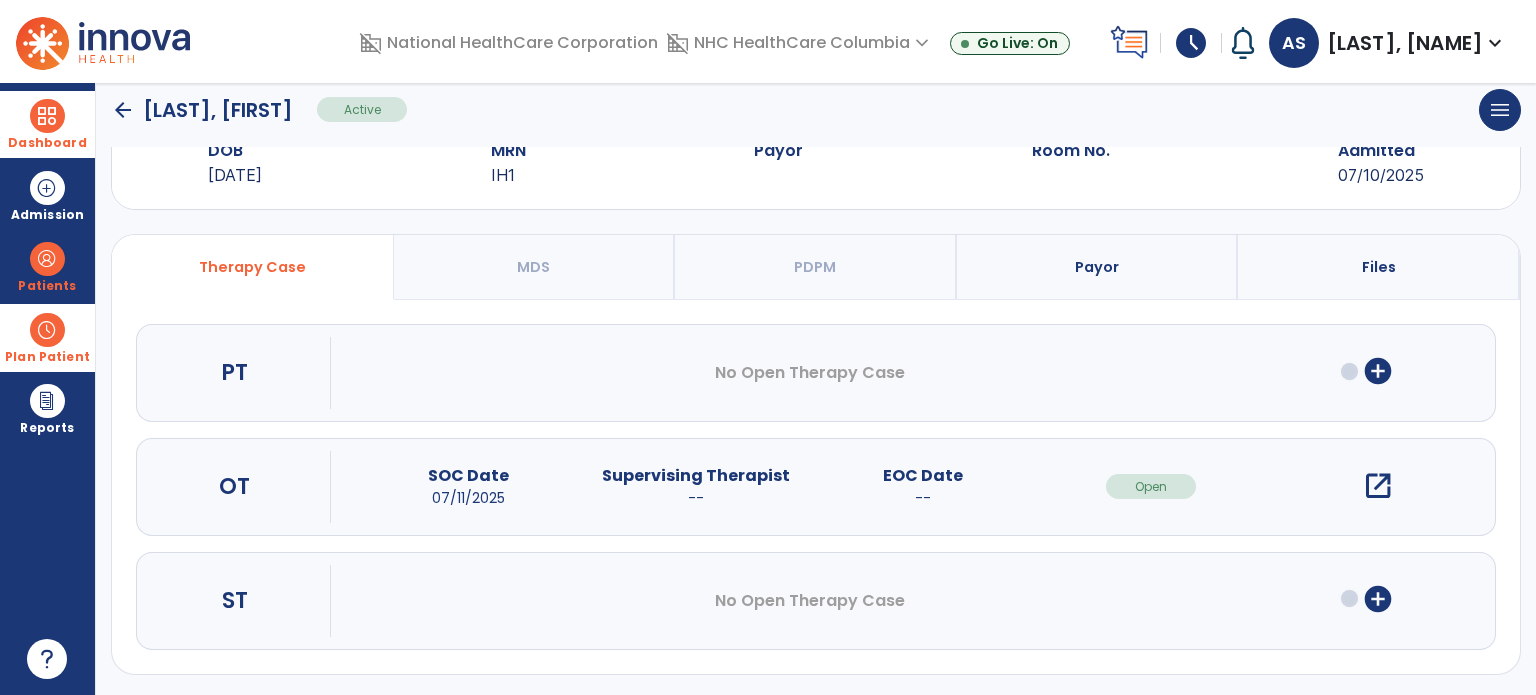 scroll, scrollTop: 0, scrollLeft: 0, axis: both 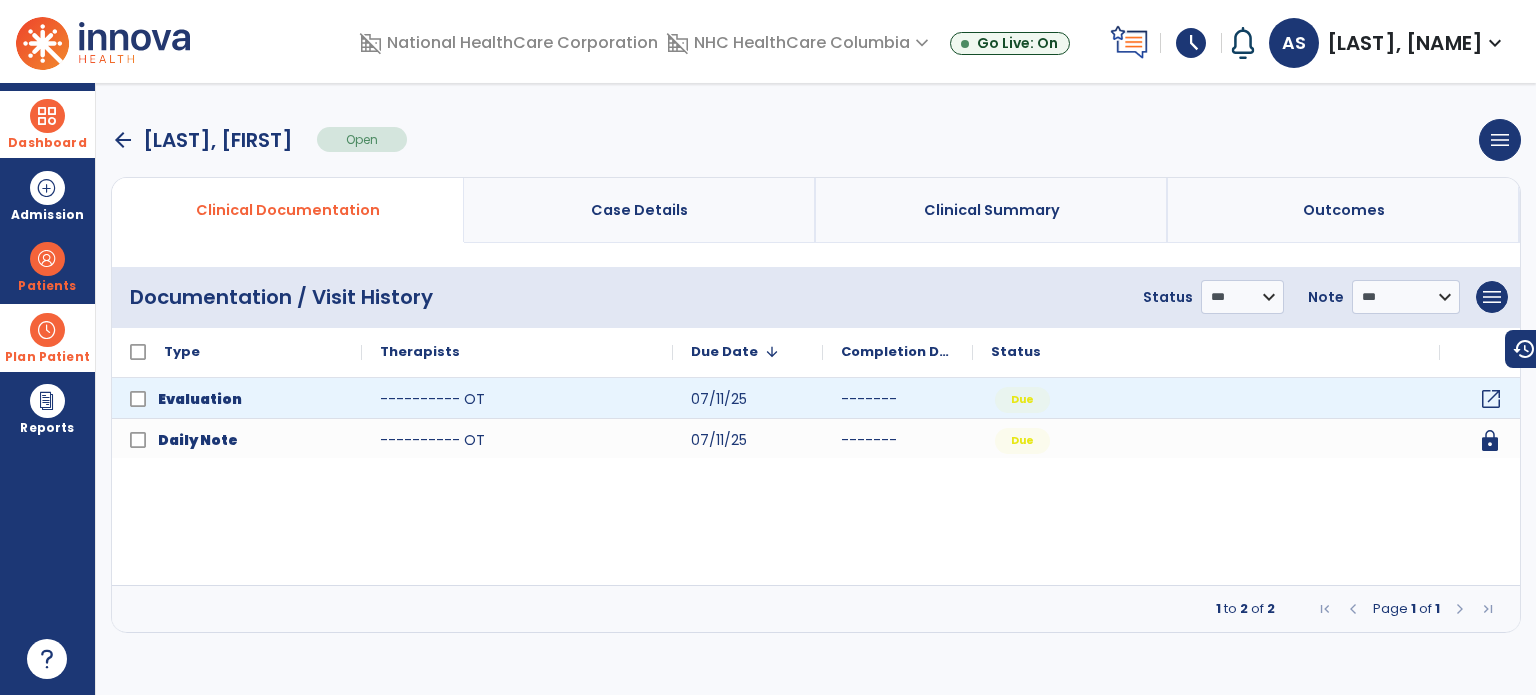 click on "open_in_new" 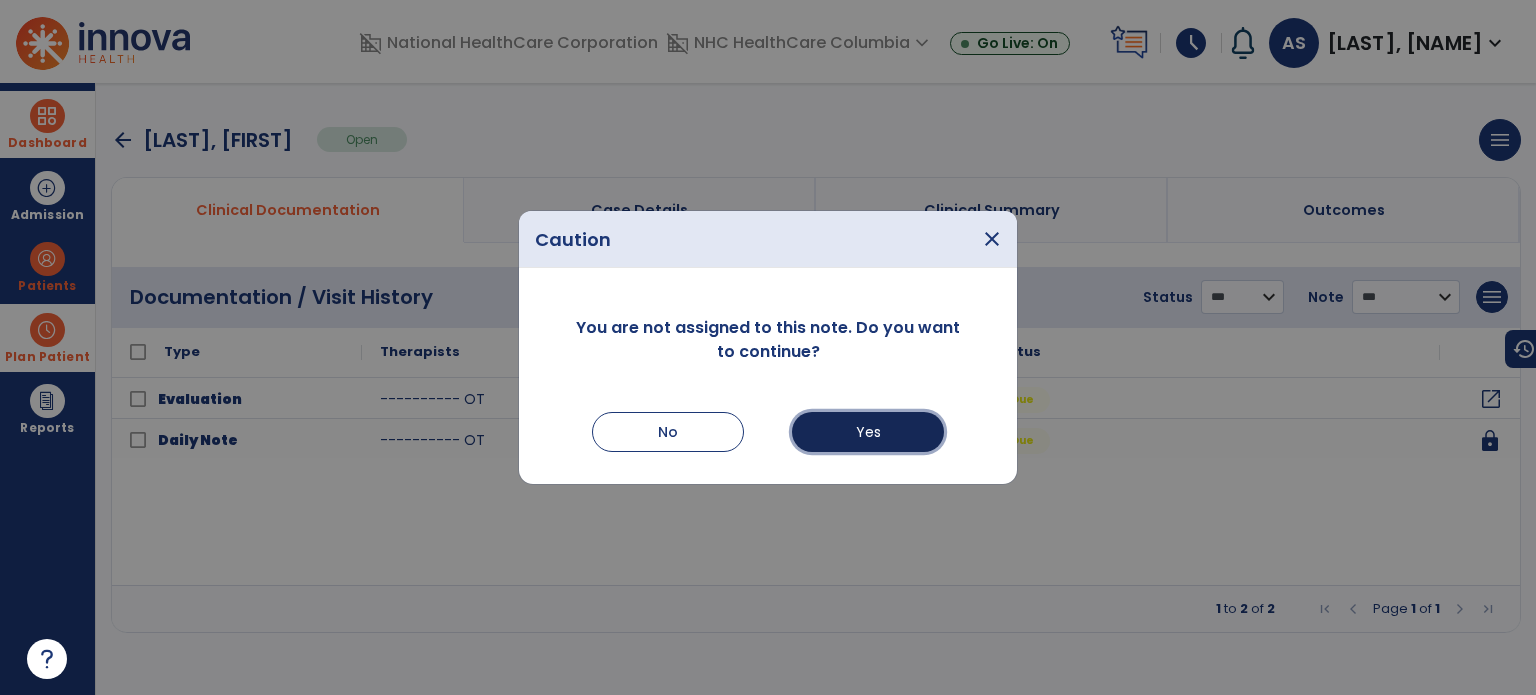 click on "Yes" at bounding box center (868, 432) 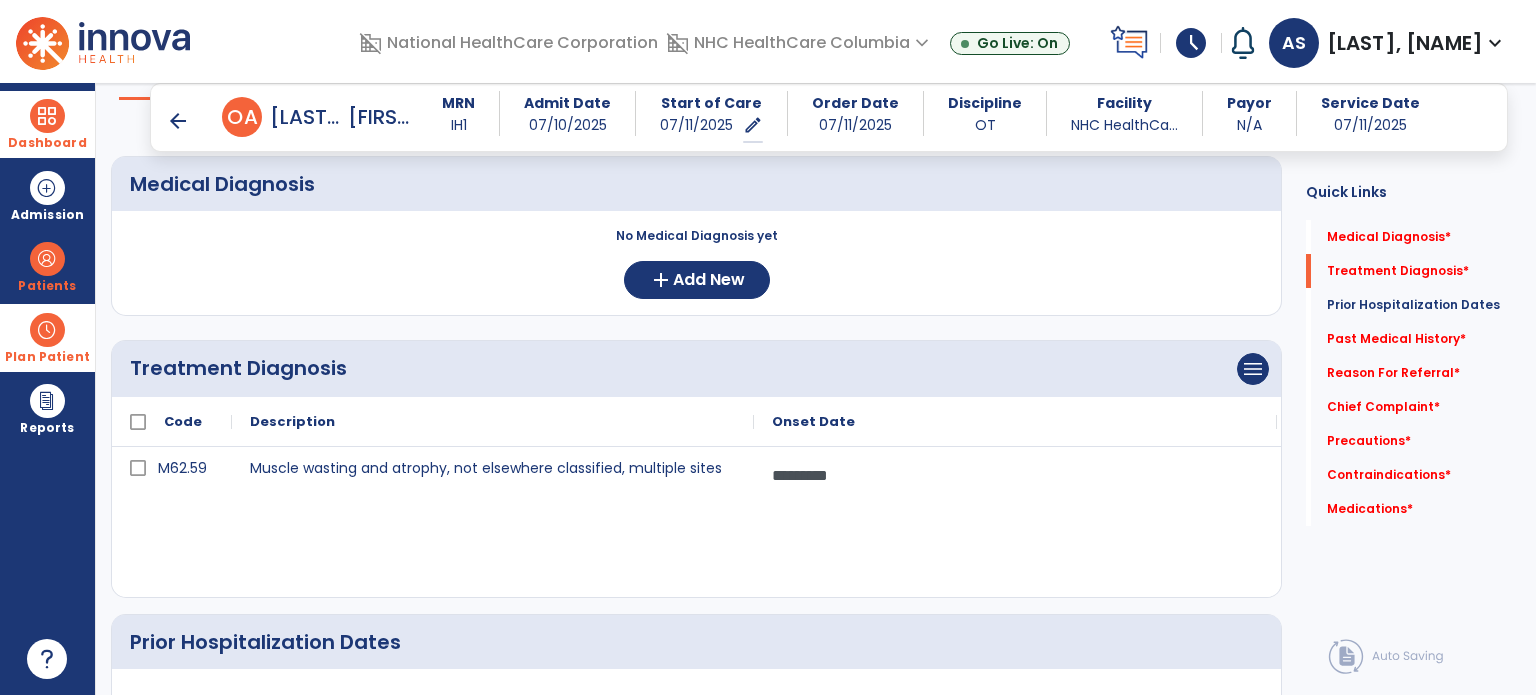 scroll, scrollTop: 112, scrollLeft: 0, axis: vertical 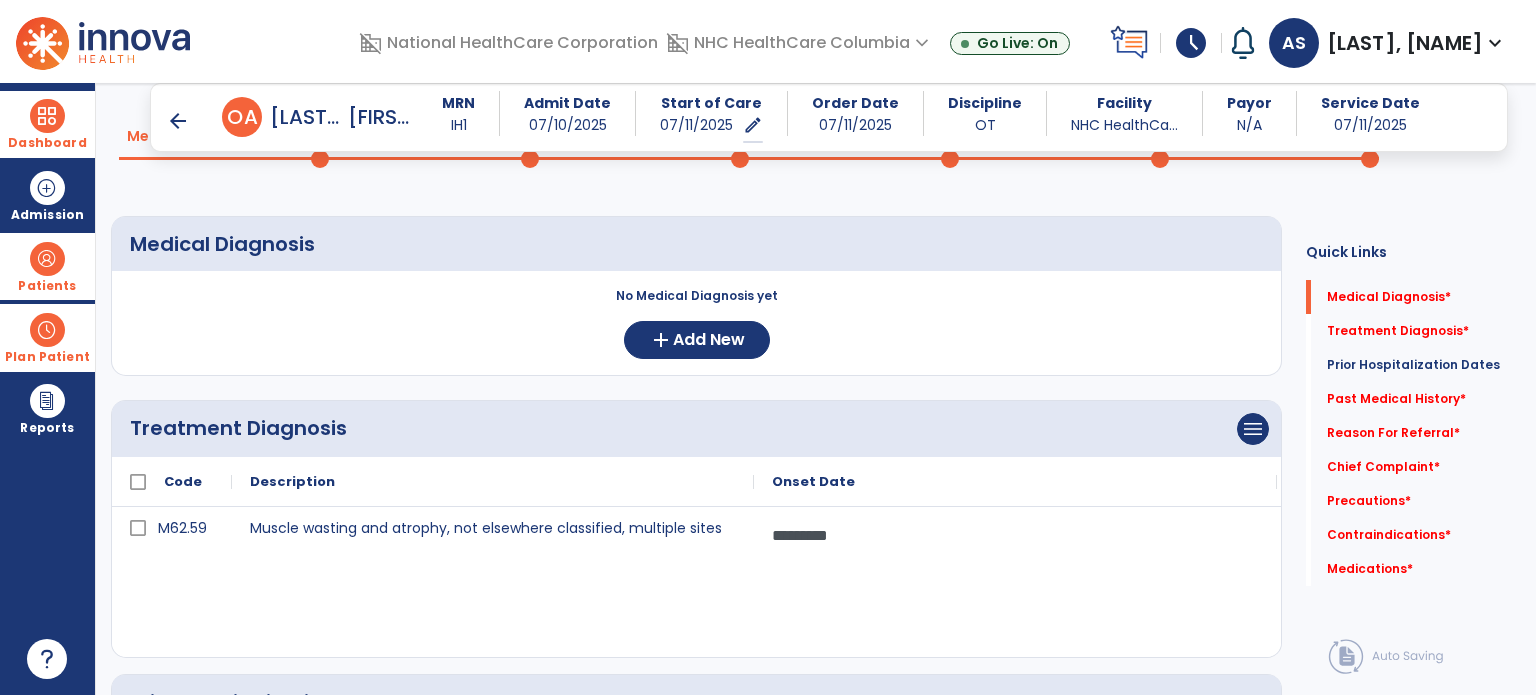 click on "Patients  format_list_bulleted  Patient List  space_dashboard  Patient Board  insert_chart  PDPM Board" at bounding box center [47, 266] 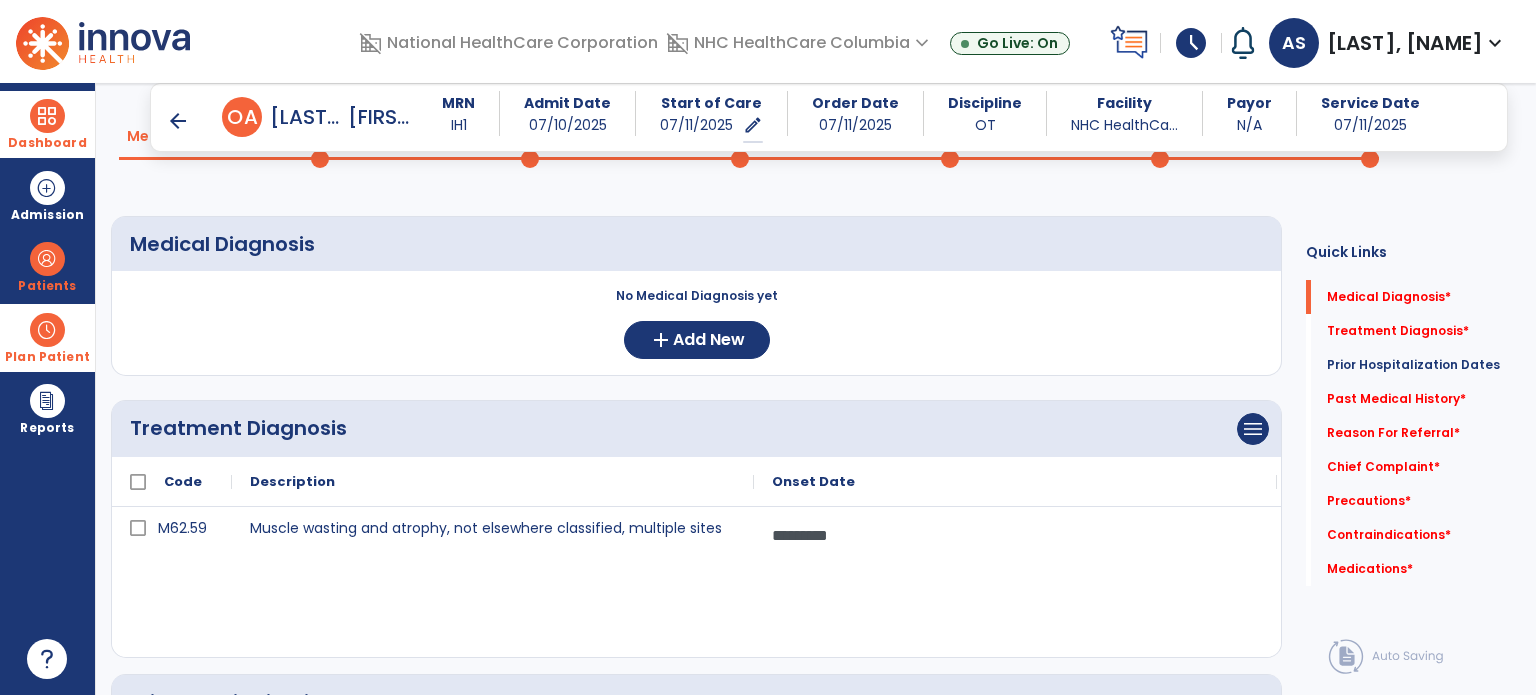 scroll, scrollTop: 0, scrollLeft: 0, axis: both 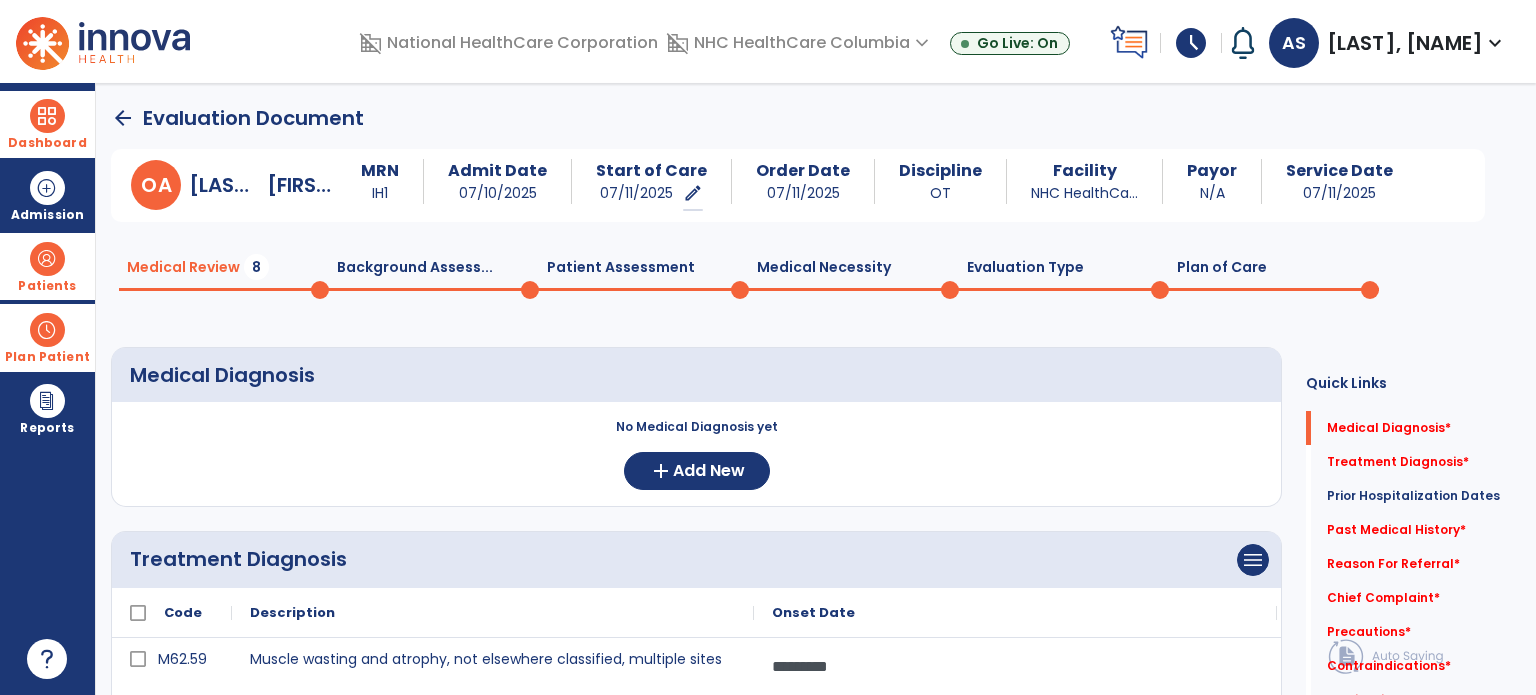 click at bounding box center (47, 259) 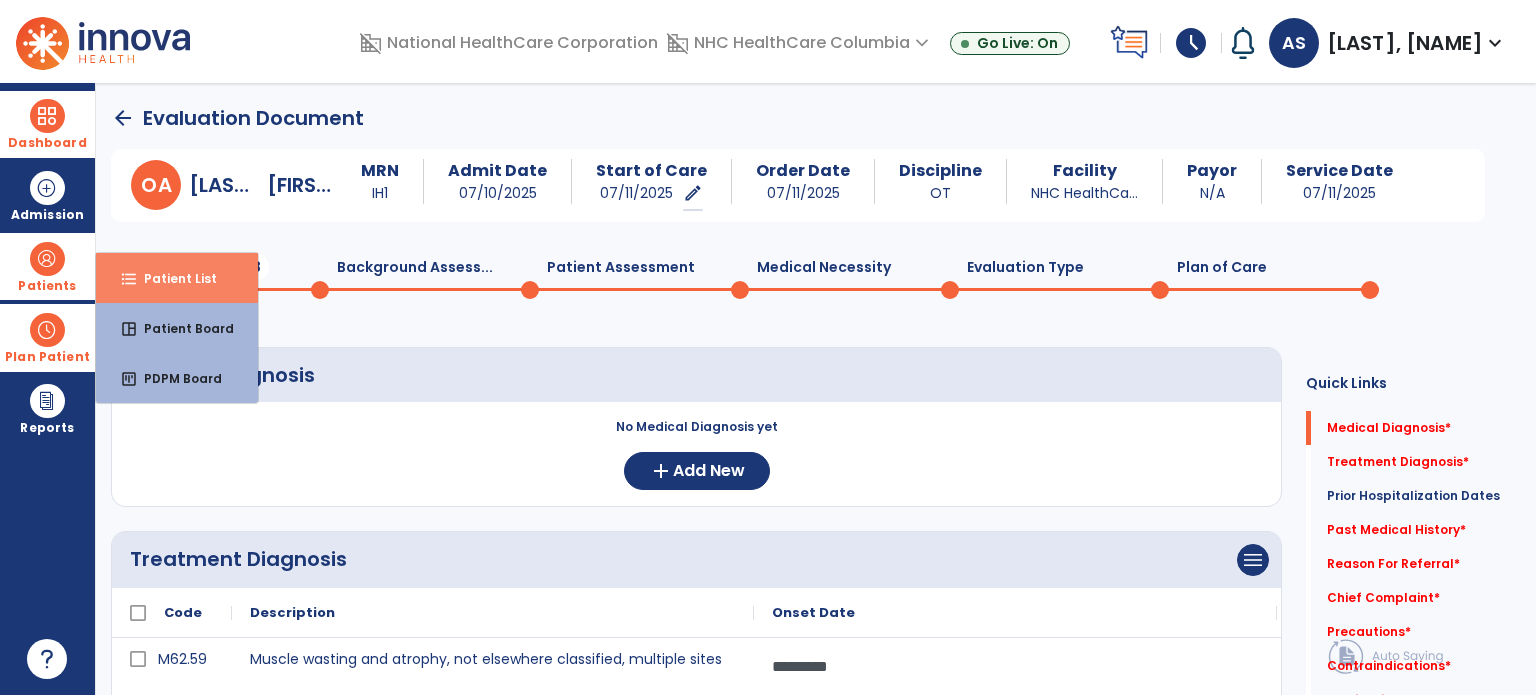 click on "Patient List" at bounding box center [172, 278] 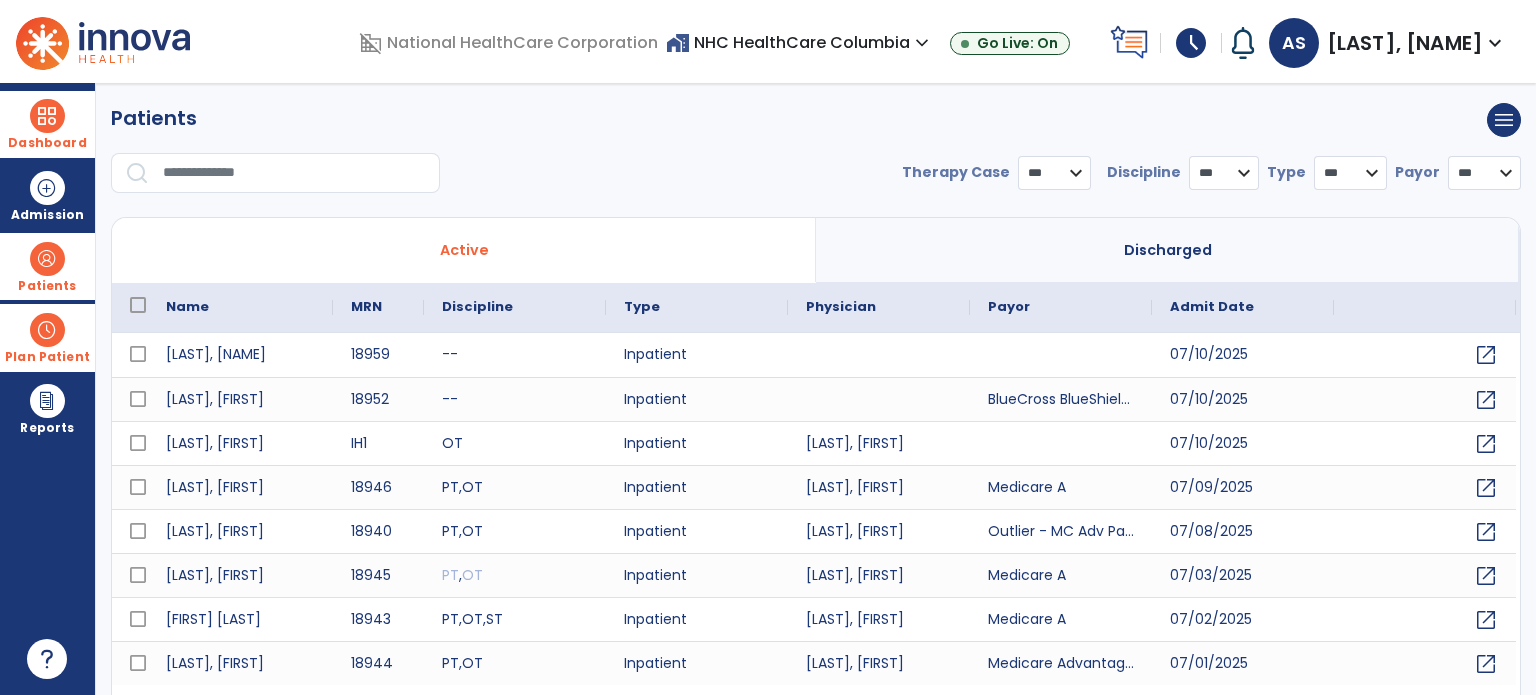select on "***" 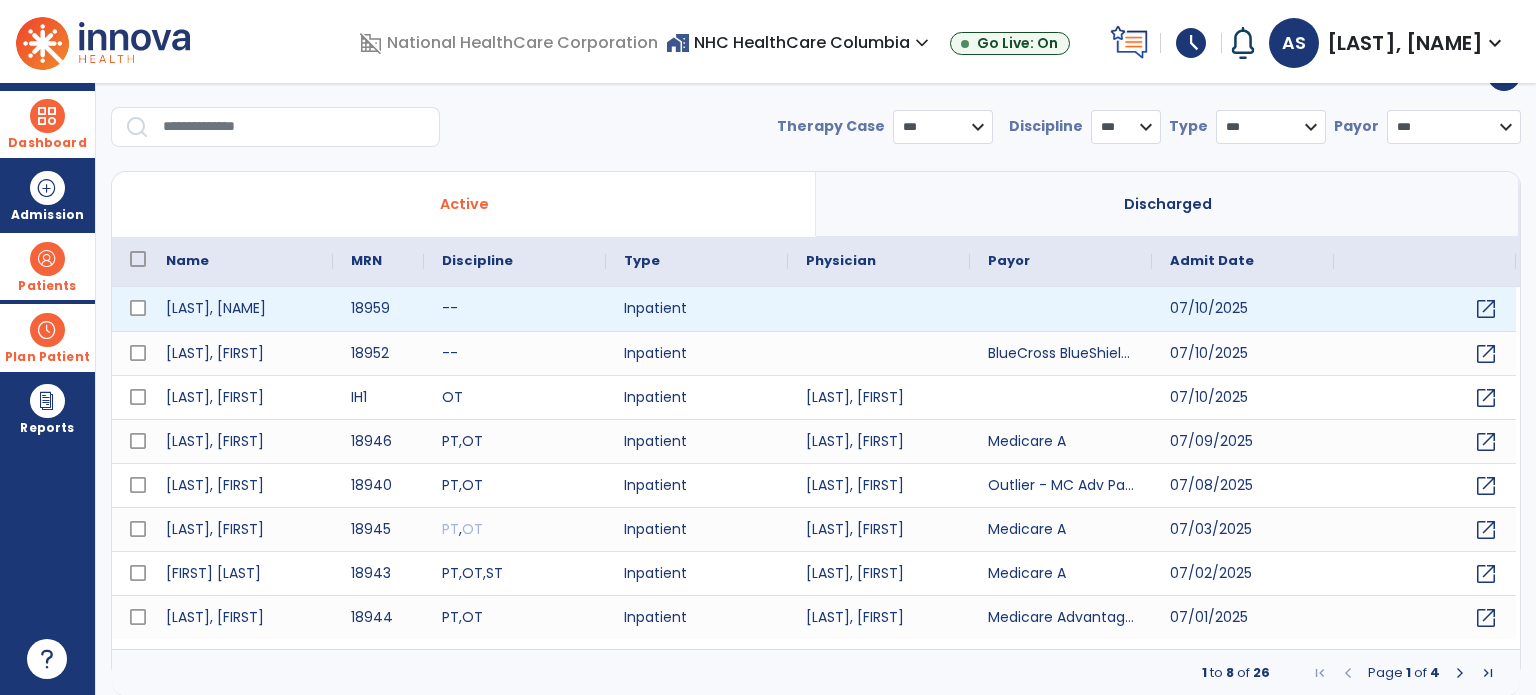 scroll, scrollTop: 0, scrollLeft: 0, axis: both 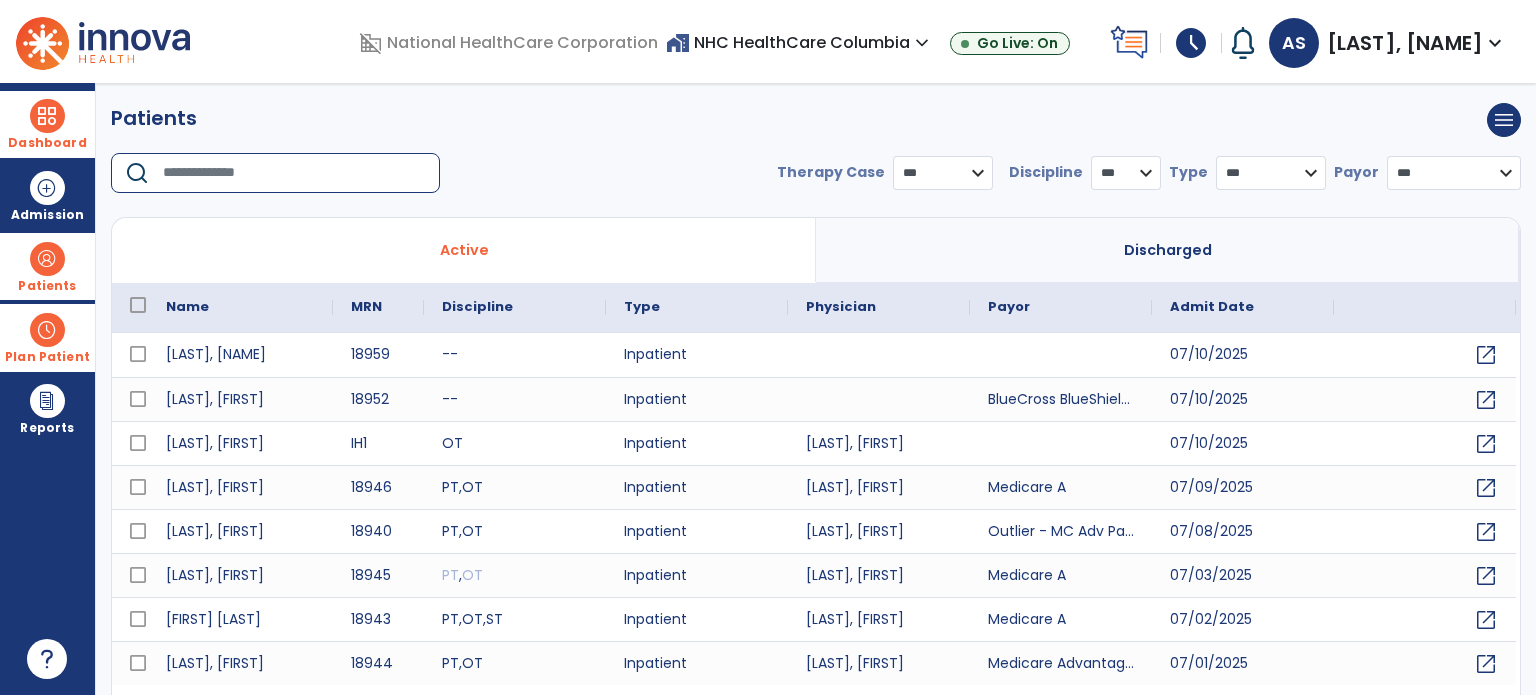 click at bounding box center (294, 173) 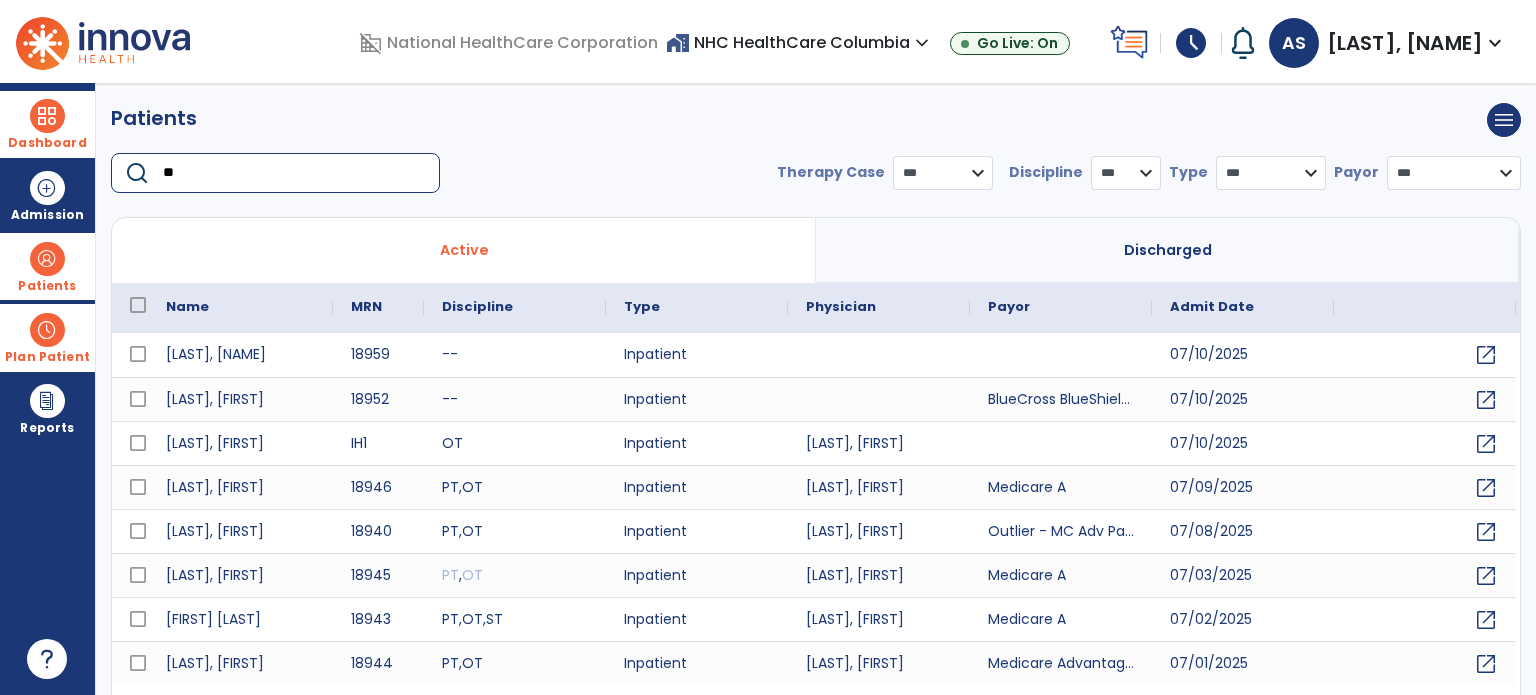 type on "*" 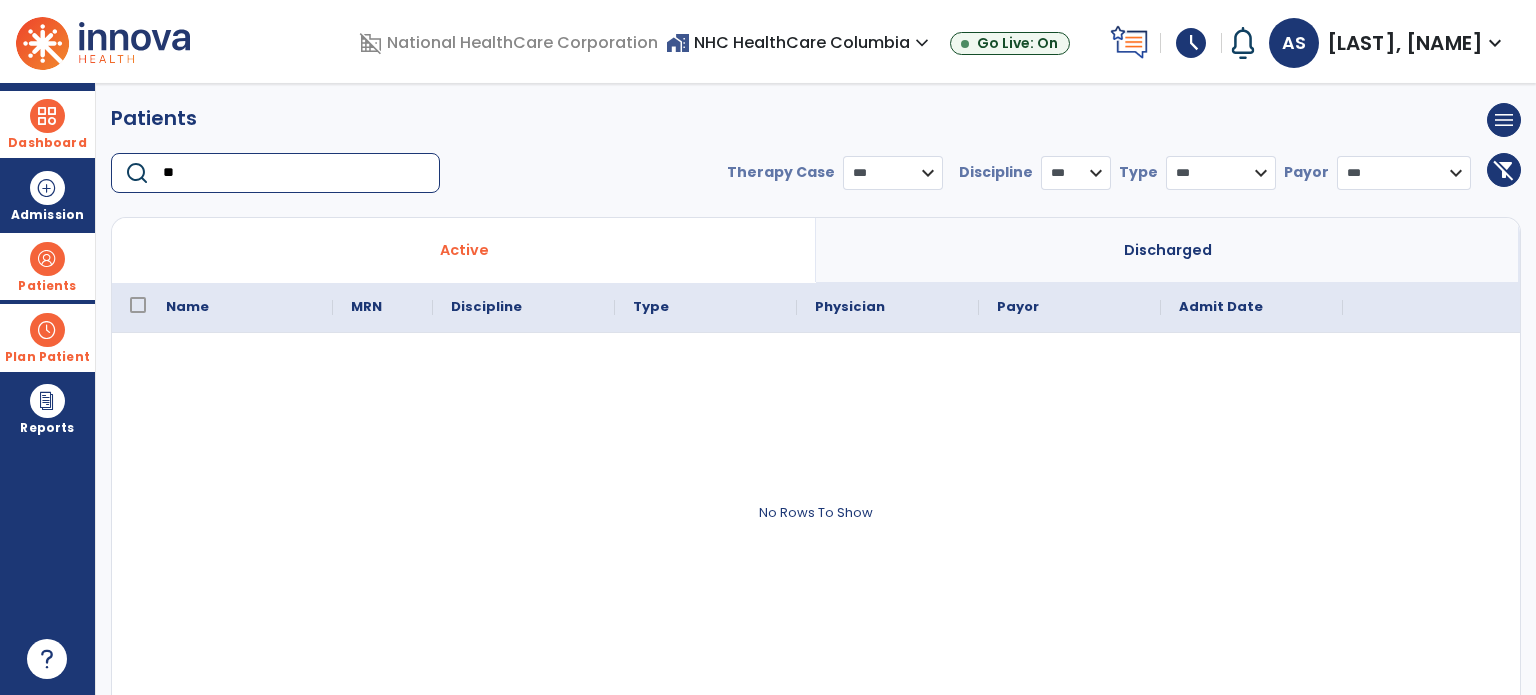 type on "*" 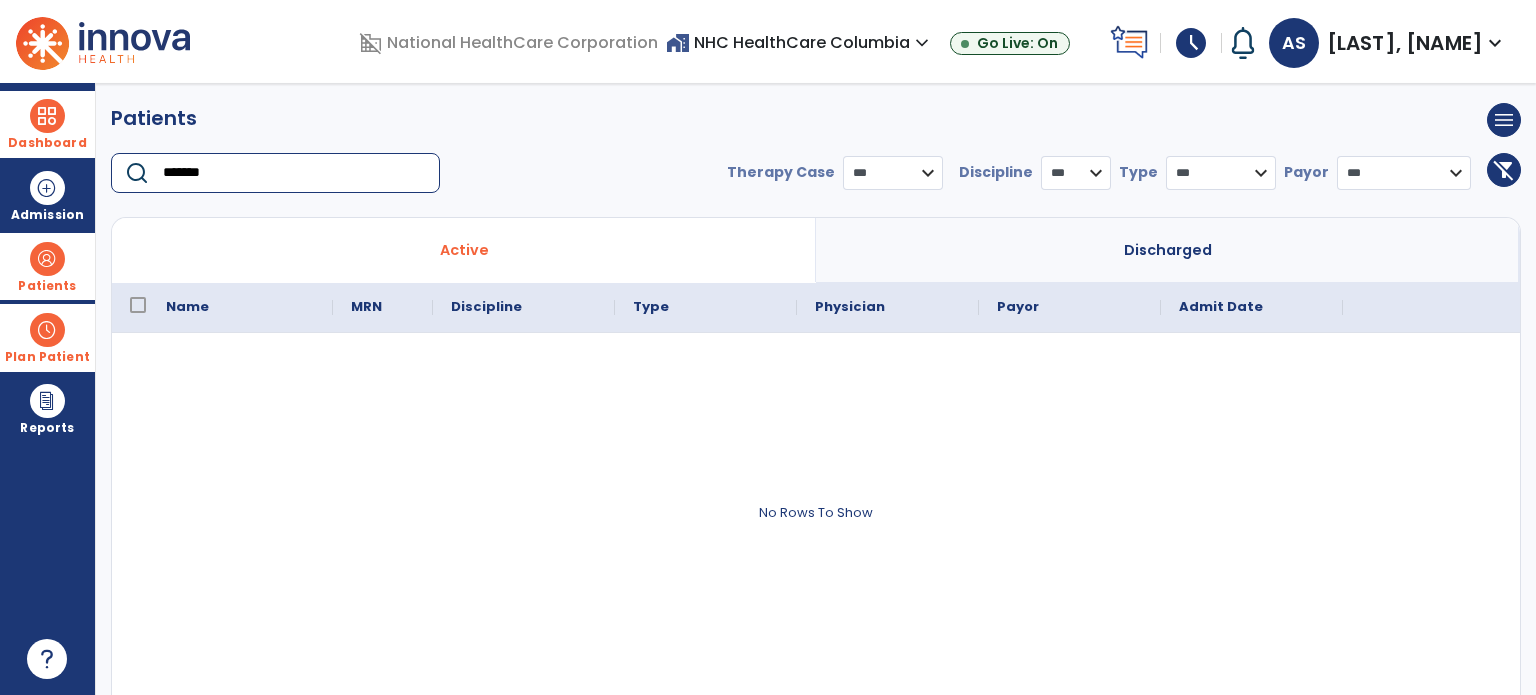 type on "*******" 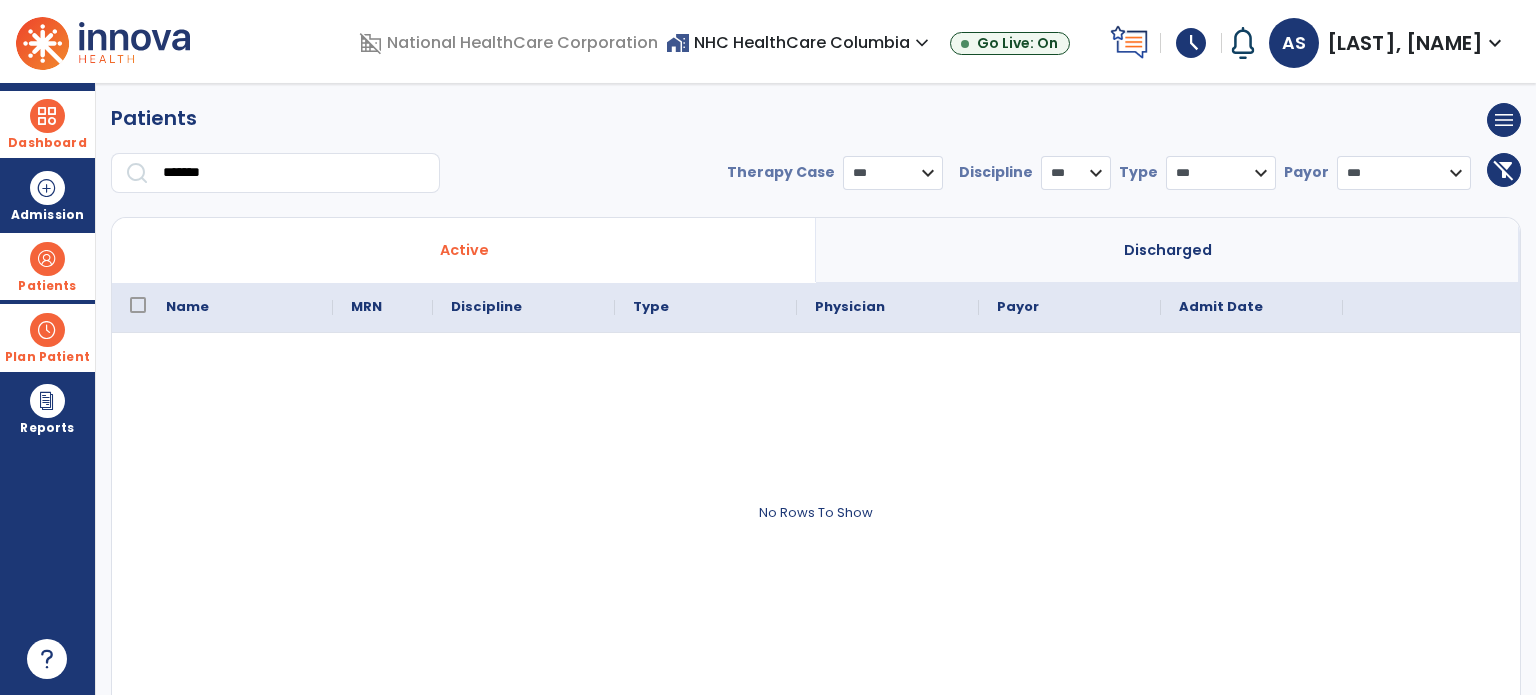 click on "**********" at bounding box center (1095, 181) 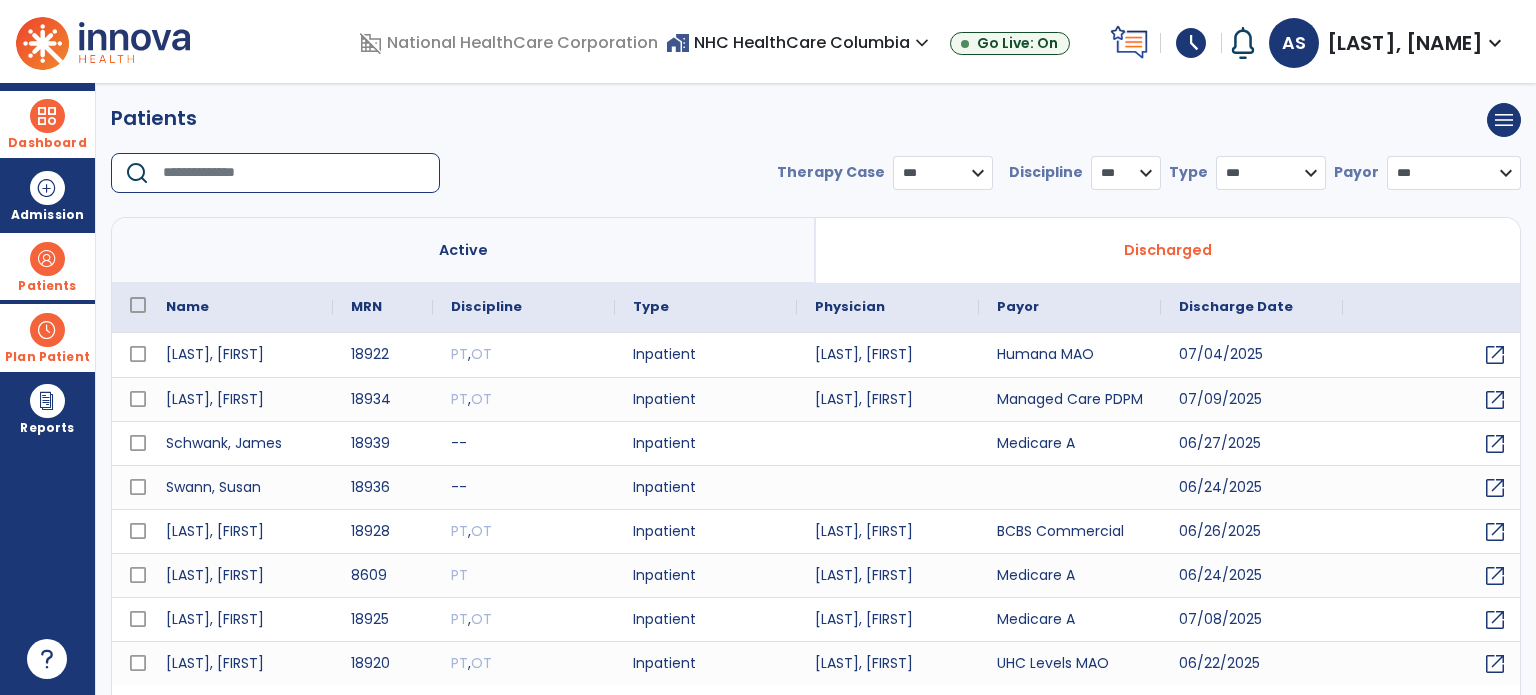 click at bounding box center [294, 173] 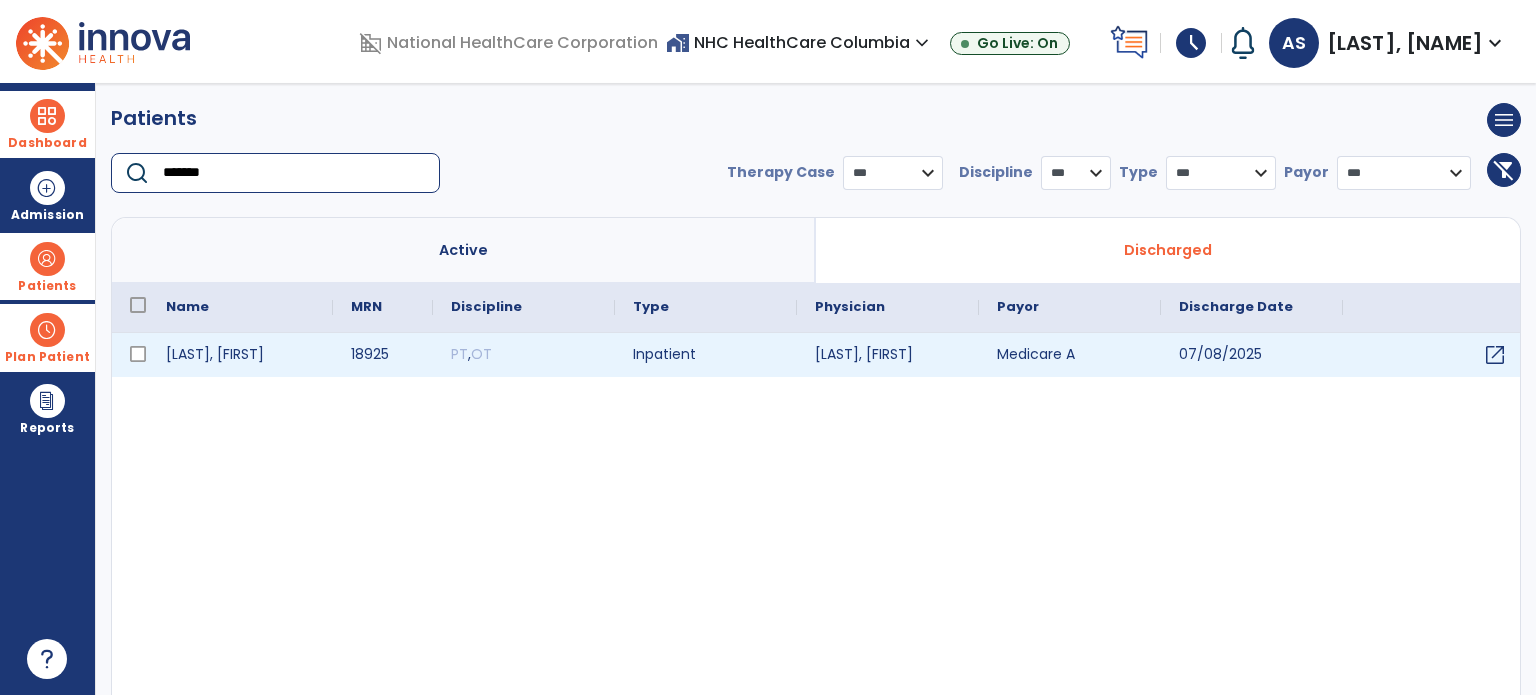 type on "*******" 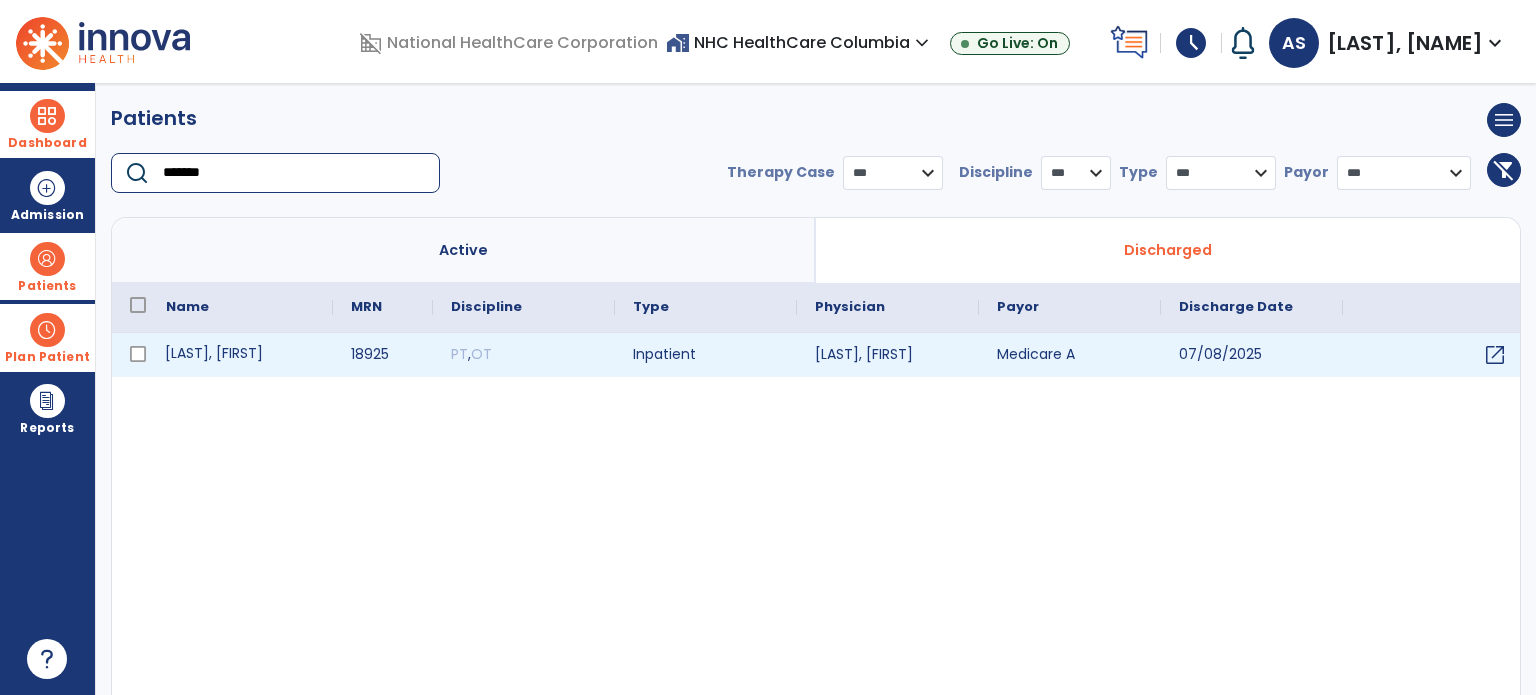 click on "[LAST], [FIRST]" at bounding box center [240, 355] 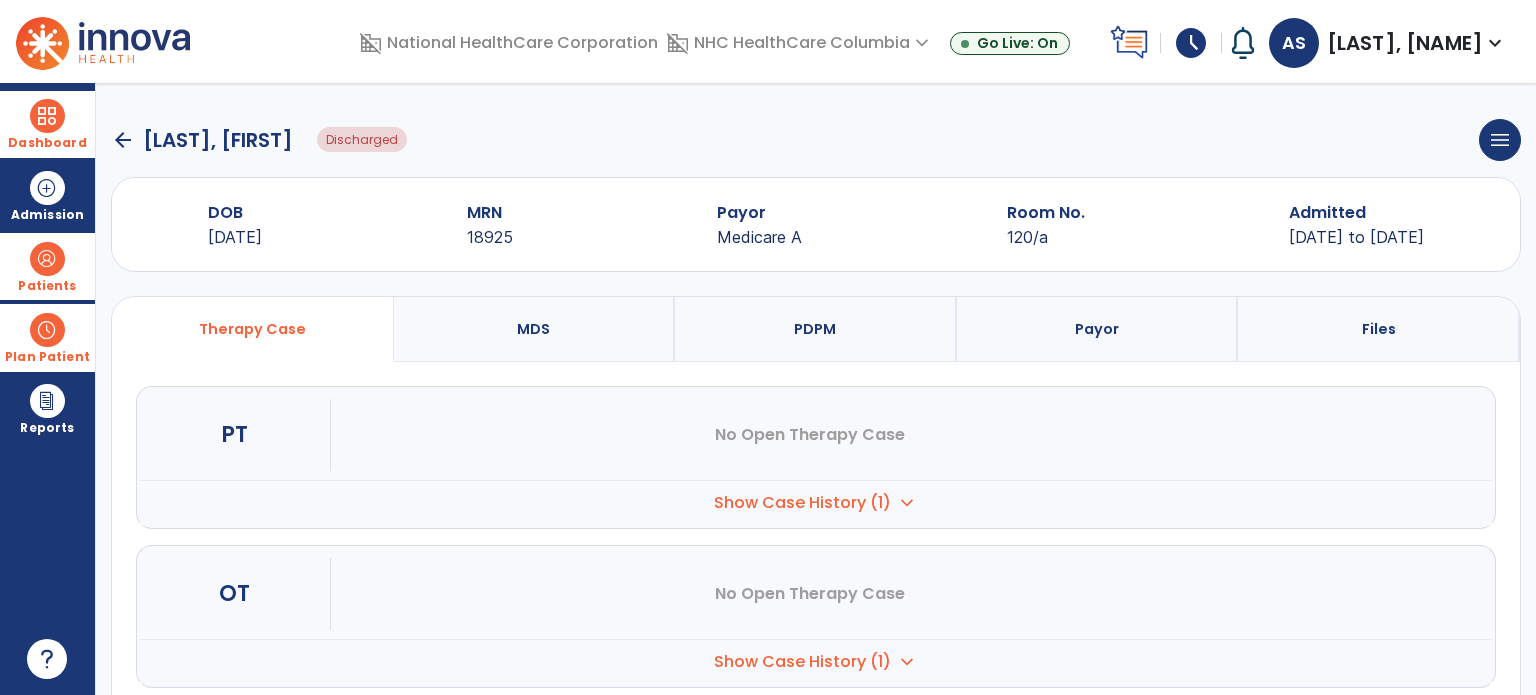 scroll, scrollTop: 152, scrollLeft: 0, axis: vertical 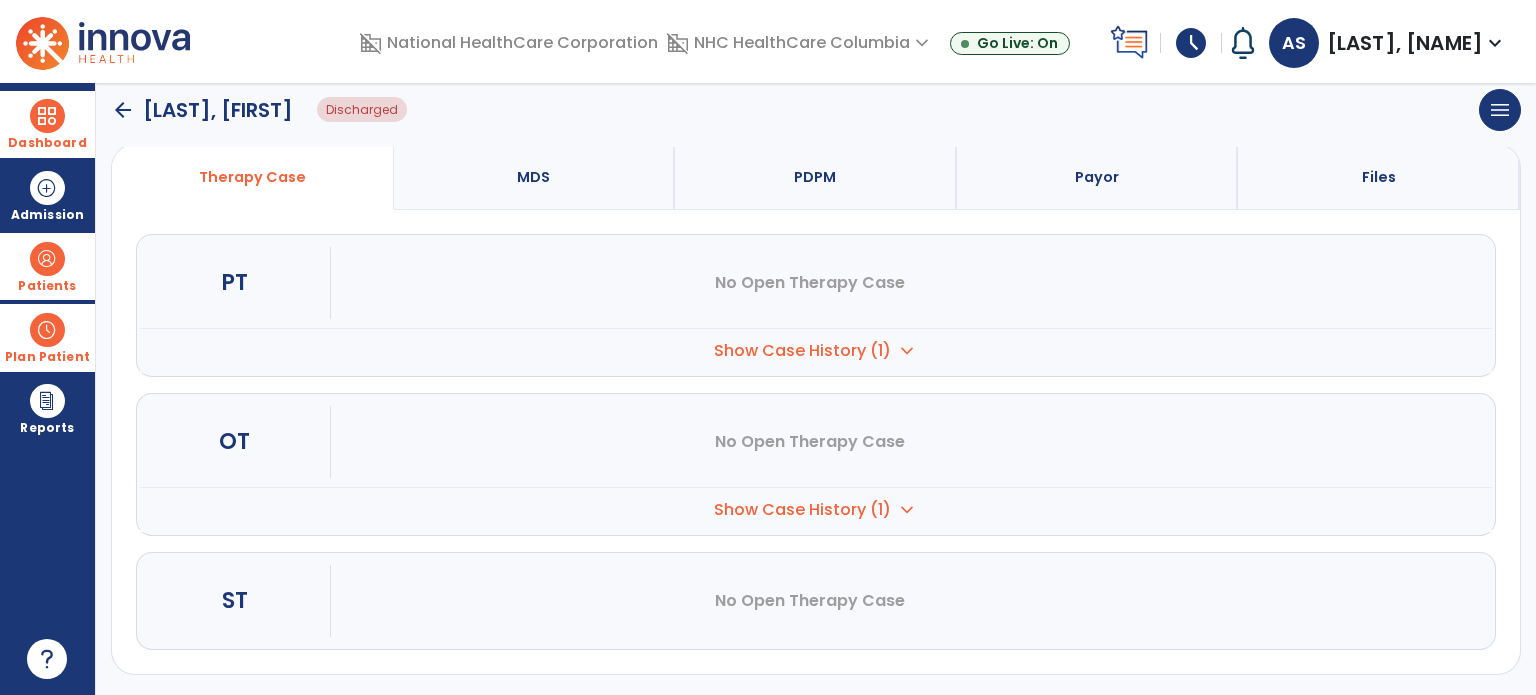 click on "Show Case History (1)" at bounding box center [802, 351] 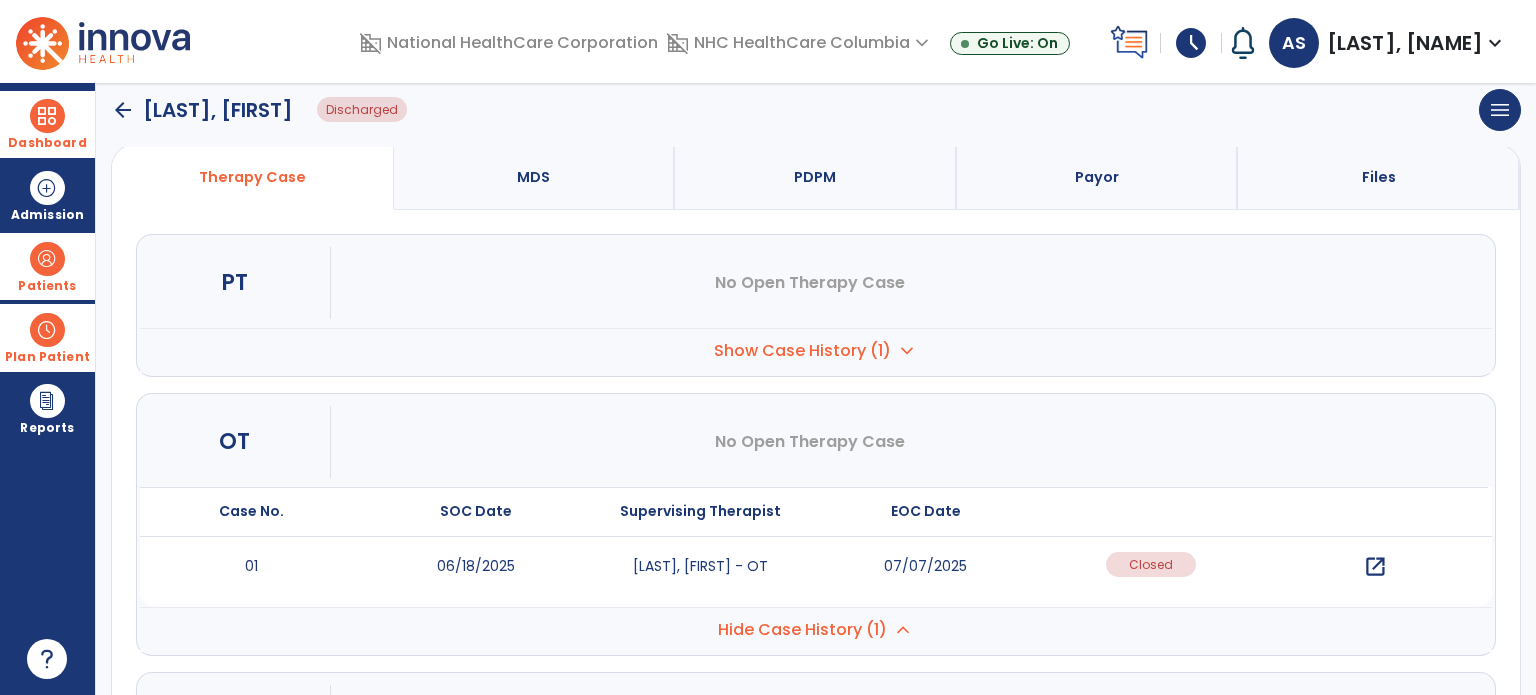 scroll, scrollTop: 272, scrollLeft: 0, axis: vertical 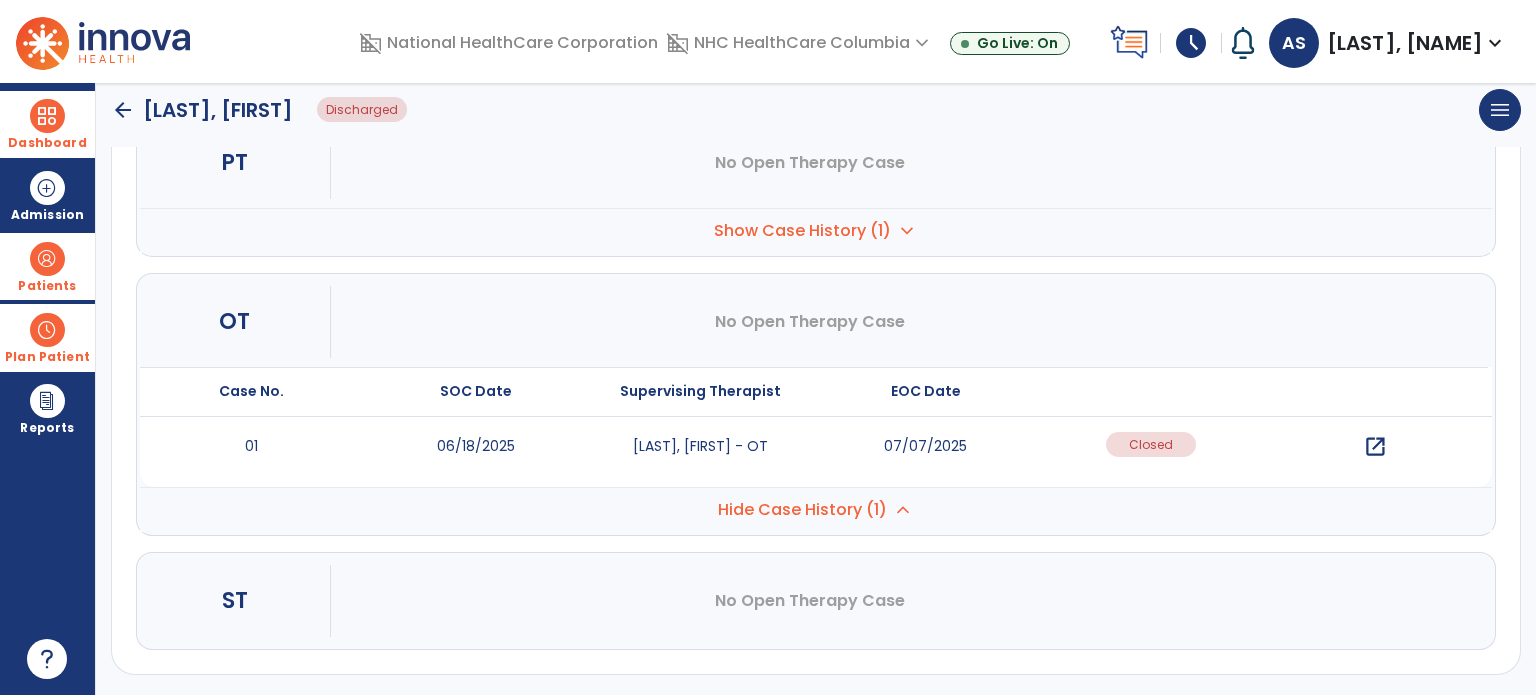 click on "open_in_new" at bounding box center (1375, 447) 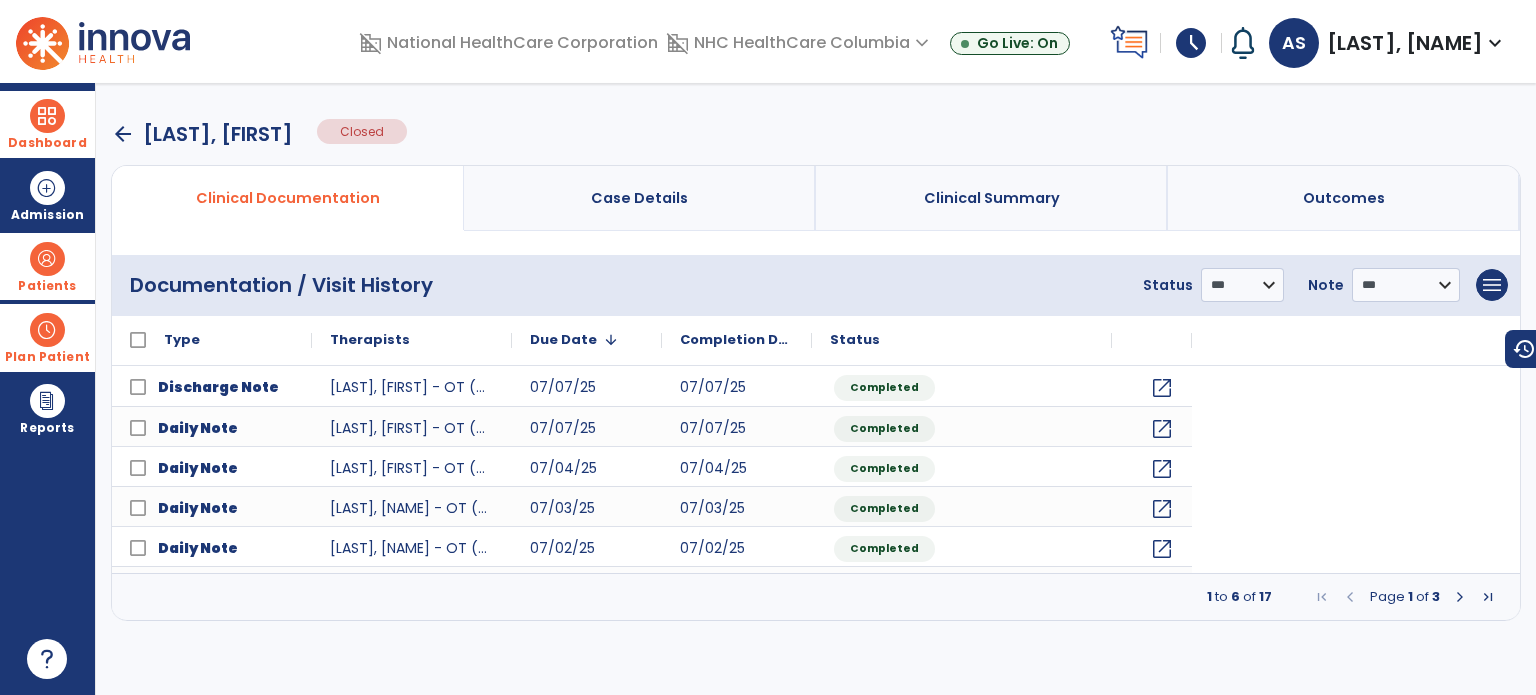 scroll, scrollTop: 0, scrollLeft: 0, axis: both 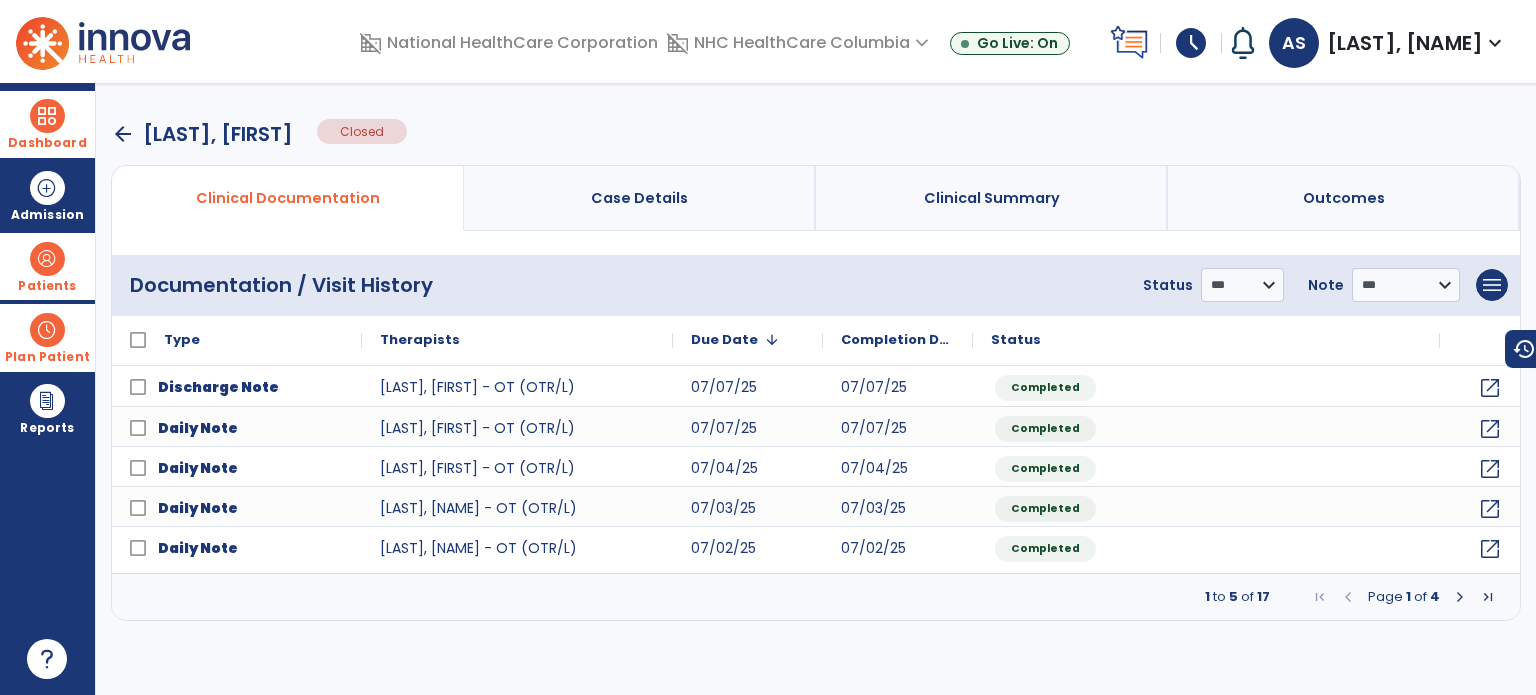 click at bounding box center (1460, 597) 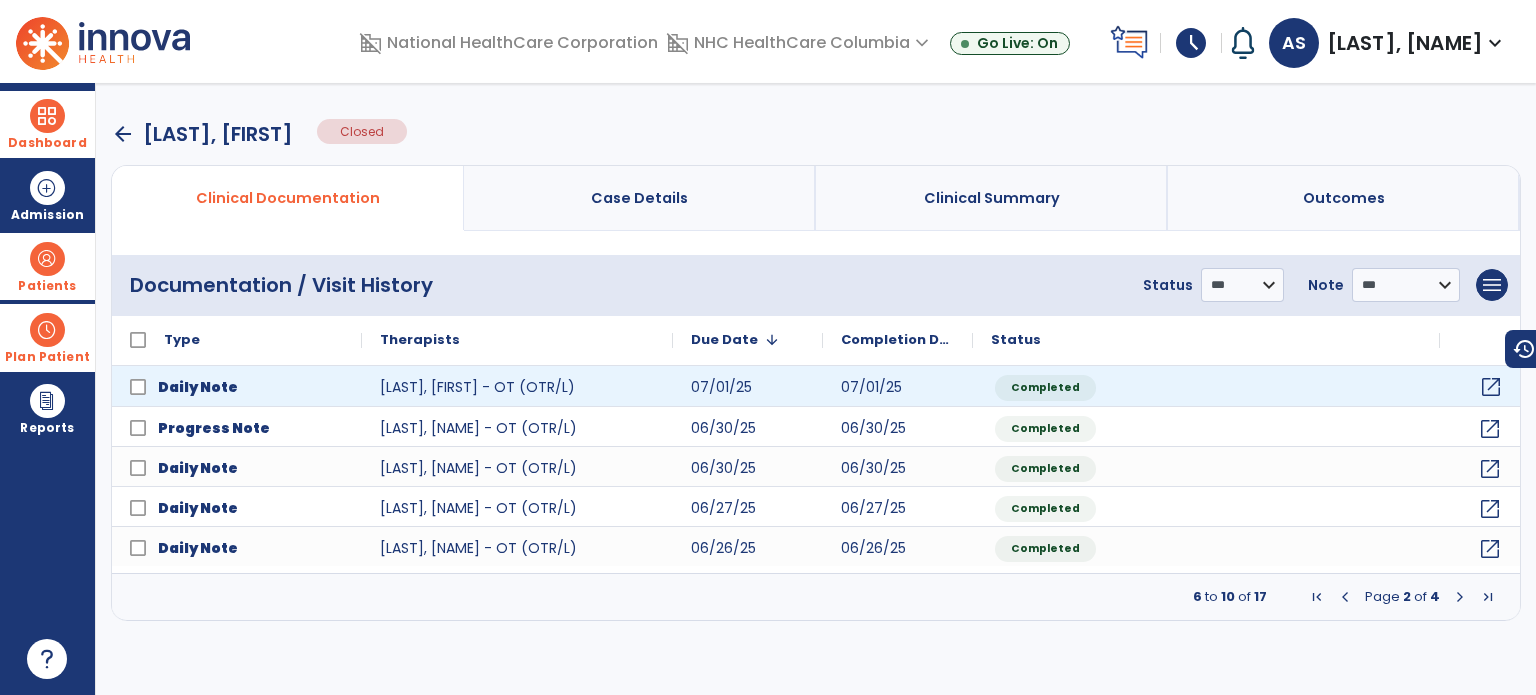 click on "open_in_new" 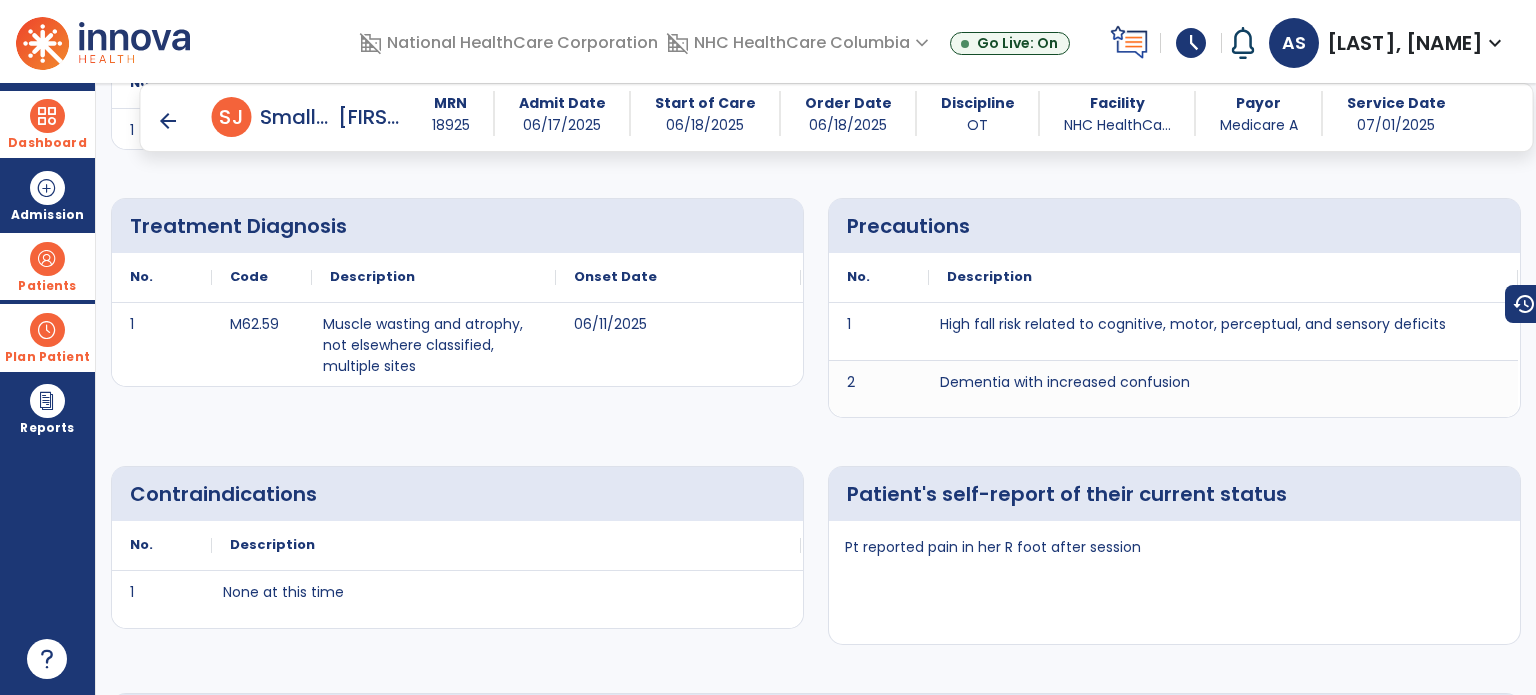 scroll, scrollTop: 0, scrollLeft: 0, axis: both 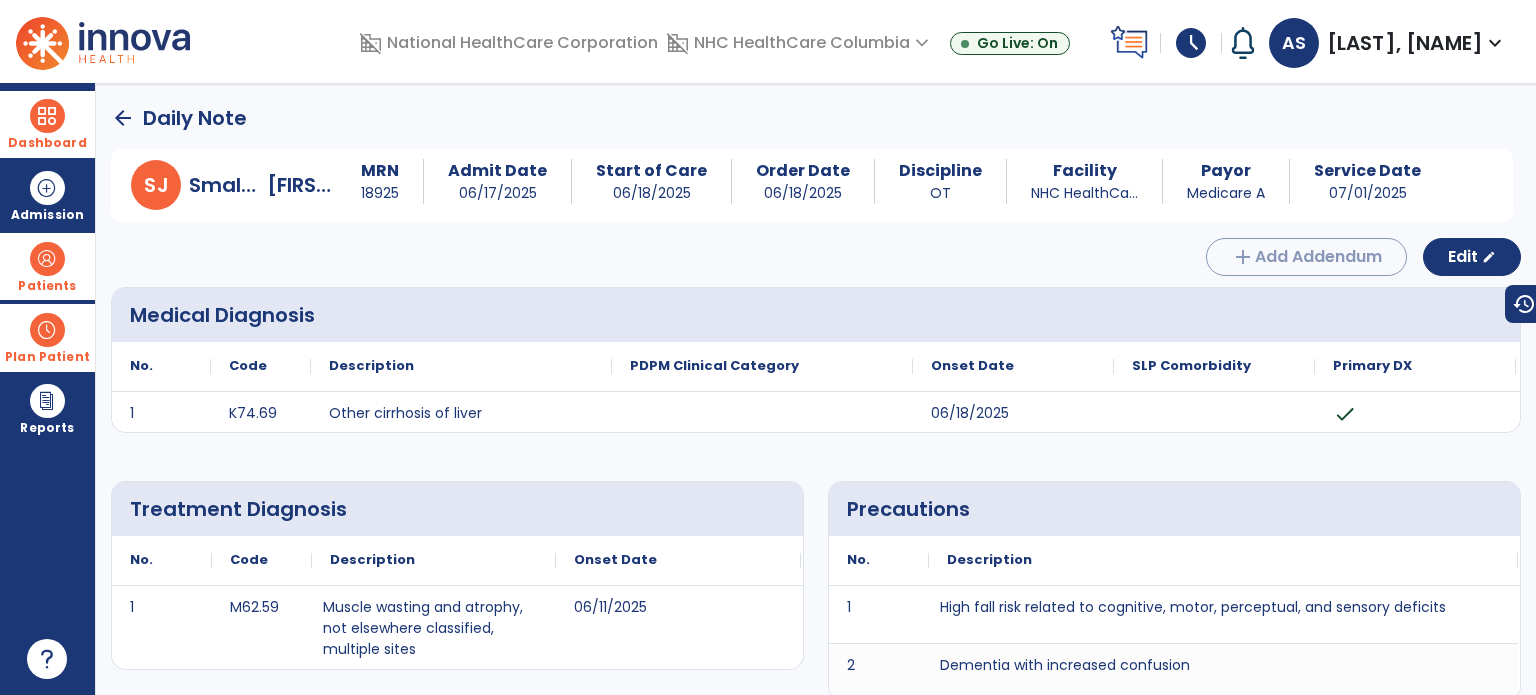 click on "arrow_back" 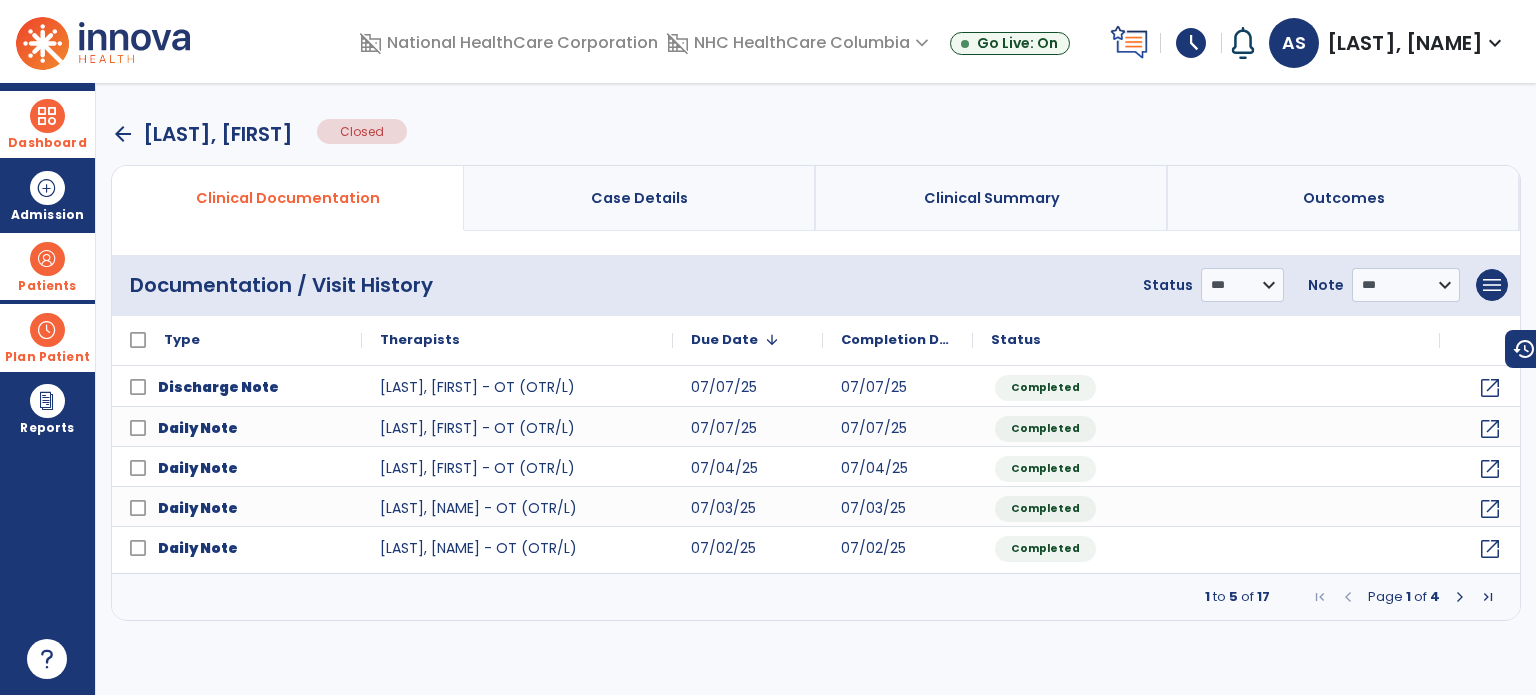click on "Dashboard" at bounding box center [47, 143] 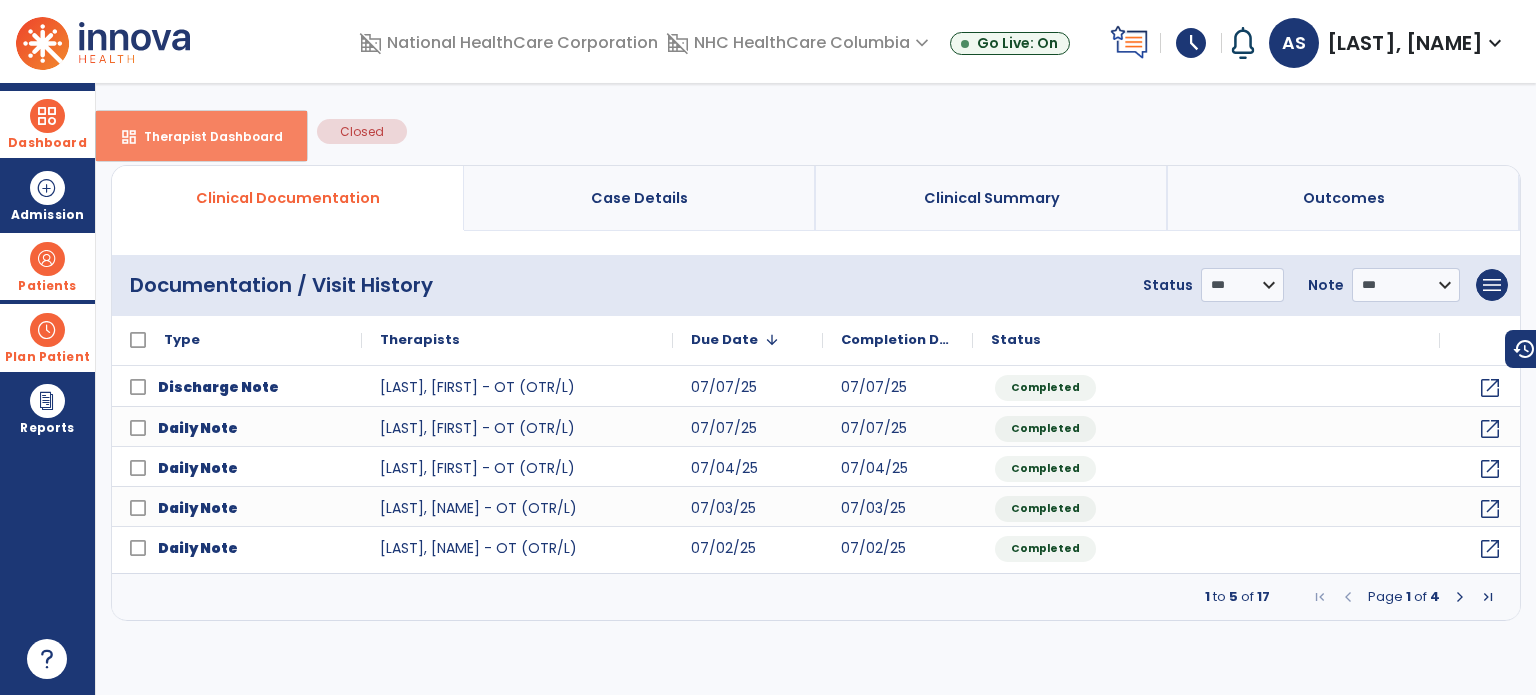 click on "Therapist Dashboard" at bounding box center [205, 136] 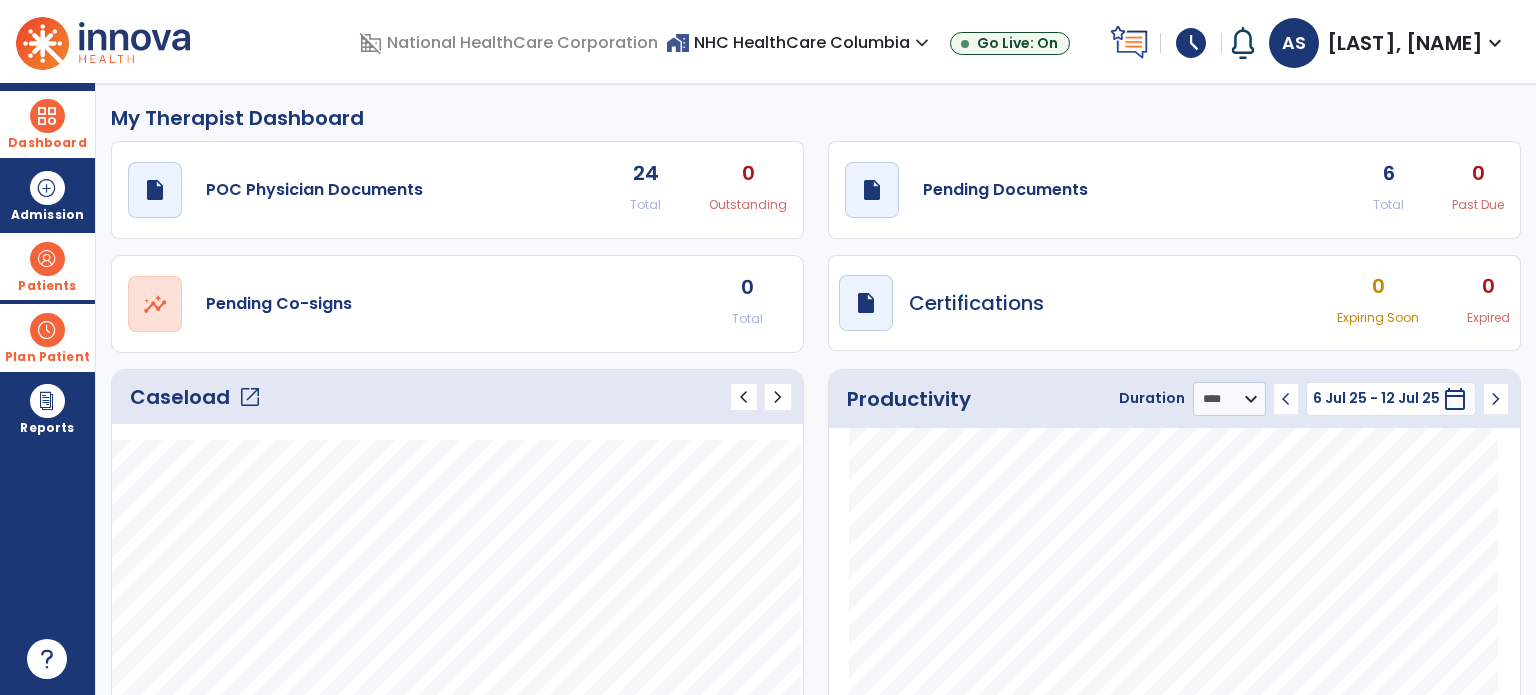 click at bounding box center [47, 259] 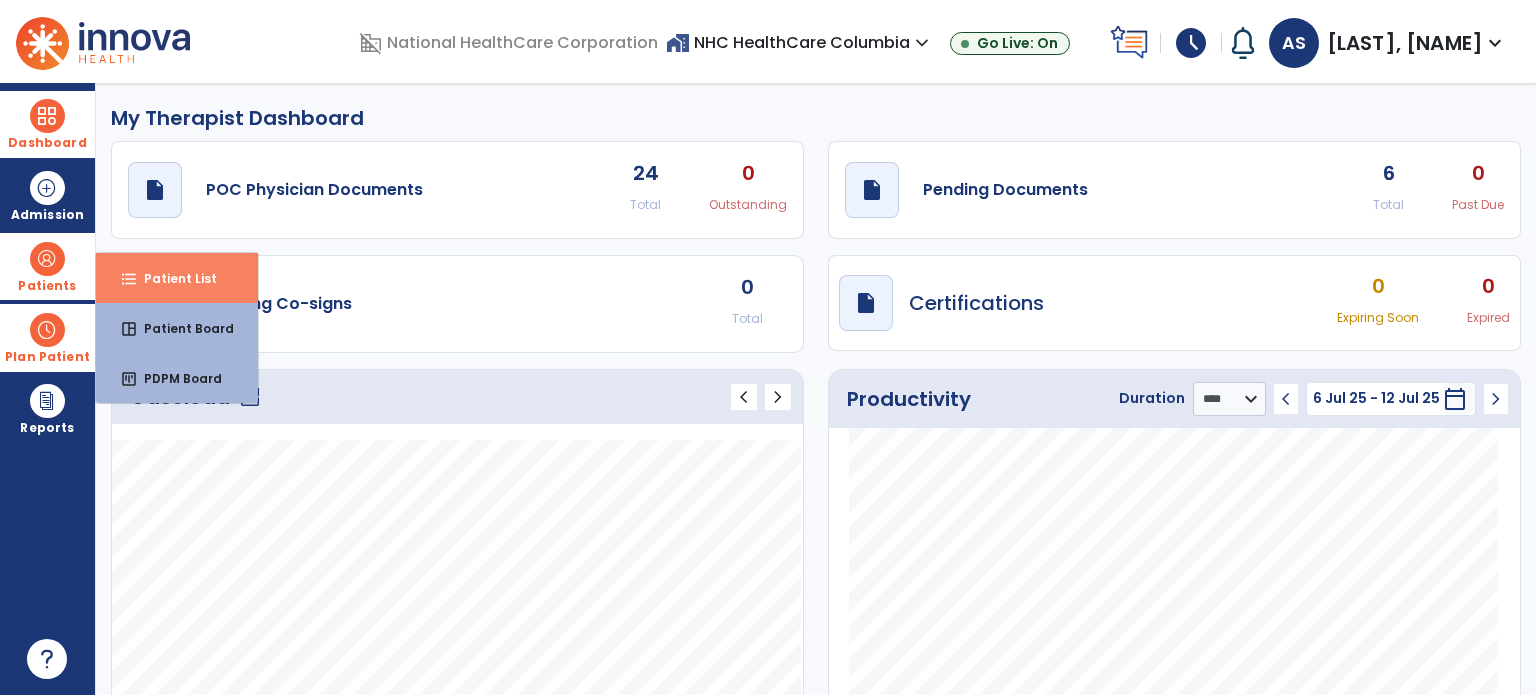 click on "format_list_bulleted  Patient List" at bounding box center [177, 278] 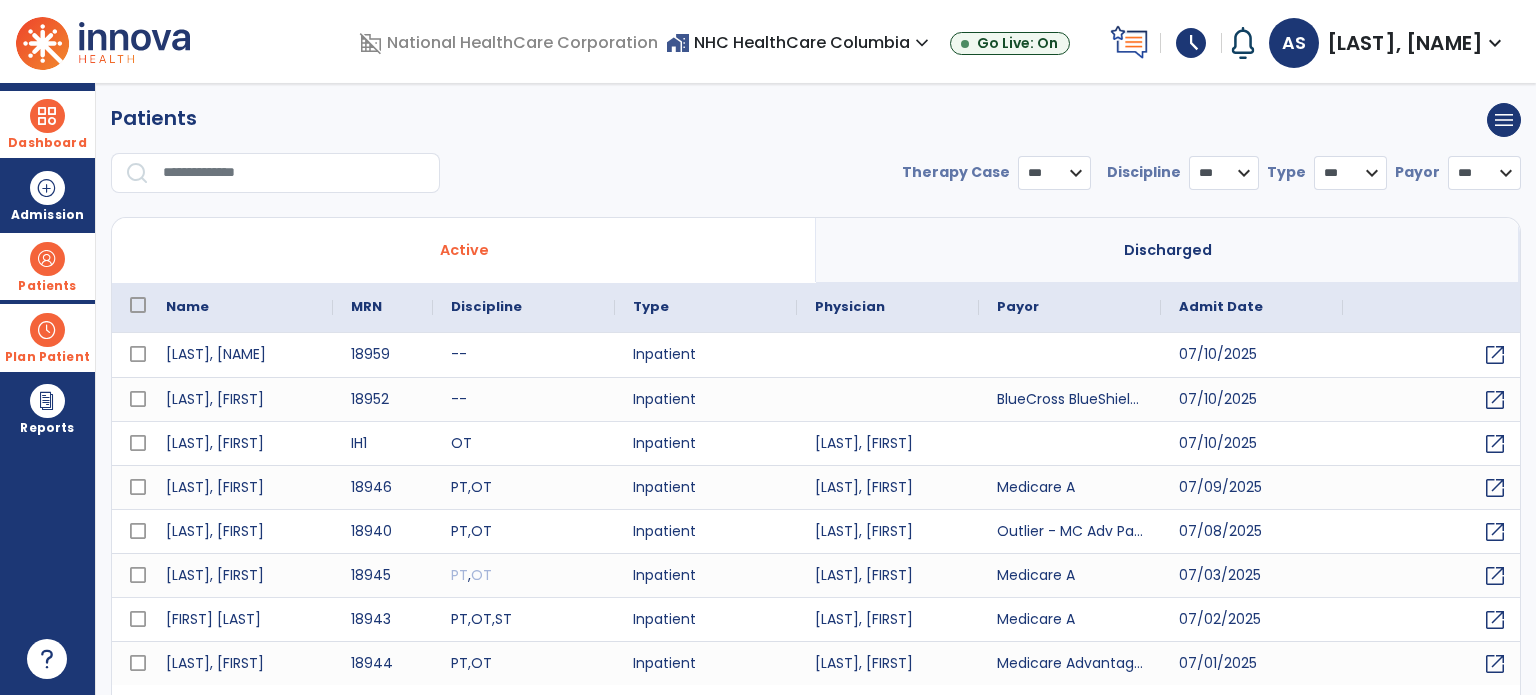 select on "***" 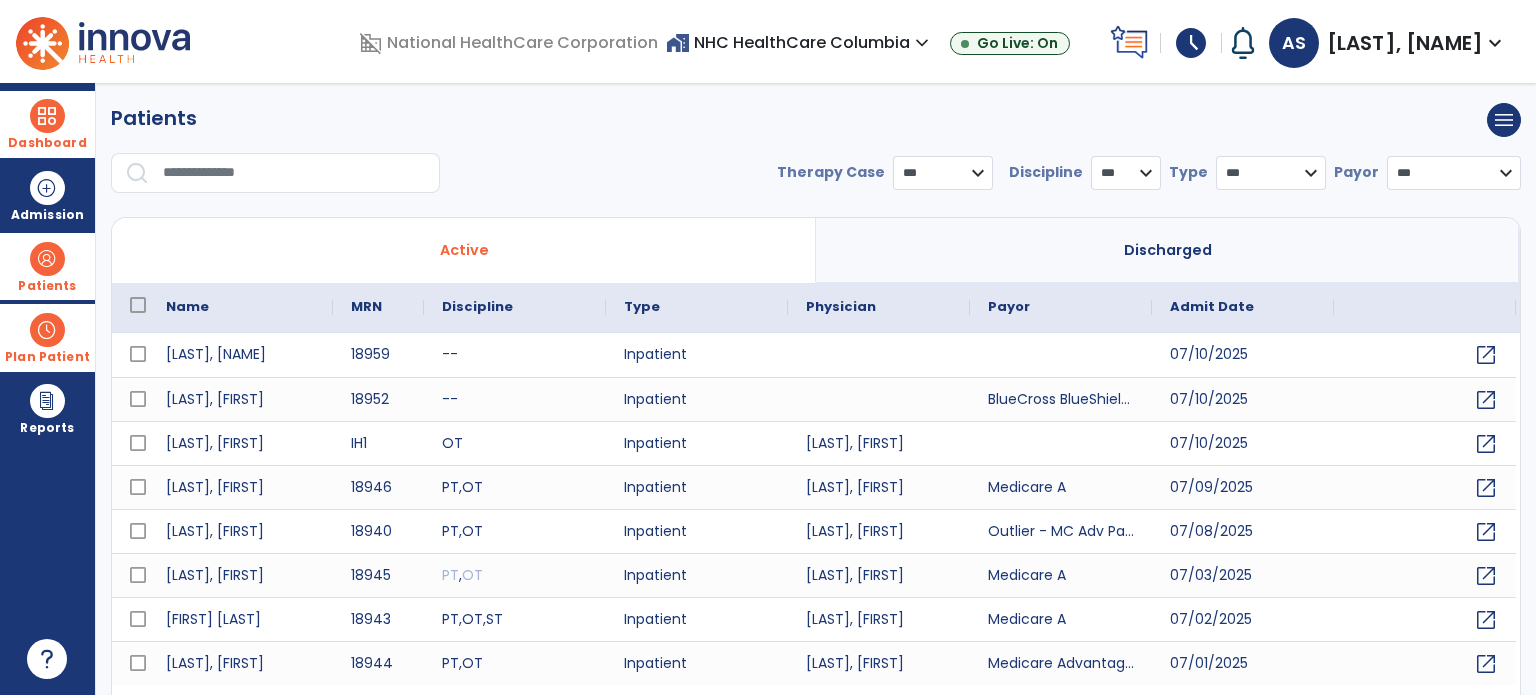 click at bounding box center (294, 173) 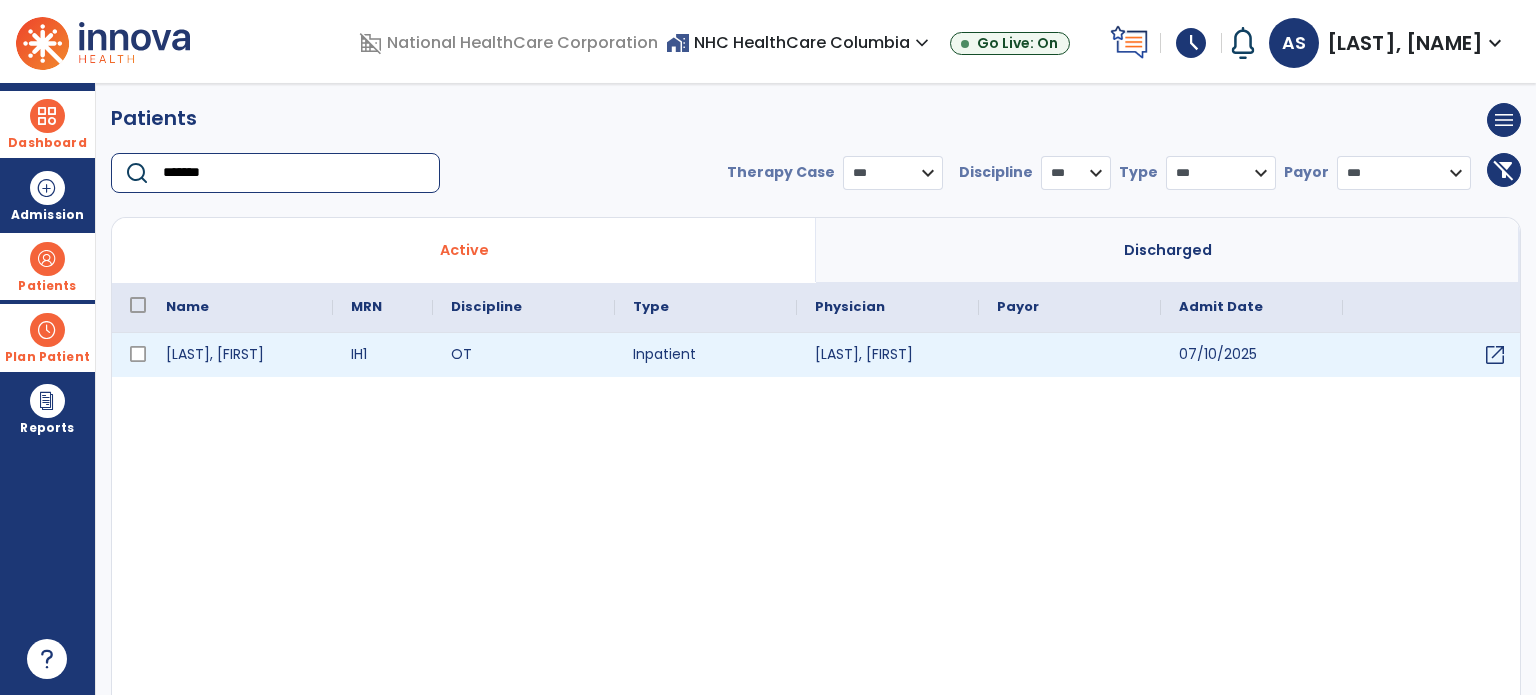 type on "*******" 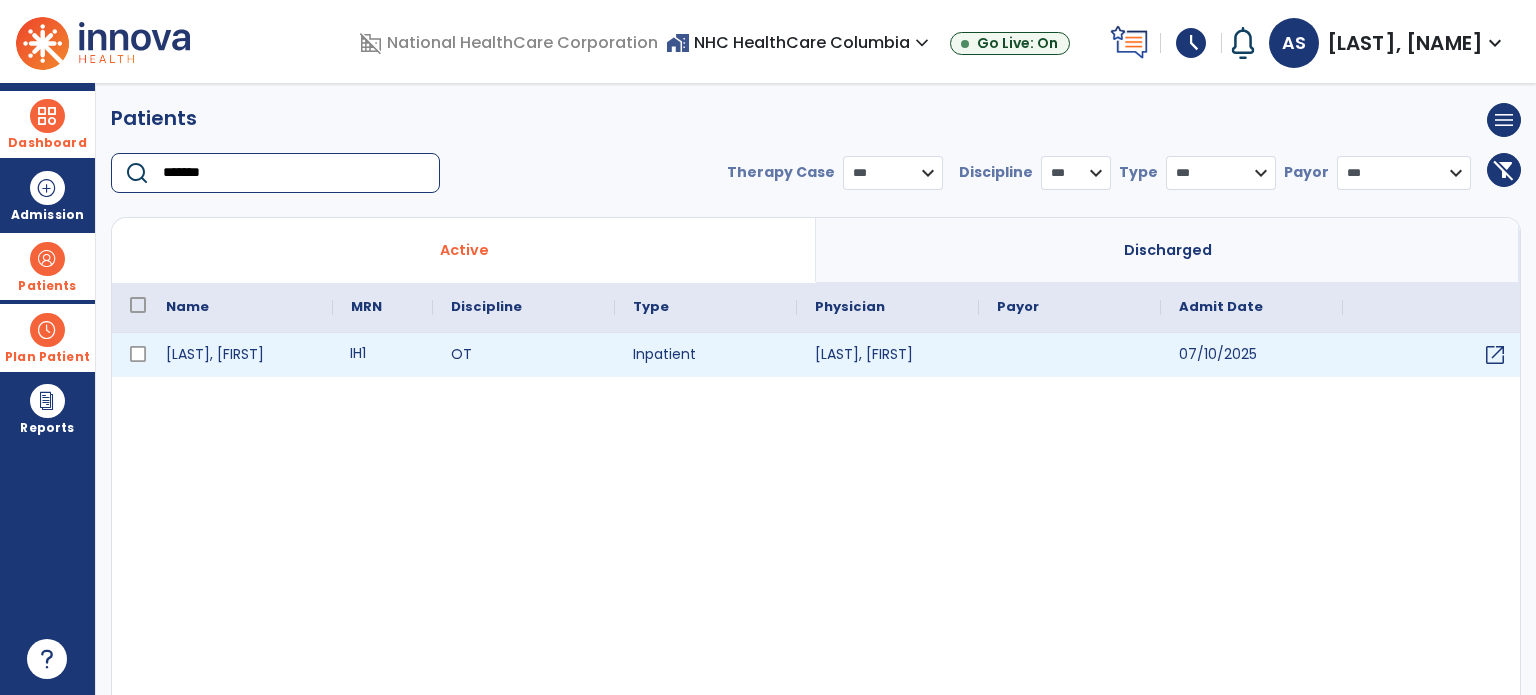 click on "IH1" at bounding box center [383, 355] 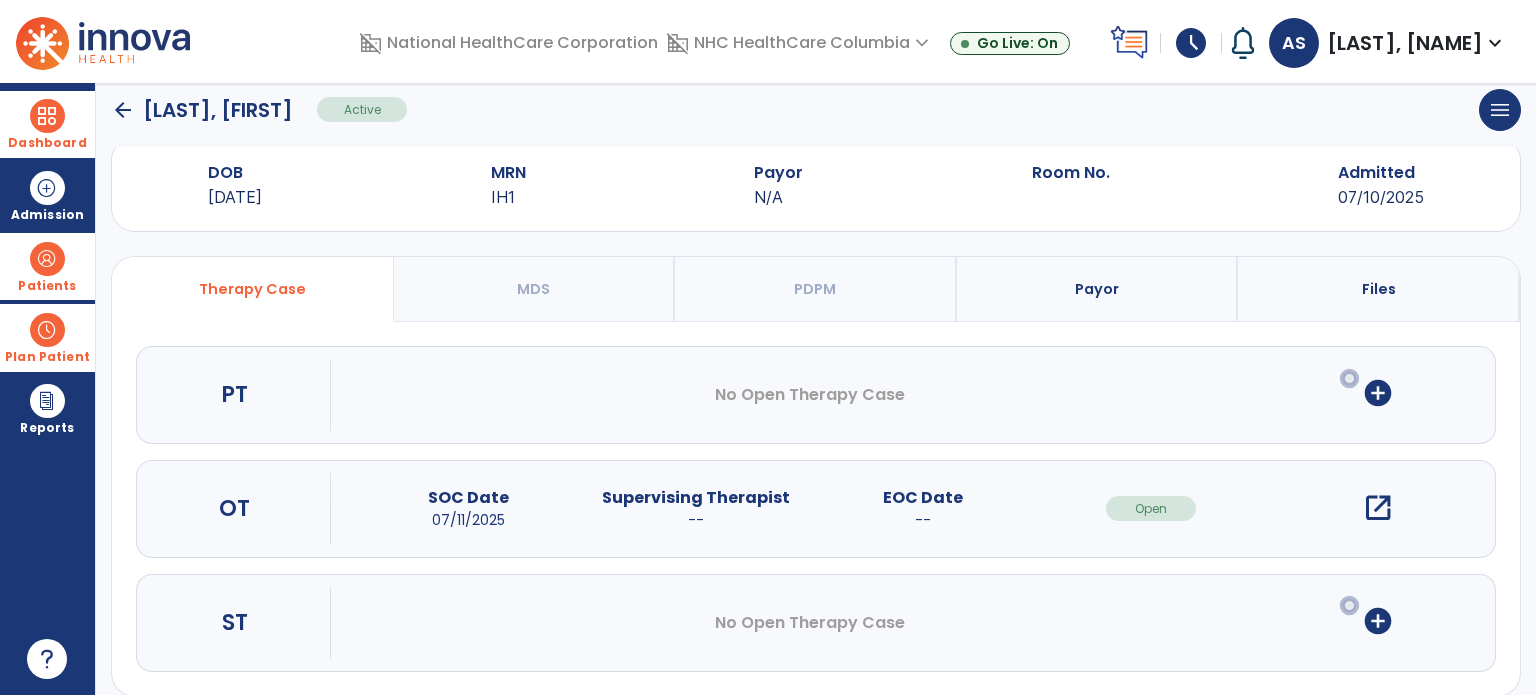 scroll, scrollTop: 62, scrollLeft: 0, axis: vertical 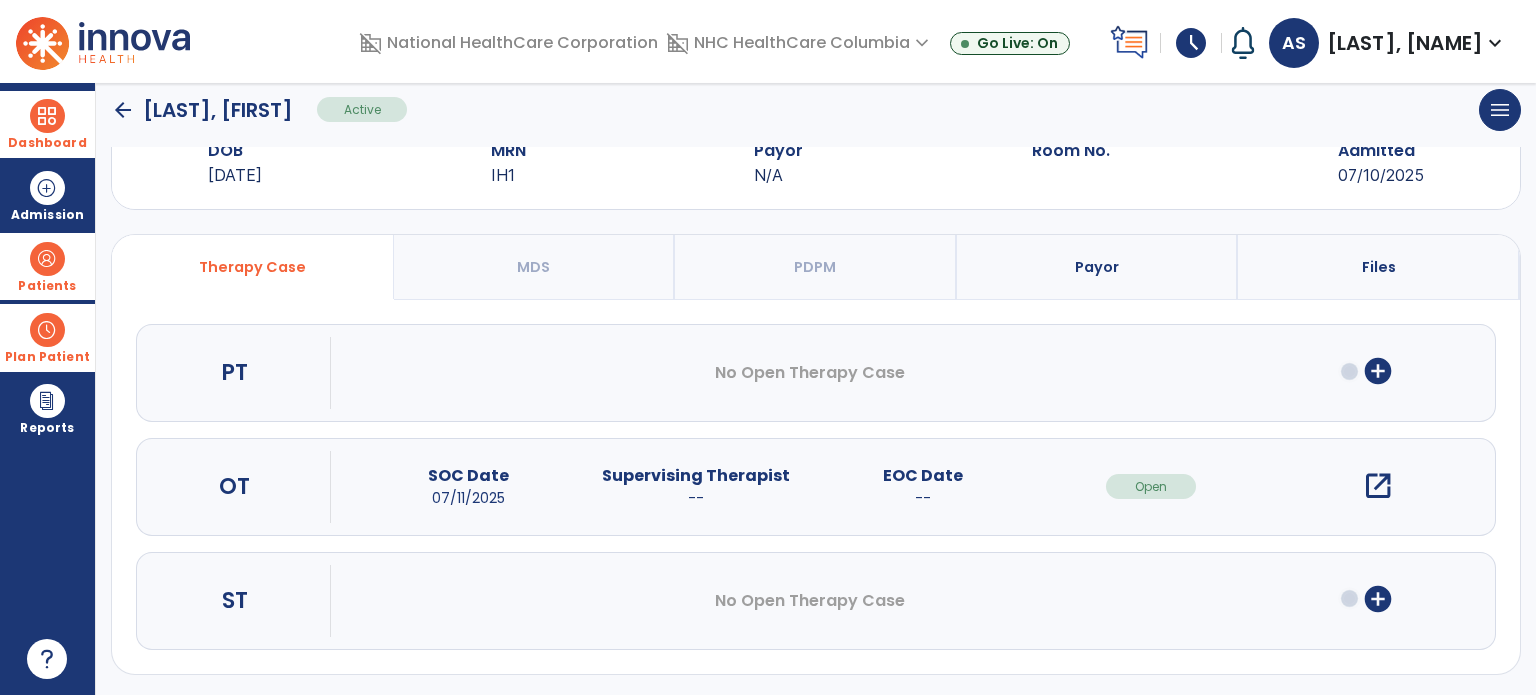 click on "open_in_new" at bounding box center (1378, 486) 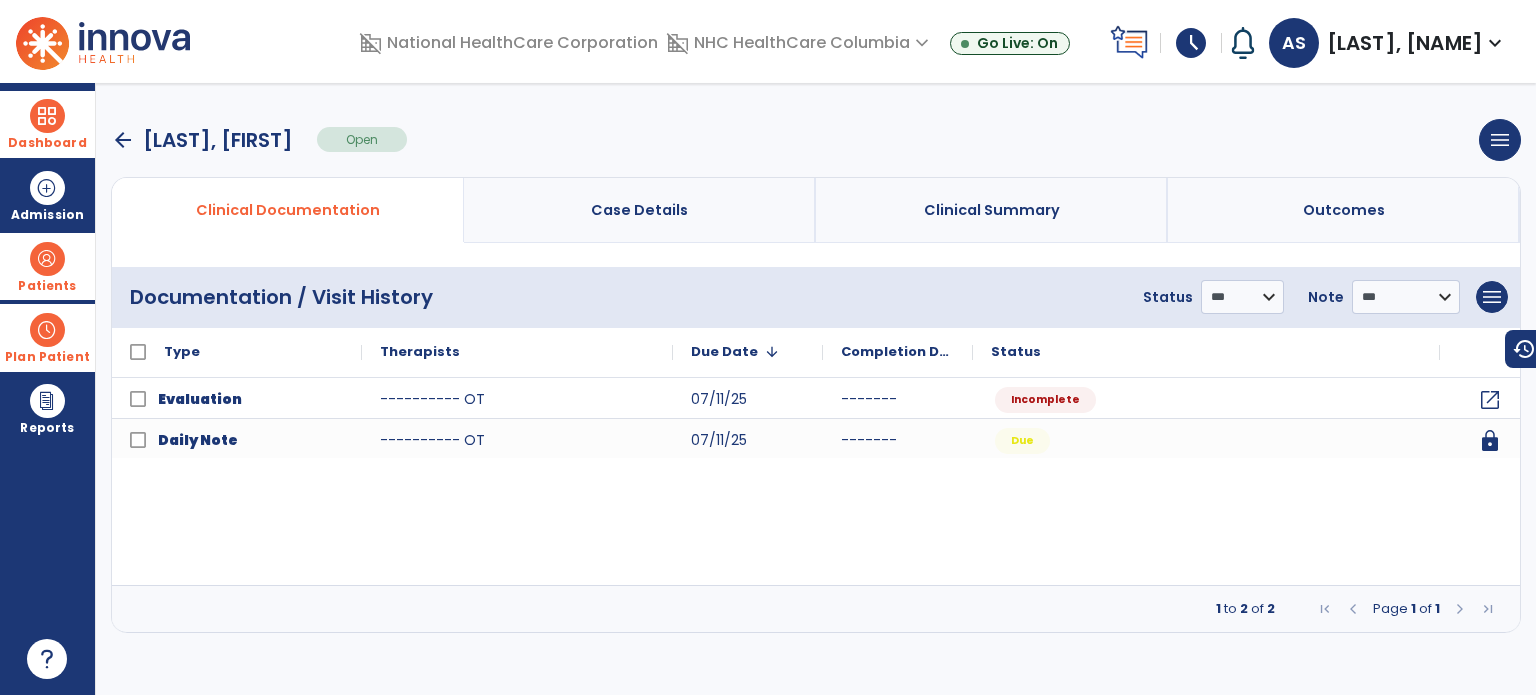 scroll, scrollTop: 0, scrollLeft: 0, axis: both 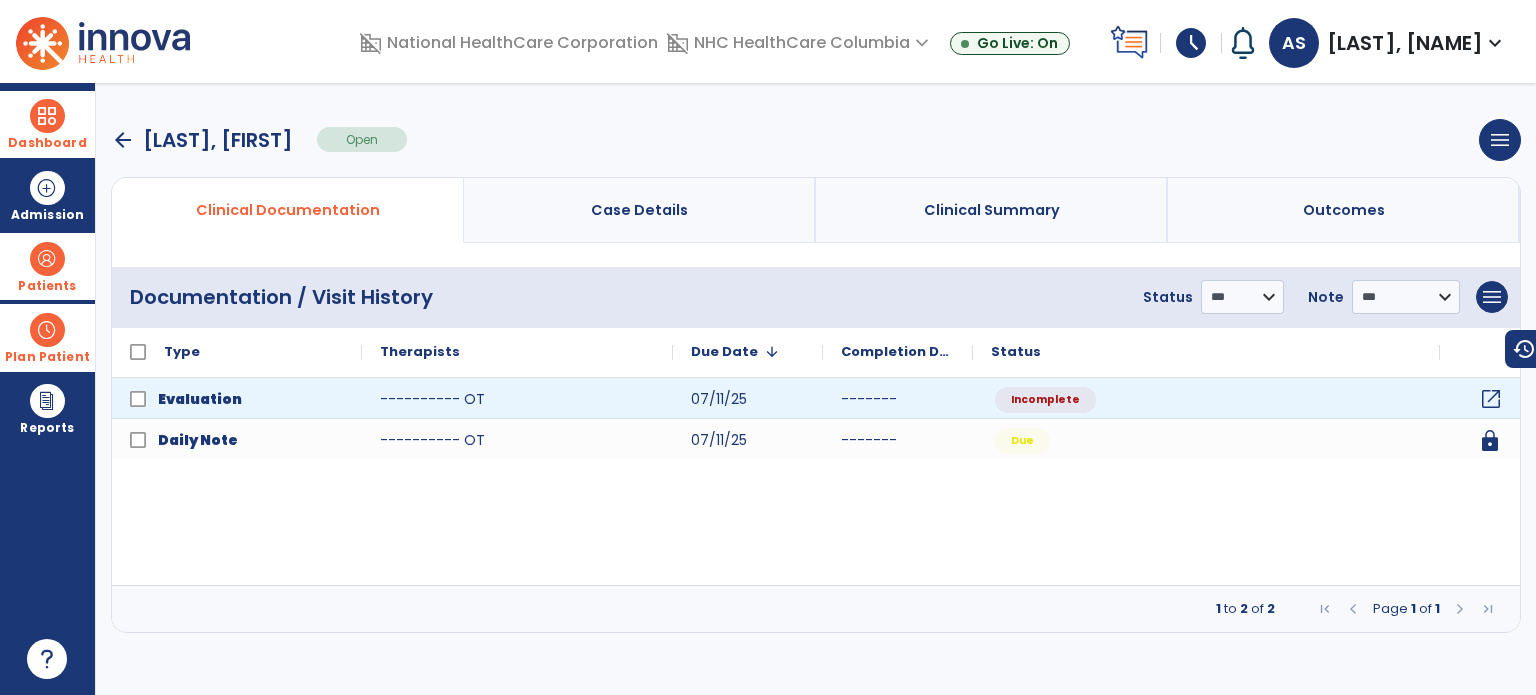 click on "open_in_new" 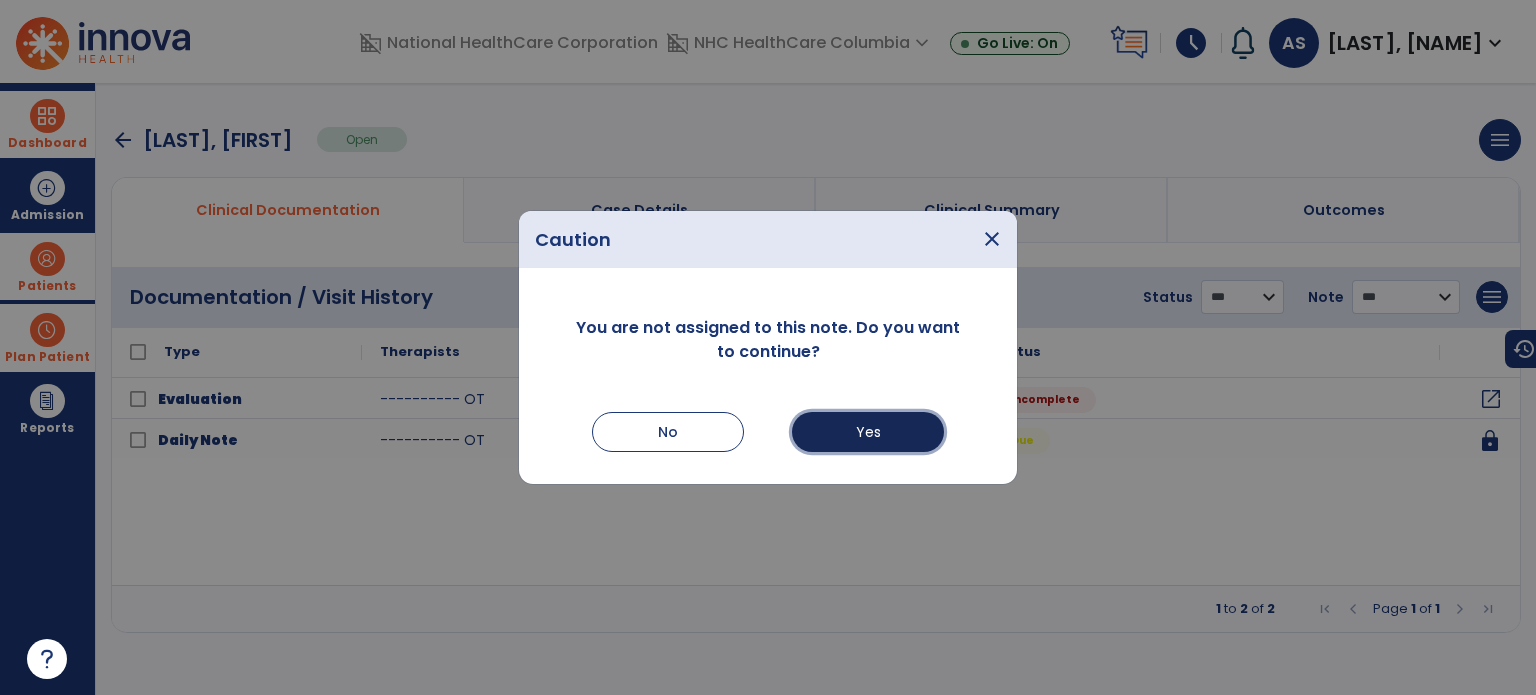 click on "Yes" at bounding box center (868, 432) 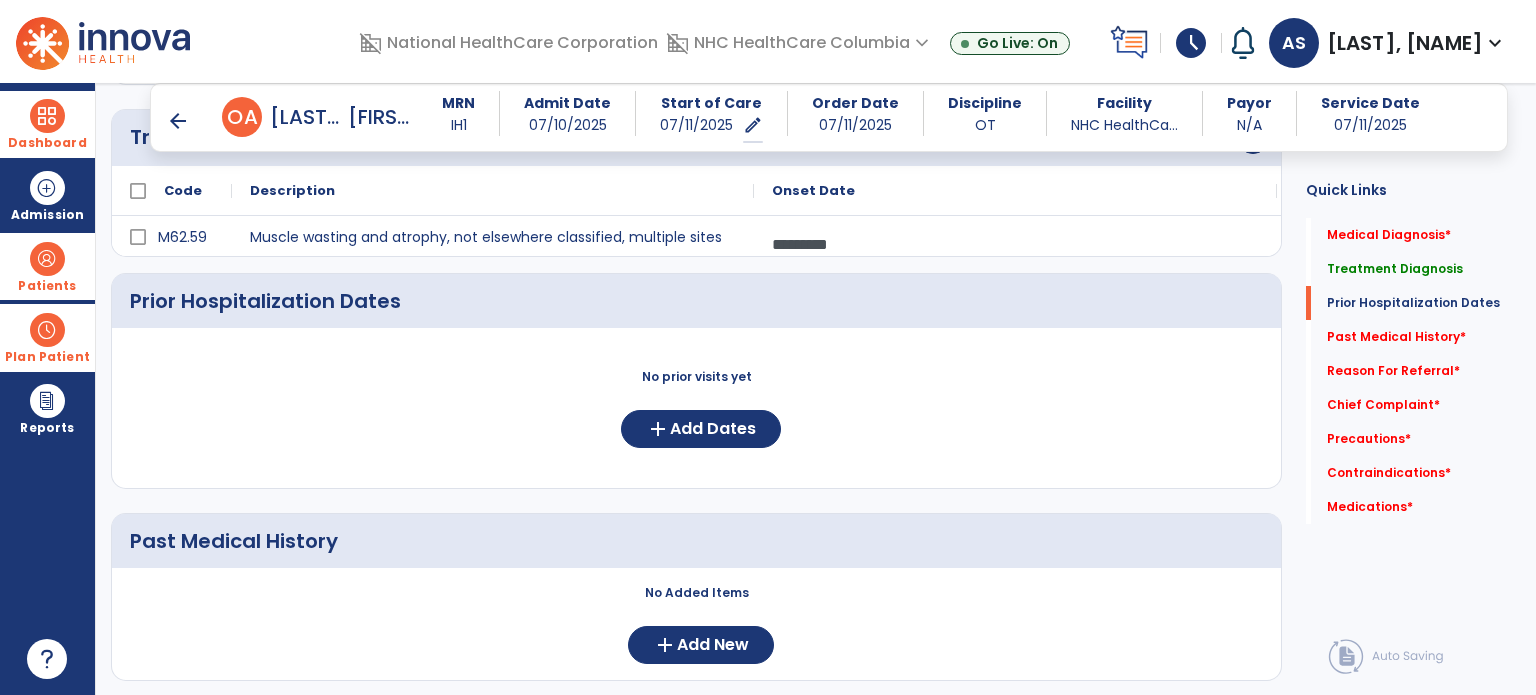 scroll, scrollTop: 400, scrollLeft: 0, axis: vertical 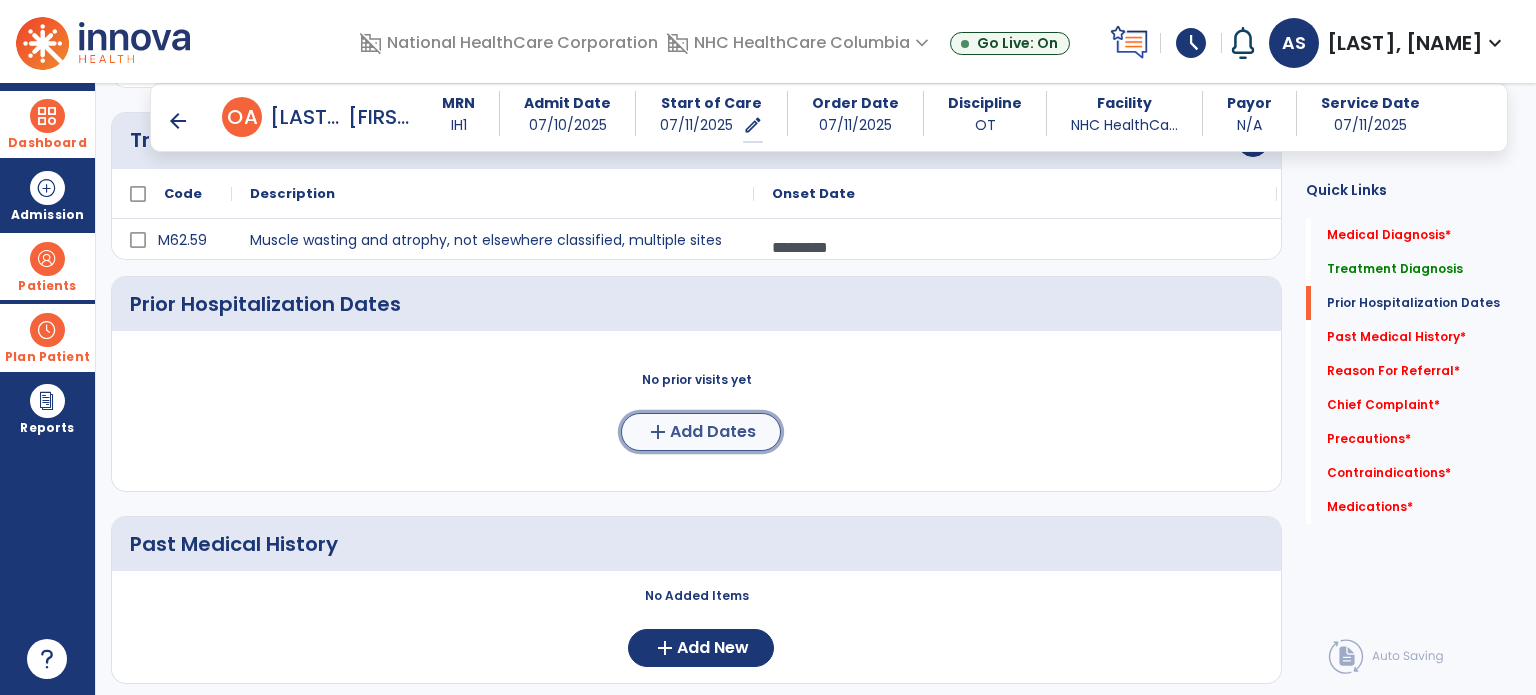 click on "Add Dates" 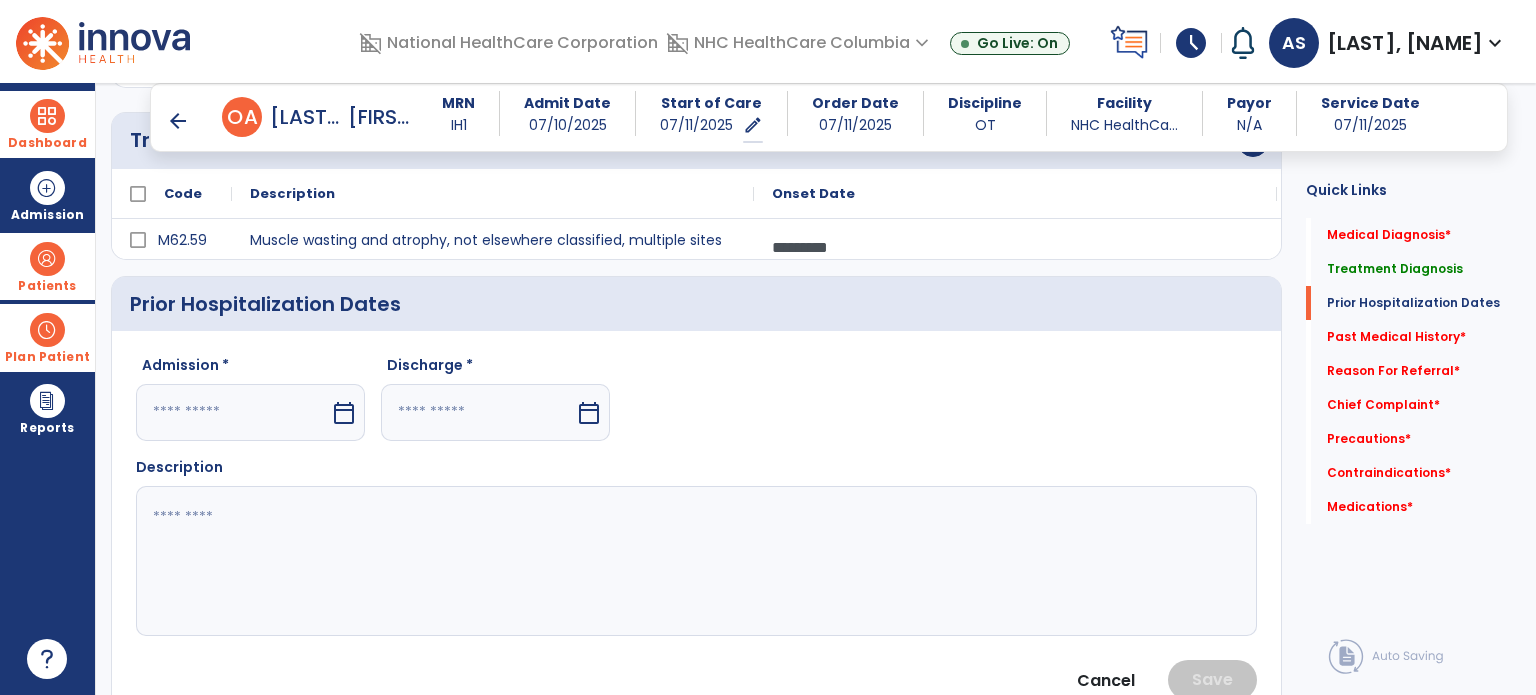 click at bounding box center (233, 412) 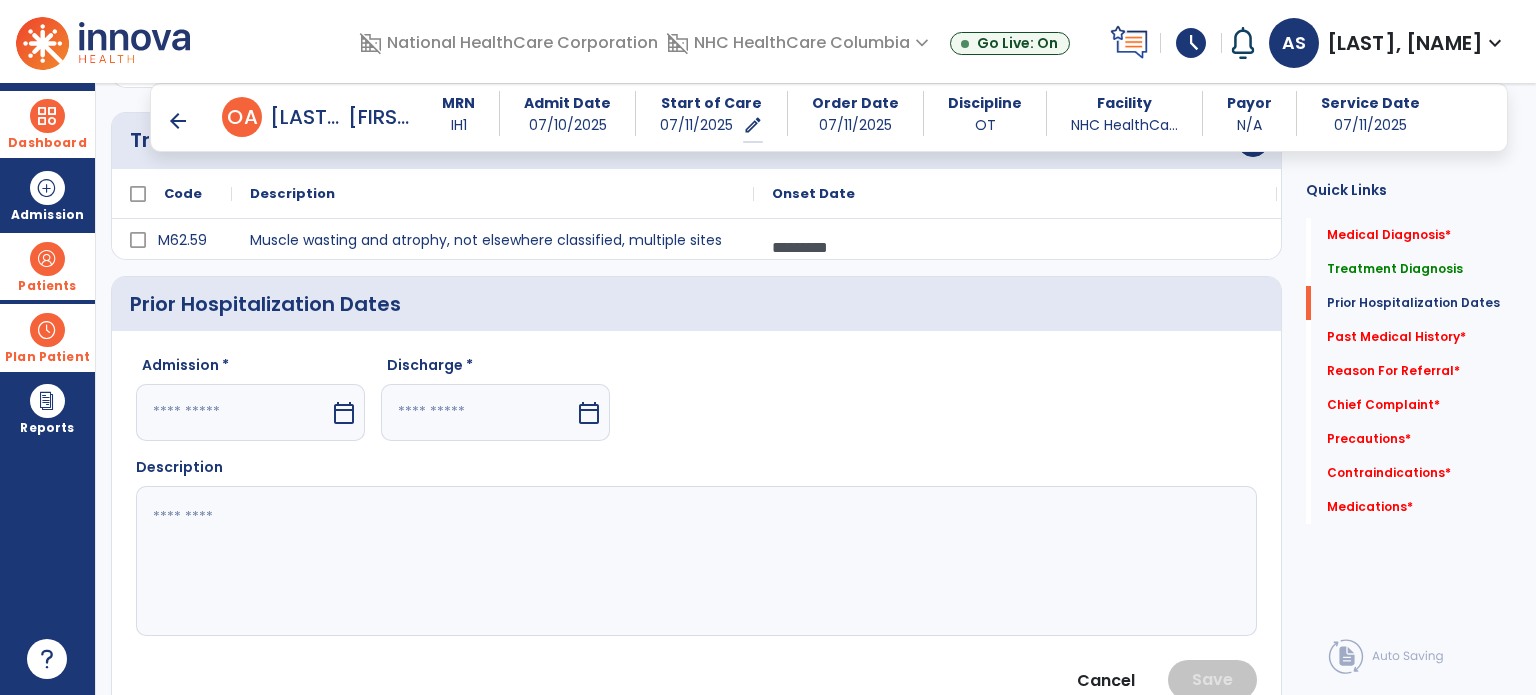 select on "*" 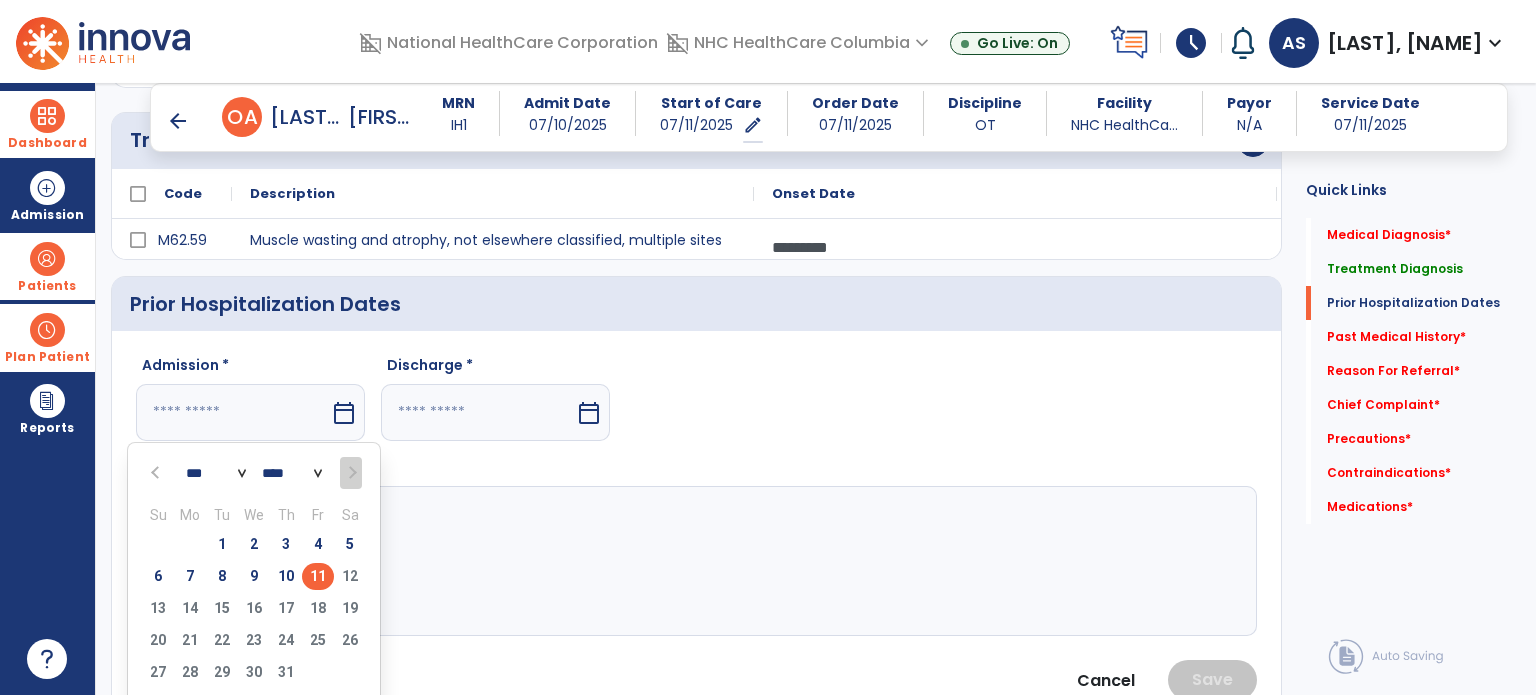 click at bounding box center [157, 473] 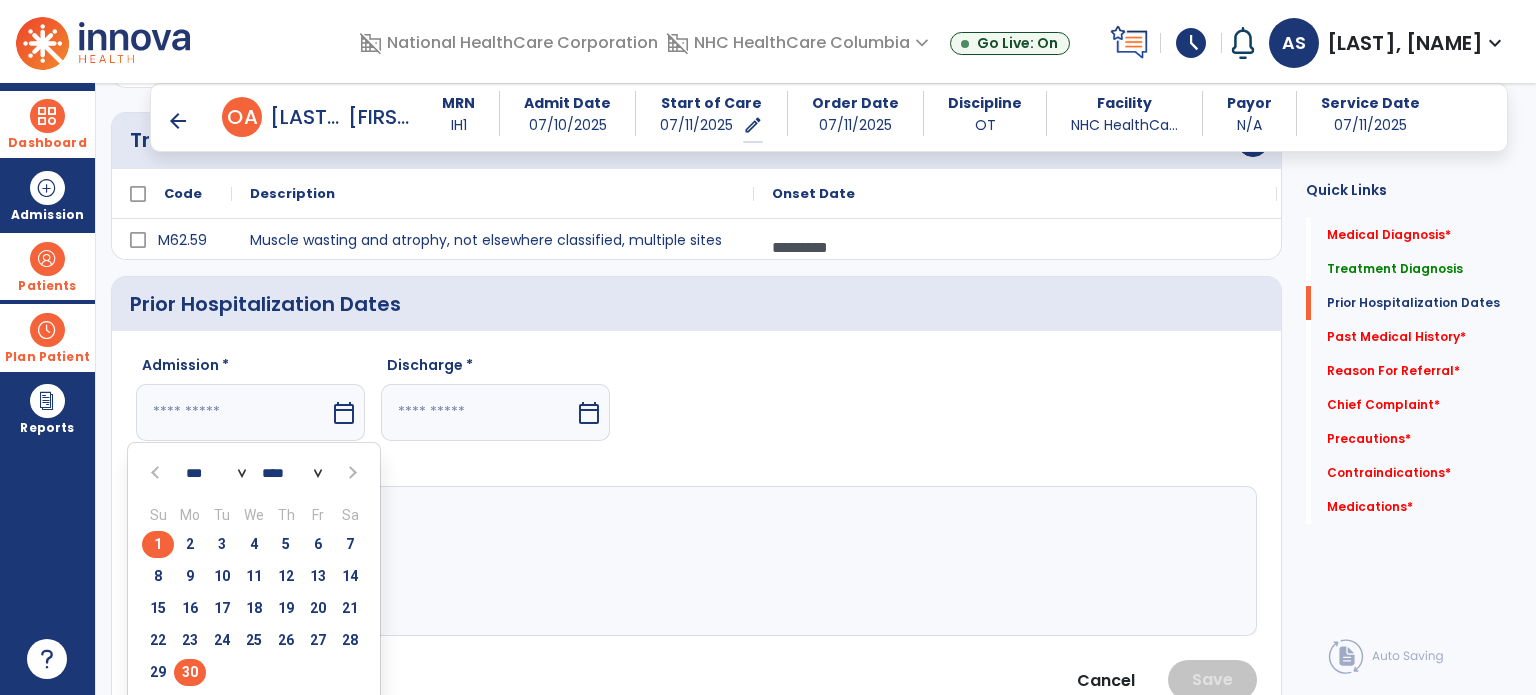 click on "30" at bounding box center (190, 672) 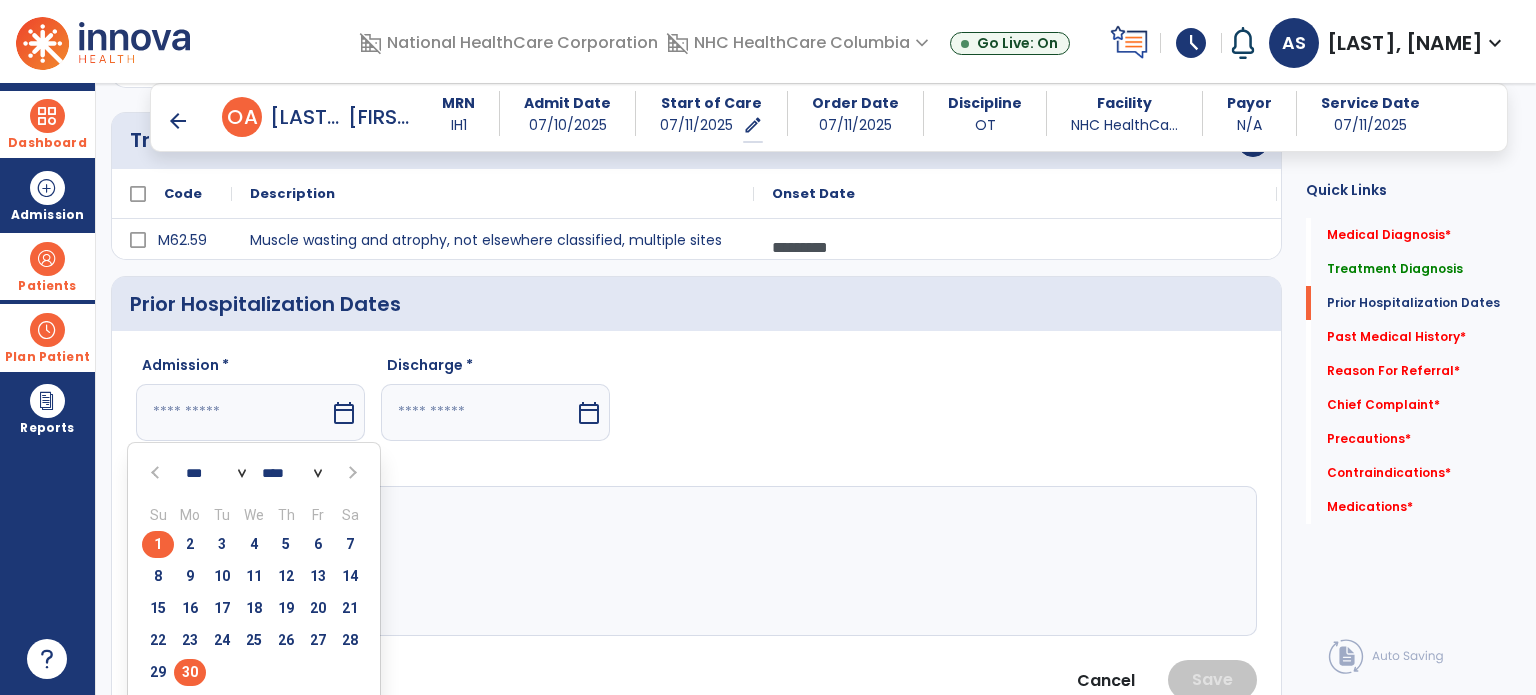 type on "*********" 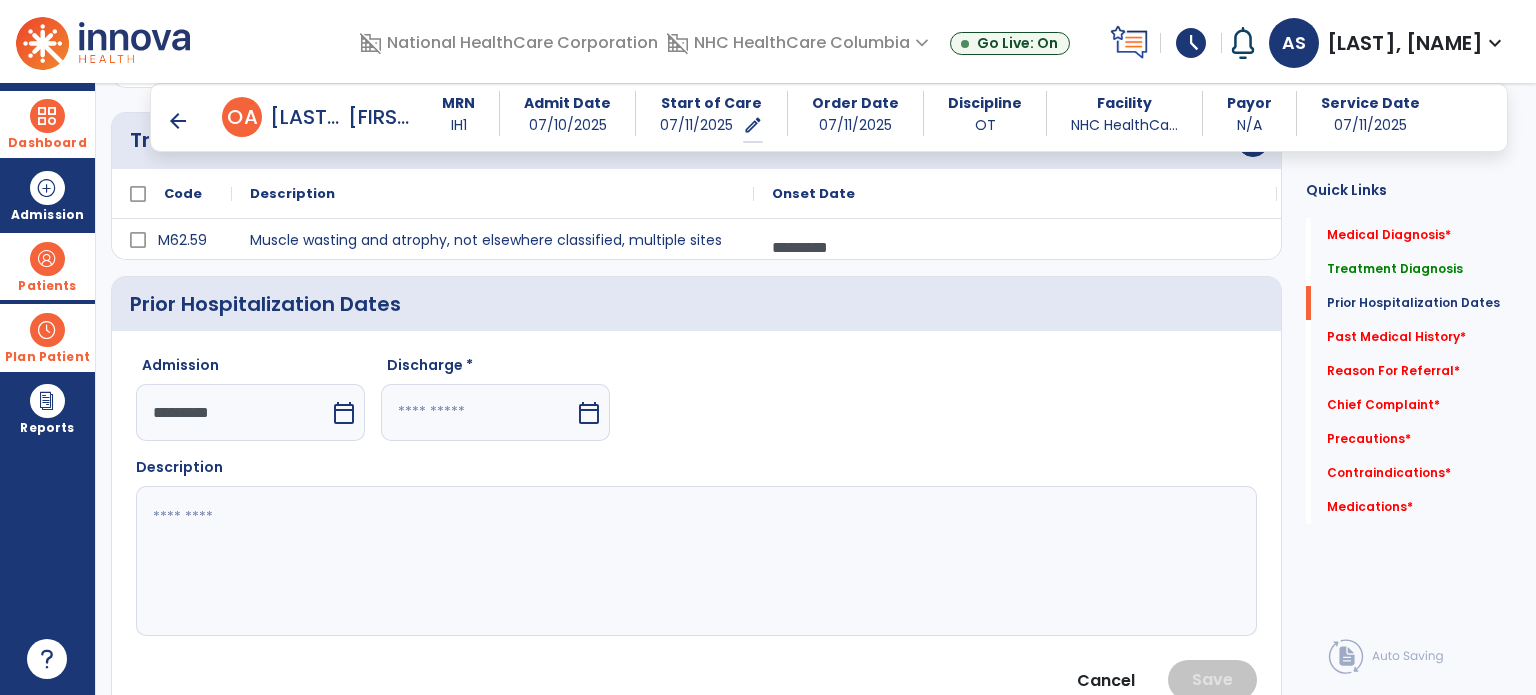 click at bounding box center (478, 412) 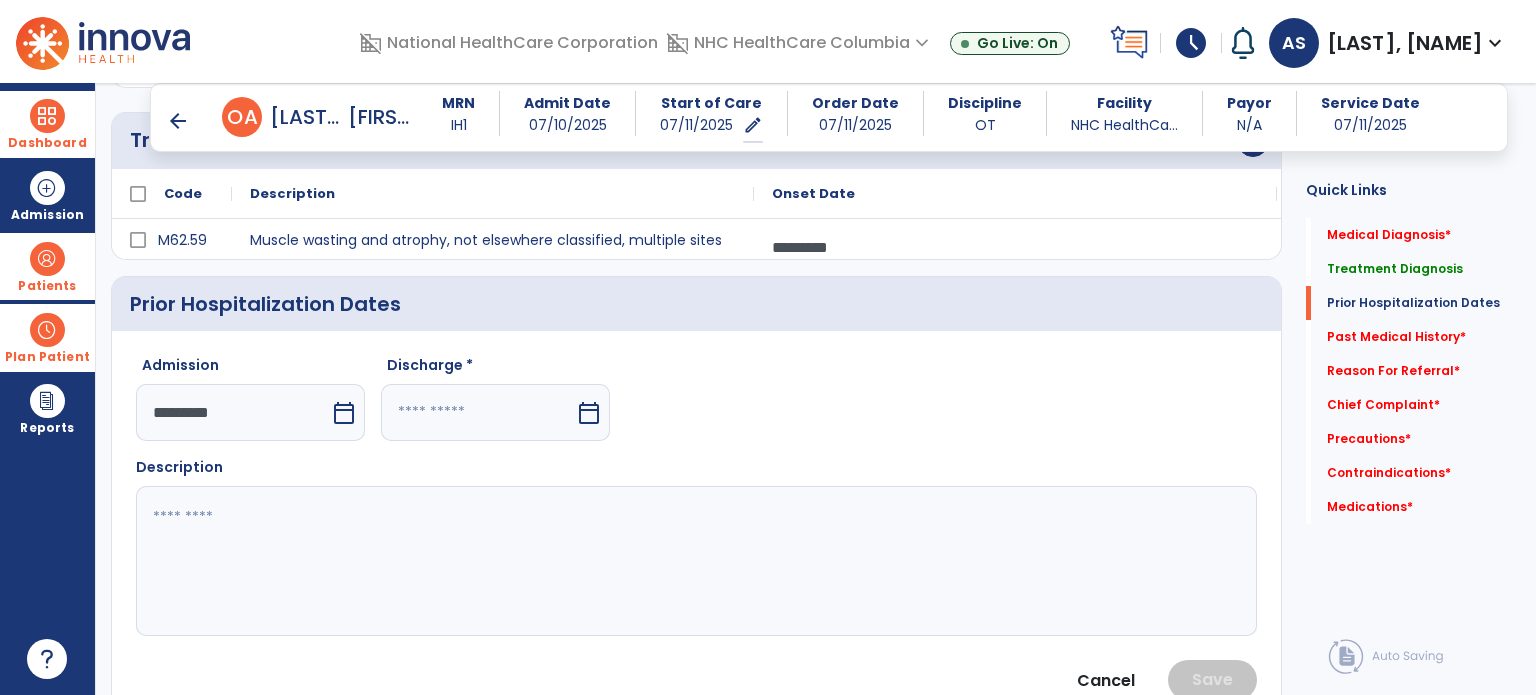 select on "*" 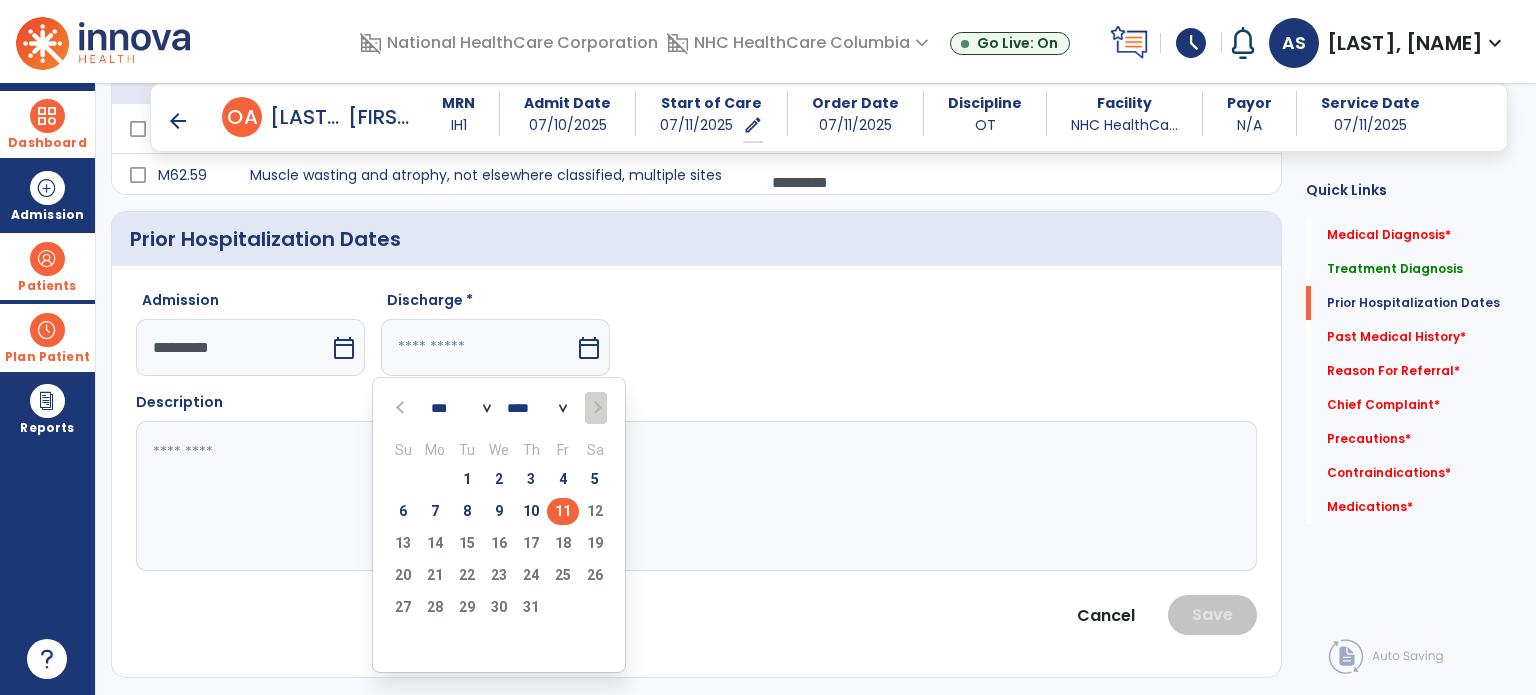 scroll, scrollTop: 500, scrollLeft: 0, axis: vertical 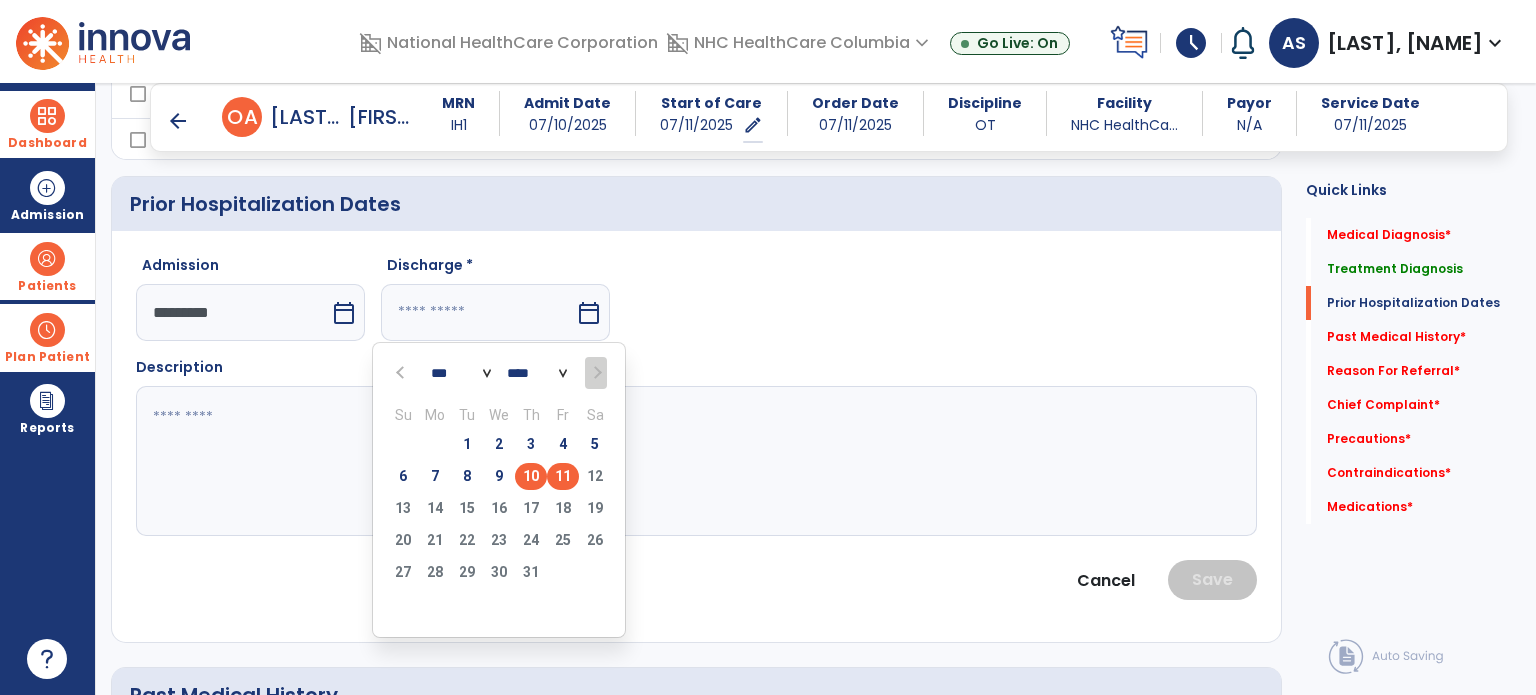 click on "10" at bounding box center (531, 476) 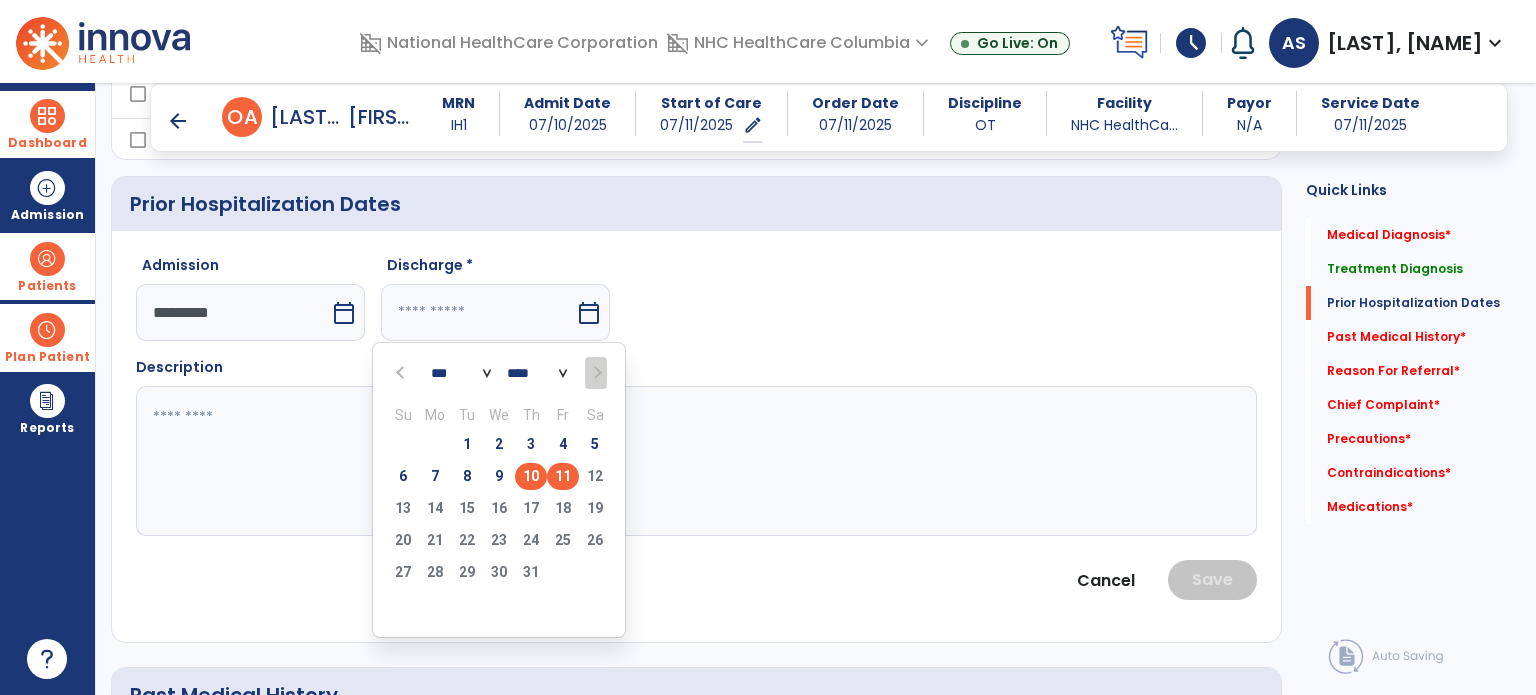 type on "*********" 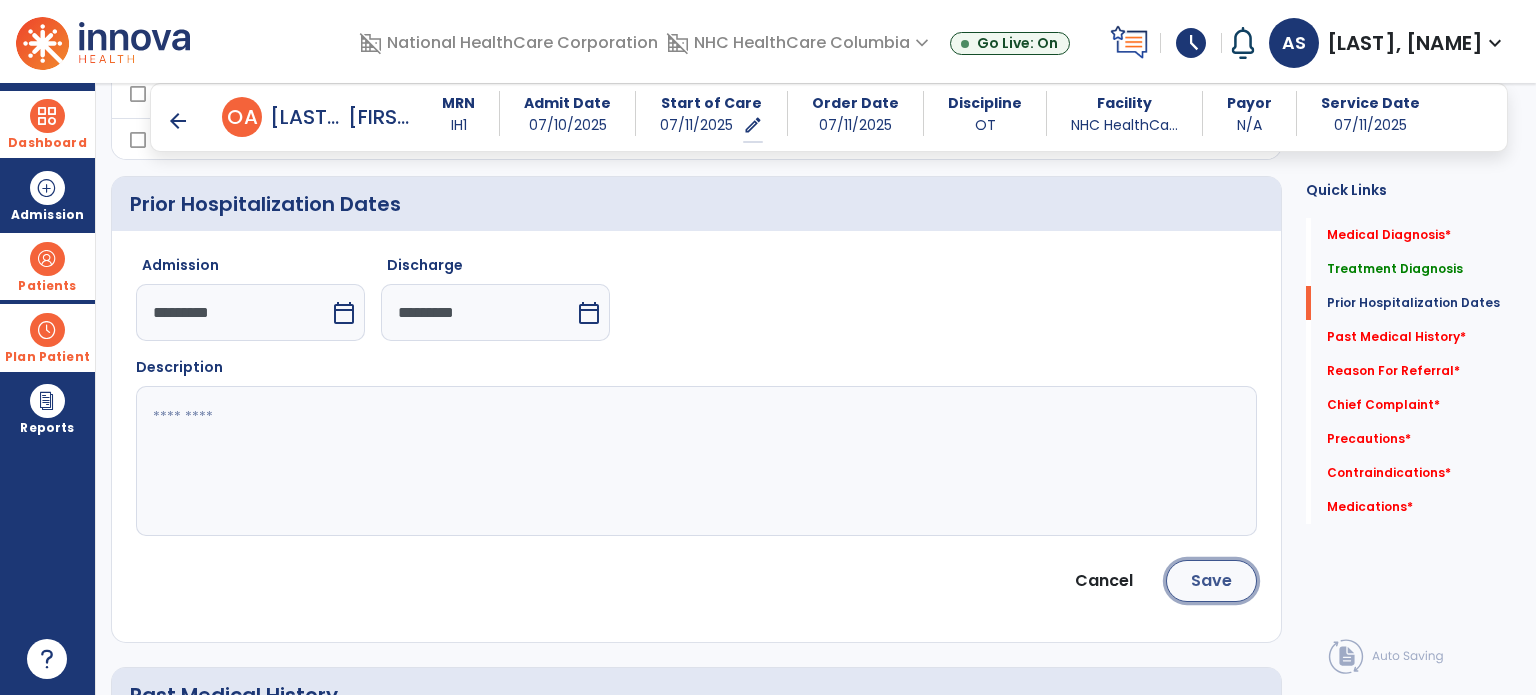 click on "Save" 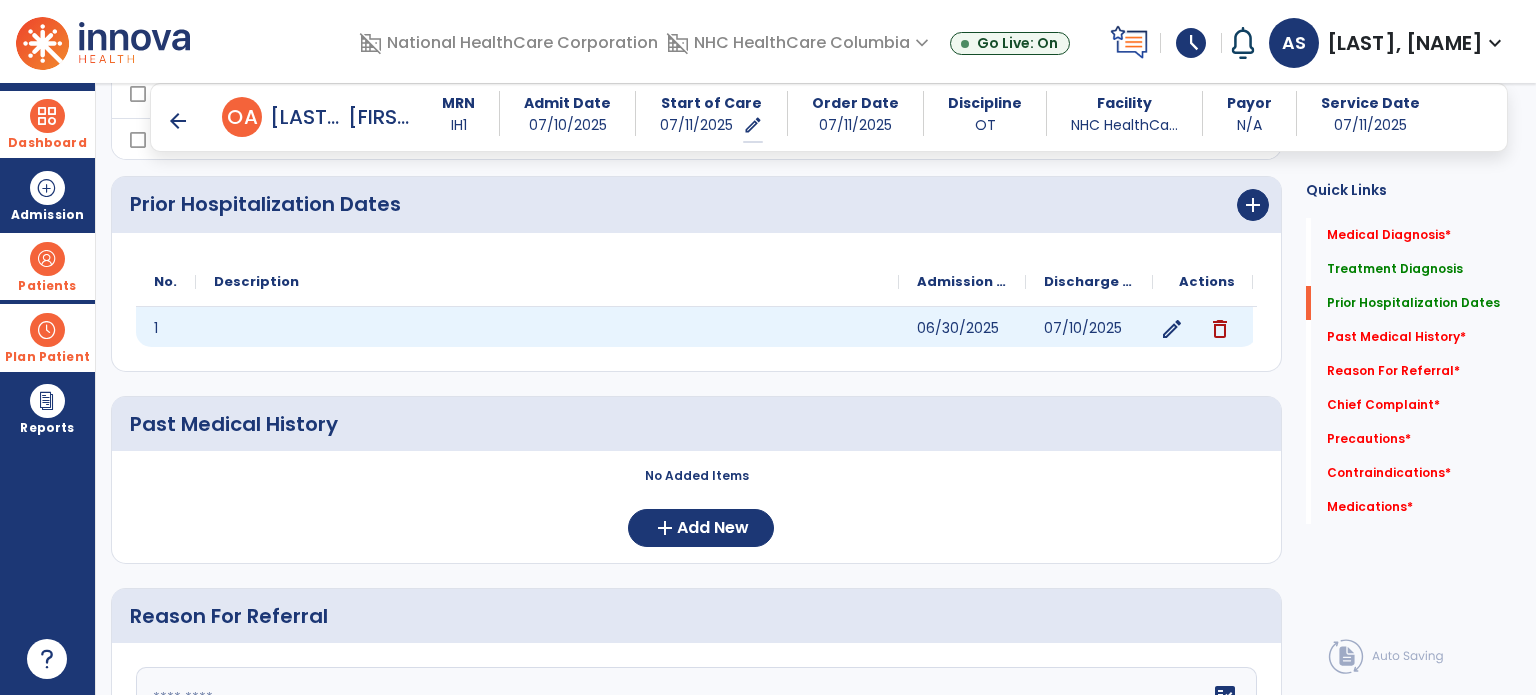 click on "edit" 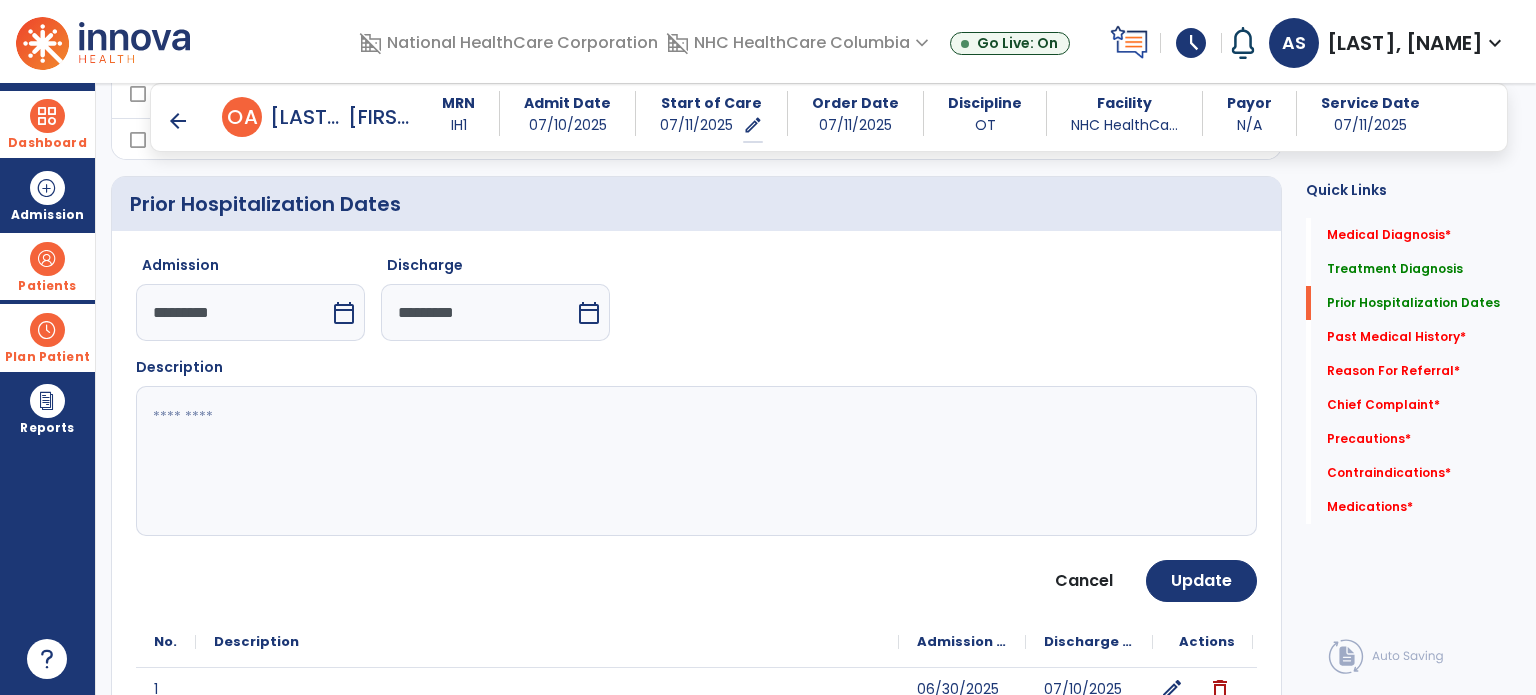 scroll, scrollTop: 537, scrollLeft: 0, axis: vertical 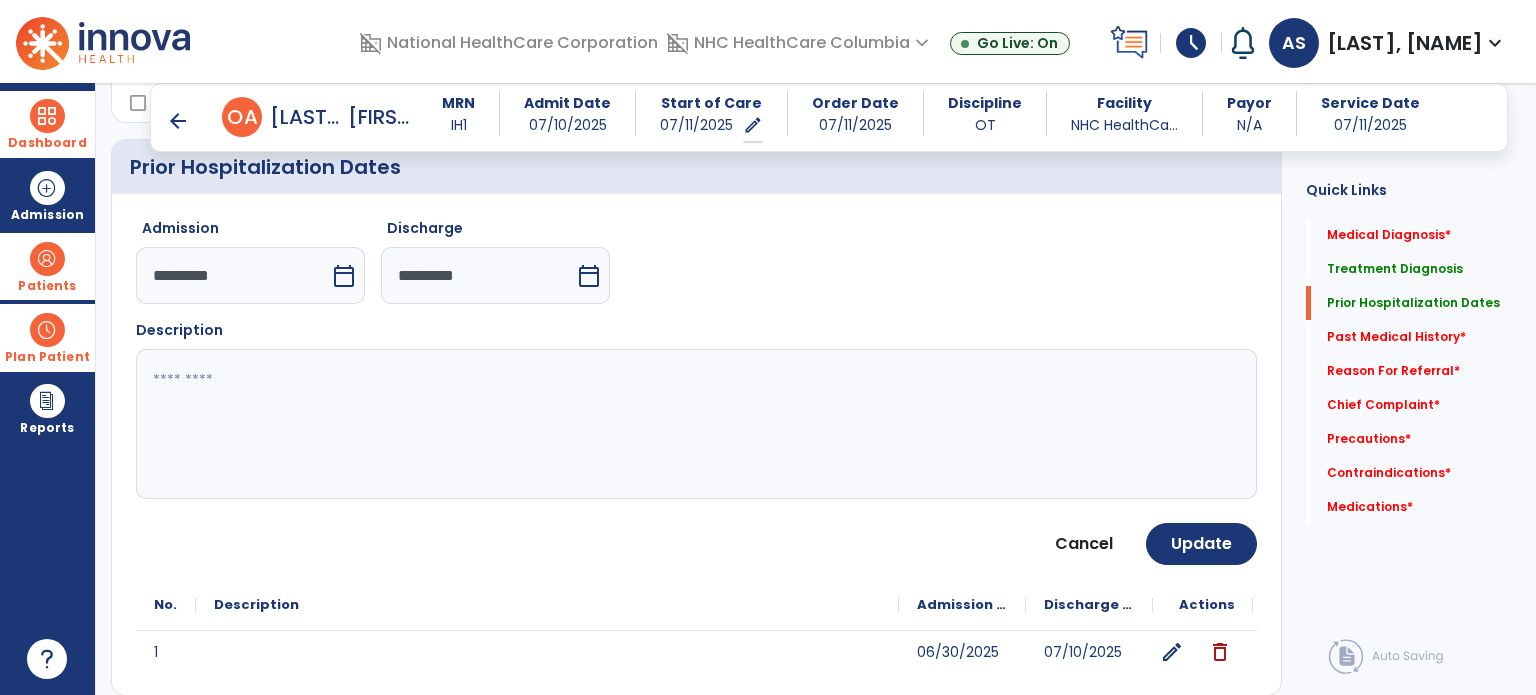 click 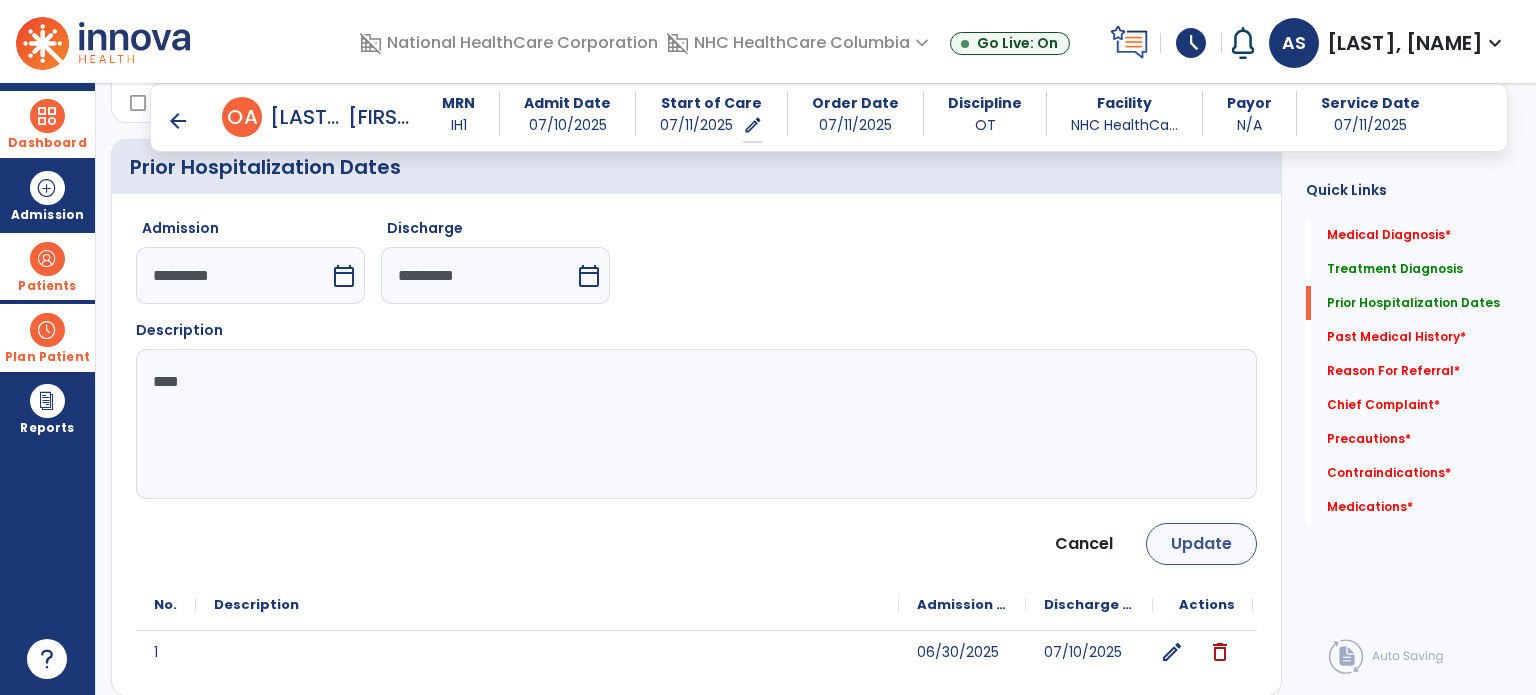 type on "****" 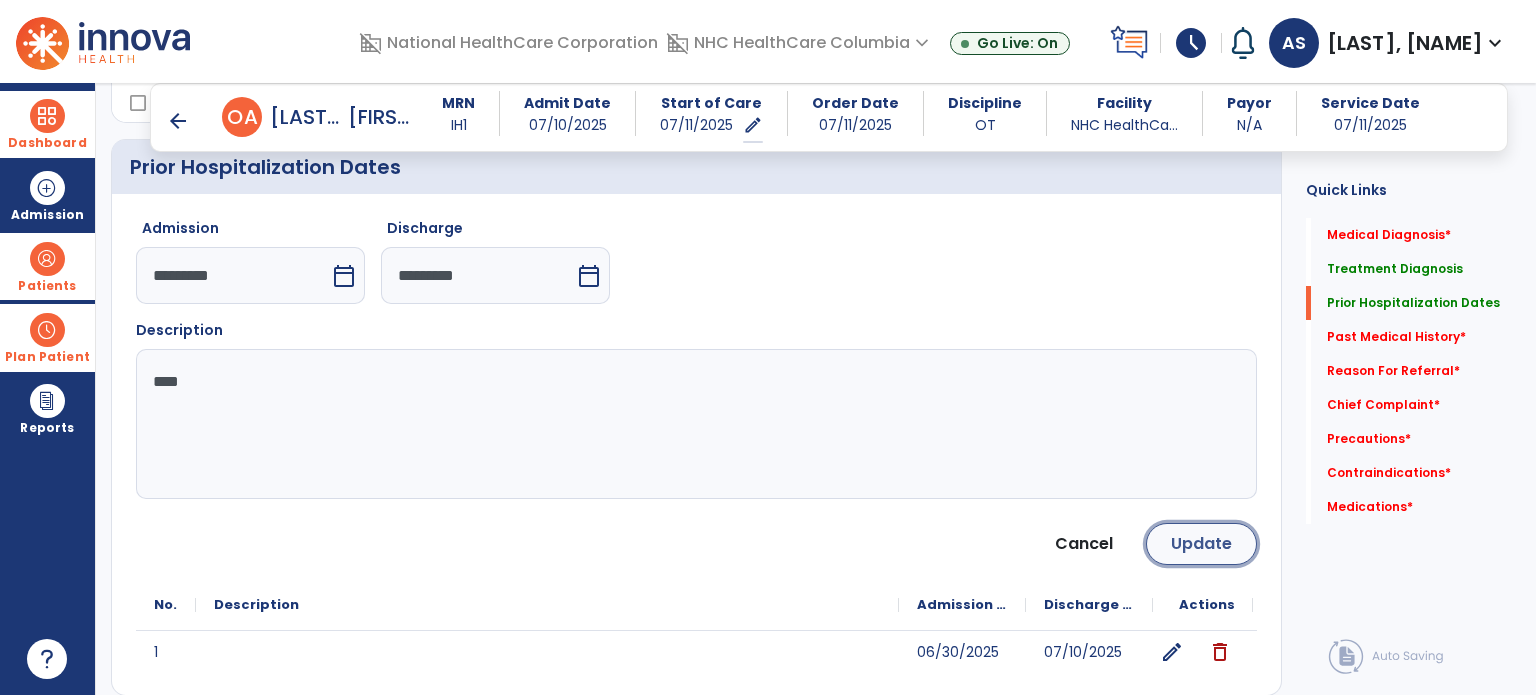 click on "Update" 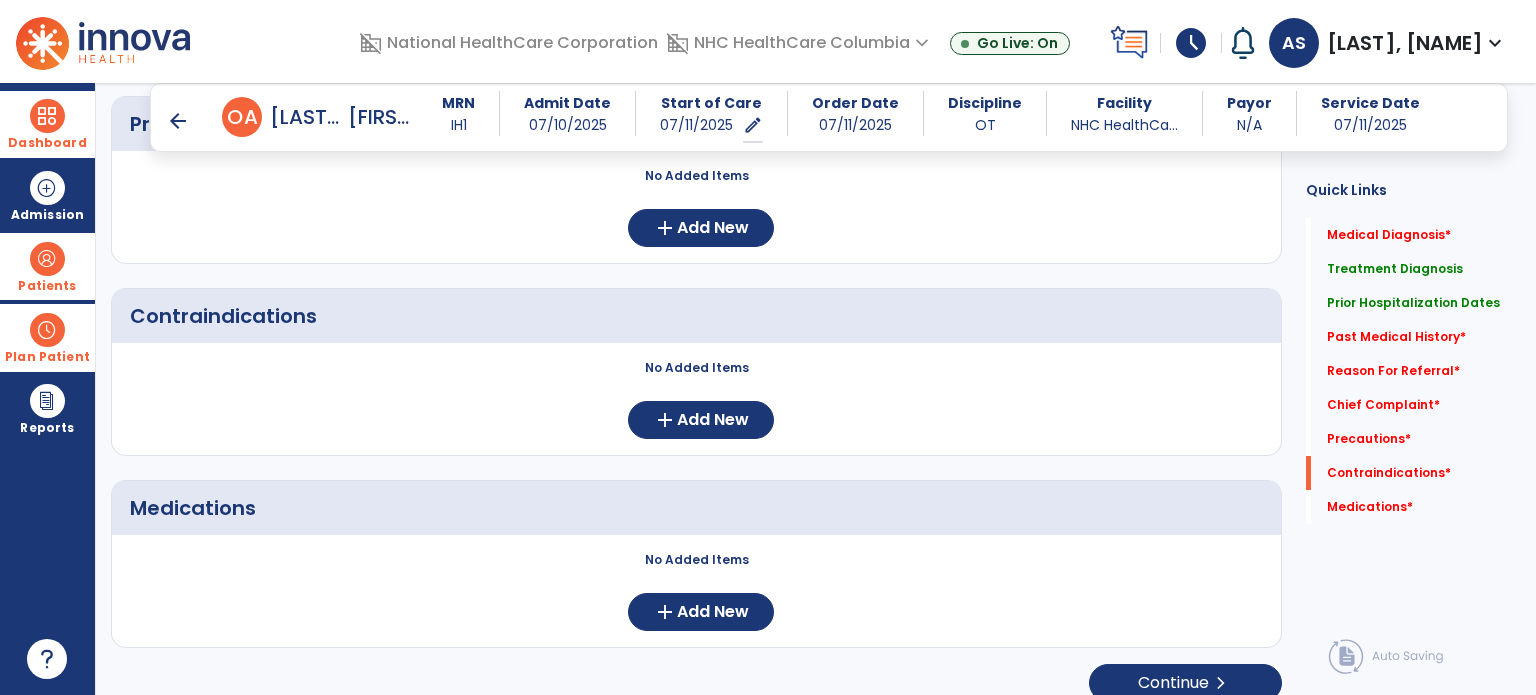 scroll, scrollTop: 1564, scrollLeft: 0, axis: vertical 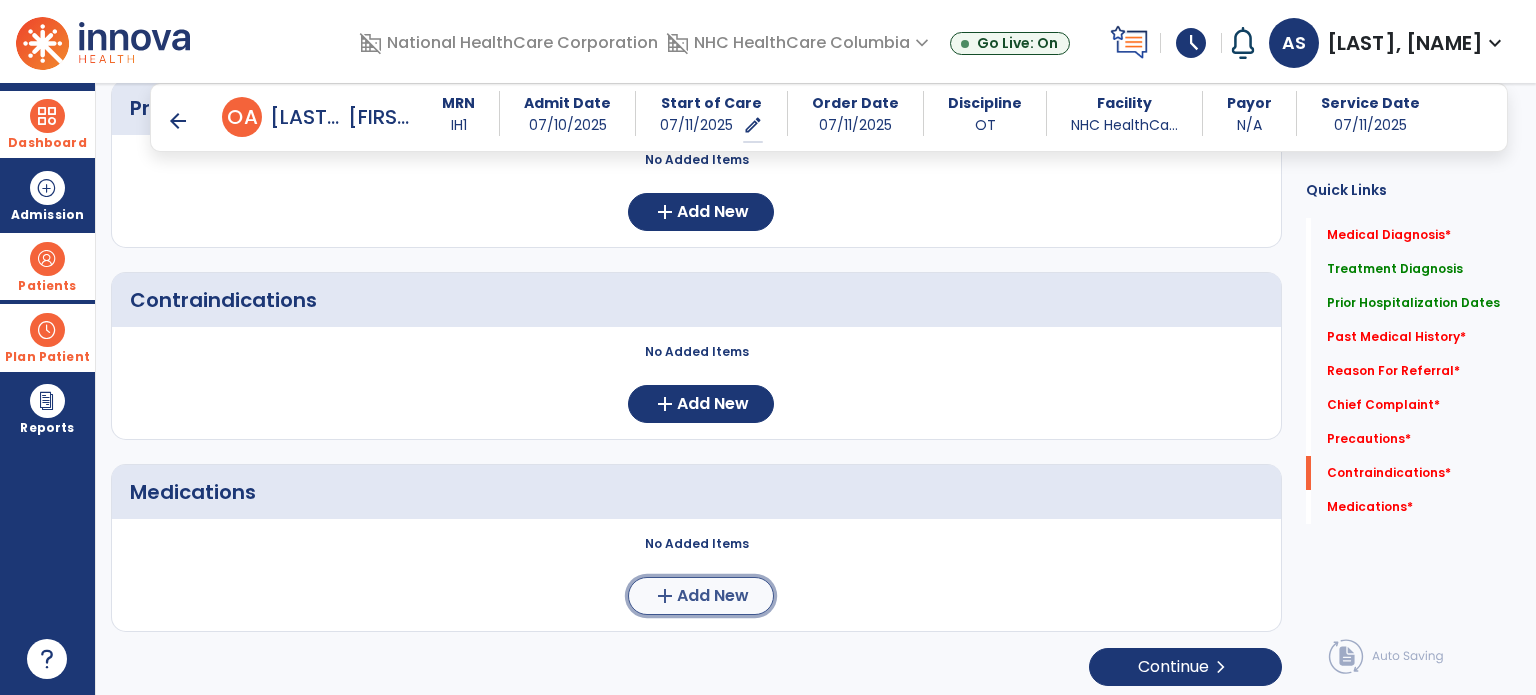 click on "Add New" 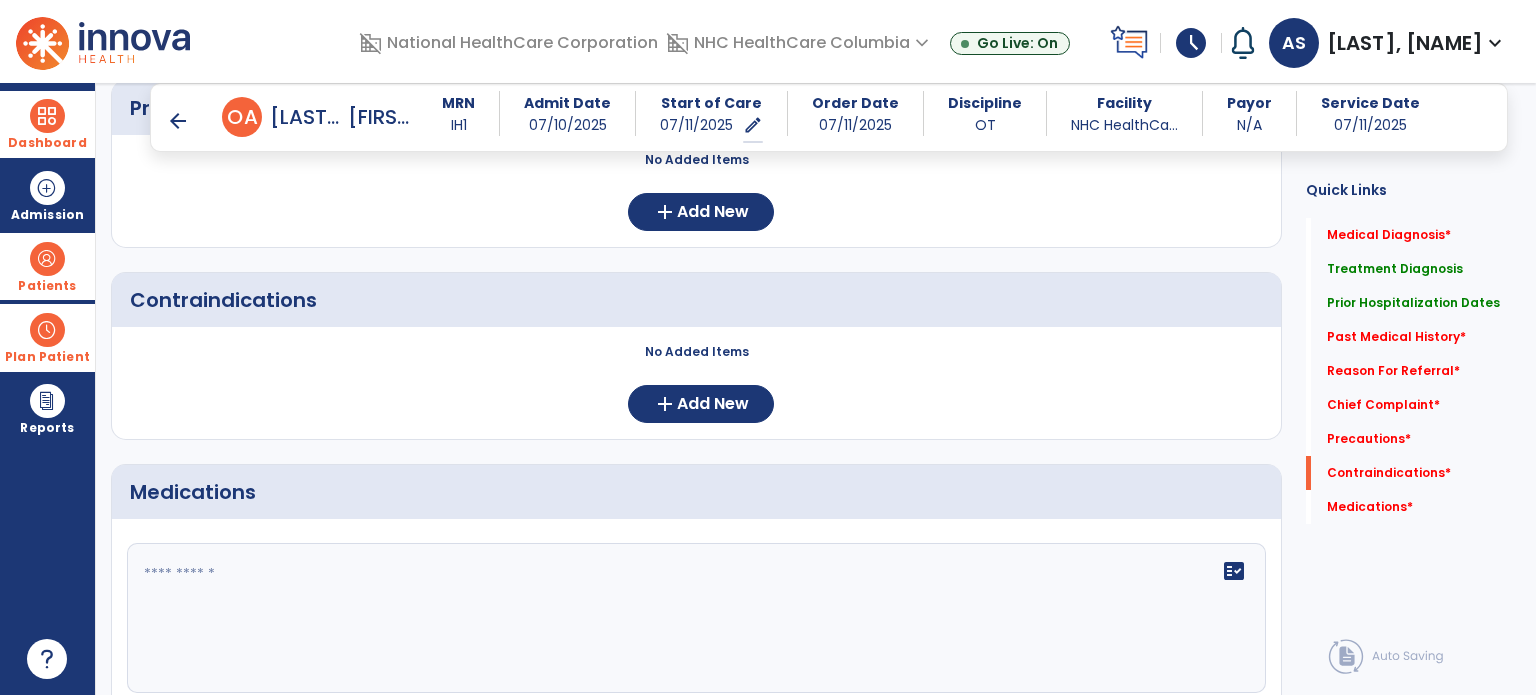 click 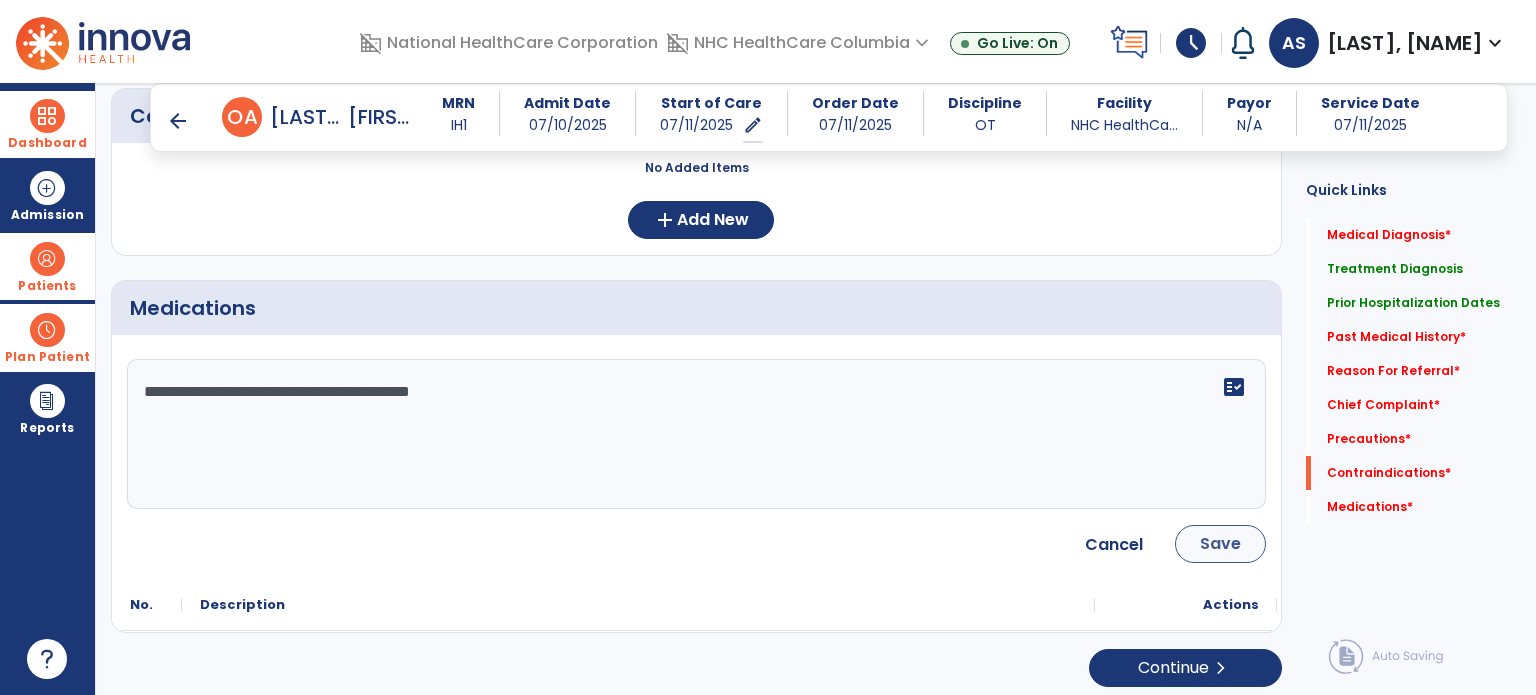 type on "**********" 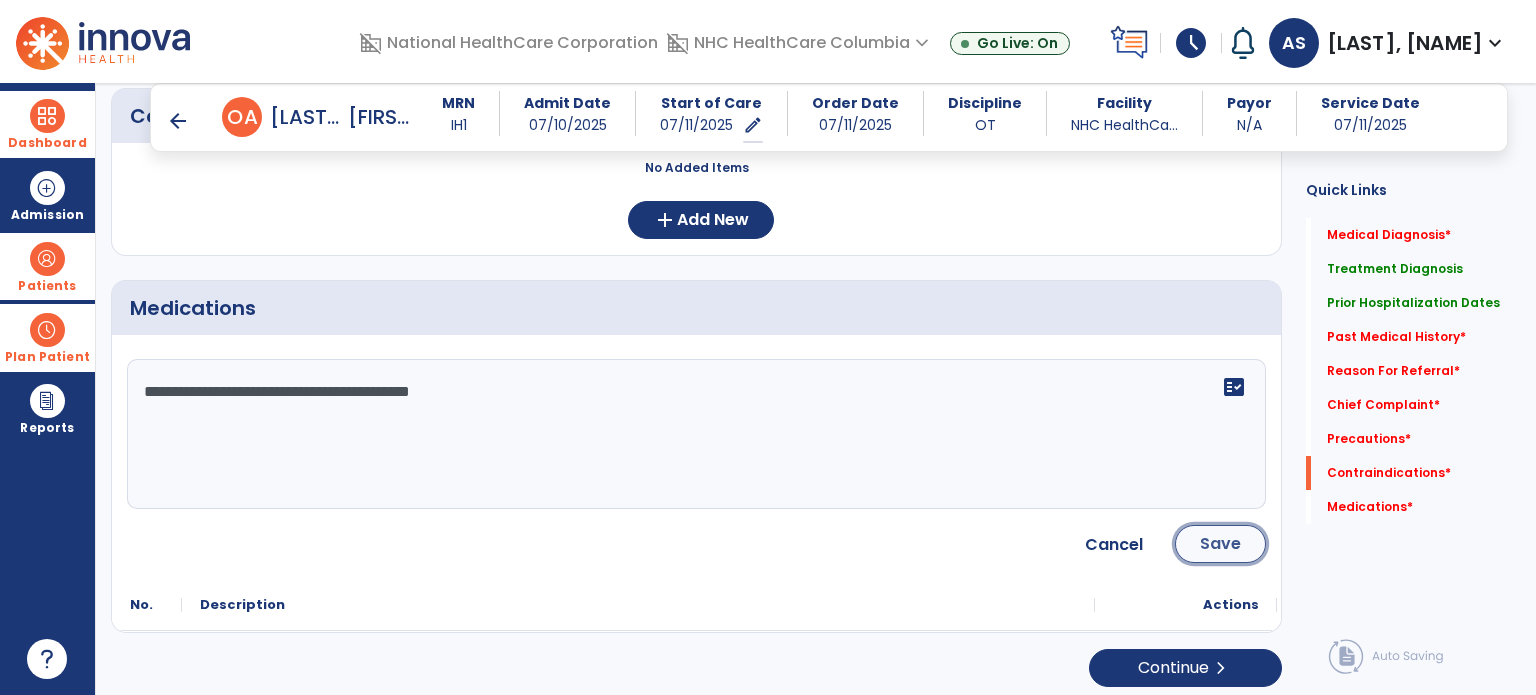 click on "Save" 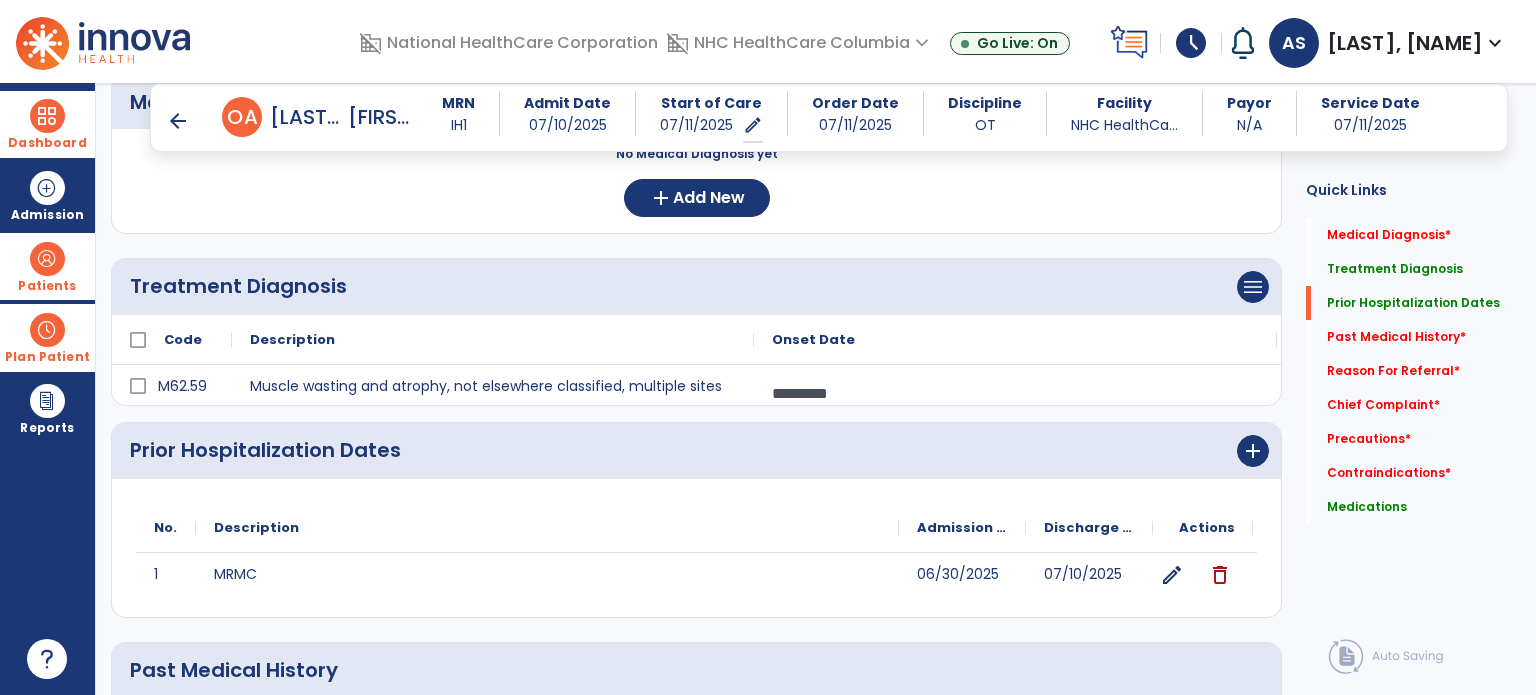 scroll, scrollTop: 571, scrollLeft: 0, axis: vertical 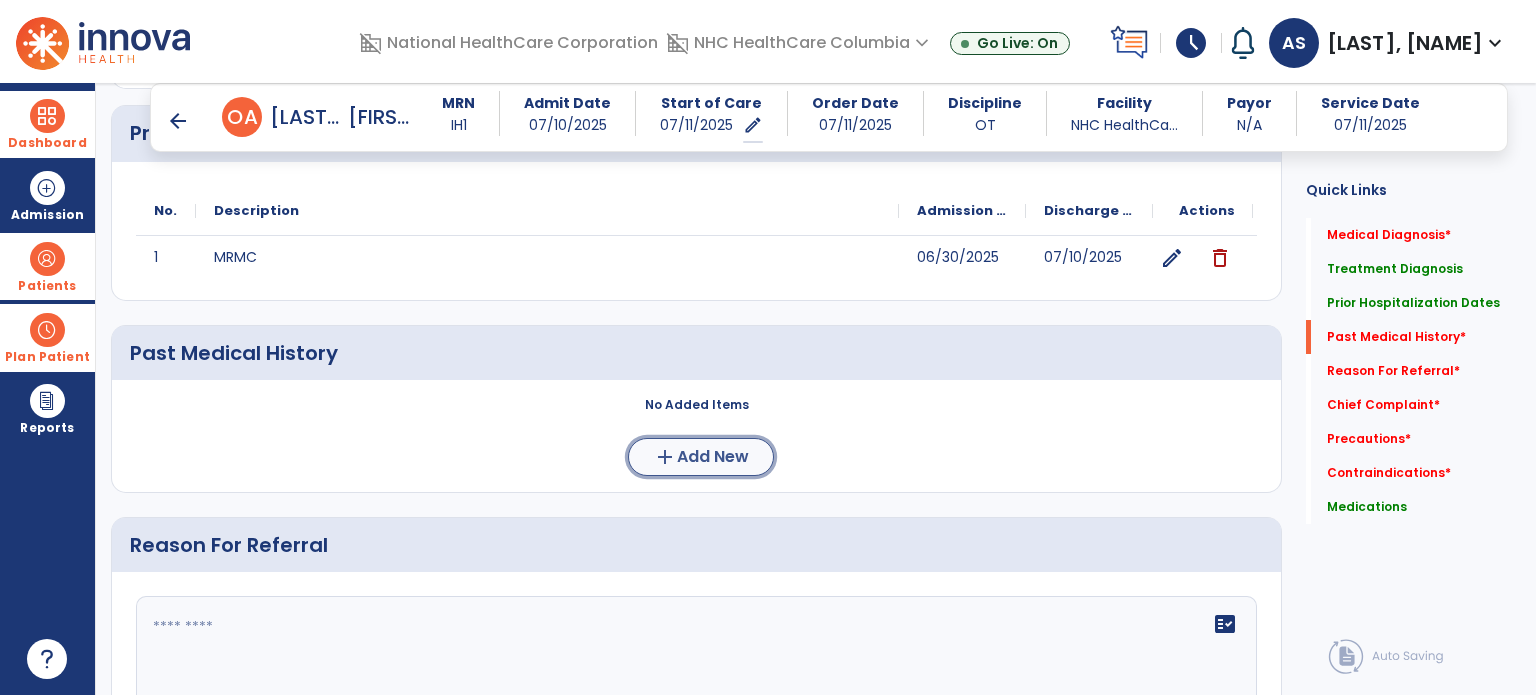 click on "Add New" 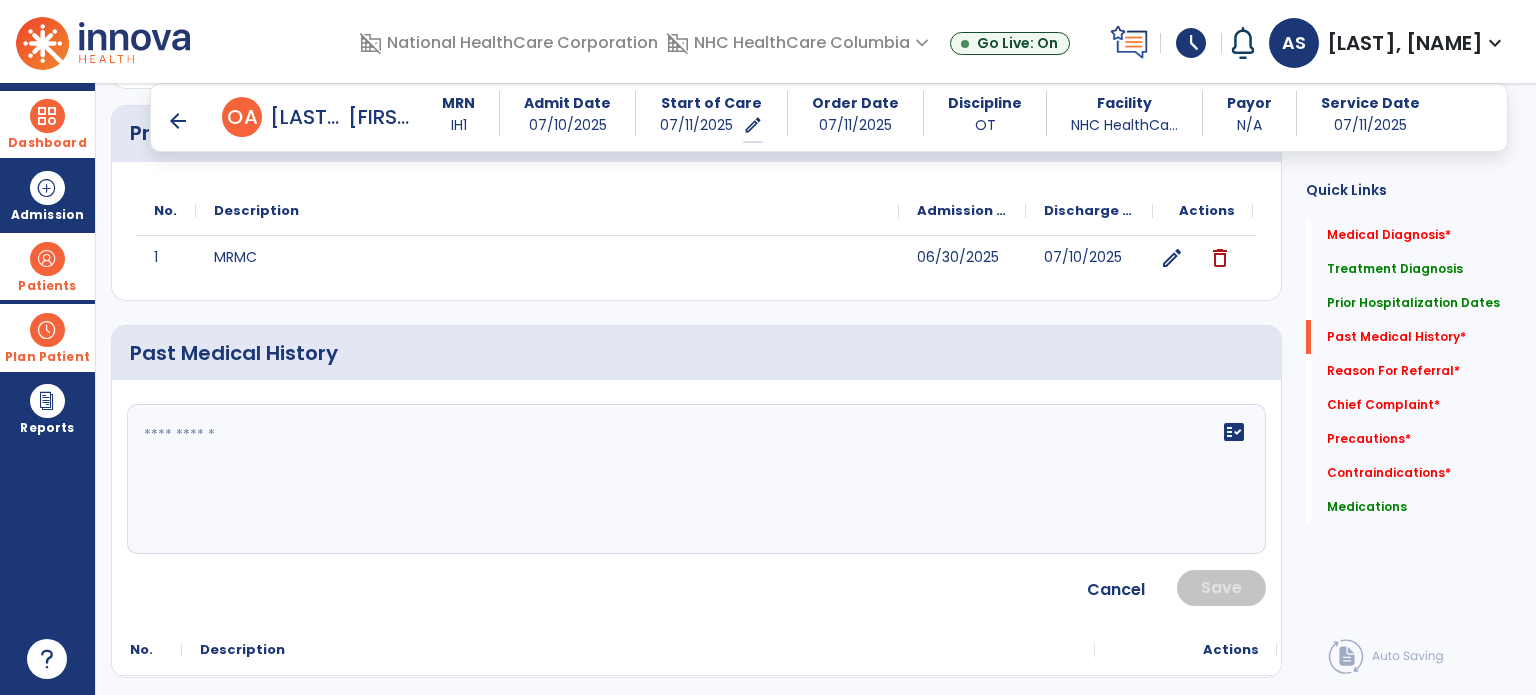 click on "fact_check" 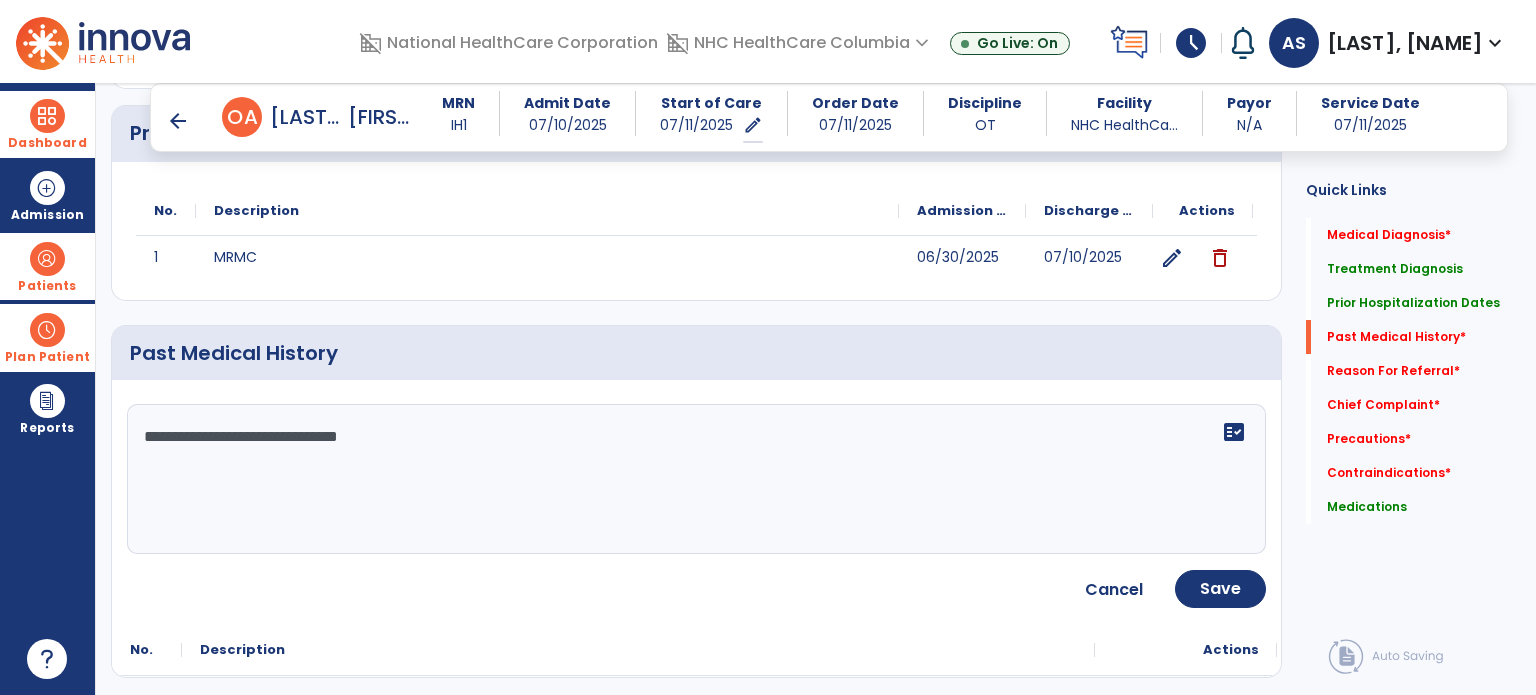 type on "**********" 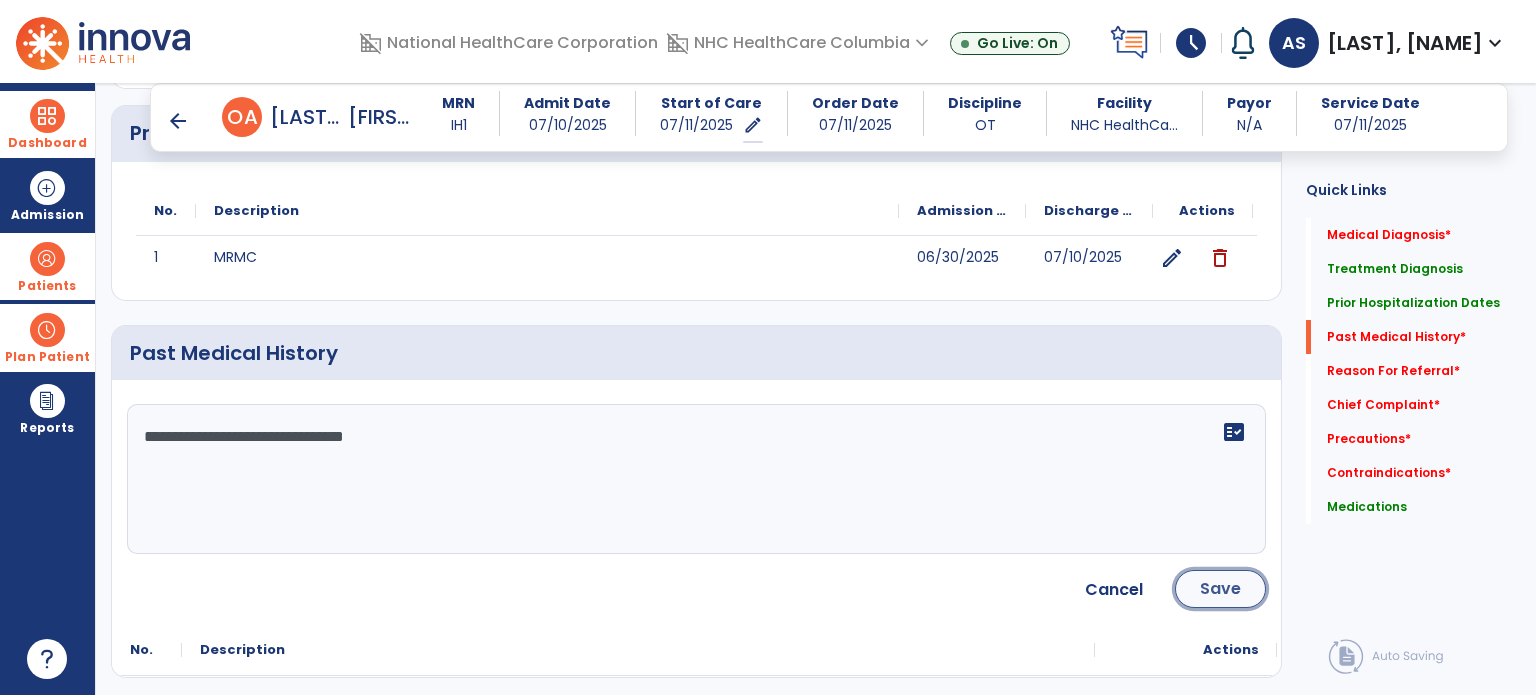 click on "Save" 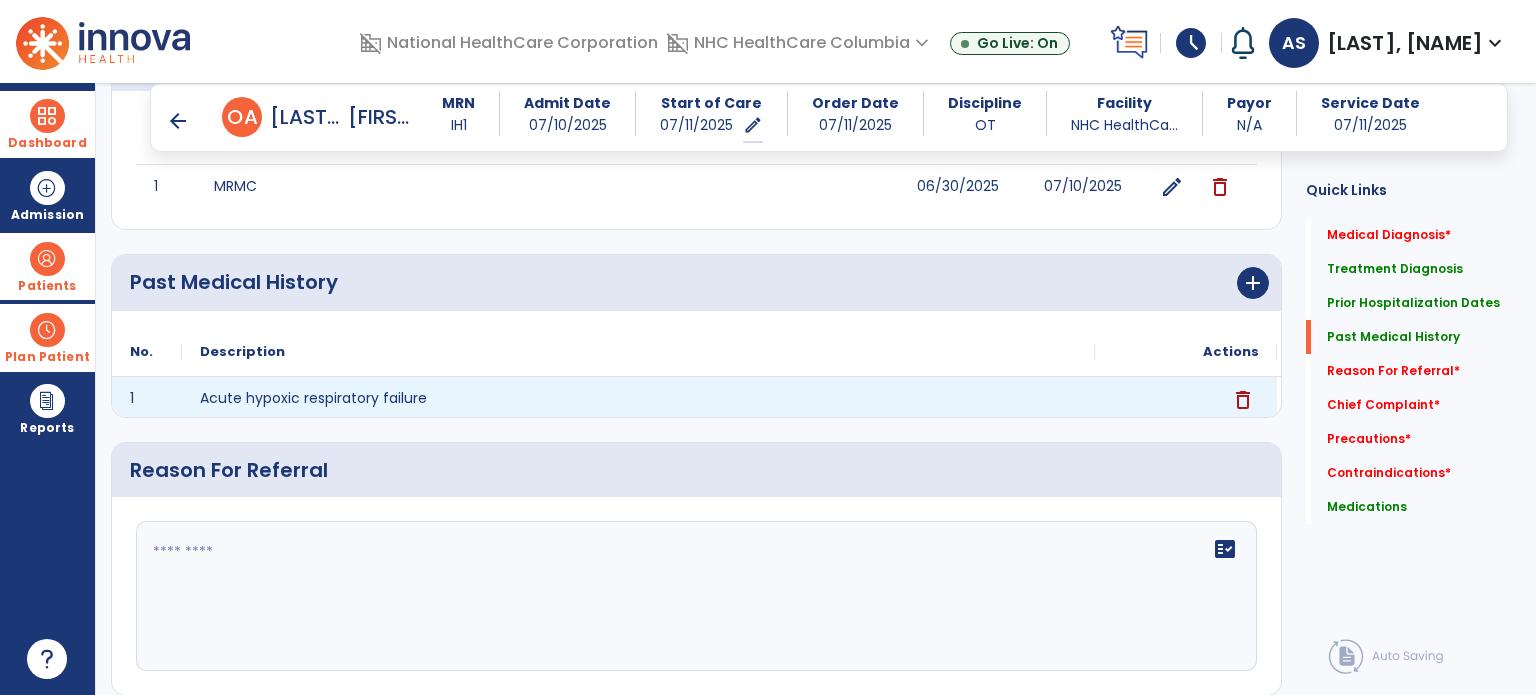 scroll, scrollTop: 642, scrollLeft: 0, axis: vertical 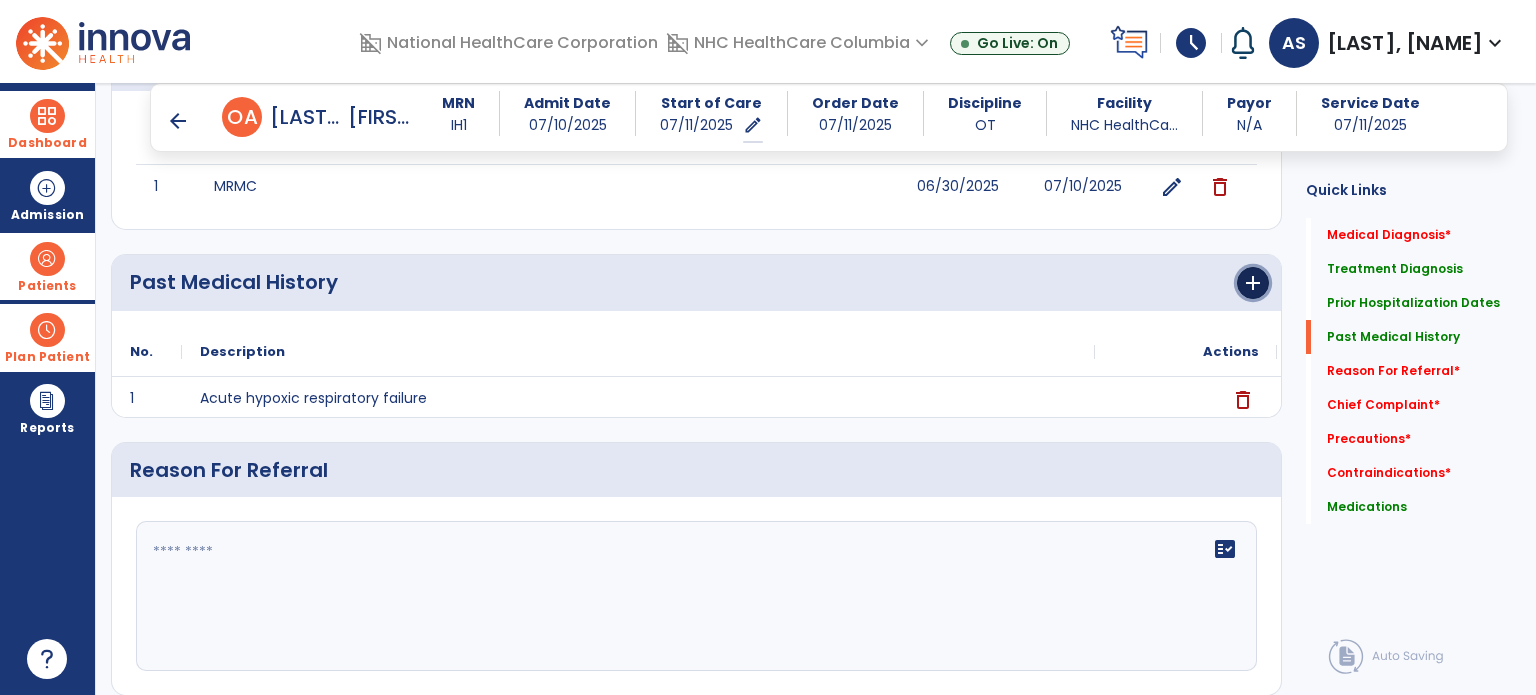 click on "add" 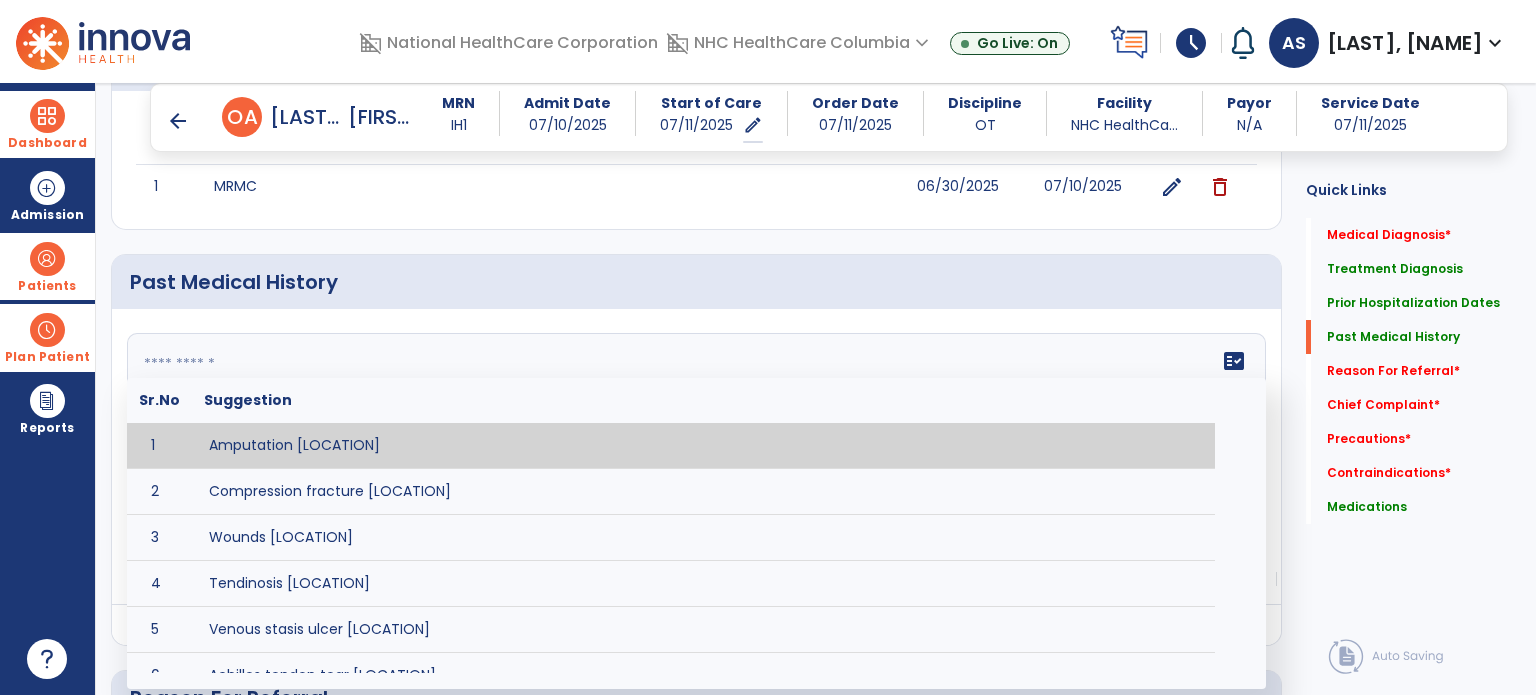 click 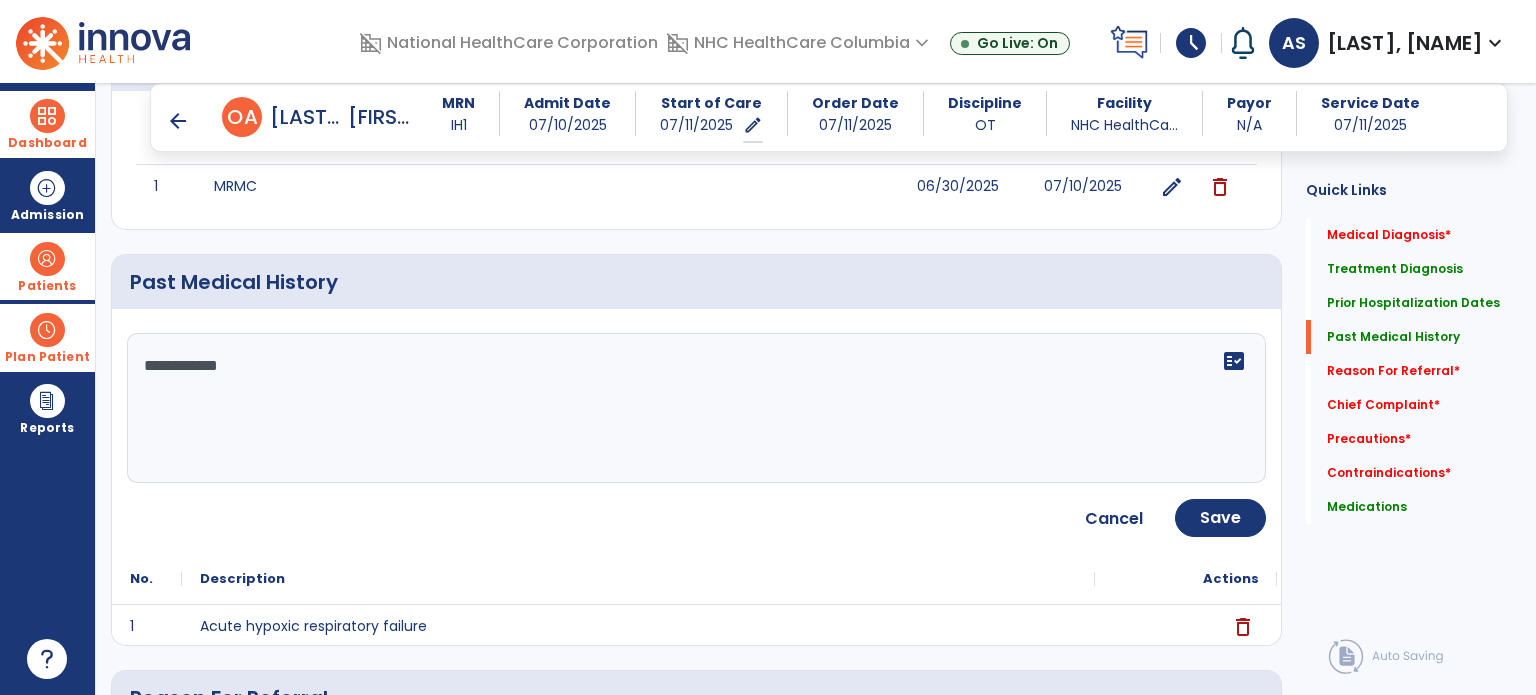 type on "**********" 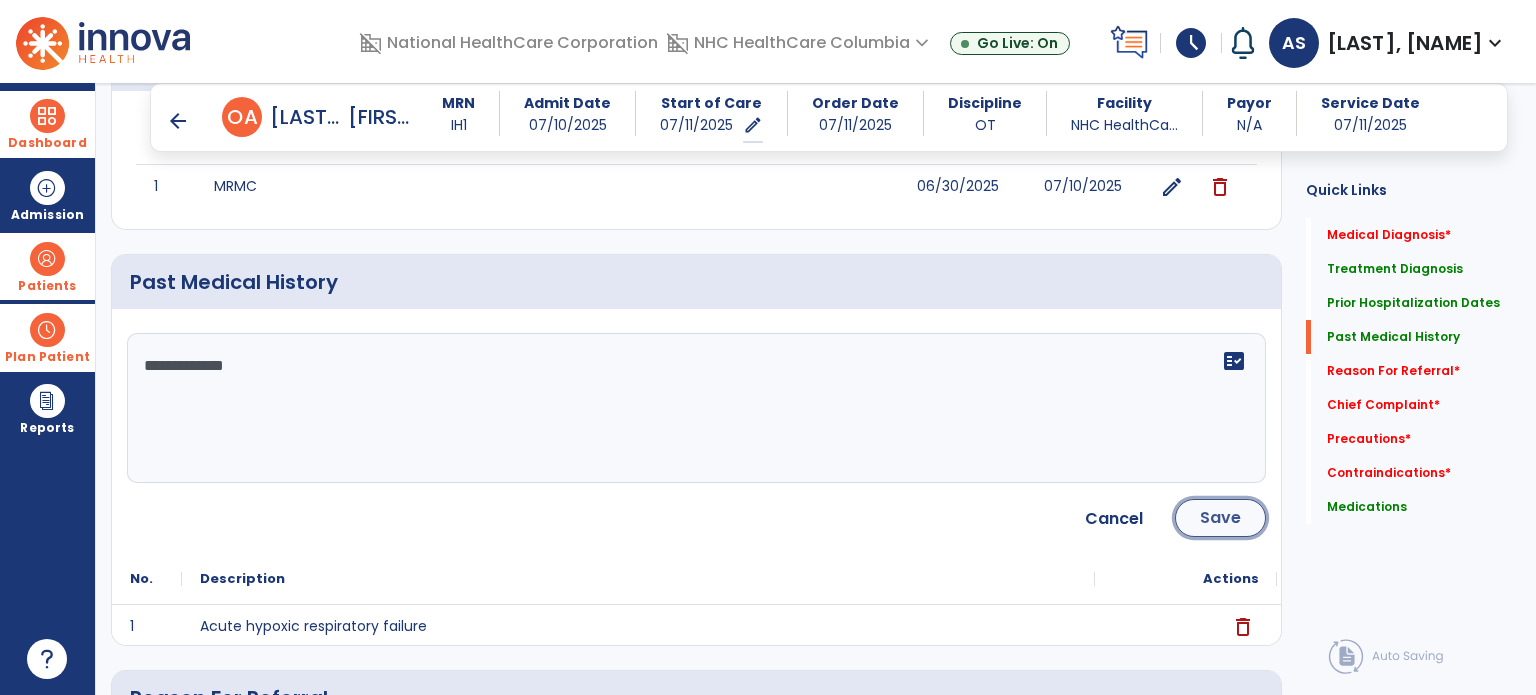 click on "Save" 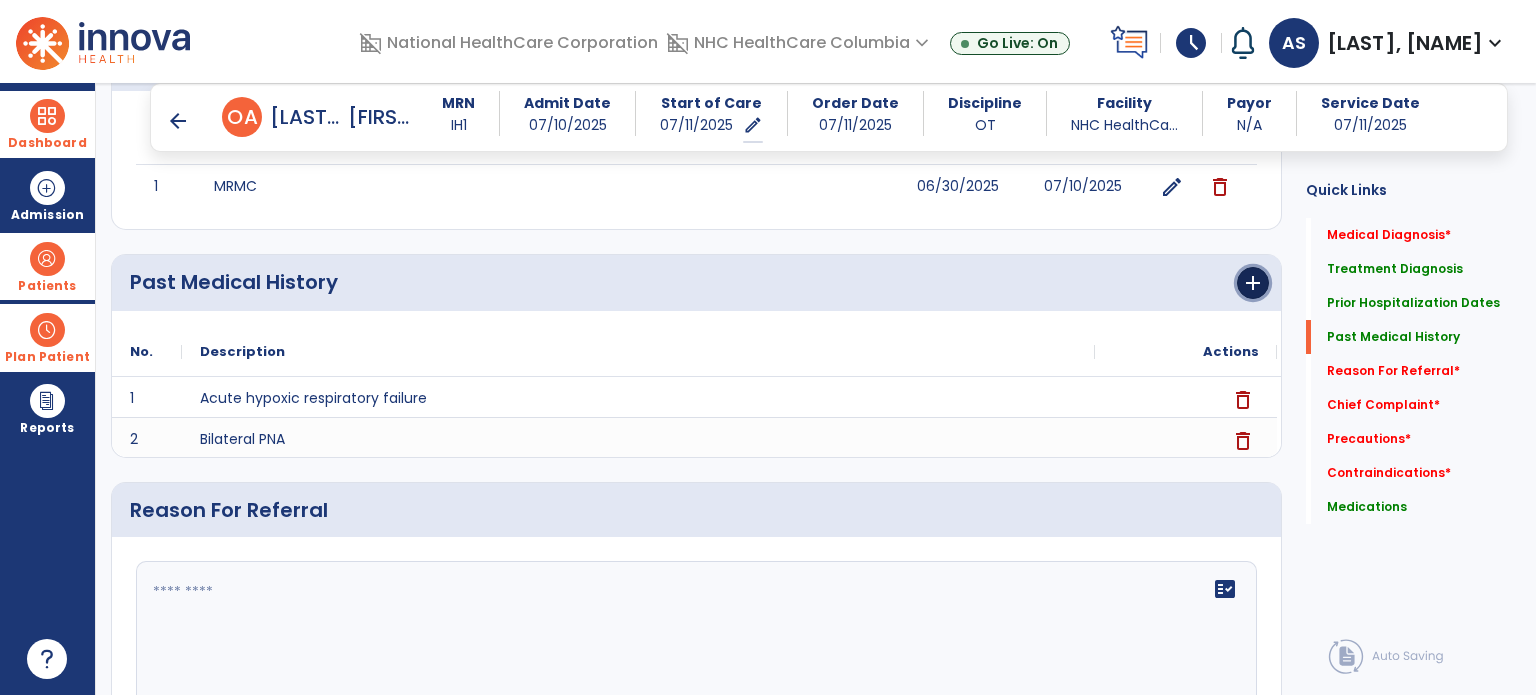 click on "add" 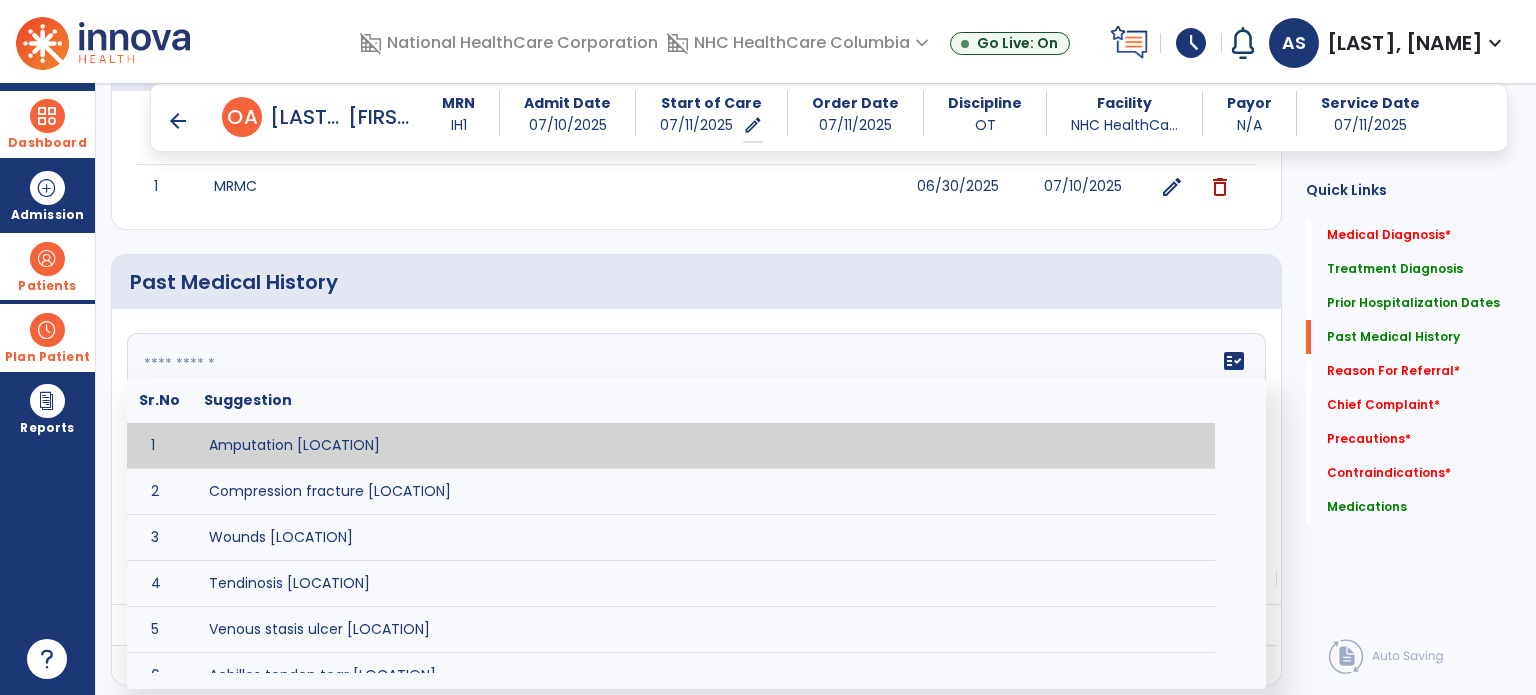 click on "fact_check  Sr.No Suggestion 1 Amputation [LOCATION] 2 Compression fracture [LOCATION] 3 Wounds [LOCATION] 4 Tendinosis [LOCATION] 5 Venous stasis ulcer [LOCATION] 6 Achilles tendon tear [LOCATION] 7 ACL tear surgically repaired [LOCATION] 8 Above knee amputation (AKA) [LOCATION] 9 Below knee amputation (BKE) [LOCATION] 10 Cancer (SITE/TYPE) 11 Surgery (TYPE) 12 AAA (Abdominal Aortic Aneurysm) 13 Achilles tendon tear [LOCATION] 14 Acute Renal Failure 15 AIDS (Acquired Immune Deficiency Syndrome) 16 Alzheimer's Disease 17 Anemia 18 Angina 19 Anxiety 20 ASHD (Arteriosclerotic Heart Disease) 21 Atrial Fibrillation 22 Bipolar Disorder 23 Bowel Obstruction 24 C-Diff 25 Coronary Artery Bypass Graft (CABG) 26 CAD (Coronary Artery Disease) 27 Carpal tunnel syndrome 28 Chronic bronchitis 29 Chronic renal failure 30 Colostomy 31 COPD (Chronic Obstructive Pulmonary Disease) 32 CRPS (Complex Regional Pain Syndrome) 33 CVA (Cerebrovascular Accident) 34 CVI (Chronic Venous Insufficiency) 35 DDD (Degenerative Disc Disease)" 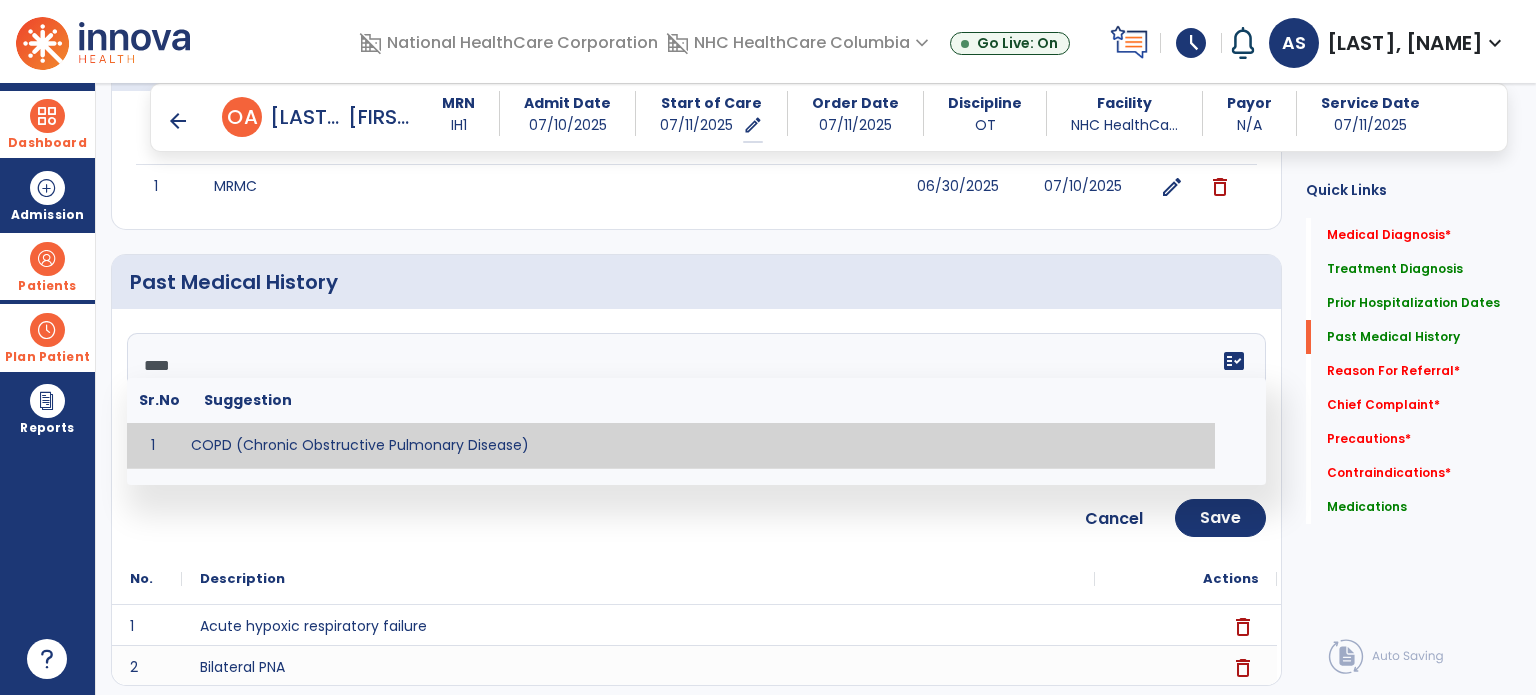 type on "**********" 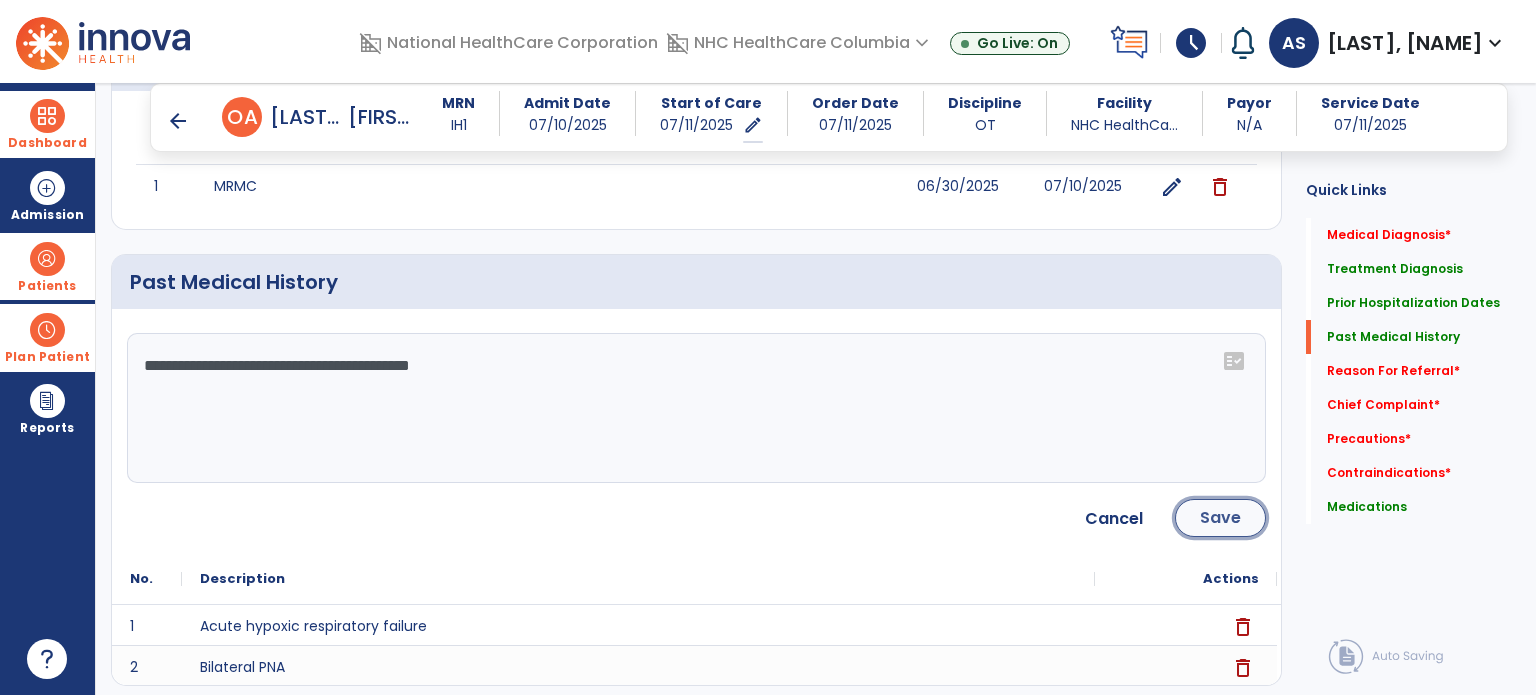 click on "Save" 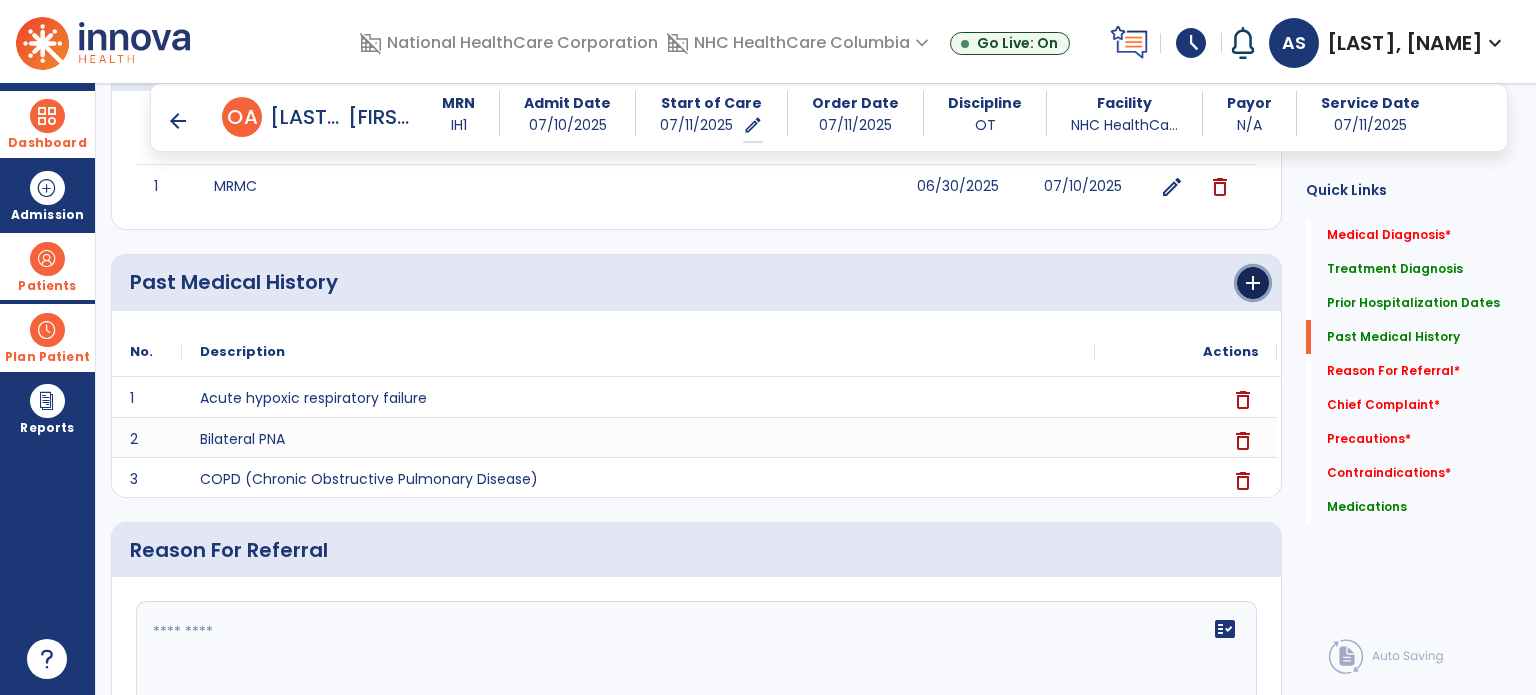 click on "add" 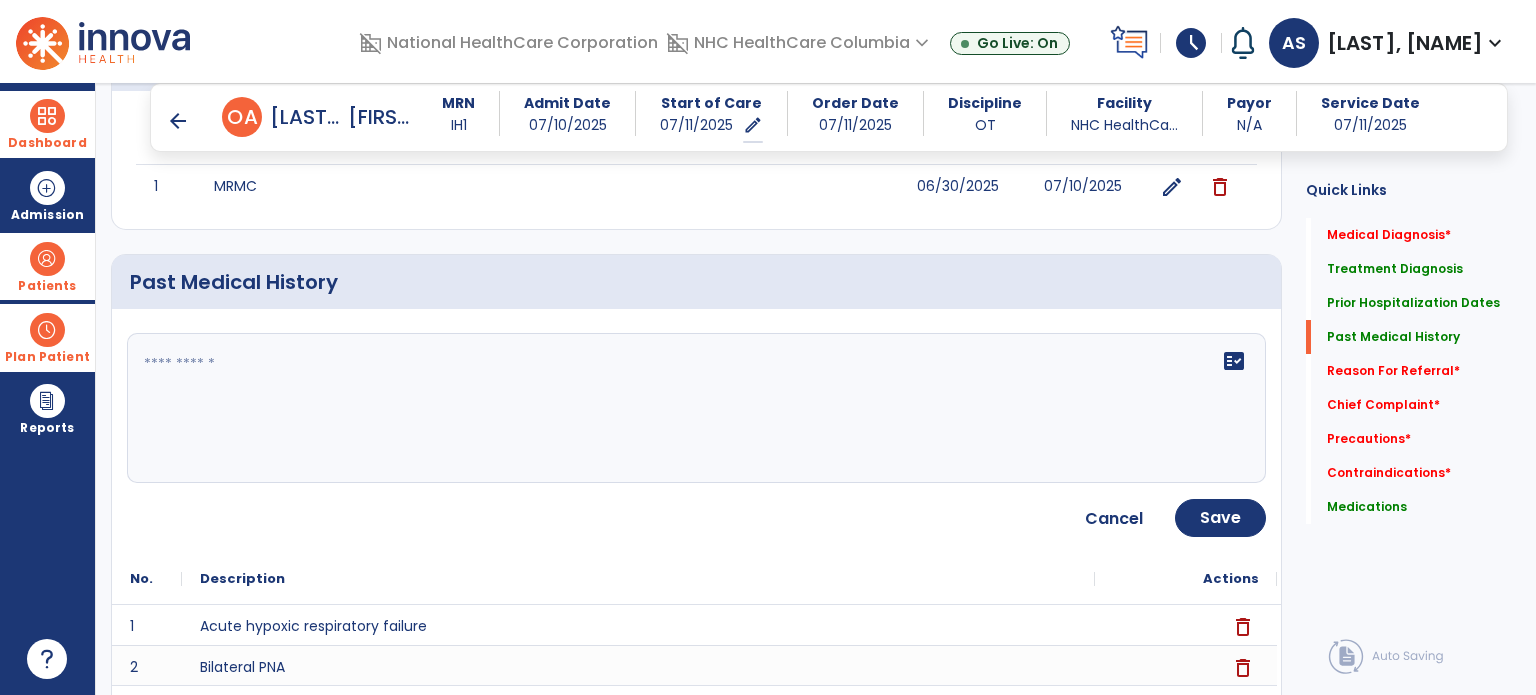 click 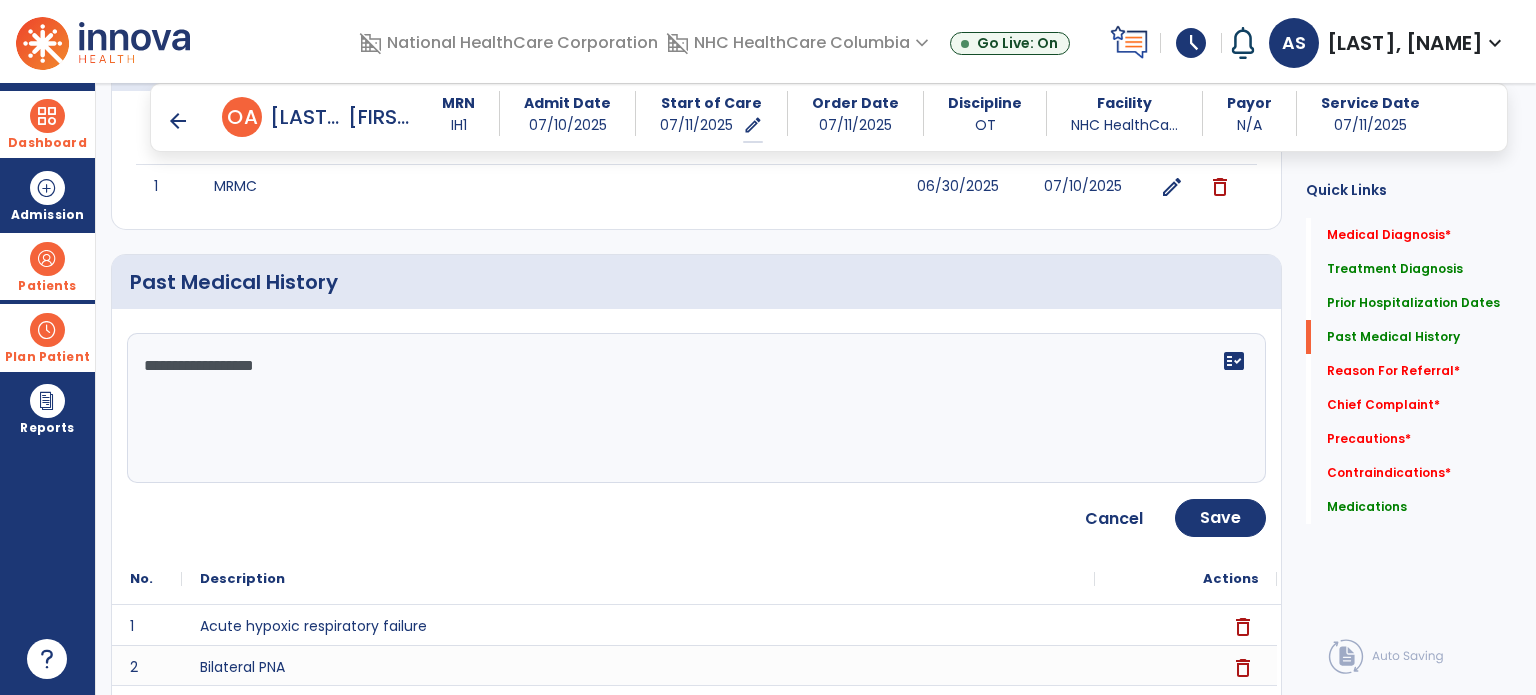 type on "**********" 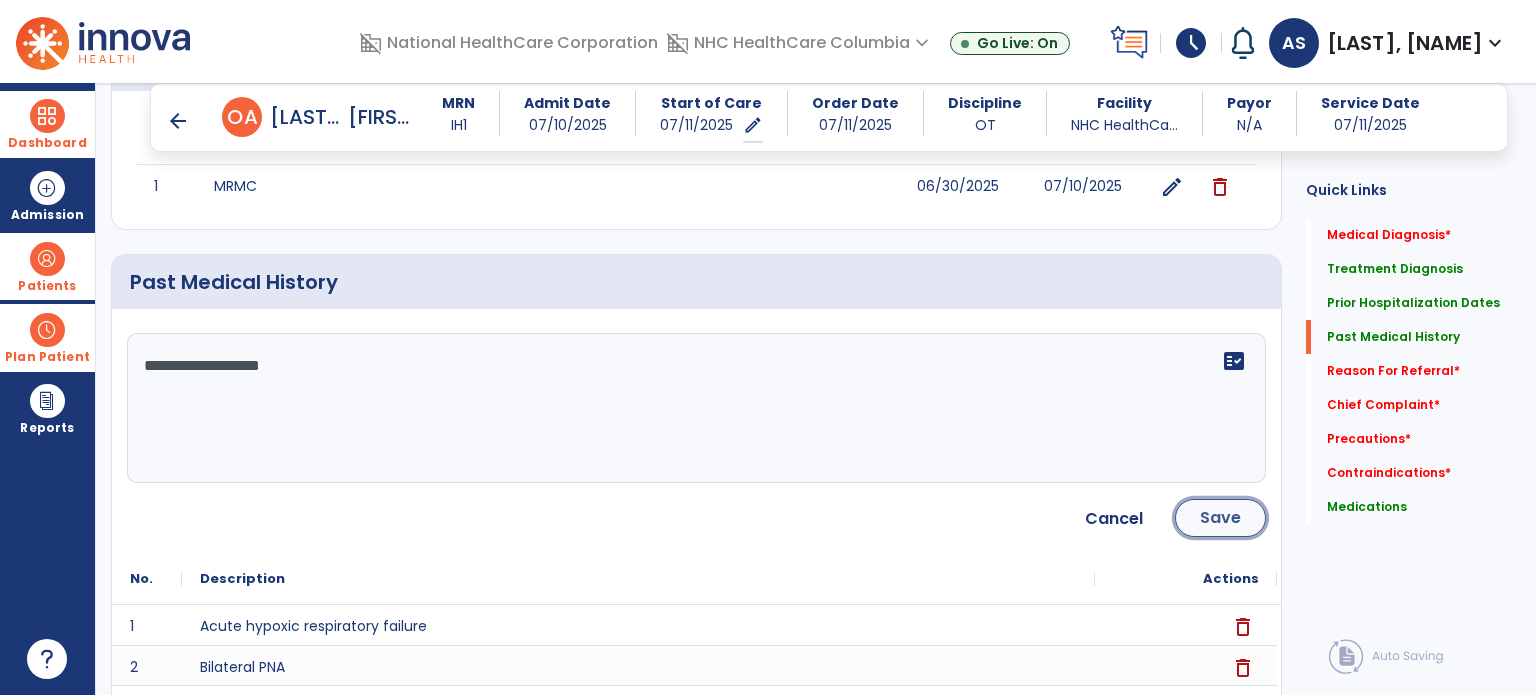 click on "Save" 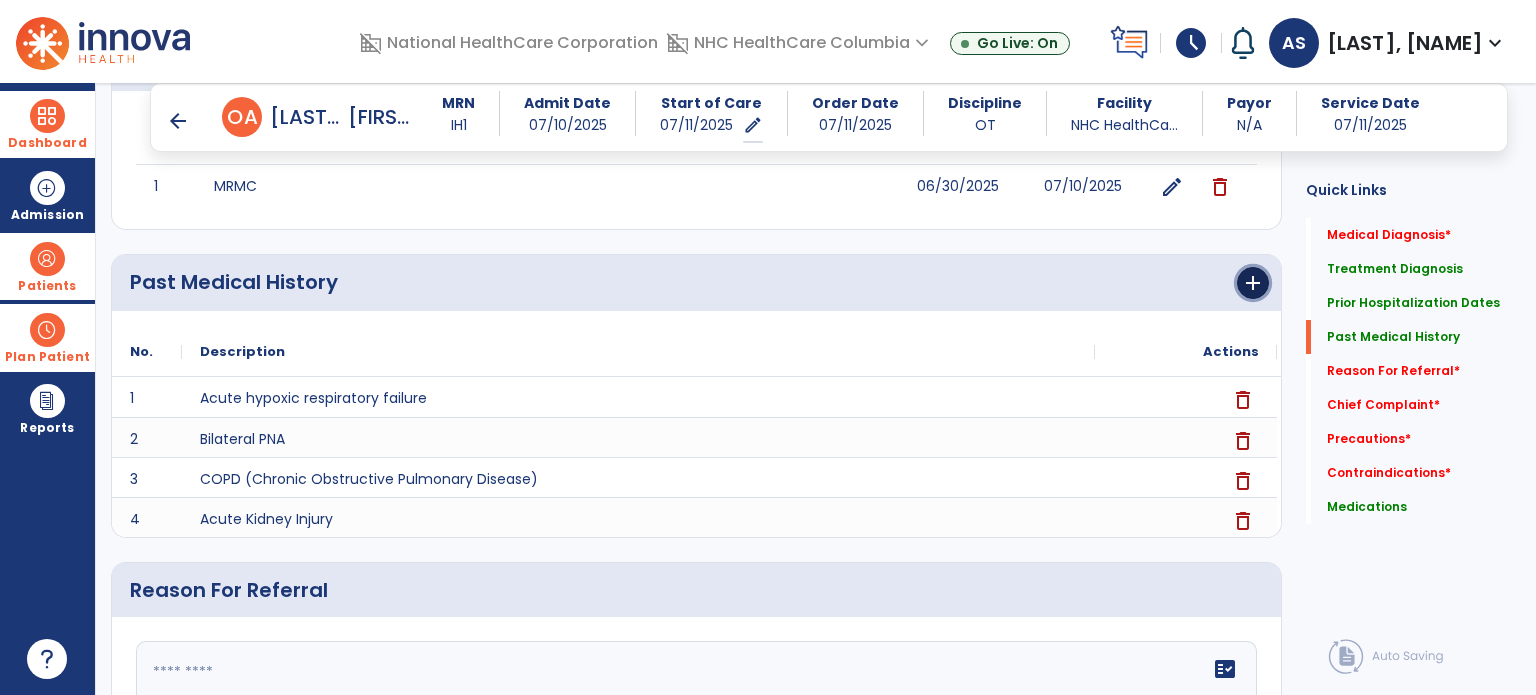 click on "add" 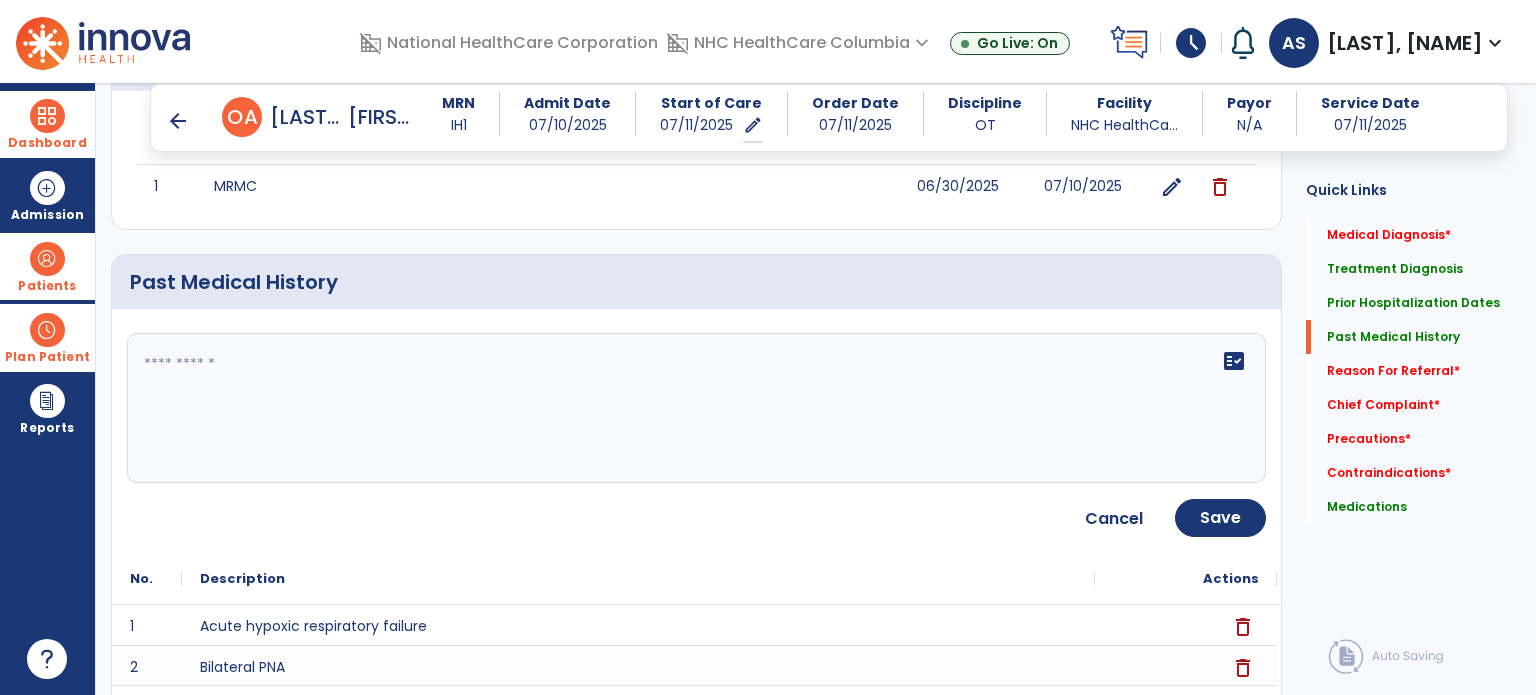 click 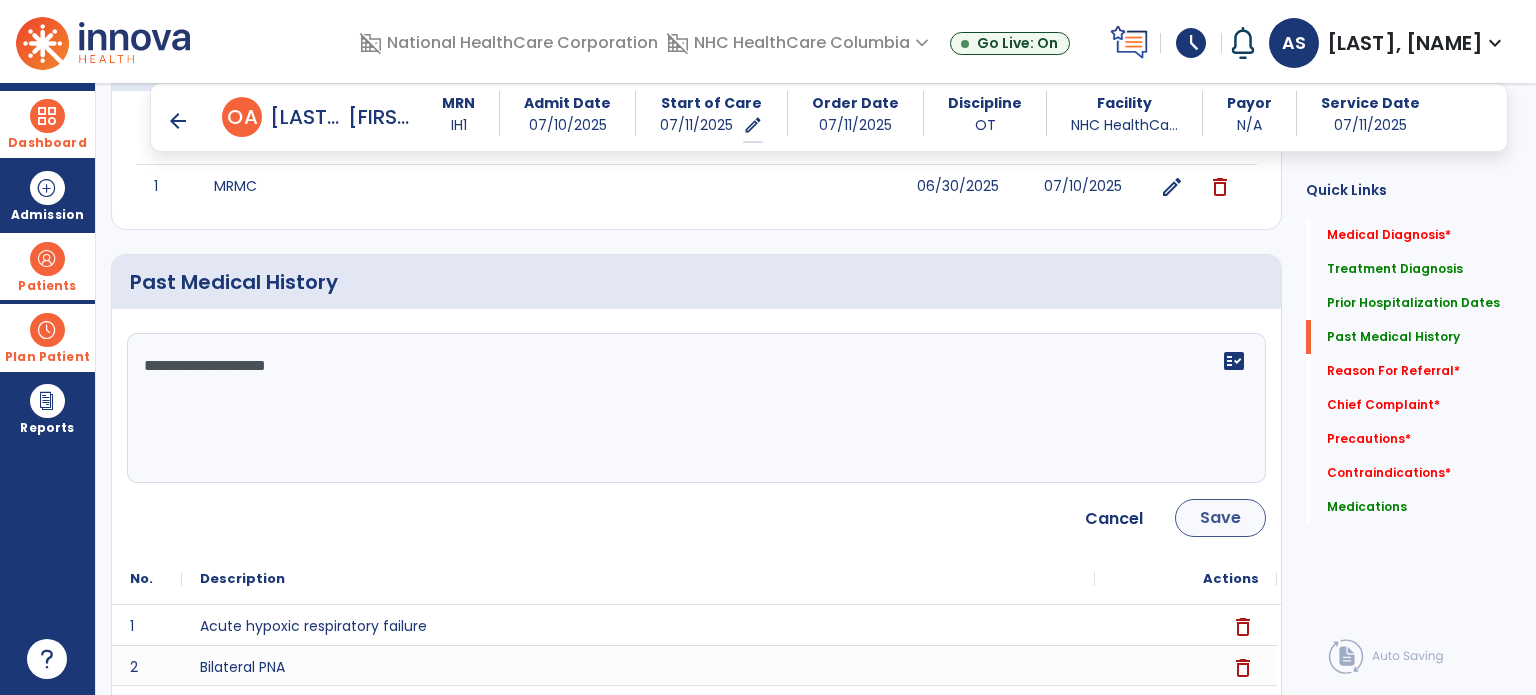 type on "**********" 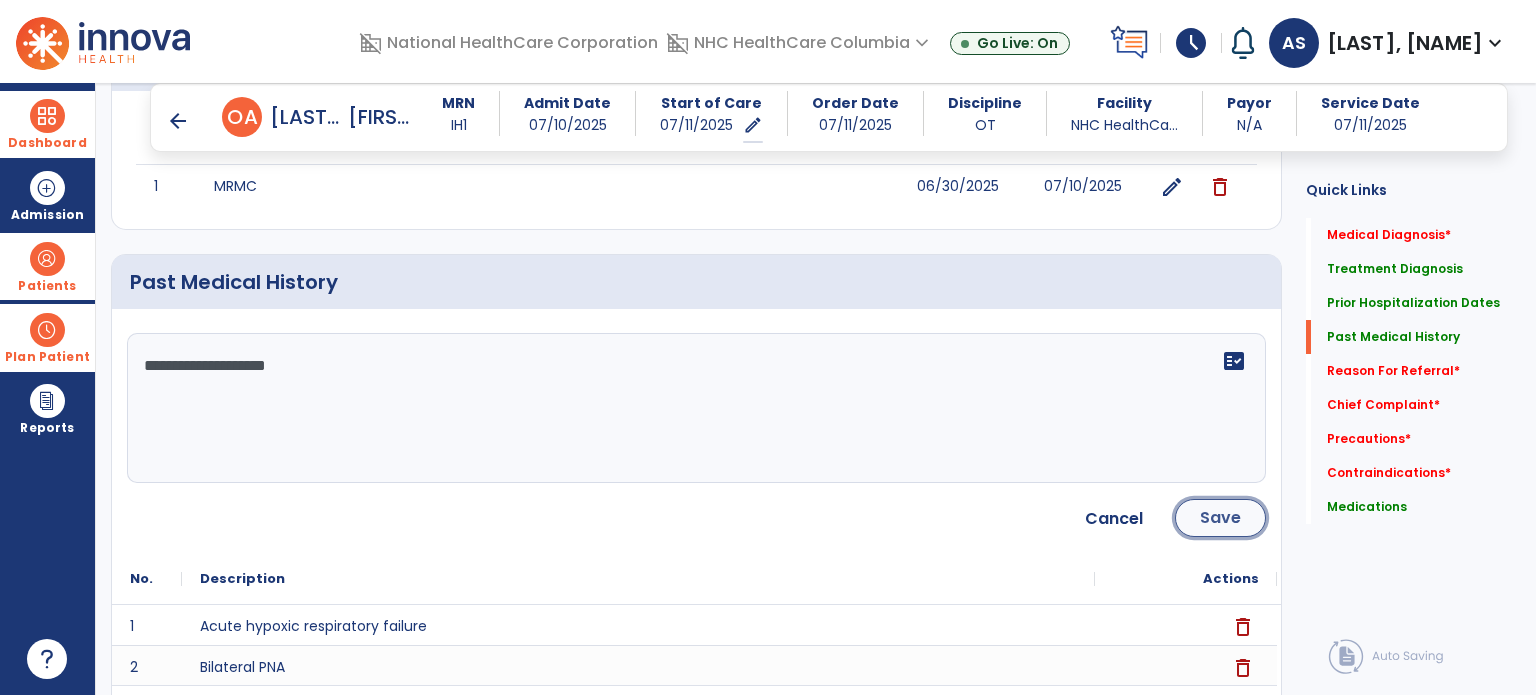 click on "Save" 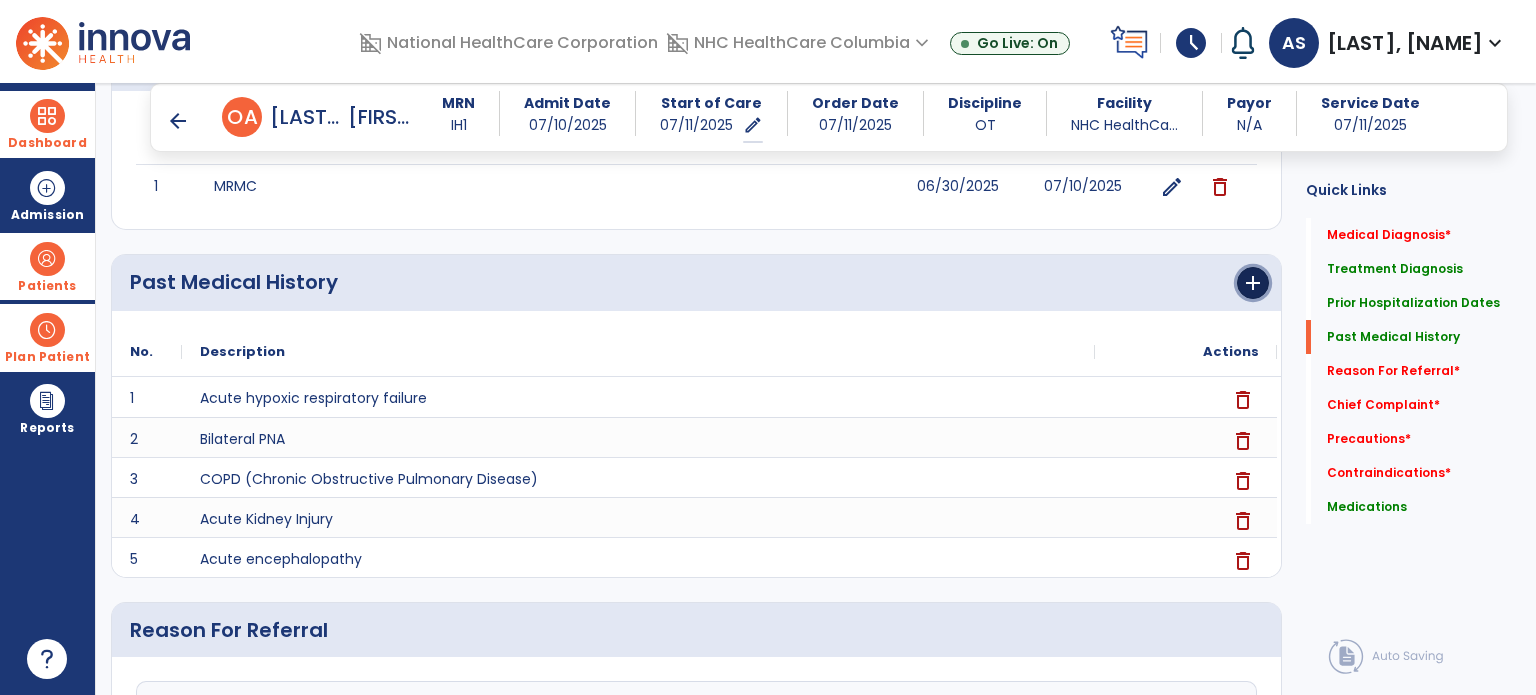 click on "add" 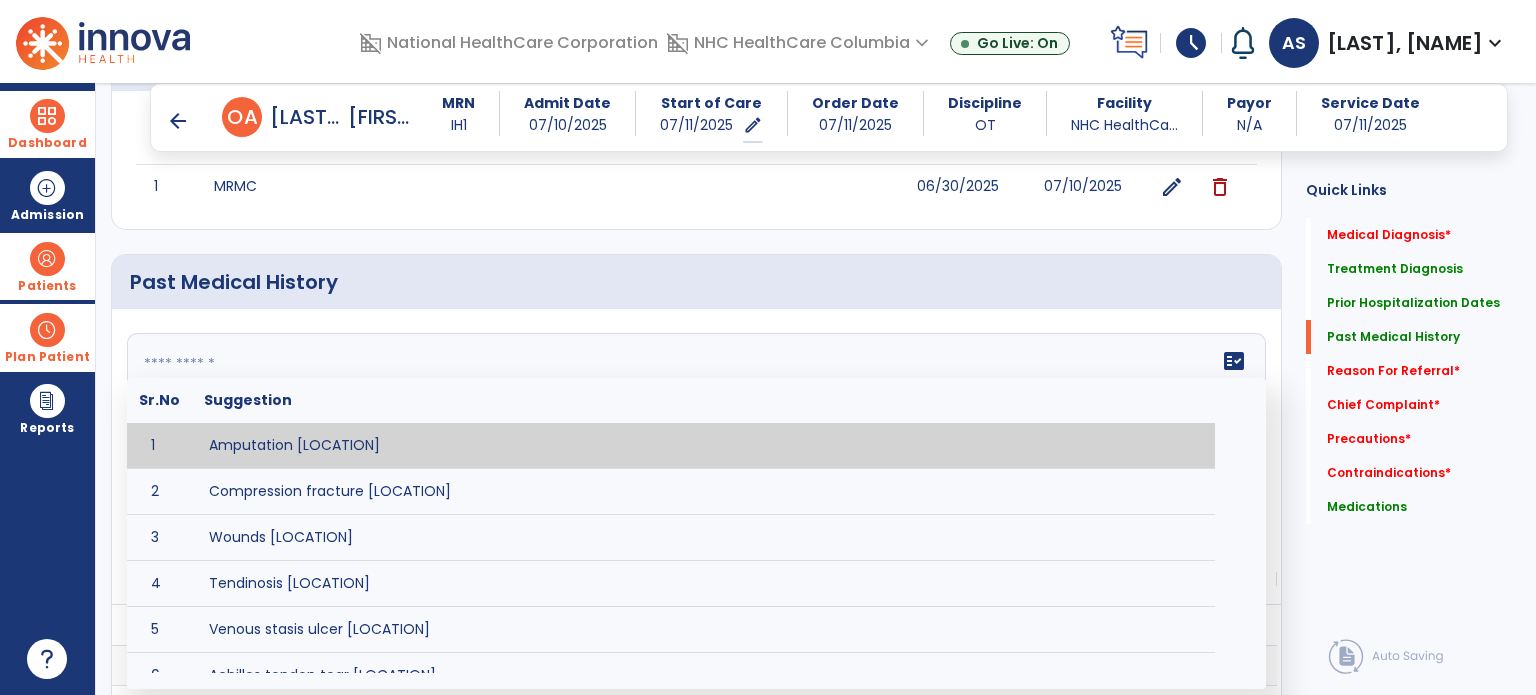 click 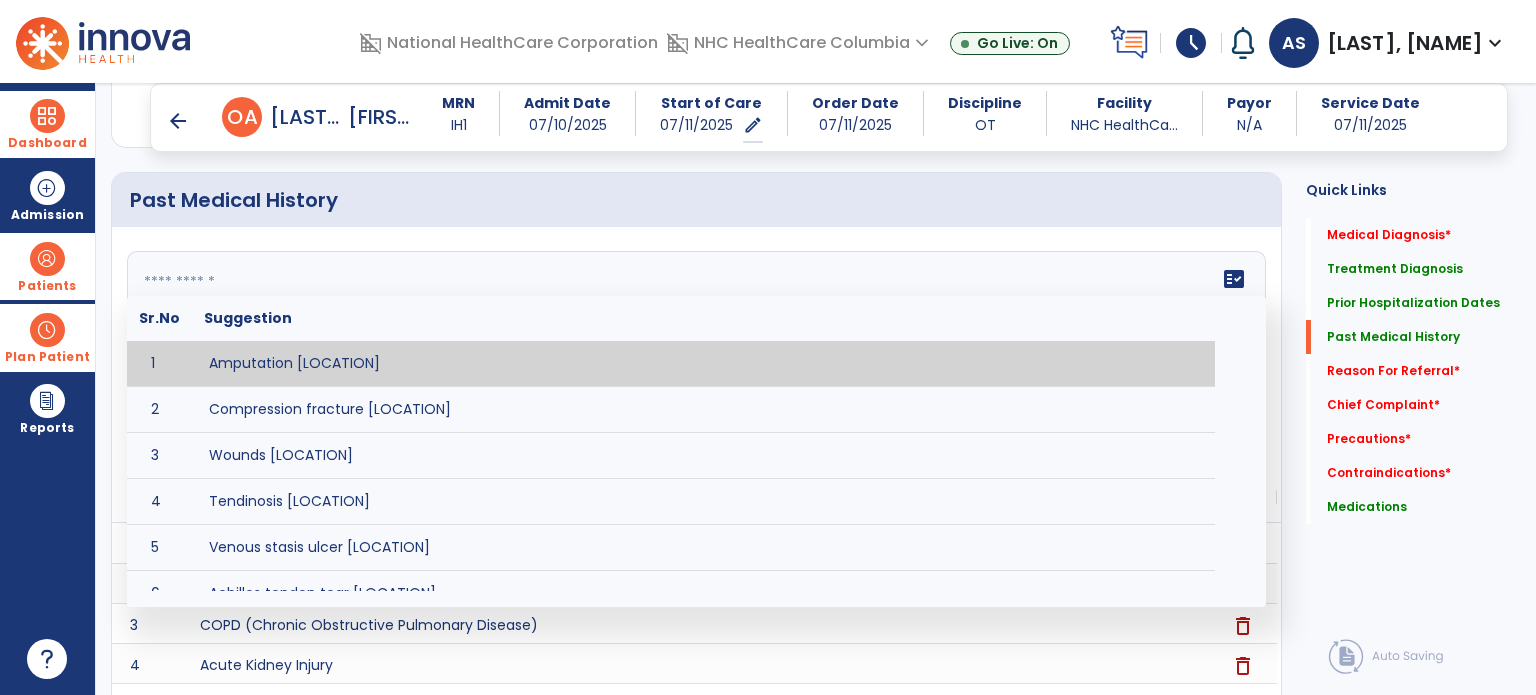 scroll, scrollTop: 724, scrollLeft: 0, axis: vertical 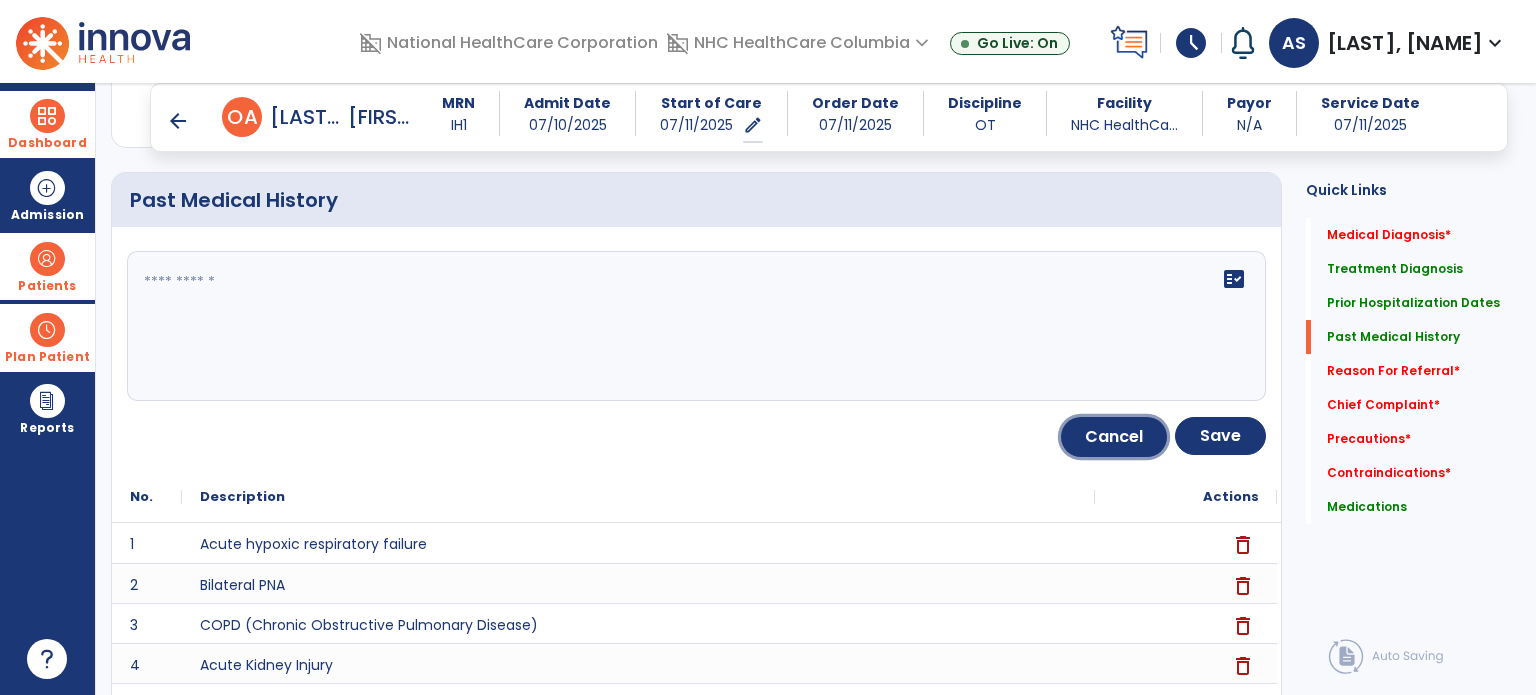 click on "Cancel" 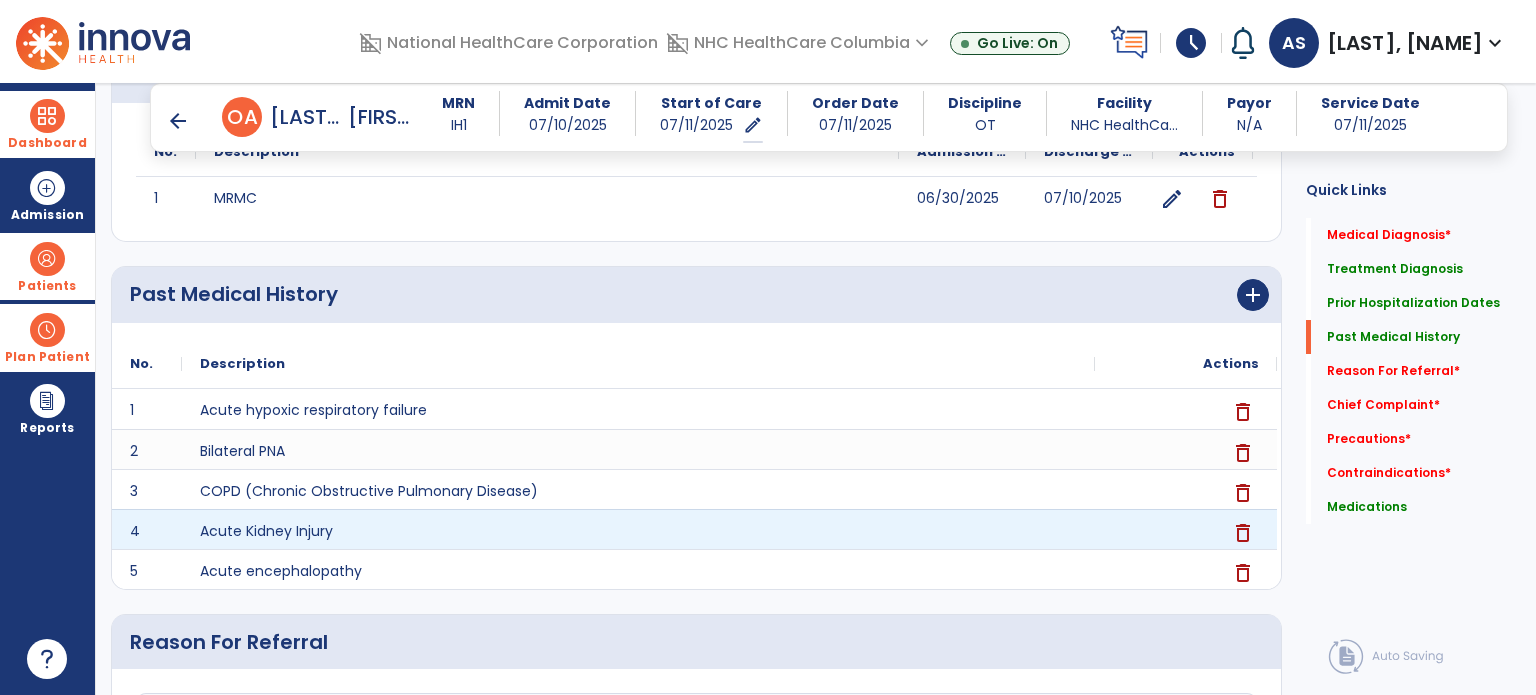 scroll, scrollTop: 614, scrollLeft: 0, axis: vertical 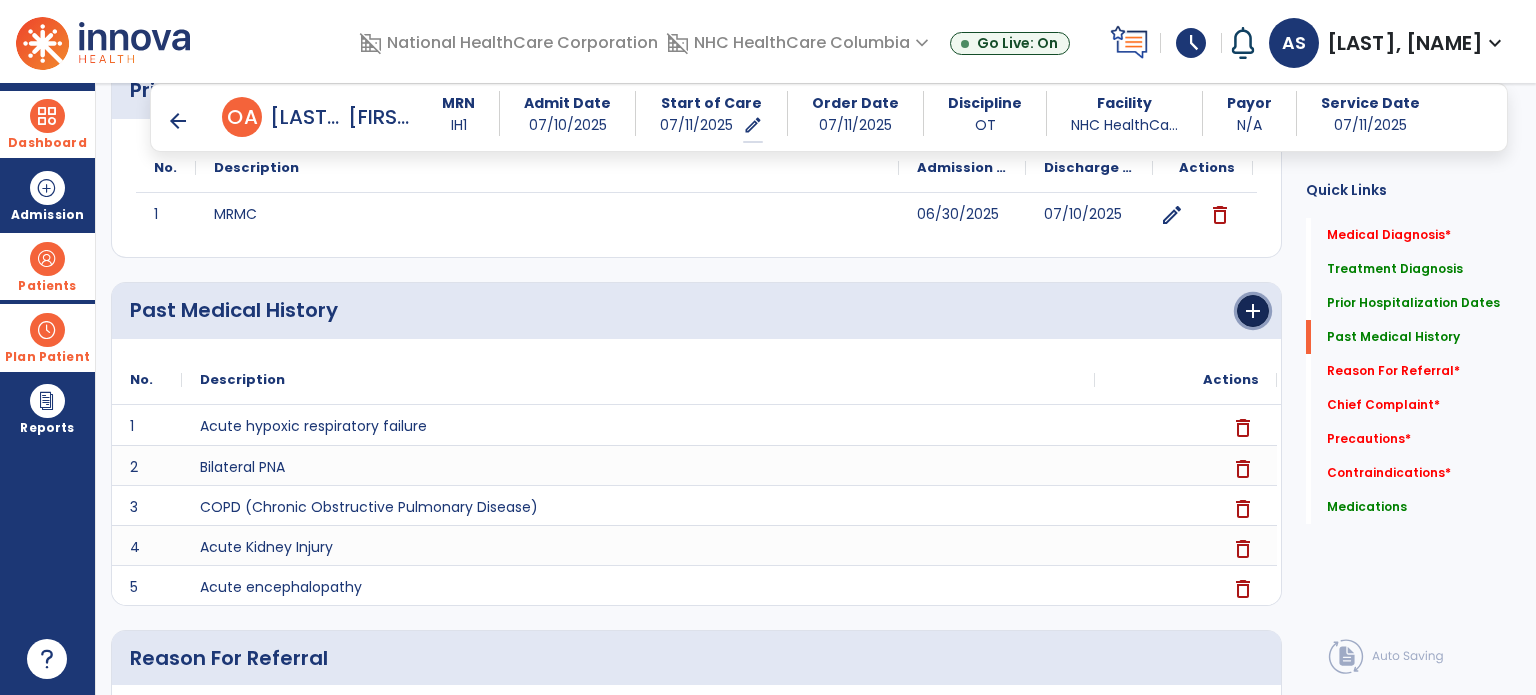 click on "add" 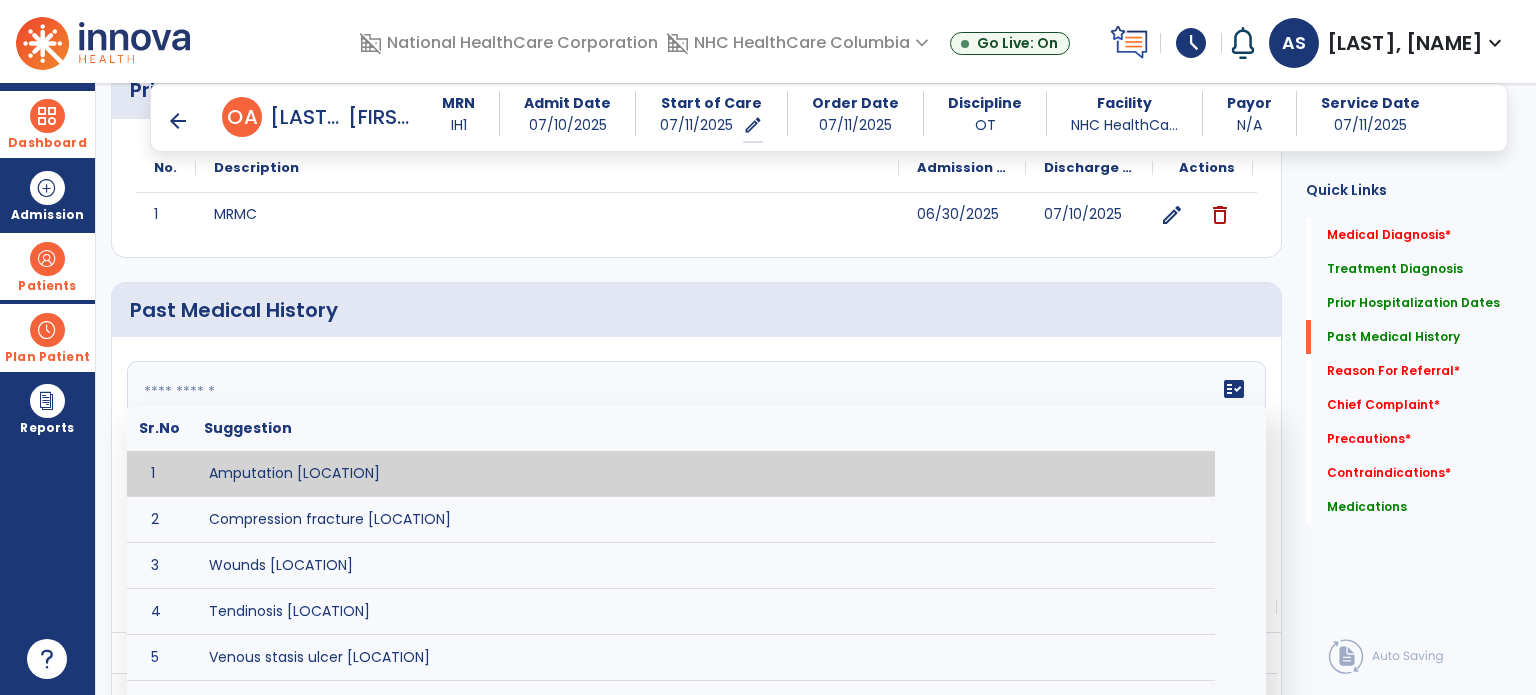 click on "fact_check  Sr.No Suggestion 1 Amputation [LOCATION] 2 Compression fracture [LOCATION] 3 Wounds [LOCATION] 4 Tendinosis [LOCATION] 5 Venous stasis ulcer [LOCATION] 6 Achilles tendon tear [LOCATION] 7 ACL tear surgically repaired [LOCATION] 8 Above knee amputation (AKA) [LOCATION] 9 Below knee amputation (BKE) [LOCATION] 10 Cancer (SITE/TYPE) 11 Surgery (TYPE) 12 AAA (Abdominal Aortic Aneurysm) 13 Achilles tendon tear [LOCATION] 14 Acute Renal Failure 15 AIDS (Acquired Immune Deficiency Syndrome) 16 Alzheimer's Disease 17 Anemia 18 Angina 19 Anxiety 20 ASHD (Arteriosclerotic Heart Disease) 21 Atrial Fibrillation 22 Bipolar Disorder 23 Bowel Obstruction 24 C-Diff 25 Coronary Artery Bypass Graft (CABG) 26 CAD (Coronary Artery Disease) 27 Carpal tunnel syndrome 28 Chronic bronchitis 29 Chronic renal failure 30 Colostomy 31 COPD (Chronic Obstructive Pulmonary Disease) 32 CRPS (Complex Regional Pain Syndrome) 33 CVA (Cerebrovascular Accident) 34 CVI (Chronic Venous Insufficiency) 35 DDD (Degenerative Disc Disease)" 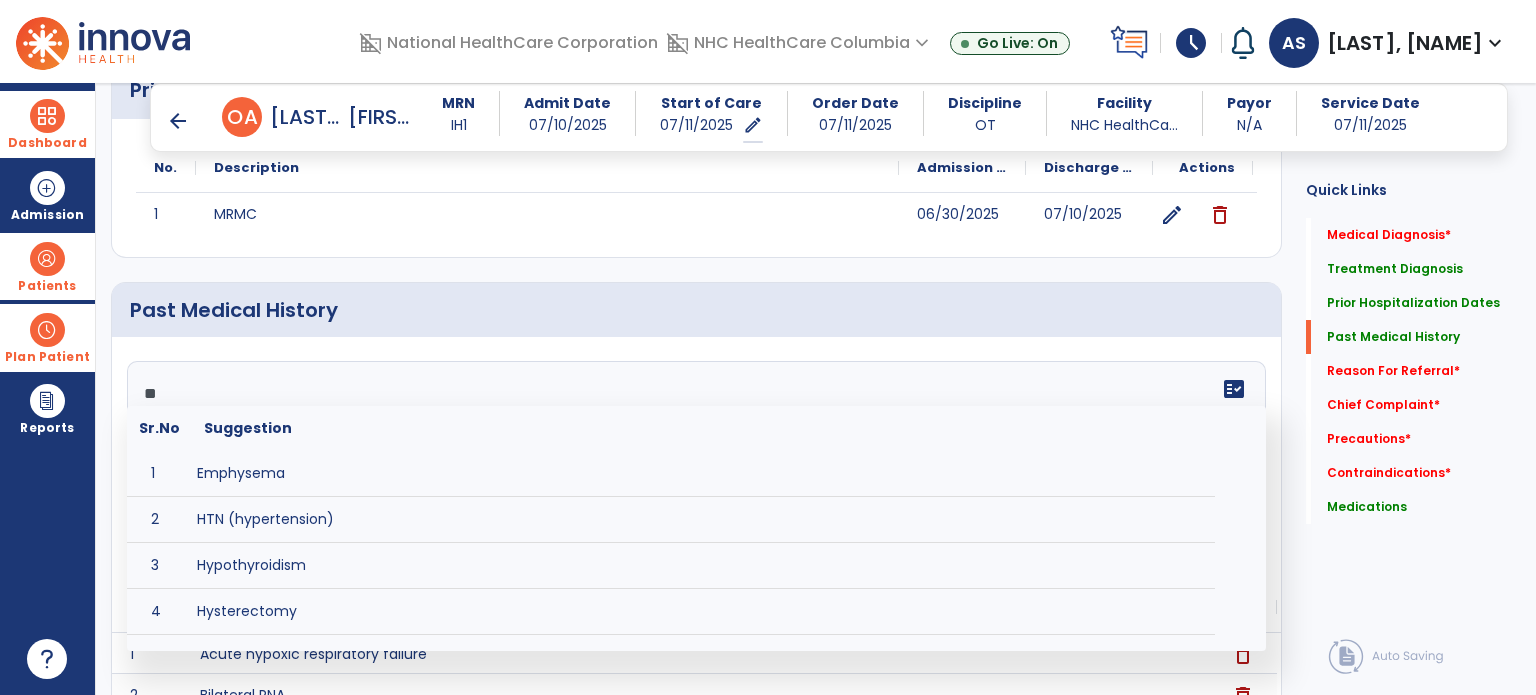 type on "*" 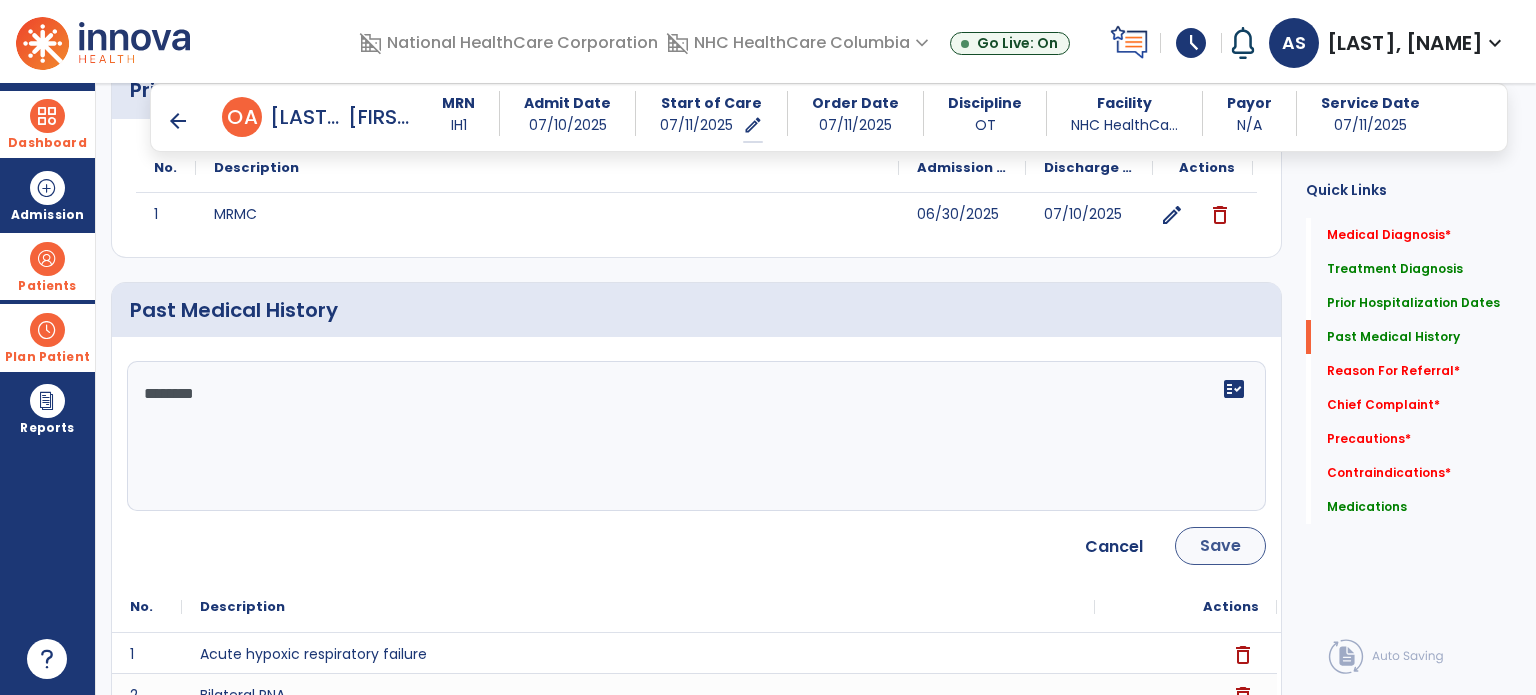 type on "********" 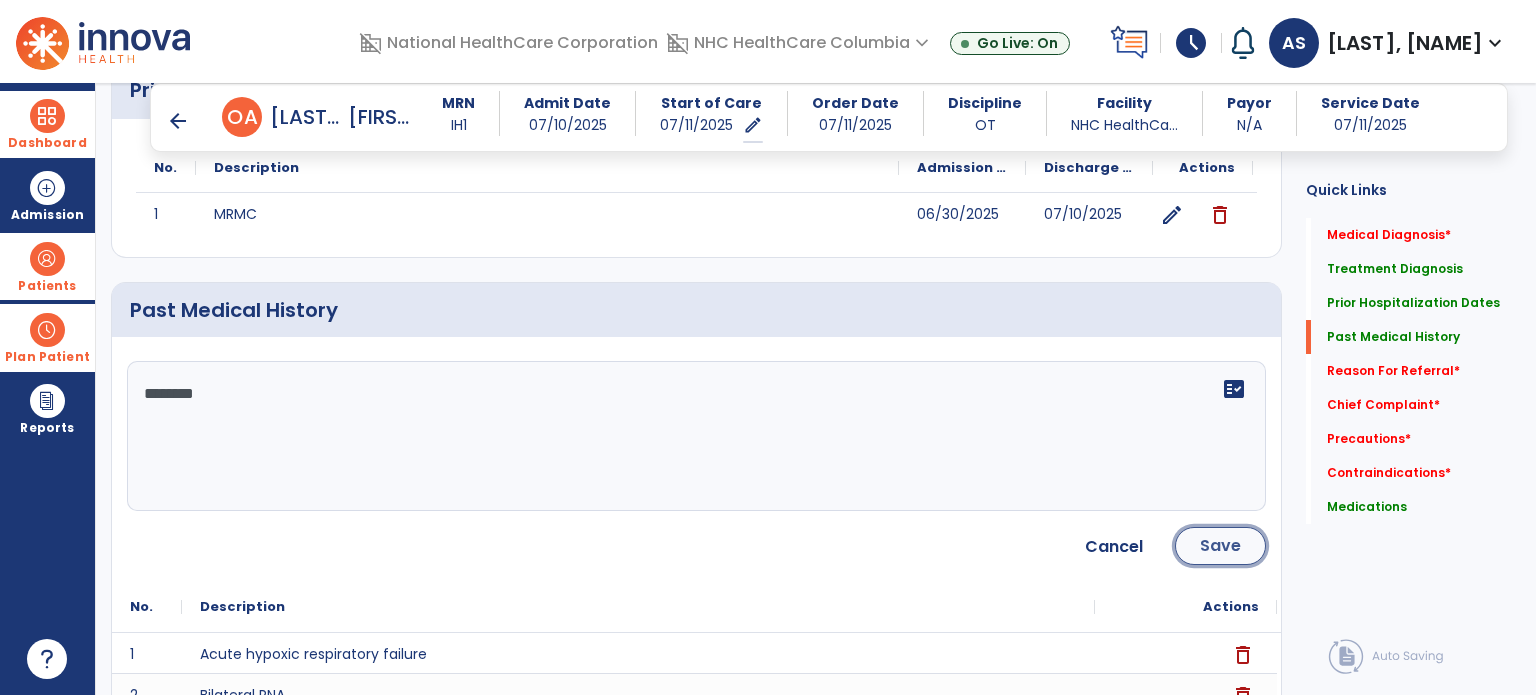 click on "Save" 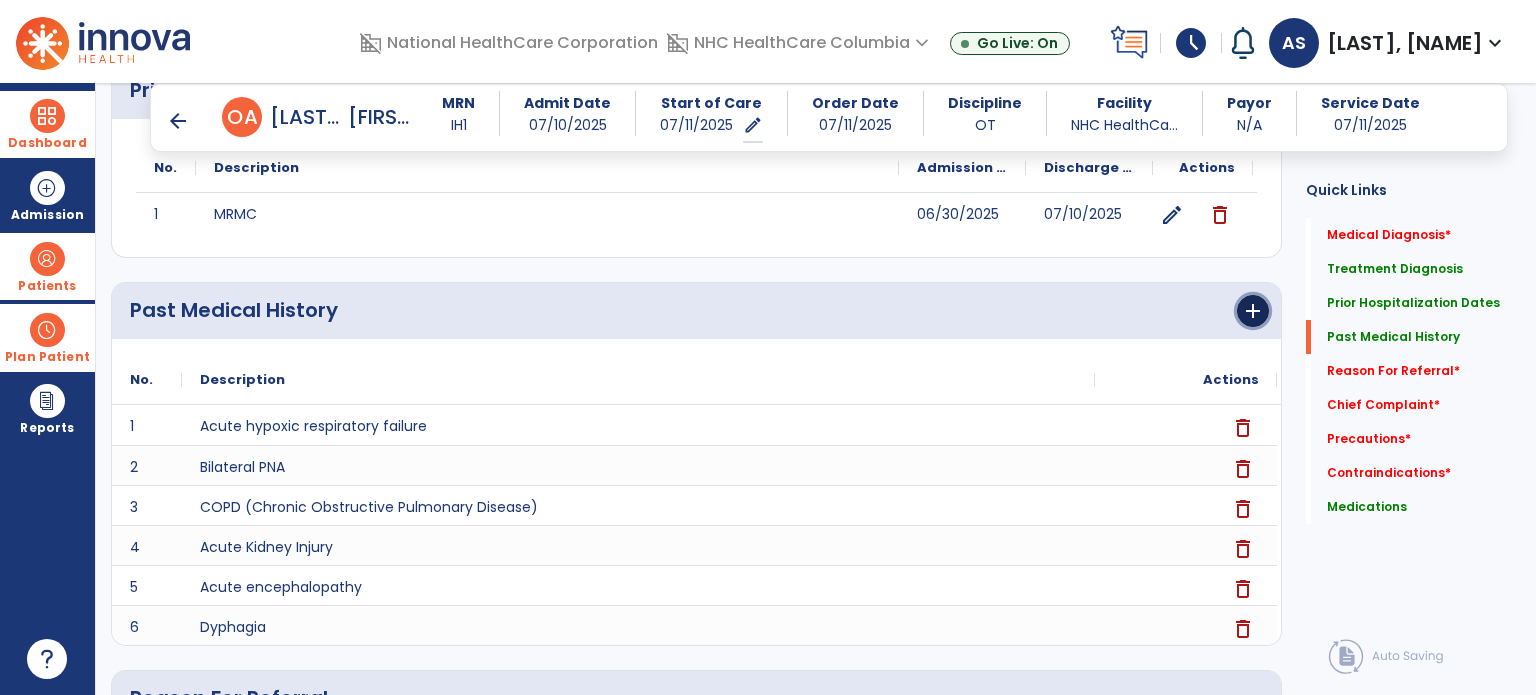 click on "add" 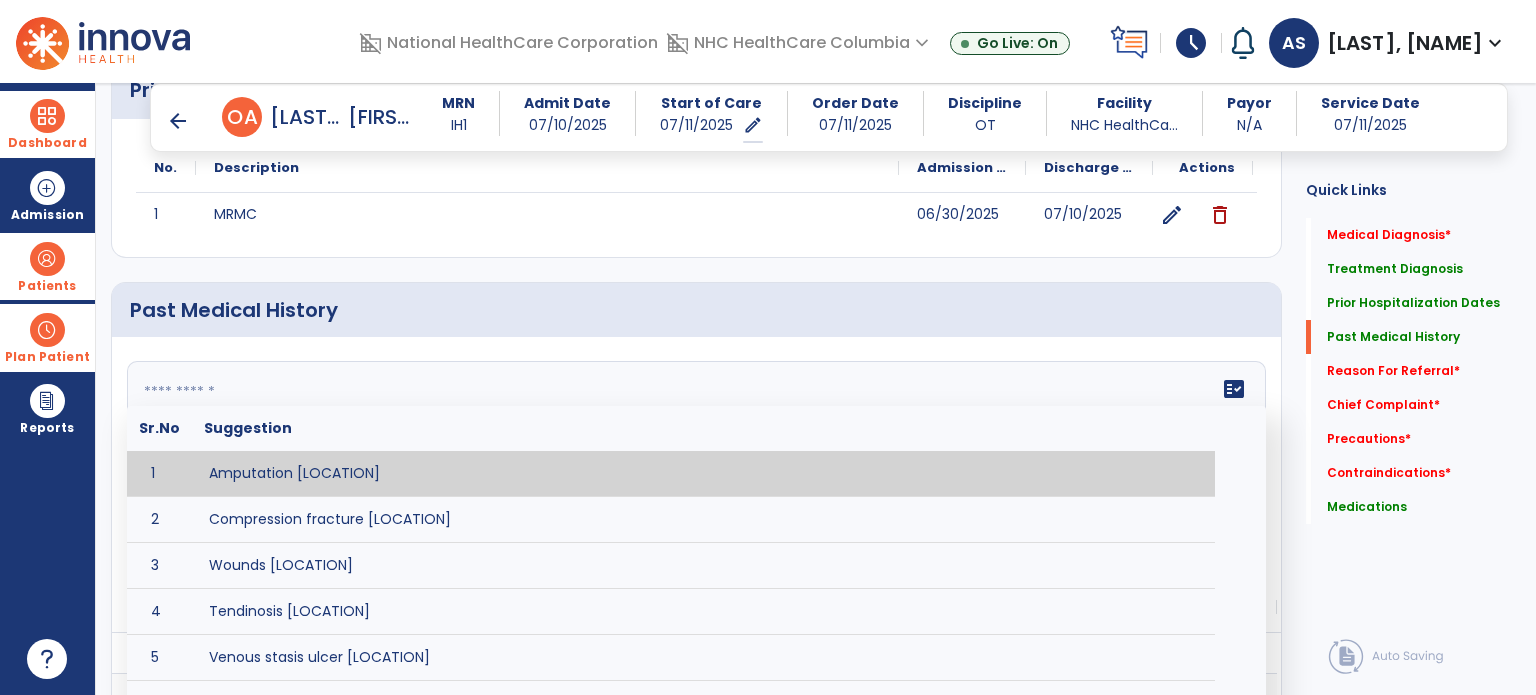 click on "fact_check  Sr.No Suggestion 1 Amputation [LOCATION] 2 Compression fracture [LOCATION] 3 Wounds [LOCATION] 4 Tendinosis [LOCATION] 5 Venous stasis ulcer [LOCATION] 6 Achilles tendon tear [LOCATION] 7 ACL tear surgically repaired [LOCATION] 8 Above knee amputation (AKA) [LOCATION] 9 Below knee amputation (BKE) [LOCATION] 10 Cancer (SITE/TYPE) 11 Surgery (TYPE) 12 AAA (Abdominal Aortic Aneurysm) 13 Achilles tendon tear [LOCATION] 14 Acute Renal Failure 15 AIDS (Acquired Immune Deficiency Syndrome) 16 Alzheimer's Disease 17 Anemia 18 Angina 19 Anxiety 20 ASHD (Arteriosclerotic Heart Disease) 21 Atrial Fibrillation 22 Bipolar Disorder 23 Bowel Obstruction 24 C-Diff 25 Coronary Artery Bypass Graft (CABG) 26 CAD (Coronary Artery Disease) 27 Carpal tunnel syndrome 28 Chronic bronchitis 29 Chronic renal failure 30 Colostomy 31 COPD (Chronic Obstructive Pulmonary Disease) 32 CRPS (Complex Regional Pain Syndrome) 33 CVA (Cerebrovascular Accident) 34 CVI (Chronic Venous Insufficiency) 35 DDD (Degenerative Disc Disease)" 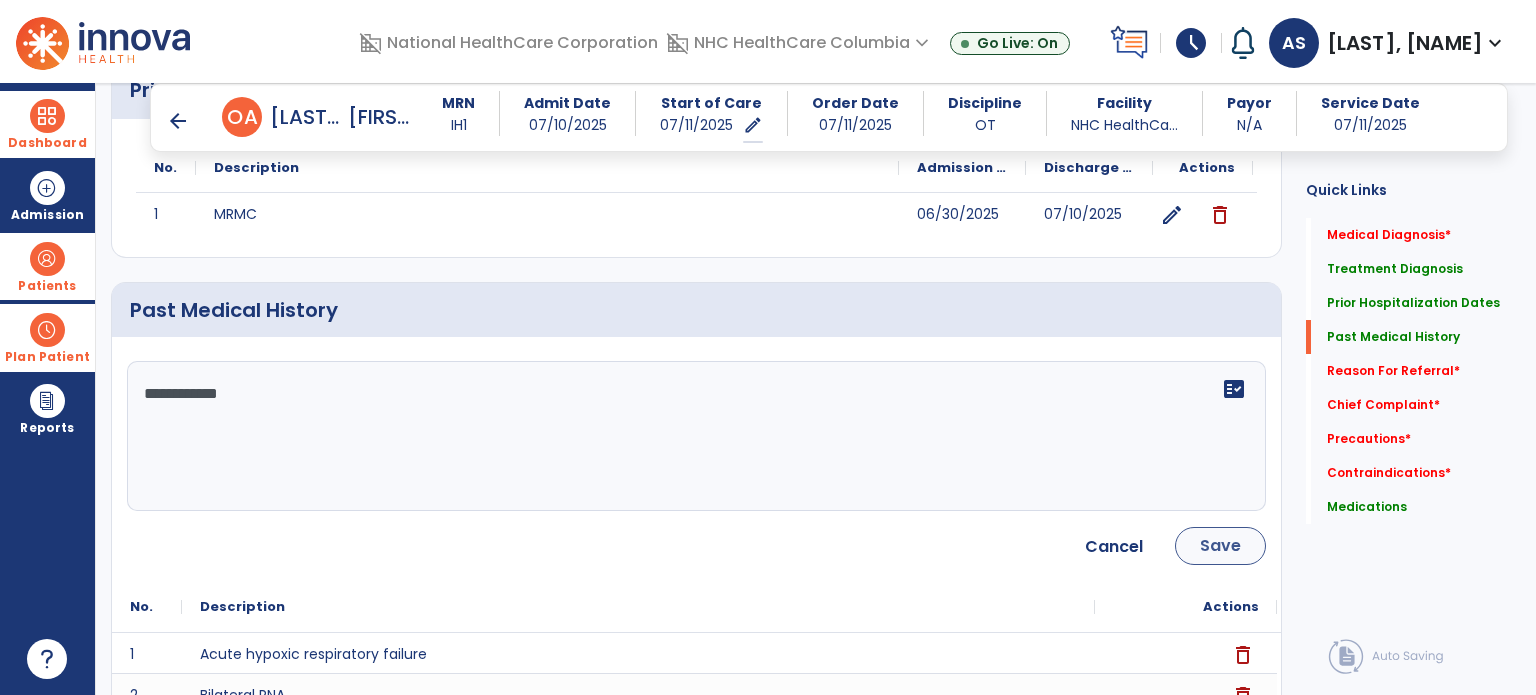 type on "**********" 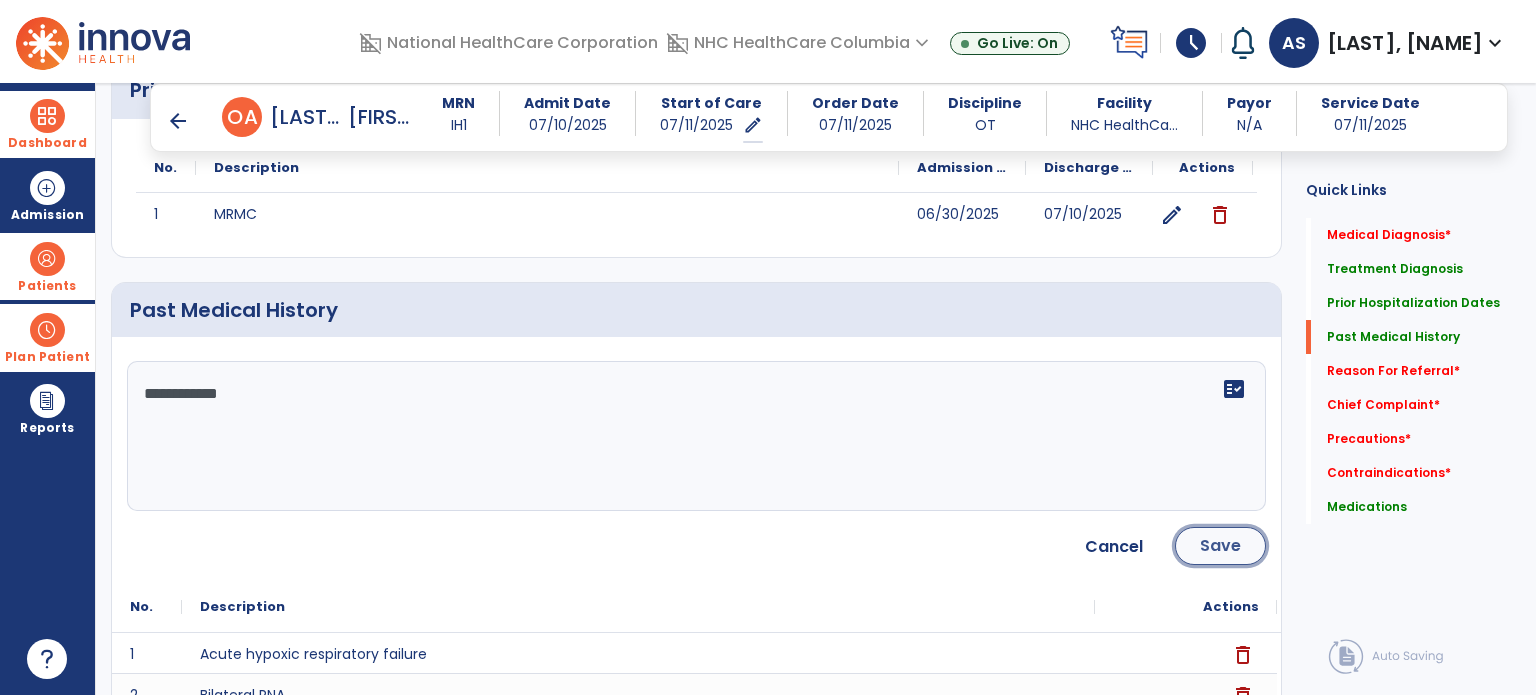 click on "Save" 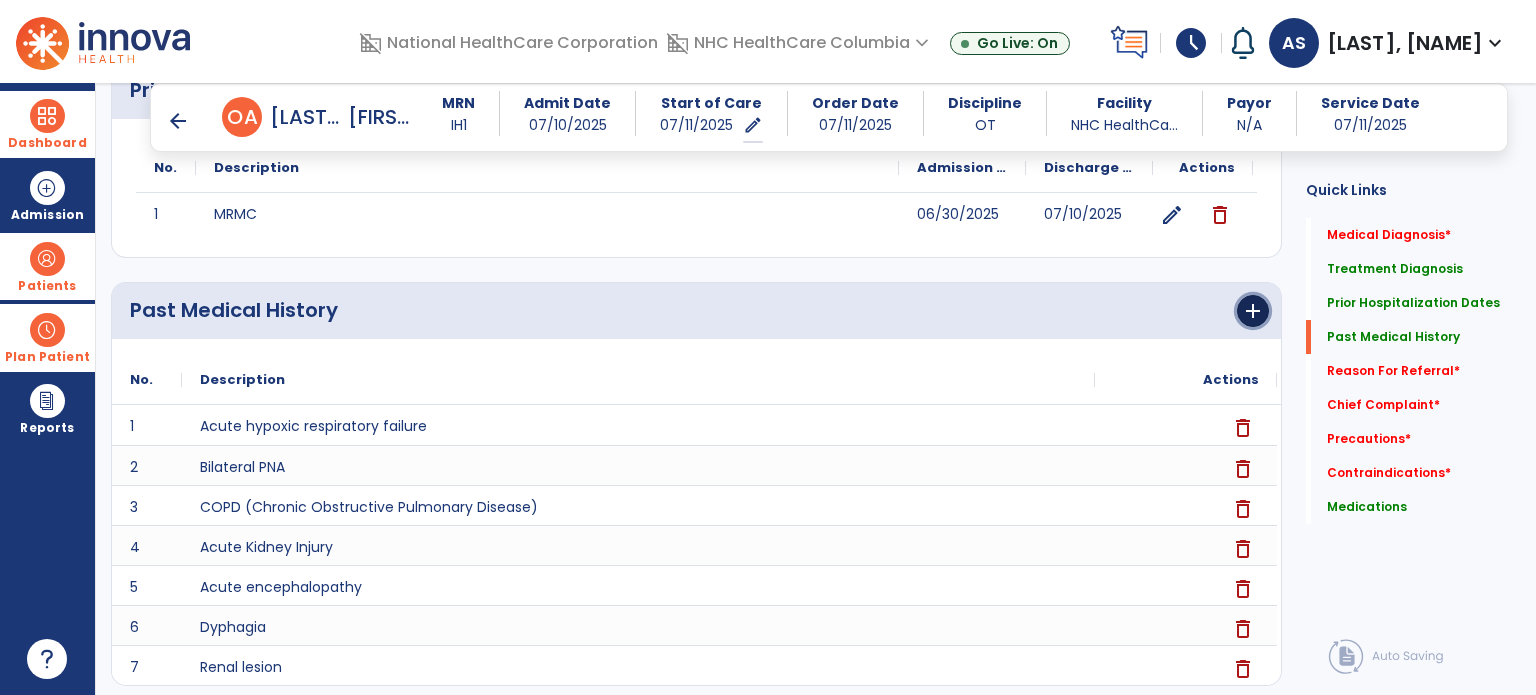 click on "add" 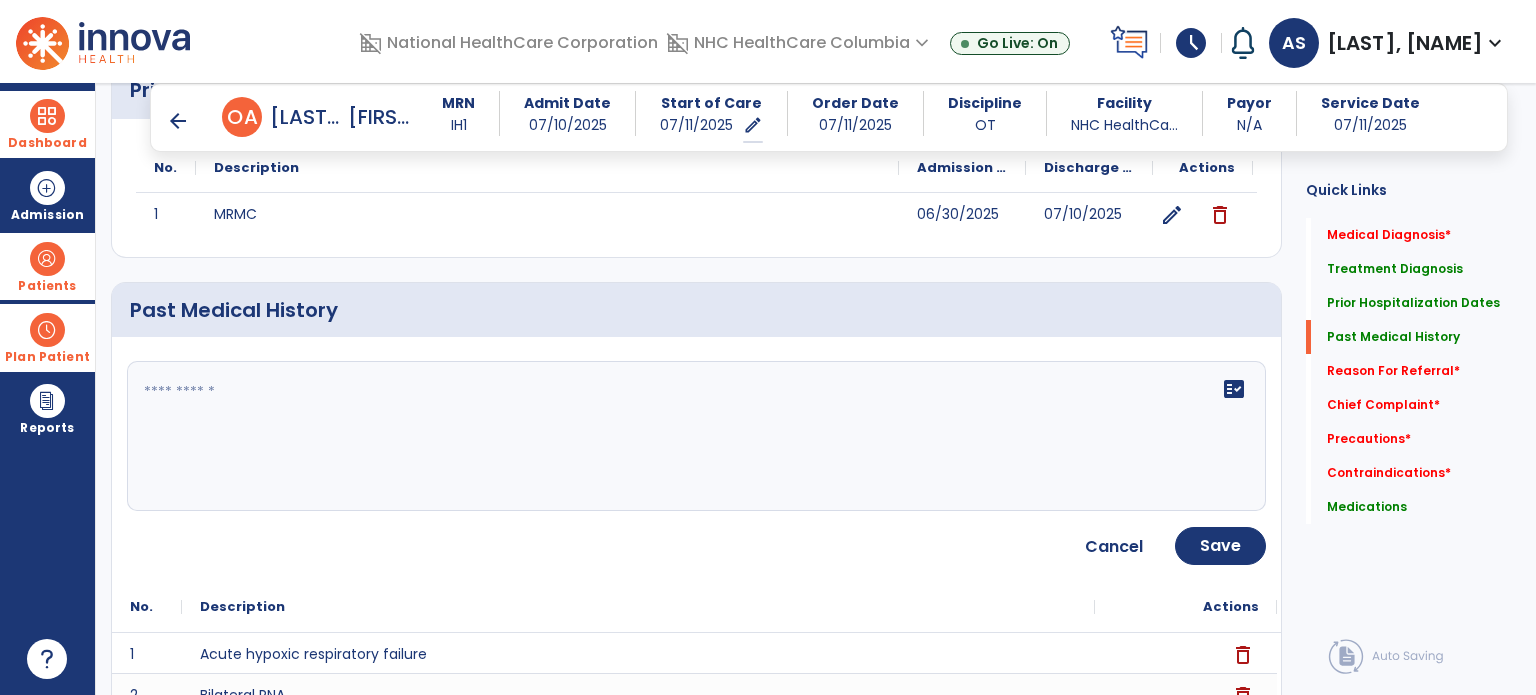 click 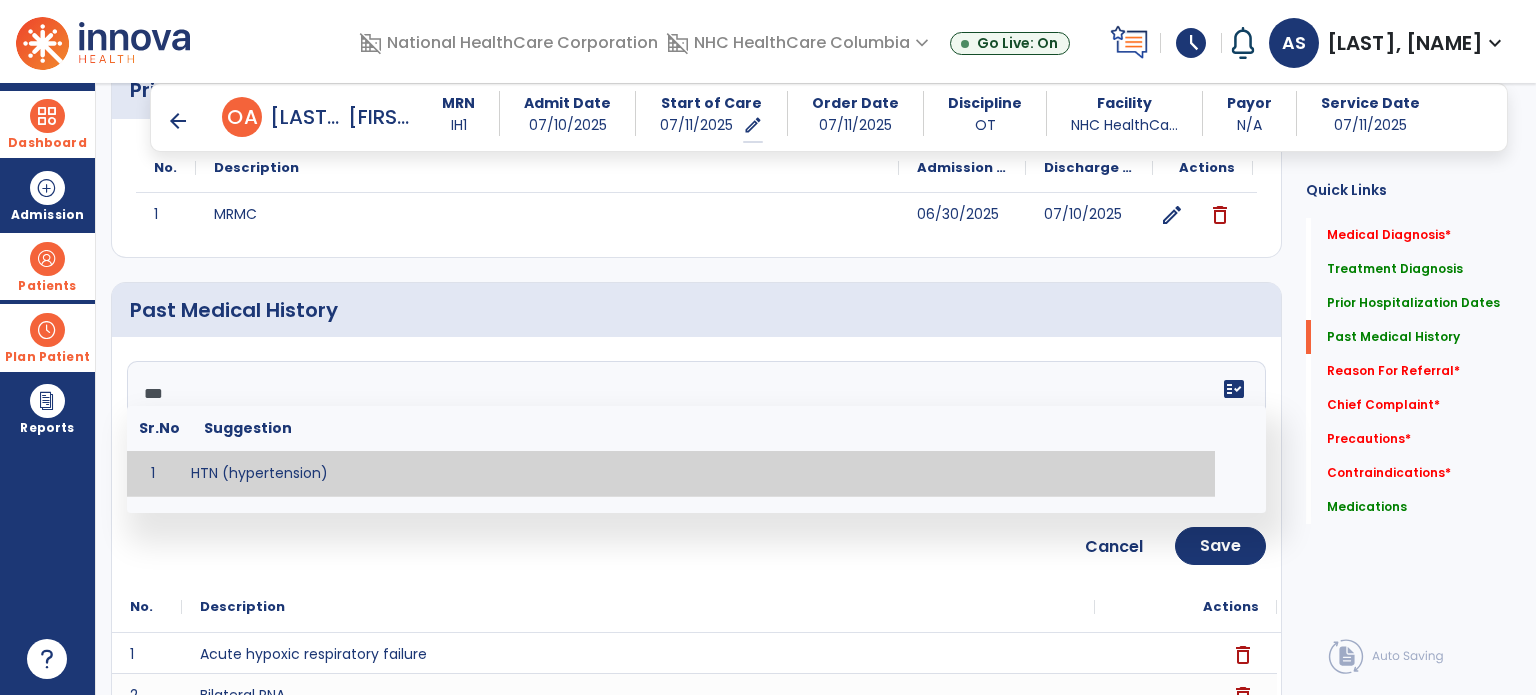 type on "**********" 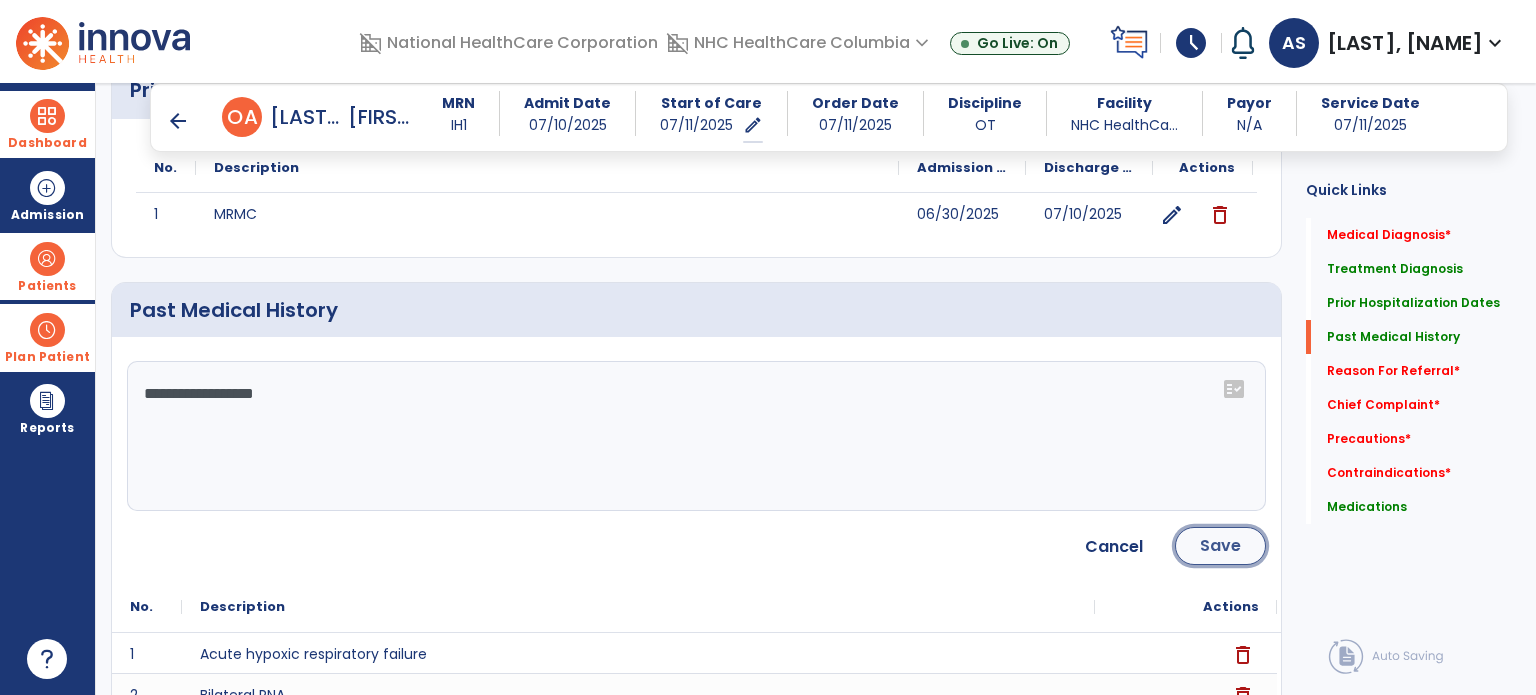click on "Save" 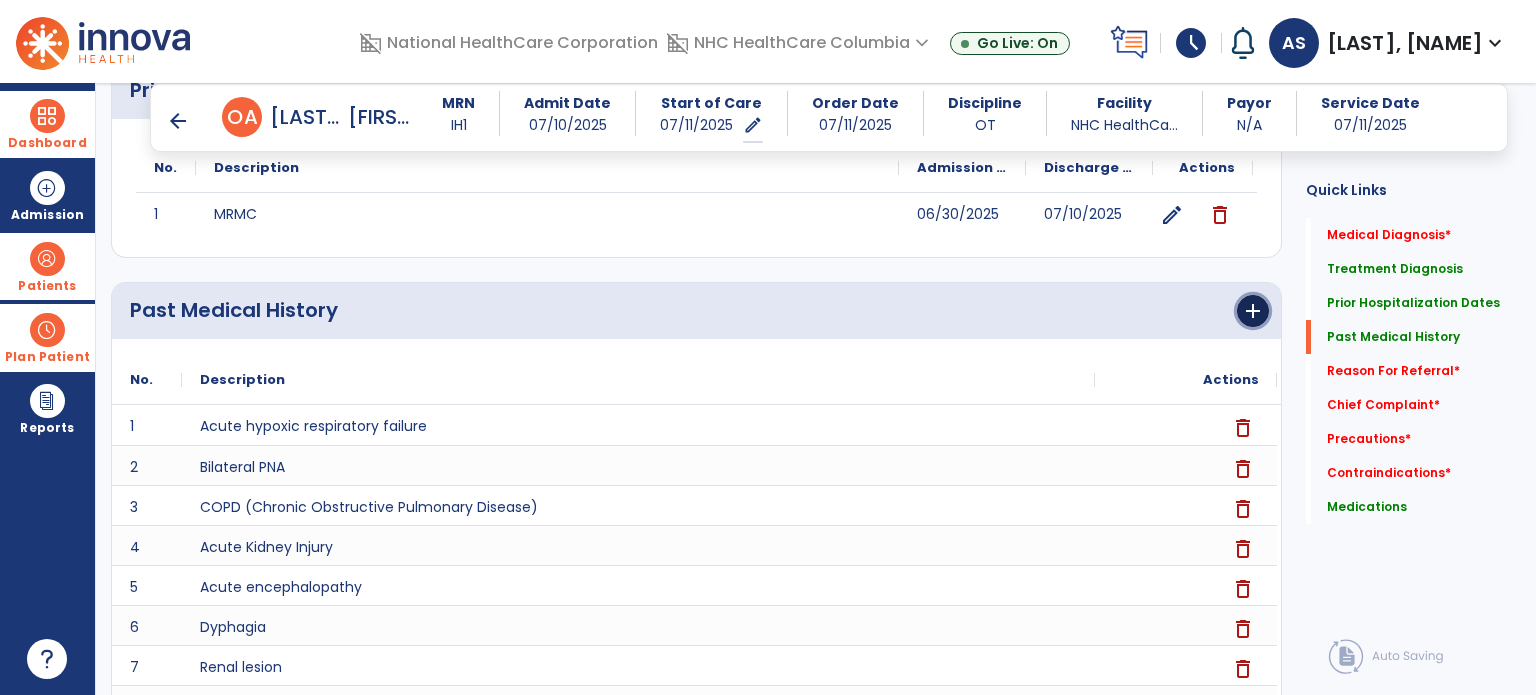 click on "add" 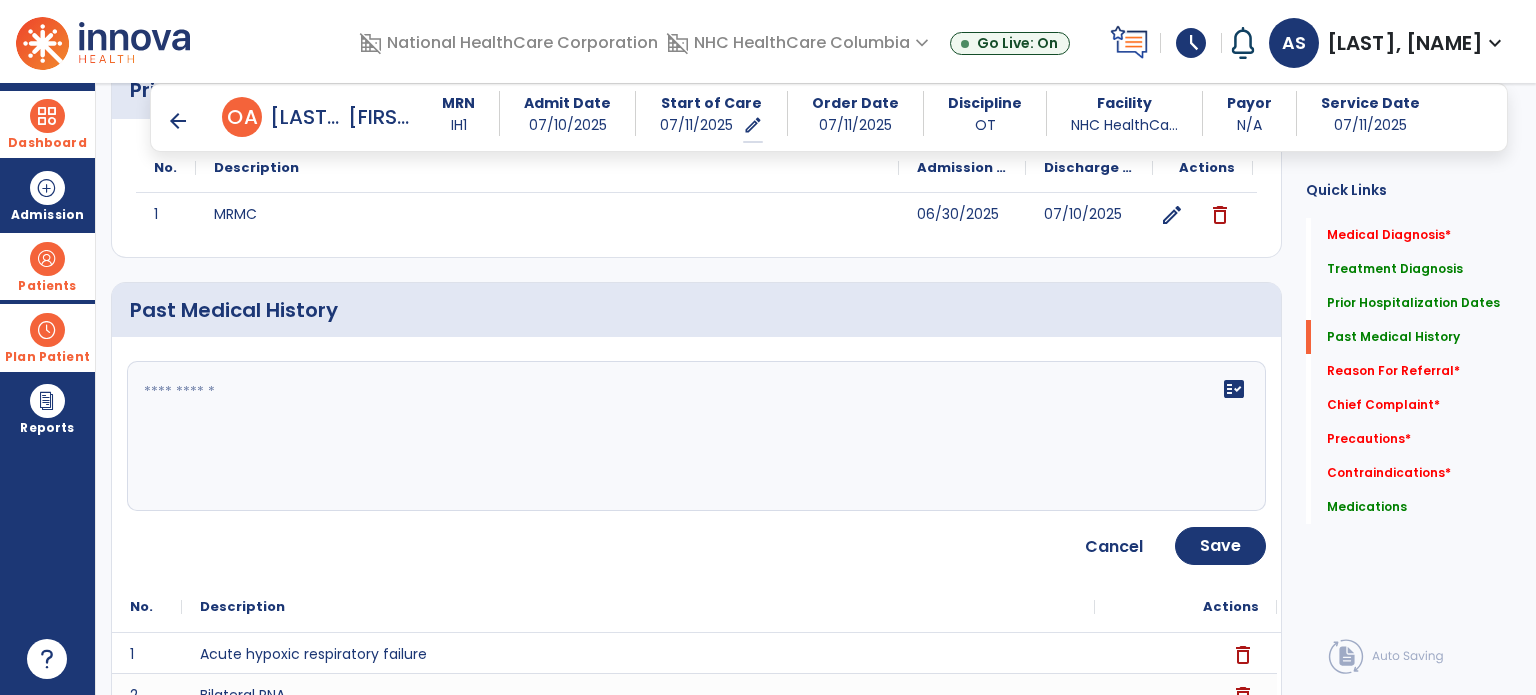 click 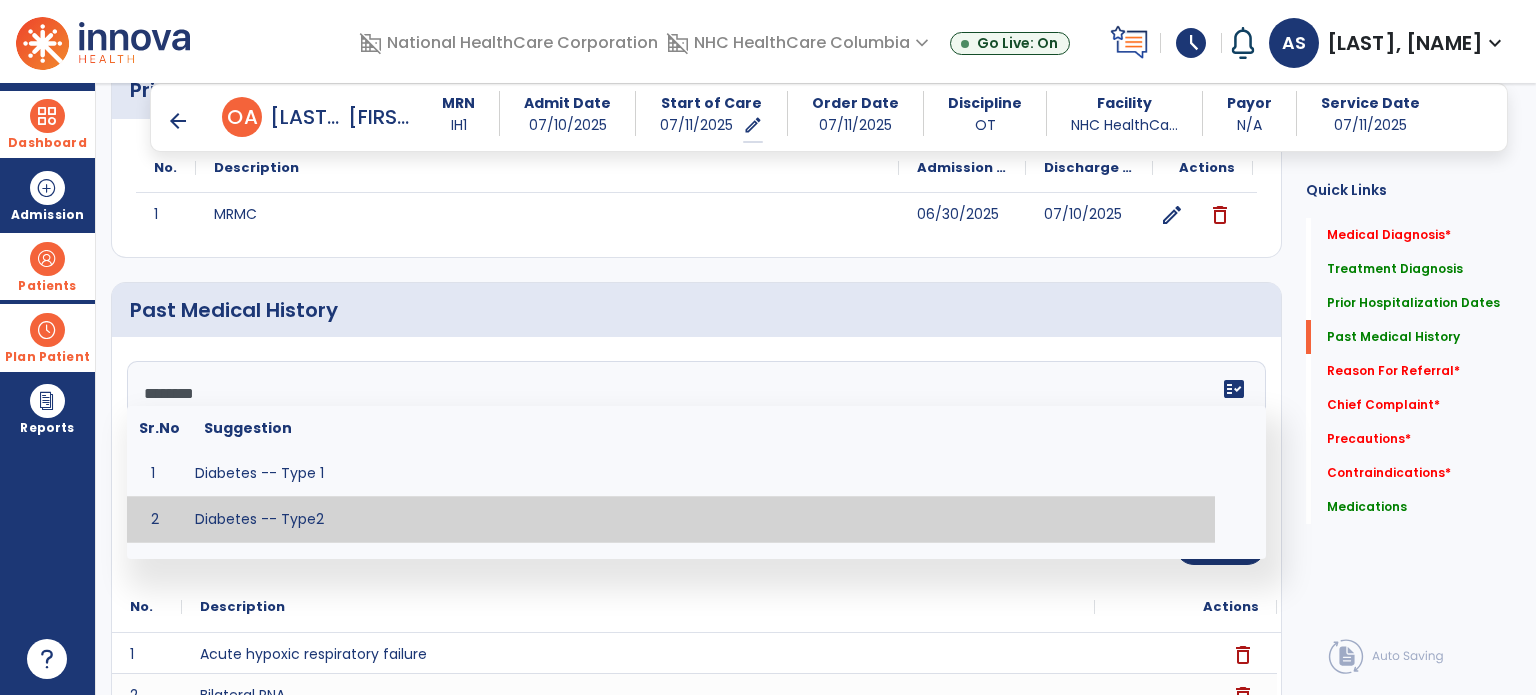 type on "**********" 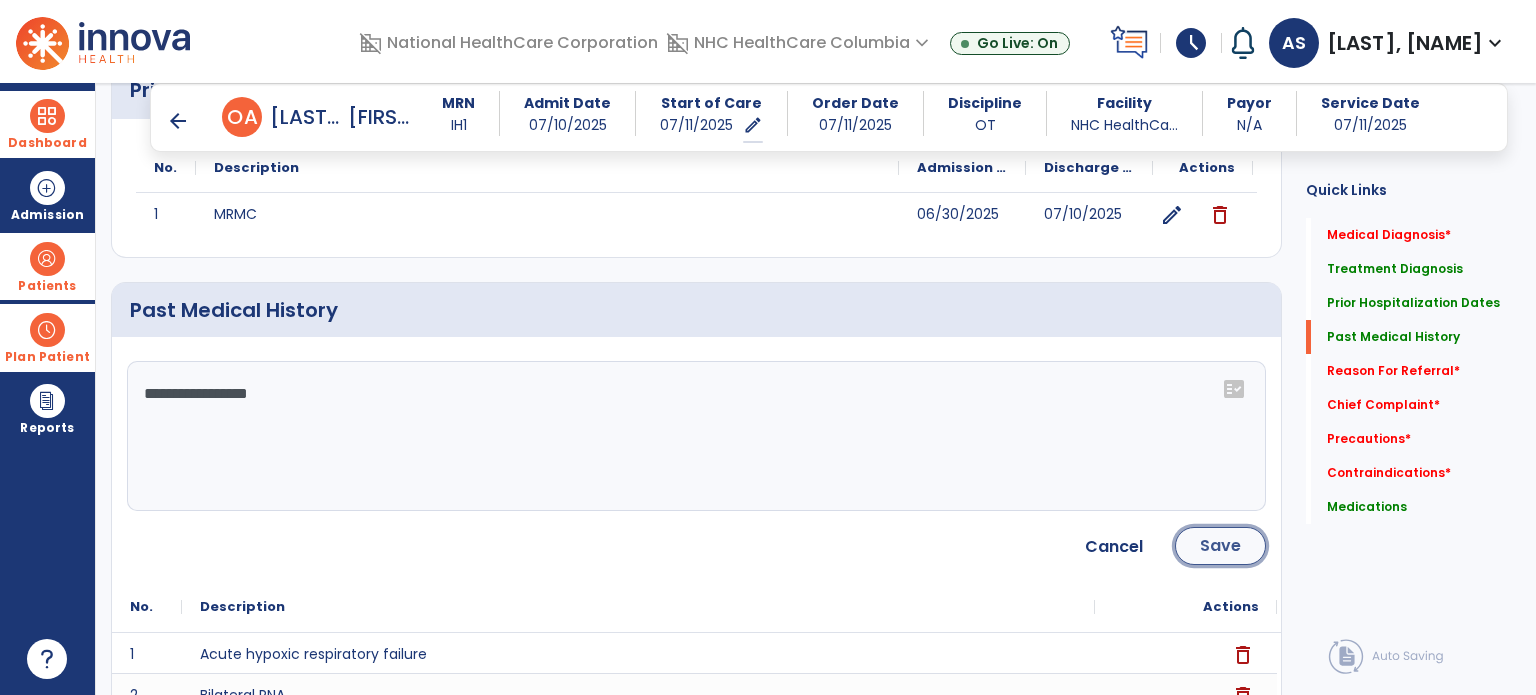 click on "Save" 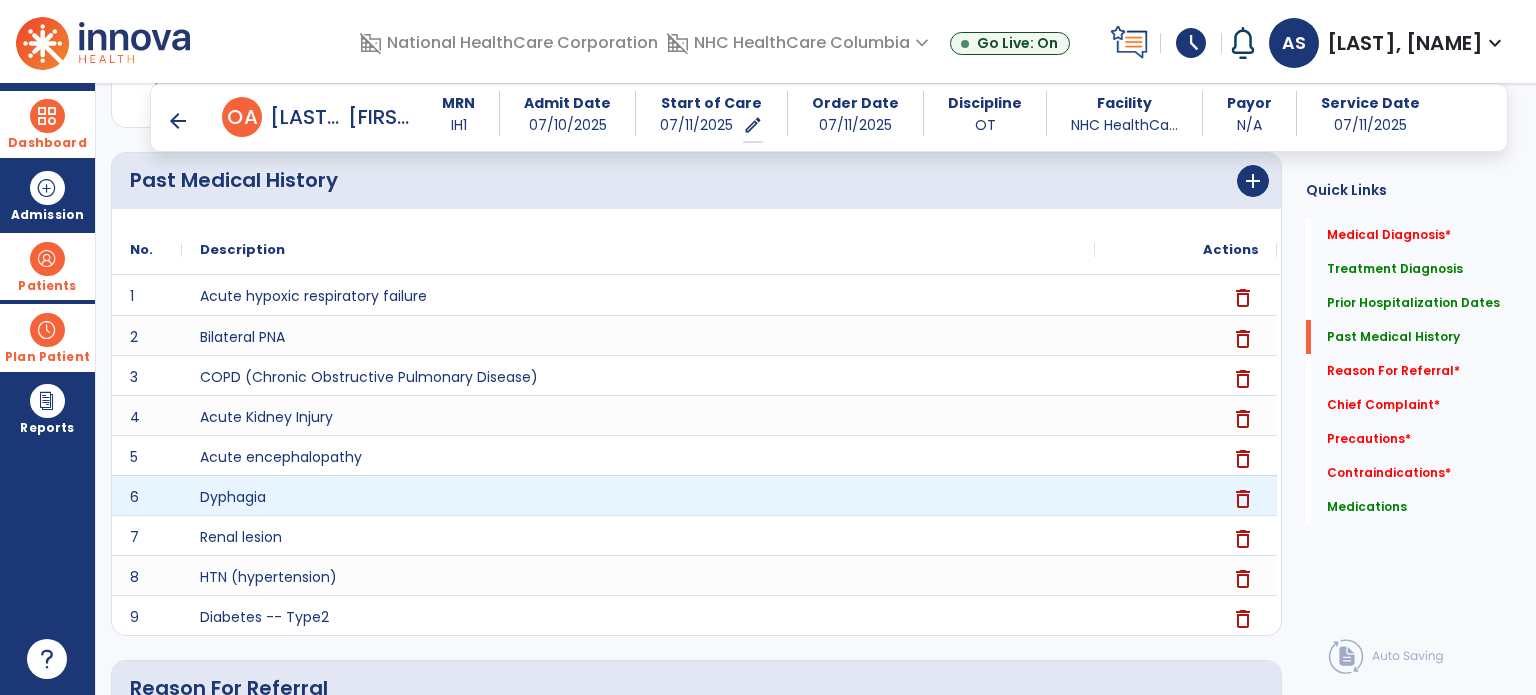 scroll, scrollTop: 691, scrollLeft: 0, axis: vertical 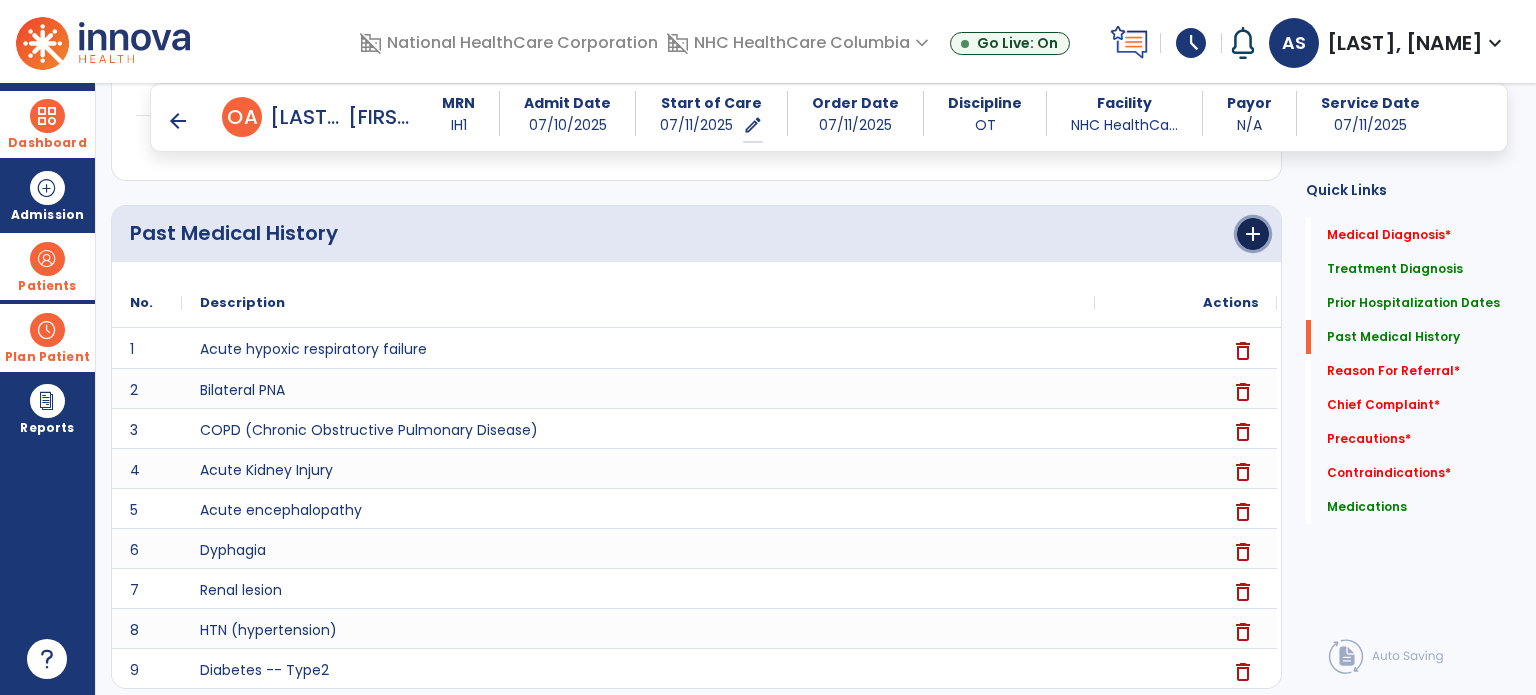 click on "add" 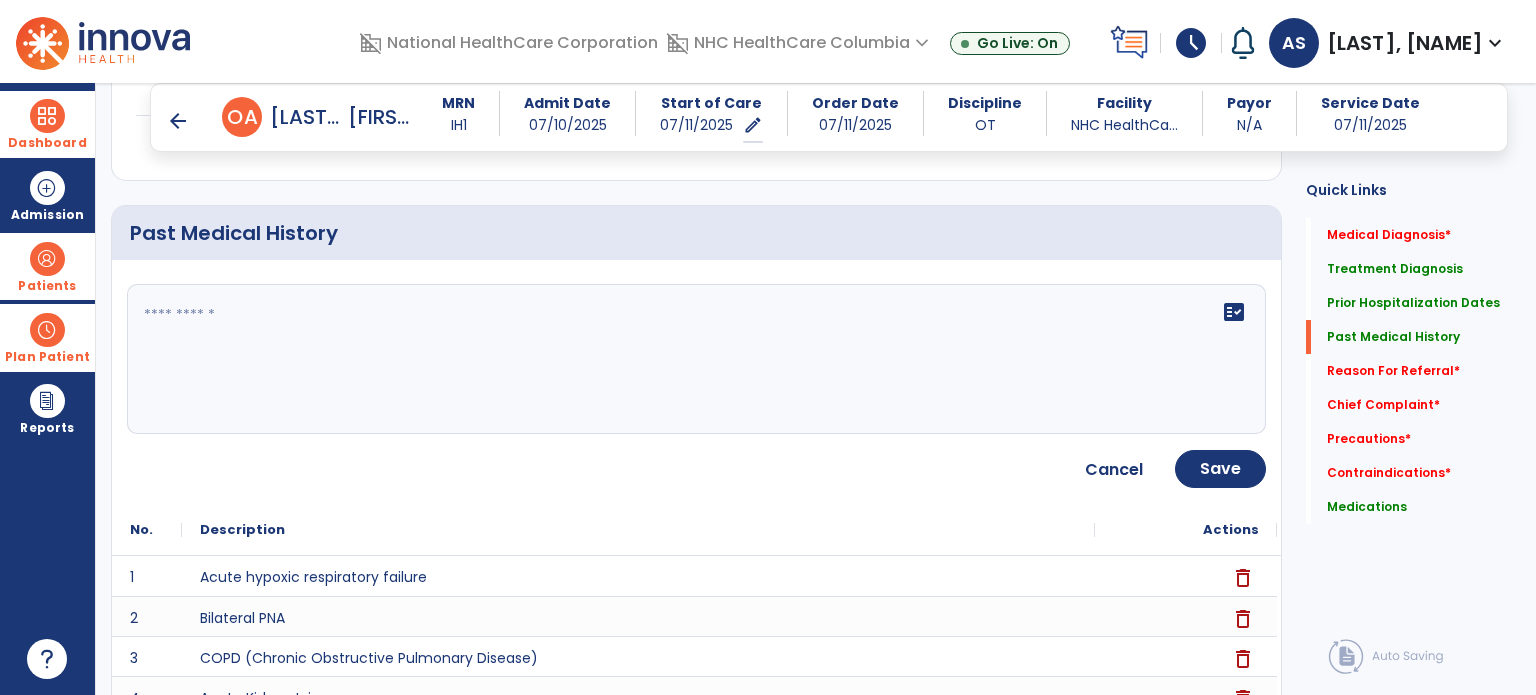 click 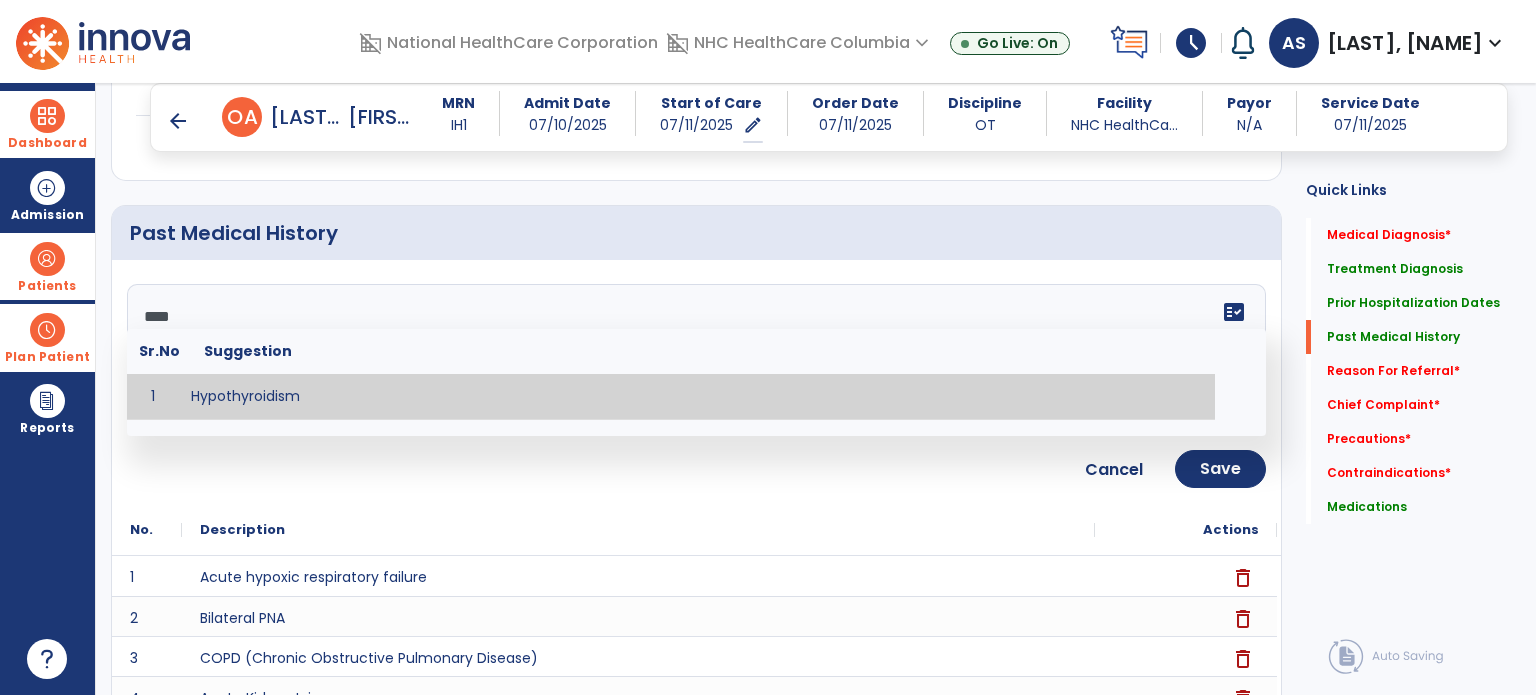 type on "**********" 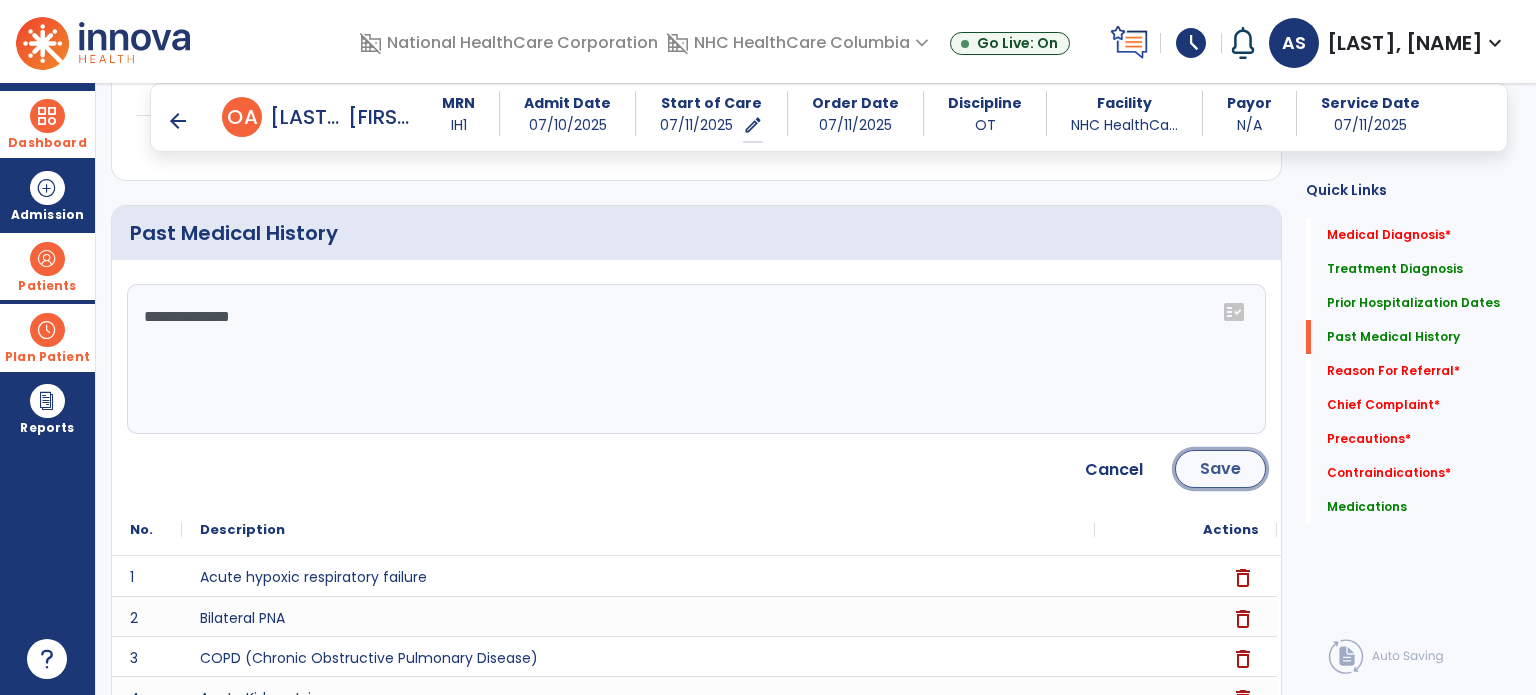click on "Save" 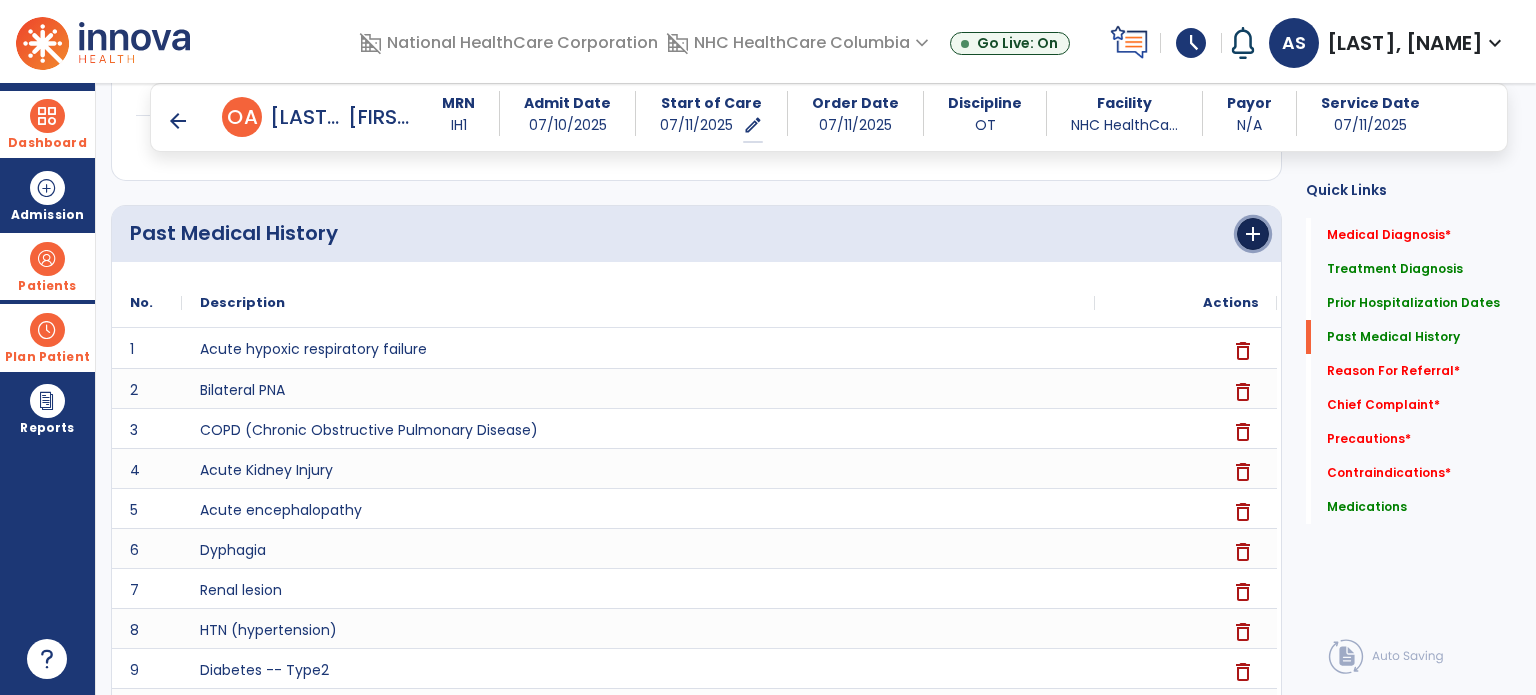 click on "add" 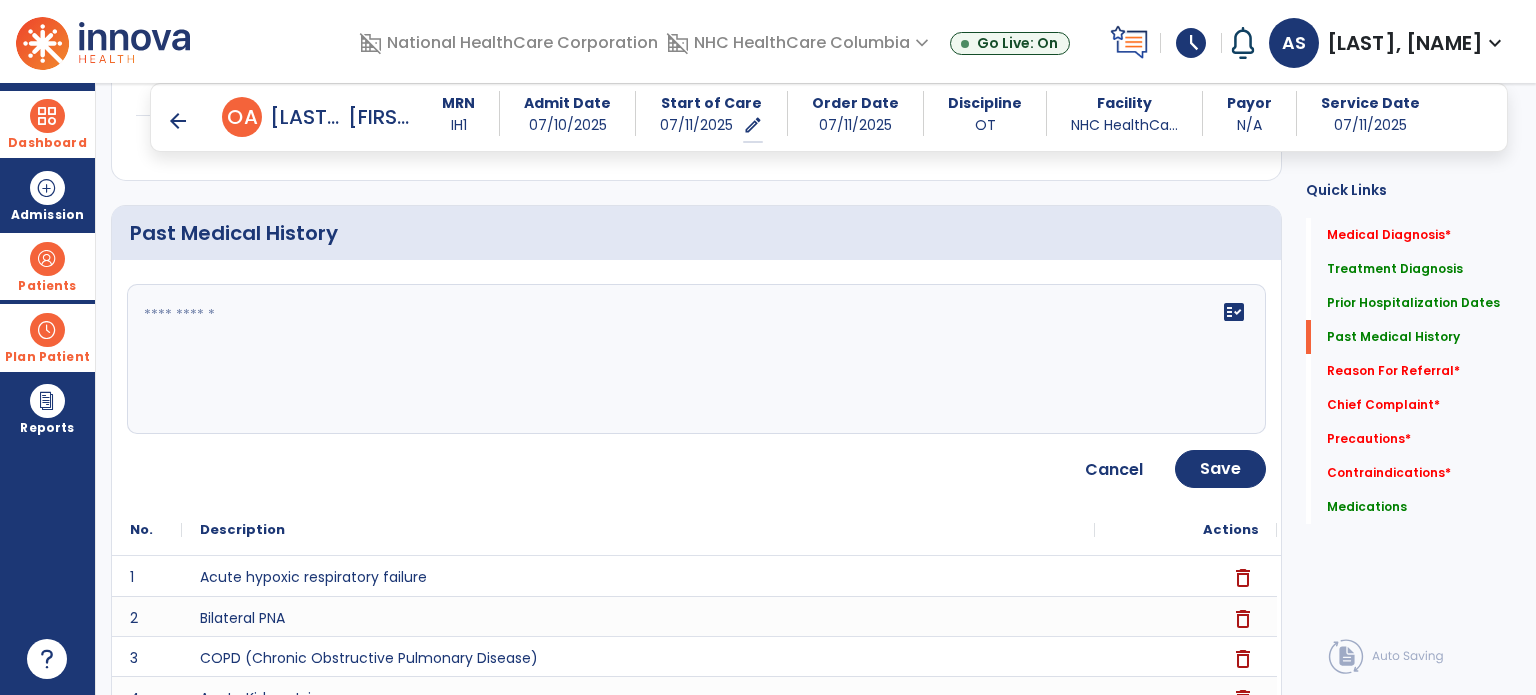 click 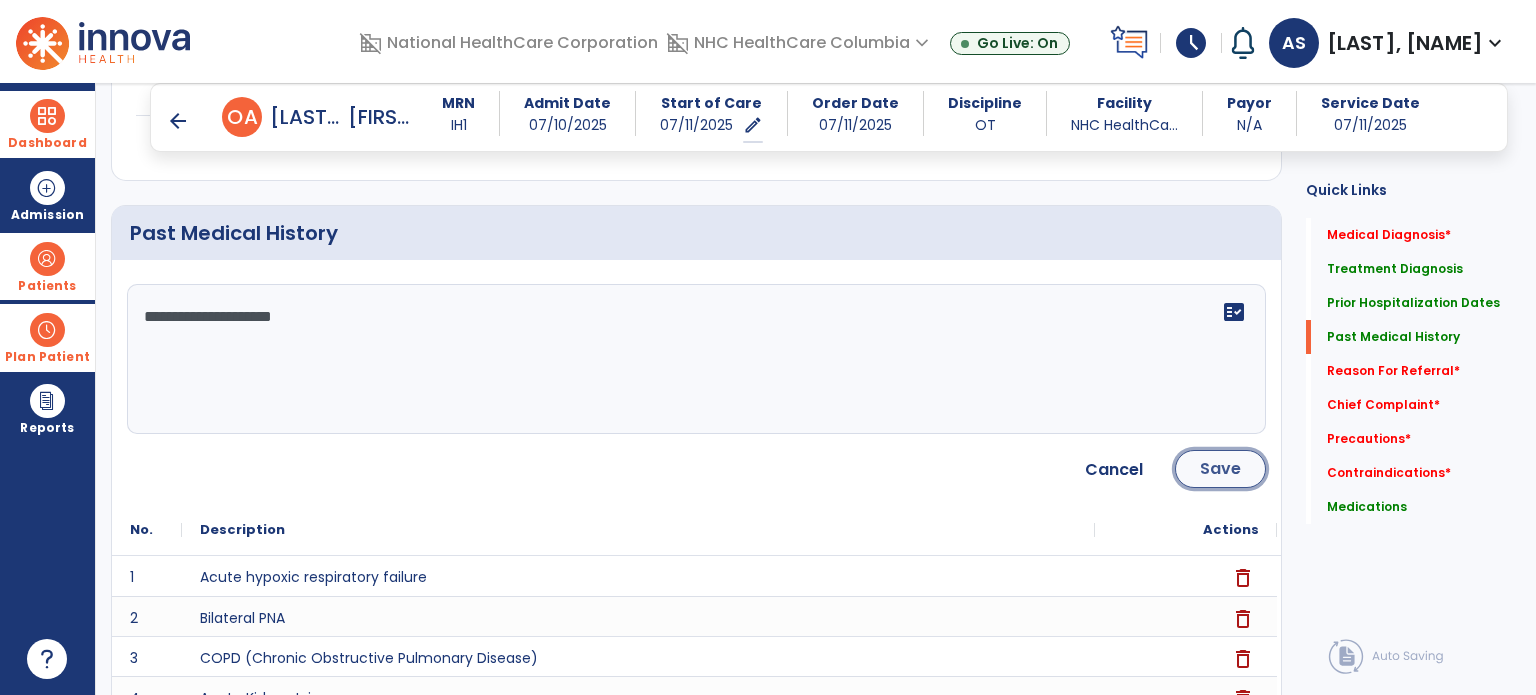 click on "Save" 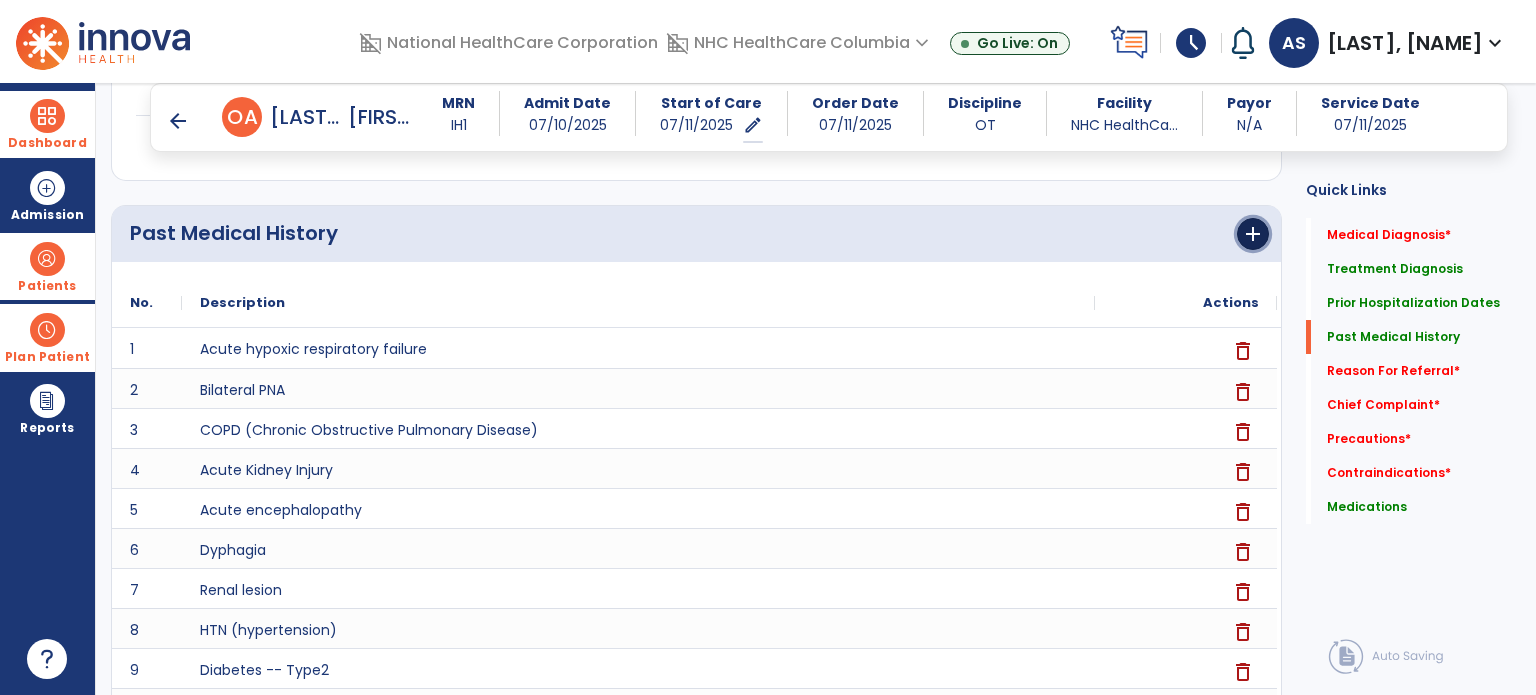 click on "add" 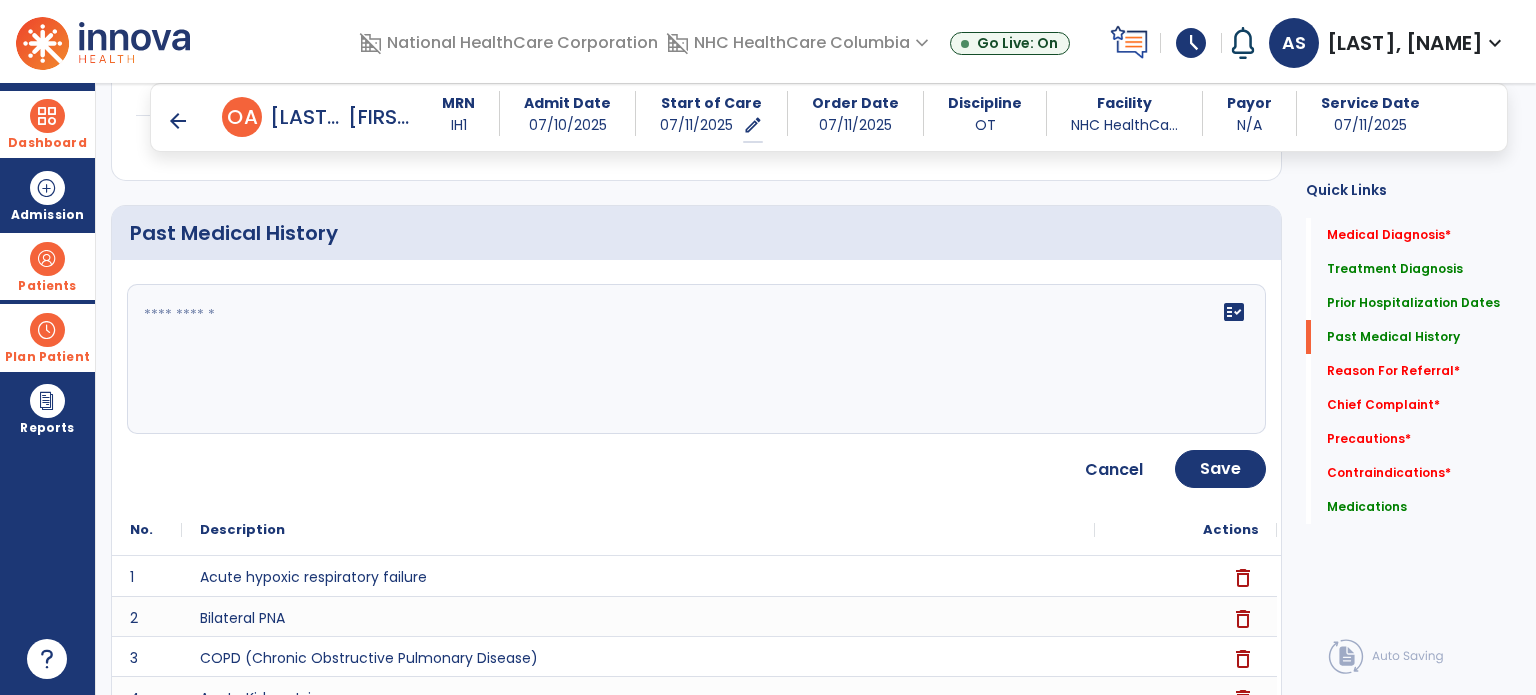 click on "fact_check" 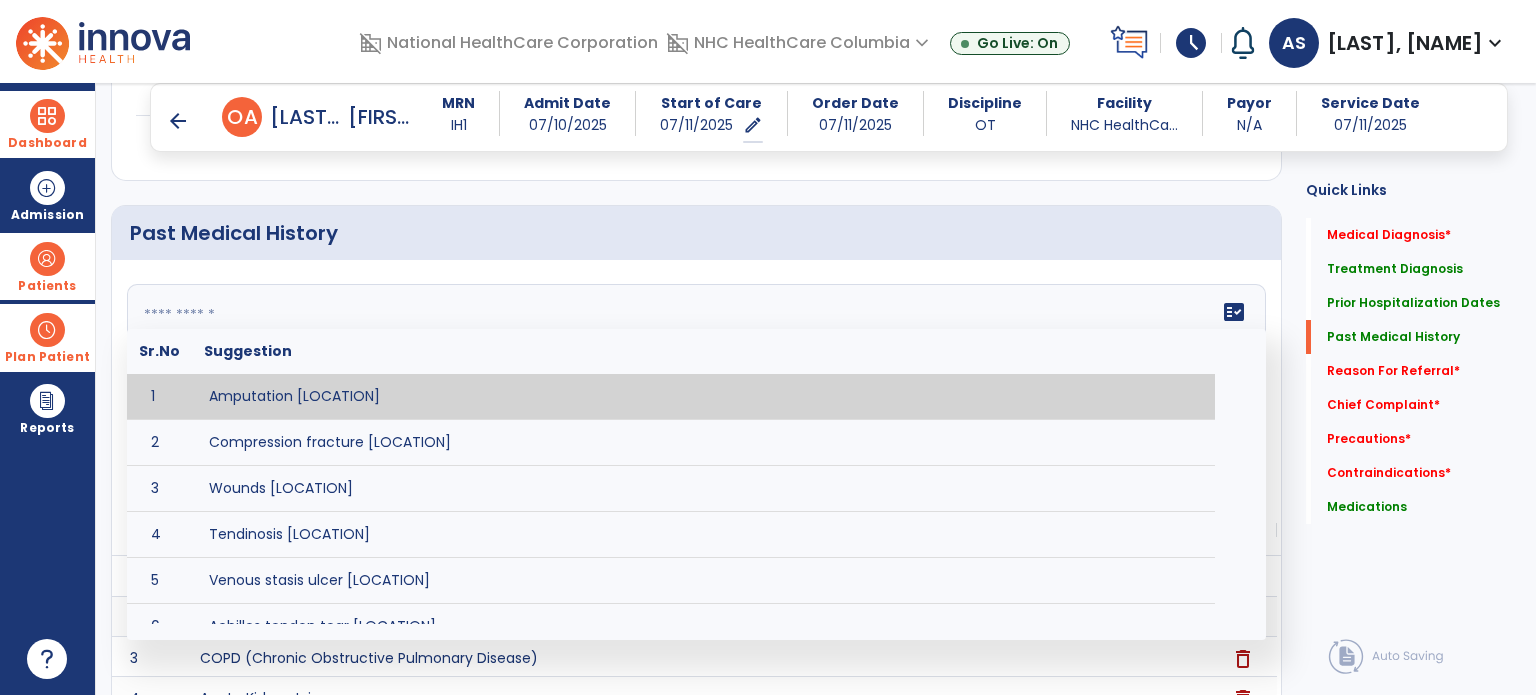 type on "*" 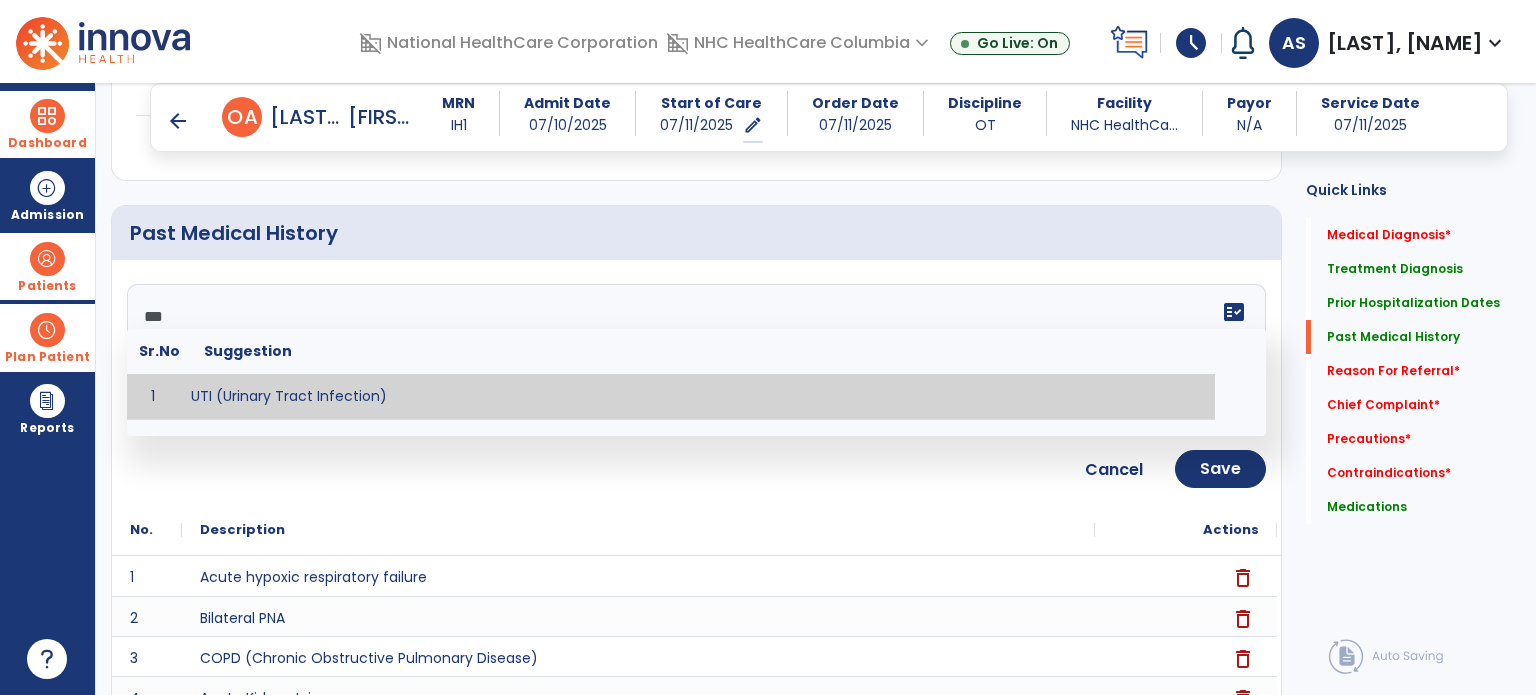 type on "**********" 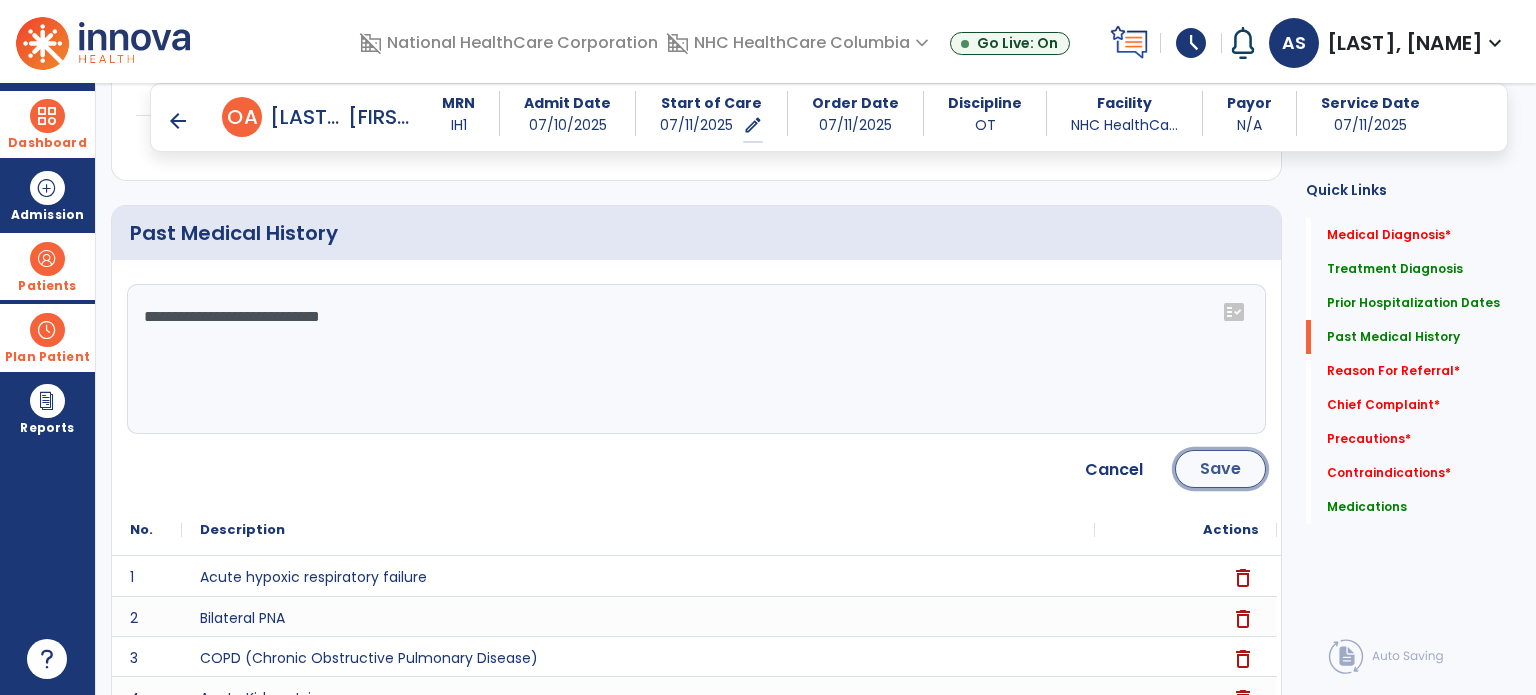 click on "Save" 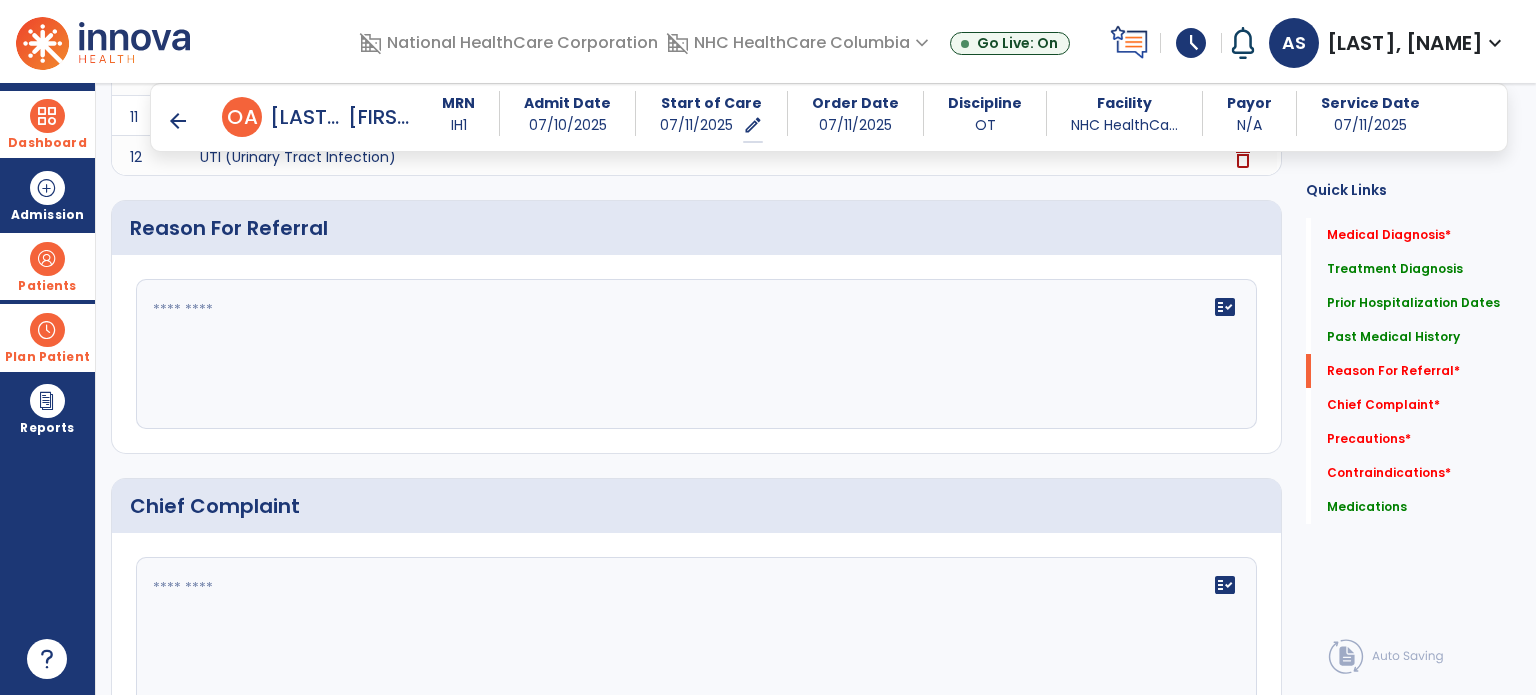 scroll, scrollTop: 1328, scrollLeft: 0, axis: vertical 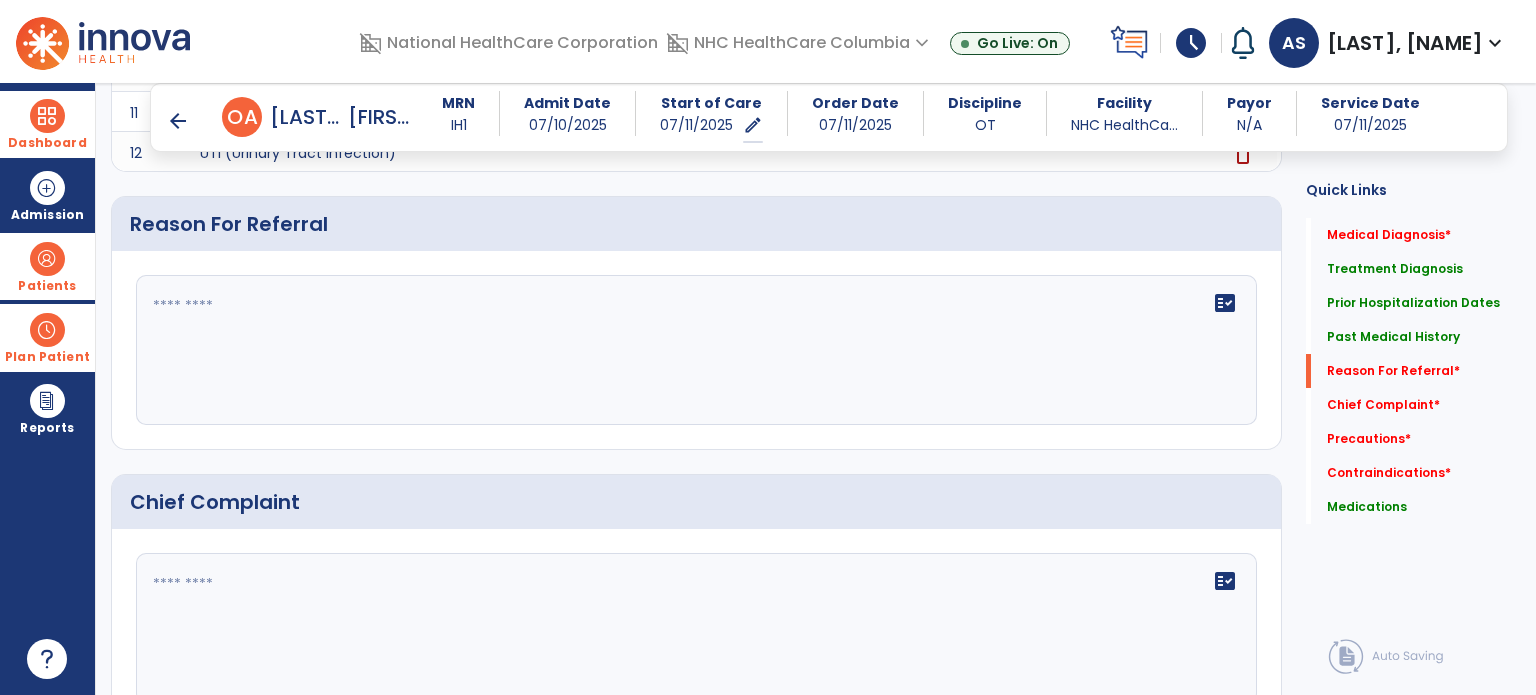 click on "fact_check" 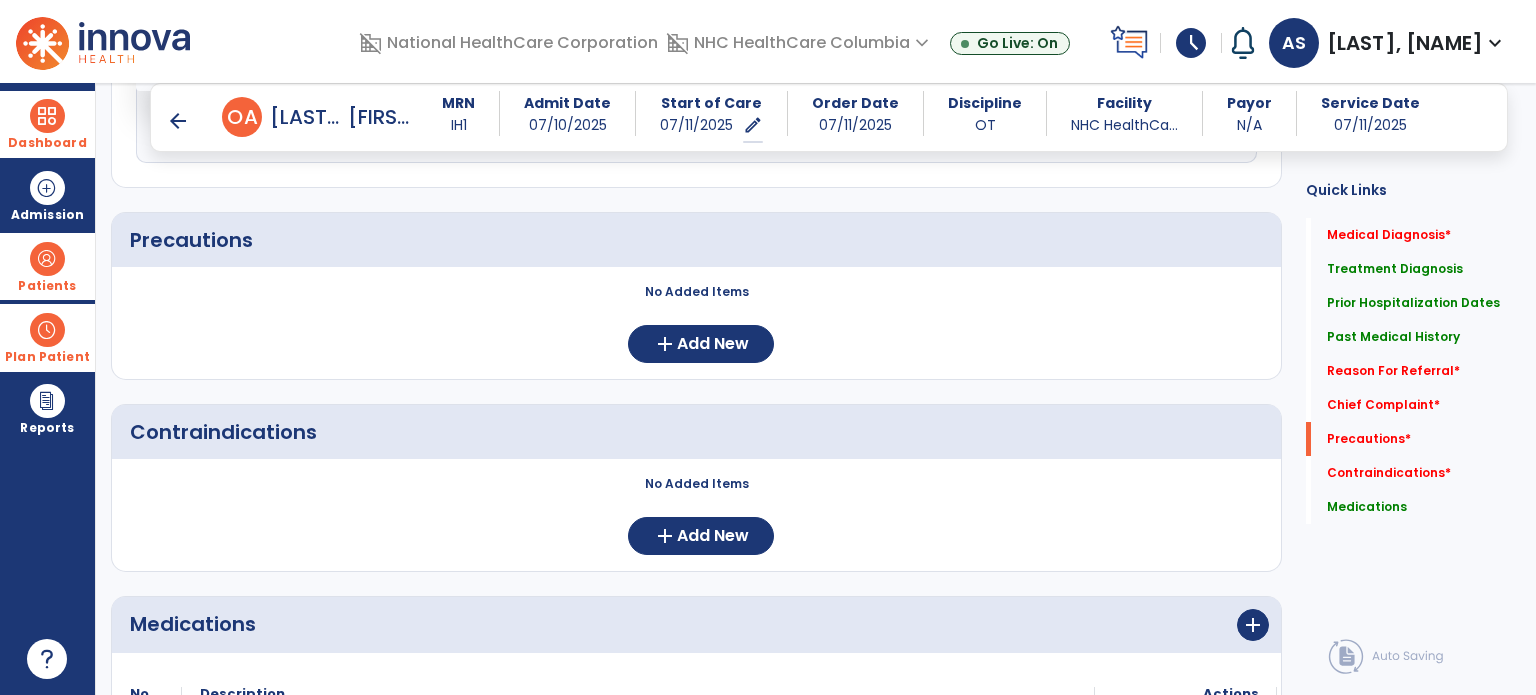 scroll, scrollTop: 1878, scrollLeft: 0, axis: vertical 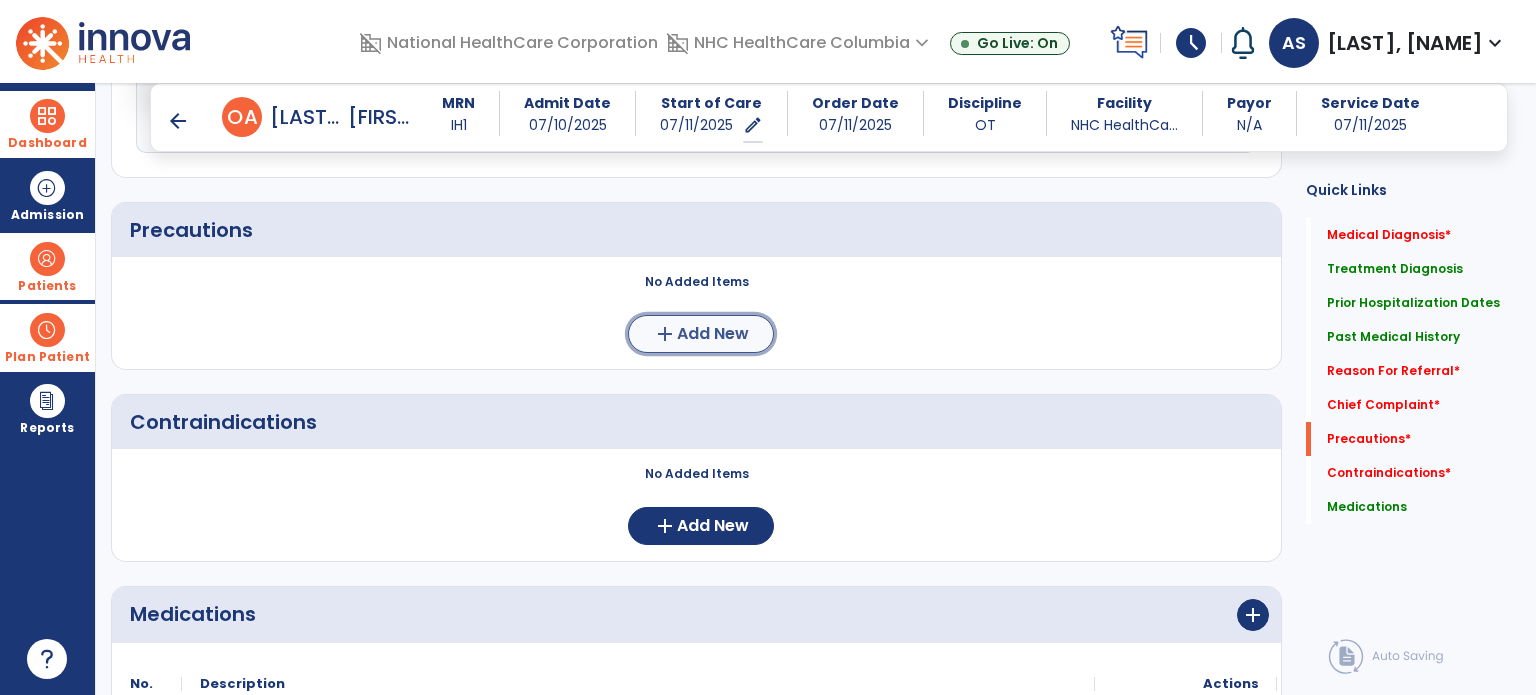 click on "Add New" 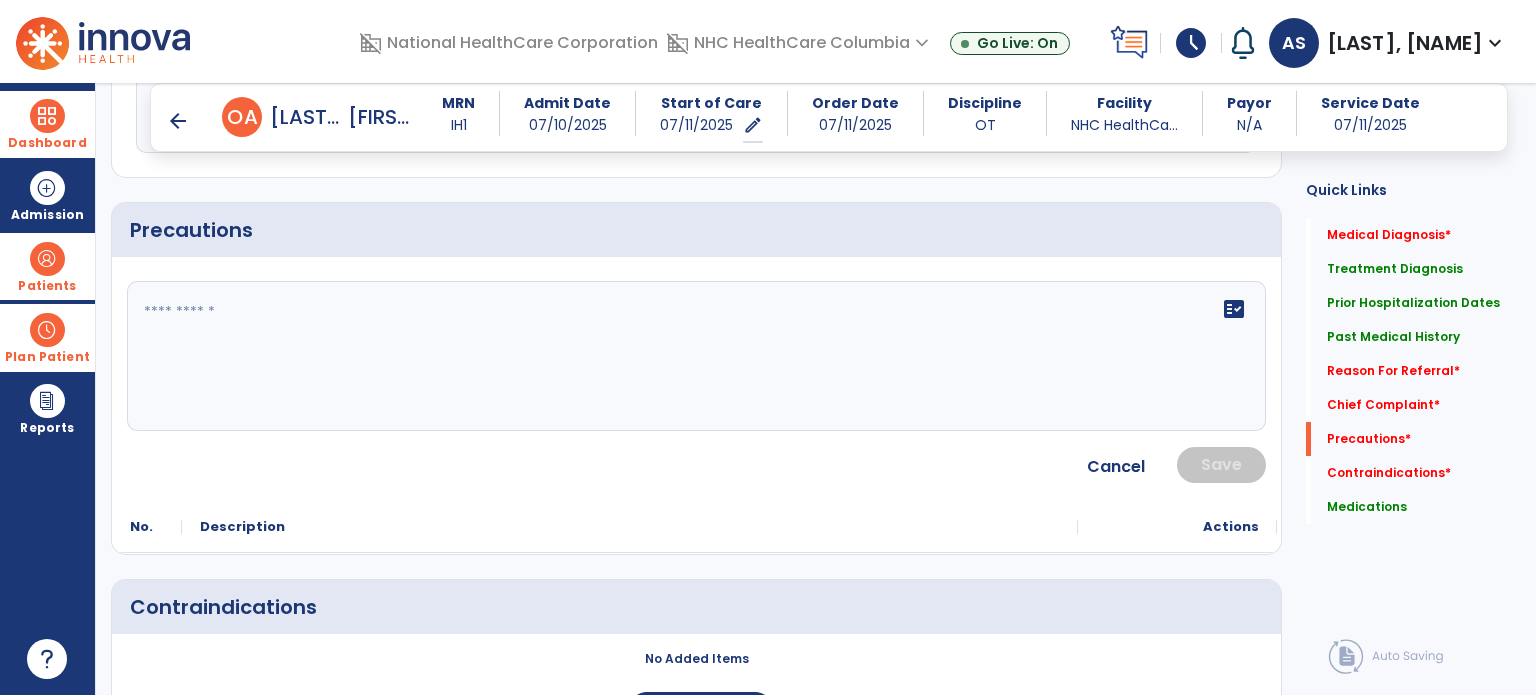 click on "fact_check" 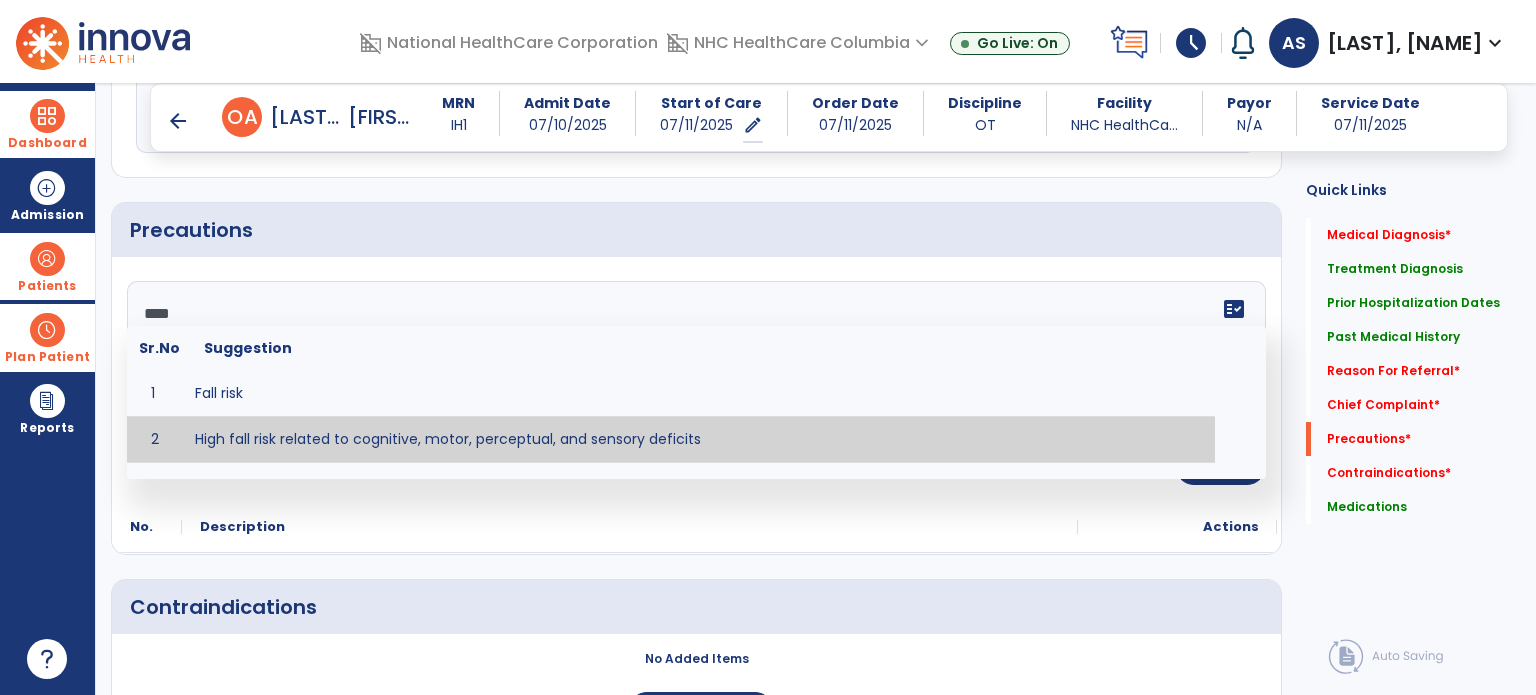 type on "**********" 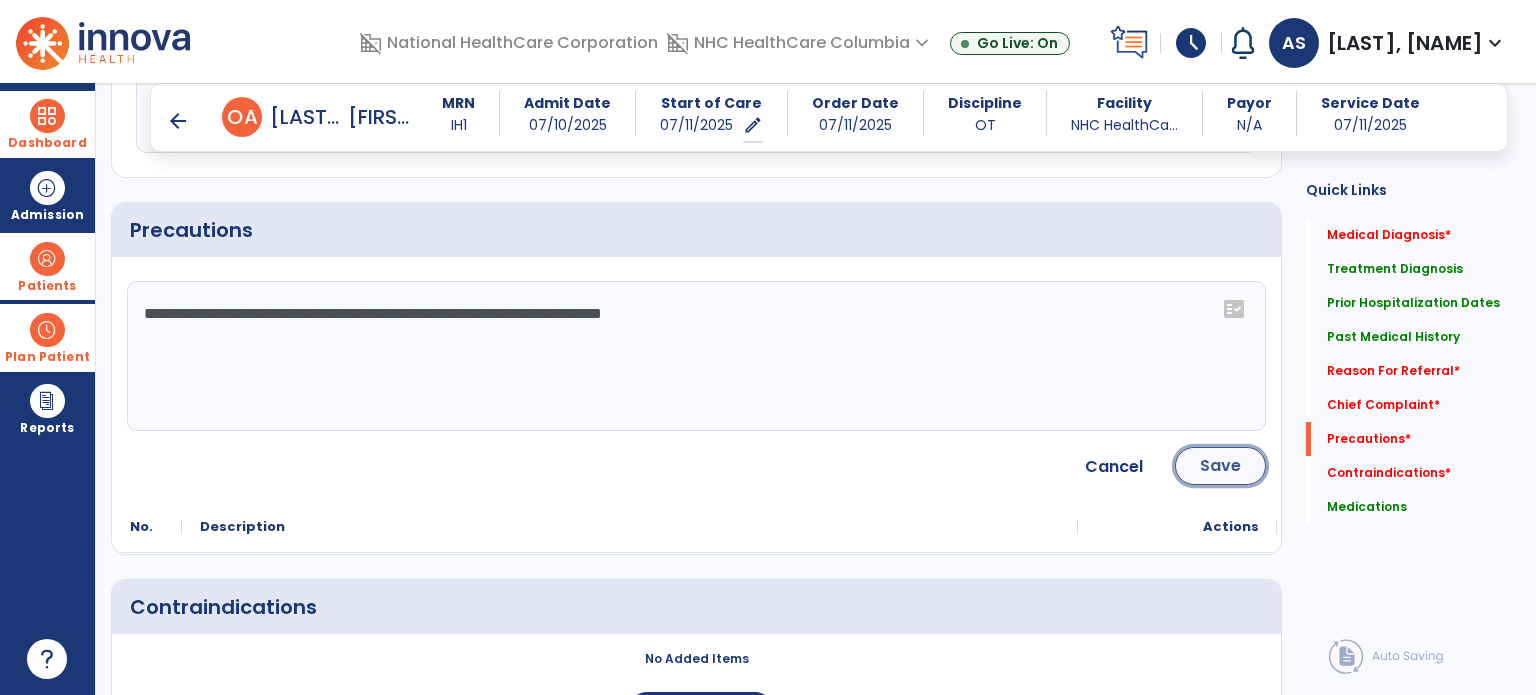 click on "Save" 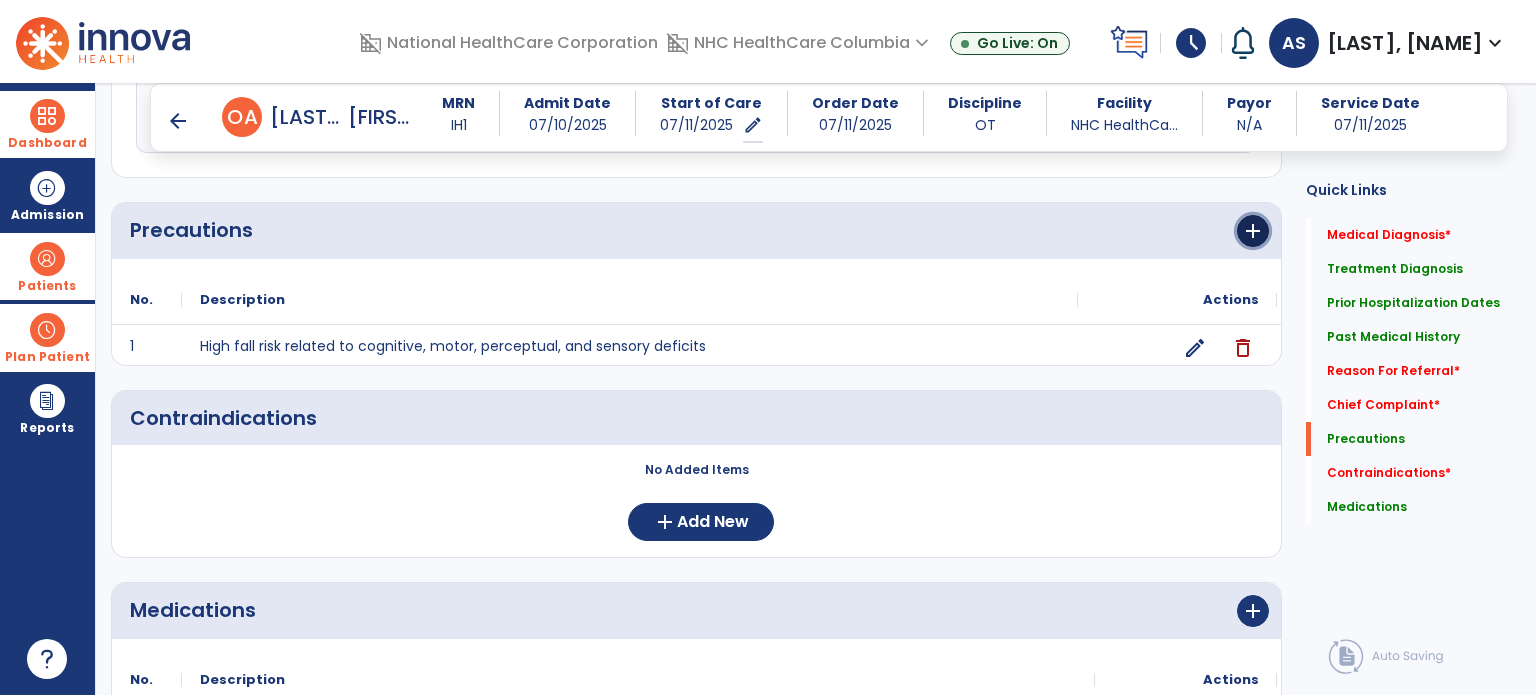 click on "add" 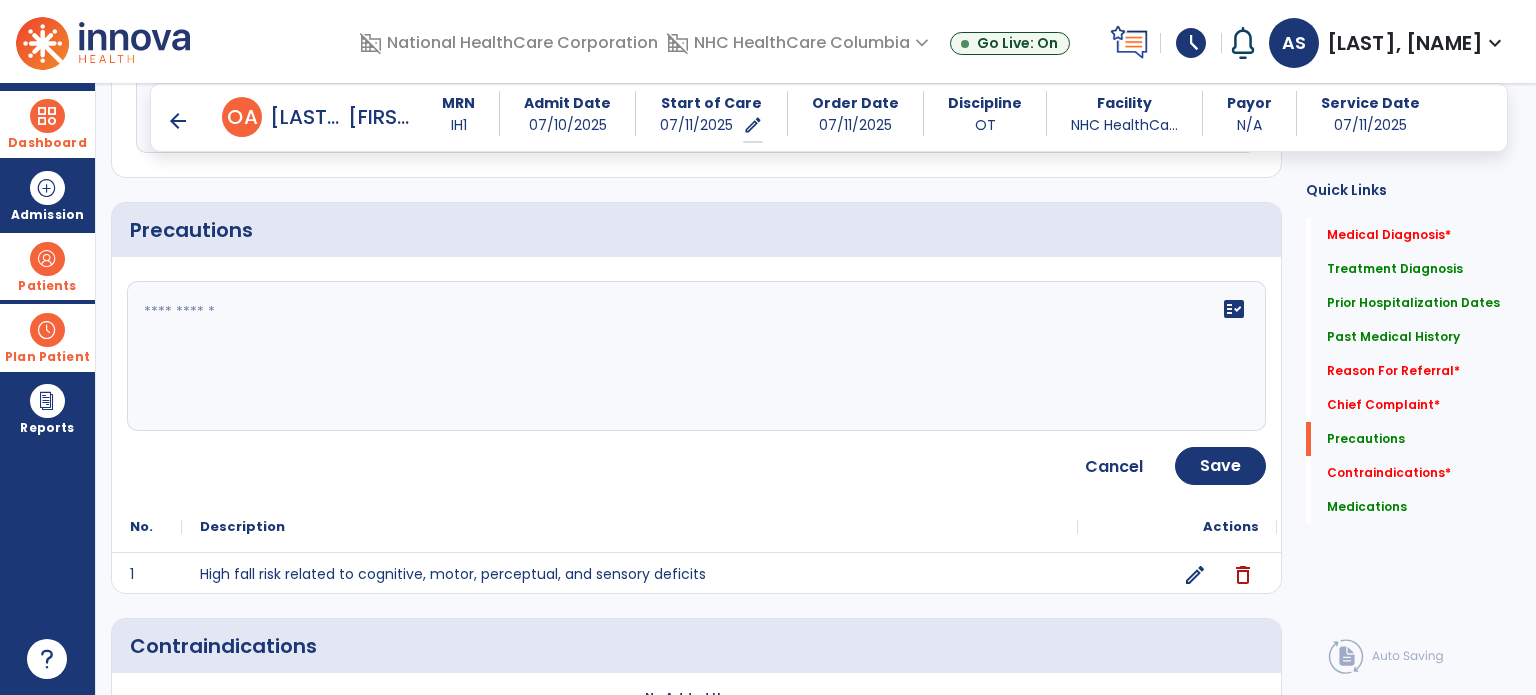click 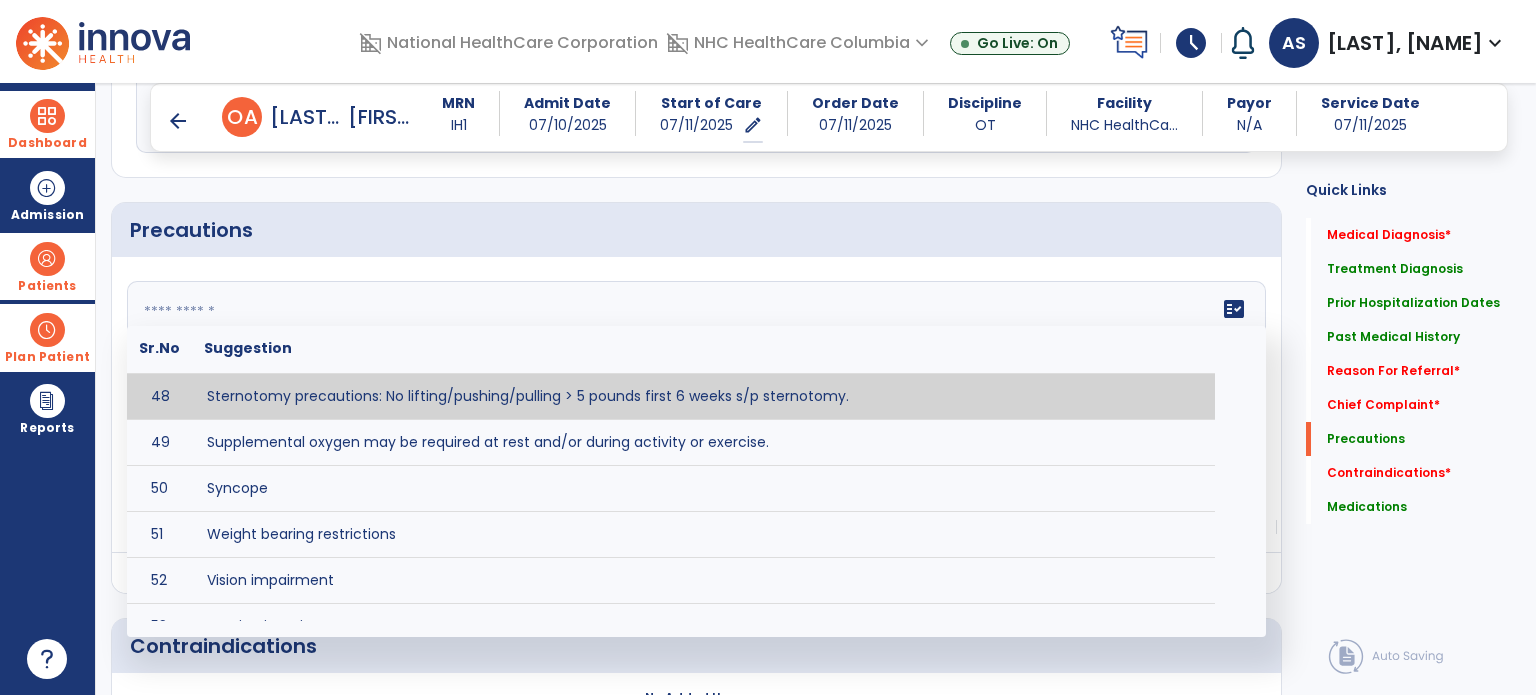 scroll, scrollTop: 2282, scrollLeft: 0, axis: vertical 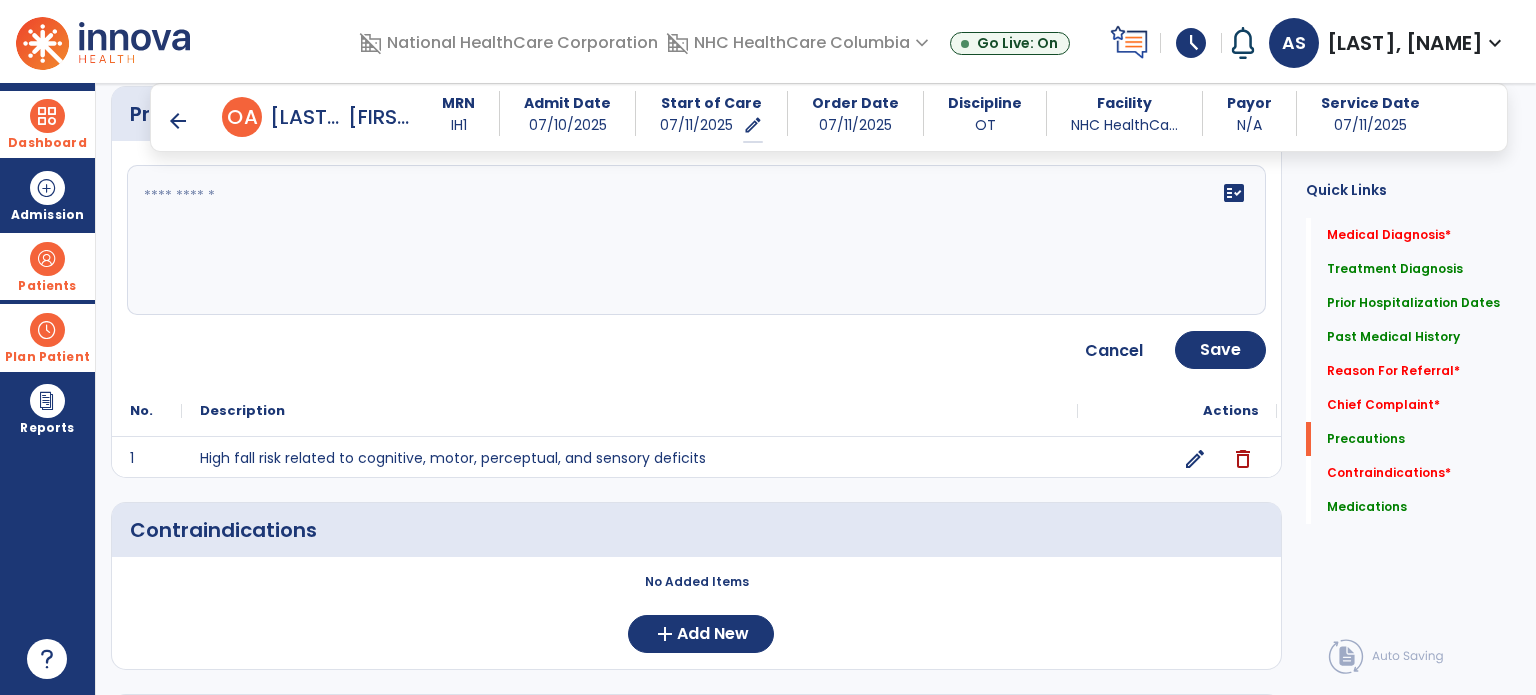 click on "No Added Items" 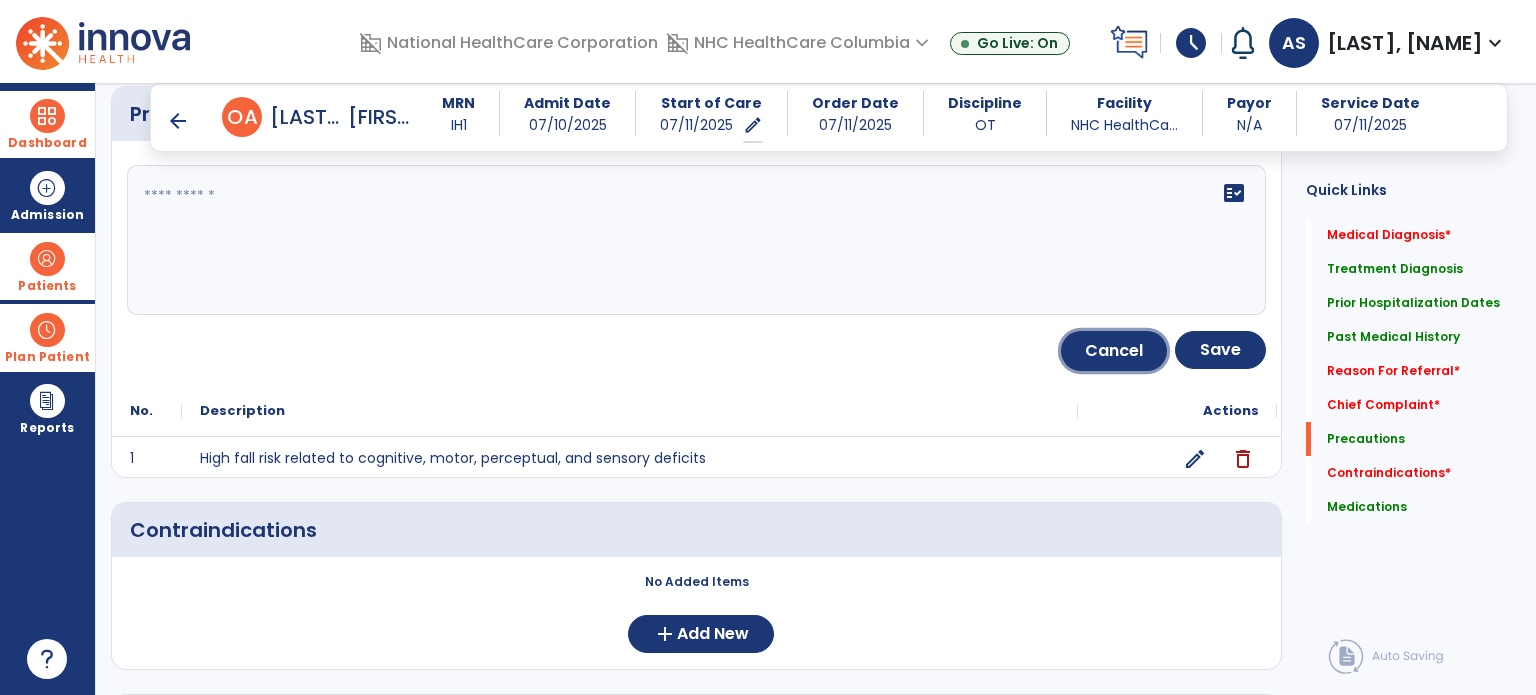 click on "Cancel" 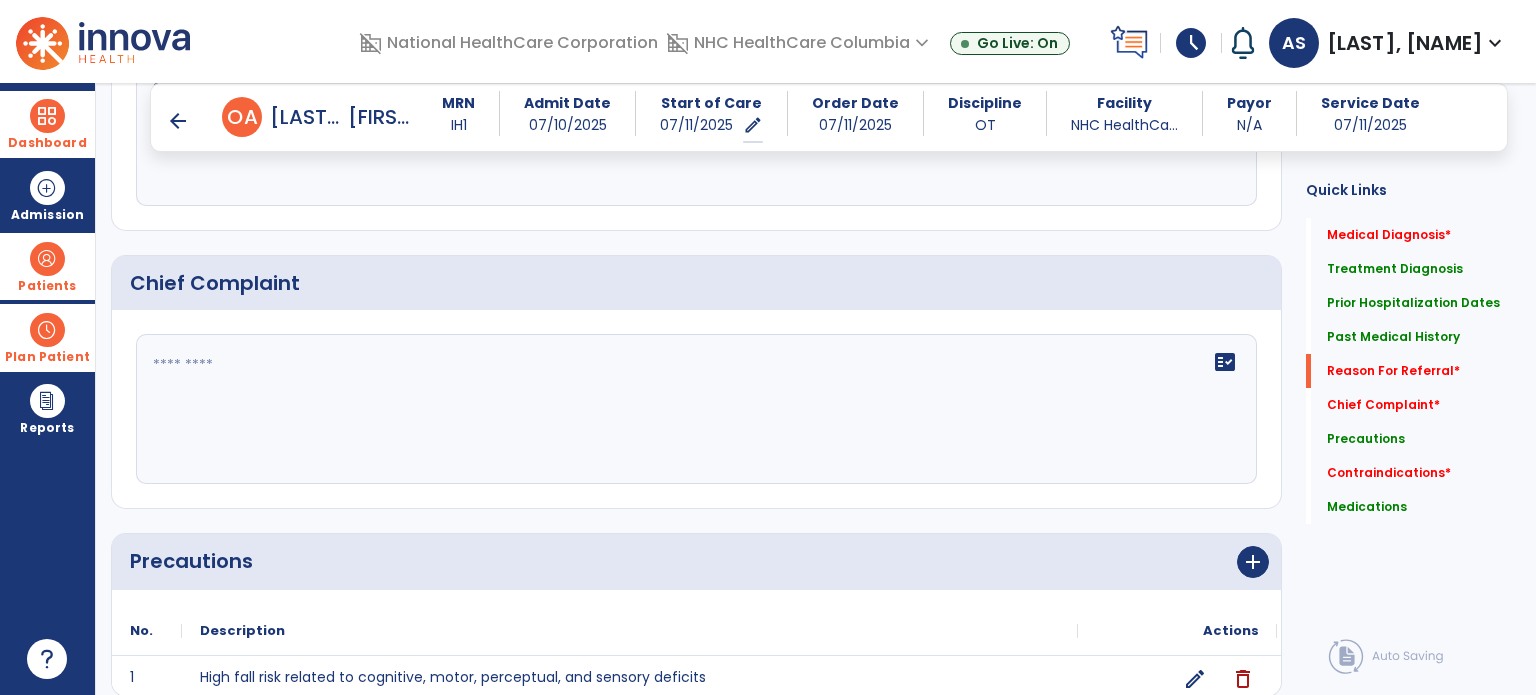 scroll, scrollTop: 1263, scrollLeft: 0, axis: vertical 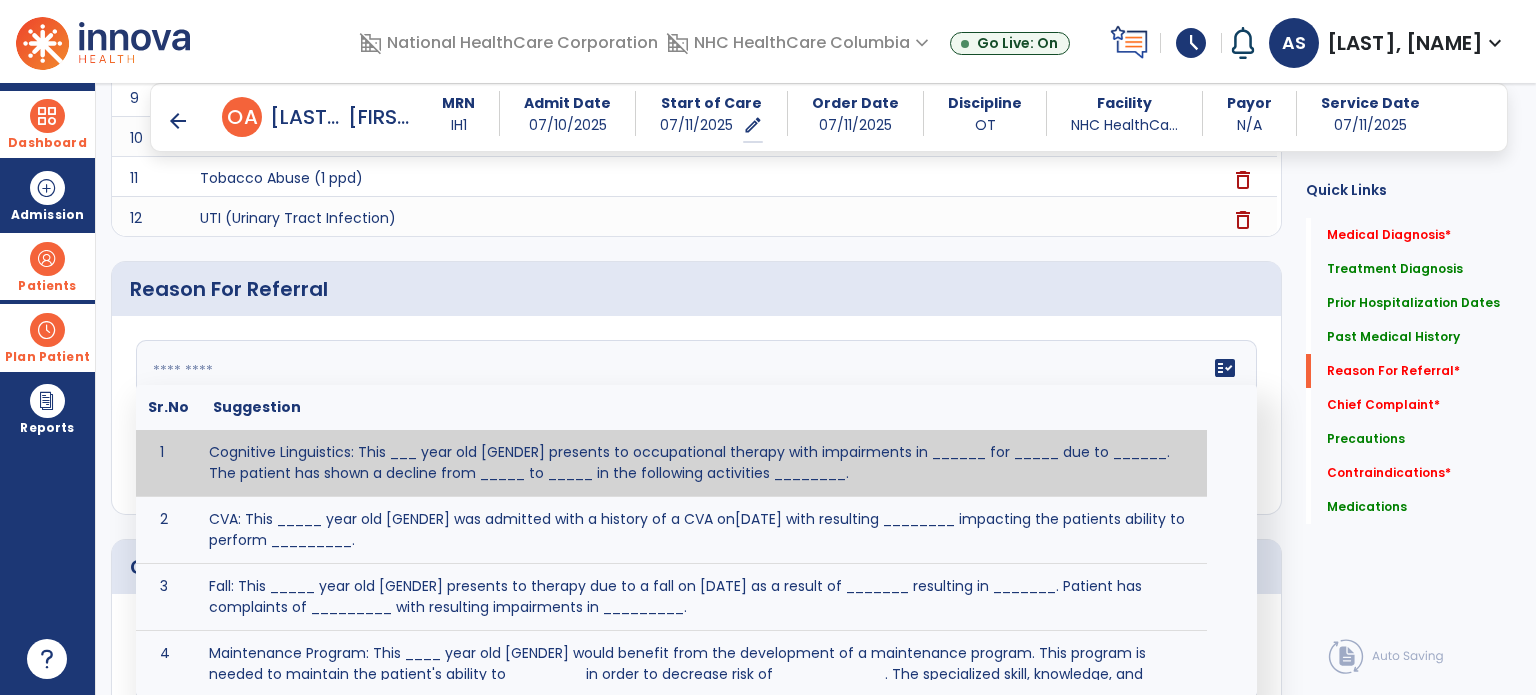 drag, startPoint x: 711, startPoint y: 407, endPoint x: 524, endPoint y: 355, distance: 194.09534 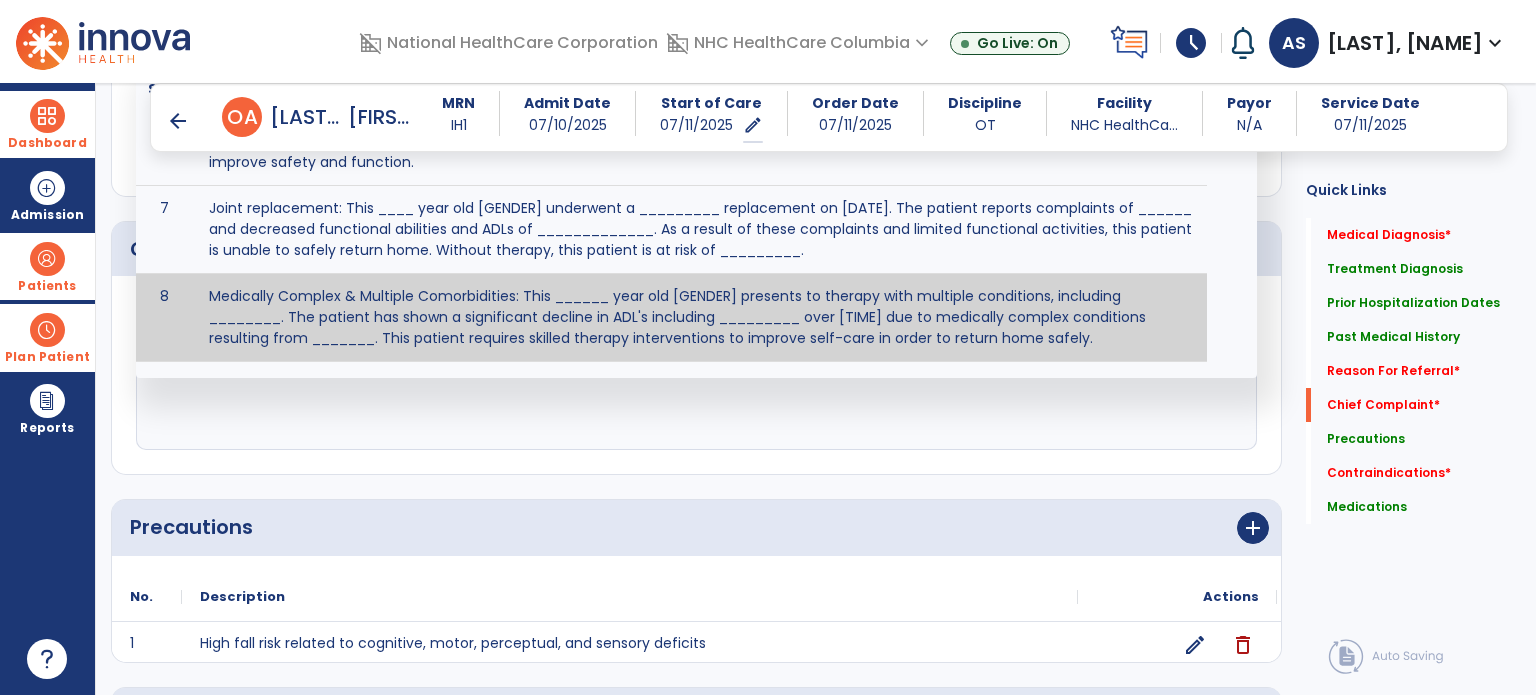 scroll, scrollTop: 652, scrollLeft: 0, axis: vertical 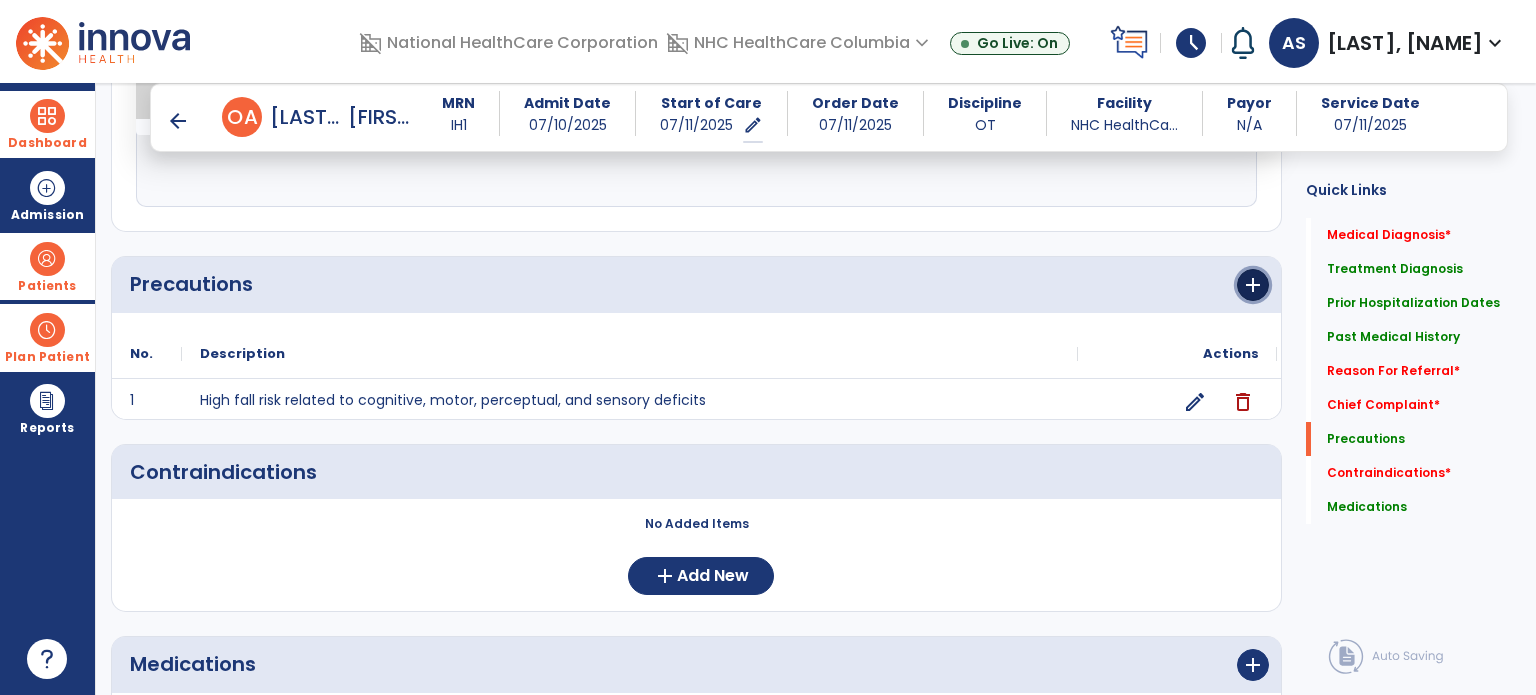 click on "add" 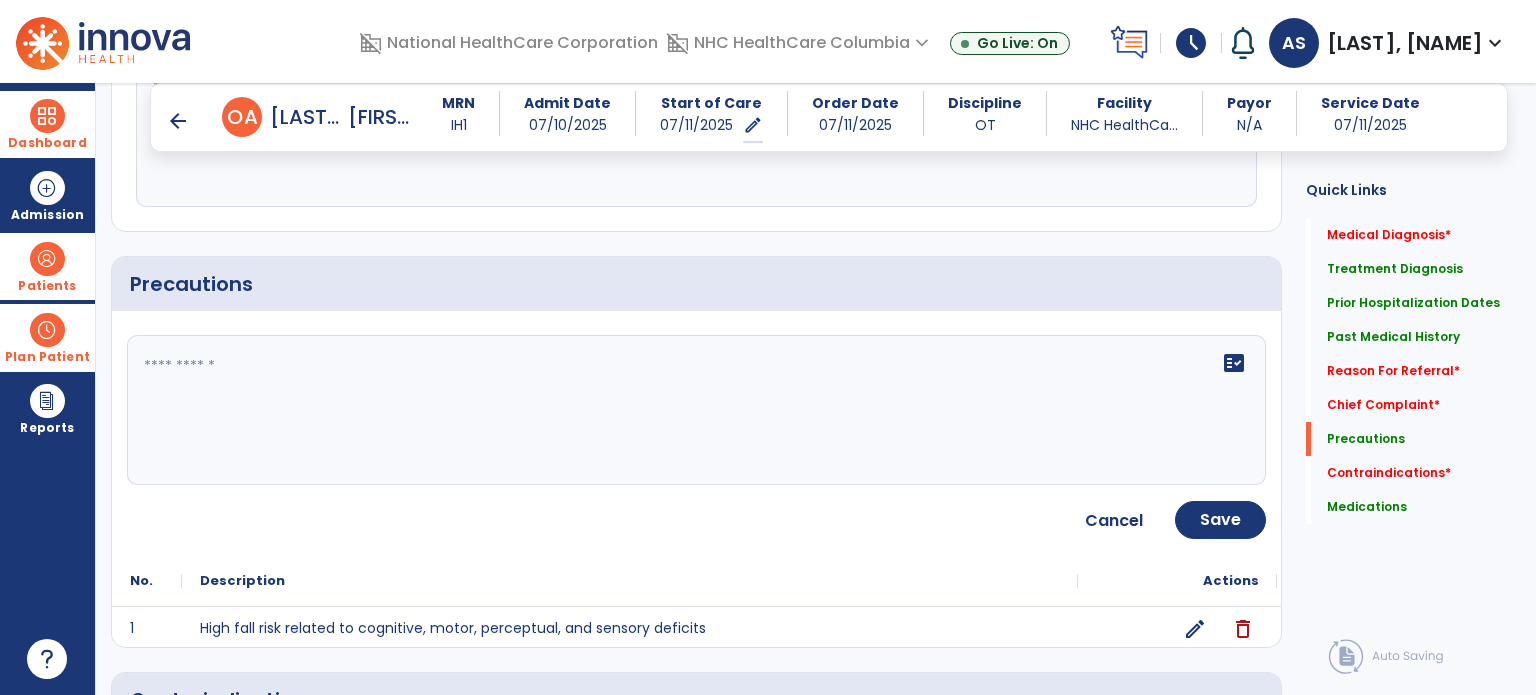 click 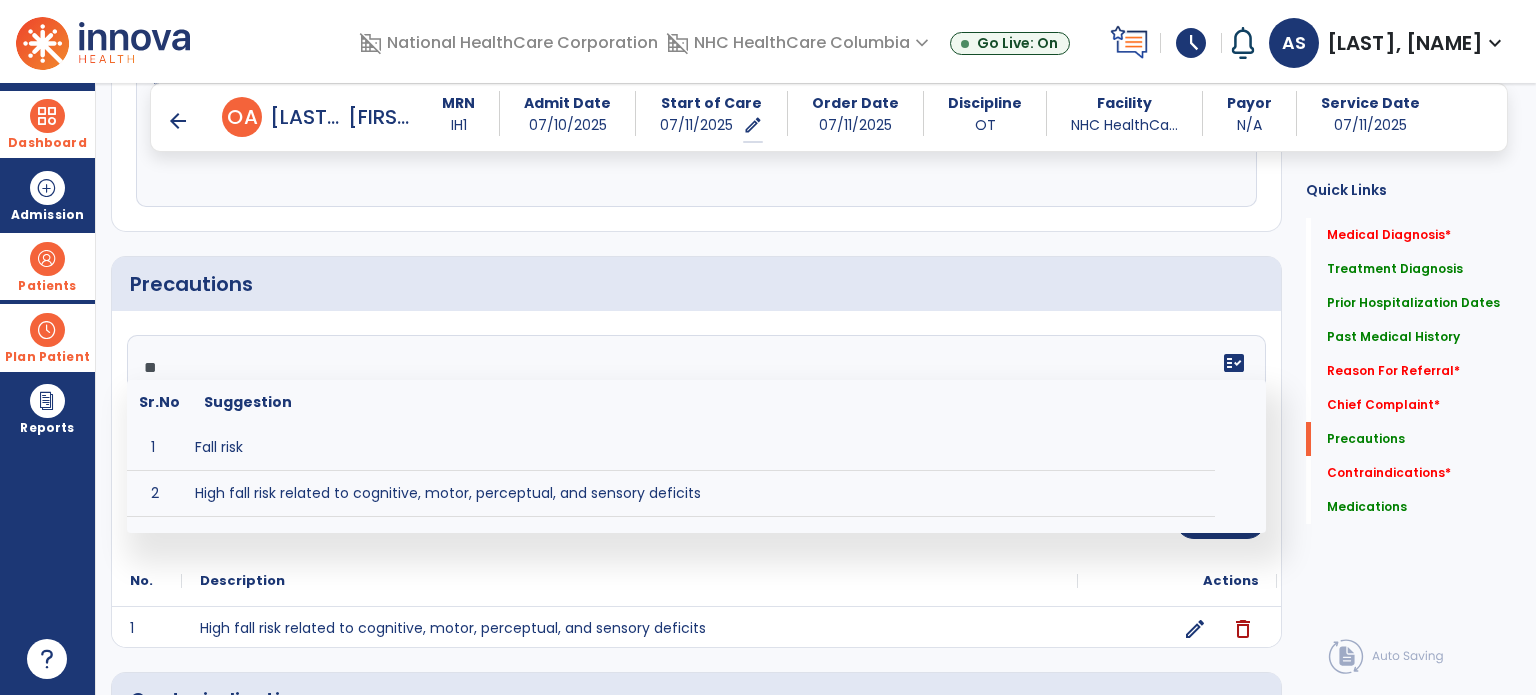 type on "*" 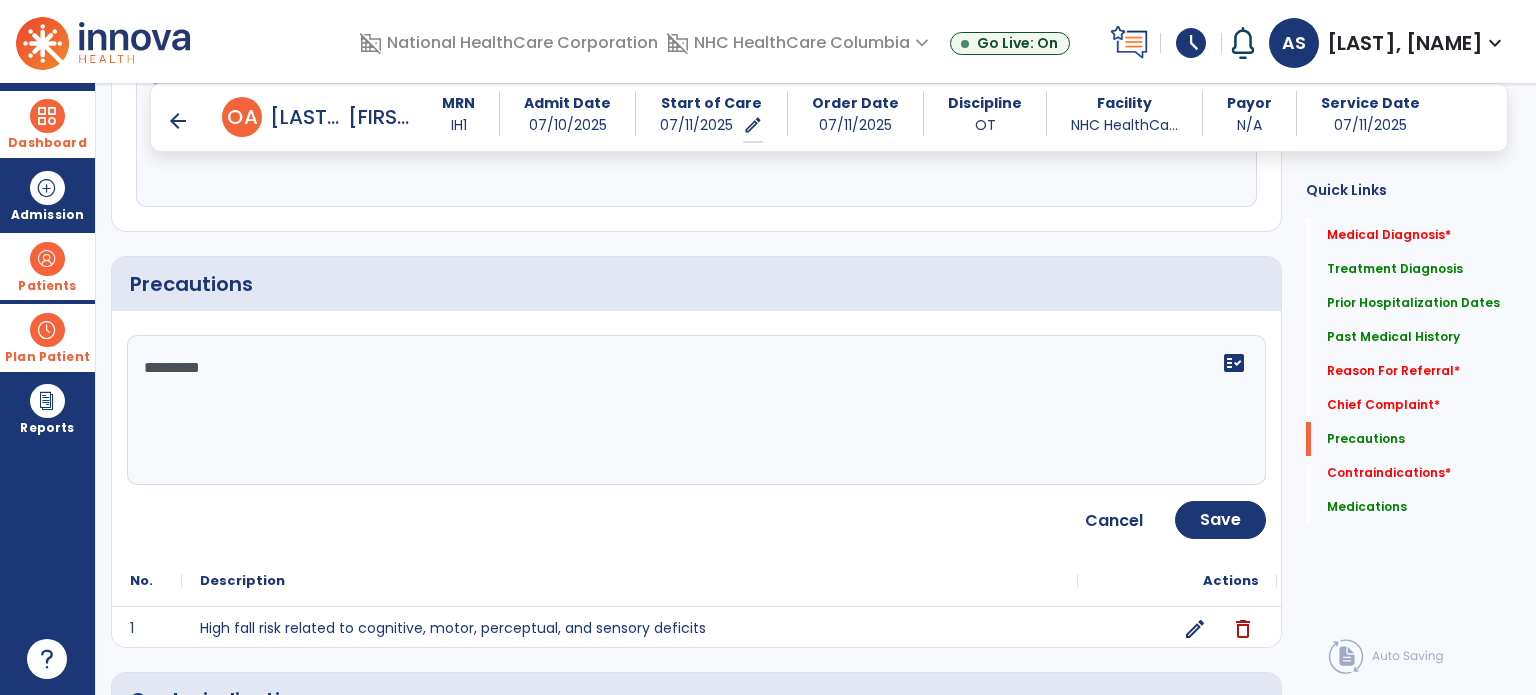 type on "*********" 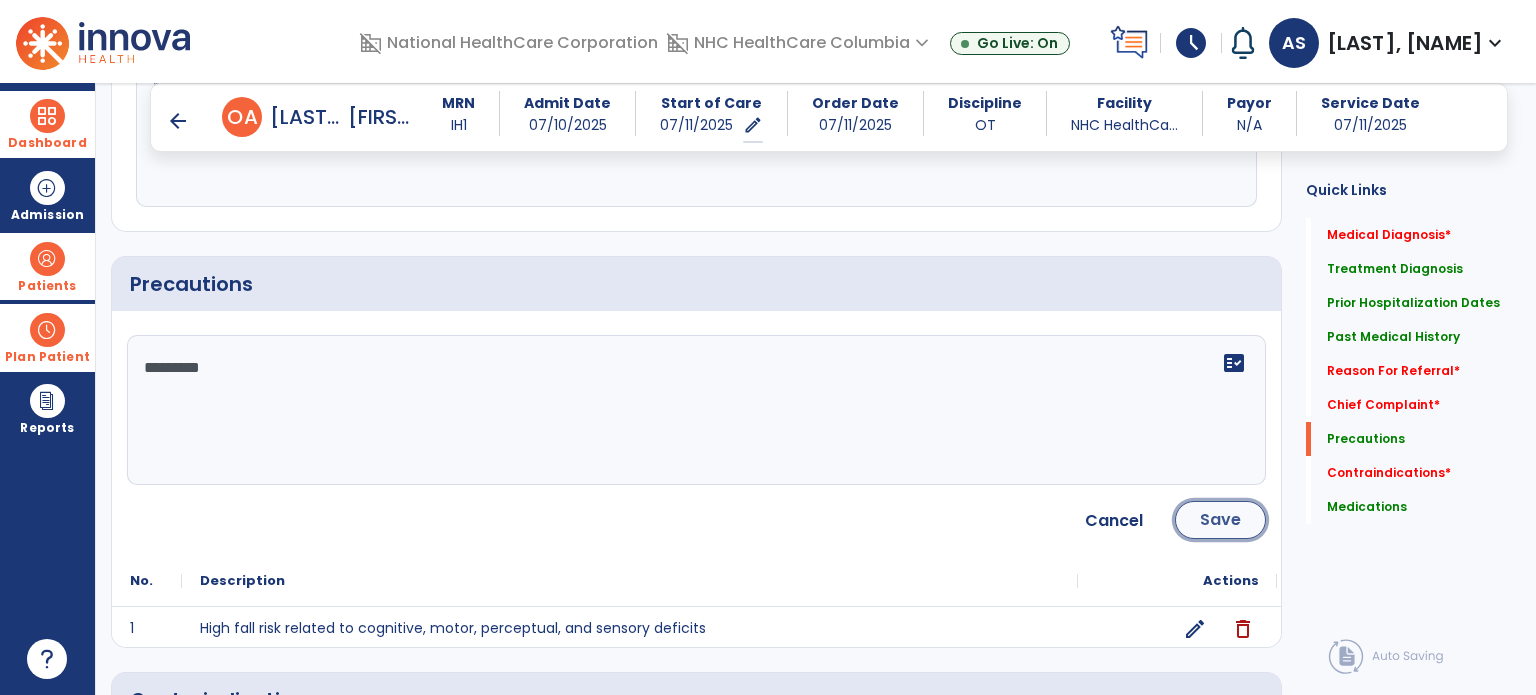 click on "Save" 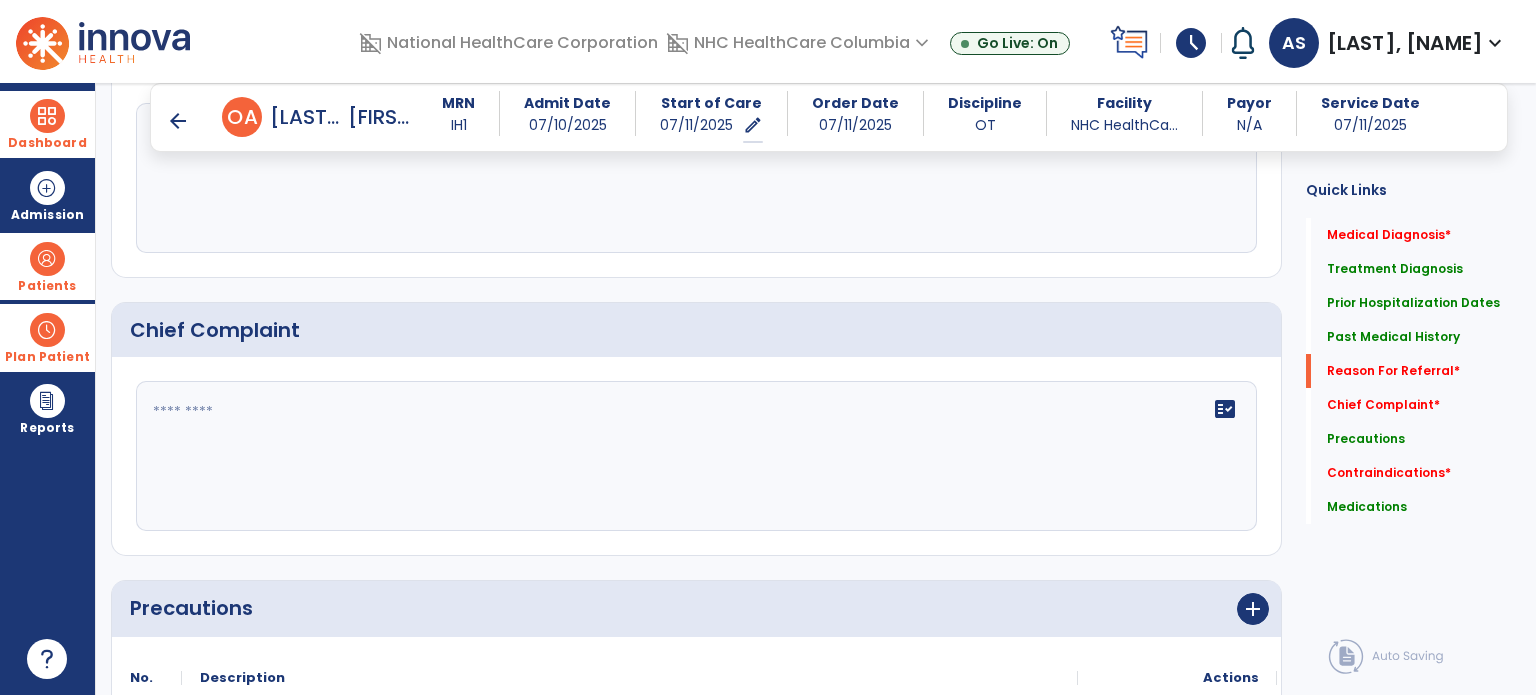 scroll, scrollTop: 1400, scrollLeft: 0, axis: vertical 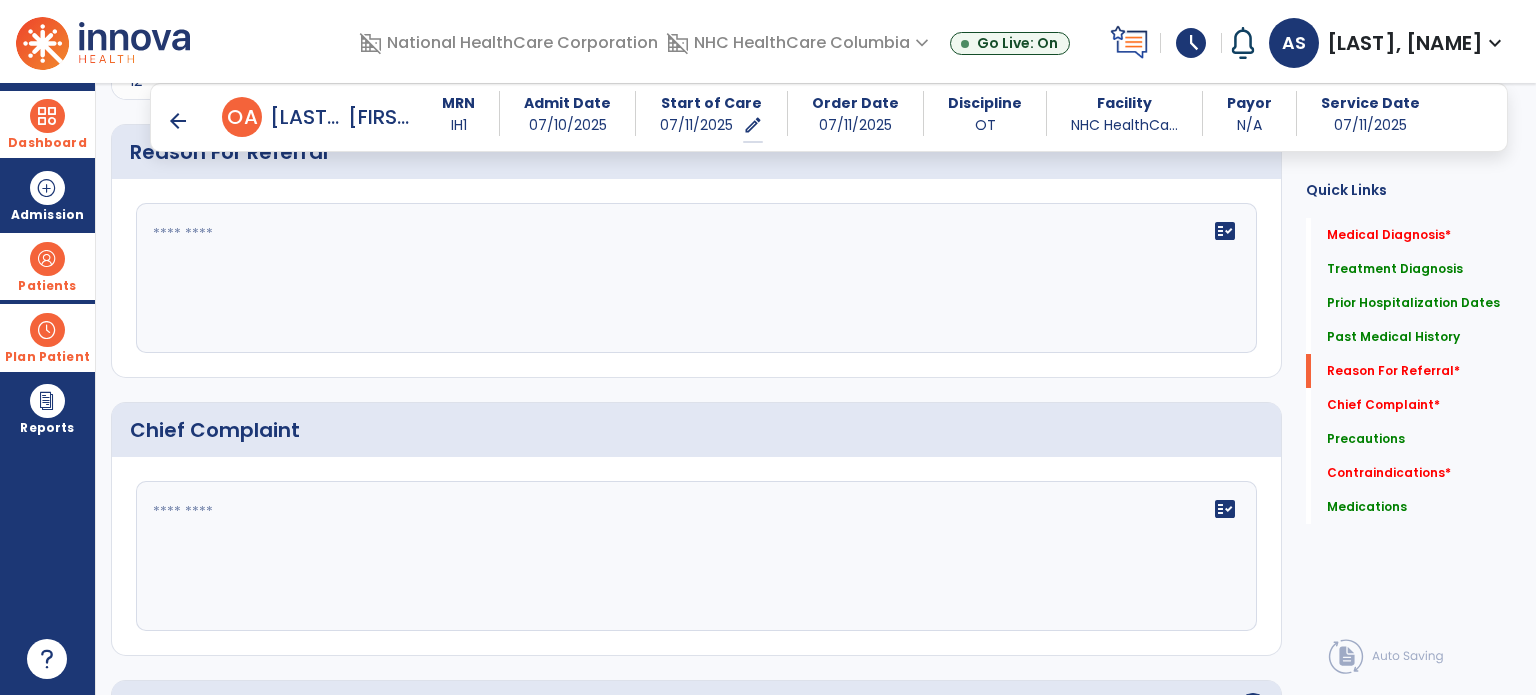 click 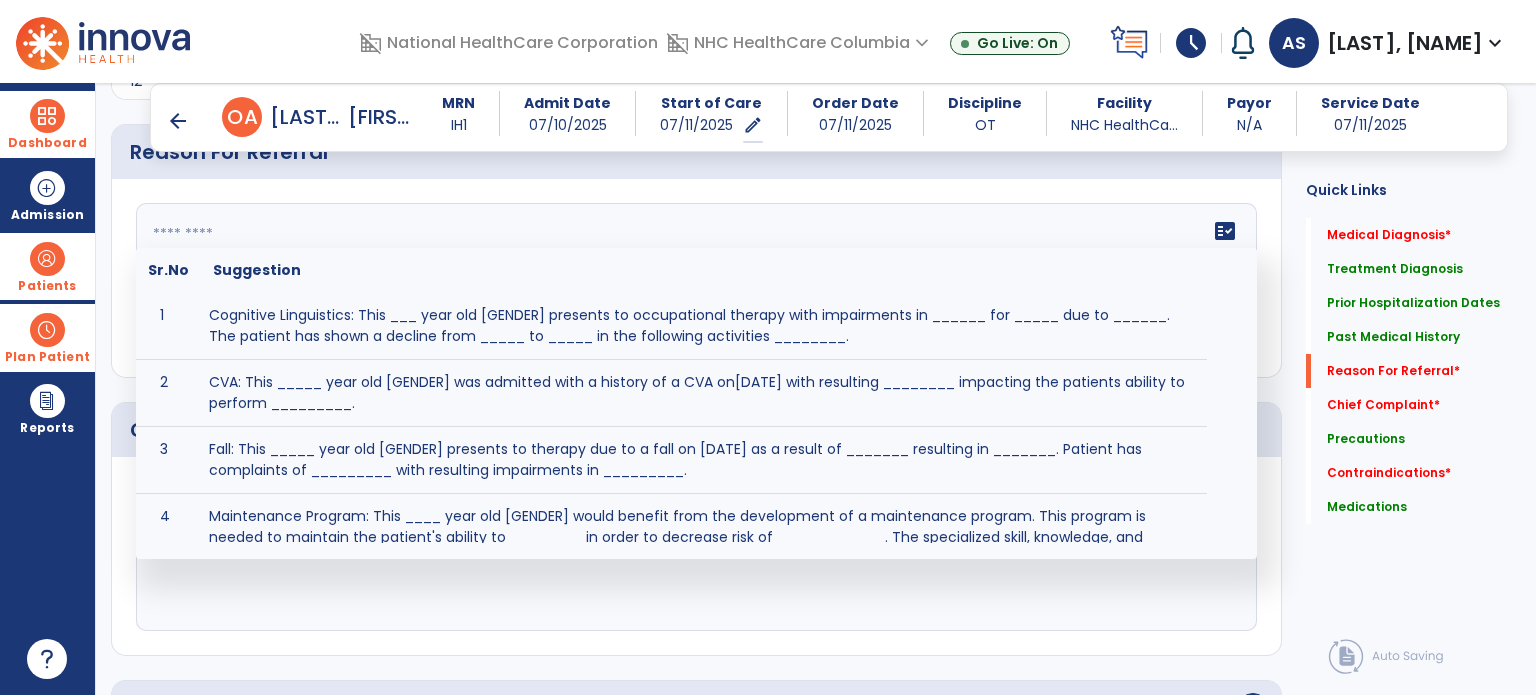 click on "fact_check  Sr.No Suggestion 1 Cognitive Linguistics: This ___ year old [GENDER] presents to occupational therapy with impairments in ______ for _____ due to ______.  The patient has shown a decline from _____ to _____ in the following activities ________. 2 CVA: This _____ year old [GENDER] was admitted with a history of a CVA on[DATE] with resulting ________ impacting the patients ability to perform _________. 3 Fall: This _____ year old [GENDER] presents to therapy due to a fall on [DATE] as a result of _______ resulting in _______.  Patient has complaints of _________ with resulting impairments in _________. 4 5 Fall at Home: This _____ year old [GENDER] fell at home, resulting  in ________.  This has impacted this patient's _______.  As a result of these noted limitations in functional activities, this patient is unable to safely return to home.  This patient requires skilled therapy in order to improve safety and function. 6 7 8 9 10 11" 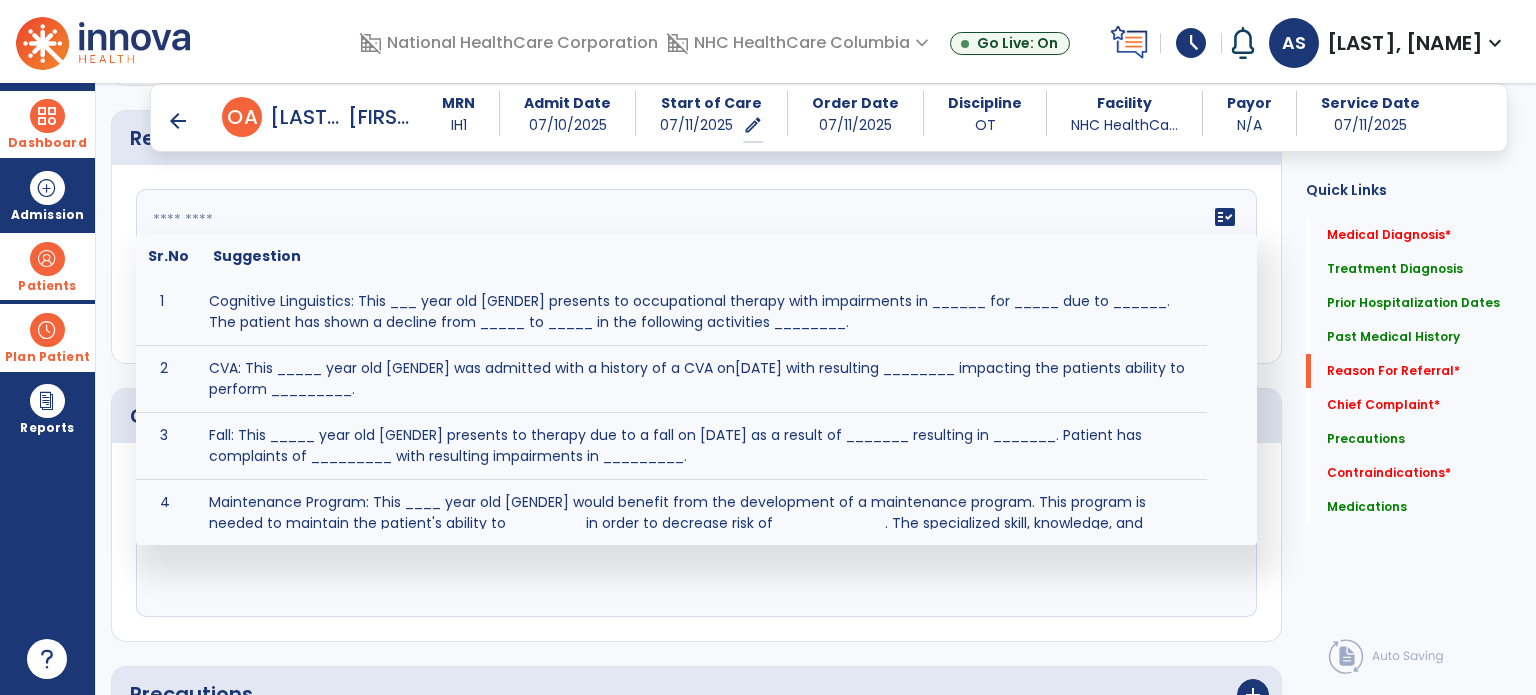 scroll, scrollTop: 1415, scrollLeft: 0, axis: vertical 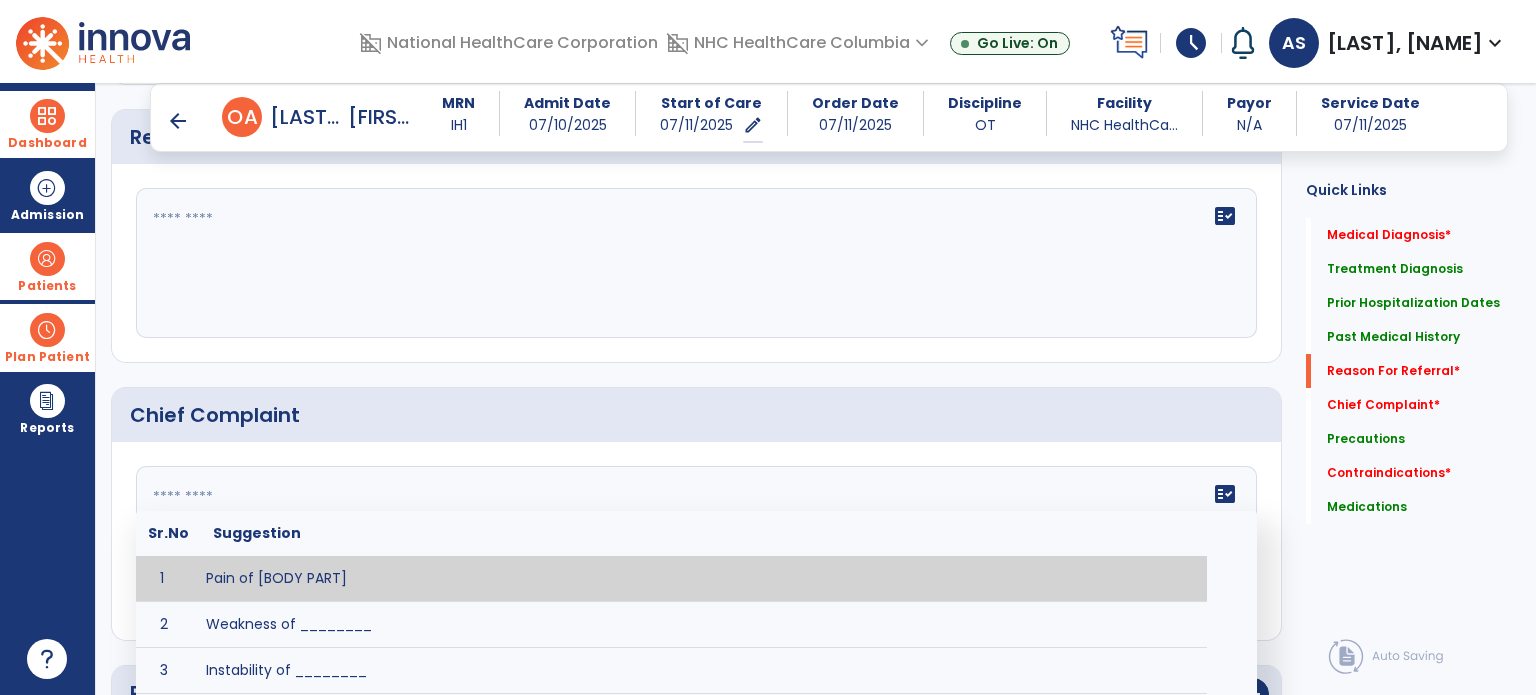 click on "fact_check  Sr.No Suggestion 1 Pain of [BODY PART] 2 Weakness of ________ 3 Instability of ________ 4 Functional limitations including ____________ 5 ADL's including ___________. 6 Inability to perform work related duties such as _________ 7 Inability to perform house hold duties such as __________. 8 Loss of balance. 9 Problems with gait including _________." 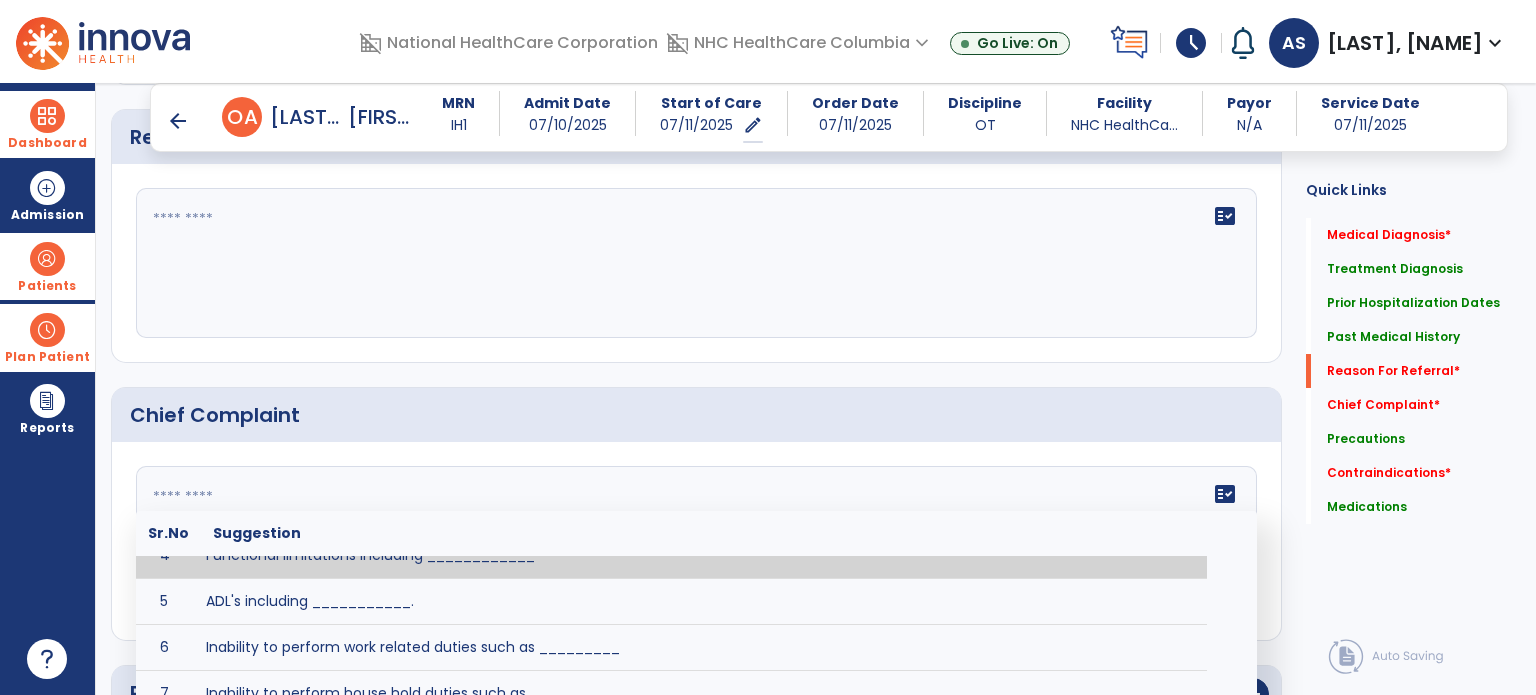 click 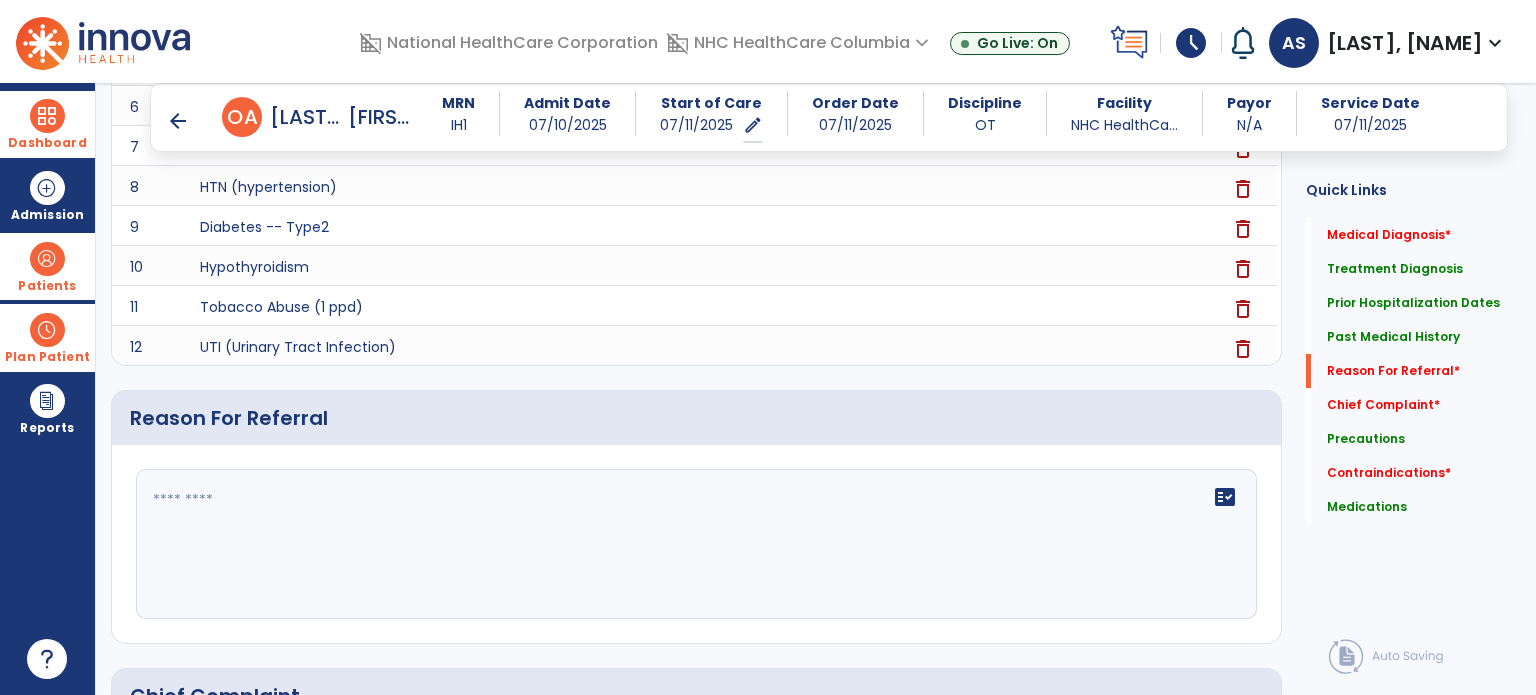 scroll, scrollTop: 1262, scrollLeft: 0, axis: vertical 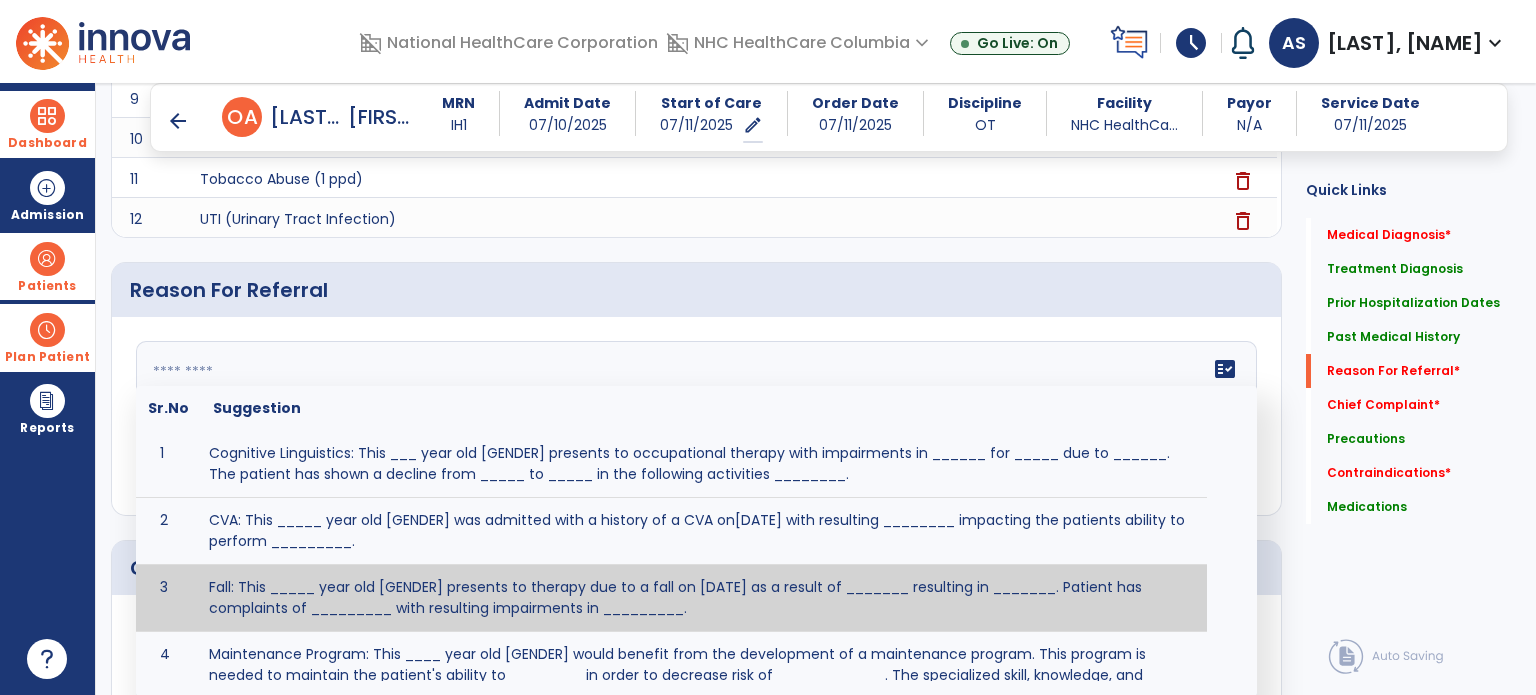 click on "fact_check  Sr.No Suggestion 1 Cognitive Linguistics: This ___ year old [GENDER] presents to occupational therapy with impairments in ______ for _____ due to ______.  The patient has shown a decline from _____ to _____ in the following activities ________. 2 CVA: This _____ year old [GENDER] was admitted with a history of a CVA on[DATE] with resulting ________ impacting the patients ability to perform _________. 3 Fall: This _____ year old [GENDER] presents to therapy due to a fall on [DATE] as a result of _______ resulting in _______.  Patient has complaints of _________ with resulting impairments in _________. 4 5 Fall at Home: This _____ year old [GENDER] fell at home, resulting  in ________.  This has impacted this patient's _______.  As a result of these noted limitations in functional activities, this patient is unable to safely return to home.  This patient requires skilled therapy in order to improve safety and function. 6 7 8 9 10 11" 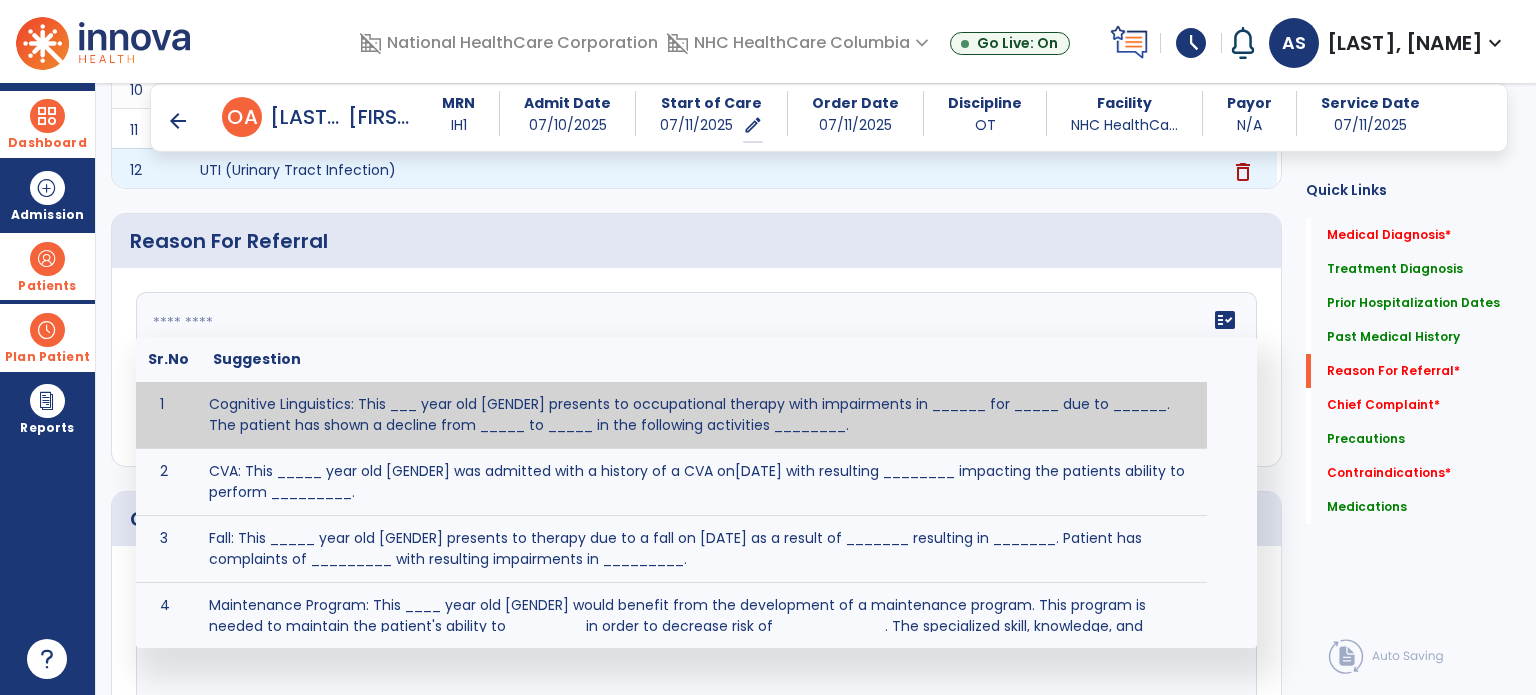 scroll, scrollTop: 1312, scrollLeft: 0, axis: vertical 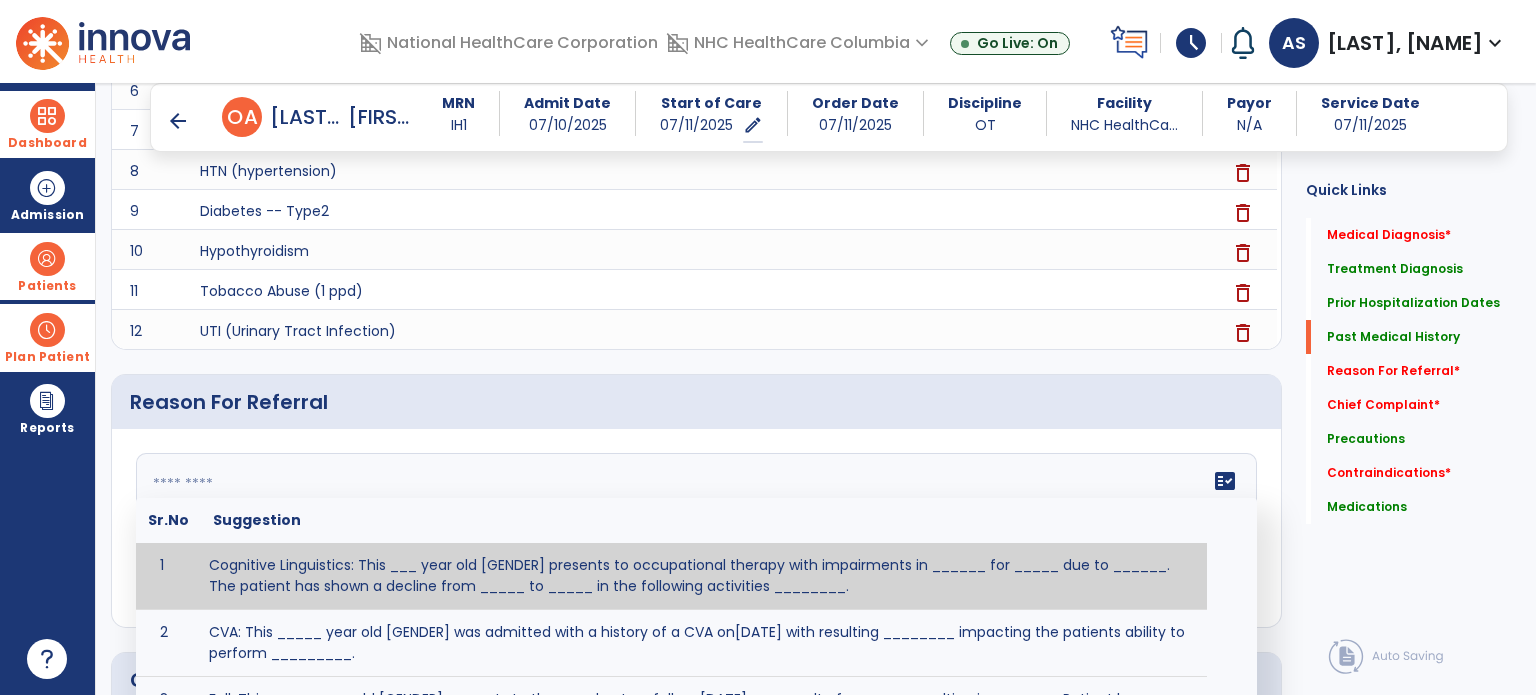 click on "fact_check  Sr.No Suggestion 1 Cognitive Linguistics: This ___ year old [GENDER] presents to occupational therapy with impairments in ______ for _____ due to ______.  The patient has shown a decline from _____ to _____ in the following activities ________. 2 CVA: This _____ year old [GENDER] was admitted with a history of a CVA on[DATE] with resulting ________ impacting the patients ability to perform _________. 3 Fall: This _____ year old [GENDER] presents to therapy due to a fall on [DATE] as a result of _______ resulting in _______.  Patient has complaints of _________ with resulting impairments in _________. 4 5 Fall at Home: This _____ year old [GENDER] fell at home, resulting  in ________.  This has impacted this patient's _______.  As a result of these noted limitations in functional activities, this patient is unable to safely return to home.  This patient requires skilled therapy in order to improve safety and function. 6 7 8 9 10 11" 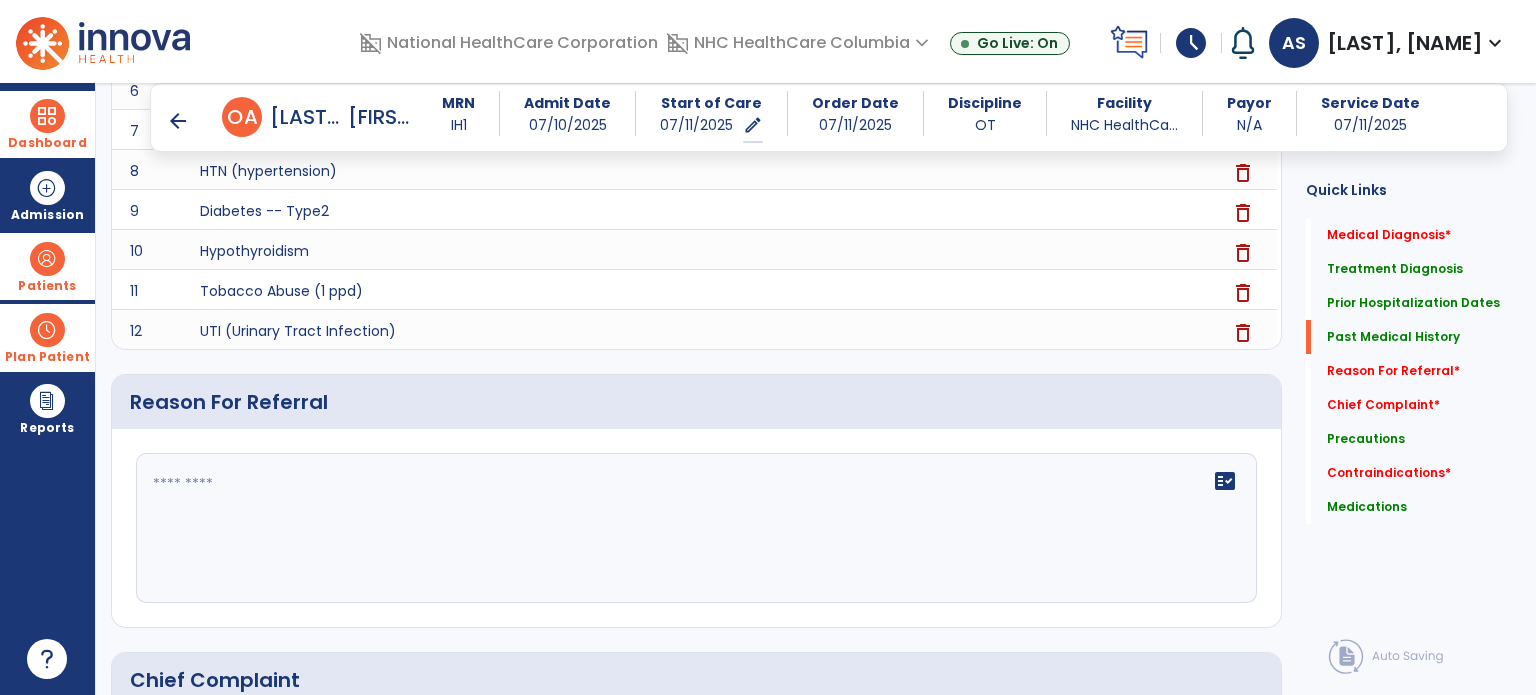 click 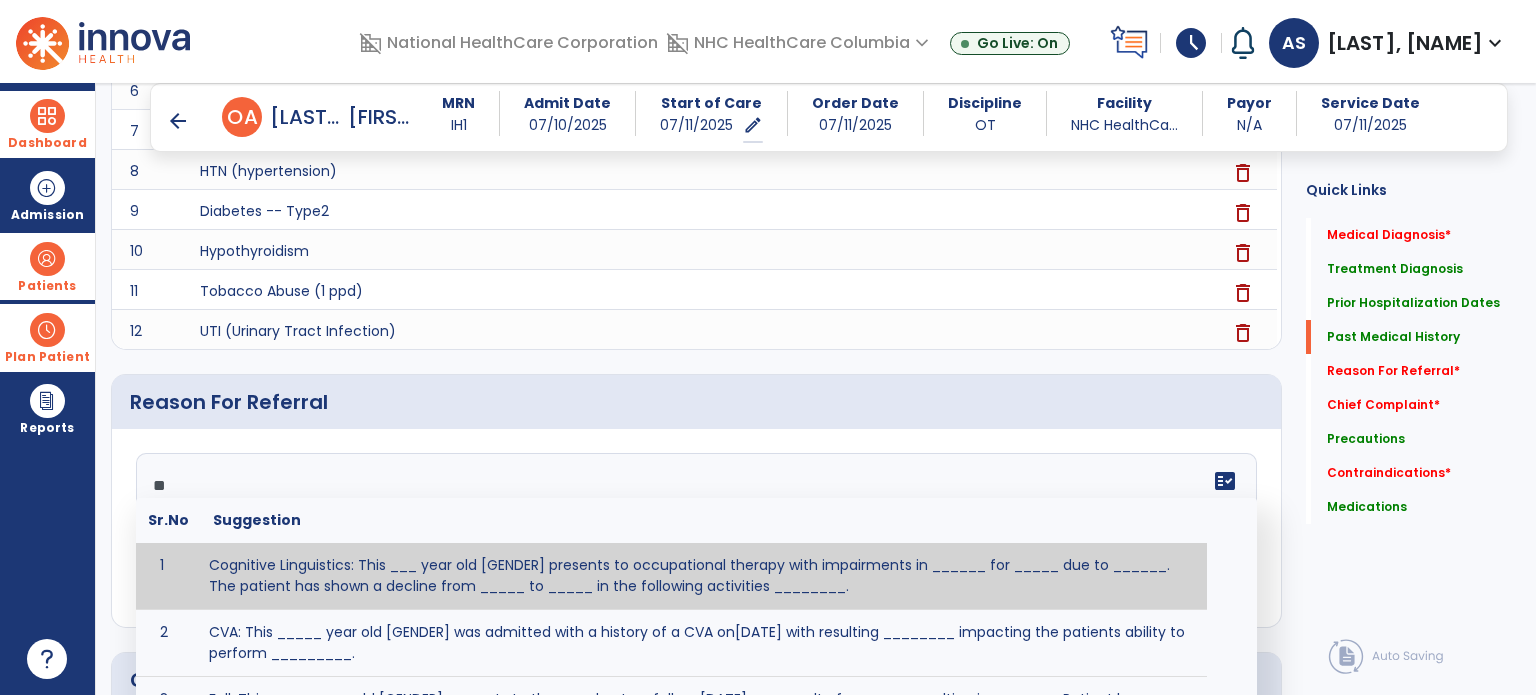 type on "*" 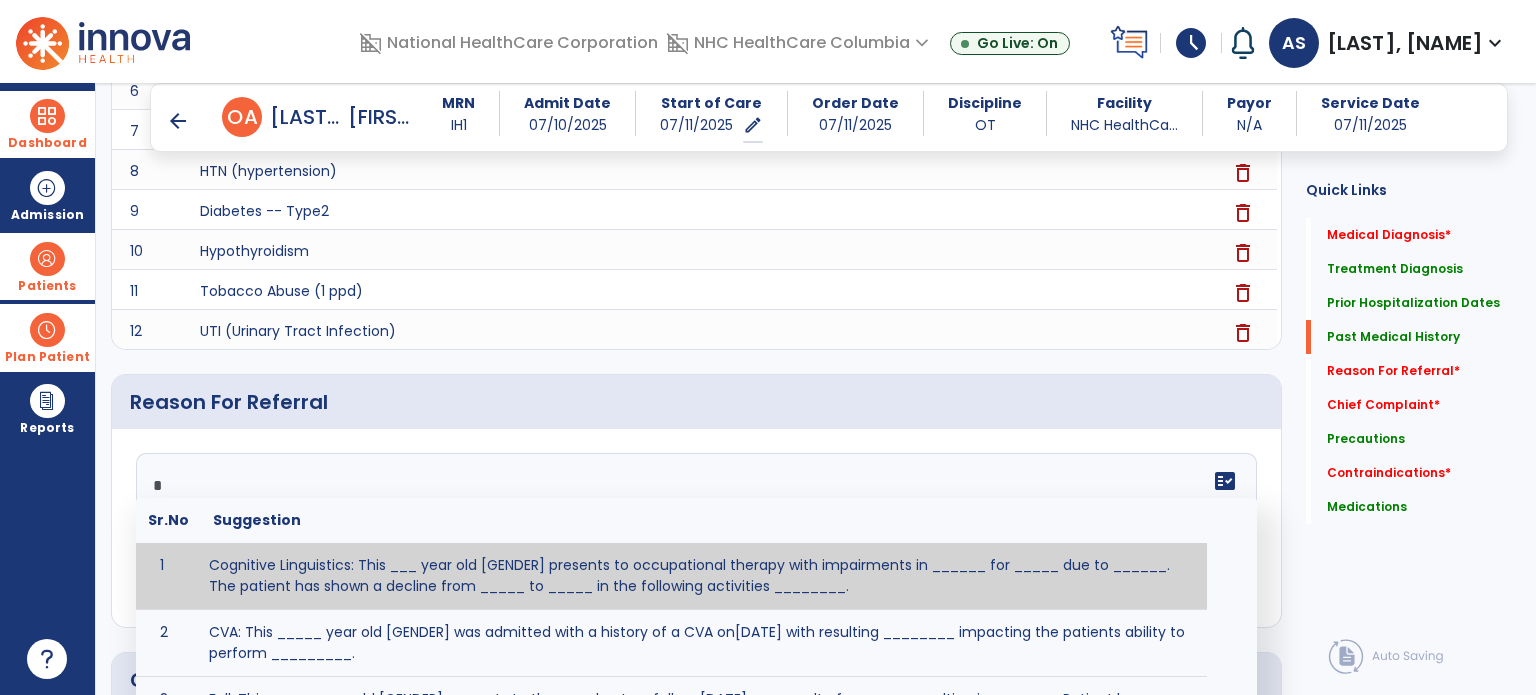 type 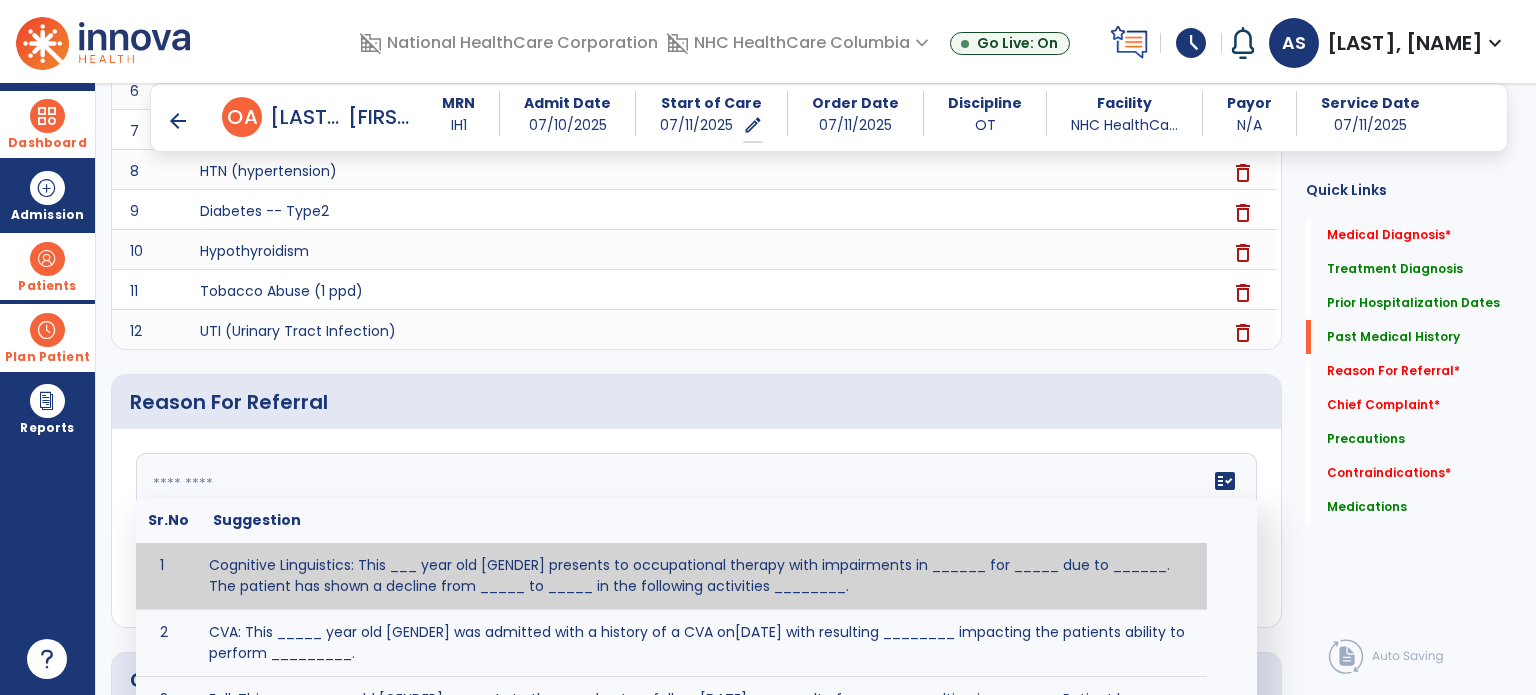 click on "Reason For Referral" 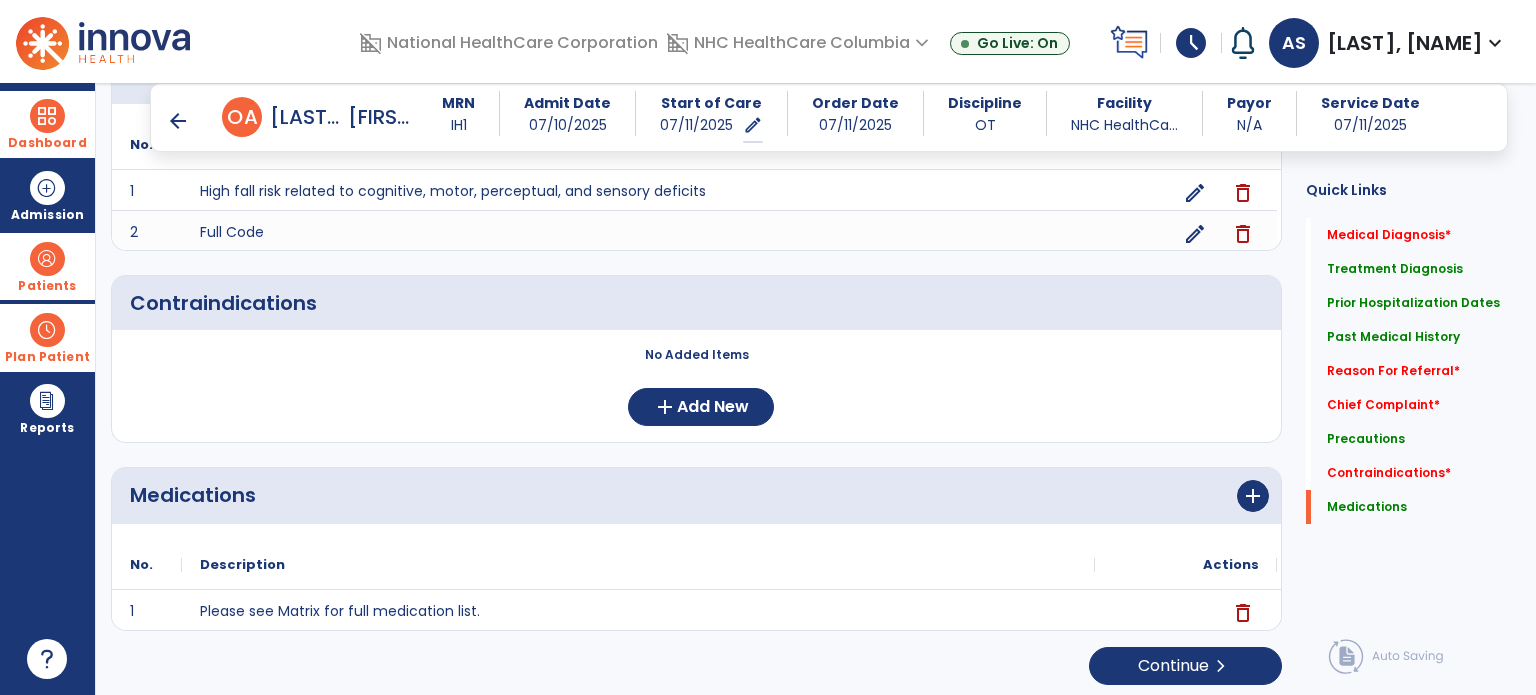 scroll, scrollTop: 2032, scrollLeft: 0, axis: vertical 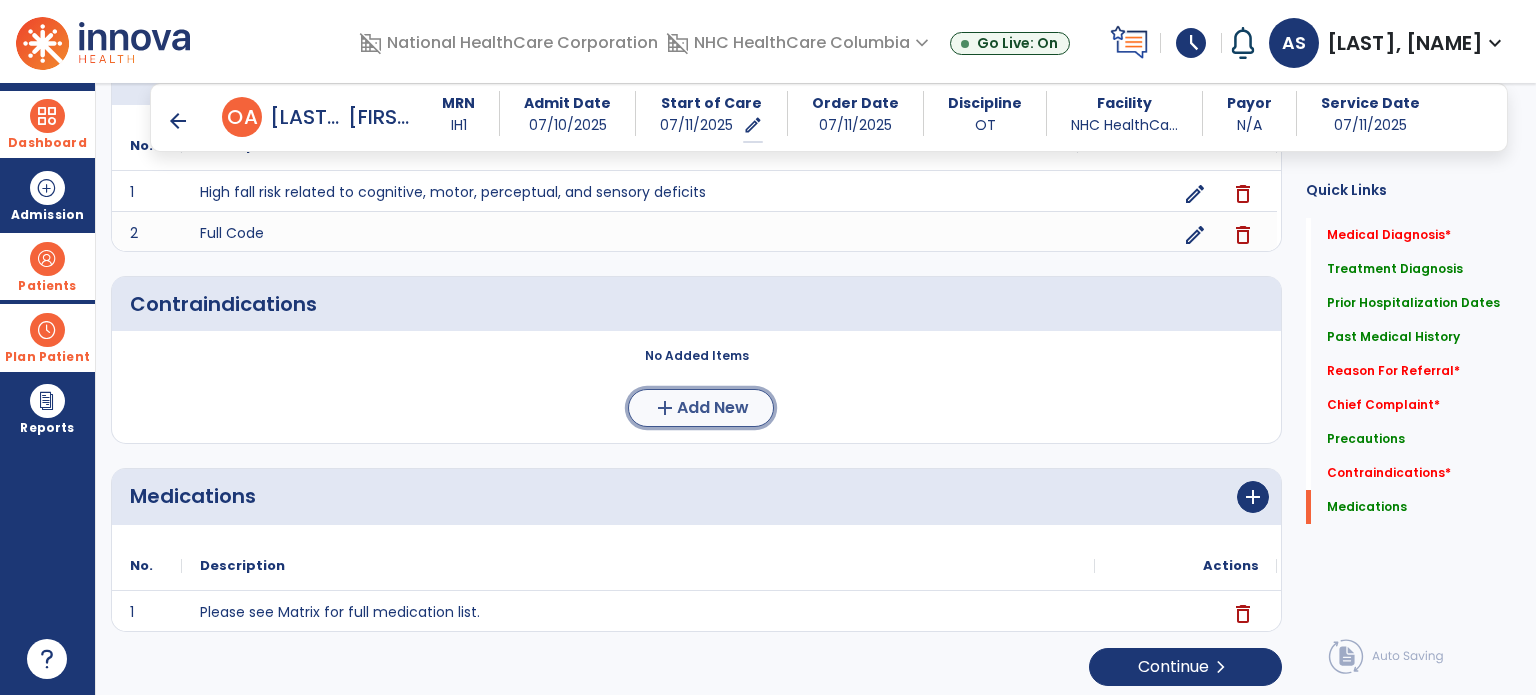 click on "Add New" 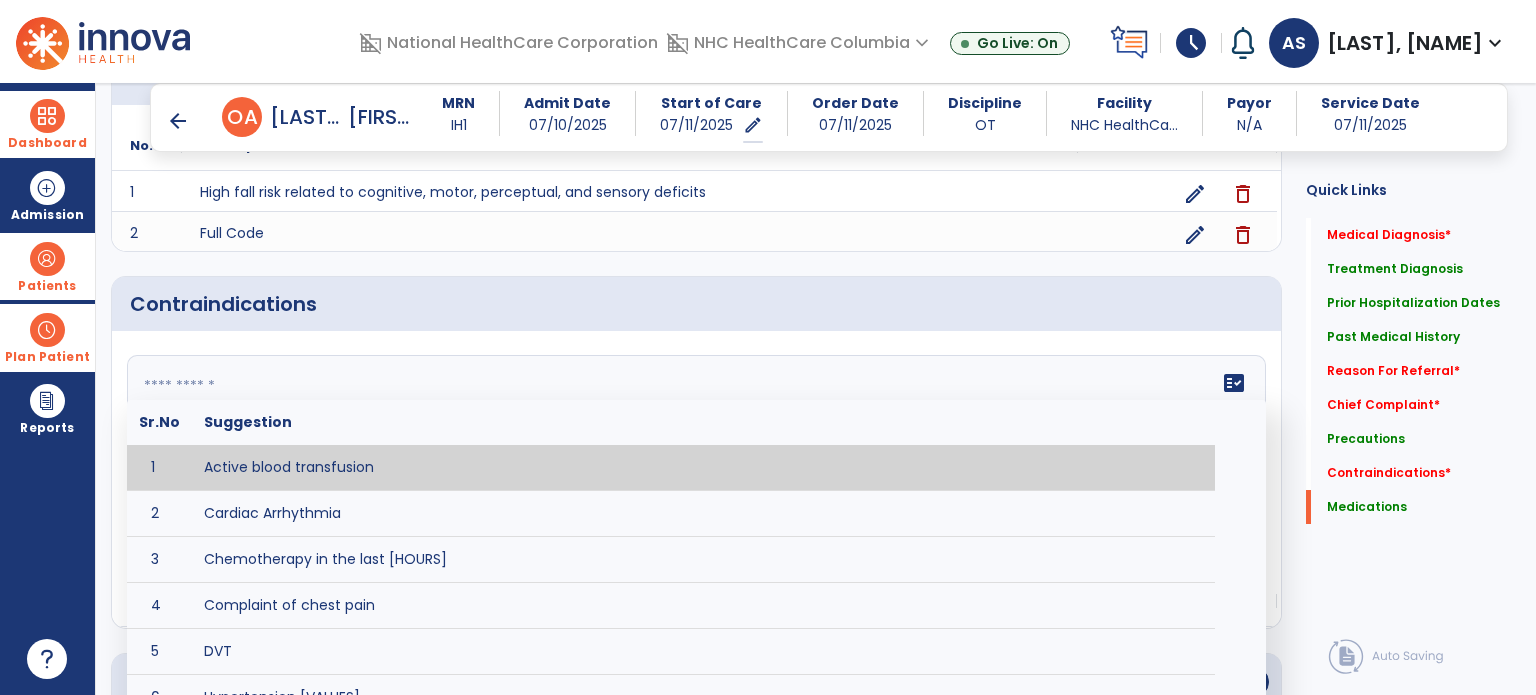 click on "fact_check  Sr.No Suggestion 1 Active blood transfusion 2 Cardiac Arrhythmia 3 Chemotherapy in the last [HOURS] 4 Complaint of chest pain 5 DVT 6 Hypertension [VALUES] 7 Inflammation or infection in the heart. 8 Oxygen saturation lower than [VALUE] 9 Pacemaker 10 Pulmonary infarction 11 Recent changes in EKG 12 Severe aortic stenosis 13 Severe dehydration 14 Severe diaphoresis 15 Severe orthostatic hypotension 16 Severe shortness of breath/dyspnea 17 Significantly elevated potassium levels 18 Significantly low potassium levels 19 Suspected or known dissecting aneurysm 20 Systemic infection 21 Uncontrolled diabetes with blood sugar levels greater than [VALUE] or less than [Value]  22 Unstable angina 23 Untreated blood clots" 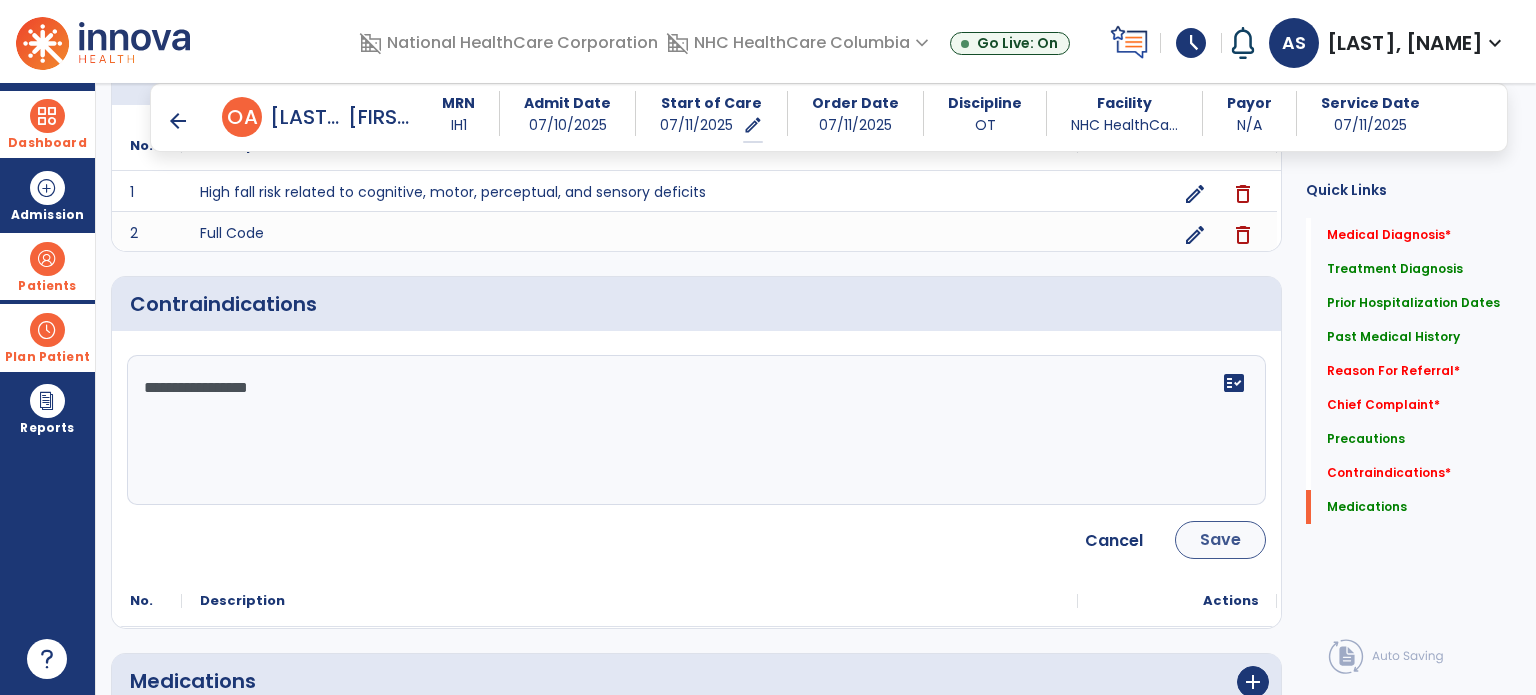 type on "**********" 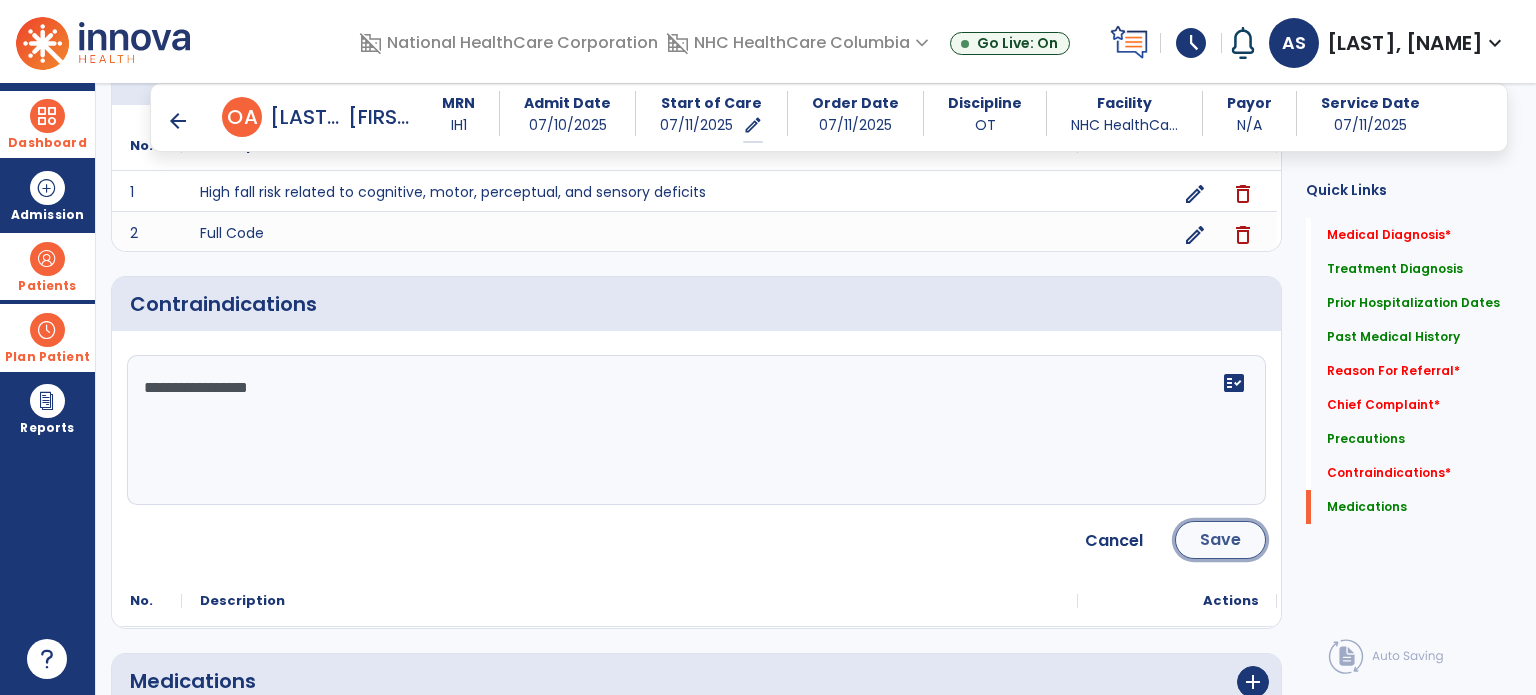 click on "Save" 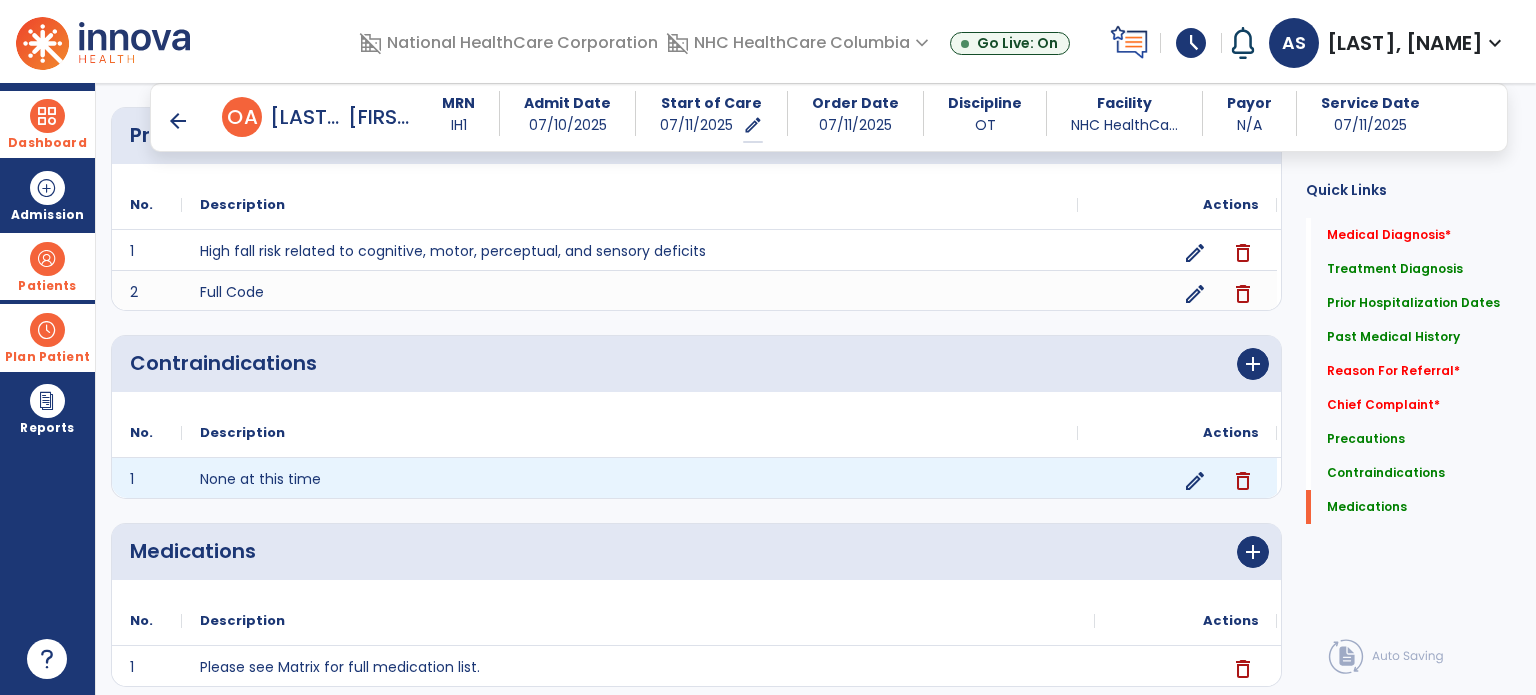 scroll, scrollTop: 1972, scrollLeft: 0, axis: vertical 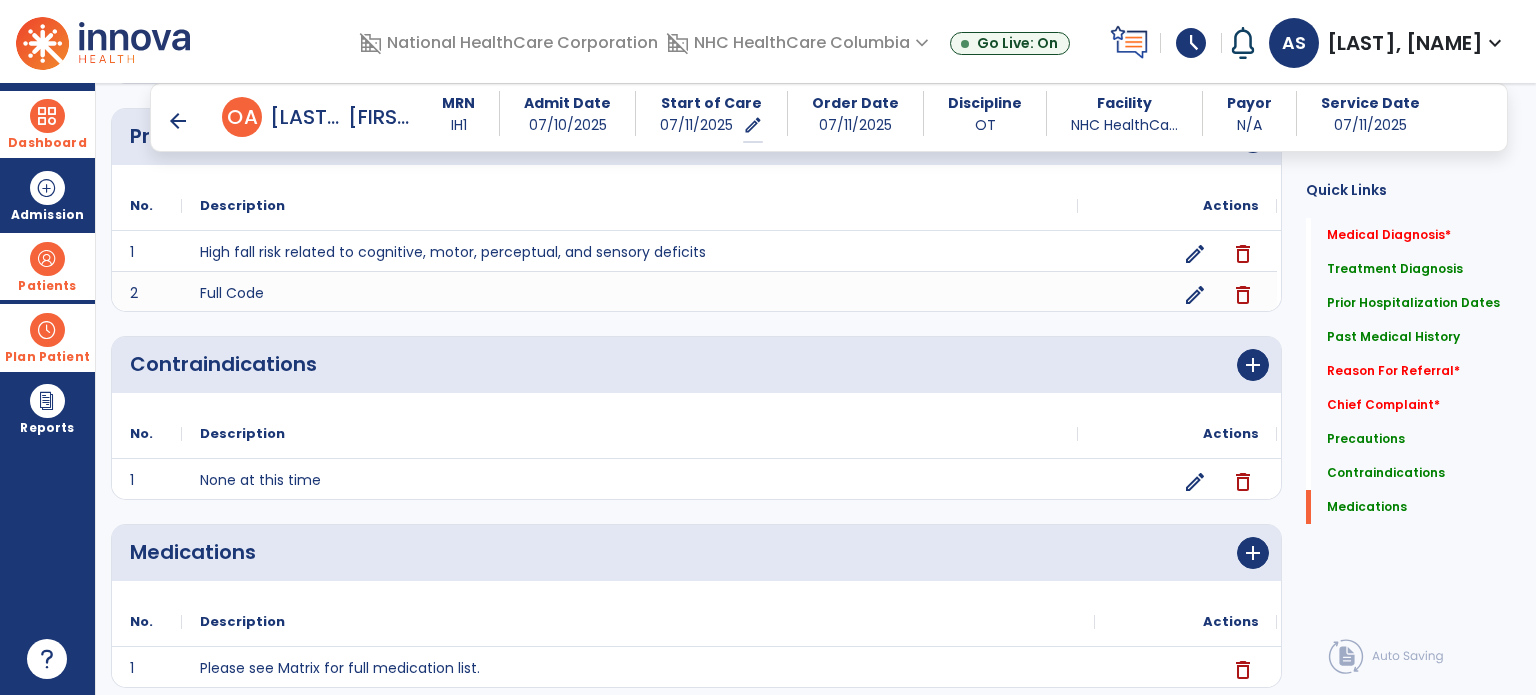 click at bounding box center (47, 116) 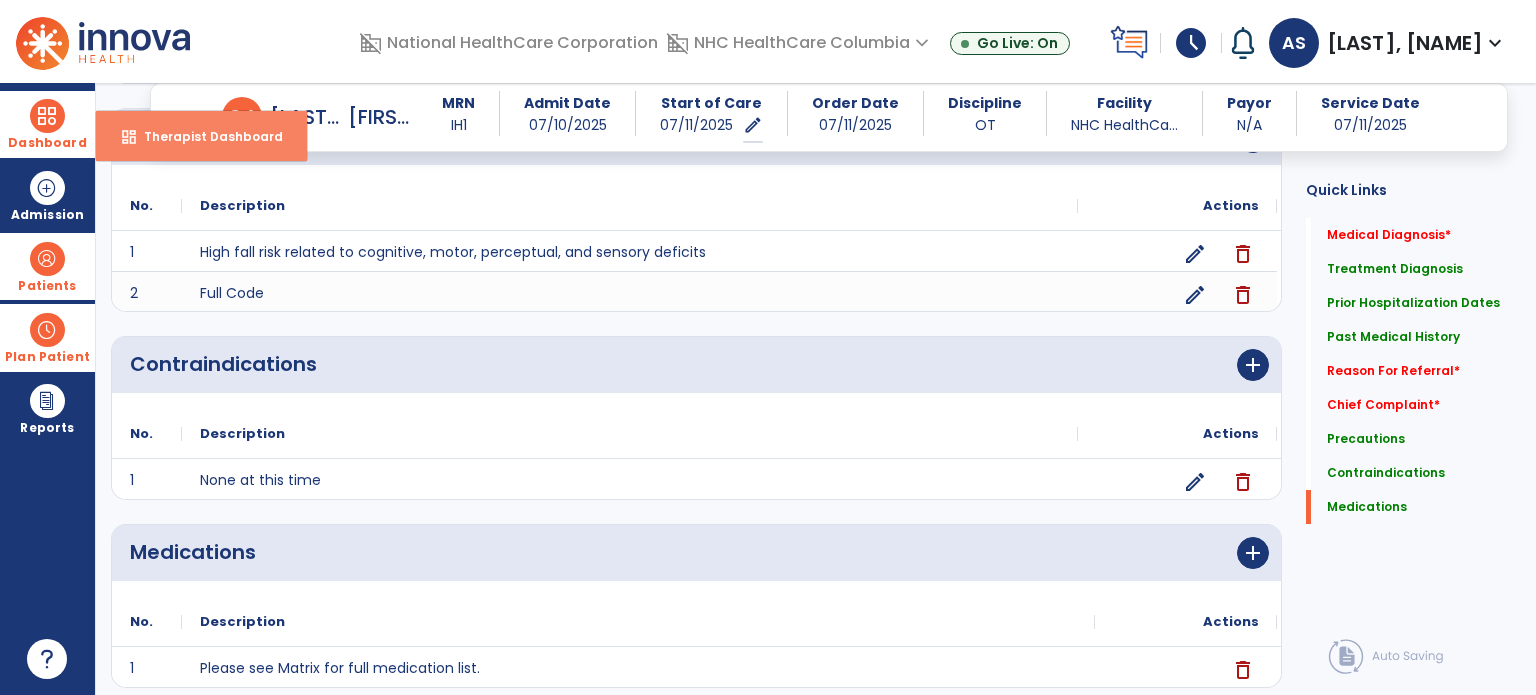 click on "Therapist Dashboard" at bounding box center (205, 136) 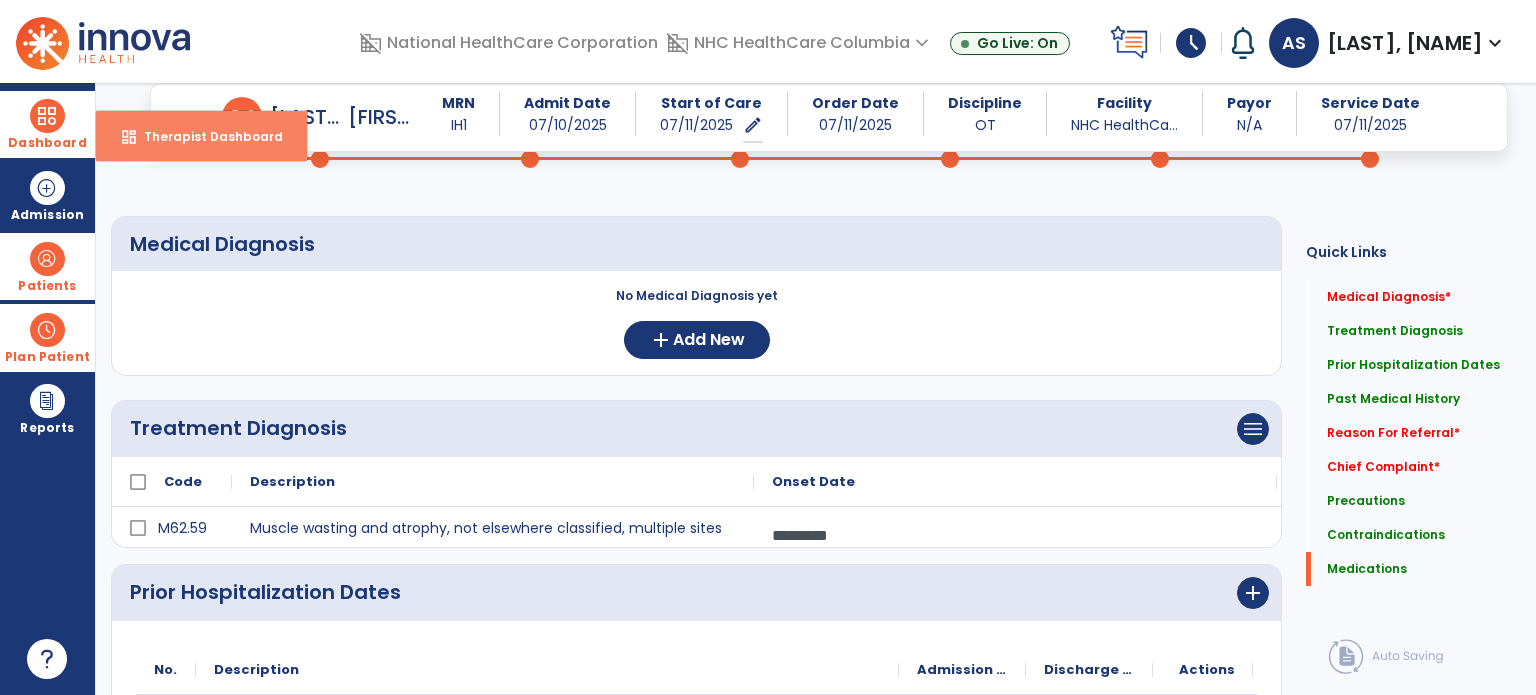 select on "****" 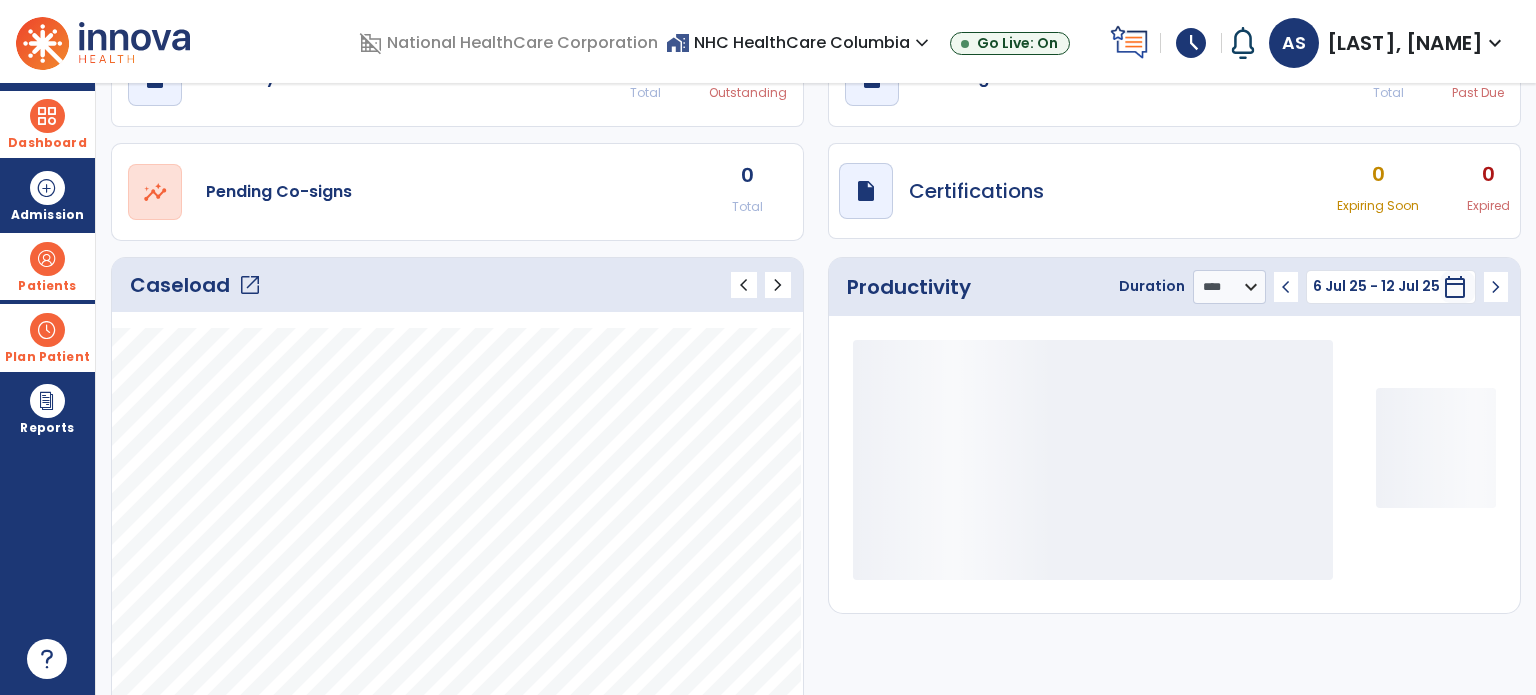 scroll, scrollTop: 52, scrollLeft: 0, axis: vertical 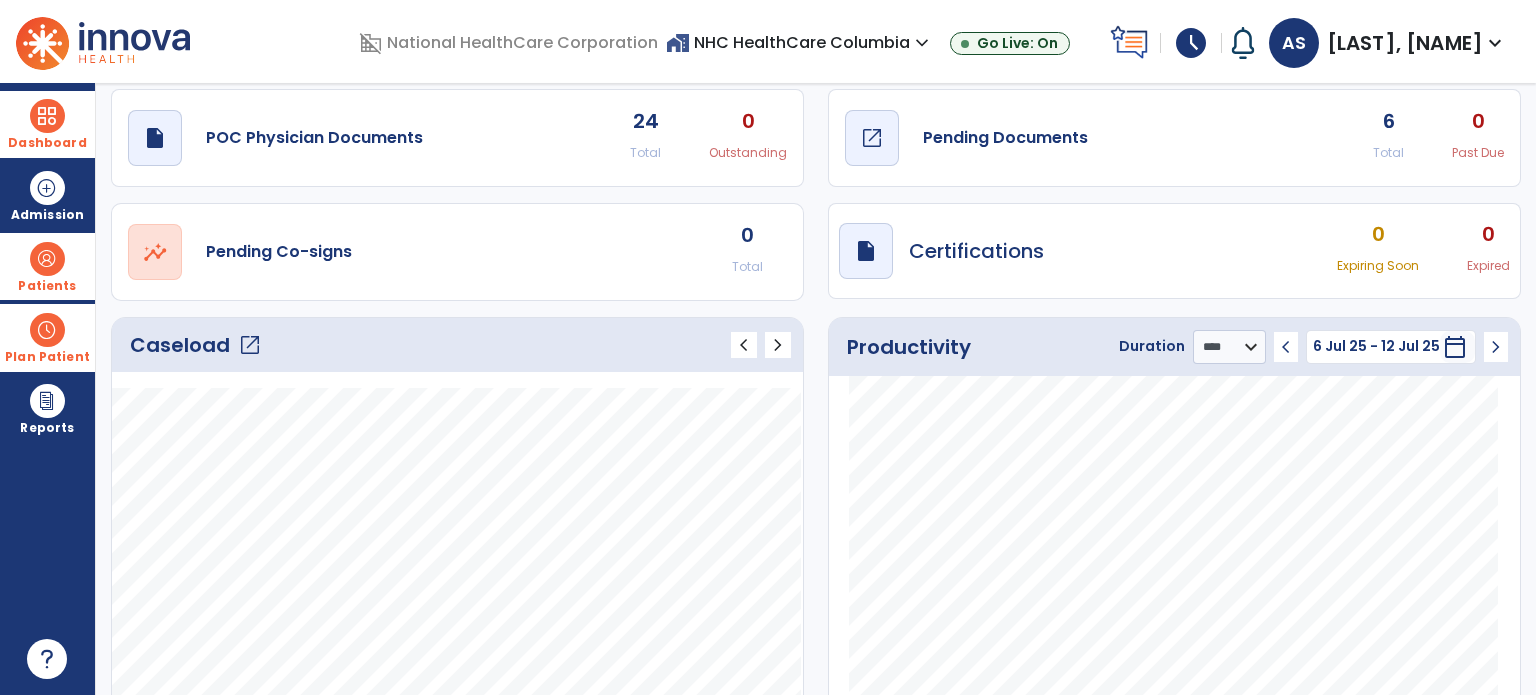 click on "draft   open_in_new  Pending Documents" 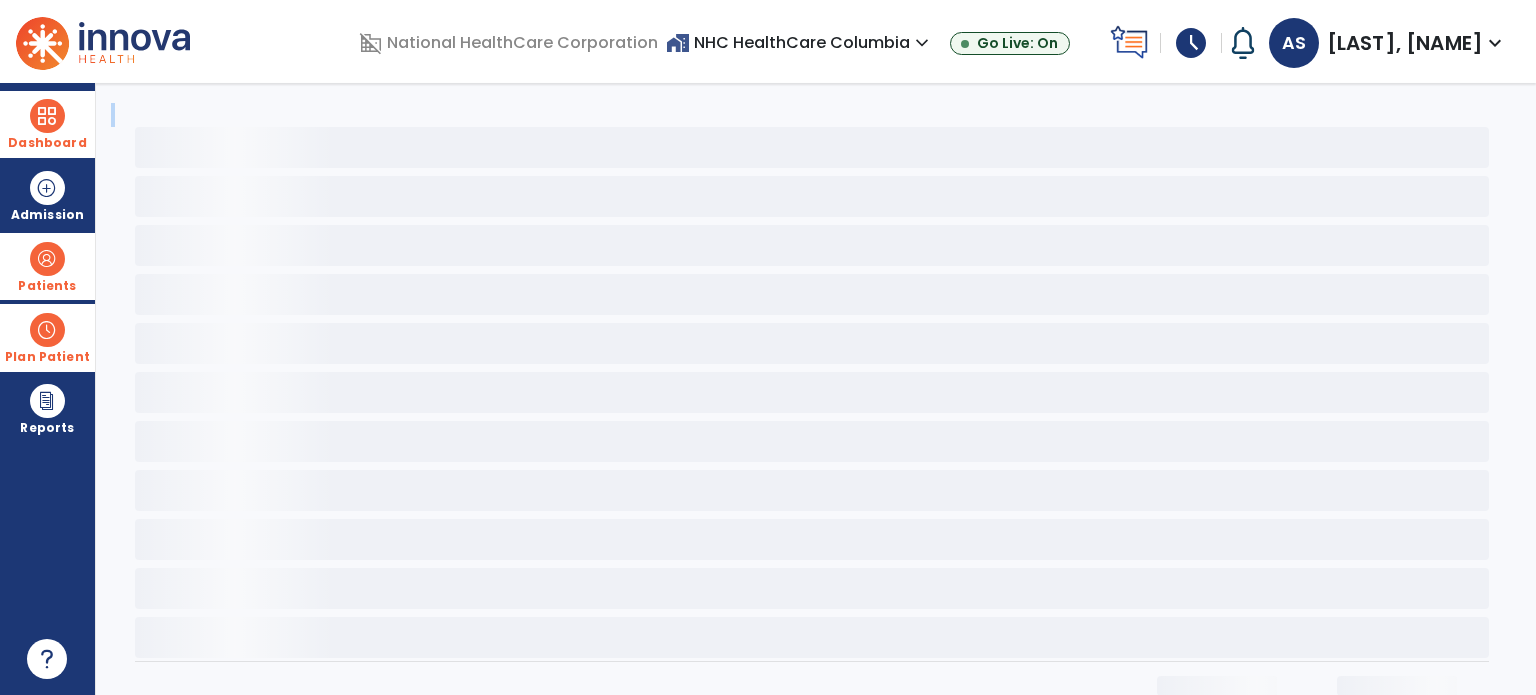 click 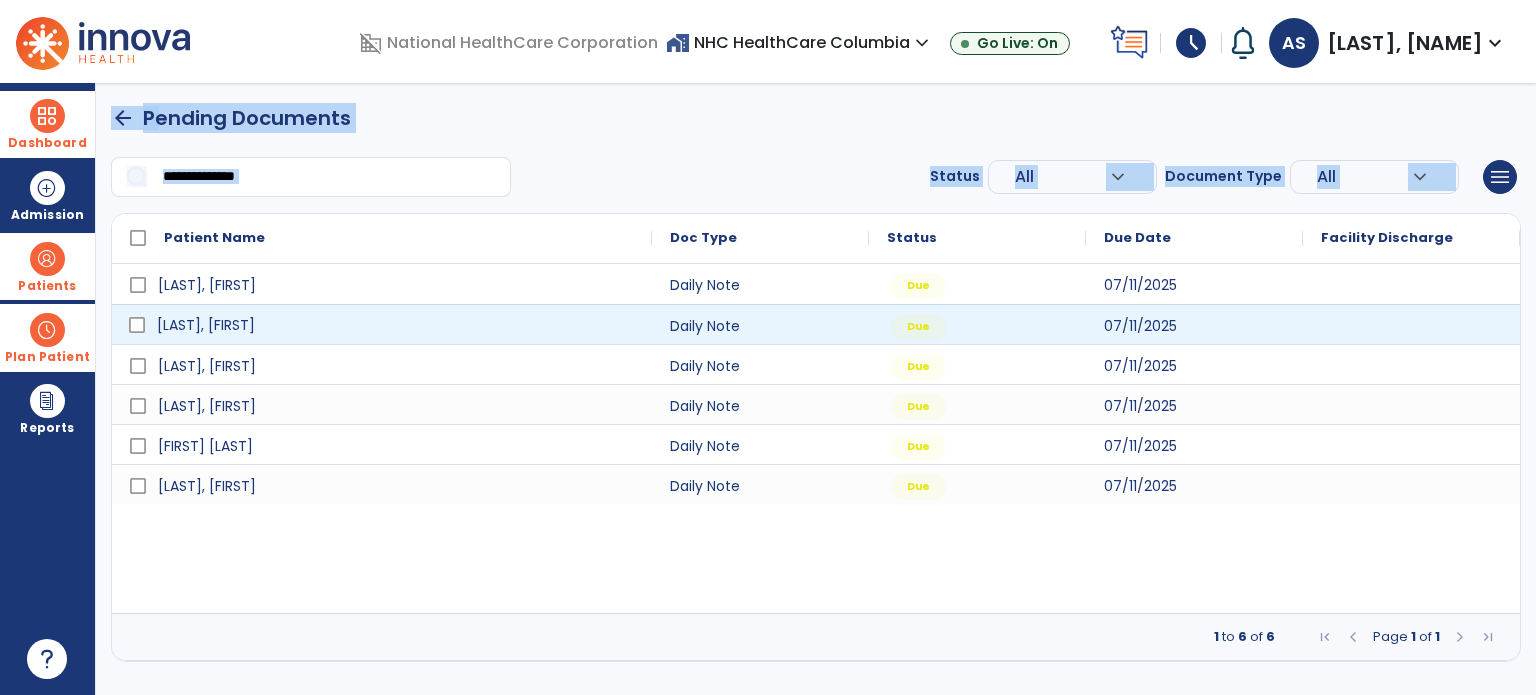 click on "[LAST], [FIRST]" at bounding box center [396, 325] 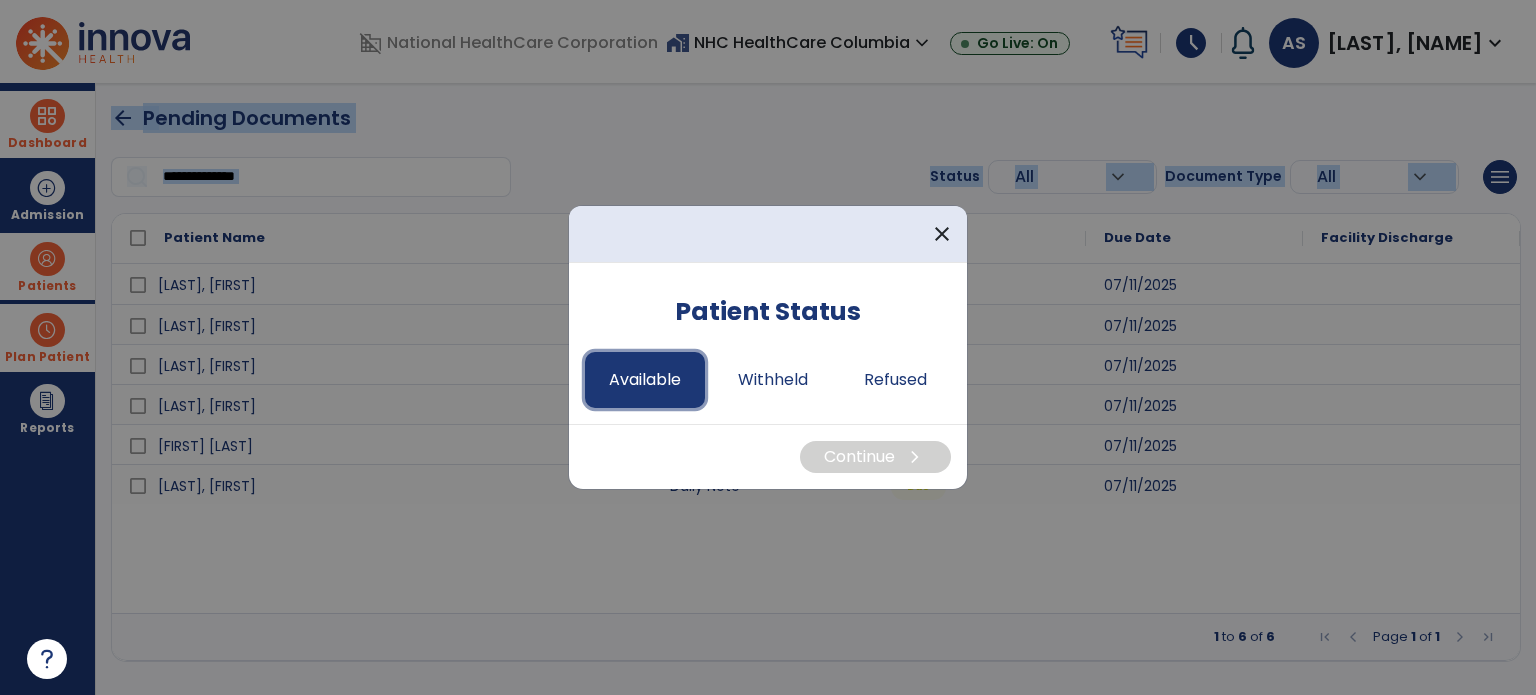 click on "Available" at bounding box center (645, 380) 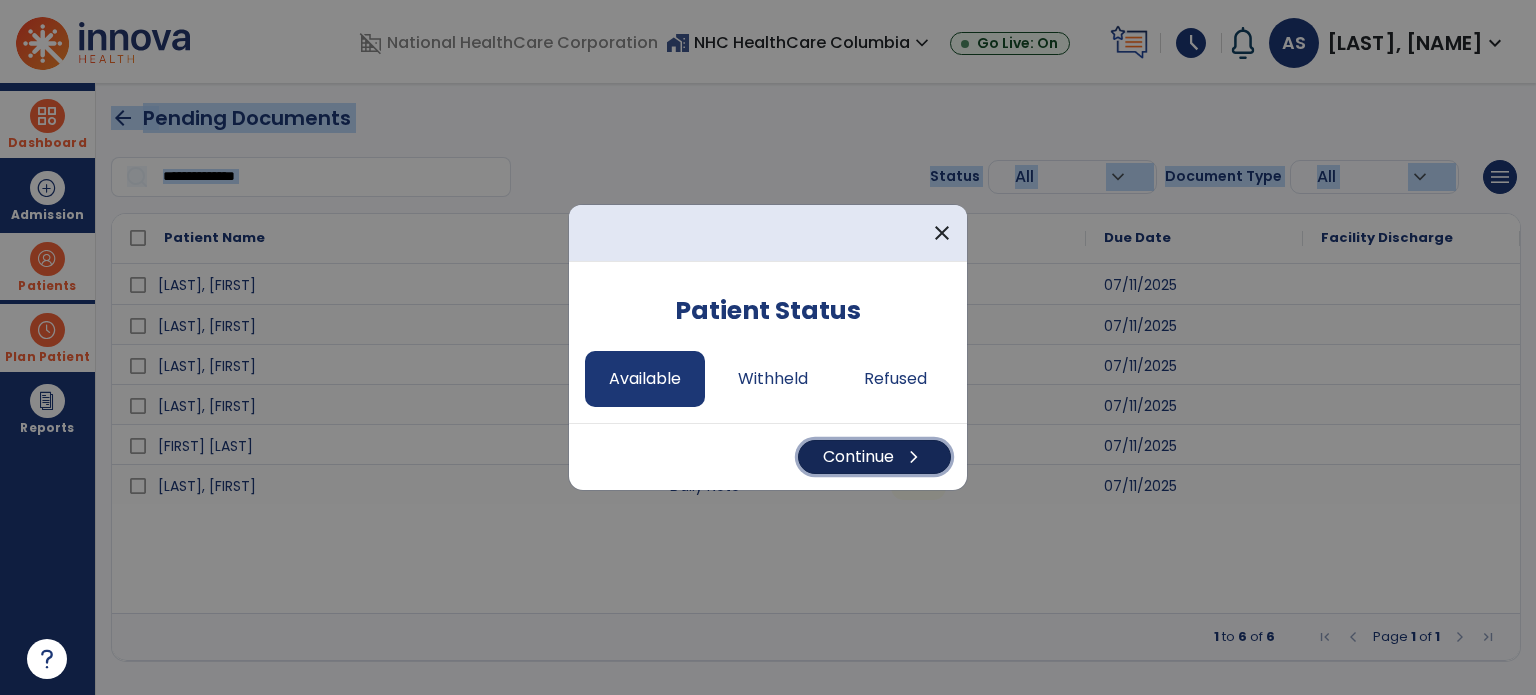 click on "Continue   chevron_right" at bounding box center (874, 457) 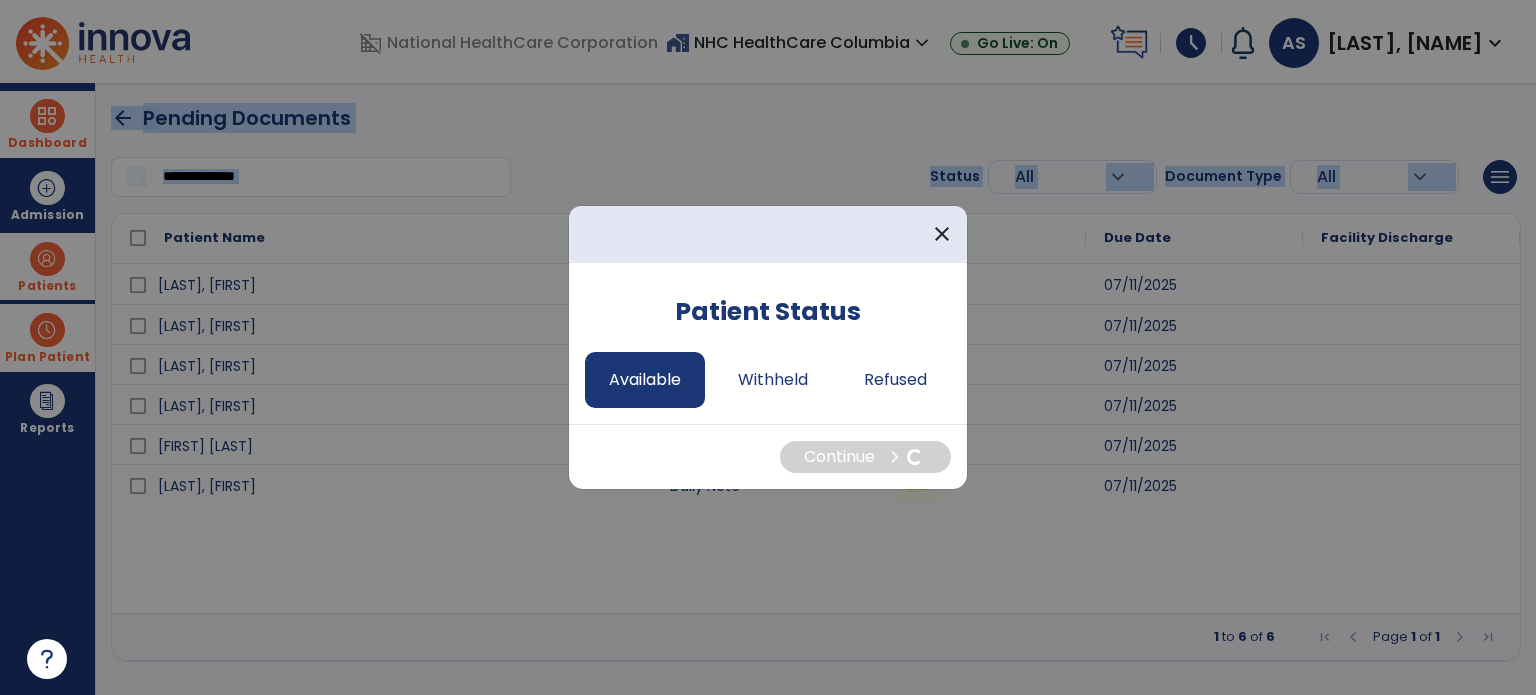 select on "*" 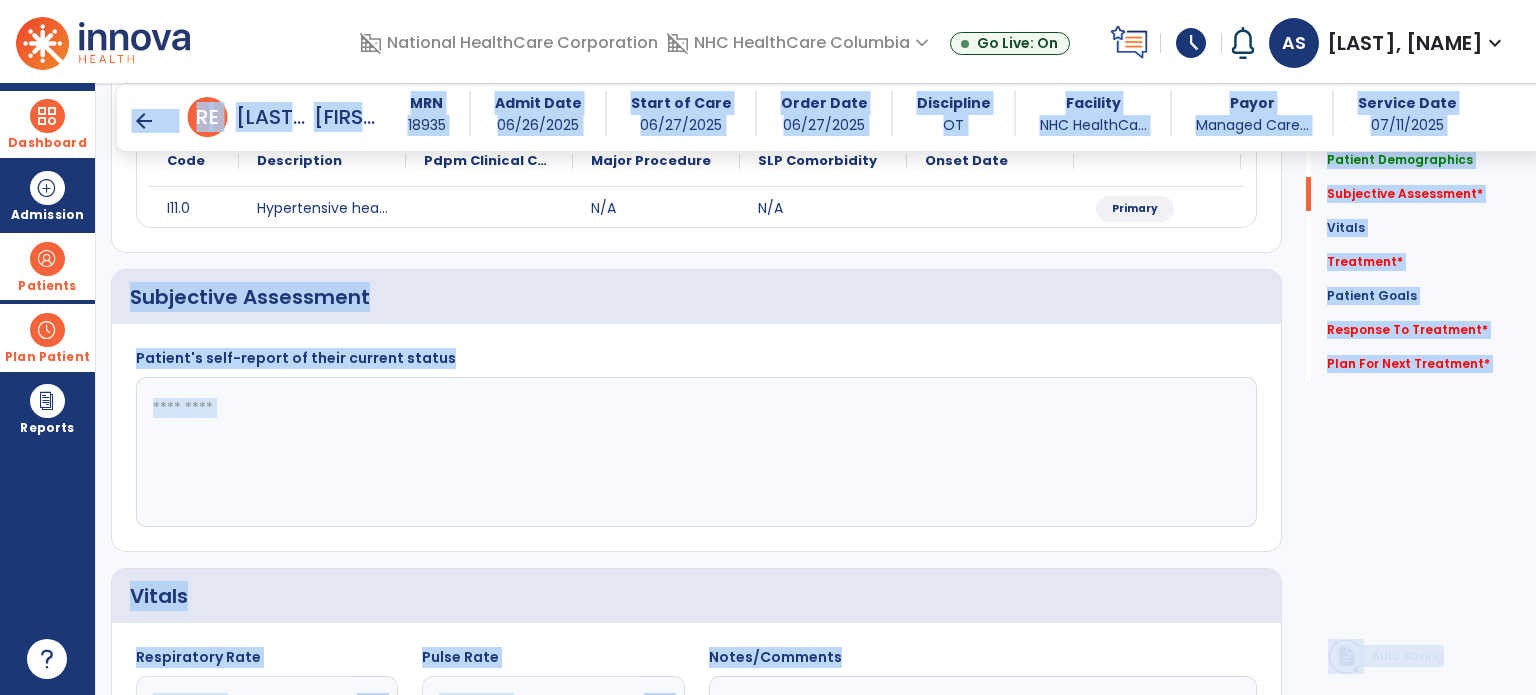 scroll, scrollTop: 258, scrollLeft: 0, axis: vertical 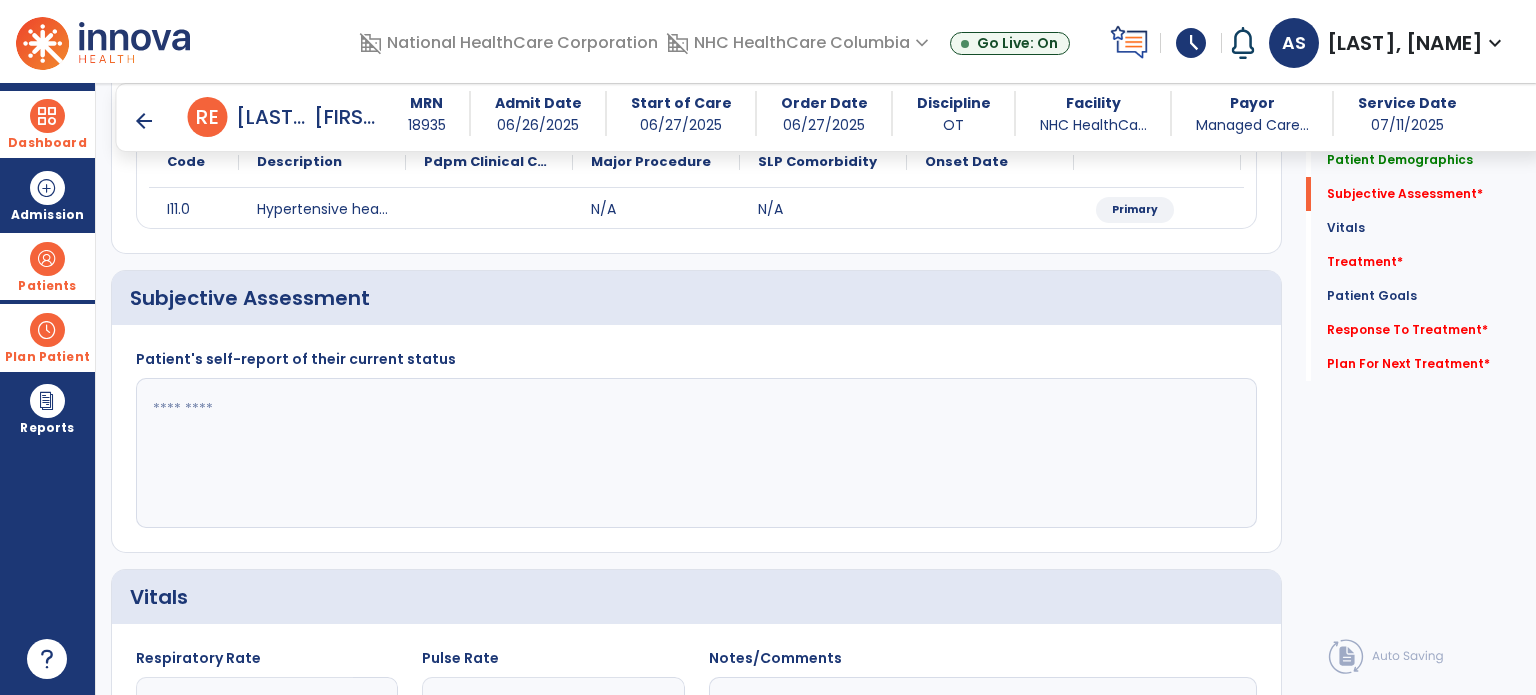 click 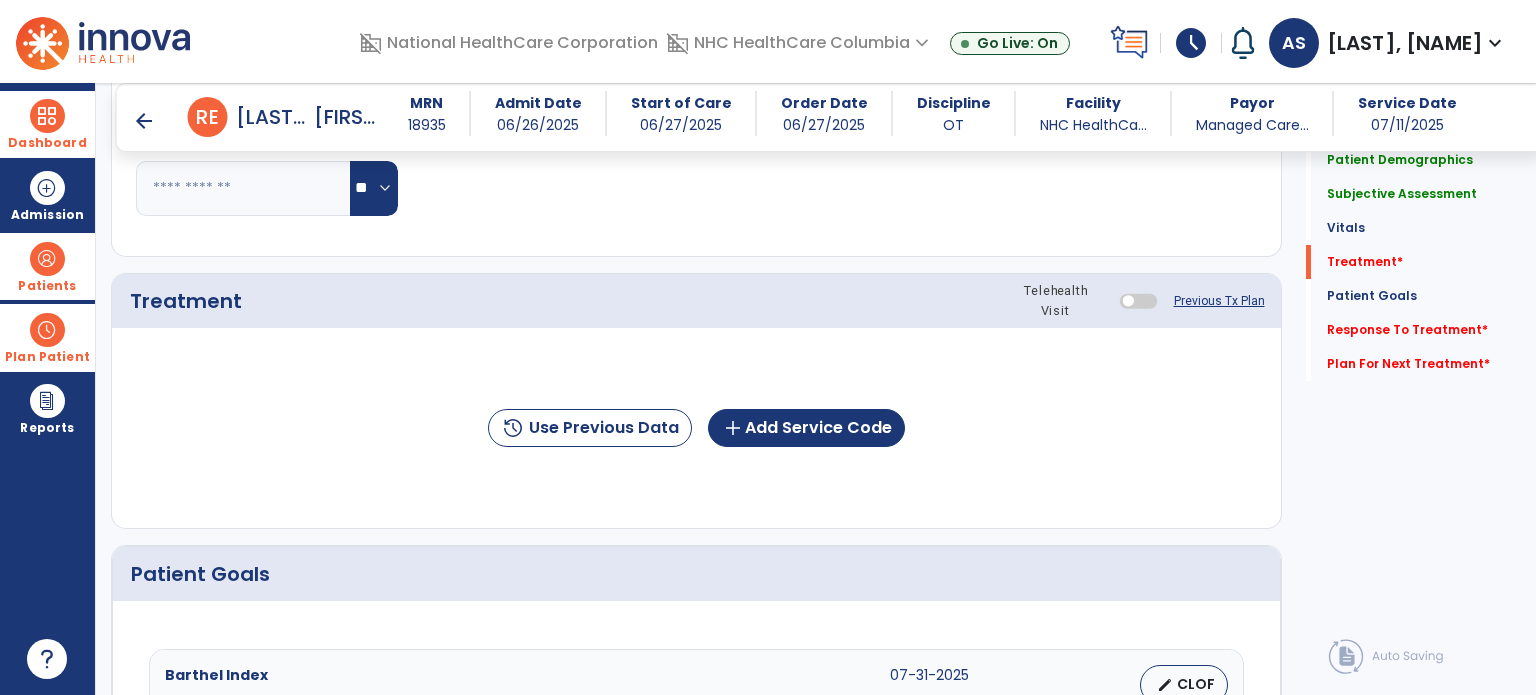 scroll, scrollTop: 988, scrollLeft: 0, axis: vertical 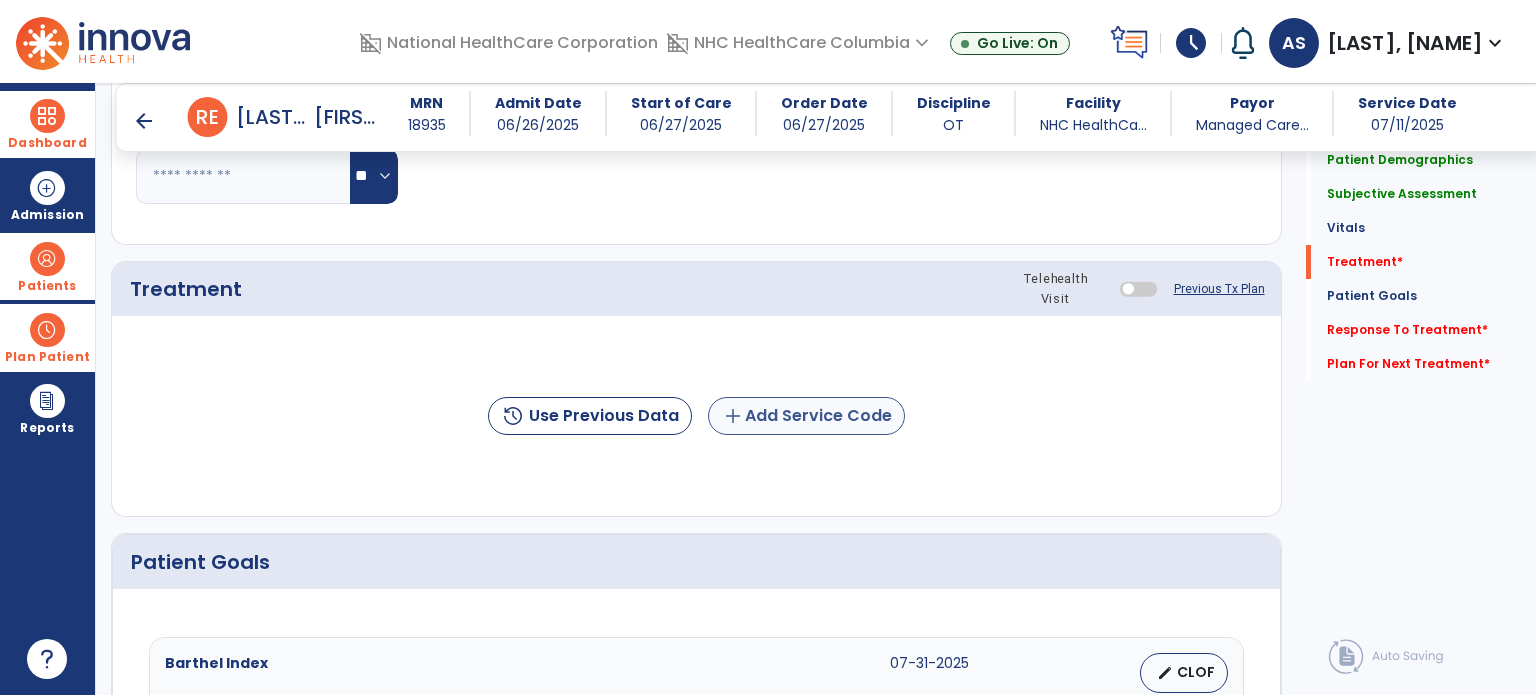 type on "**********" 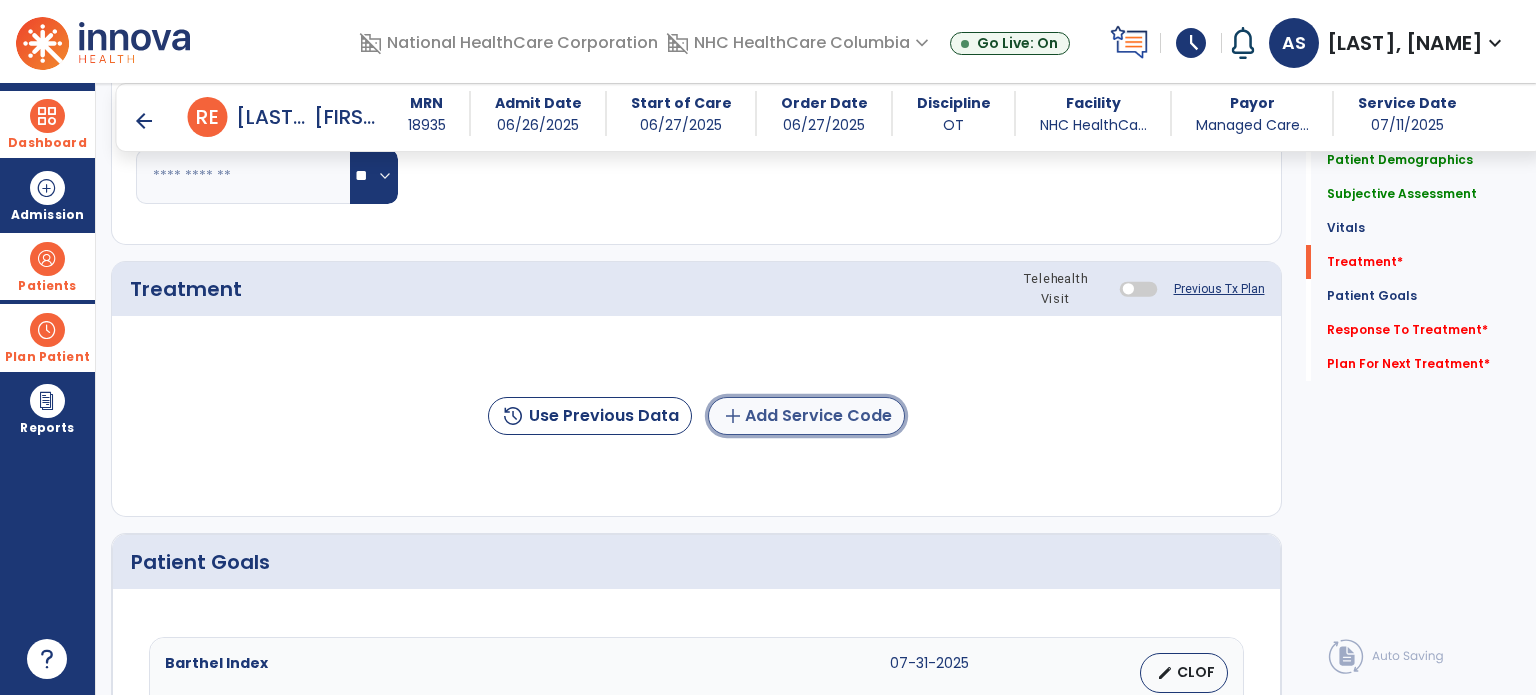 click on "add  Add Service Code" 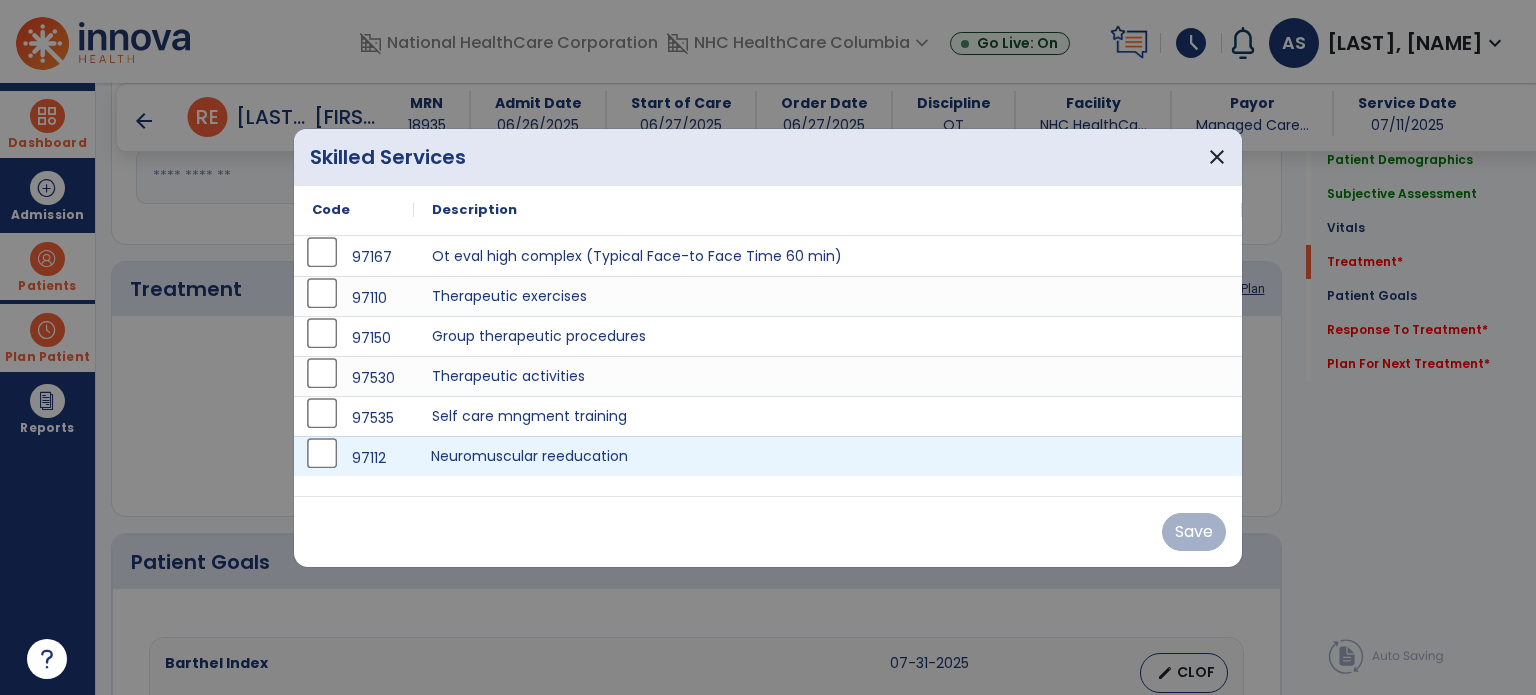 click on "Neuromuscular reeducation" at bounding box center (828, 456) 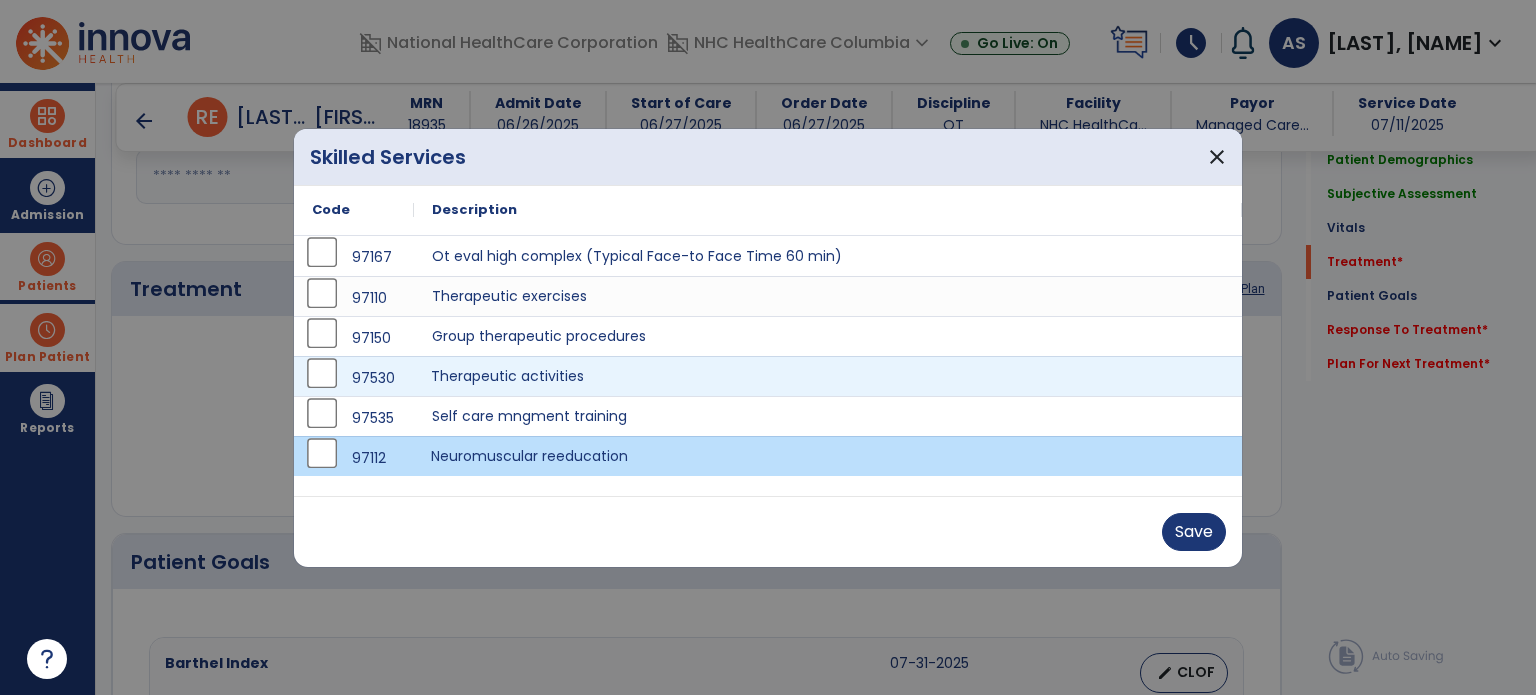 click on "Therapeutic activities" at bounding box center (828, 376) 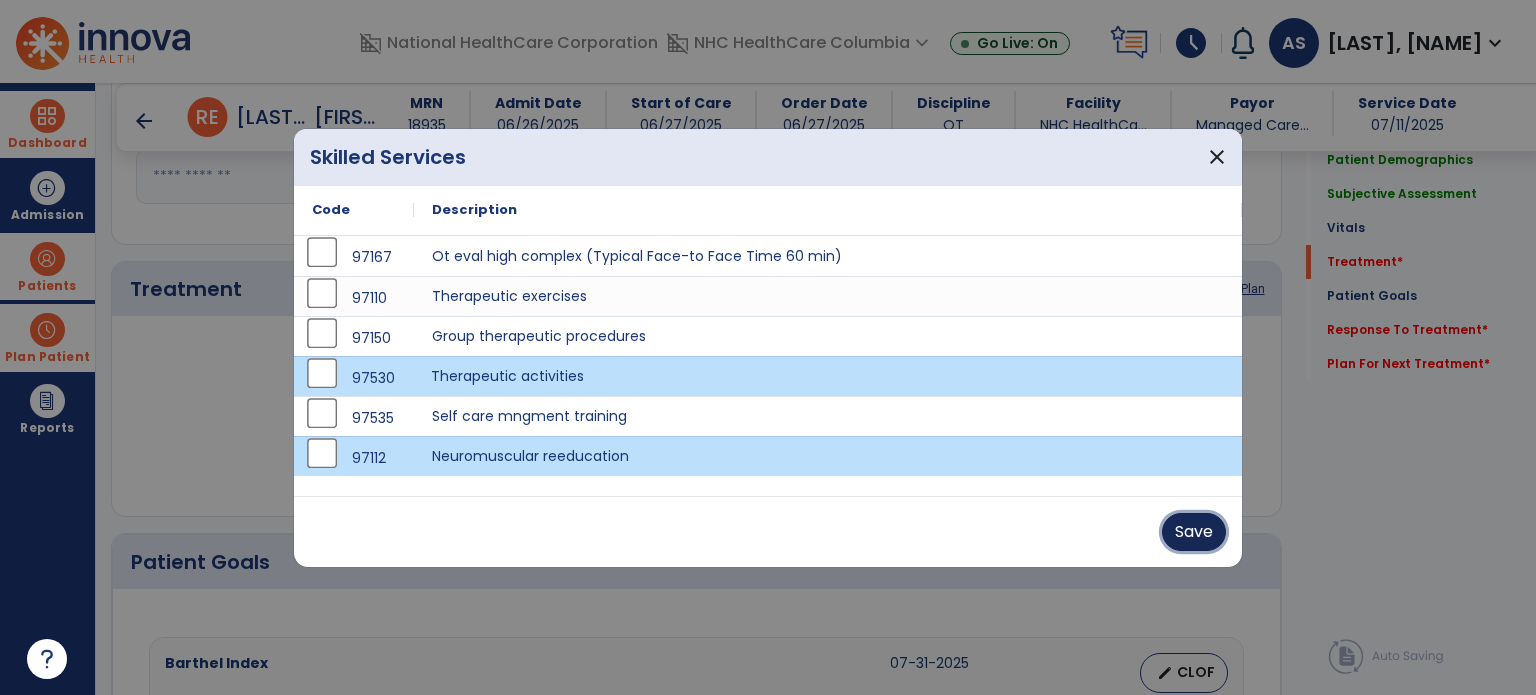 click on "Save" at bounding box center [1194, 532] 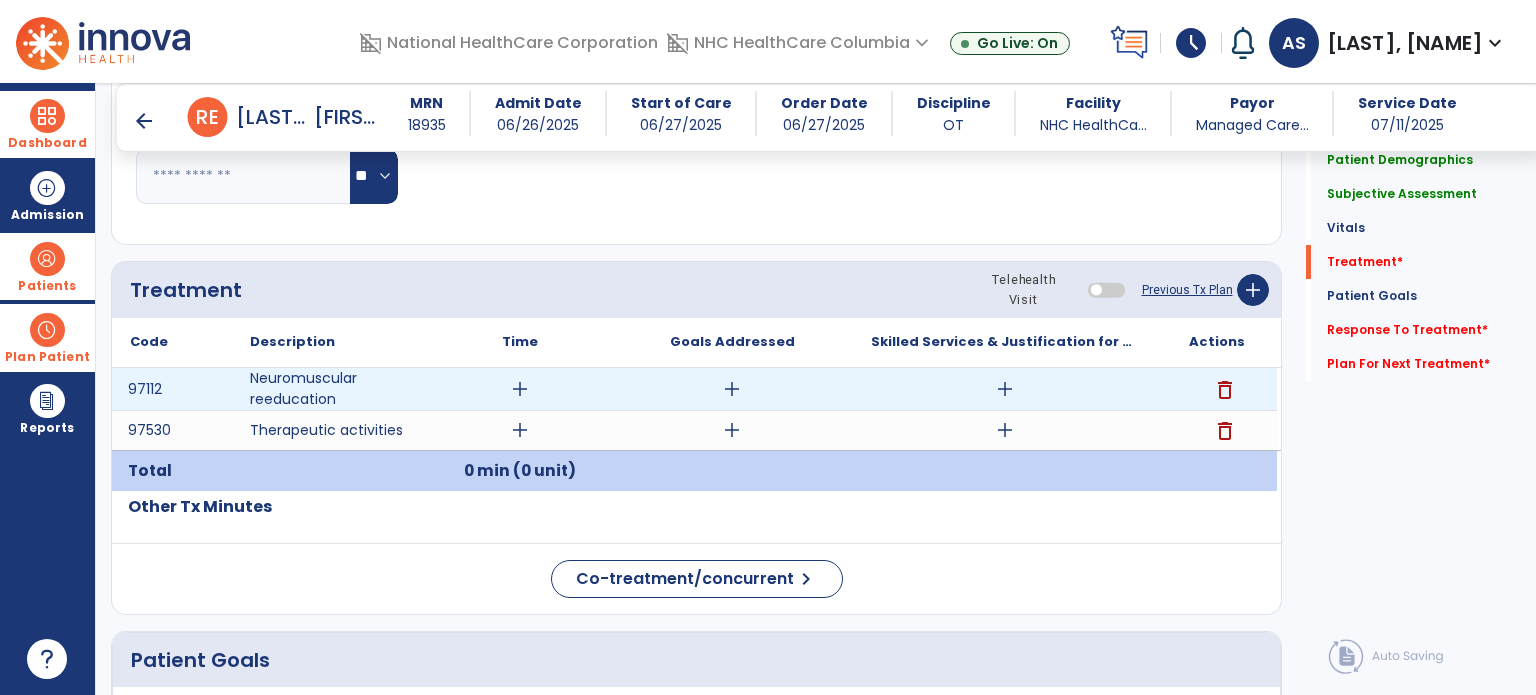 click on "add" at bounding box center (520, 389) 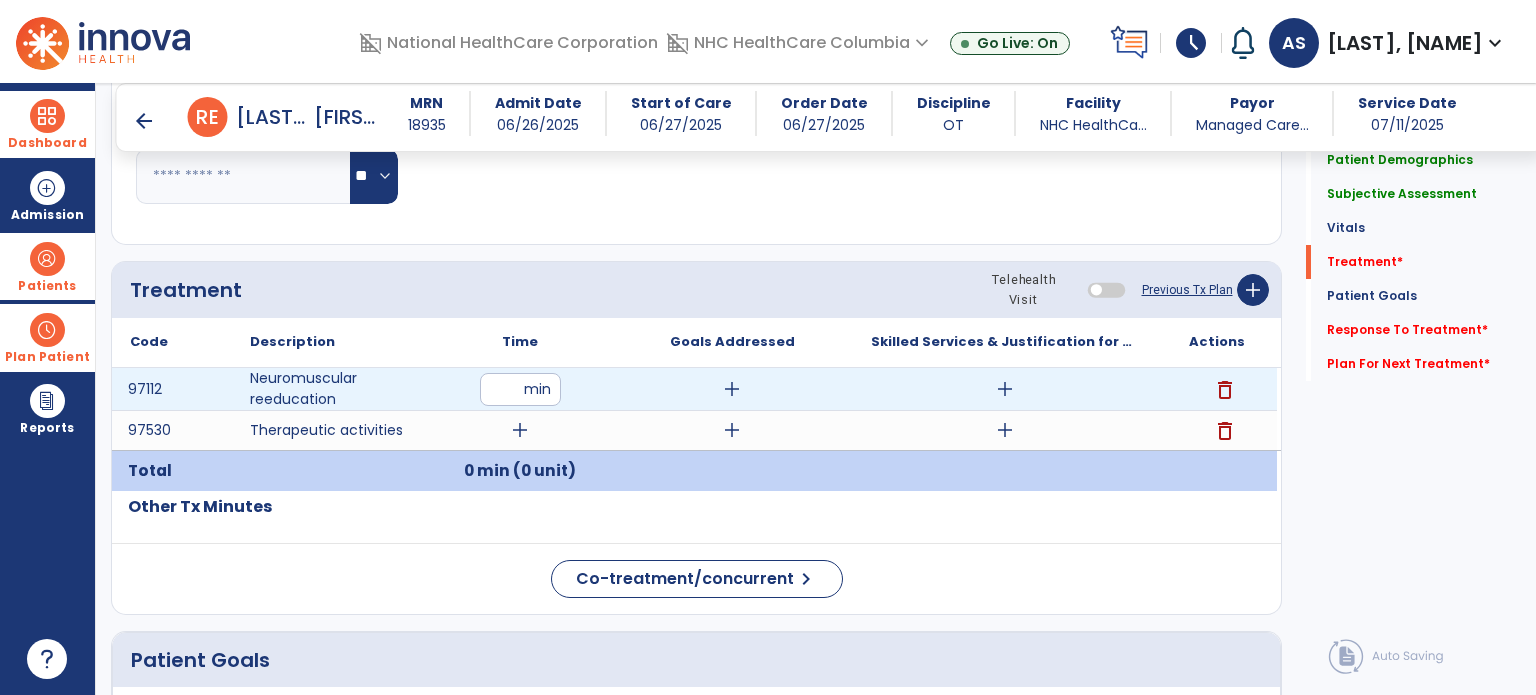 type on "**" 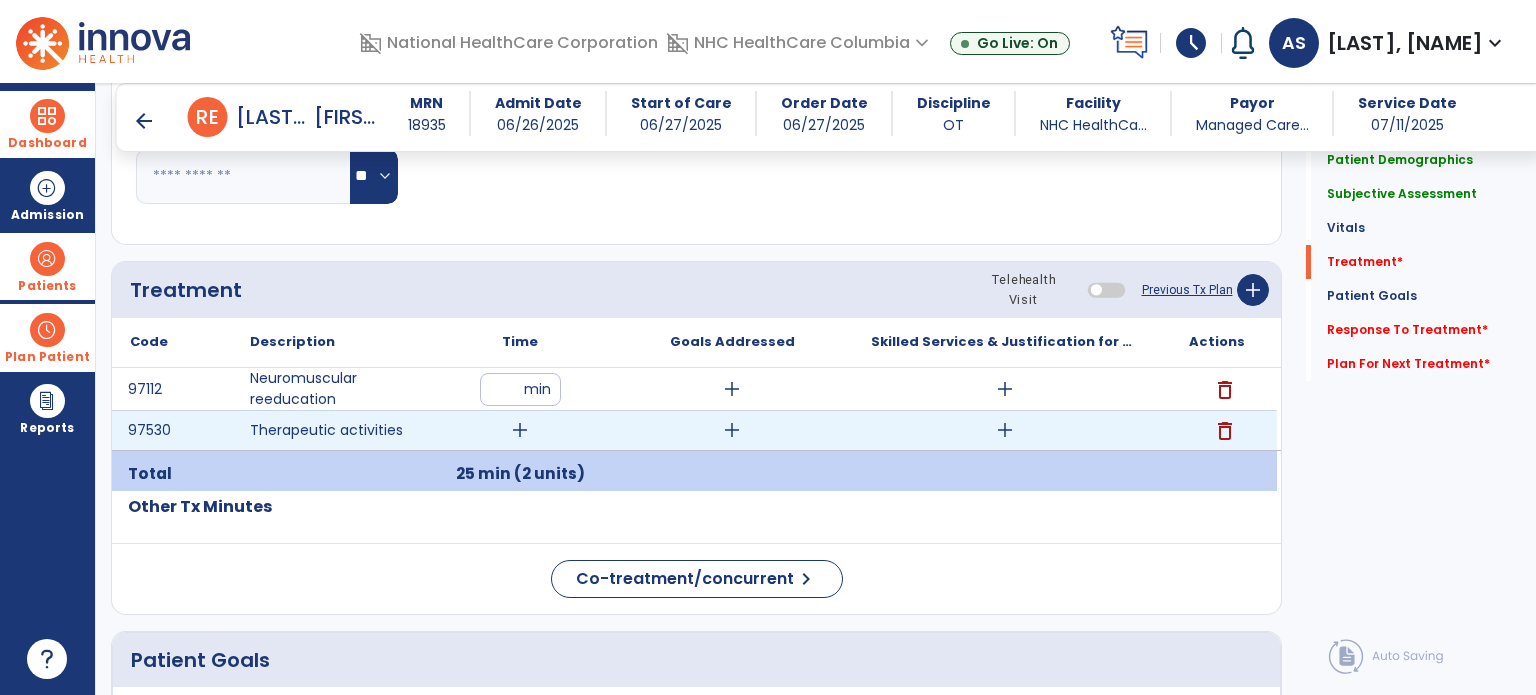 click on "add" at bounding box center [520, 430] 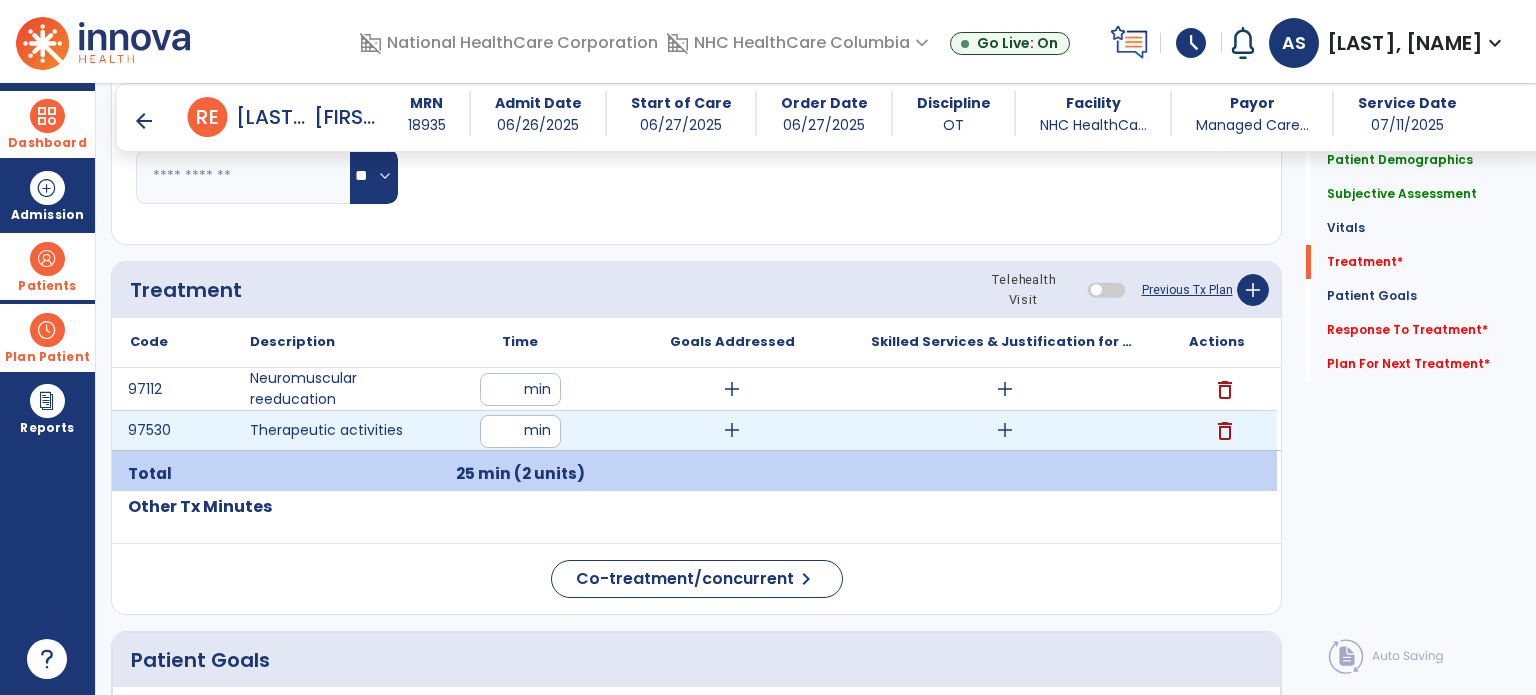 type on "**" 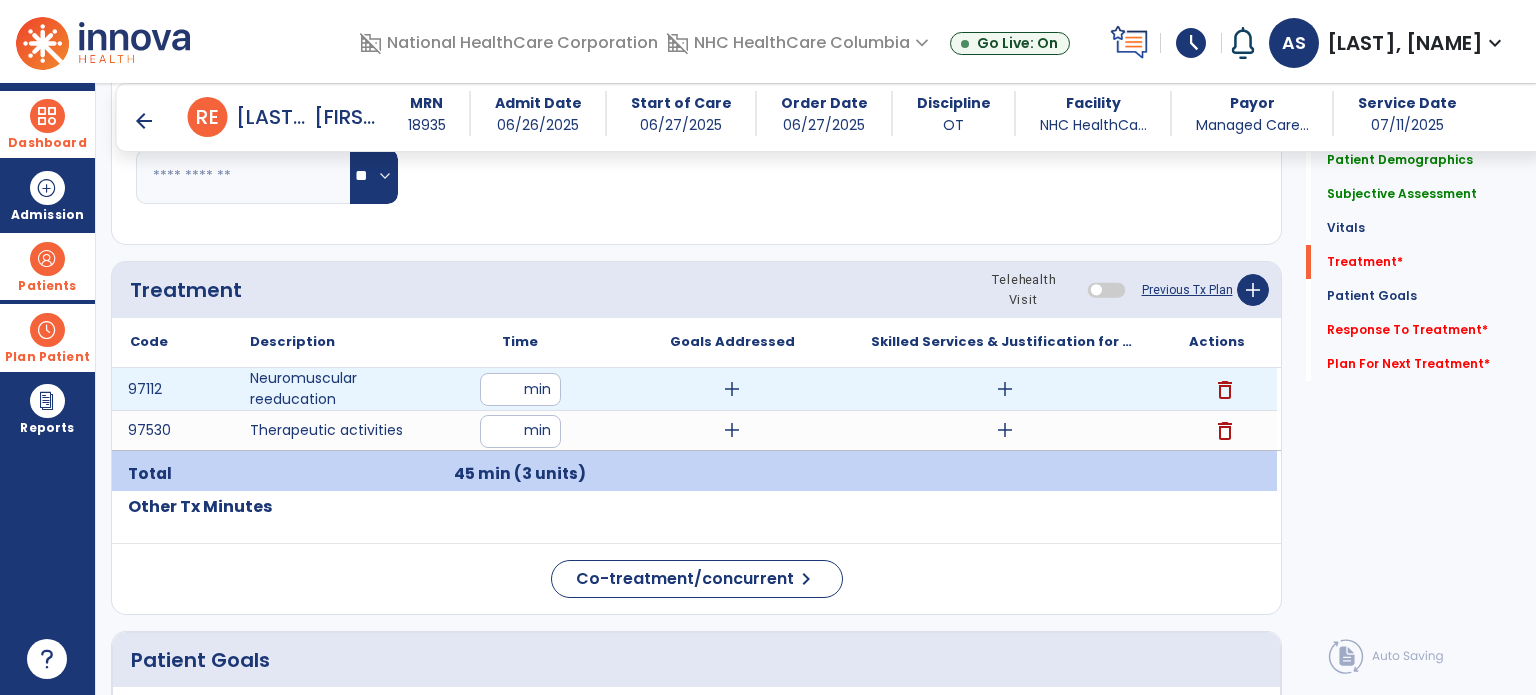click on "add" at bounding box center (732, 389) 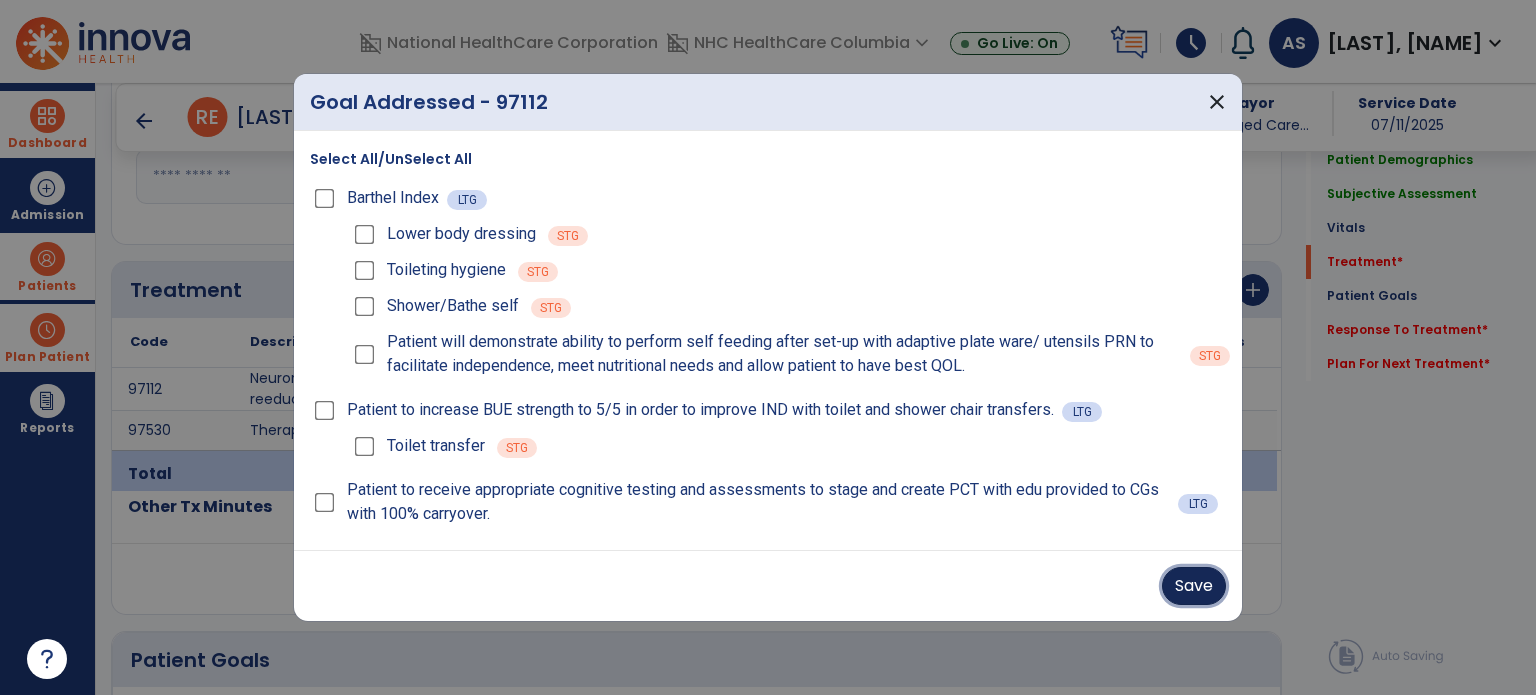 click on "Save" at bounding box center (1194, 586) 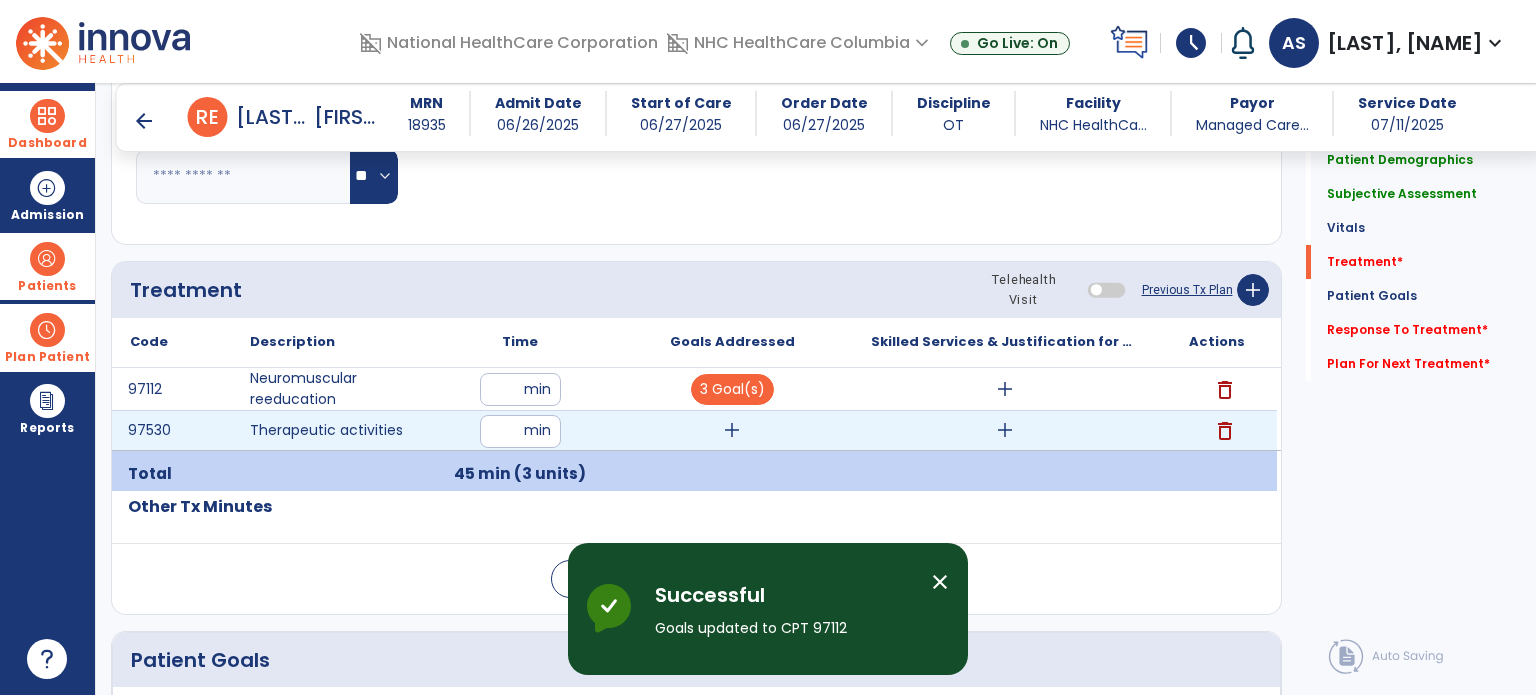 click on "add" at bounding box center [732, 430] 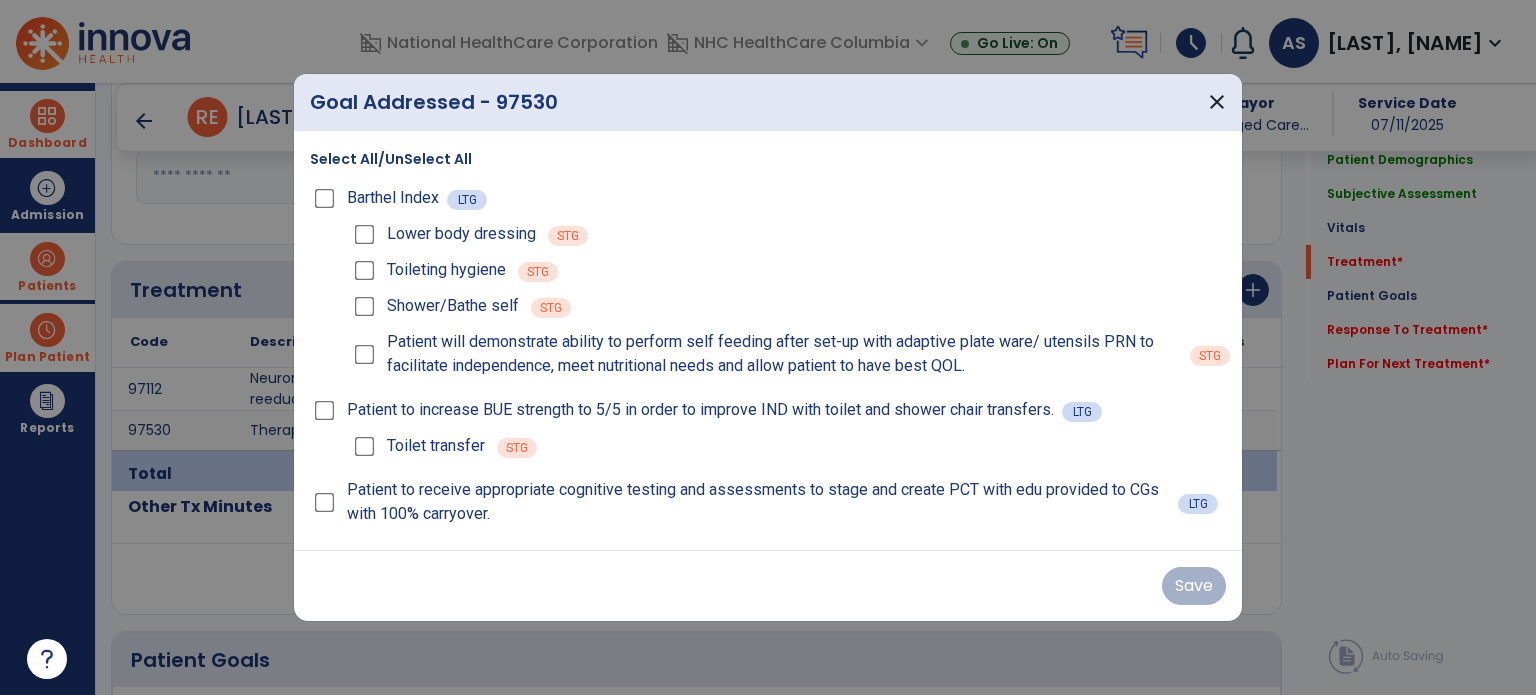 click on "Toilet transfer" at bounding box center [417, 446] 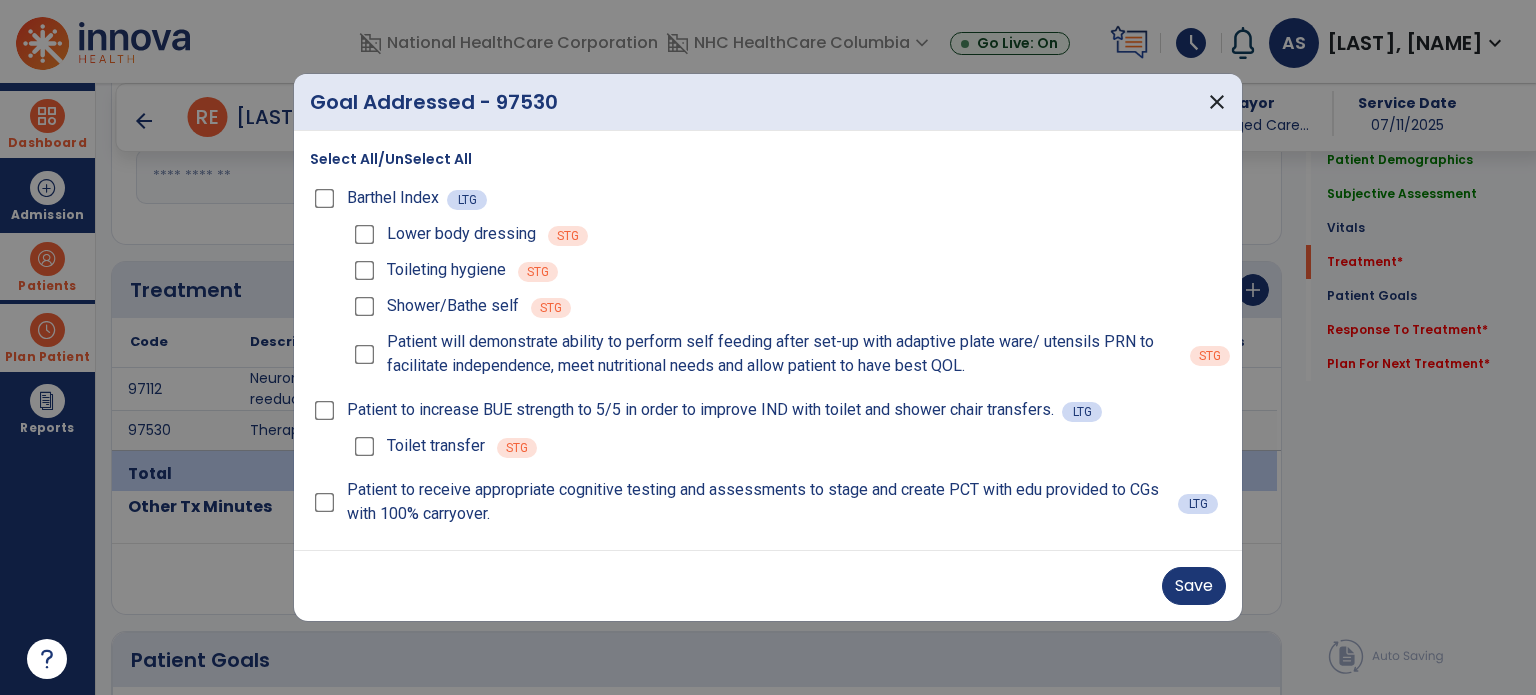 click on "Save" at bounding box center [768, 586] 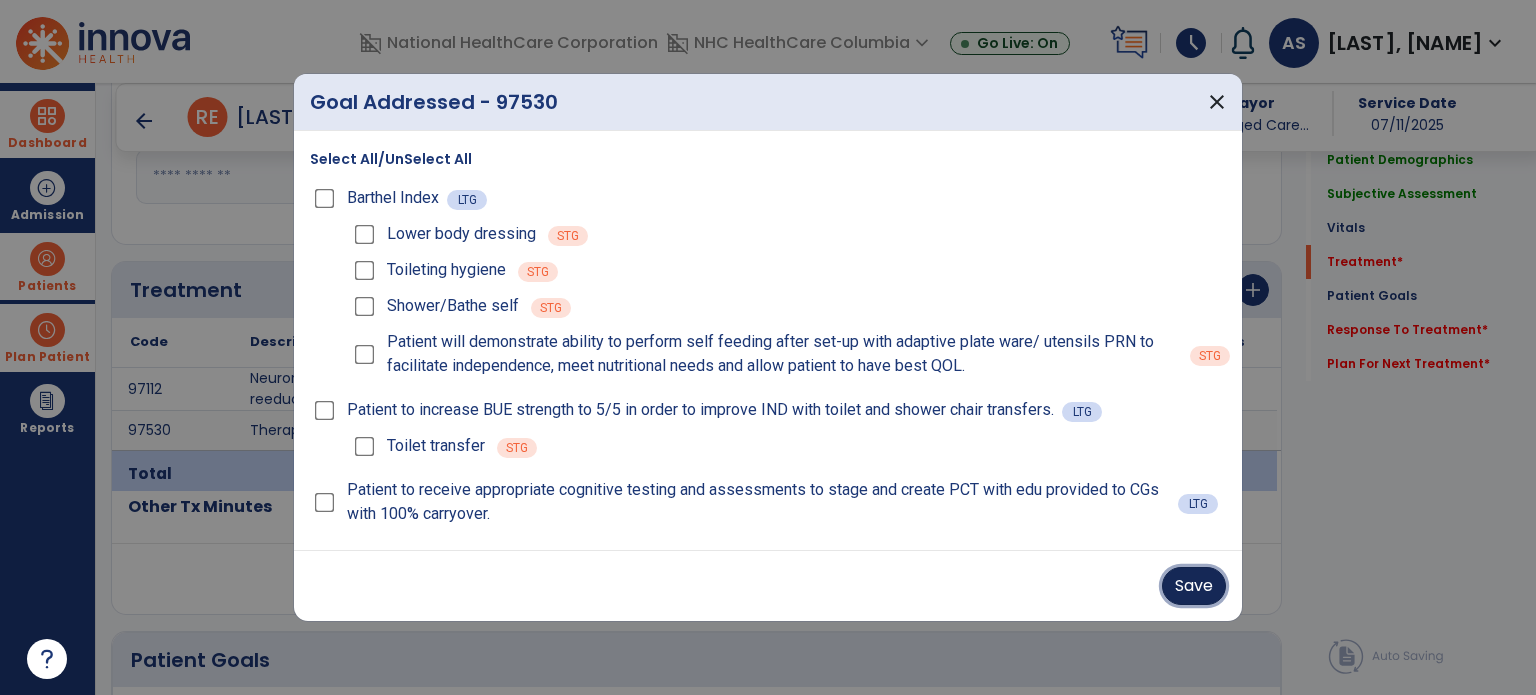 click on "Save" at bounding box center (1194, 586) 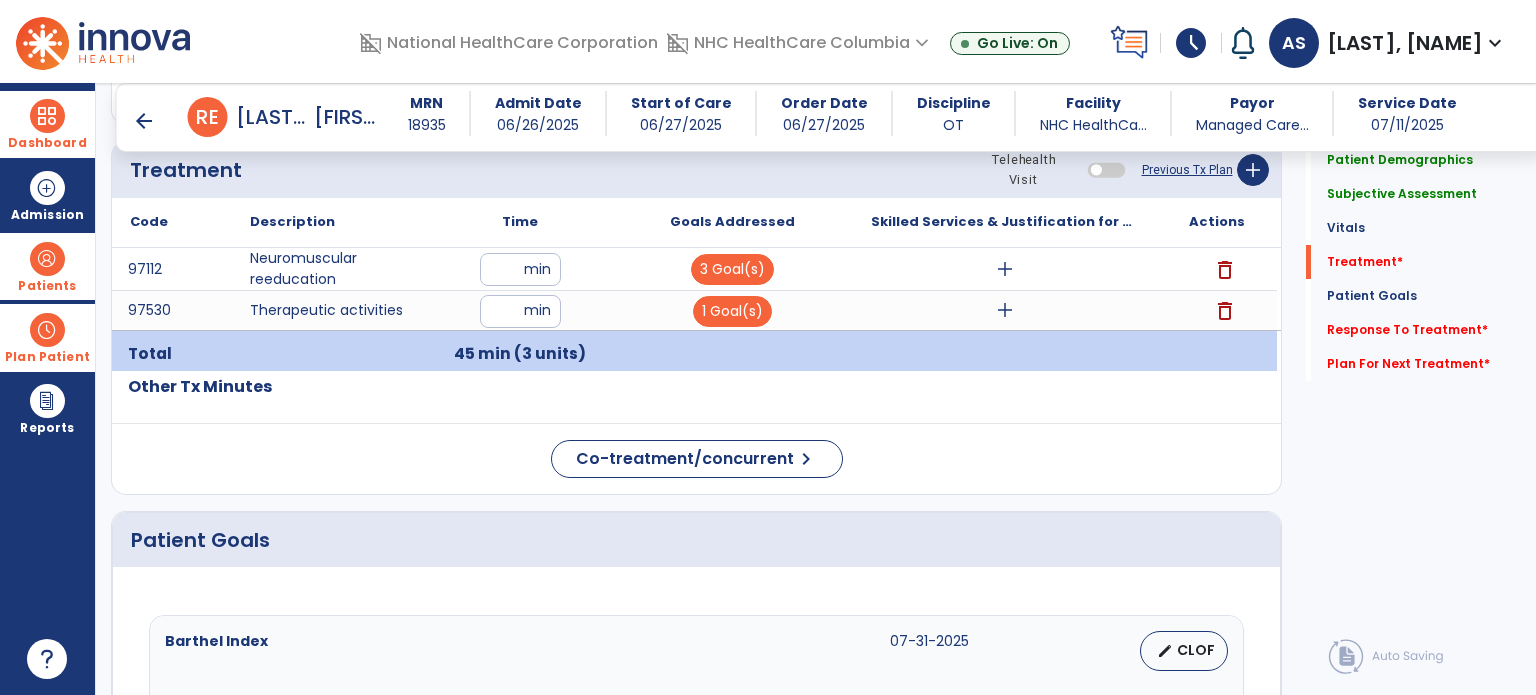 scroll, scrollTop: 1076, scrollLeft: 0, axis: vertical 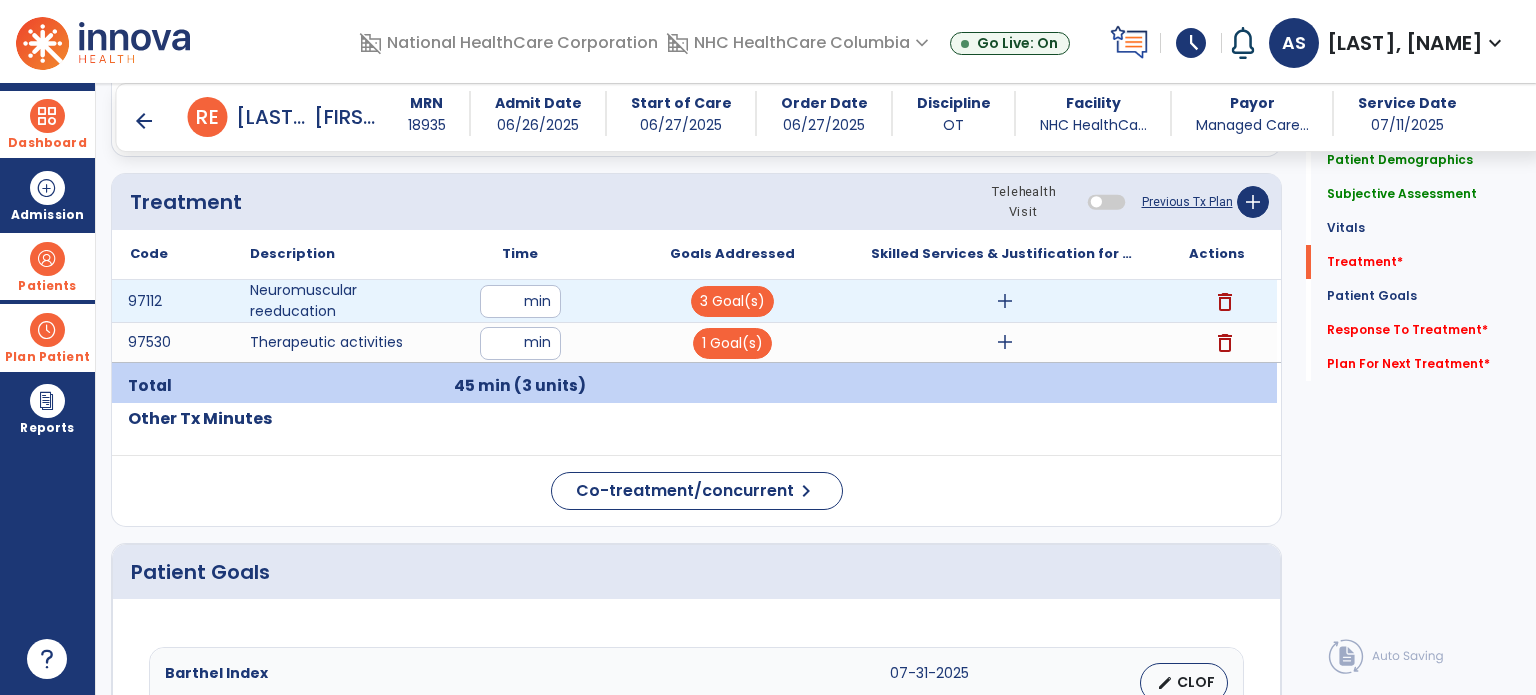click on "add" at bounding box center (1005, 301) 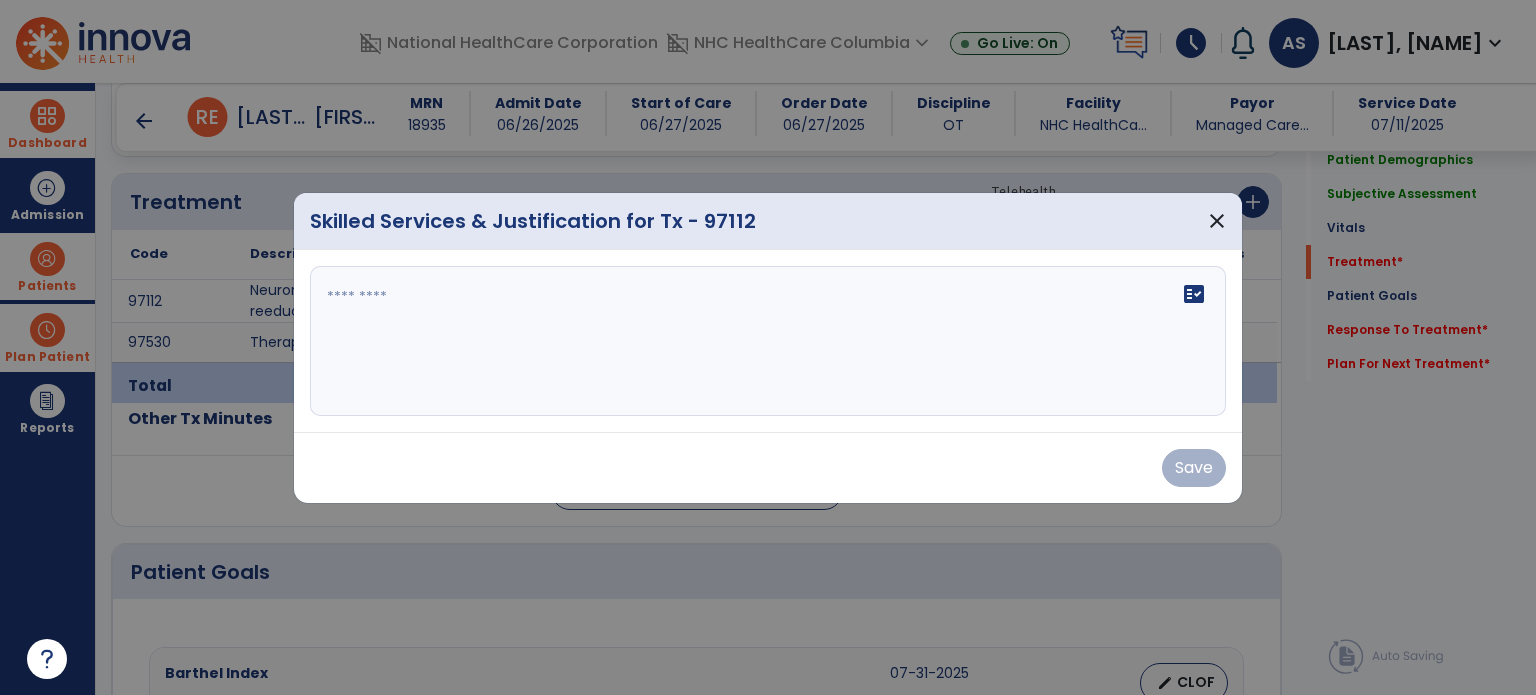 click at bounding box center (768, 341) 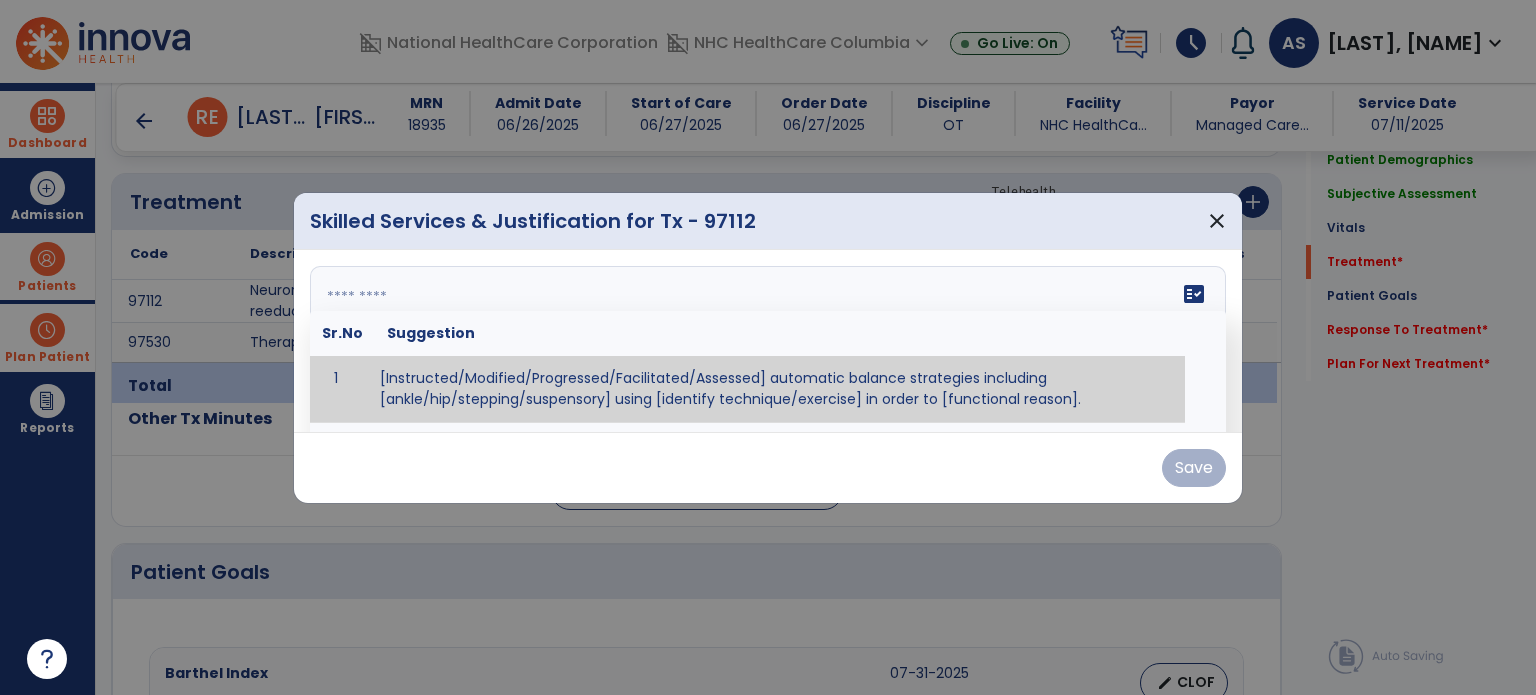 click at bounding box center (766, 341) 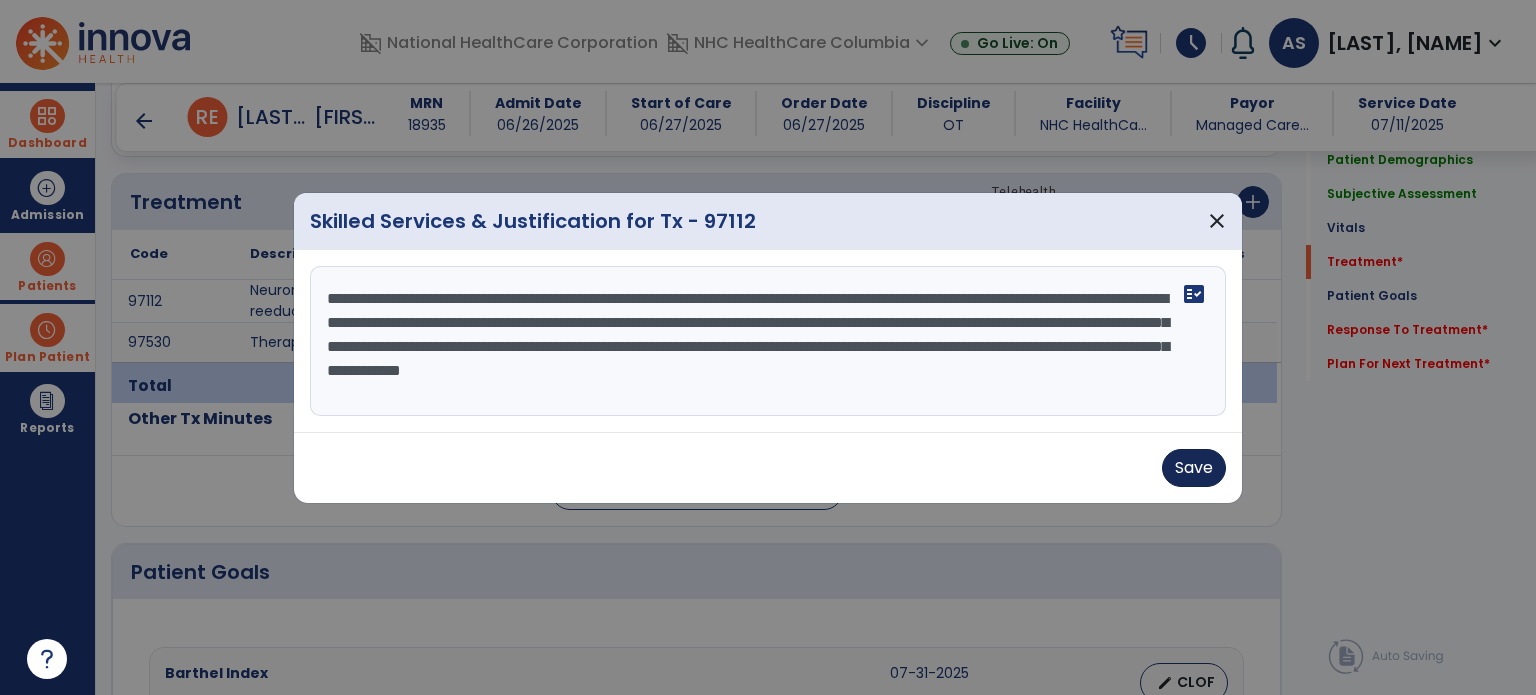 type on "**********" 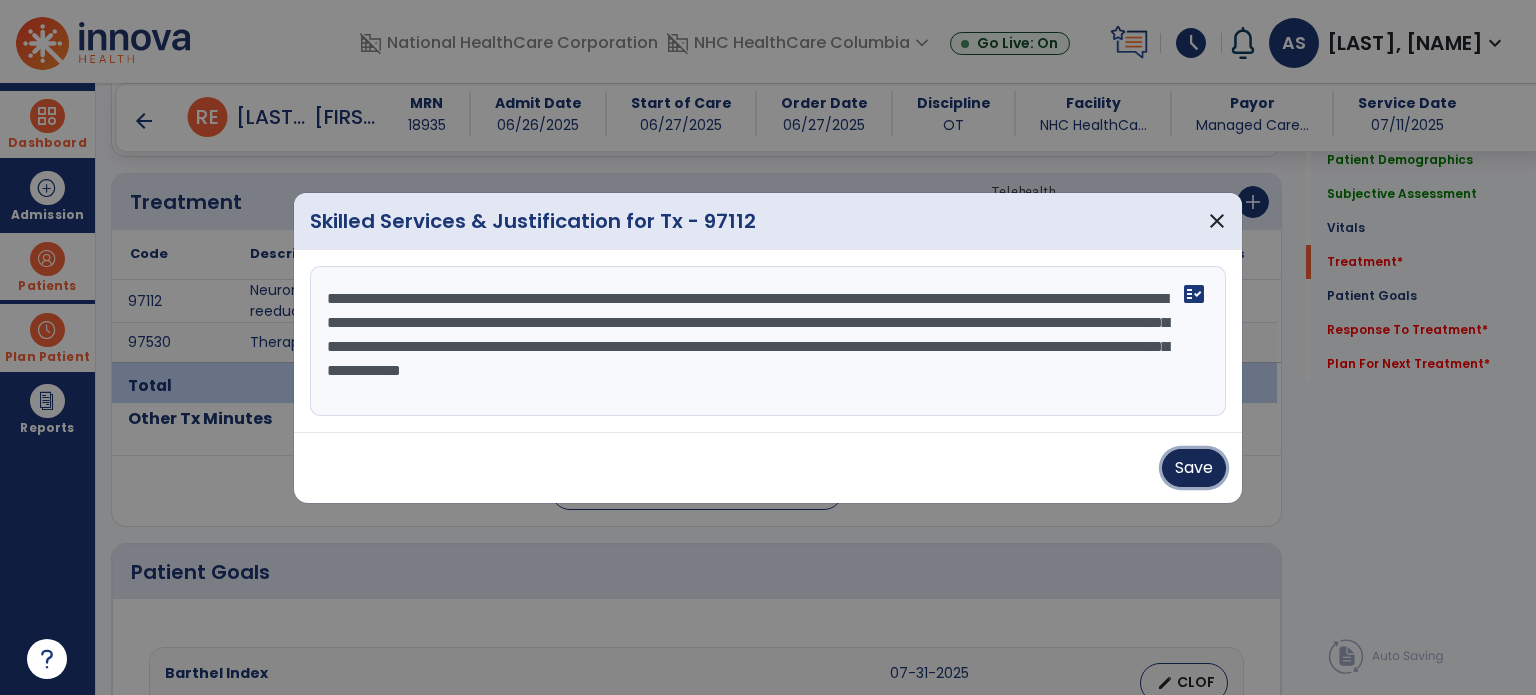 click on "Save" at bounding box center [1194, 468] 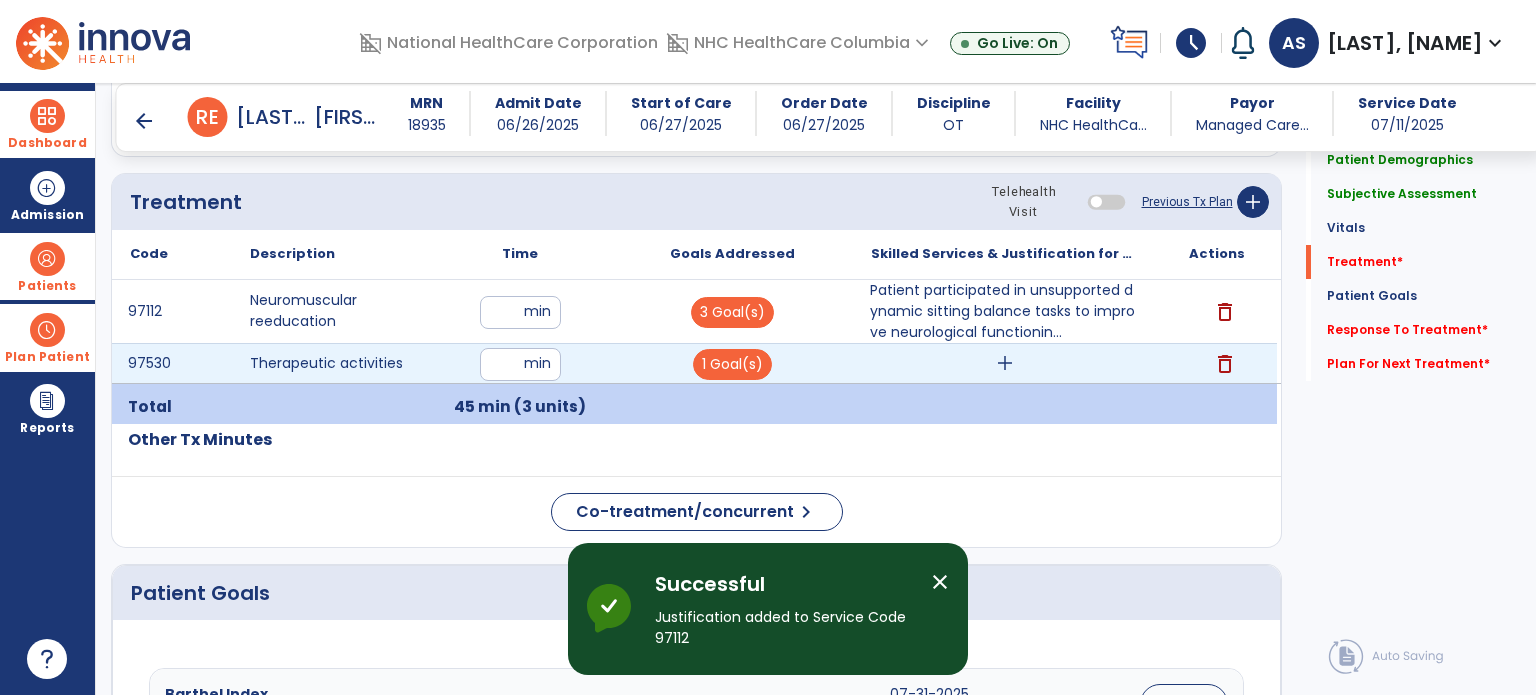 click on "add" at bounding box center (1005, 363) 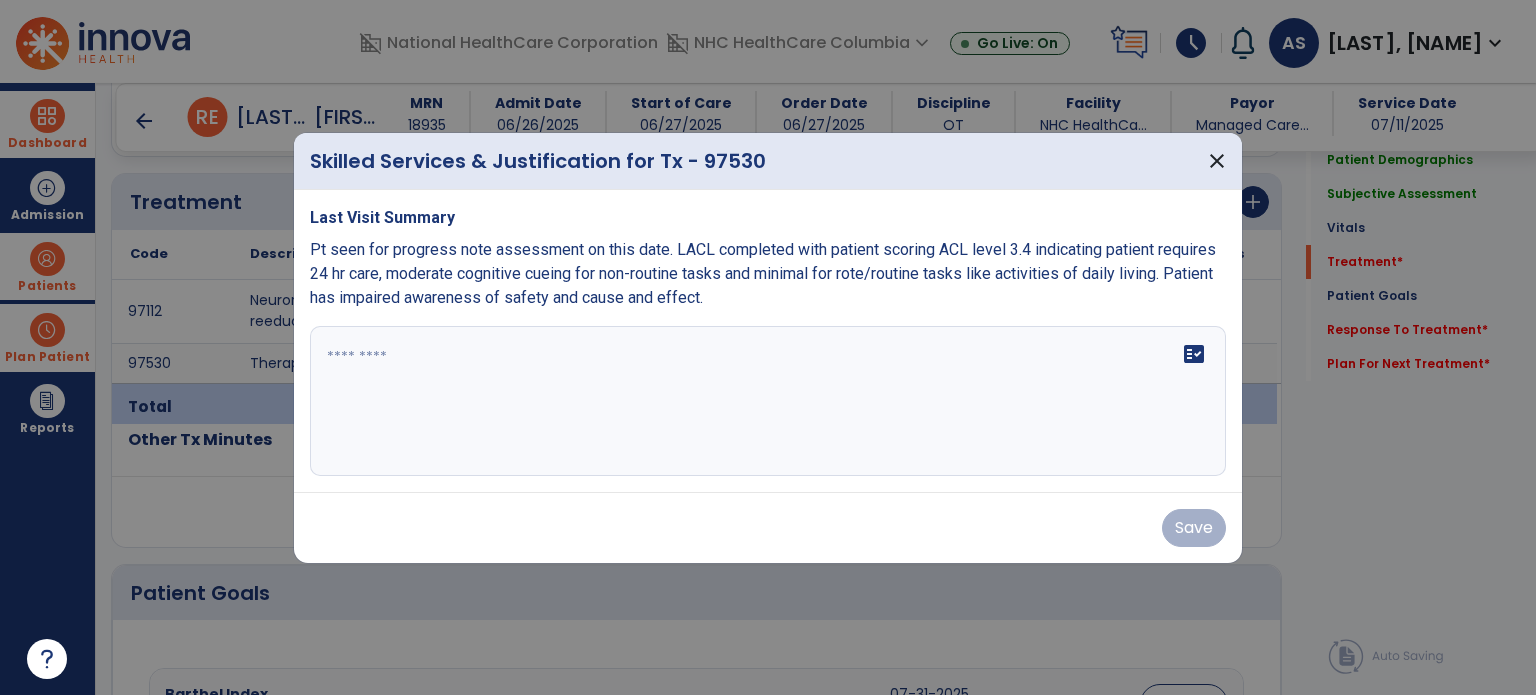 click on "fact_check" at bounding box center [768, 401] 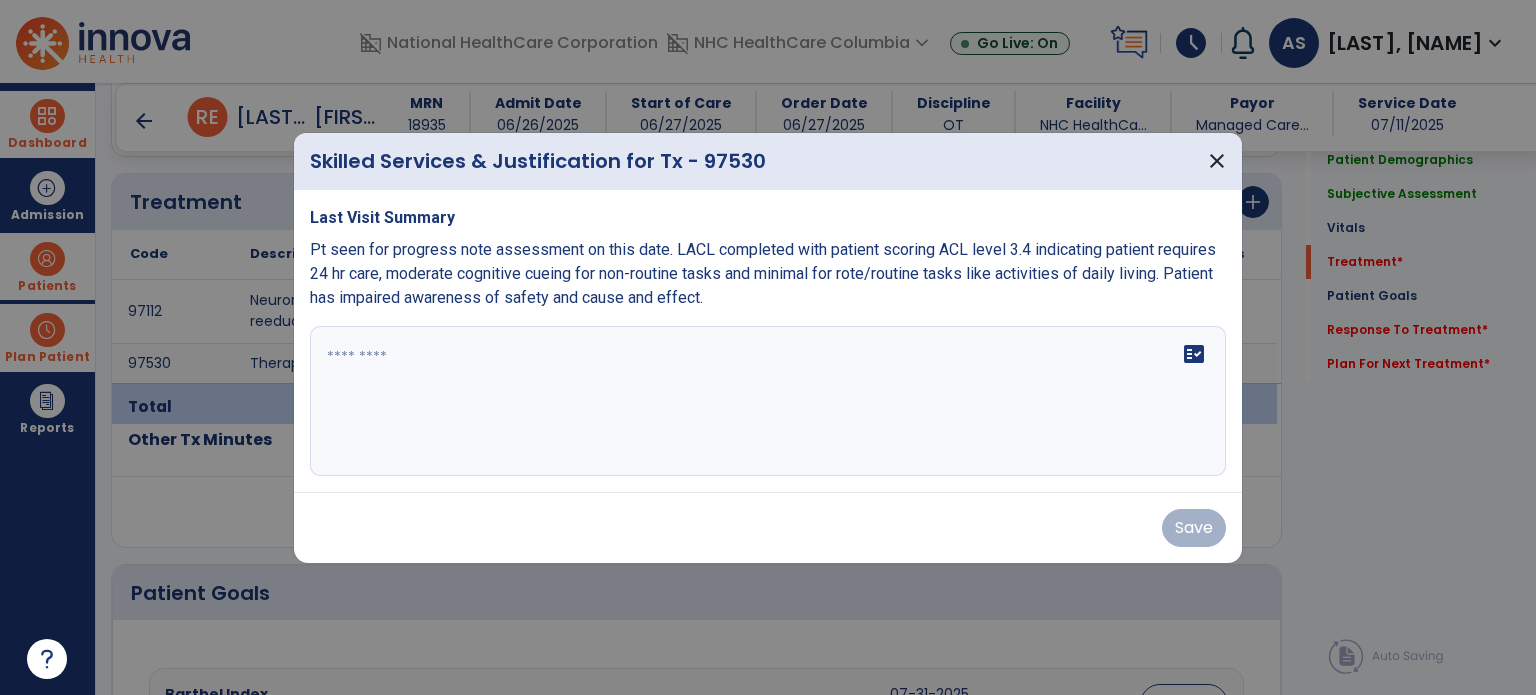 click on "fact_check" at bounding box center [768, 401] 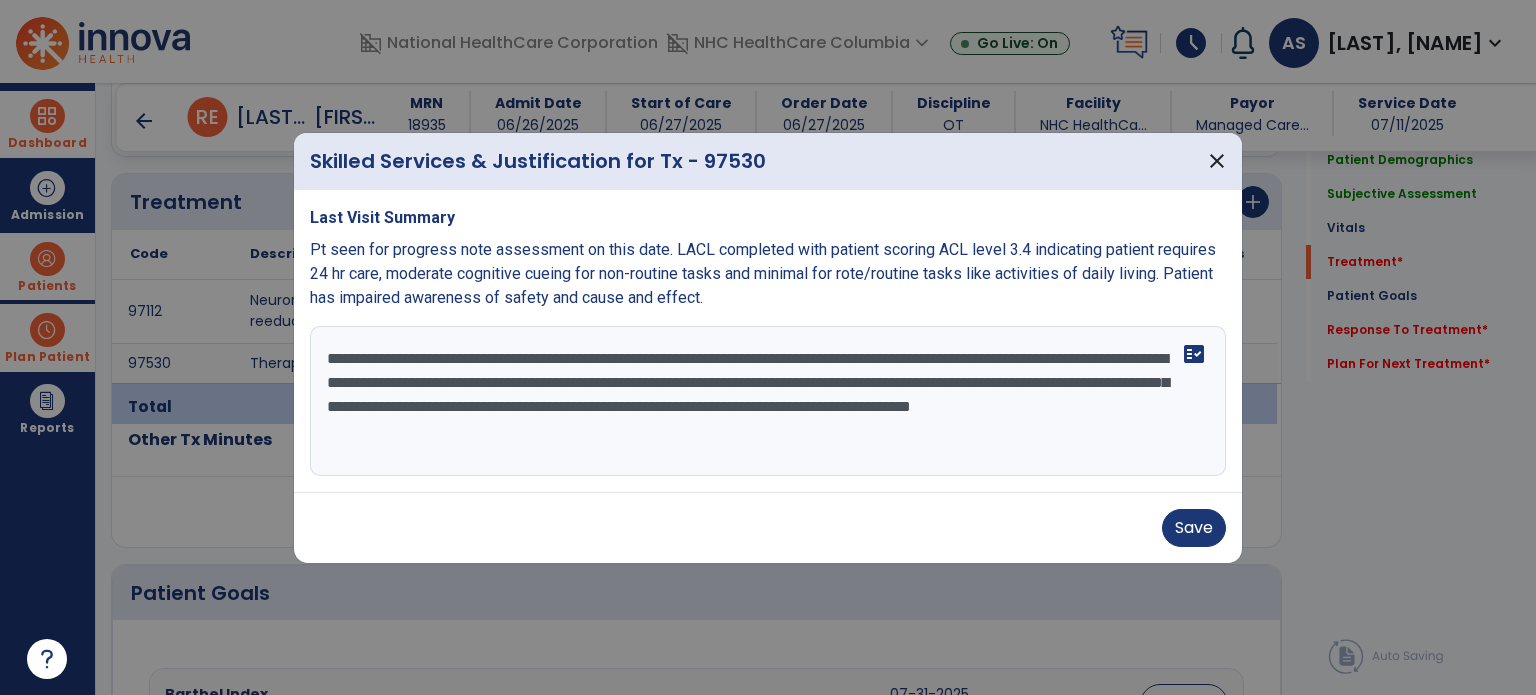type on "**********" 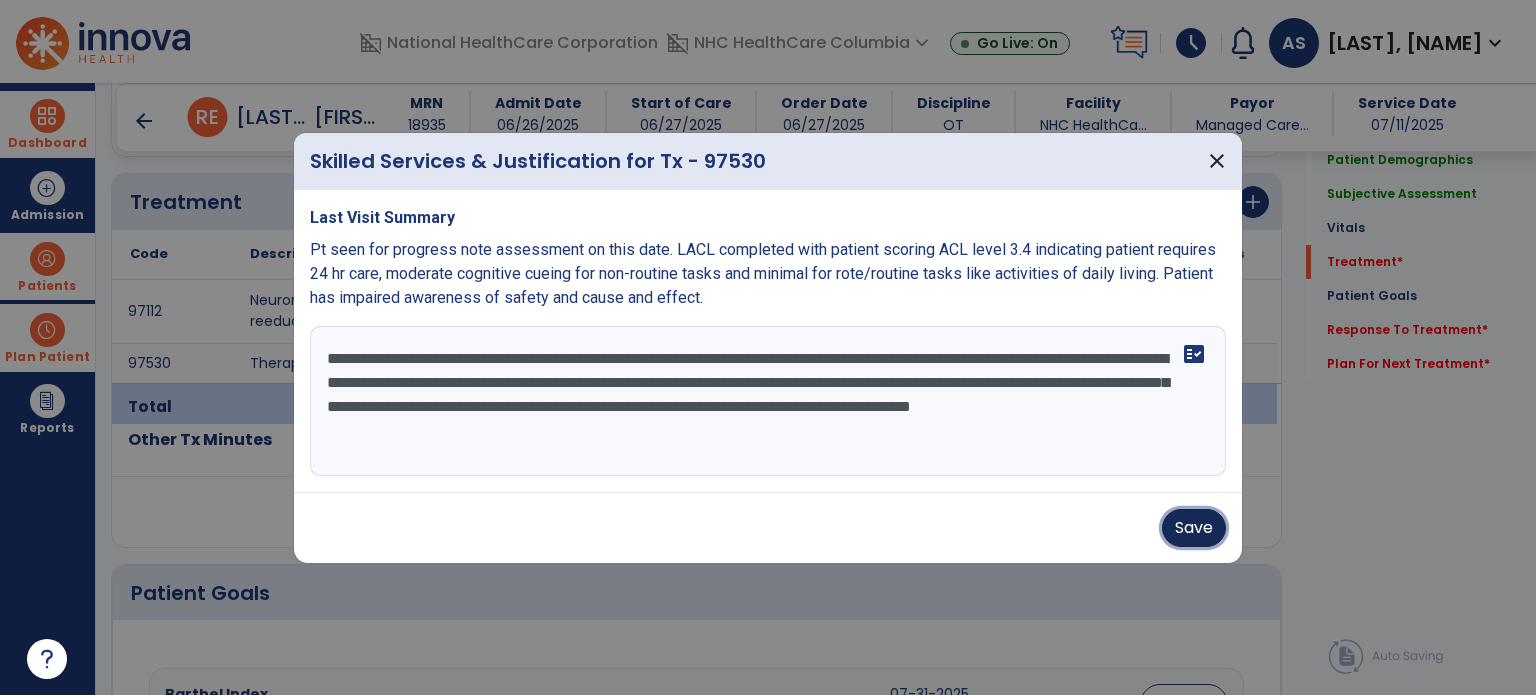 click on "Save" at bounding box center [1194, 528] 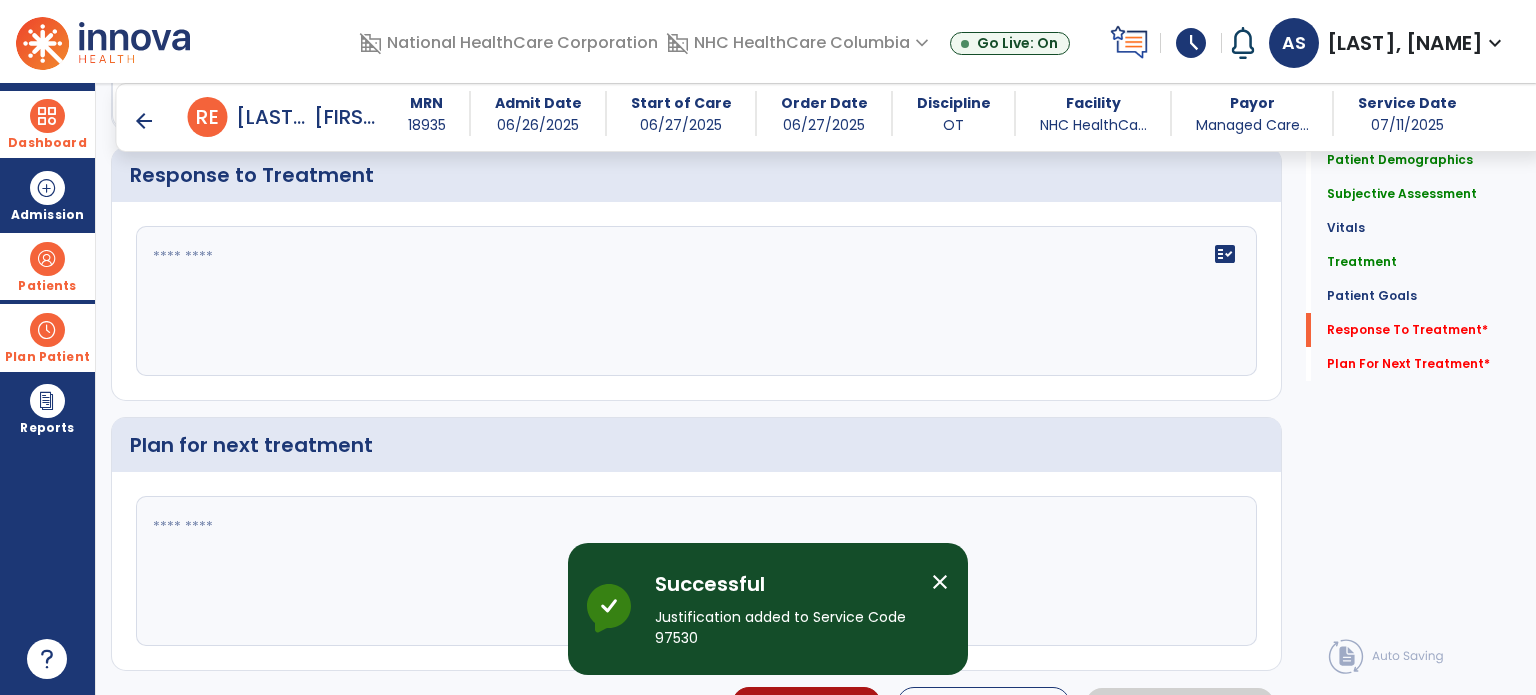 scroll, scrollTop: 2916, scrollLeft: 0, axis: vertical 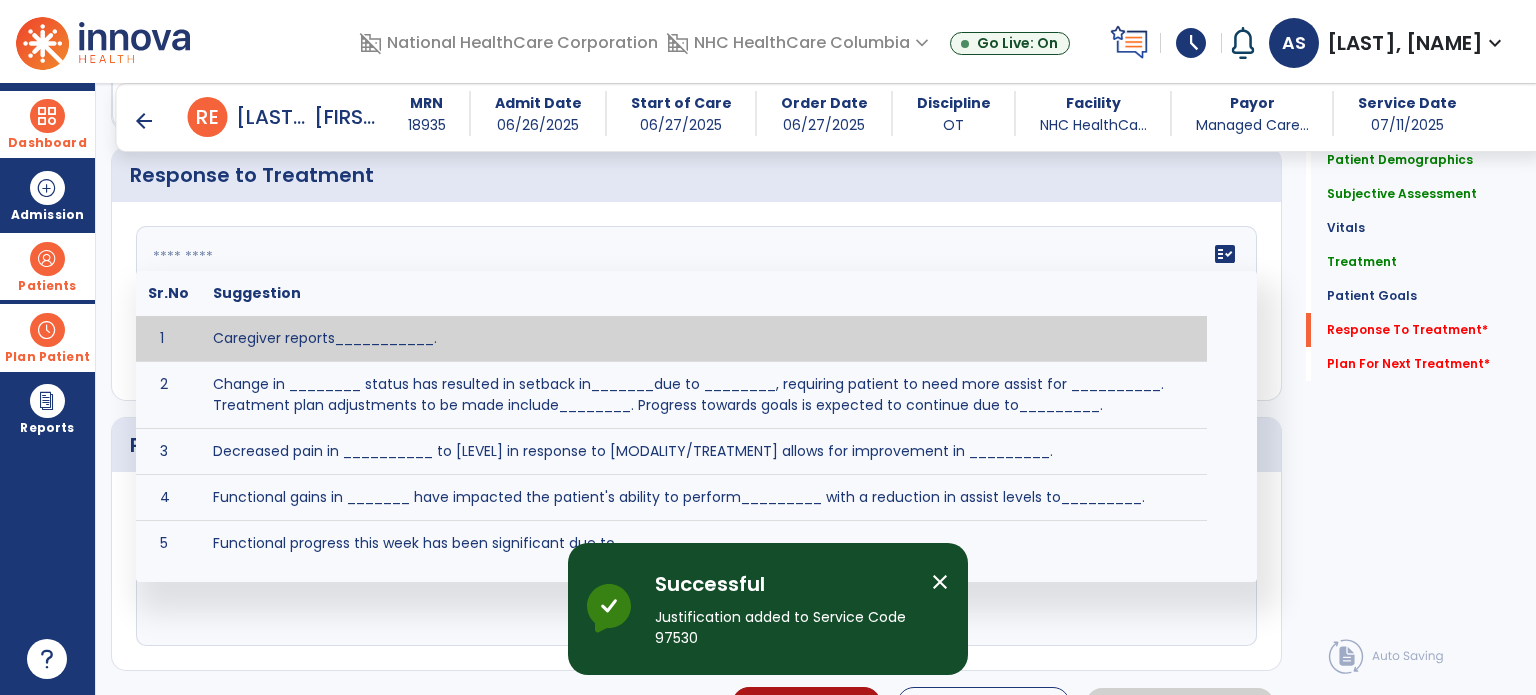 click on "fact_check  Sr.No Suggestion 1 Caregiver reports___________. 2 Change in ________ status has resulted in setback in_______due to ________, requiring patient to need more assist for __________.   Treatment plan adjustments to be made include________.  Progress towards goals is expected to continue due to_________. 3 Decreased pain in __________ to [LEVEL] in response to [MODALITY/TREATMENT] allows for improvement in _________. 4 Functional gains in _______ have impacted the patient's ability to perform_________ with a reduction in assist levels to_________. 5 Functional progress this week has been significant due to__________. 6 Gains in ________ have improved the patient's ability to perform ______with decreased levels of assist to___________. 7 Improvement in ________allows patient to tolerate higher levels of challenges in_________. 8 Pain in [AREA] has decreased to [LEVEL] in response to [TREATMENT/MODALITY], allowing fore ease in completing__________. 9 10 11 12 13 14 15 16 17 18 19 20 21" 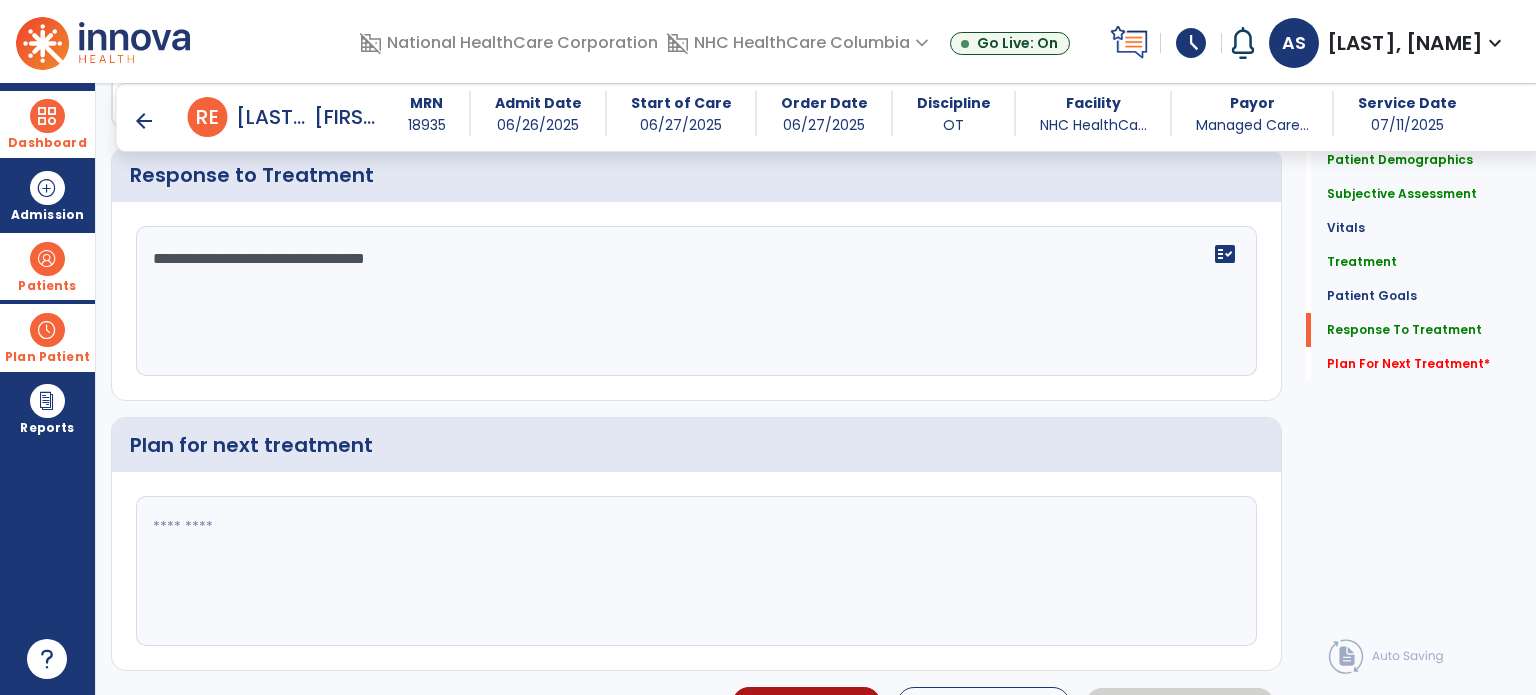 scroll, scrollTop: 2916, scrollLeft: 0, axis: vertical 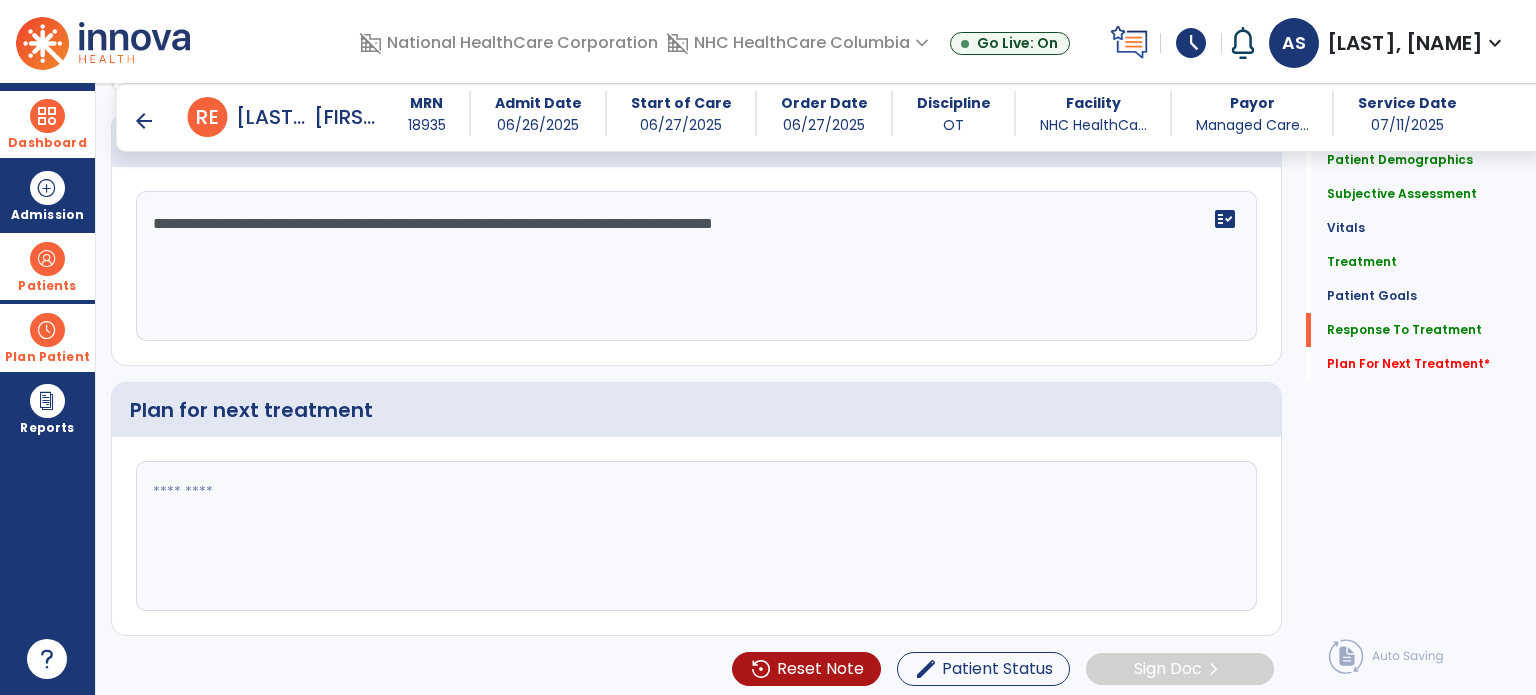 type on "**********" 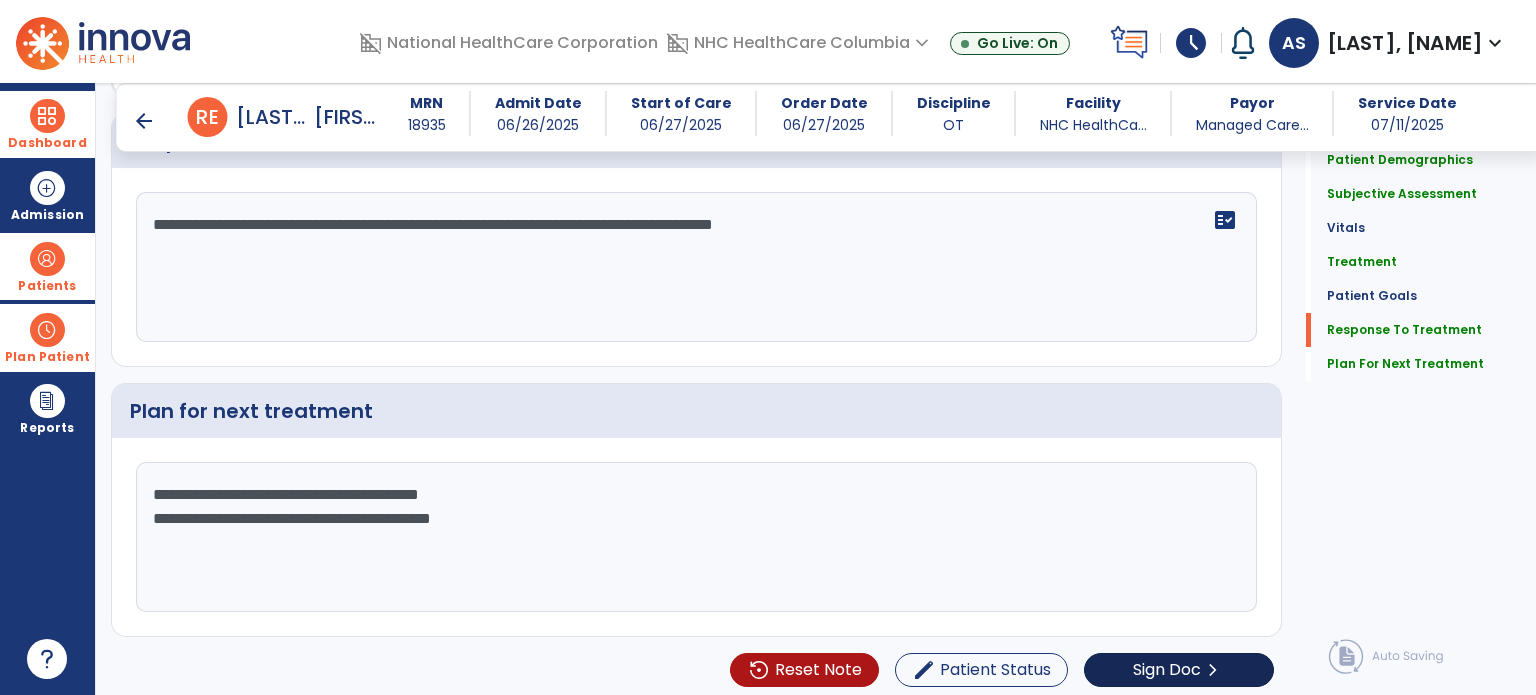 scroll, scrollTop: 2951, scrollLeft: 0, axis: vertical 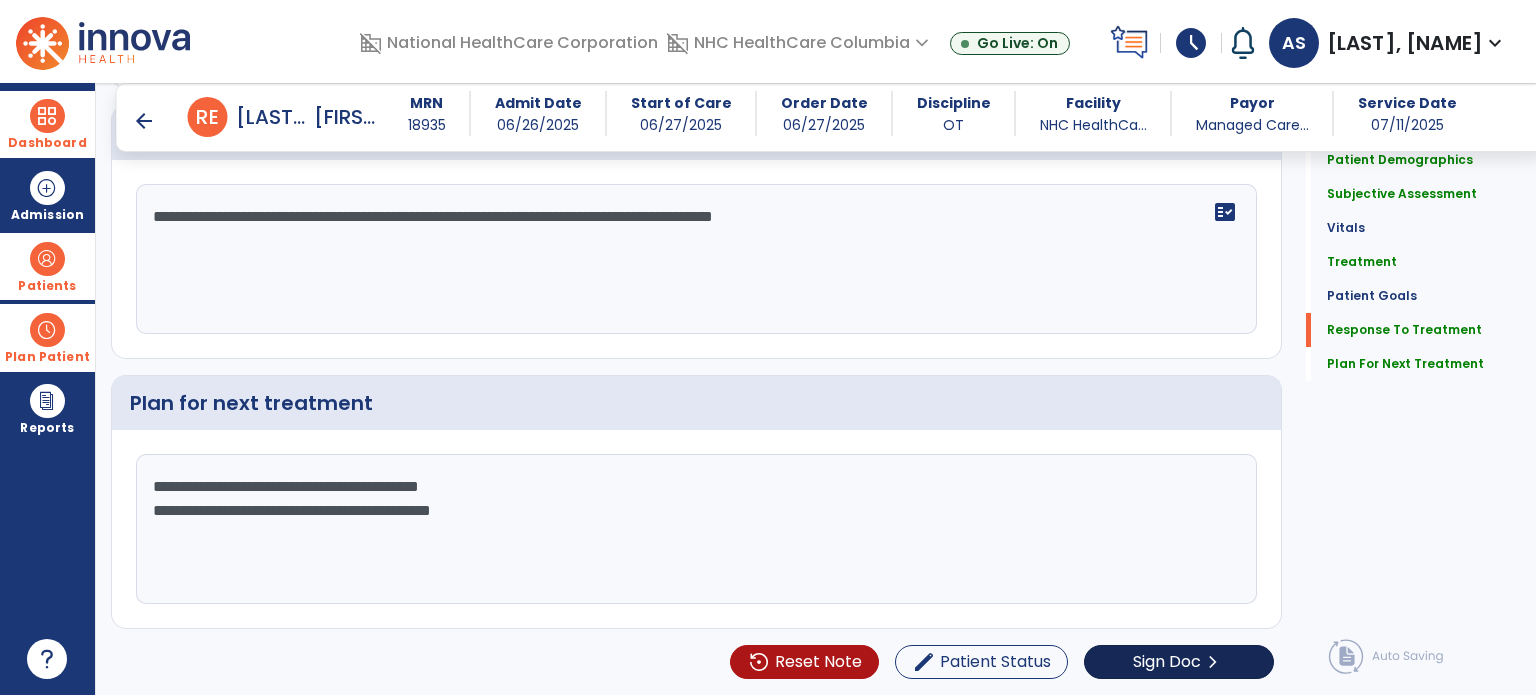type on "**********" 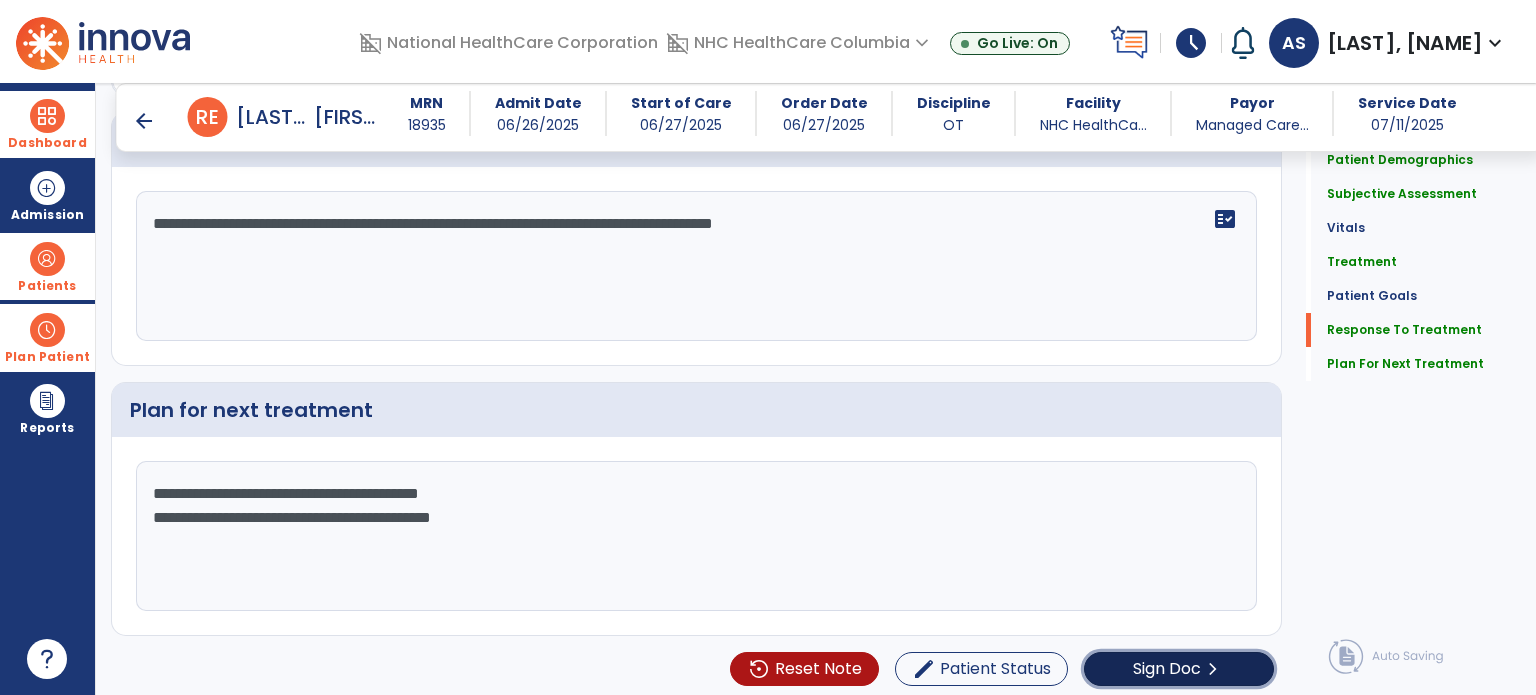 click on "Sign Doc" 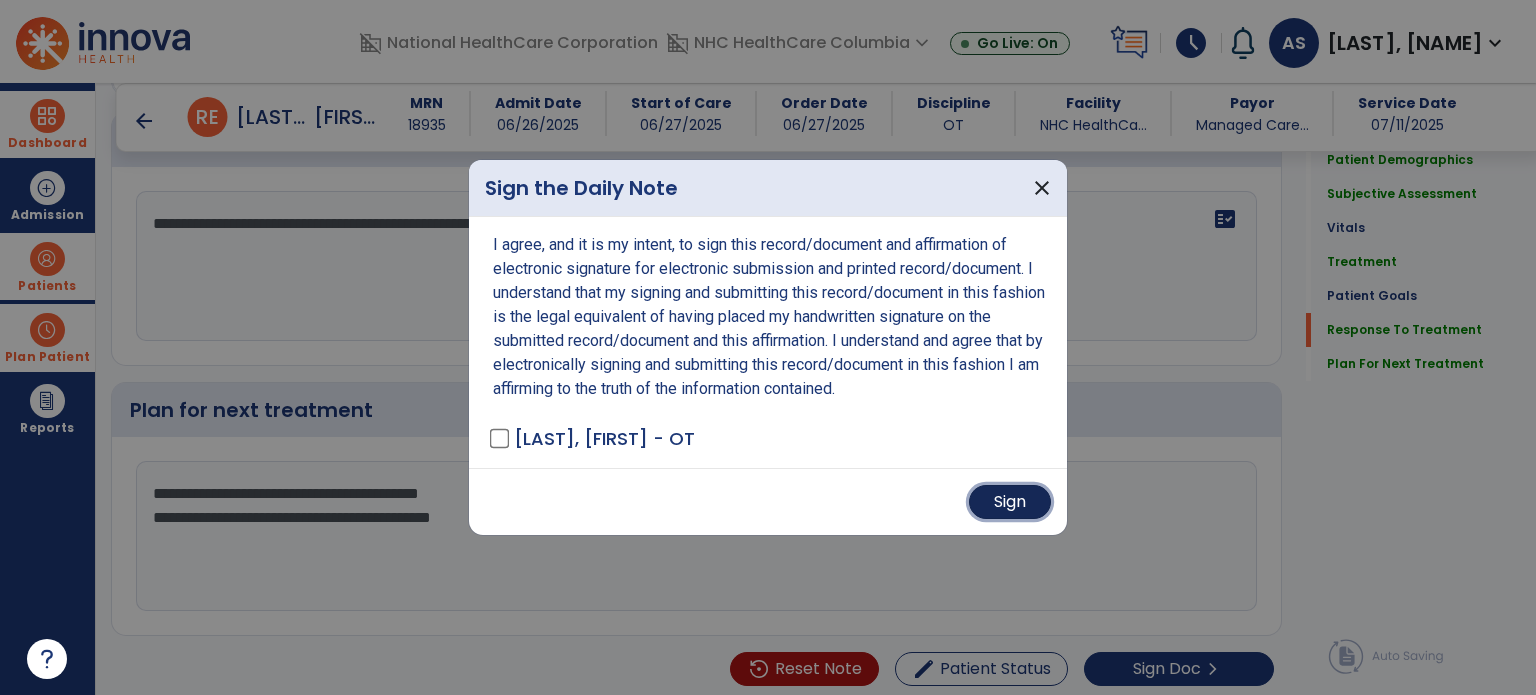 click on "Sign" at bounding box center (1010, 502) 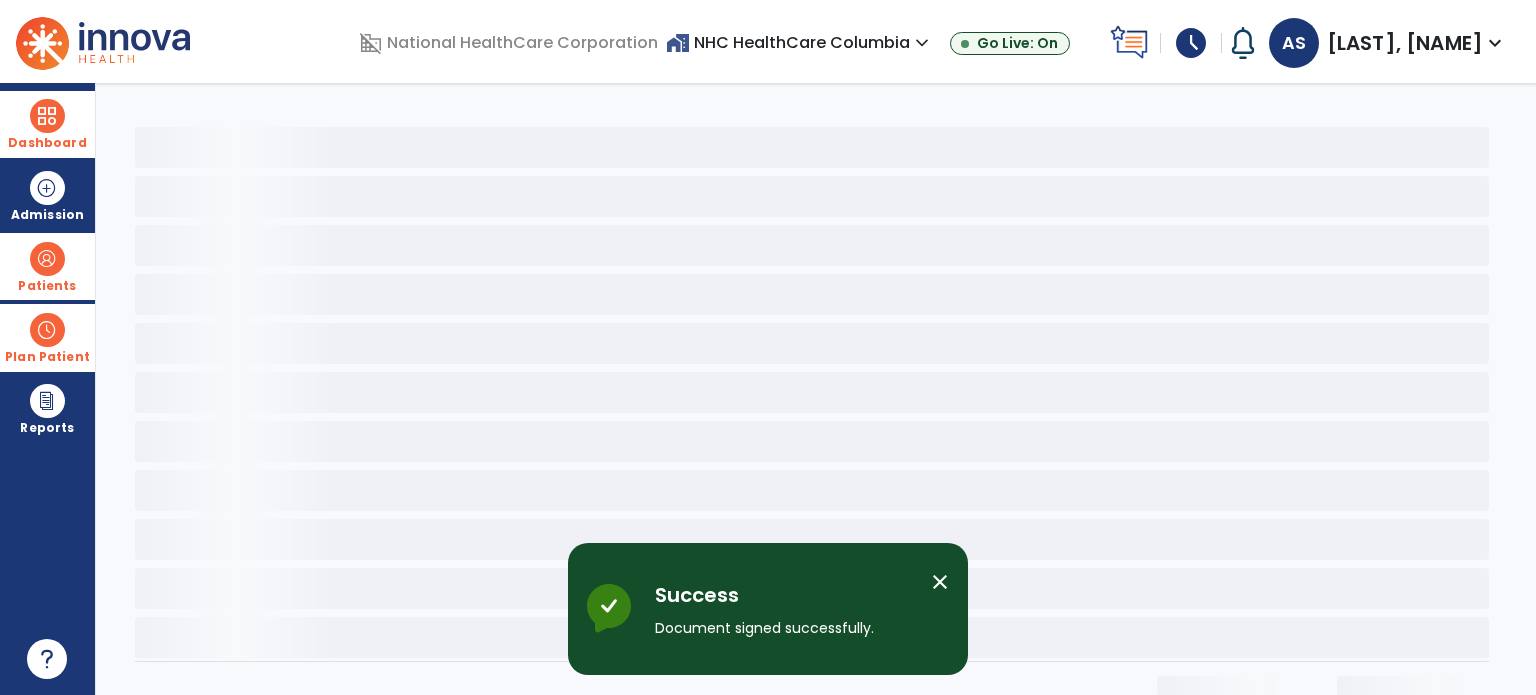 scroll, scrollTop: 0, scrollLeft: 0, axis: both 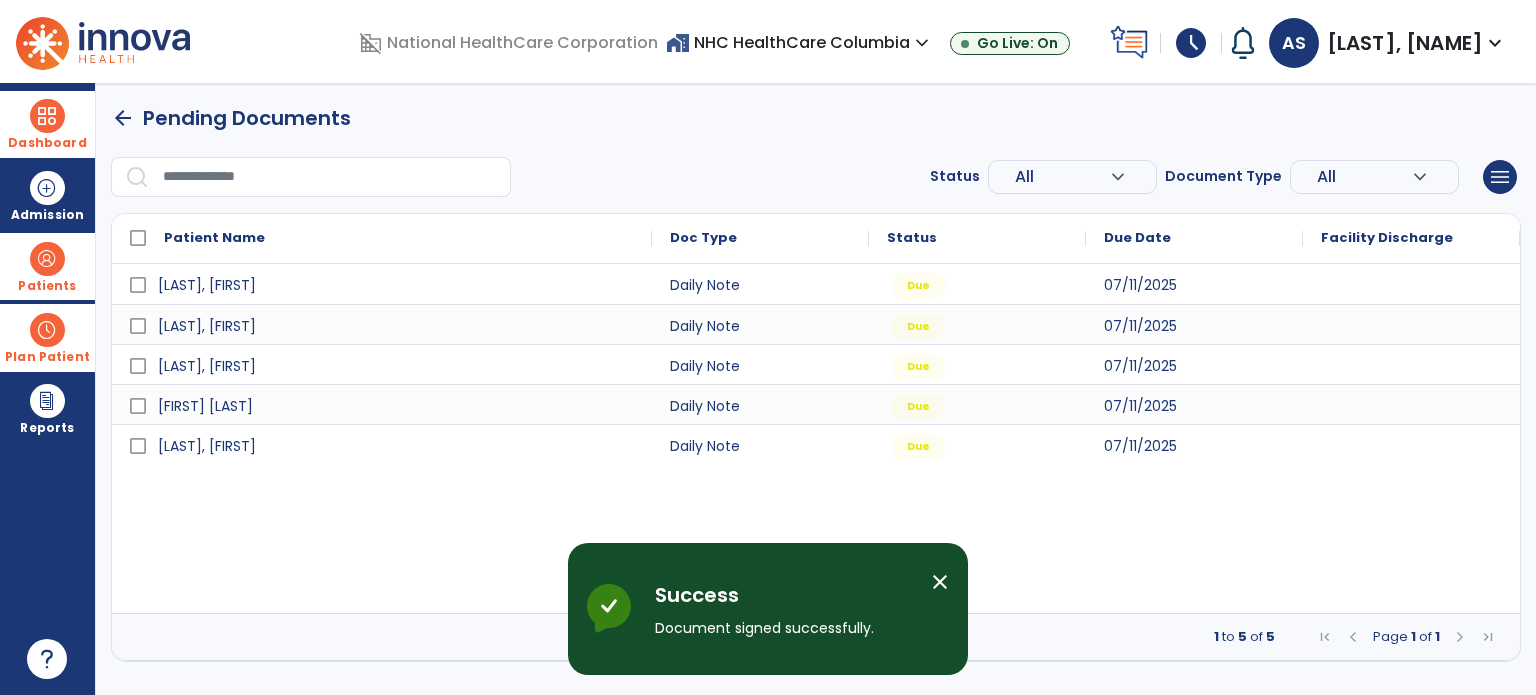 click at bounding box center [47, 259] 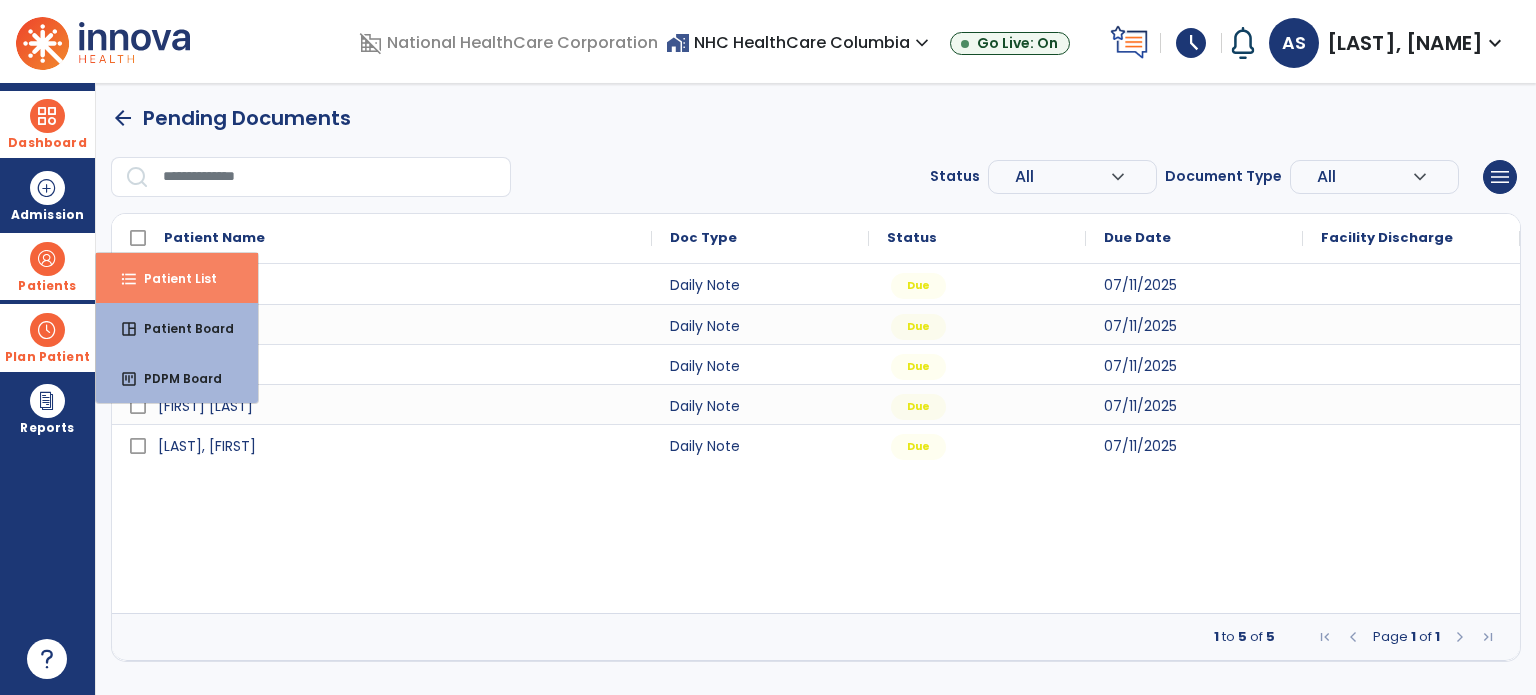 click on "format_list_bulleted  Patient List" at bounding box center (177, 278) 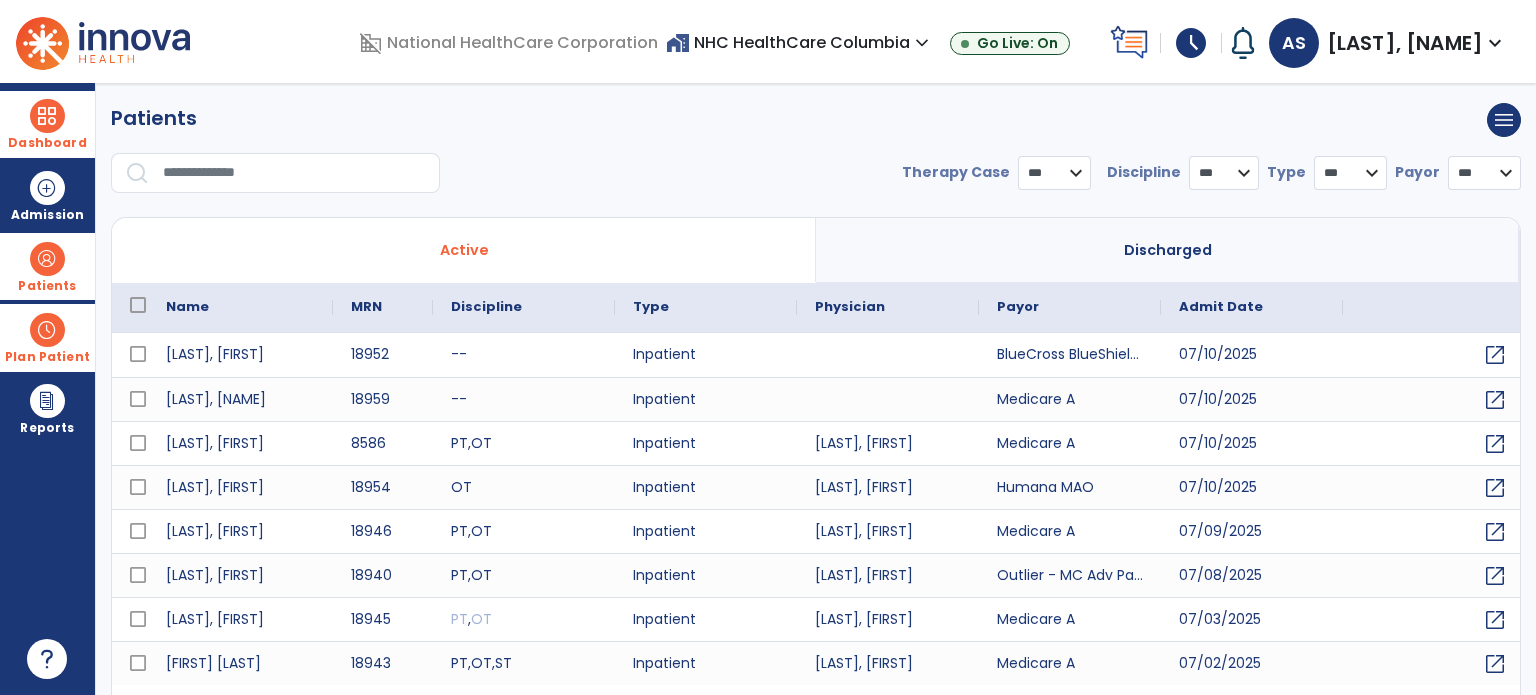 select on "***" 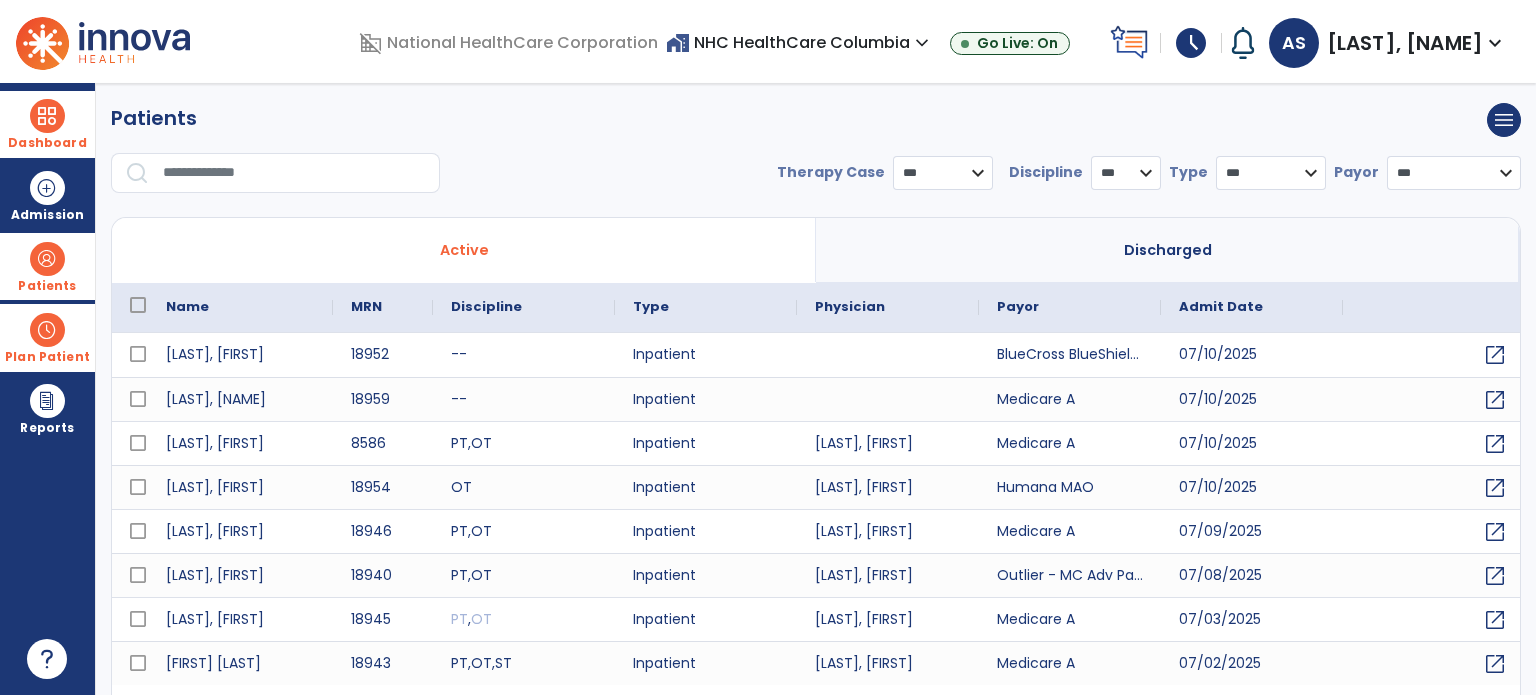 click at bounding box center [294, 173] 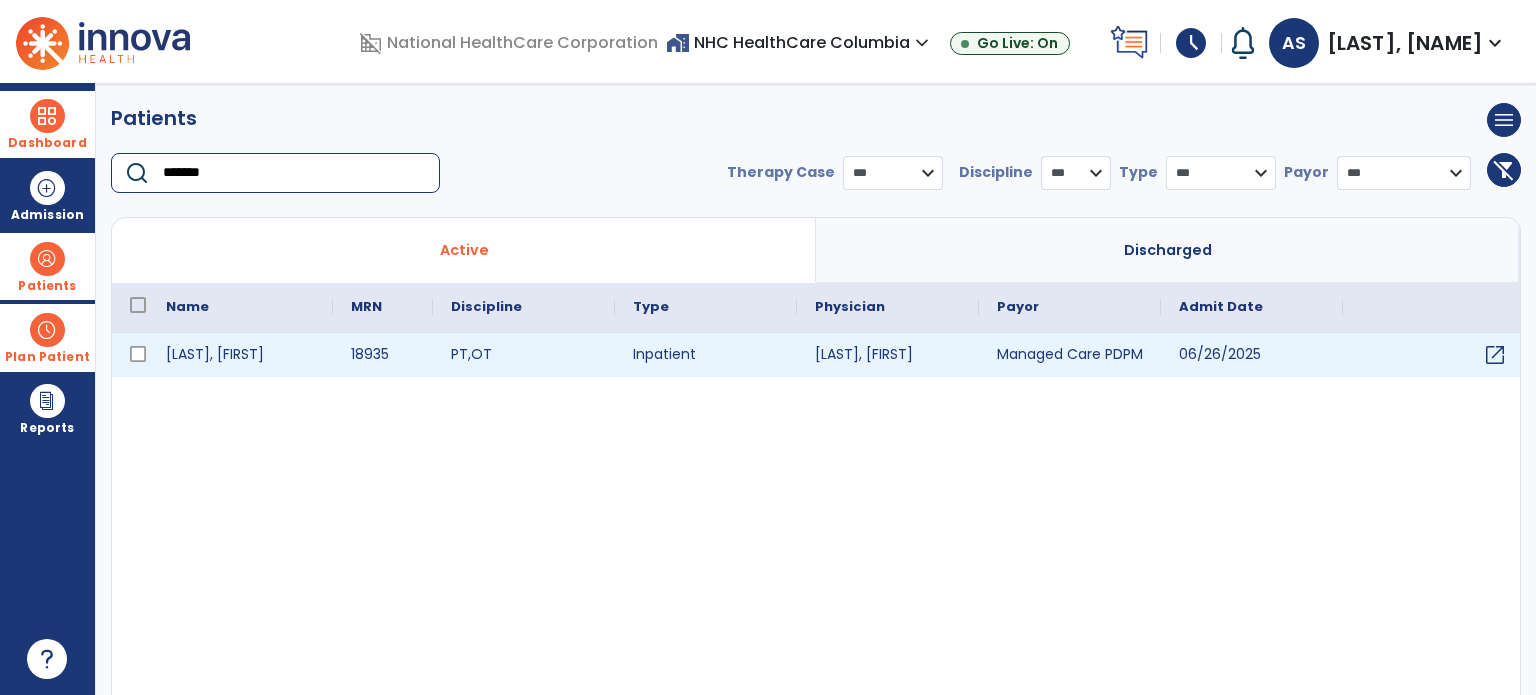 type on "*******" 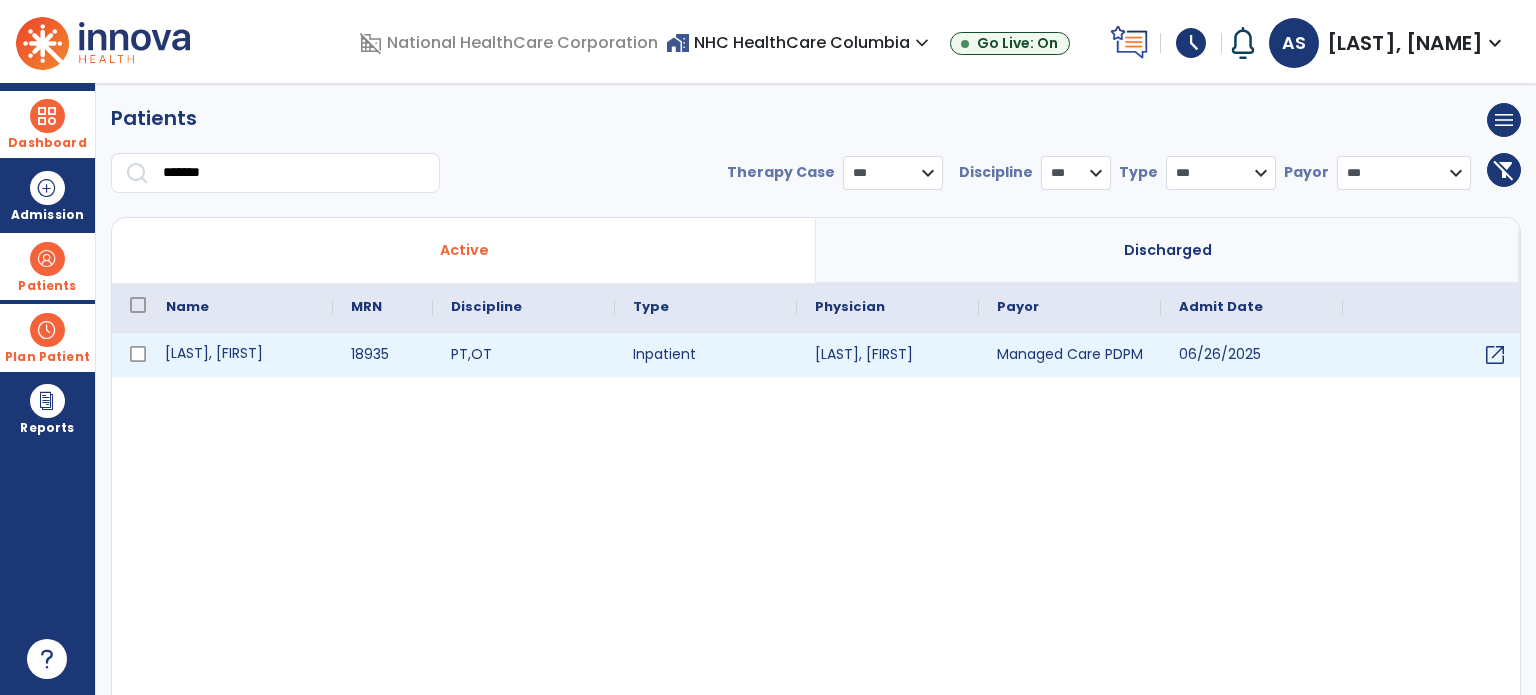 click on "[LAST], [FIRST]" at bounding box center (240, 355) 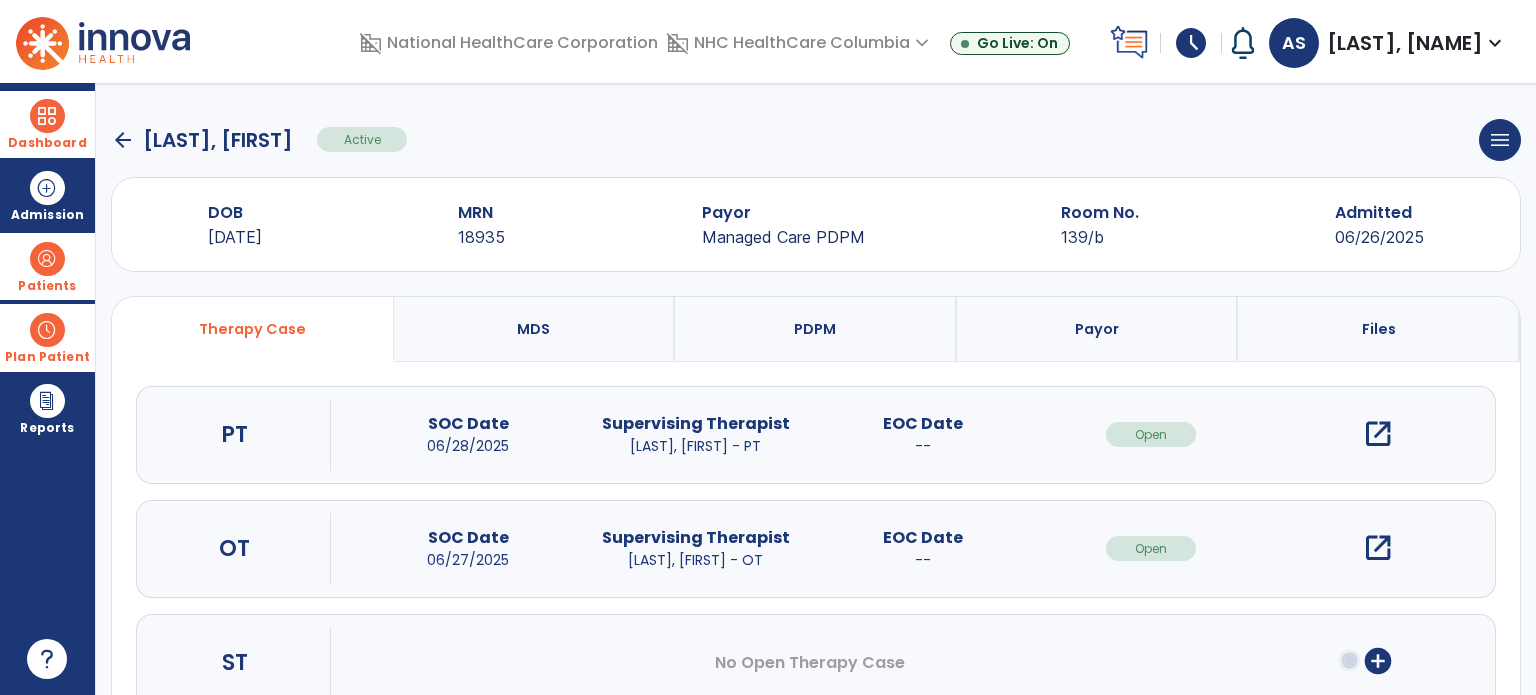 click on "open_in_new" at bounding box center [1378, 548] 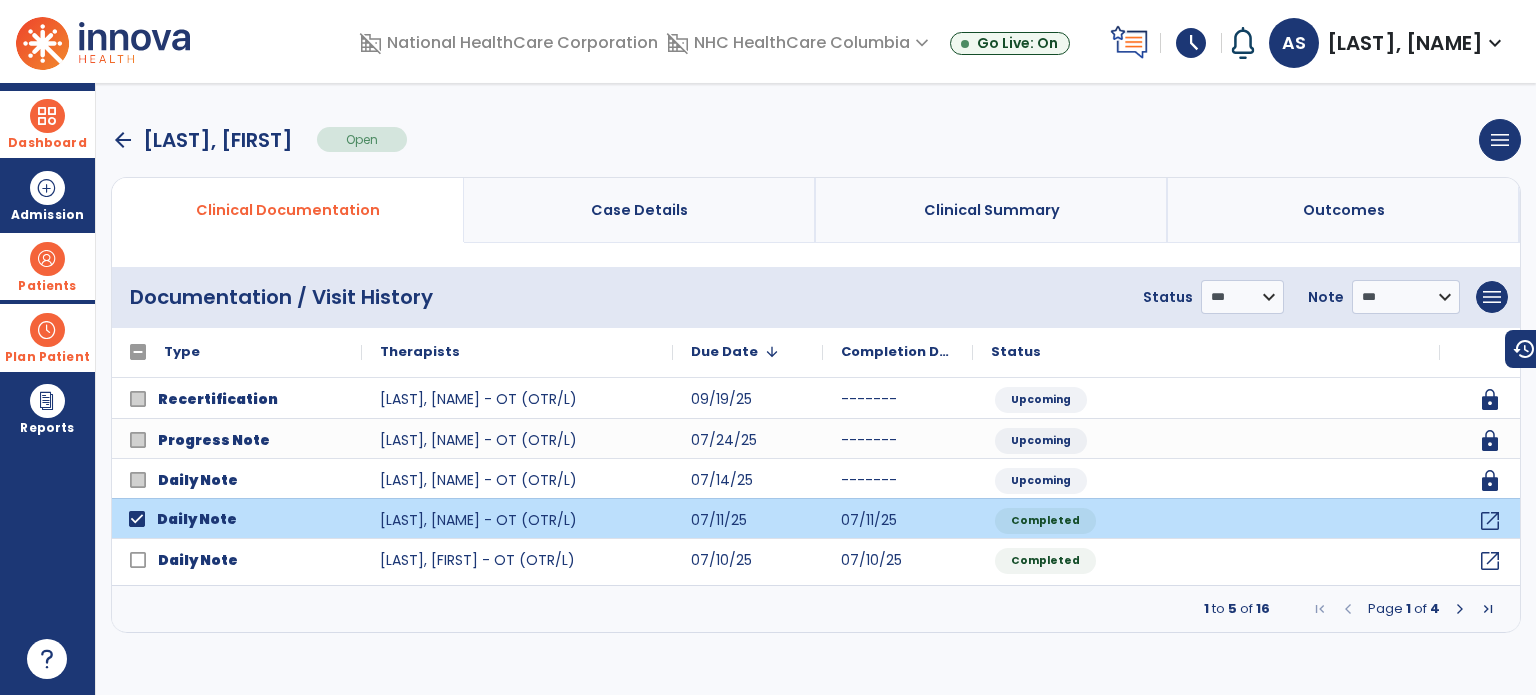 click on "**********" at bounding box center (1321, 297) 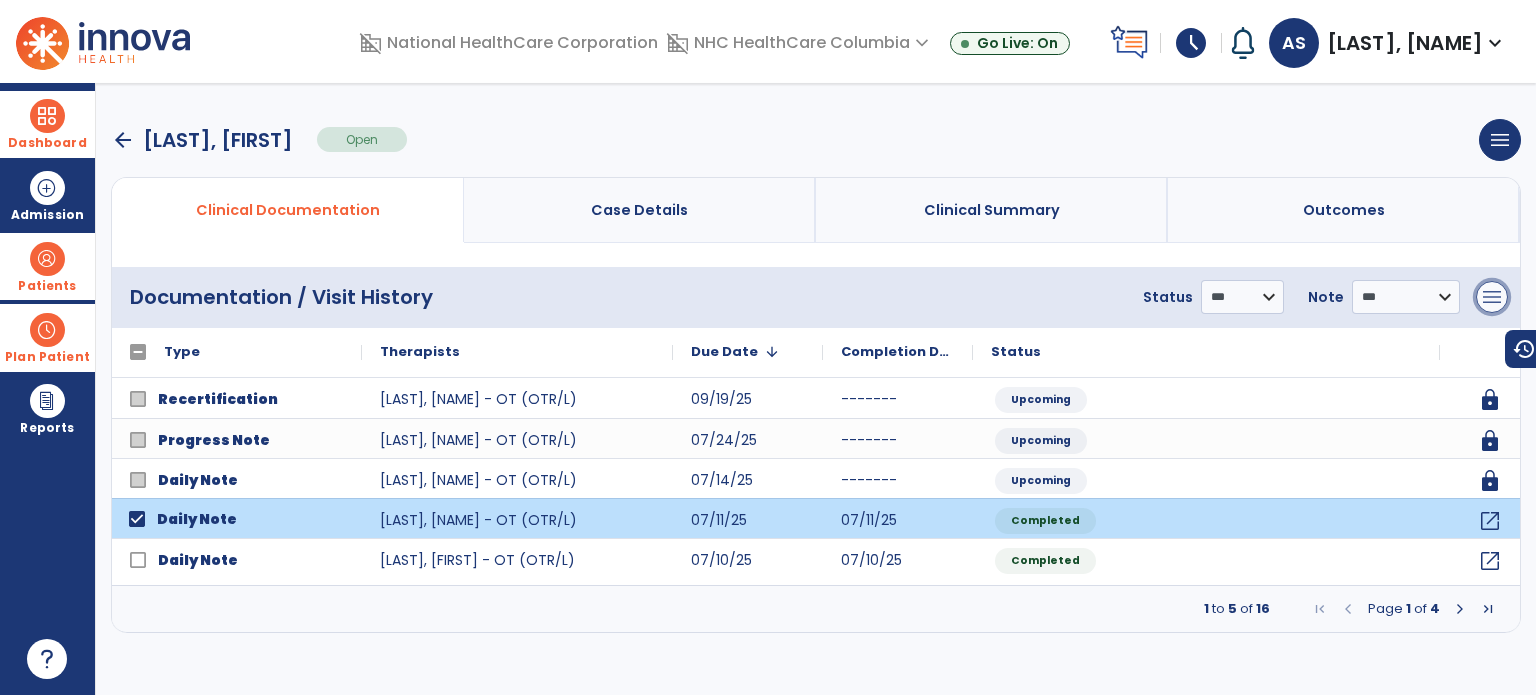 click on "menu" at bounding box center [1492, 297] 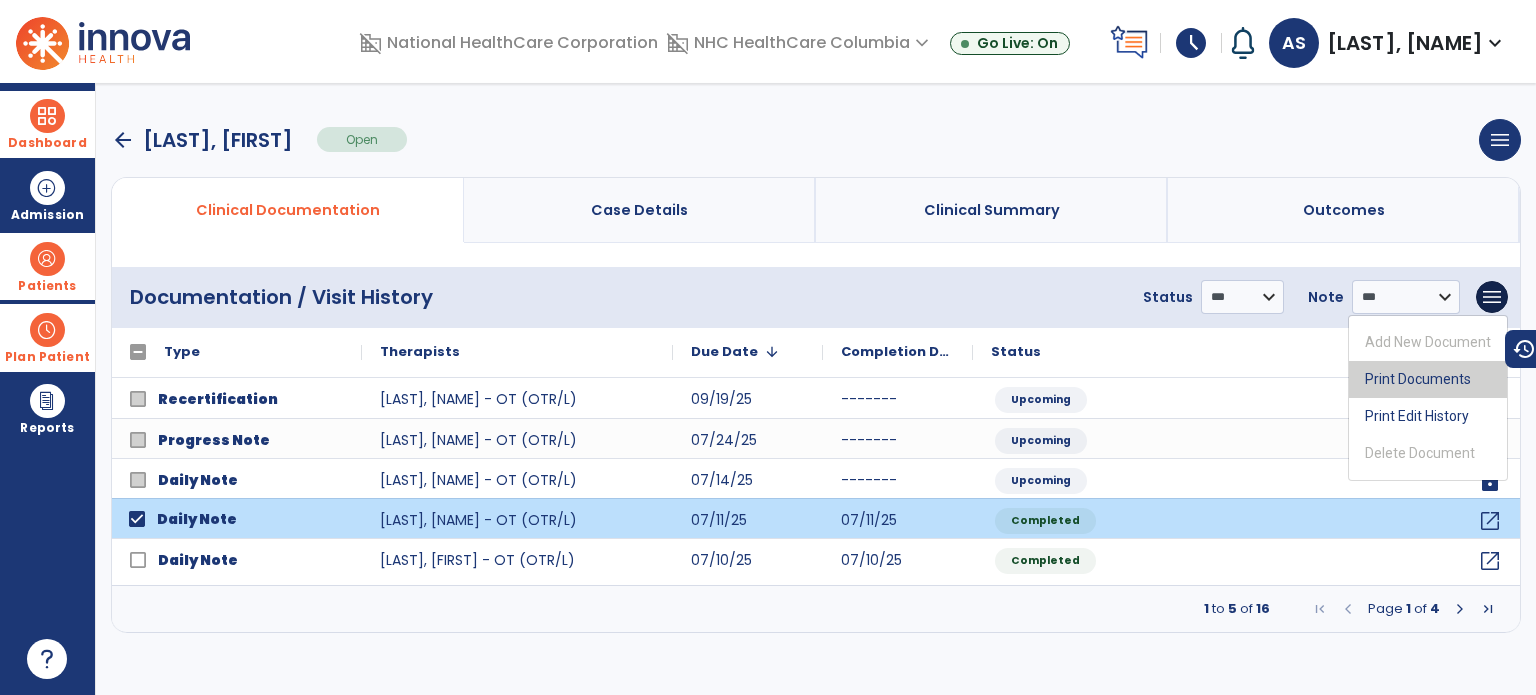 click on "Print Documents" at bounding box center [1428, 379] 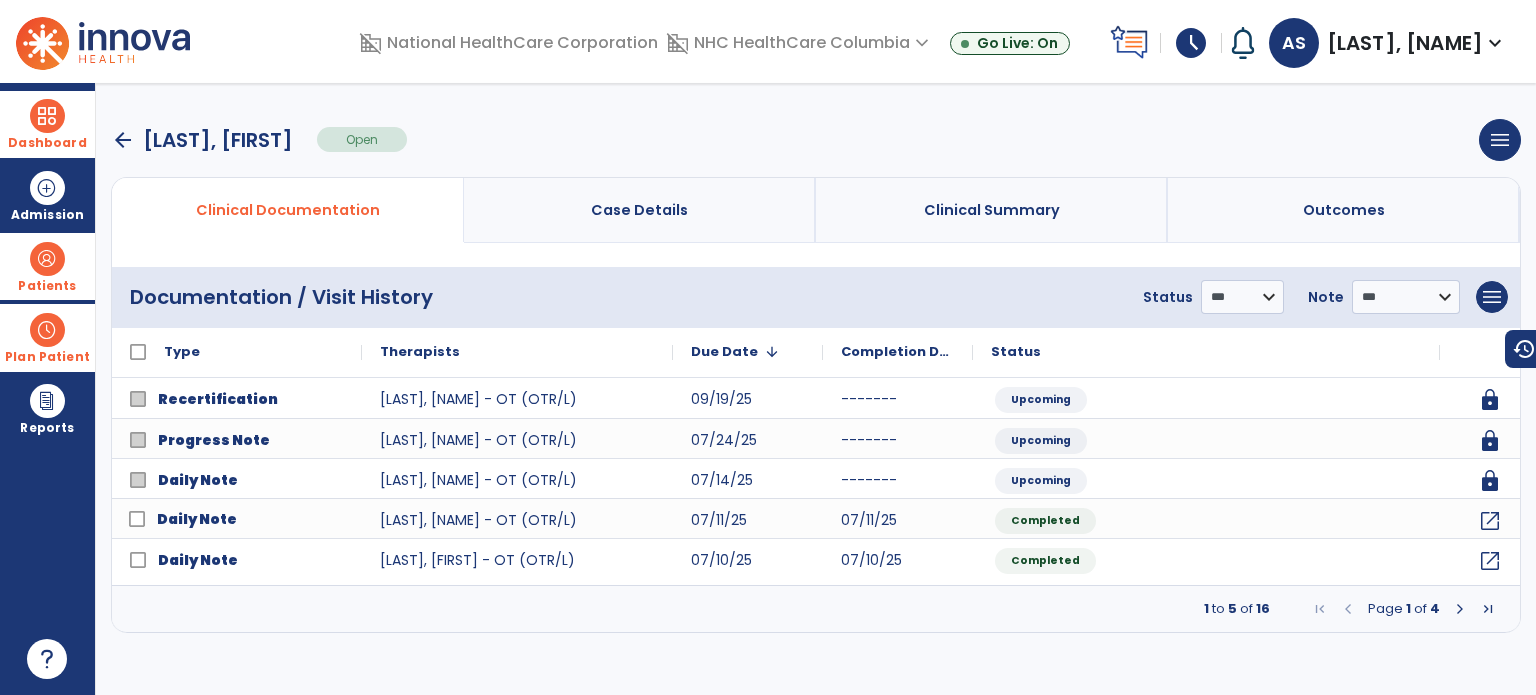 click on "Dashboard" at bounding box center [47, 143] 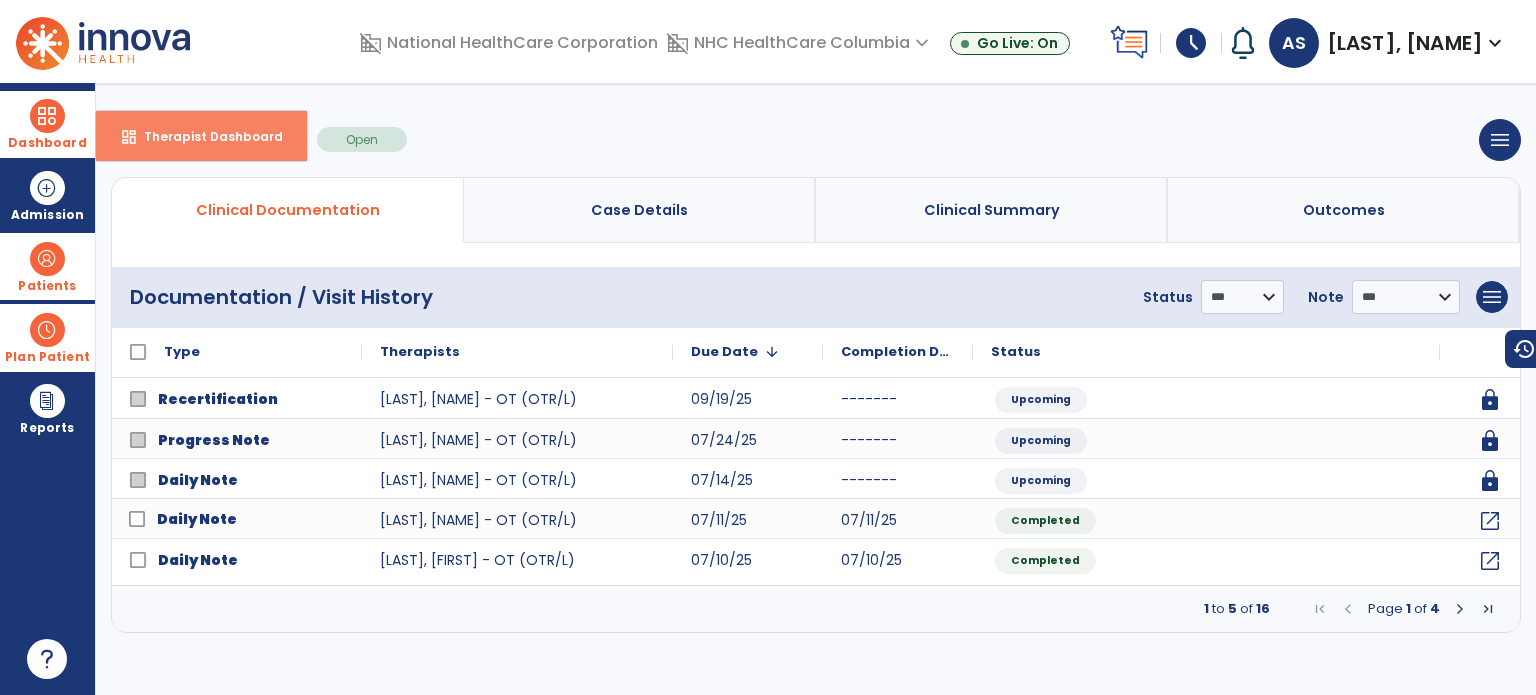 click on "Therapist Dashboard" at bounding box center (205, 136) 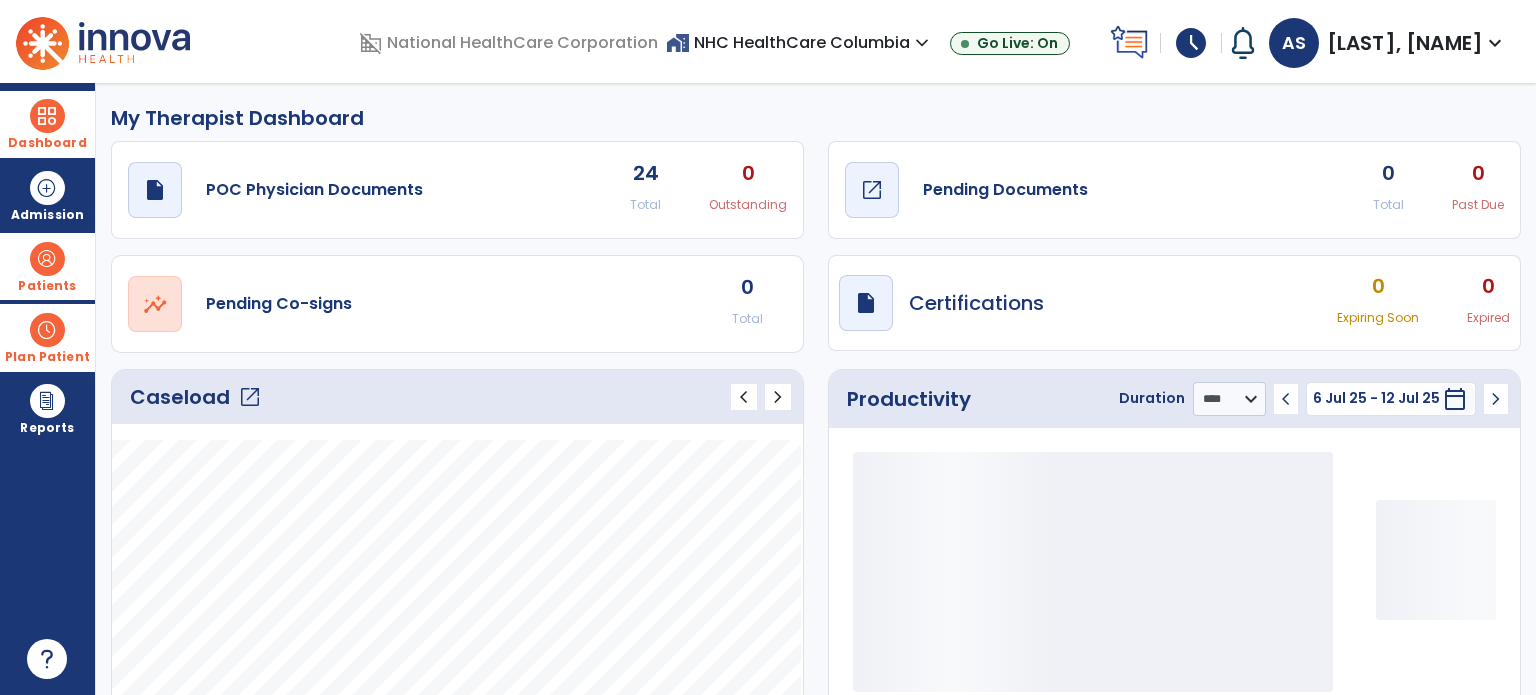 click on "draft   open_in_new  Pending Documents" 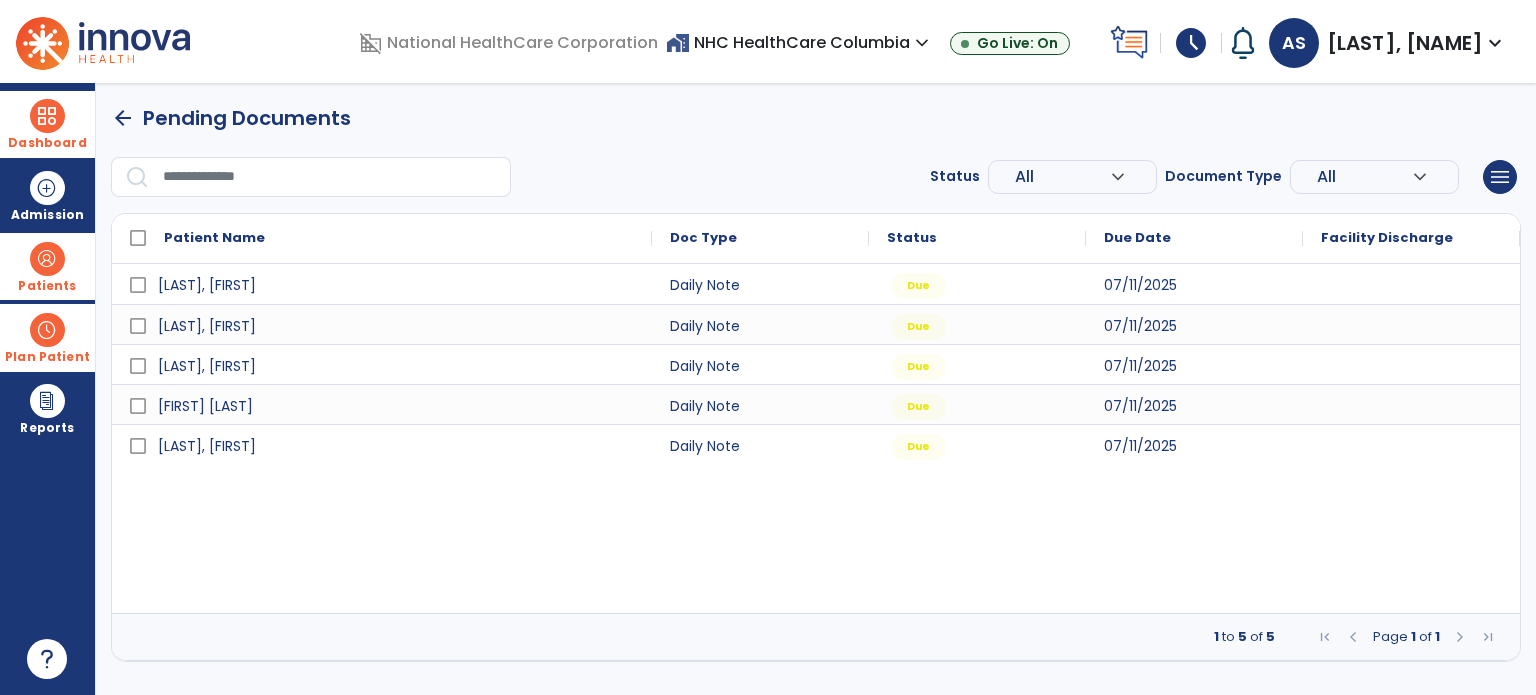 click on "Dashboard" at bounding box center [47, 124] 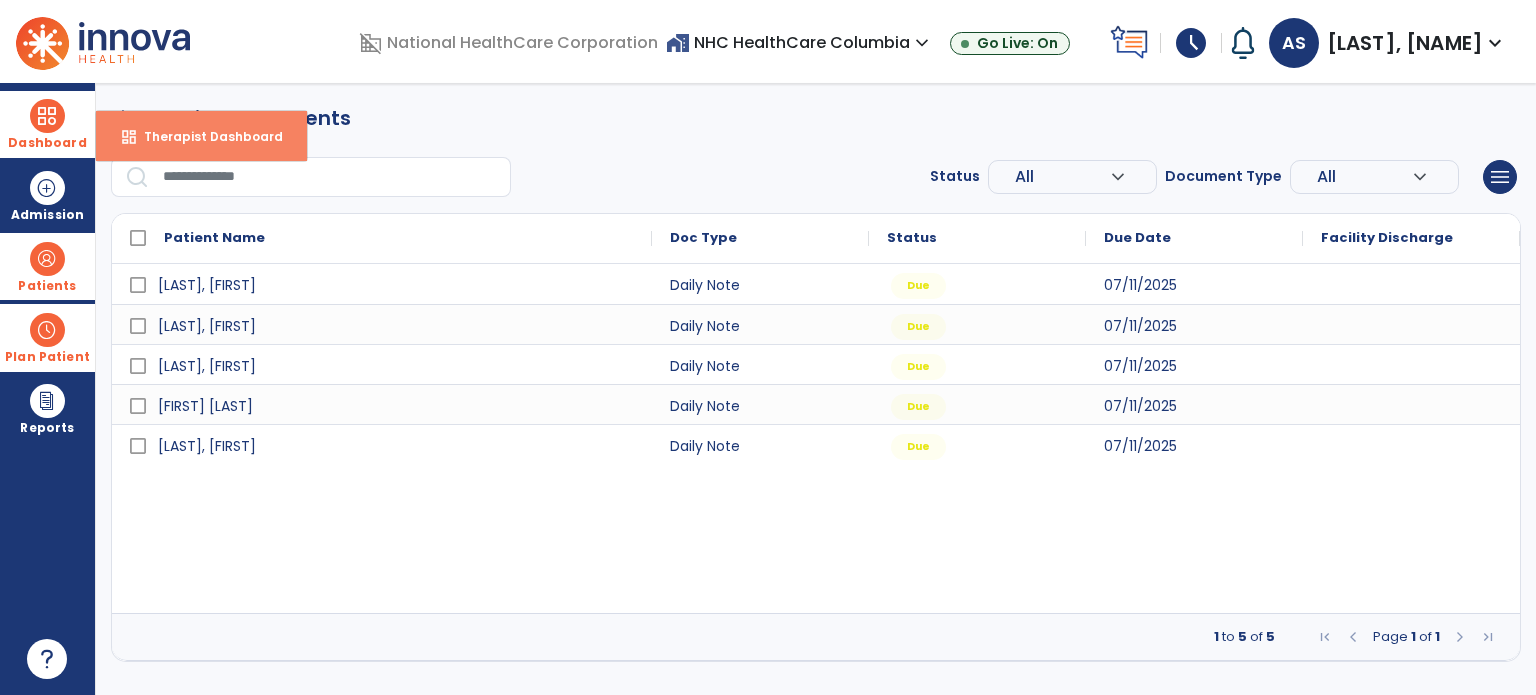 click on "dashboard" at bounding box center [129, 137] 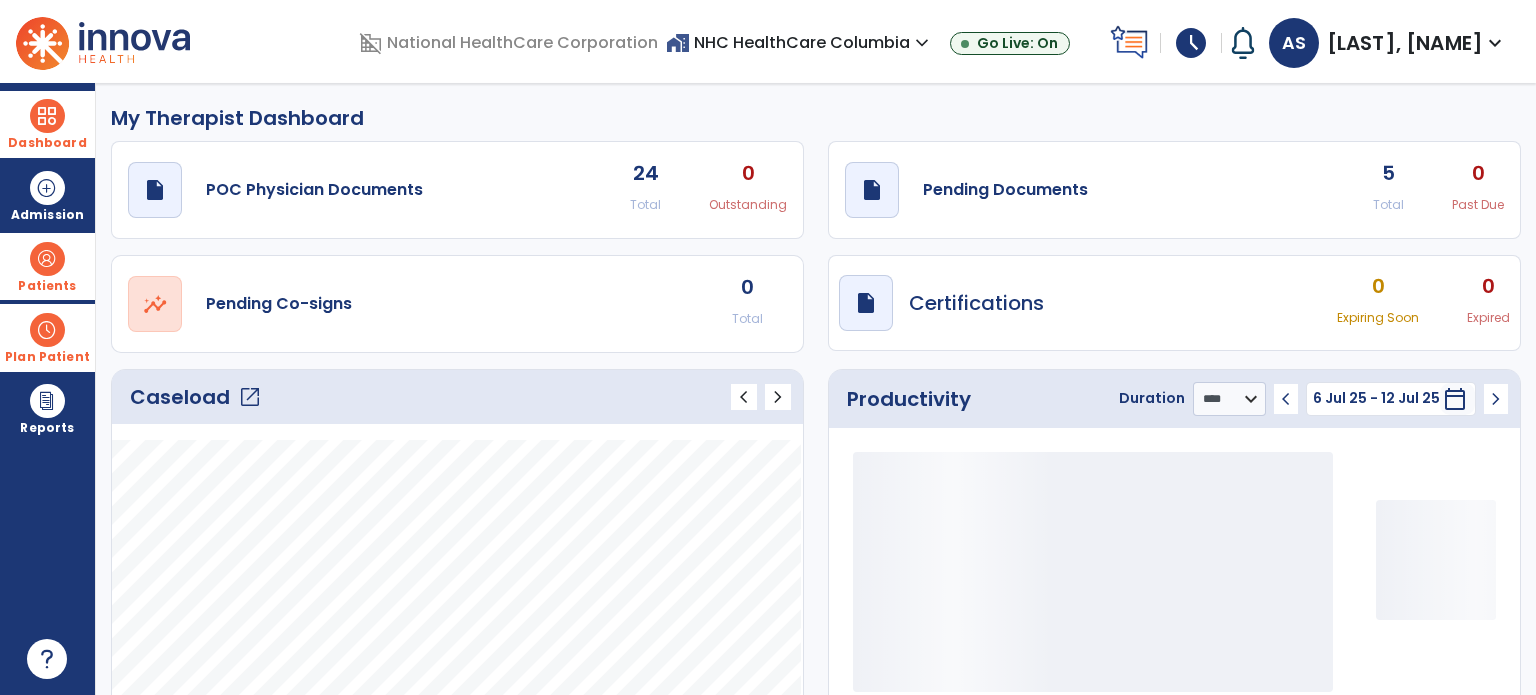 click at bounding box center [47, 259] 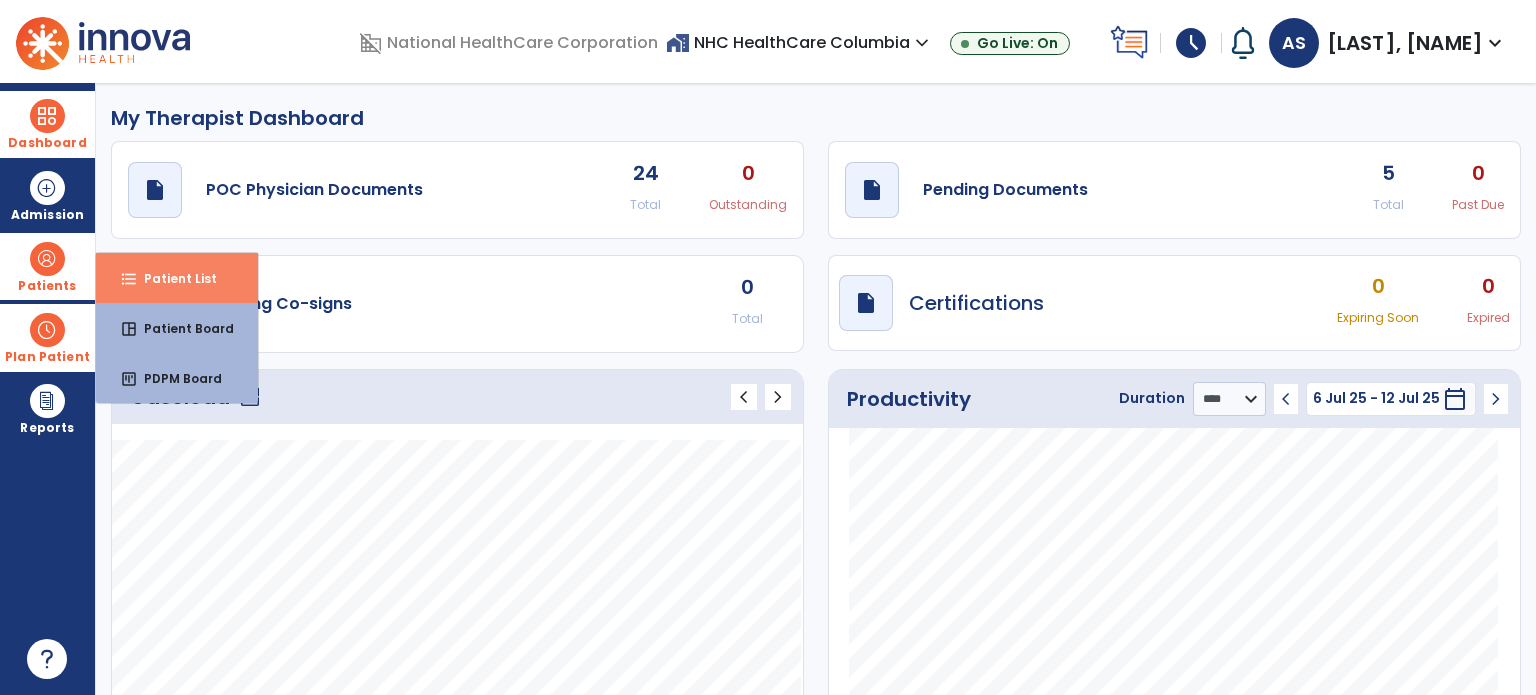 click on "Patient List" at bounding box center (172, 278) 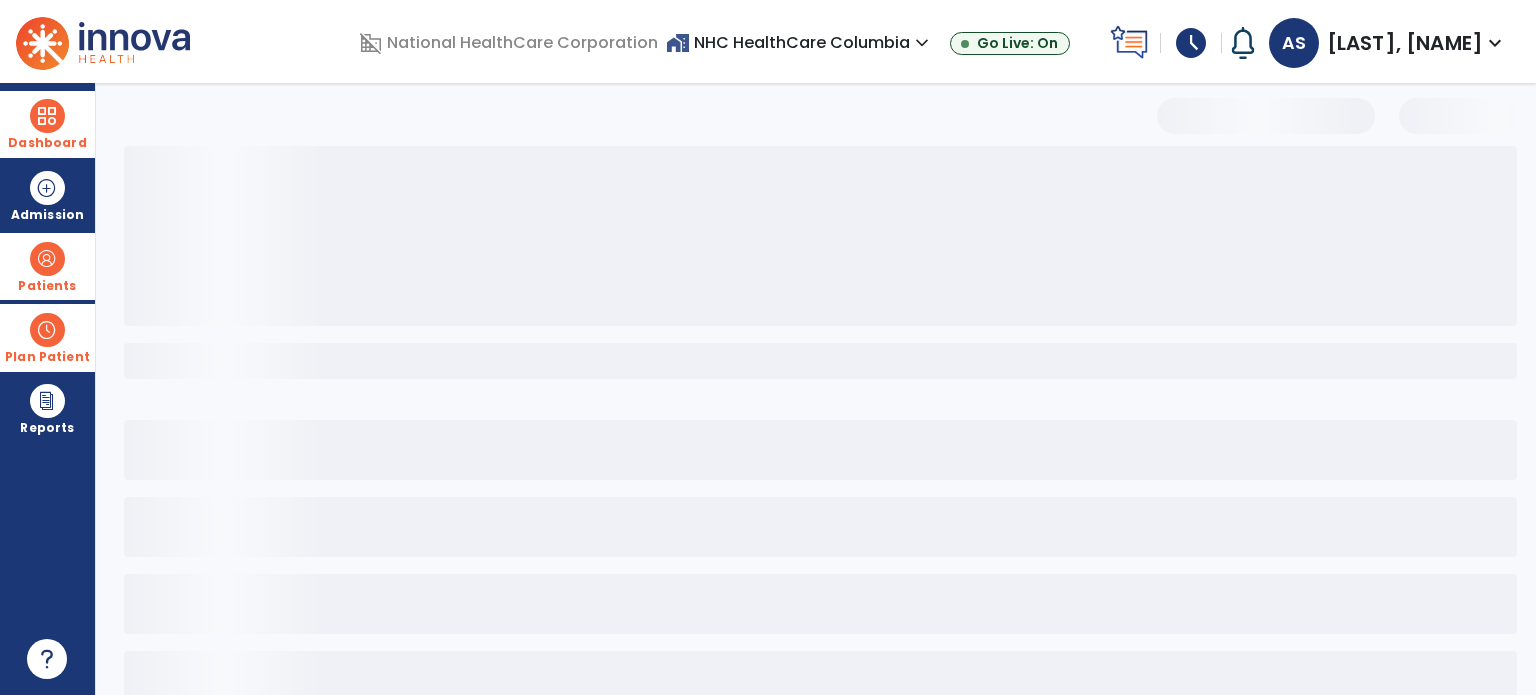 select on "***" 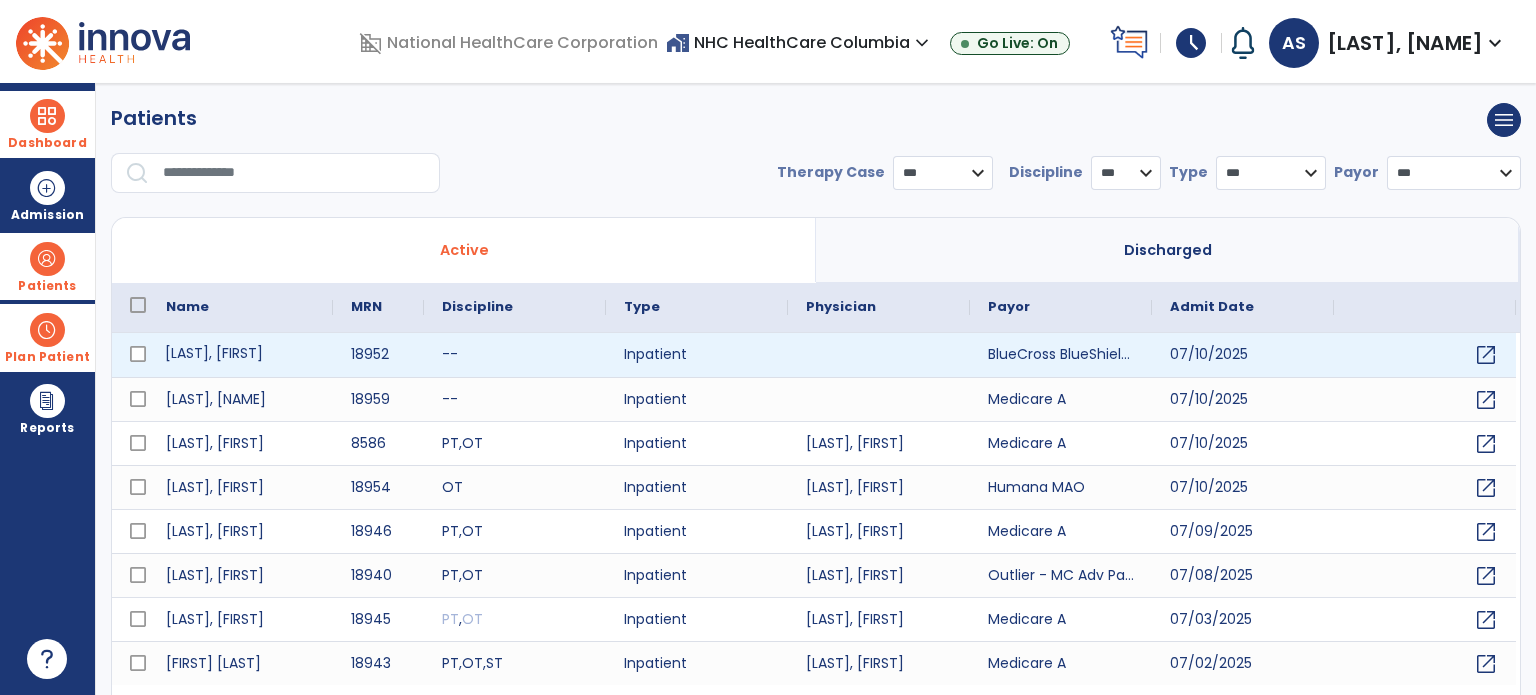 click on "[LAST], [FIRST]" at bounding box center (240, 355) 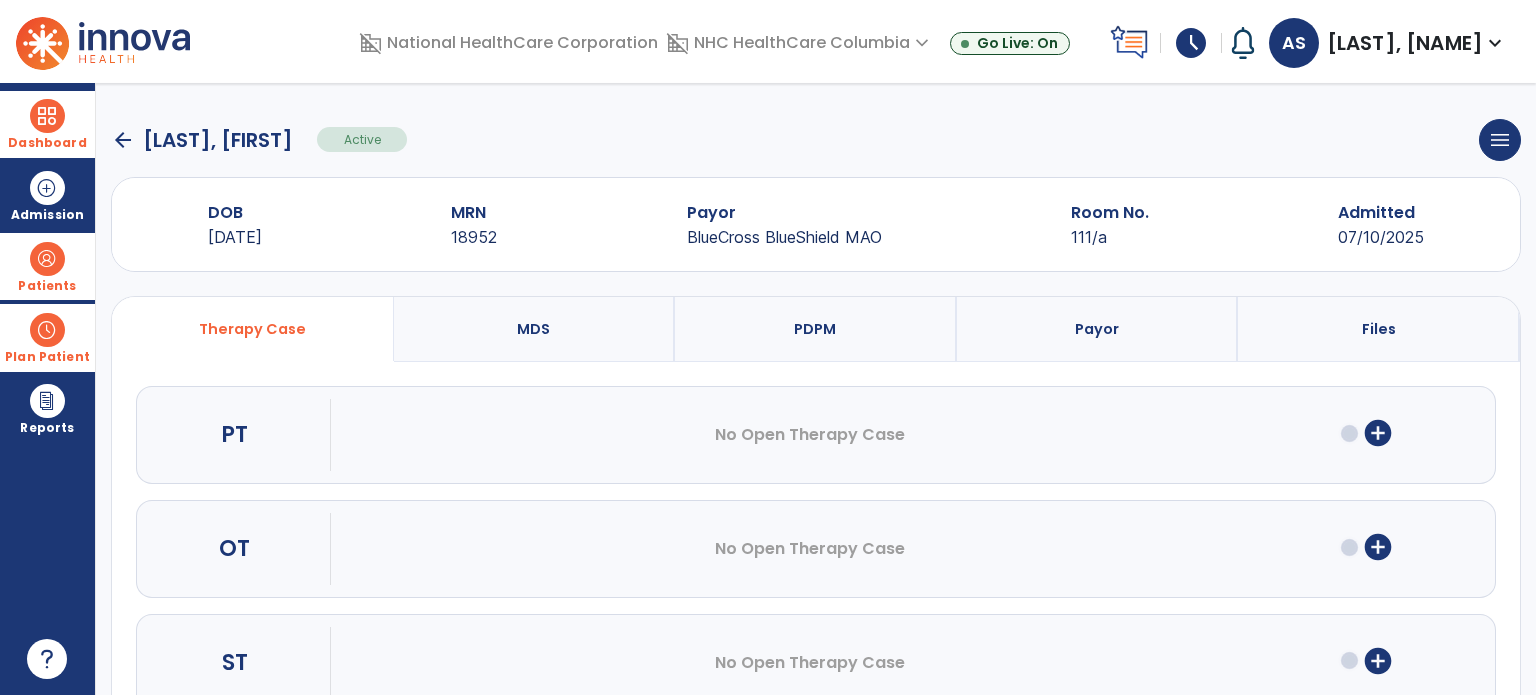 click on "add_circle" at bounding box center [1378, 547] 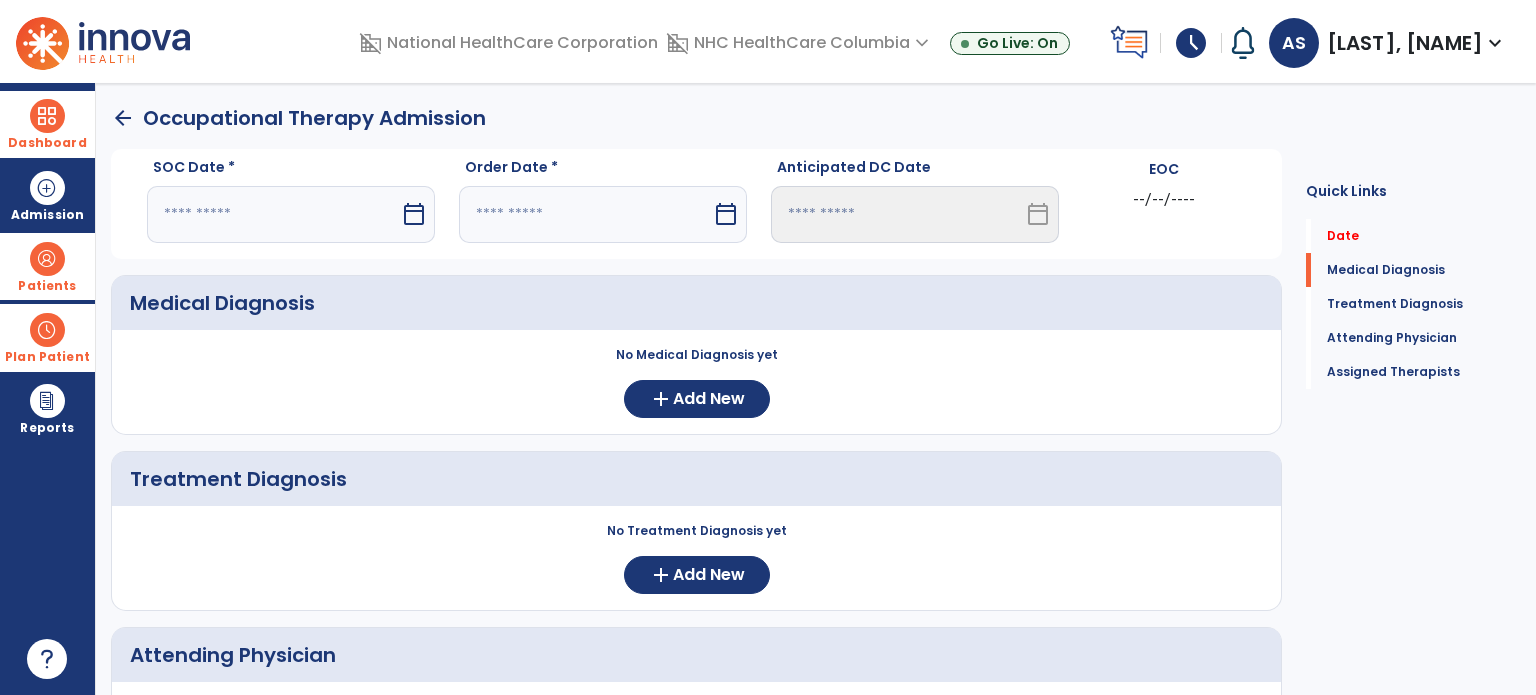 click at bounding box center [273, 214] 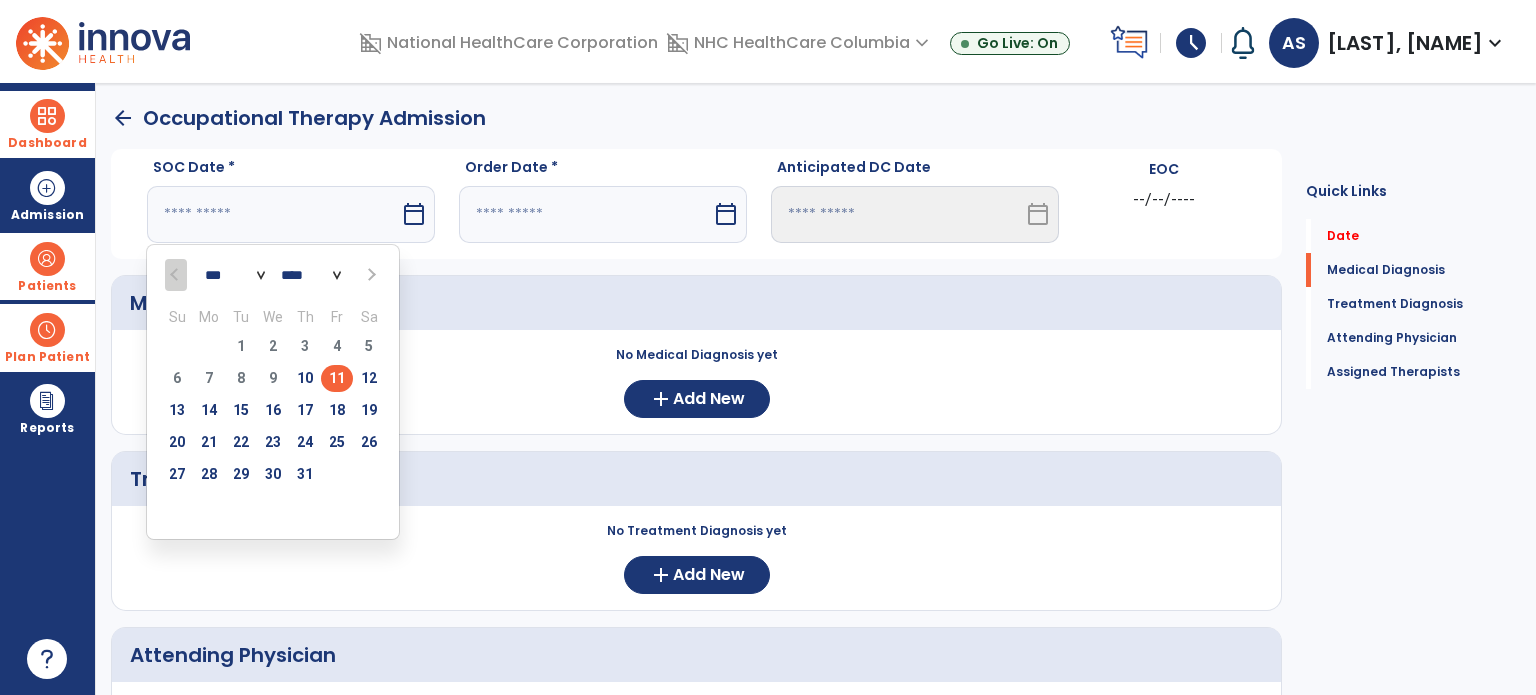 click on "11" at bounding box center [337, 378] 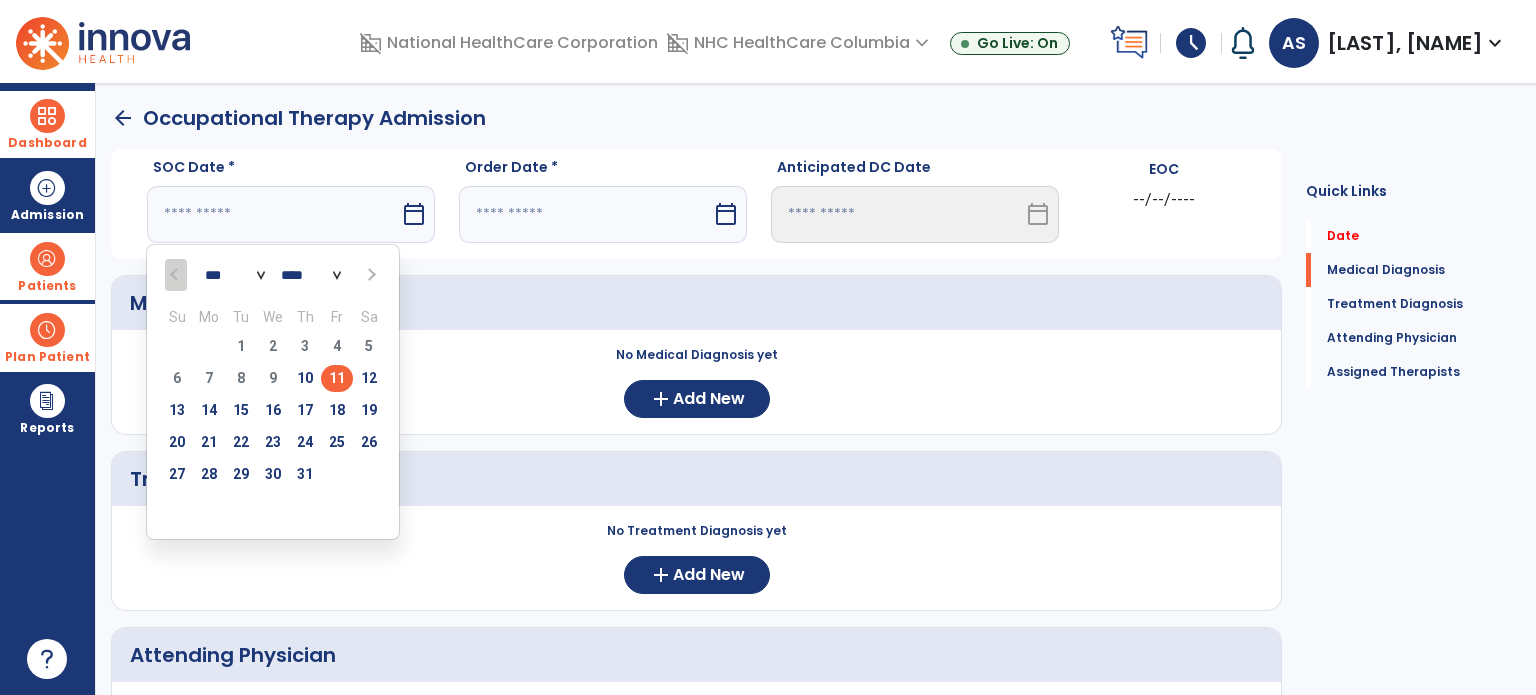 type on "*********" 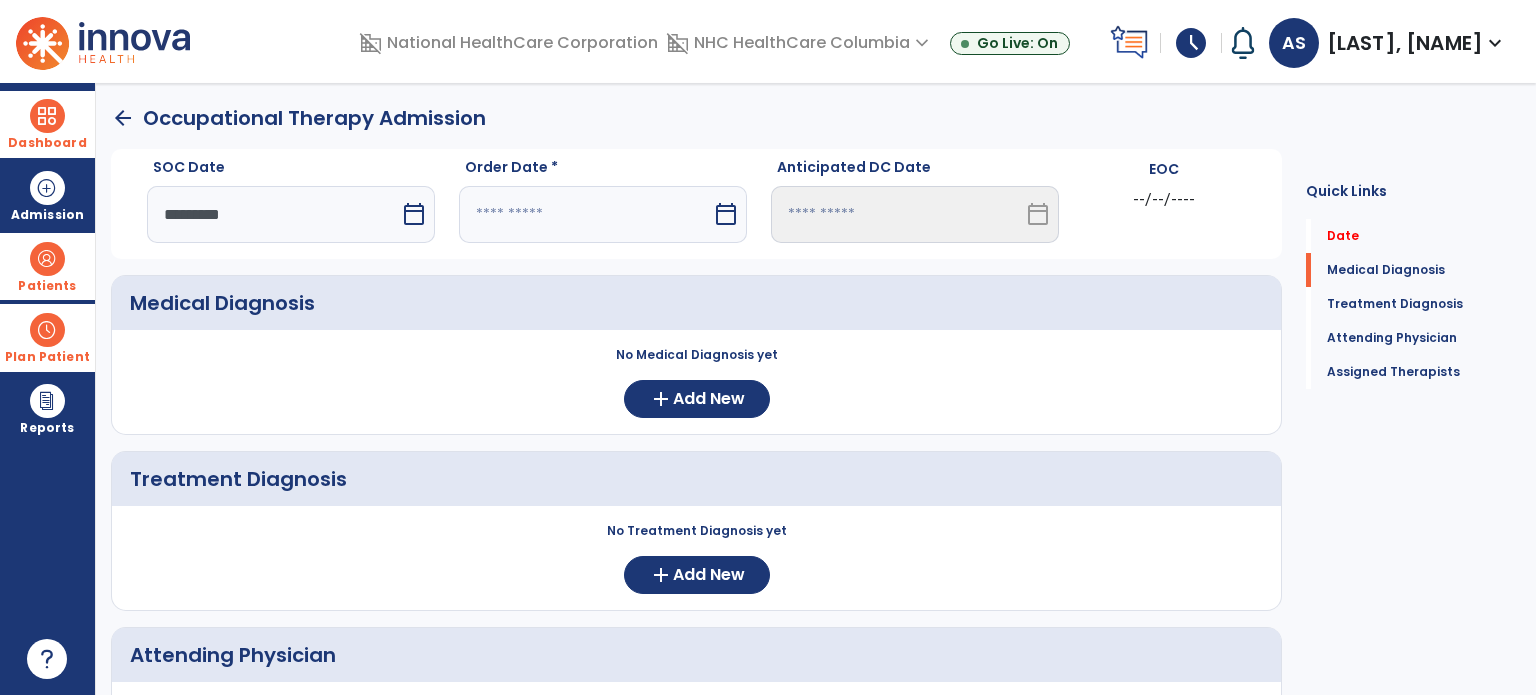 click at bounding box center (585, 214) 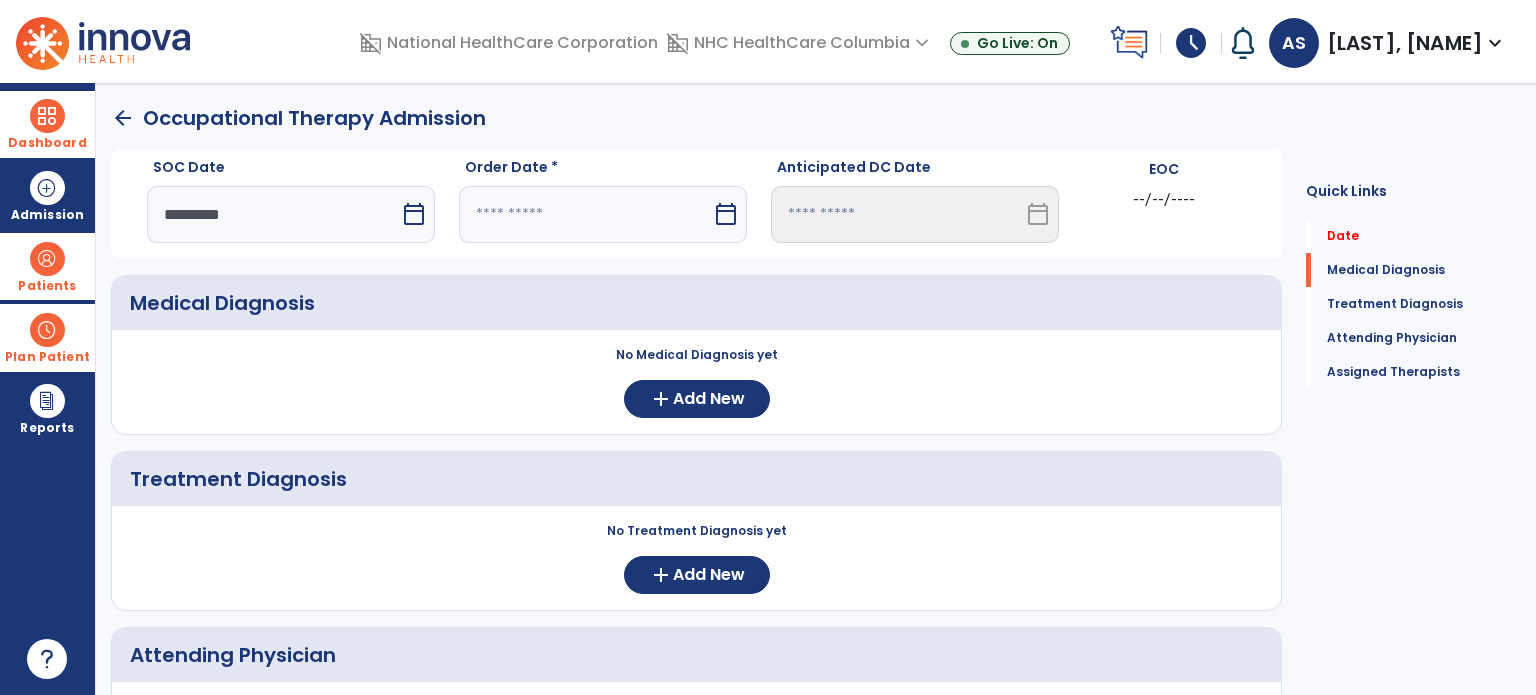select on "*" 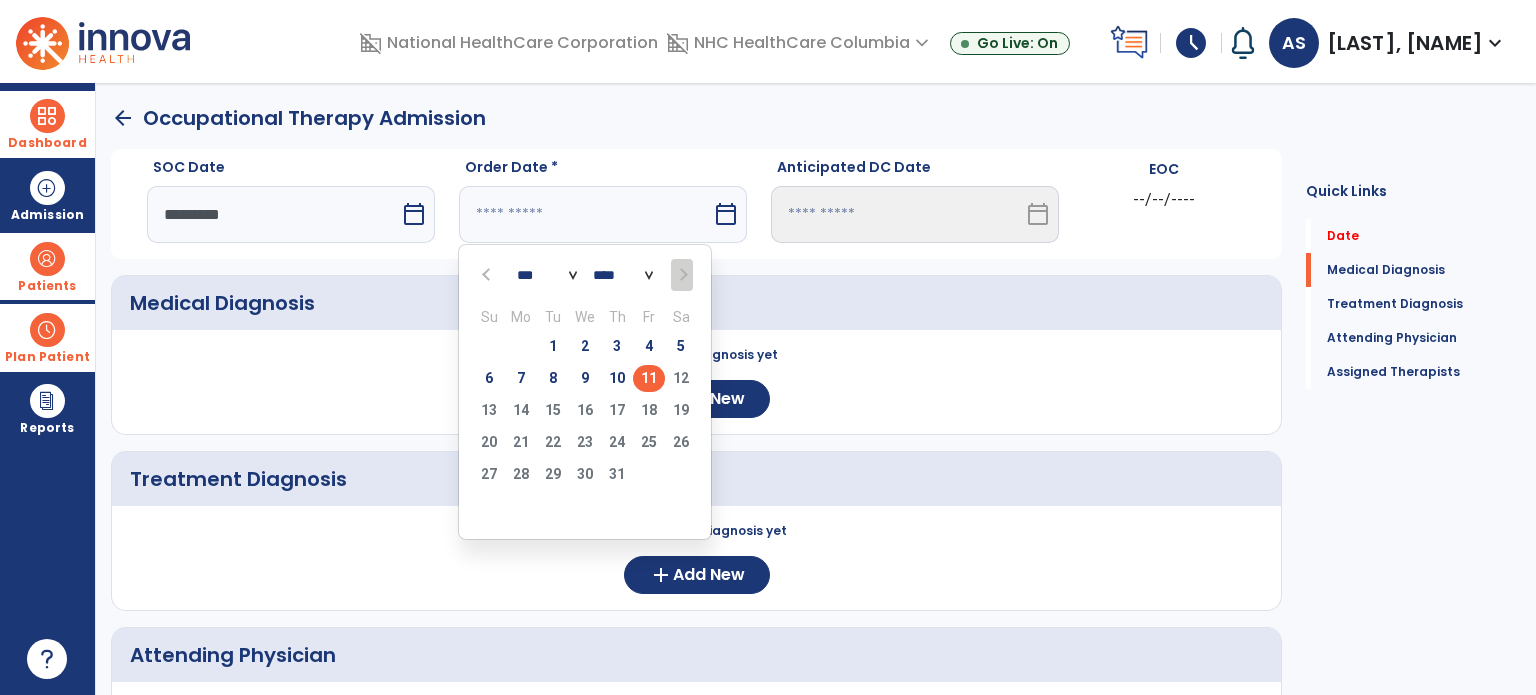 click on "11" at bounding box center (649, 378) 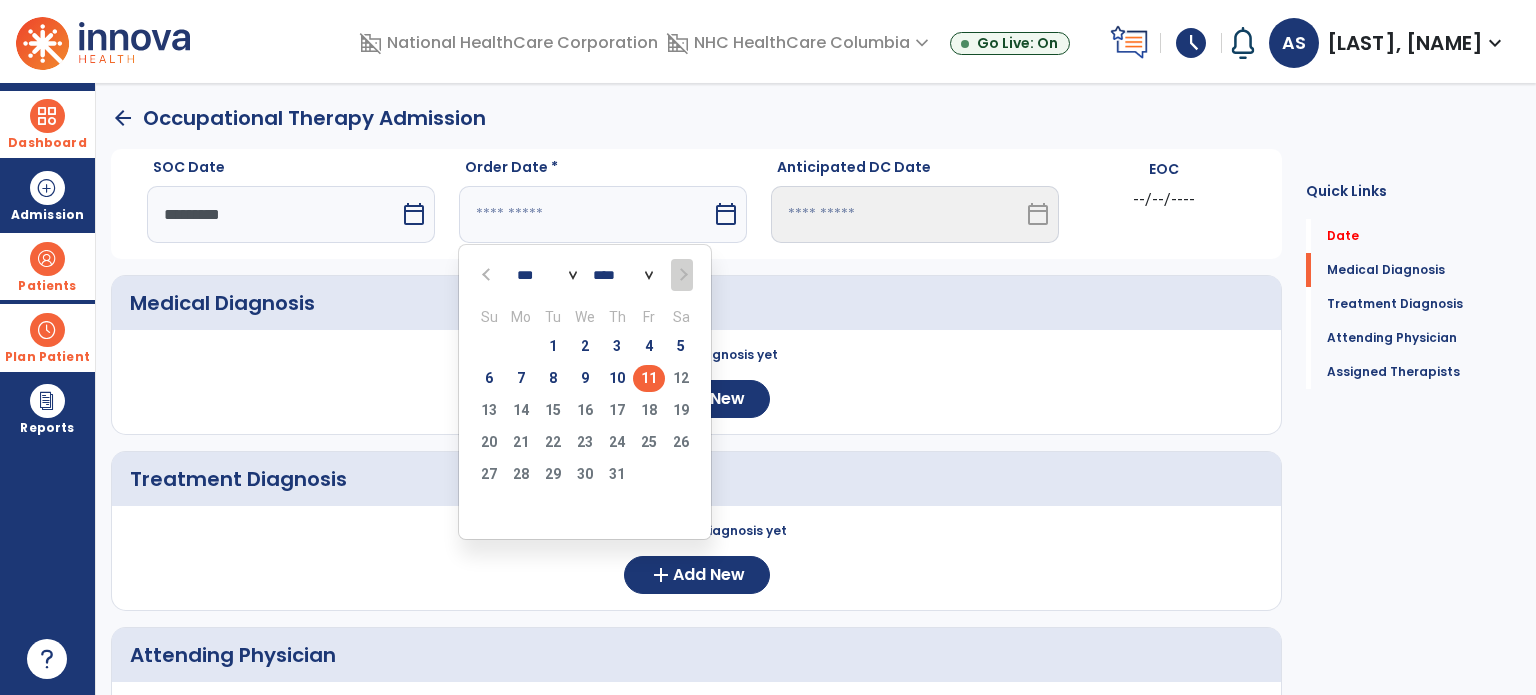 type on "*********" 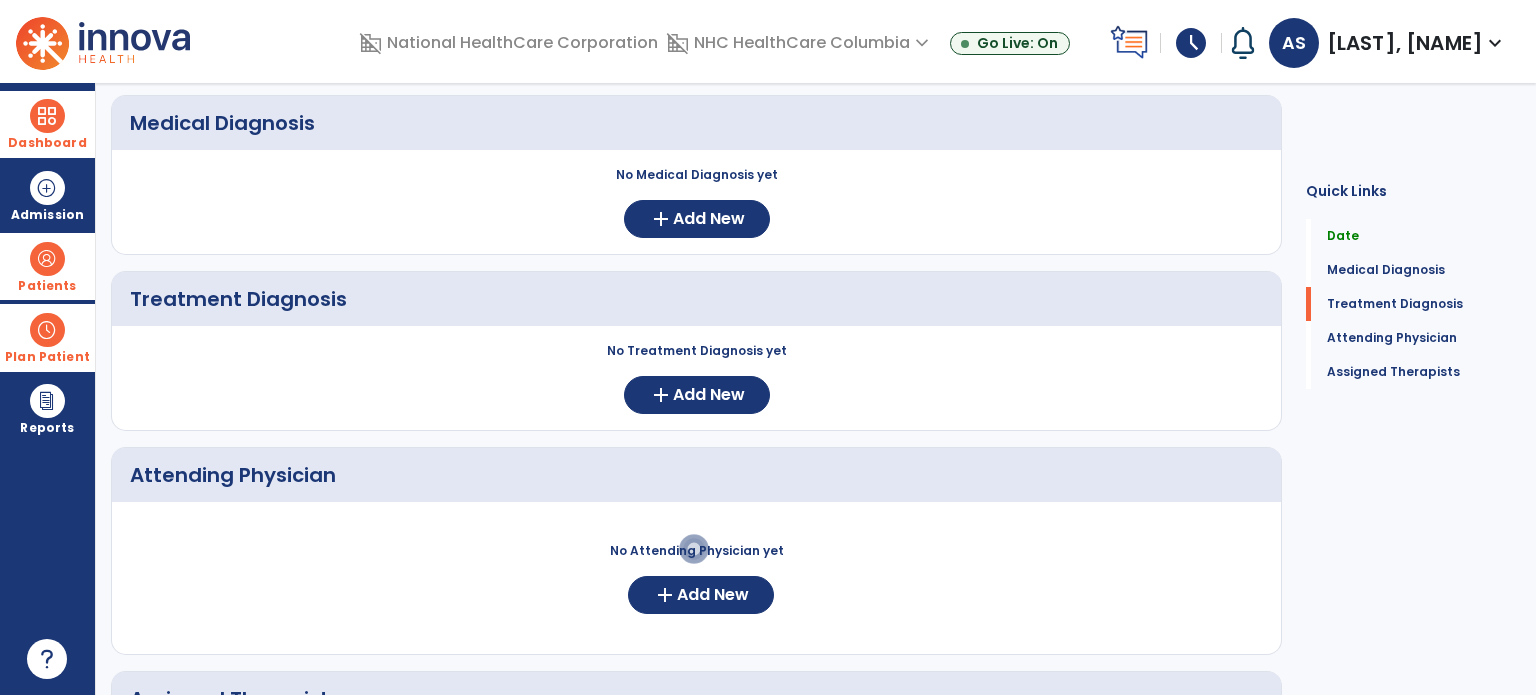 scroll, scrollTop: 172, scrollLeft: 0, axis: vertical 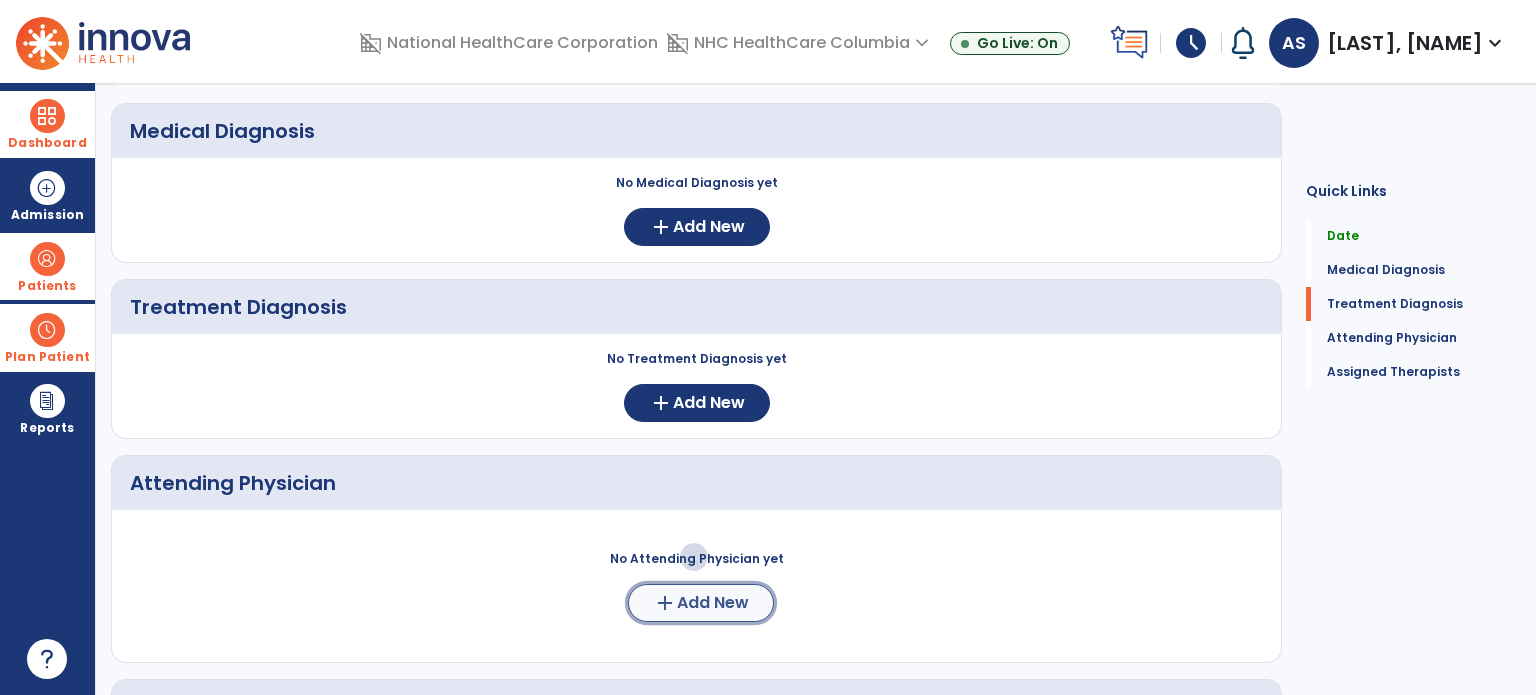 click on "Add New" 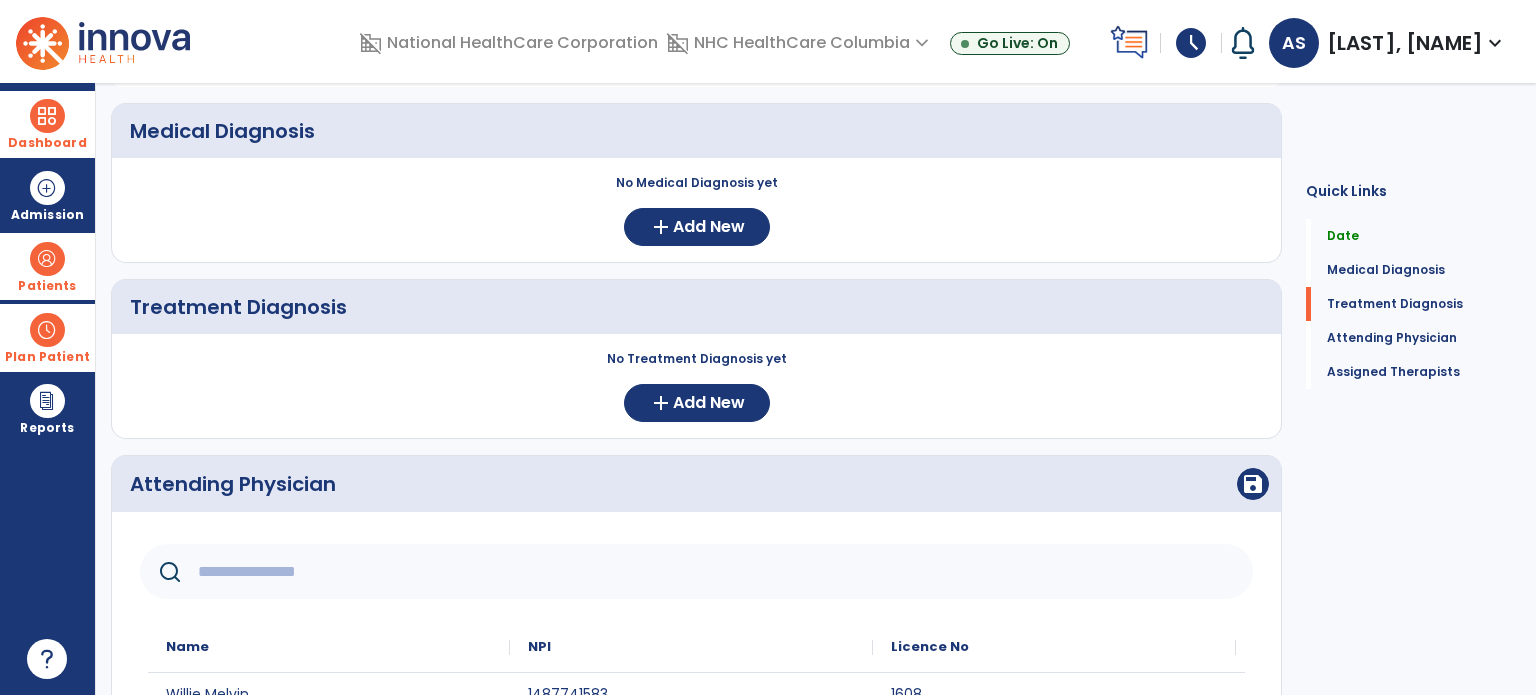 click 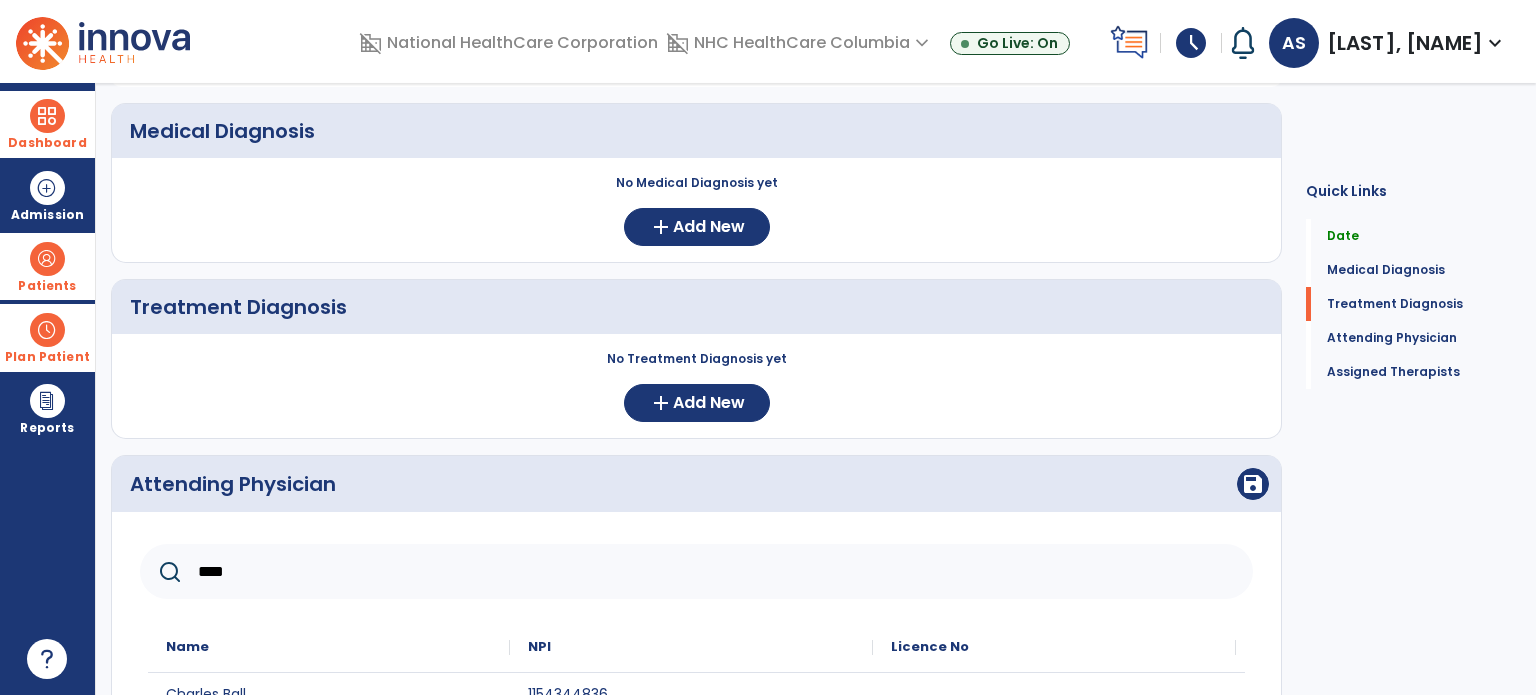 scroll, scrollTop: 244, scrollLeft: 0, axis: vertical 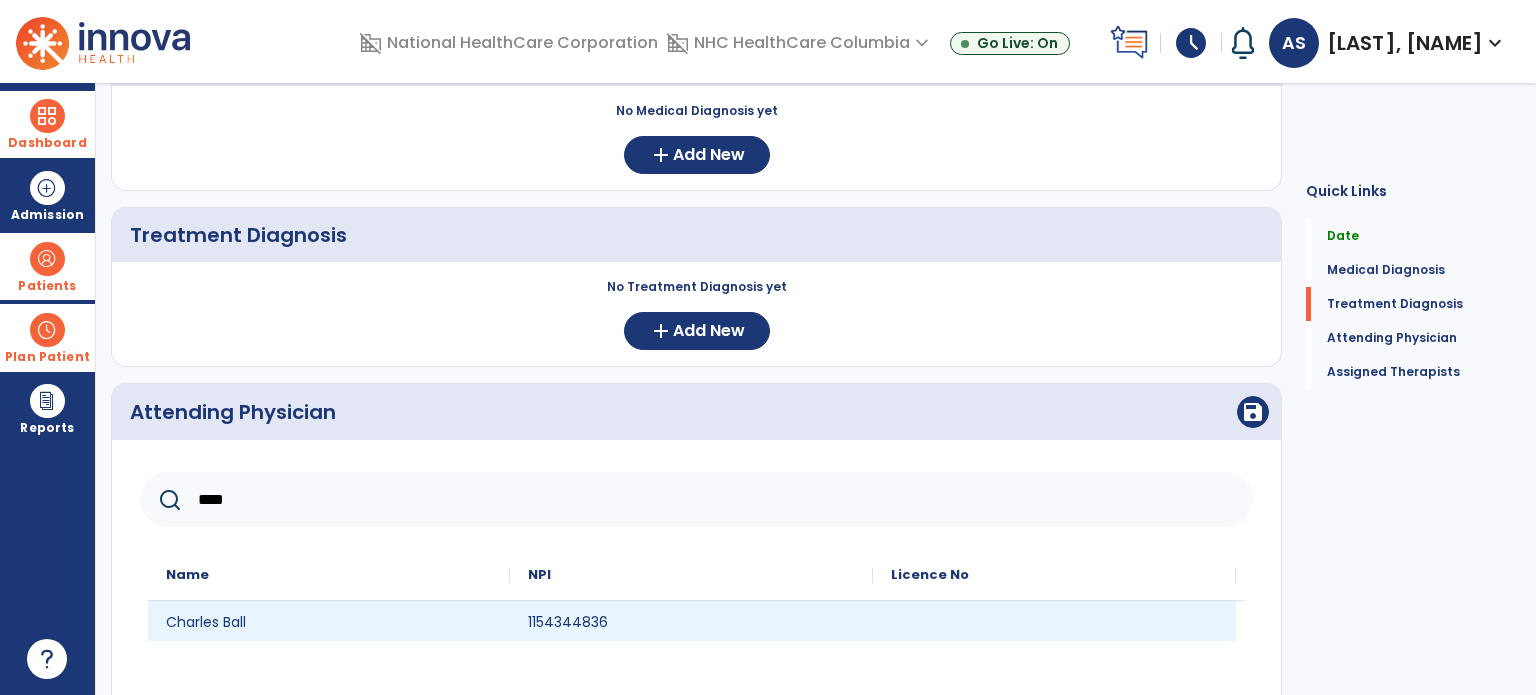type on "****" 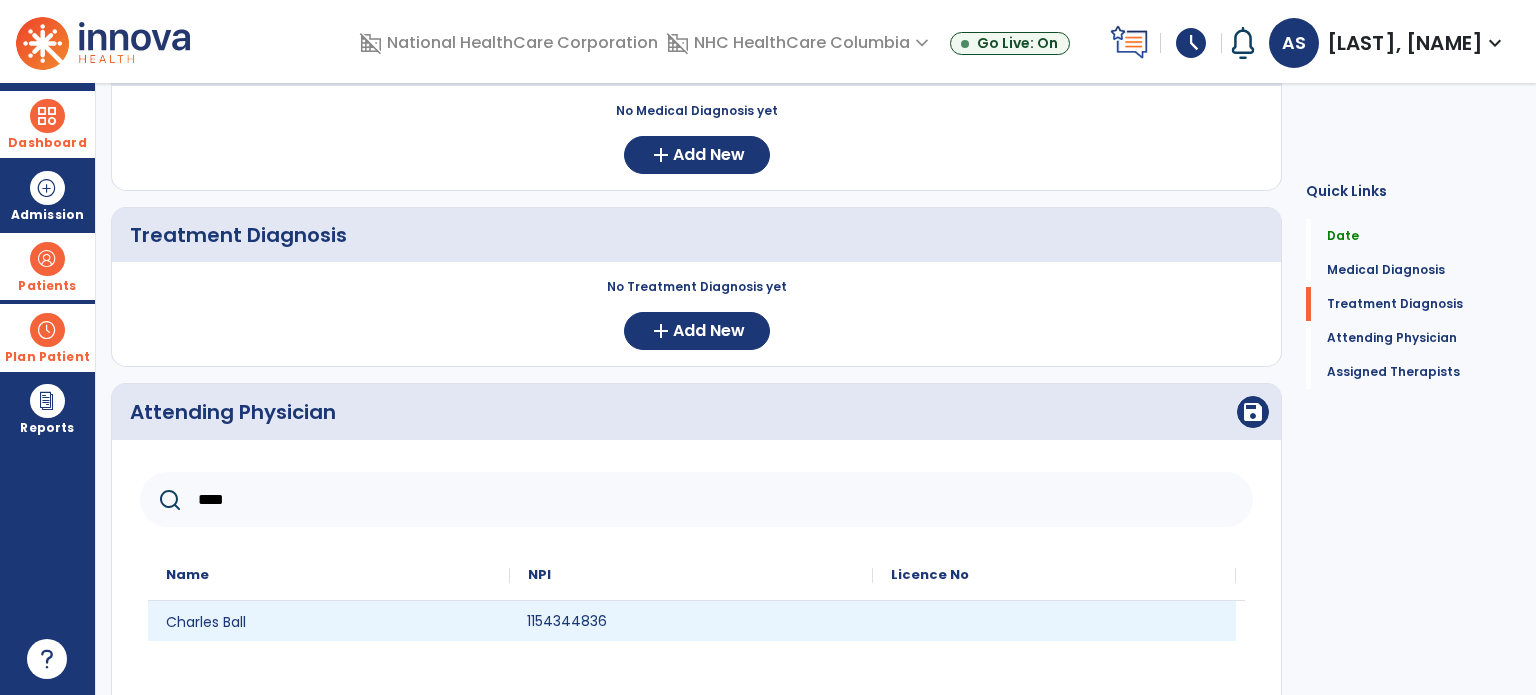 click on "1154344836" 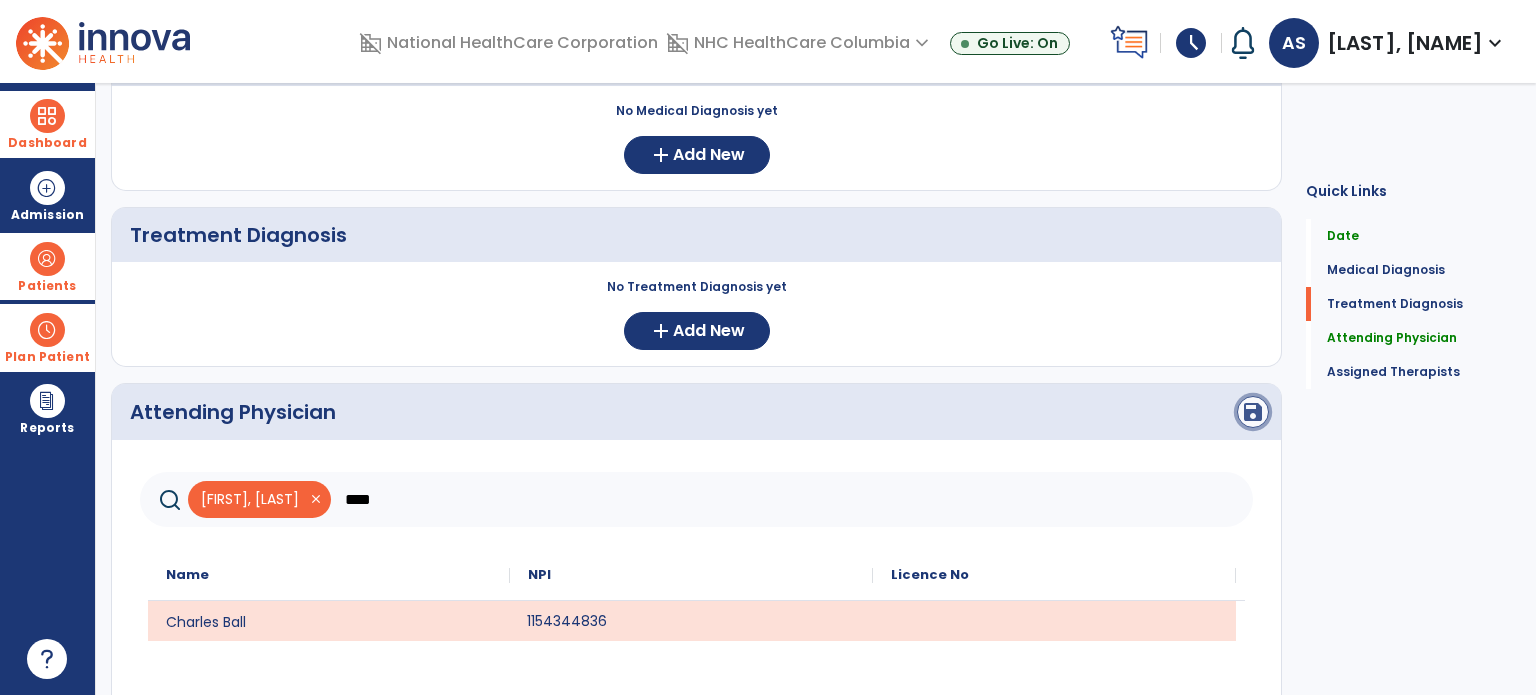 click on "save" 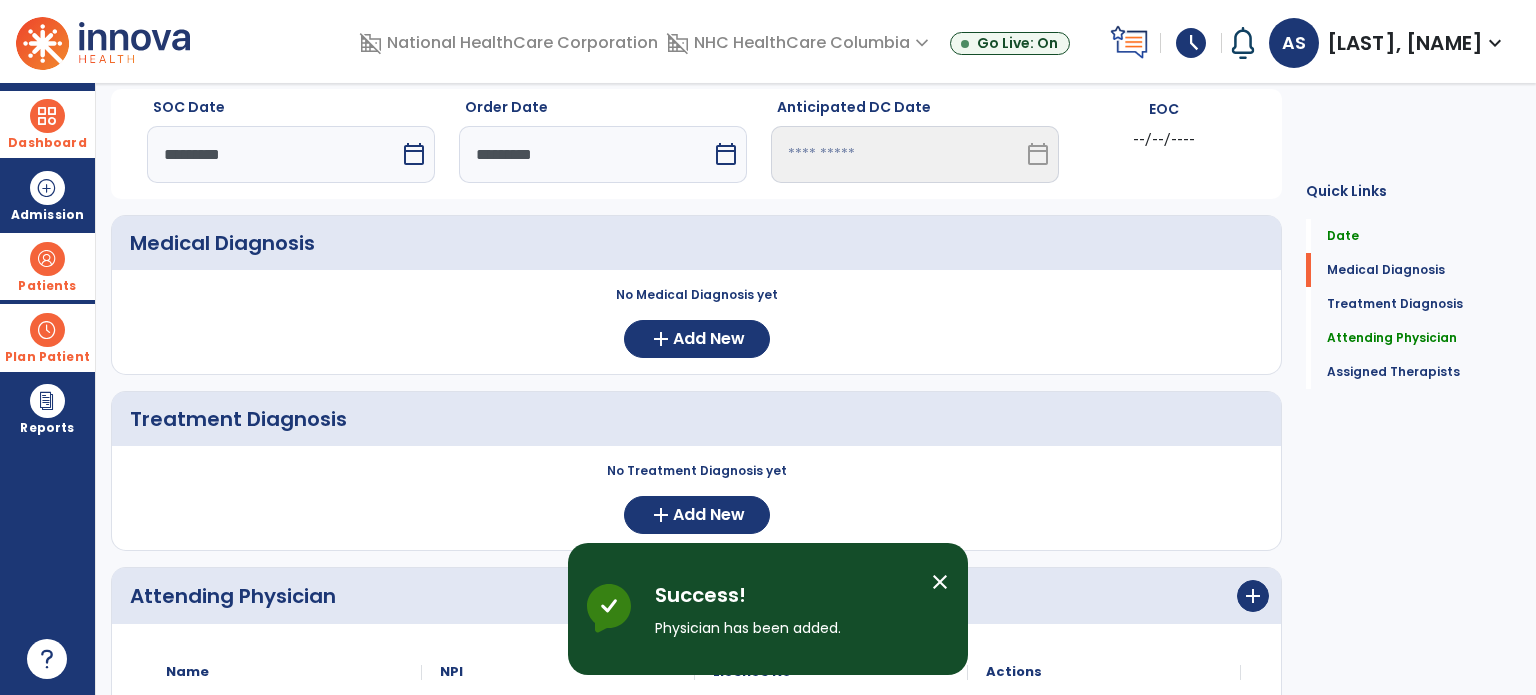 scroll, scrollTop: 61, scrollLeft: 0, axis: vertical 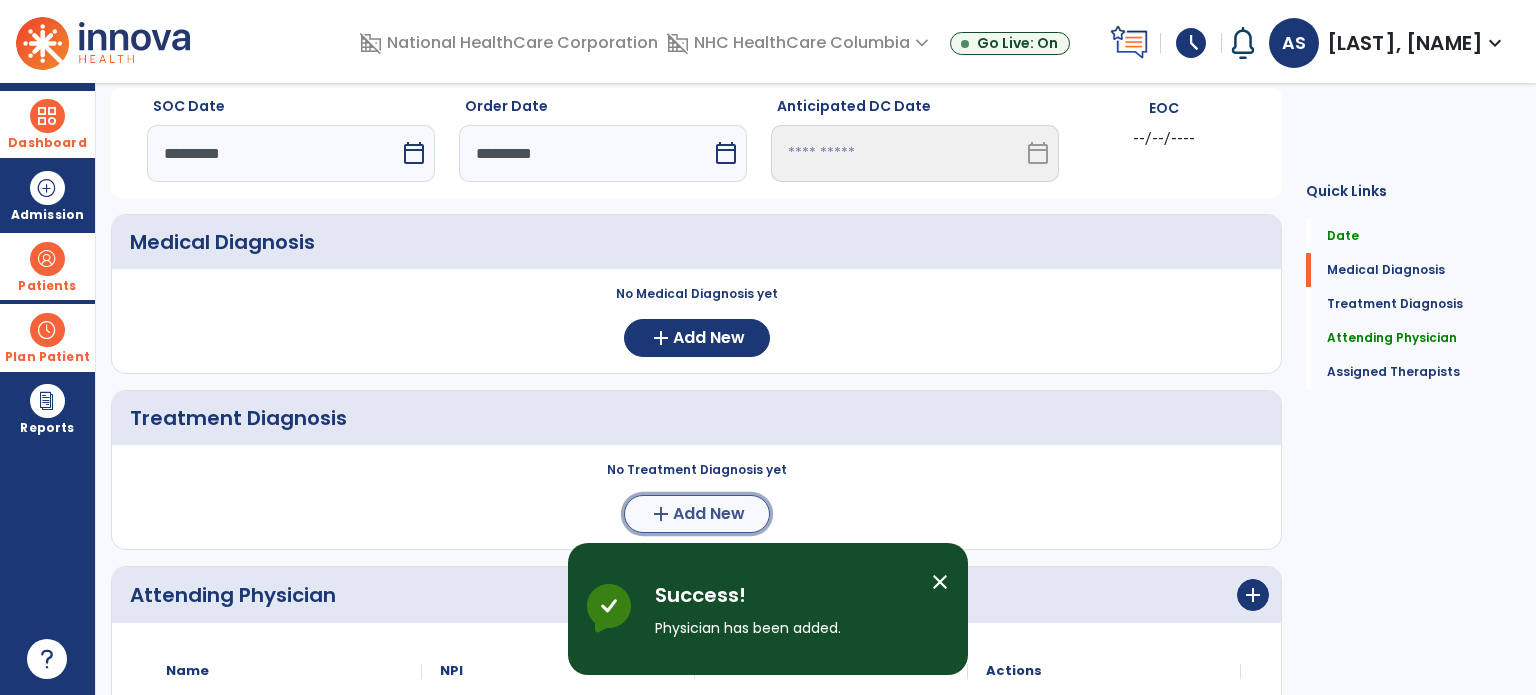 click on "Add New" 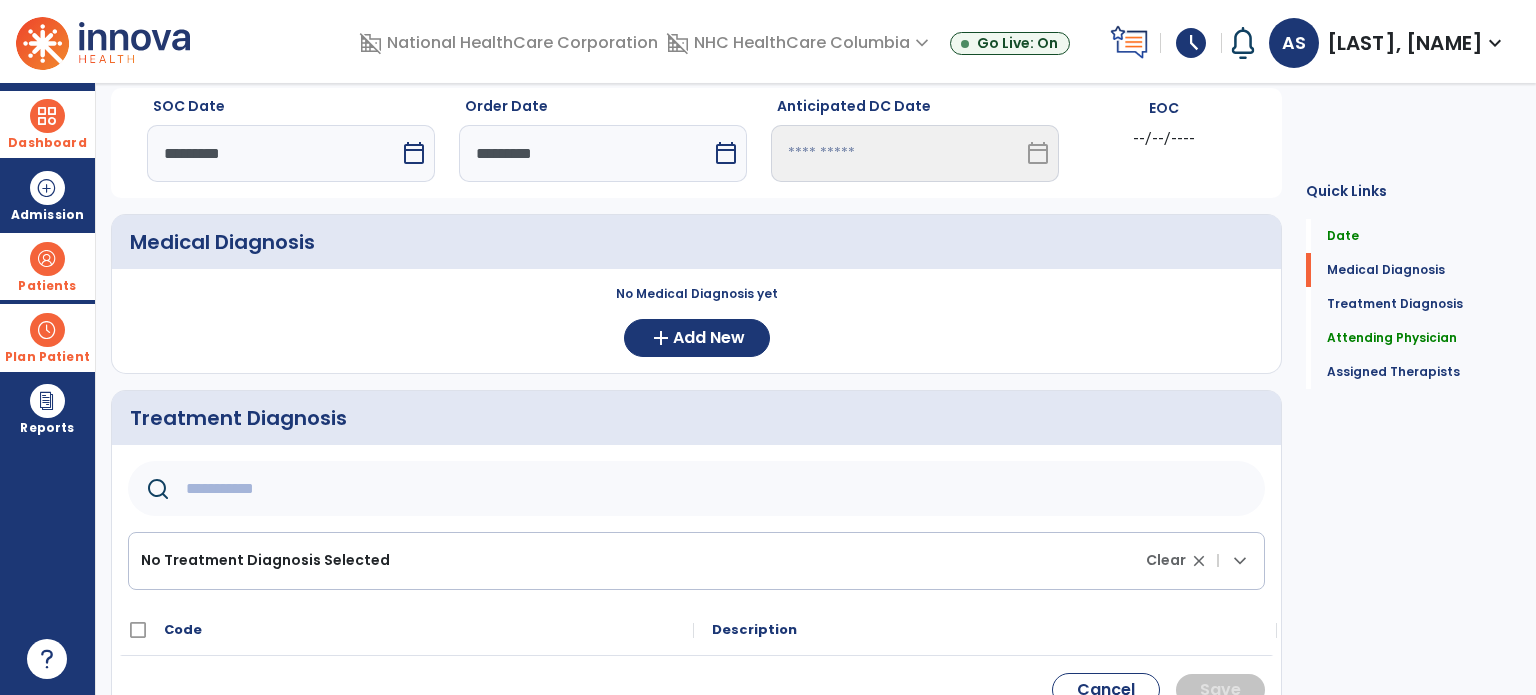 click 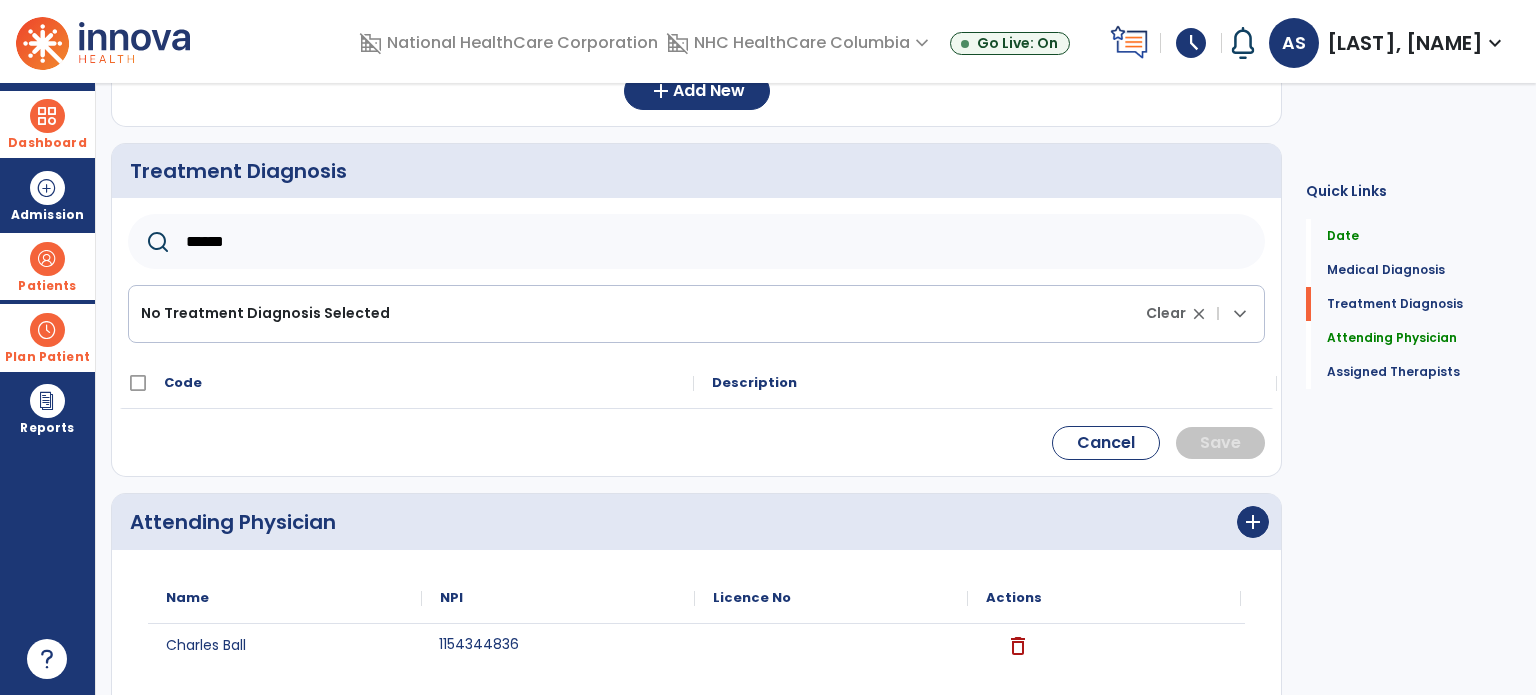 scroll, scrollTop: 309, scrollLeft: 0, axis: vertical 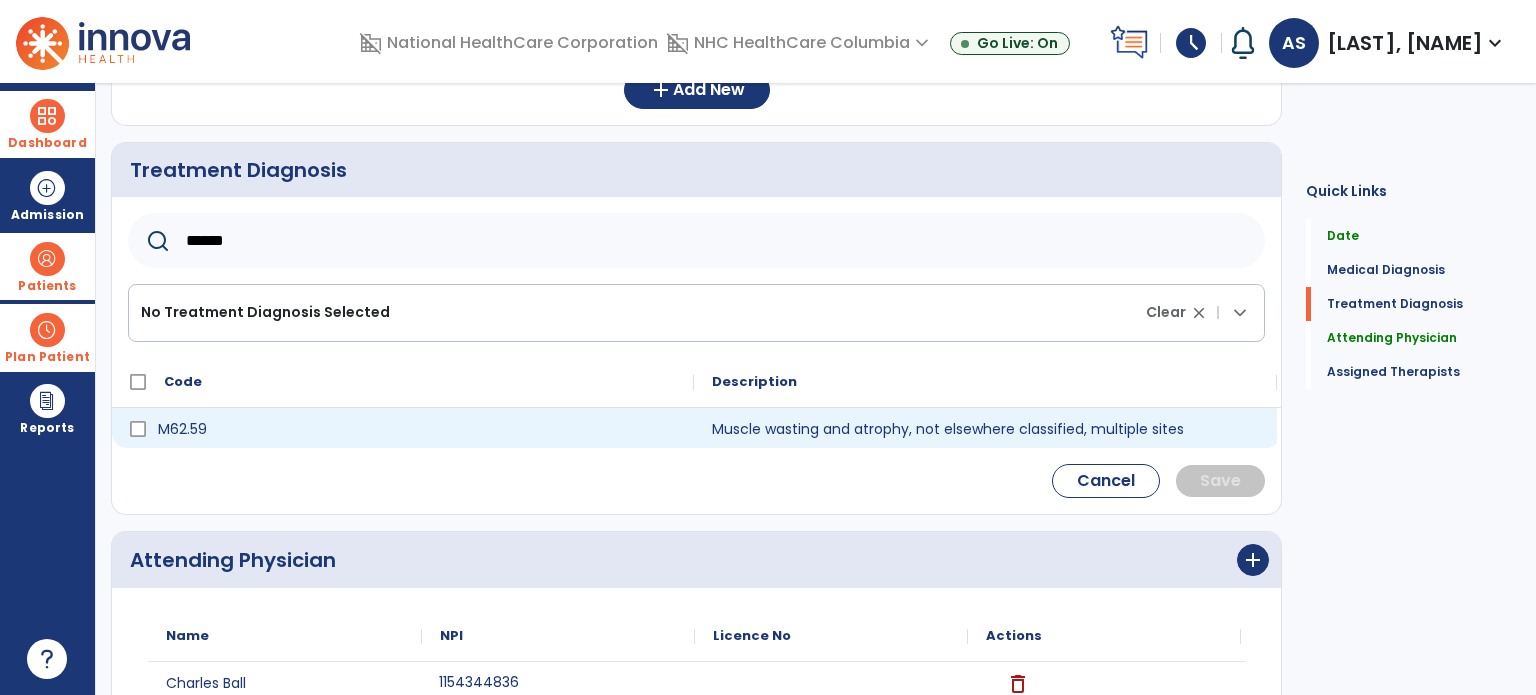 type on "******" 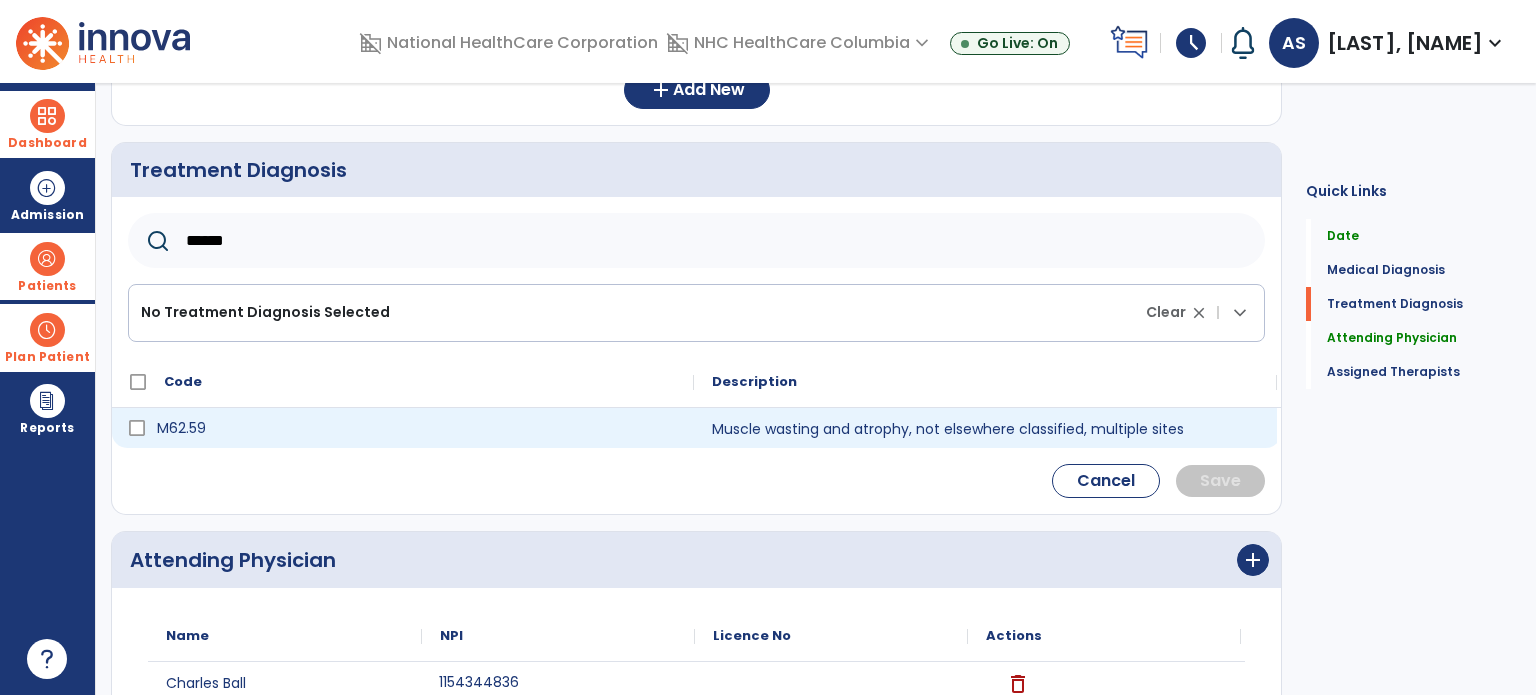 click on "M62.59" at bounding box center [417, 428] 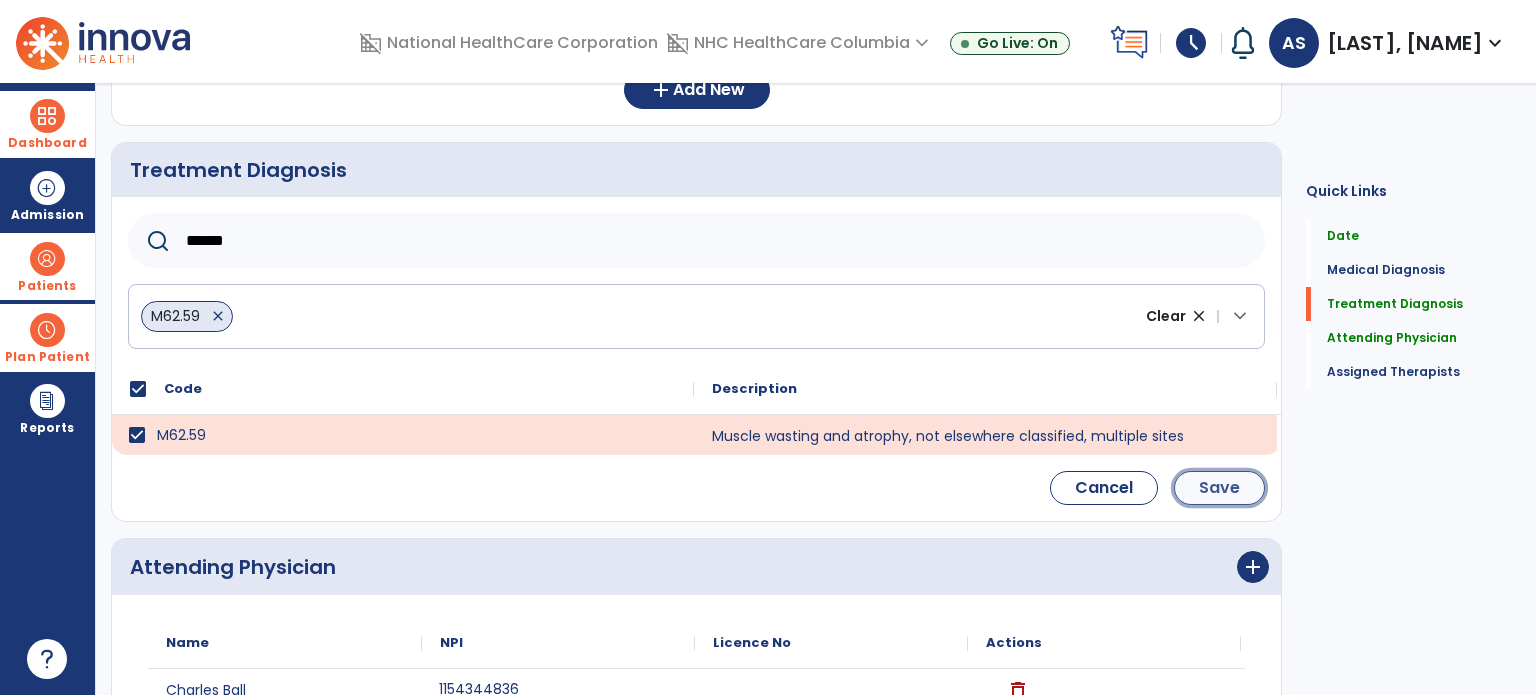click on "Save" 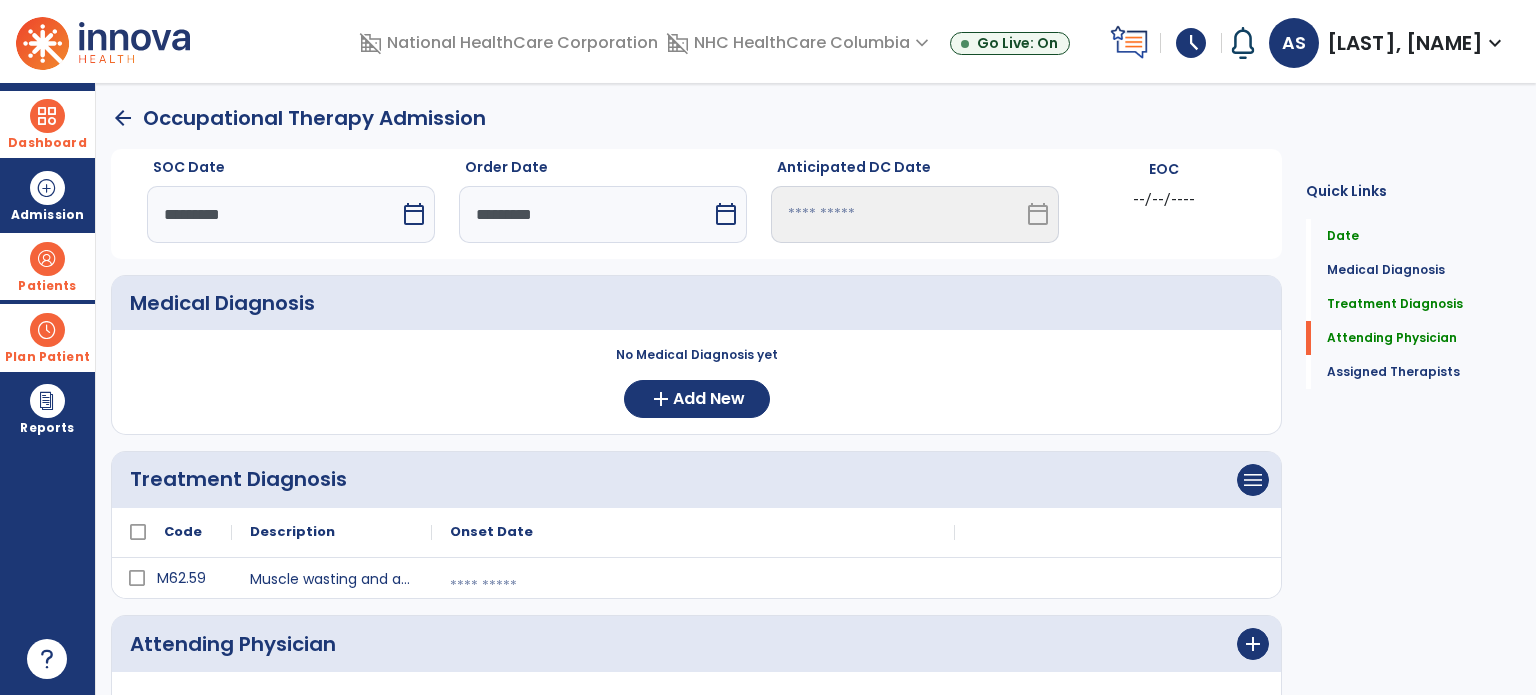 scroll, scrollTop: 489, scrollLeft: 0, axis: vertical 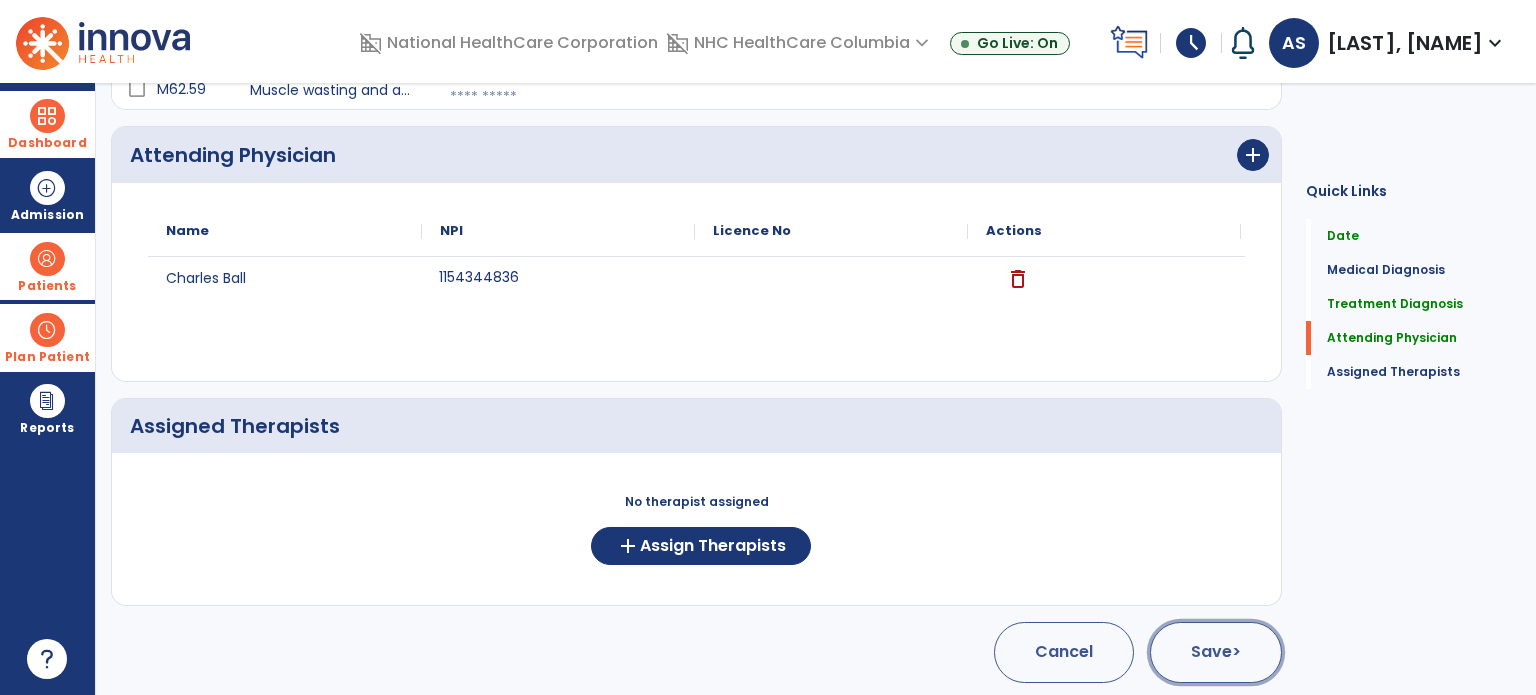 click on "Save  >" 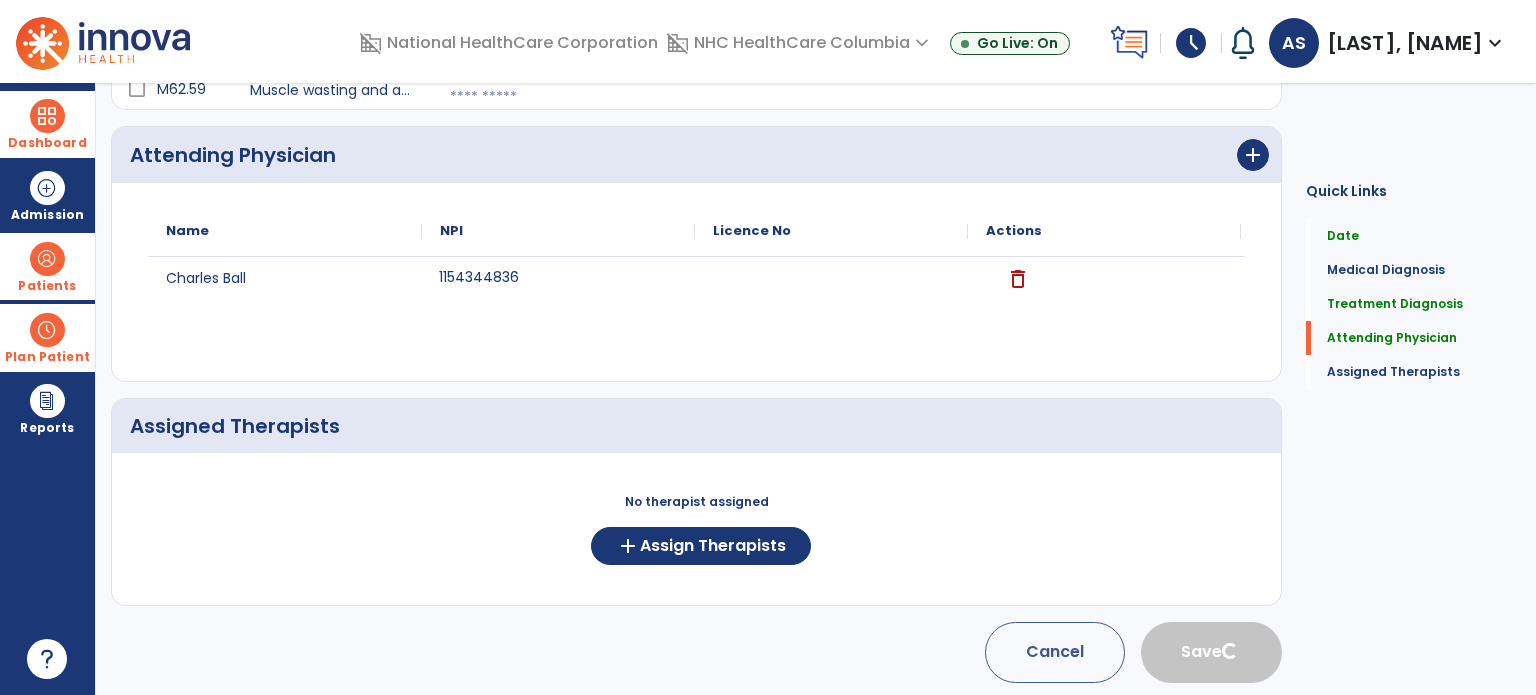 type 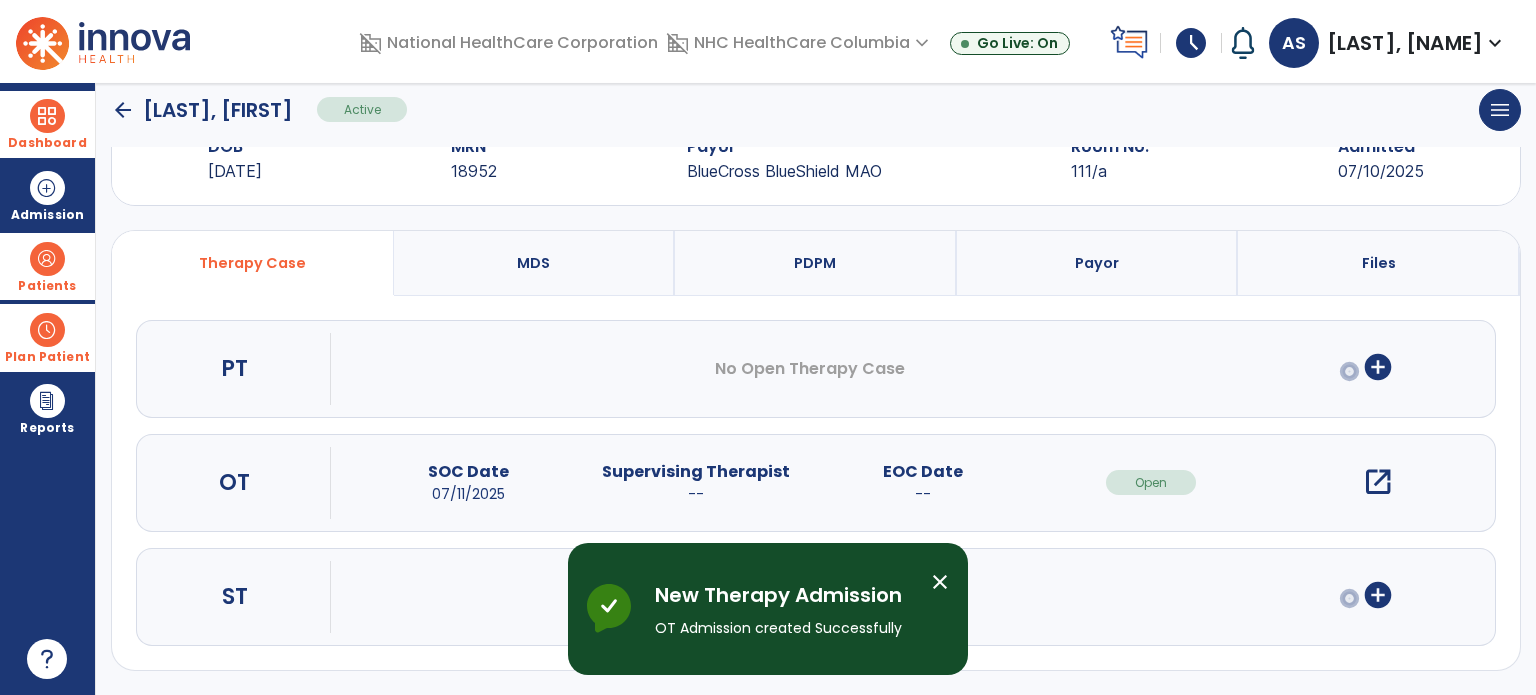 scroll, scrollTop: 62, scrollLeft: 0, axis: vertical 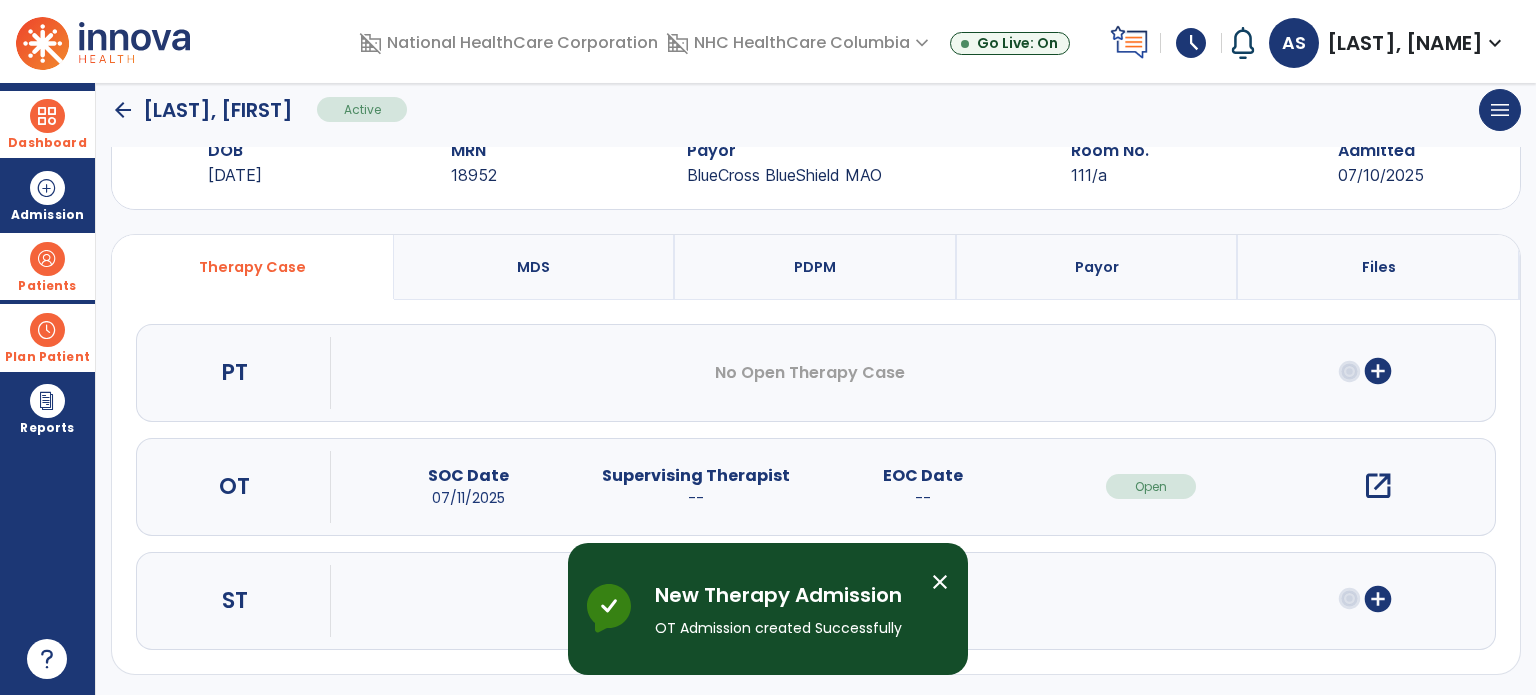 click on "open_in_new" at bounding box center (1378, 486) 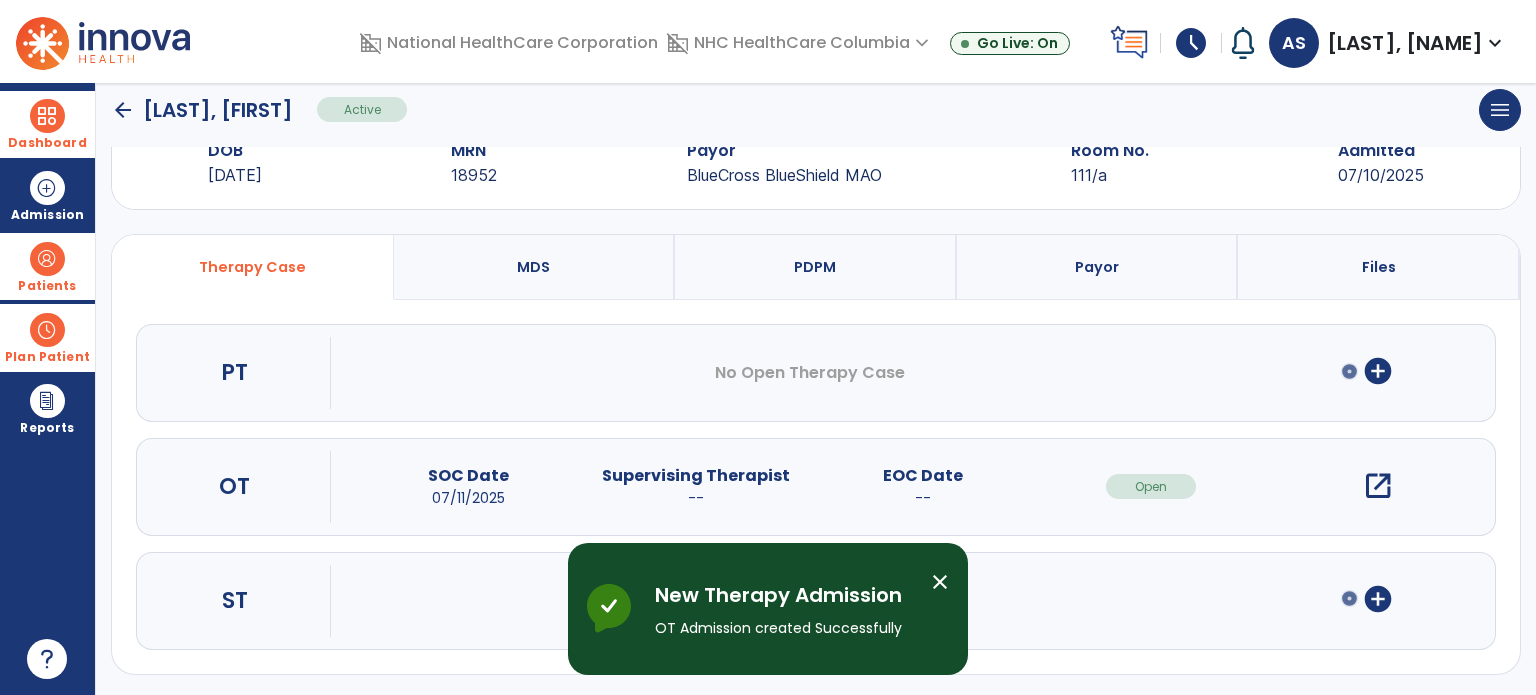 scroll, scrollTop: 0, scrollLeft: 0, axis: both 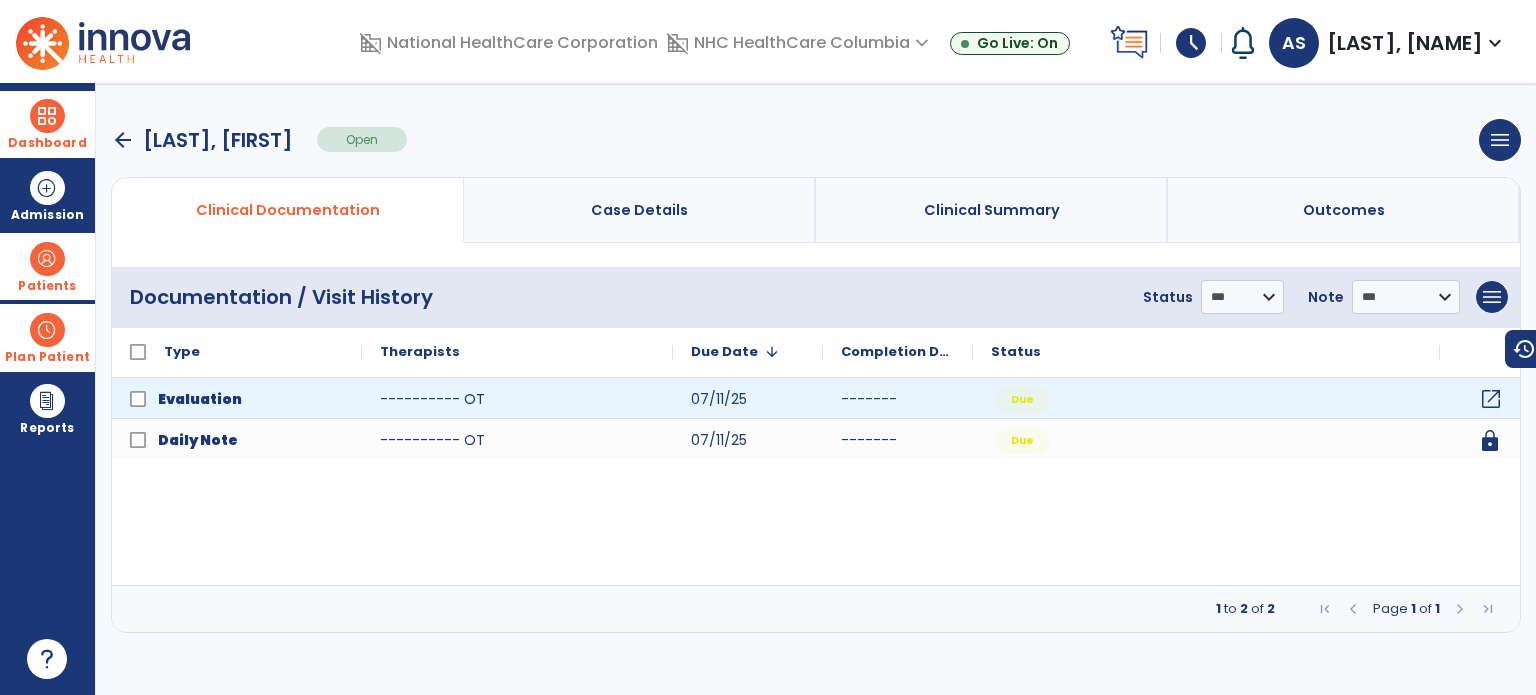 click on "open_in_new" 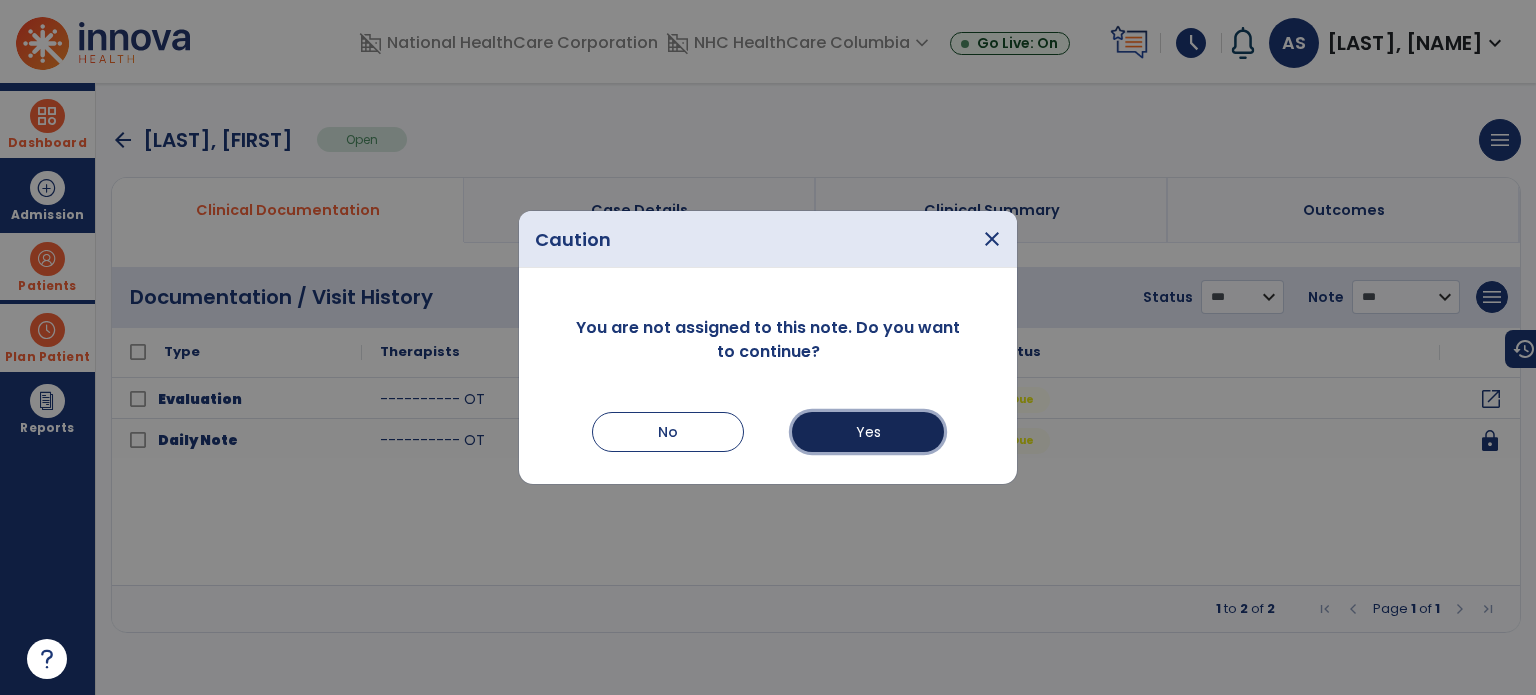 click on "Yes" at bounding box center (868, 432) 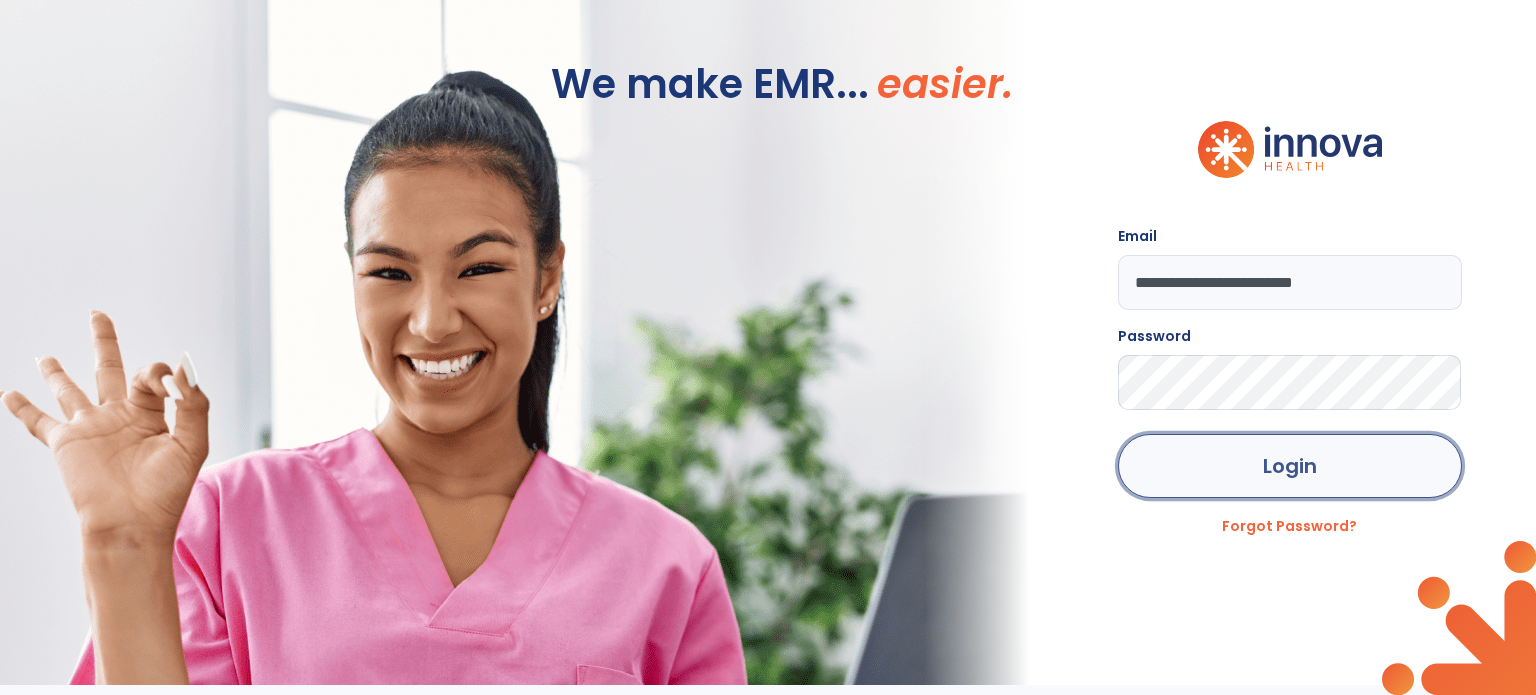 click on "Login" 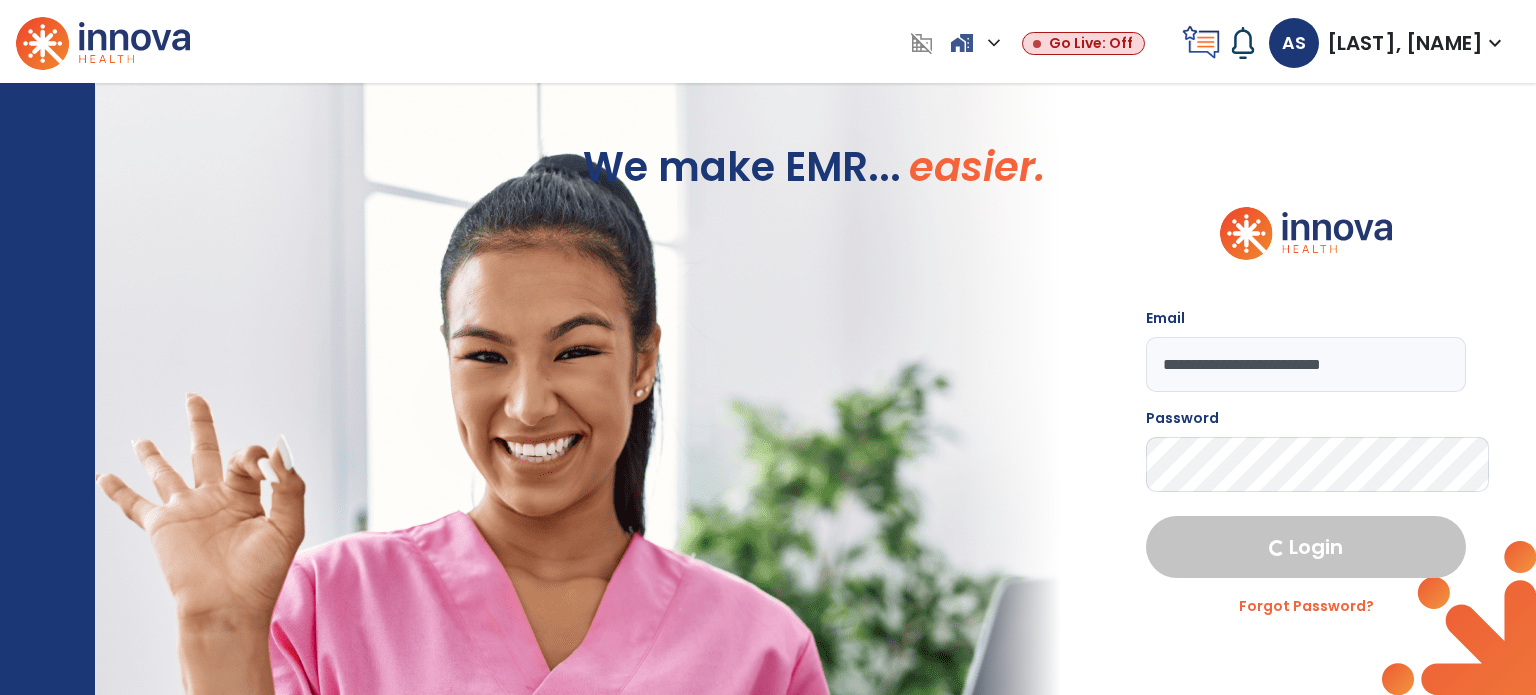 select on "****" 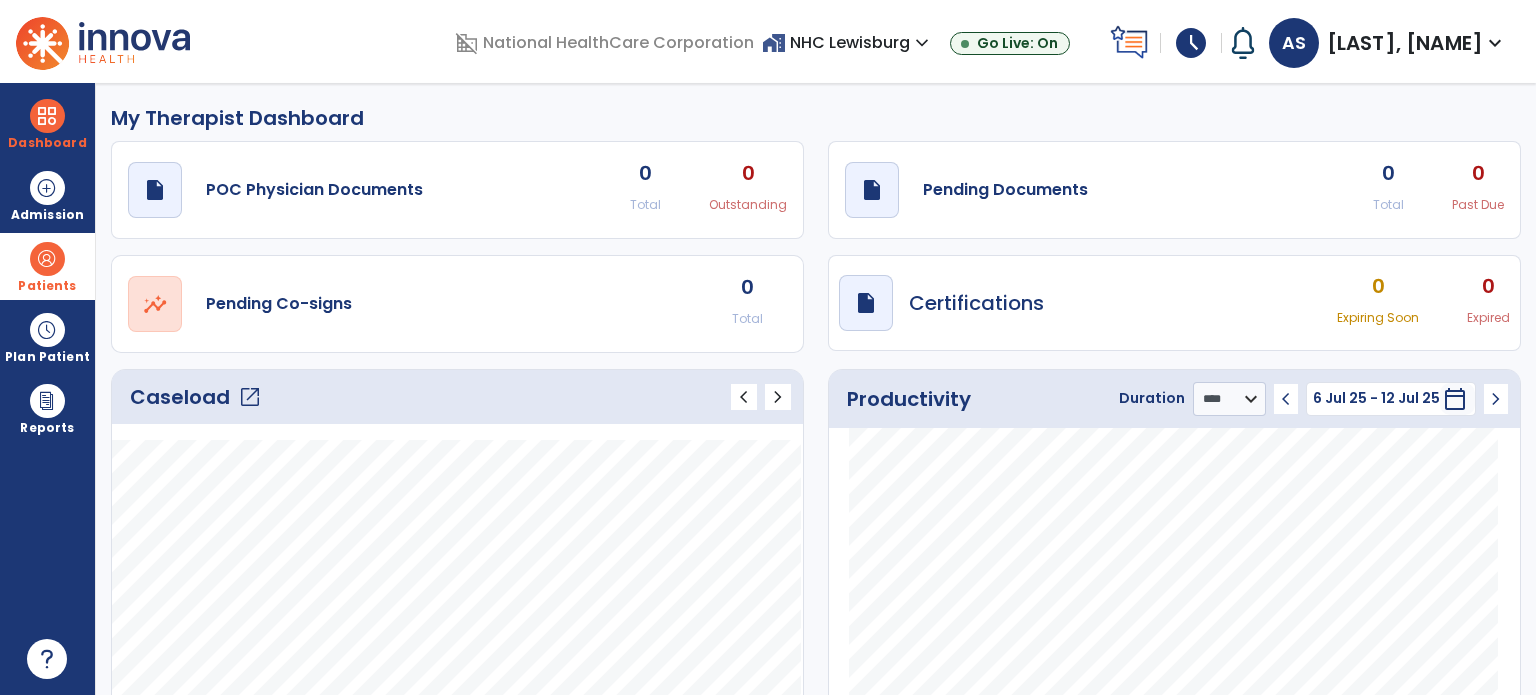 click at bounding box center [47, 259] 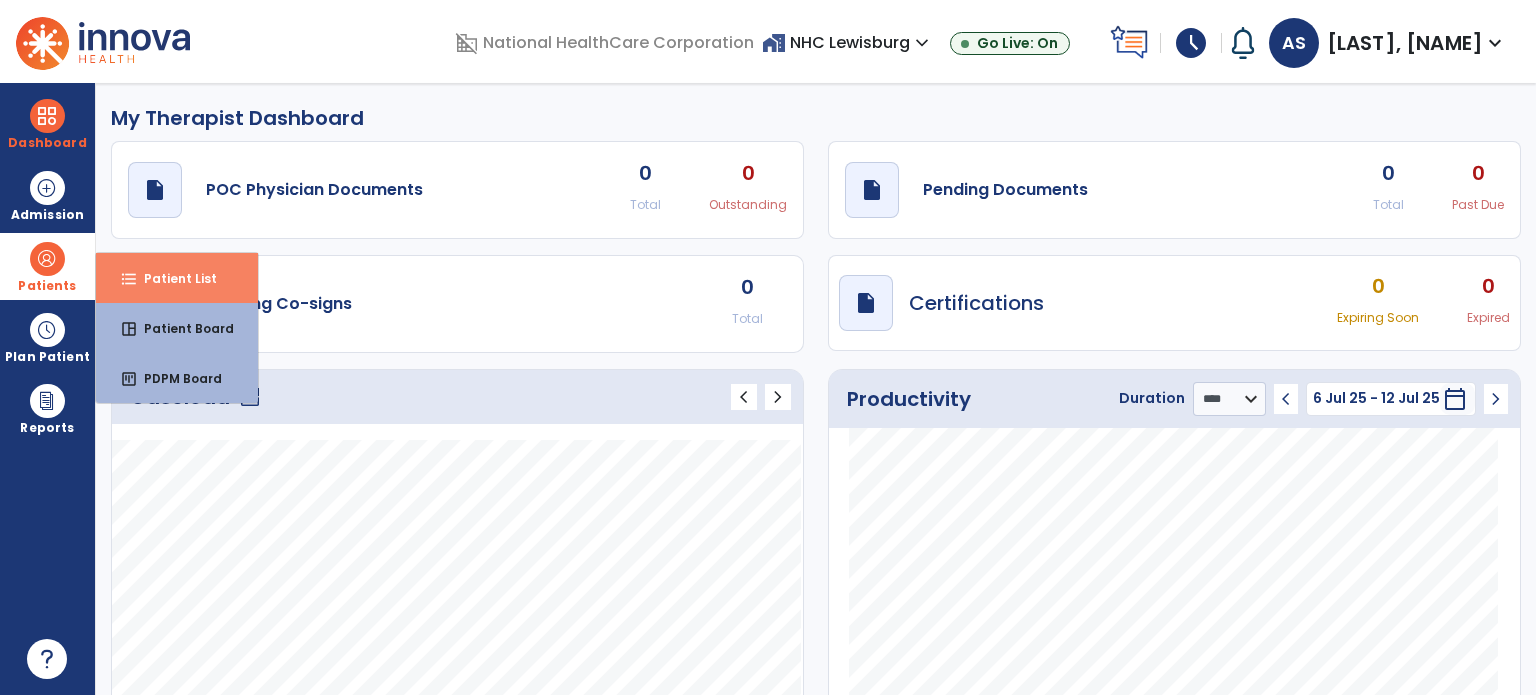 click on "format_list_bulleted  Patient List" at bounding box center (177, 278) 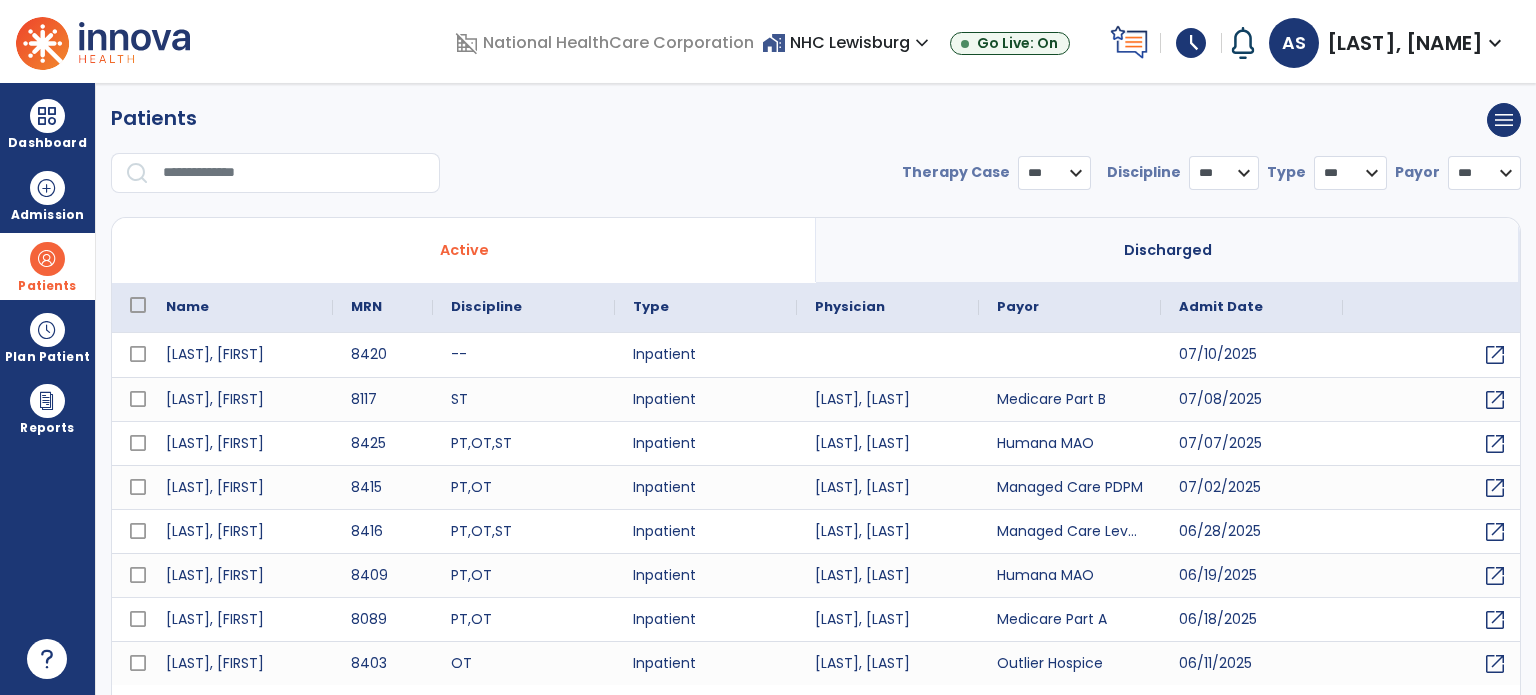 select on "***" 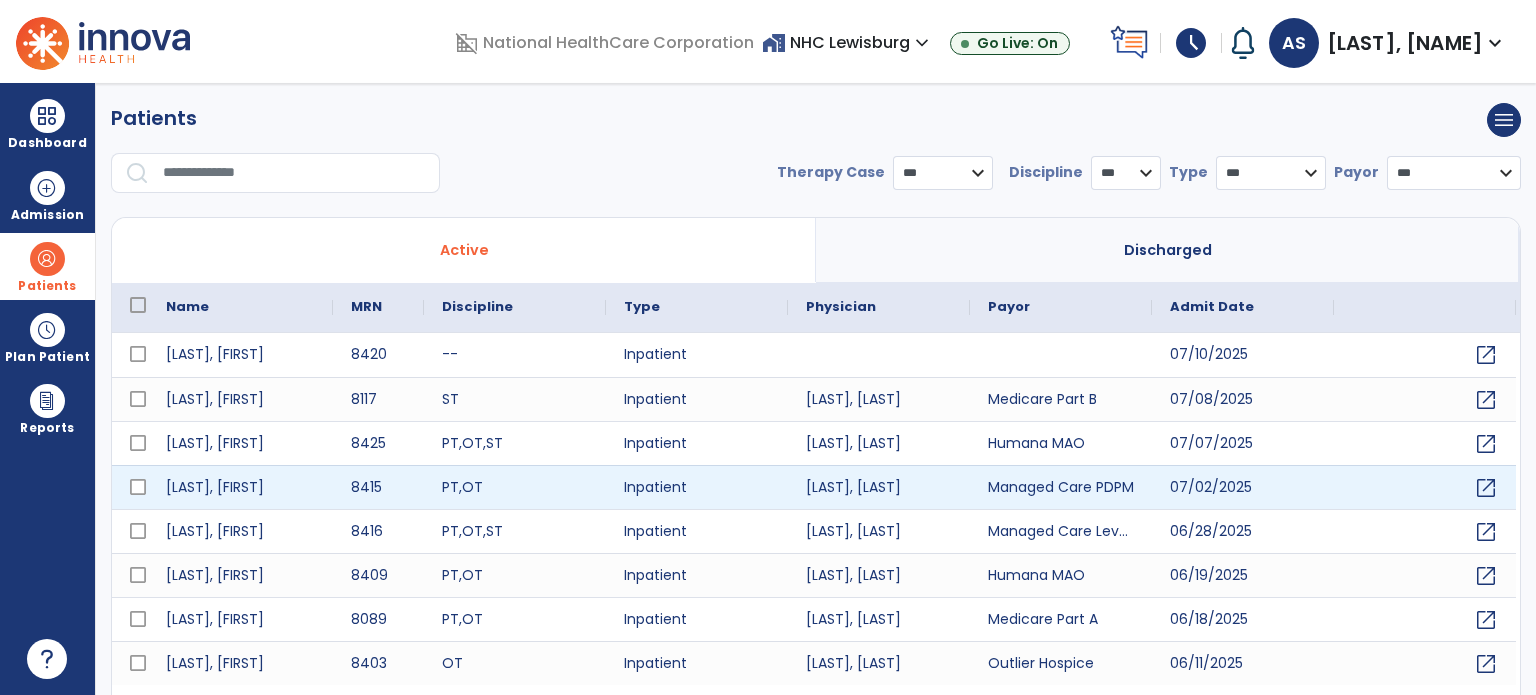 scroll, scrollTop: 46, scrollLeft: 0, axis: vertical 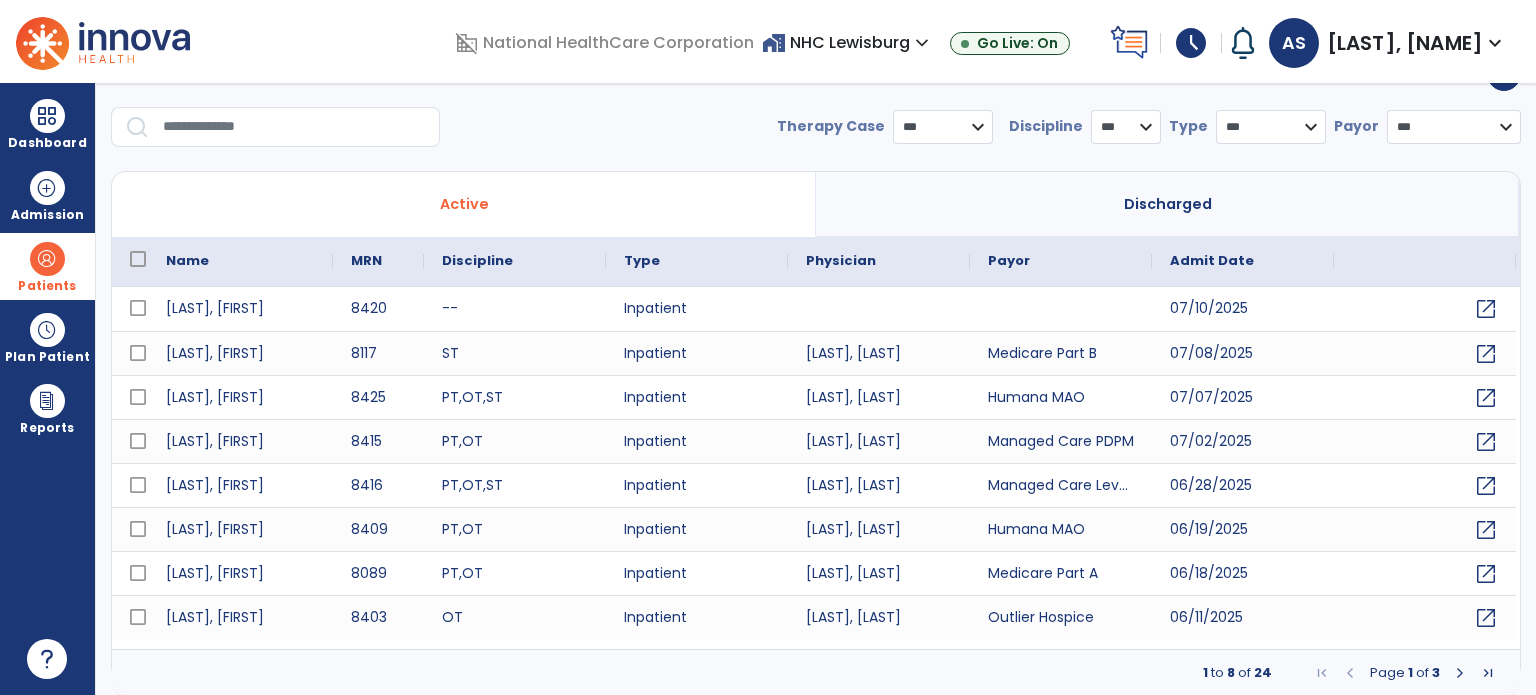 click on "home_work   NHC Lewisburg   expand_more" at bounding box center [848, 42] 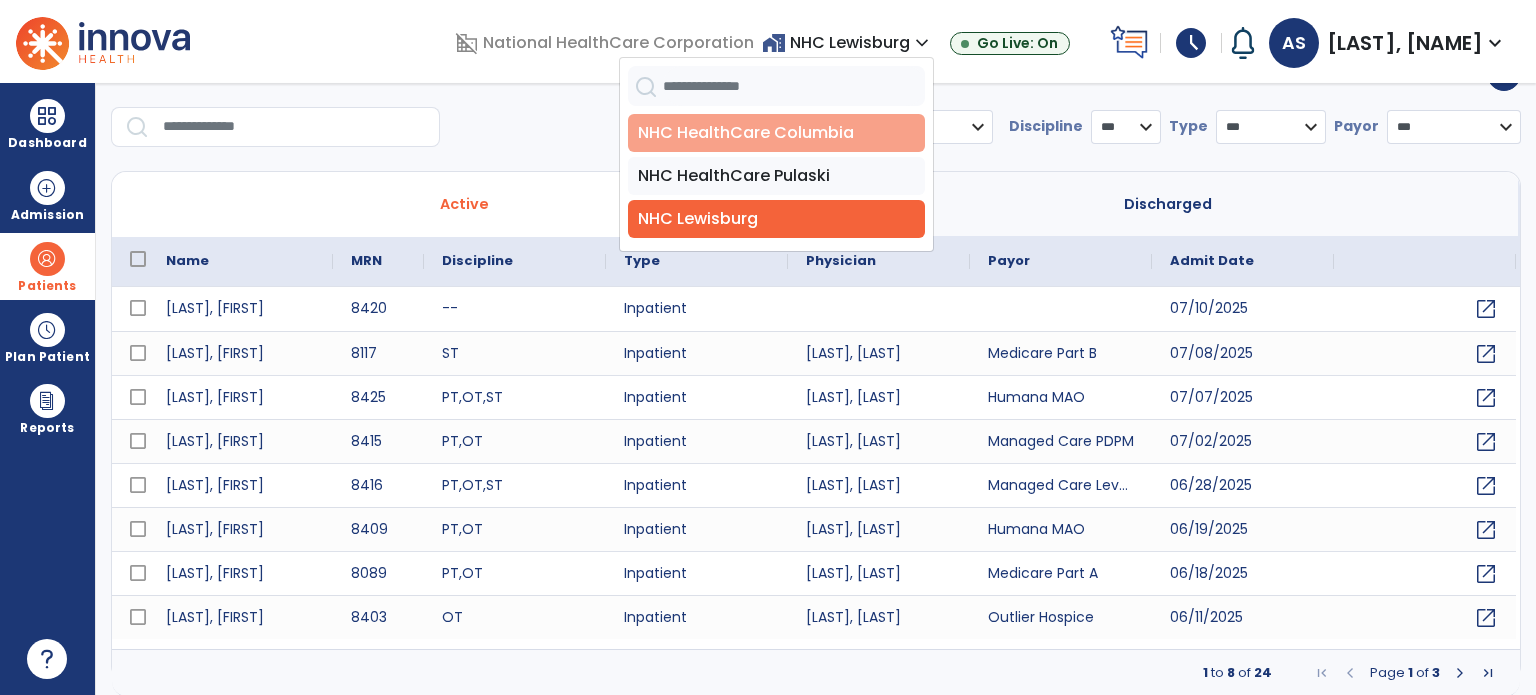 click on "NHC HealthCare Columbia" at bounding box center (776, 133) 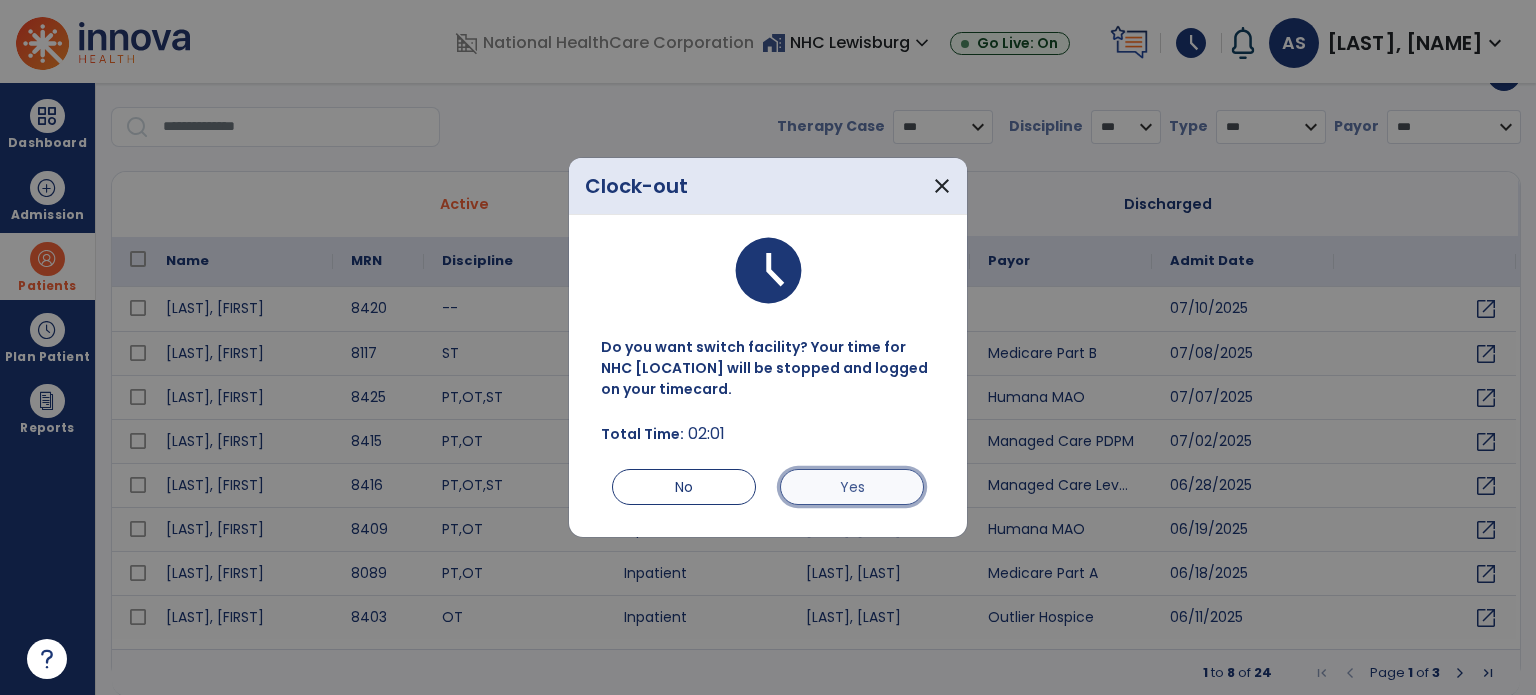 click on "Yes" at bounding box center (852, 487) 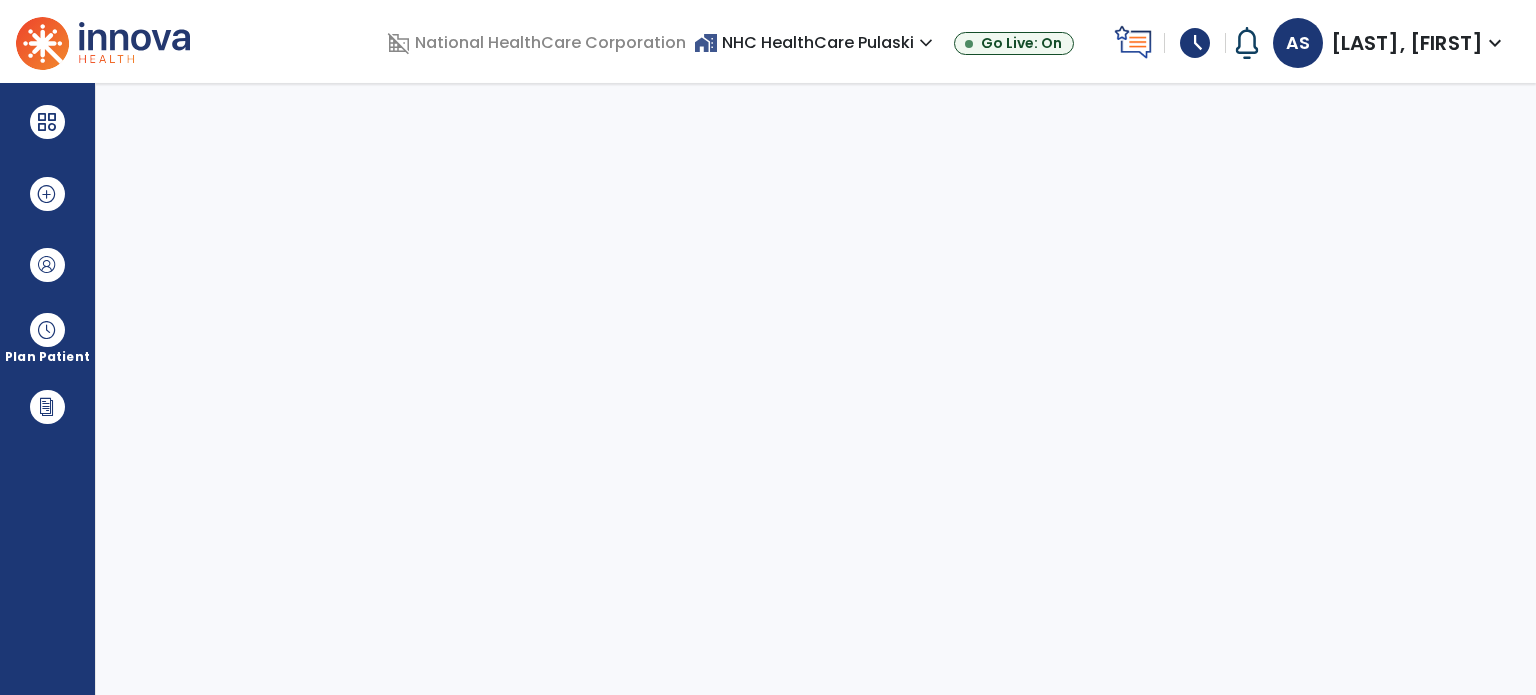 scroll, scrollTop: 0, scrollLeft: 0, axis: both 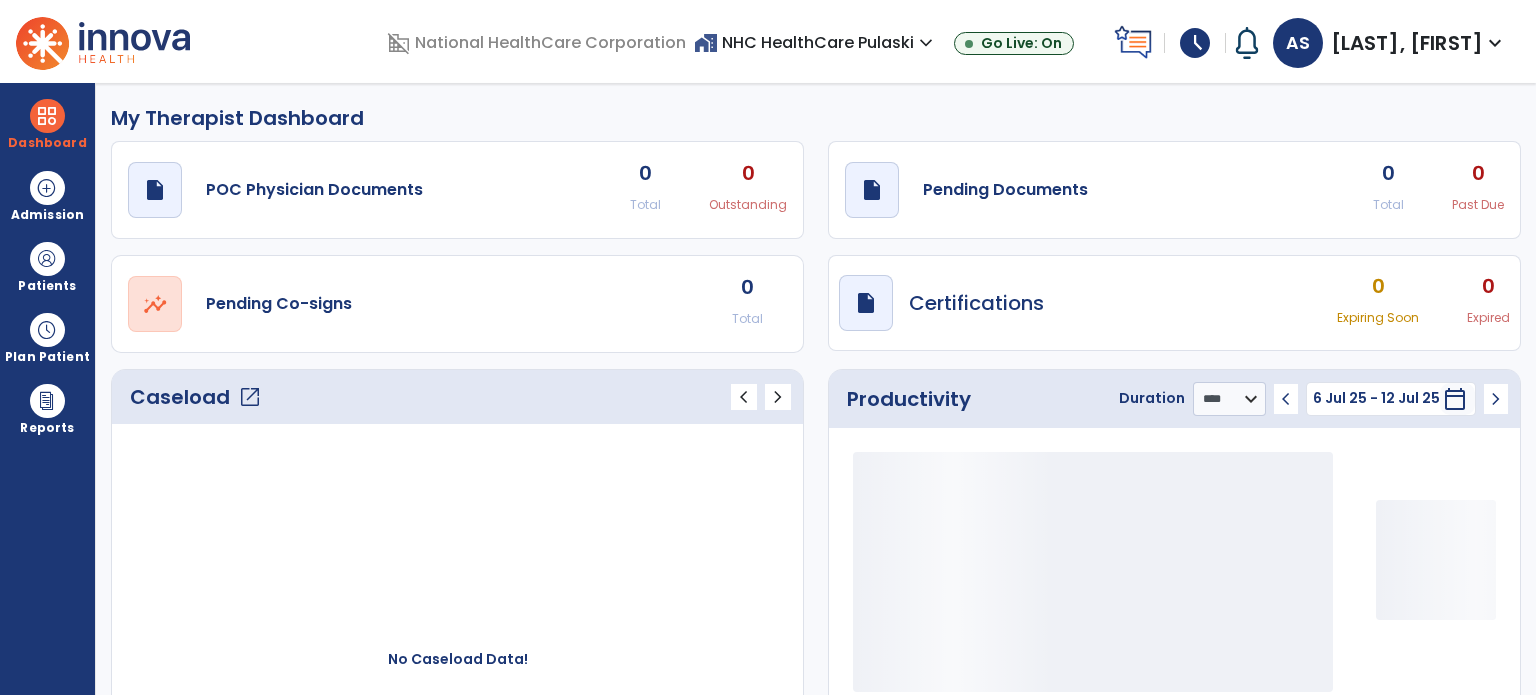 click on "schedule" at bounding box center [1195, 43] 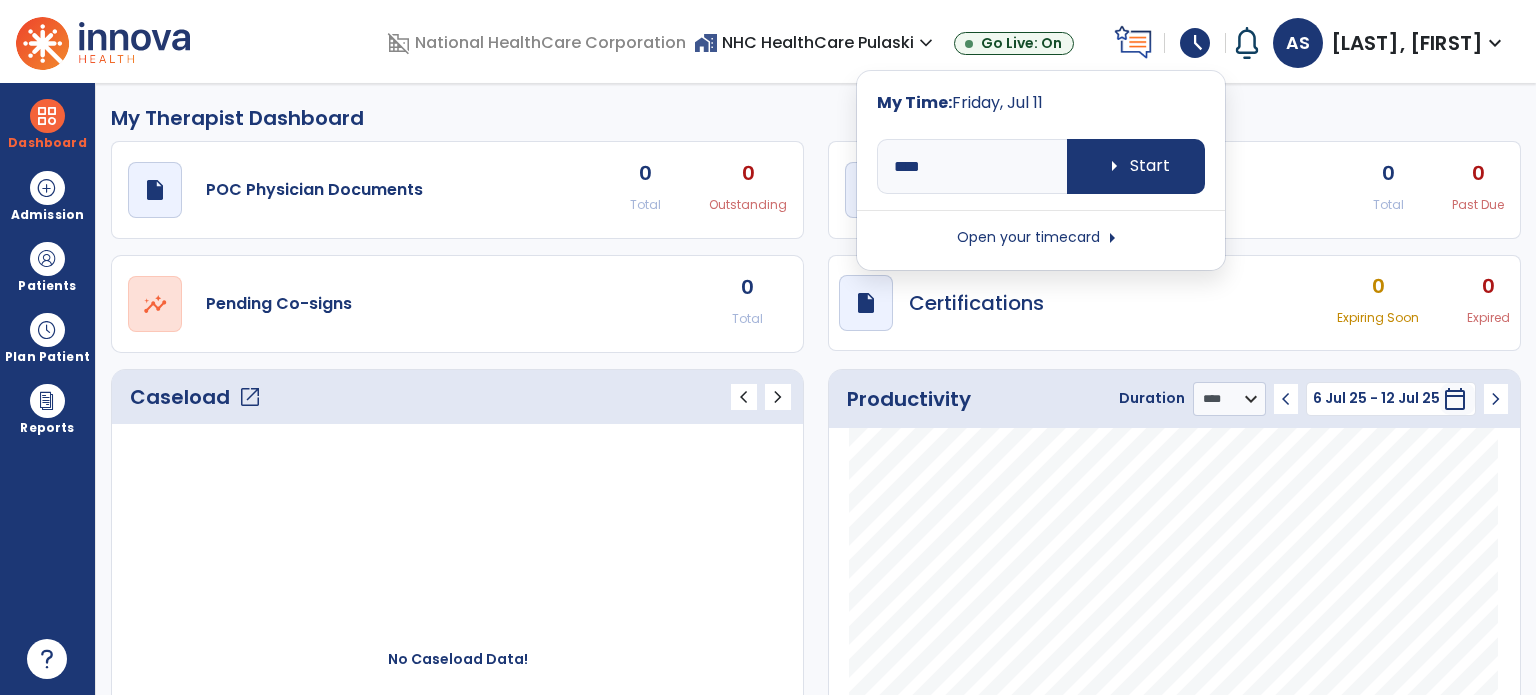 click on "home_work   NHC HealthCare Pulaski   expand_more" at bounding box center [816, 42] 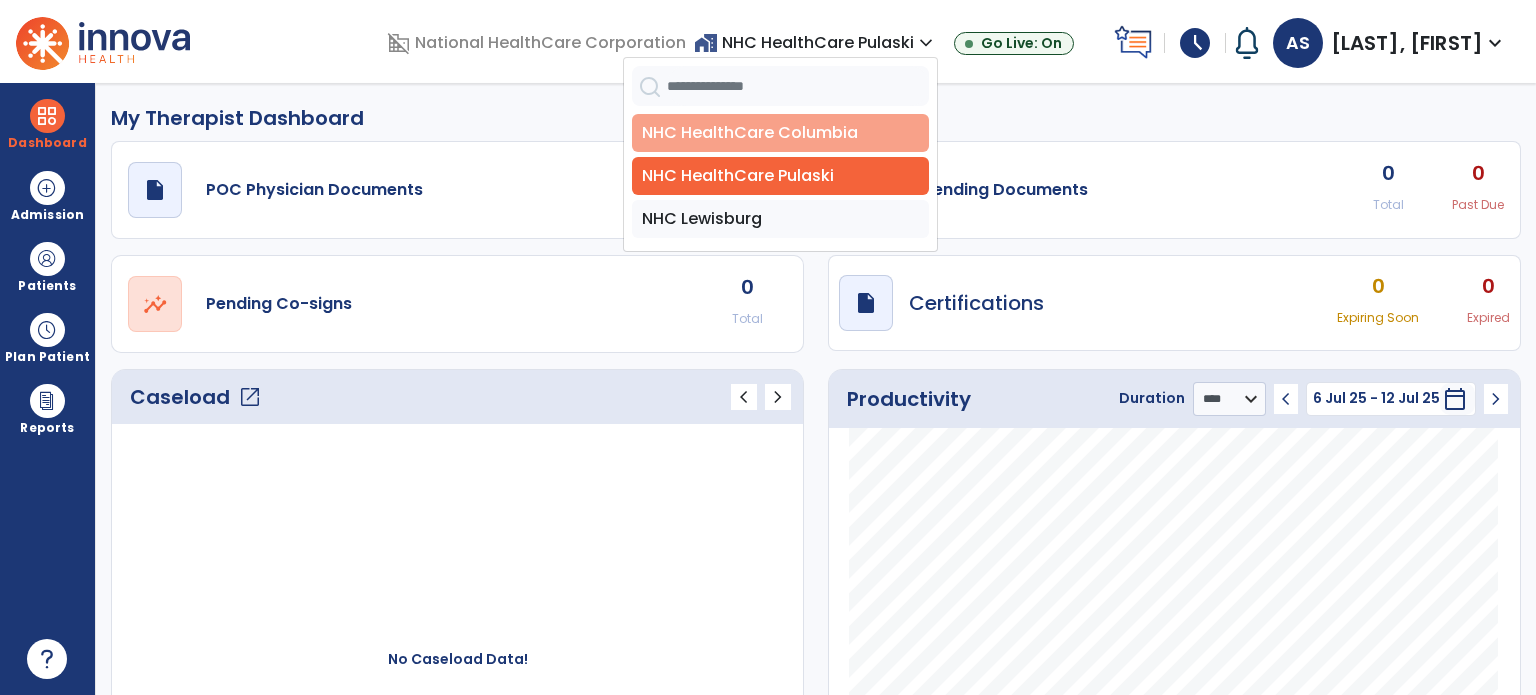 click on "NHC HealthCare Columbia" at bounding box center [780, 133] 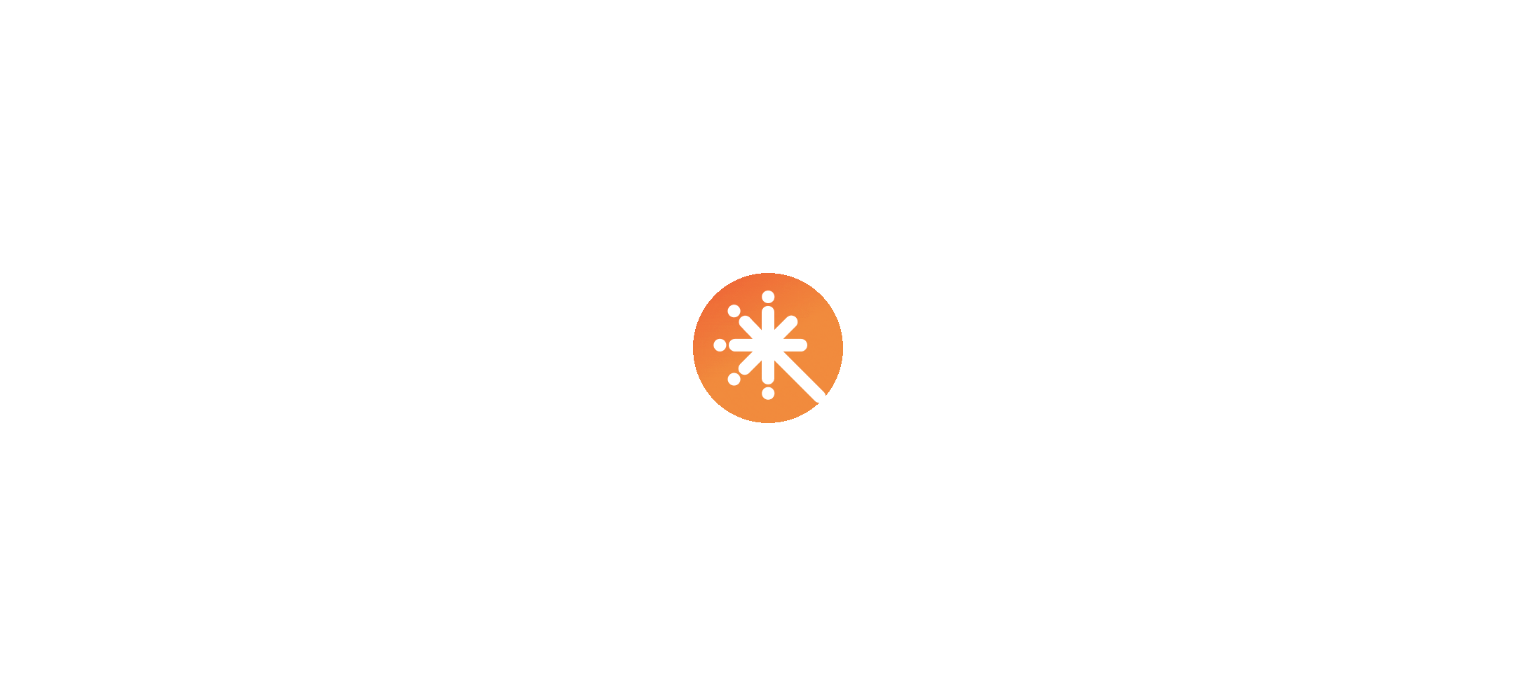 scroll, scrollTop: 0, scrollLeft: 0, axis: both 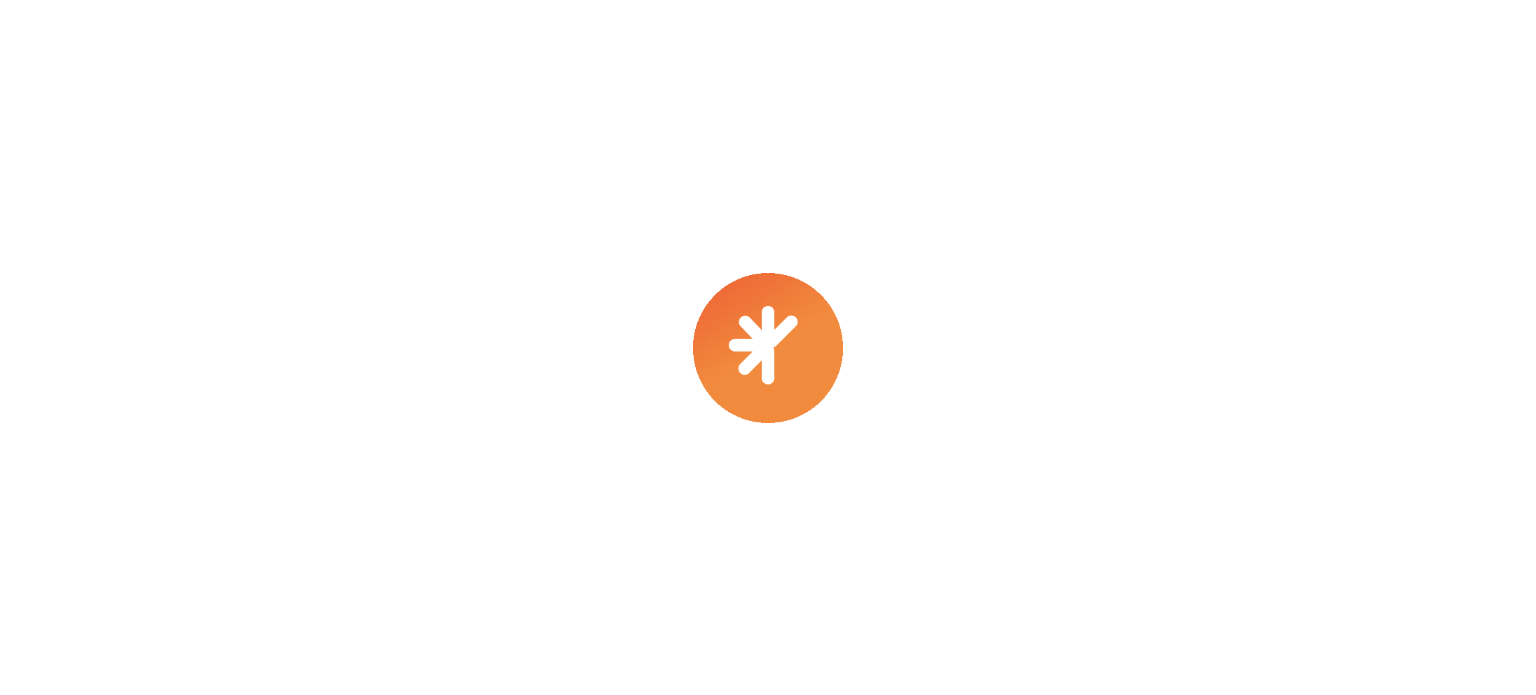 select on "****" 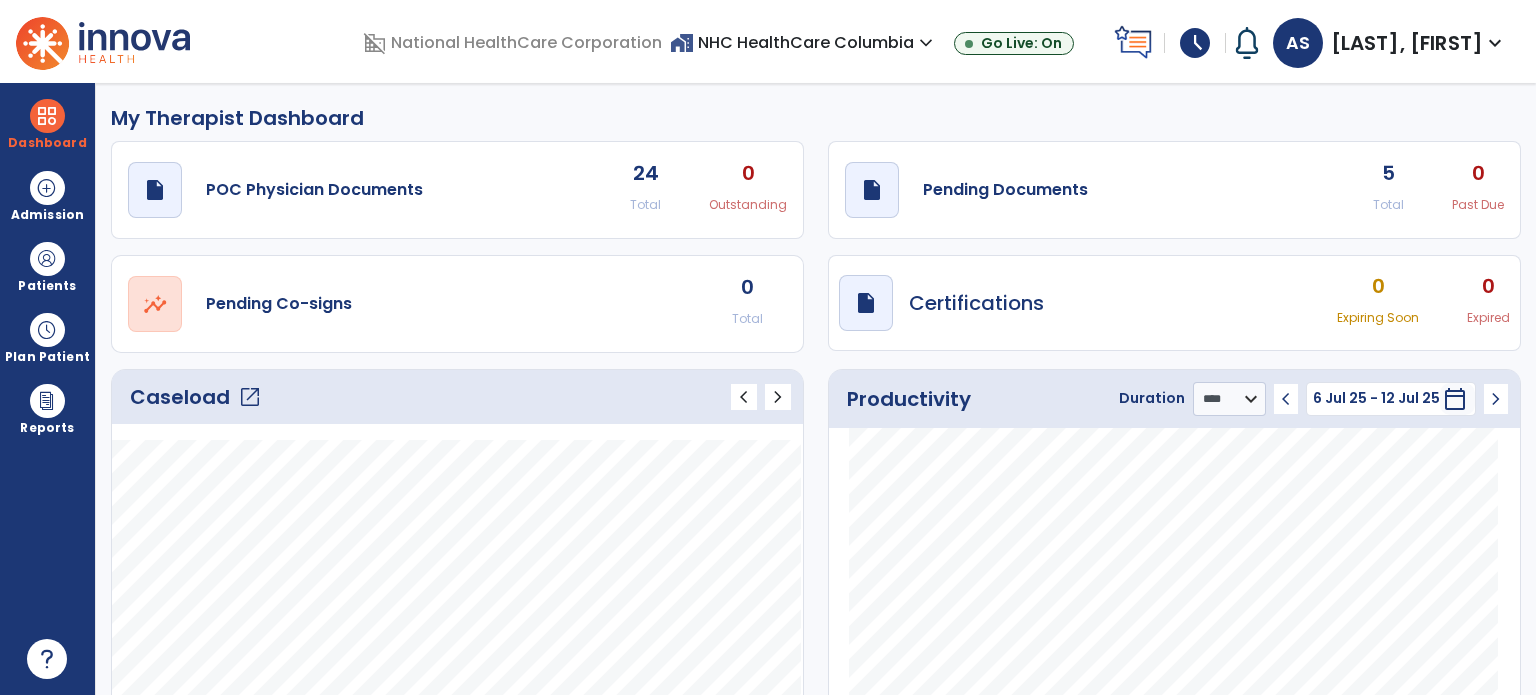 click on "schedule" at bounding box center (1195, 43) 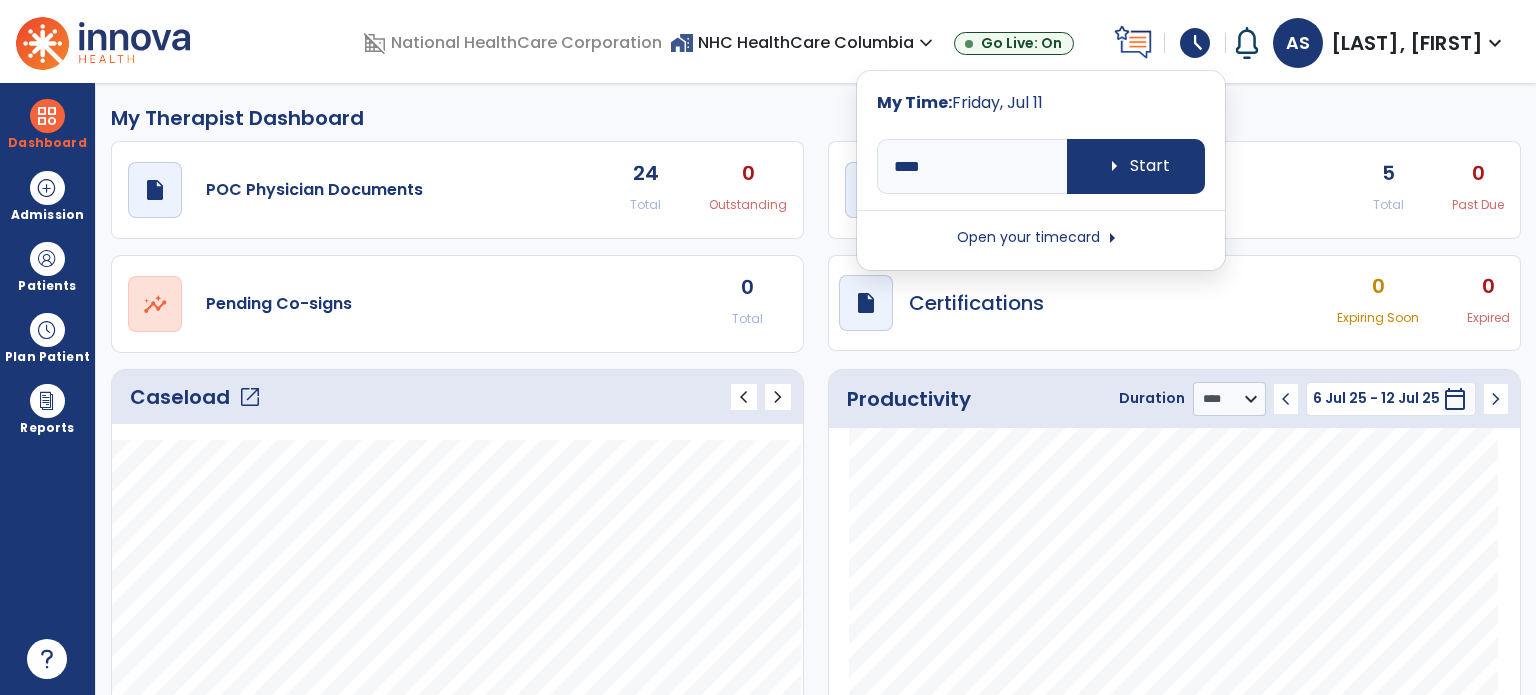 click on "arrow_right" at bounding box center [1112, 238] 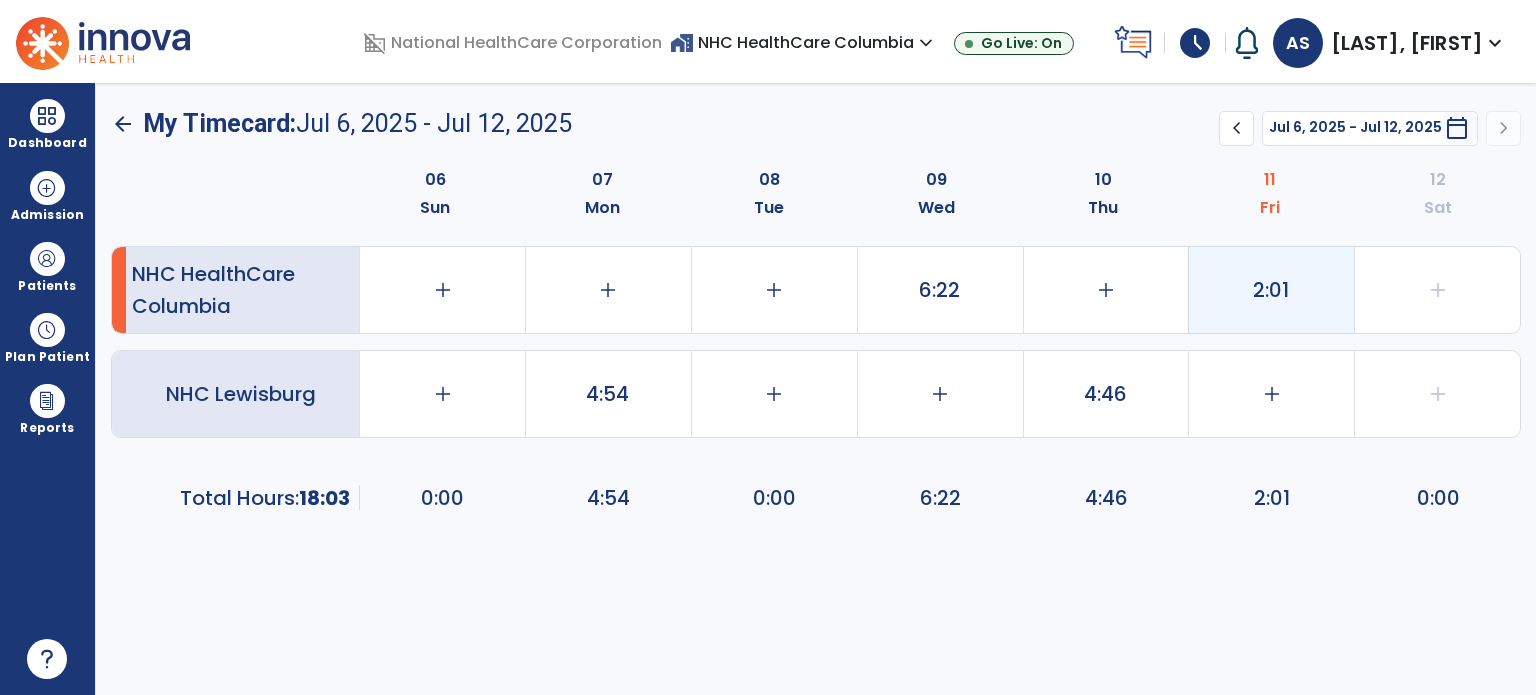 click on "2:01" 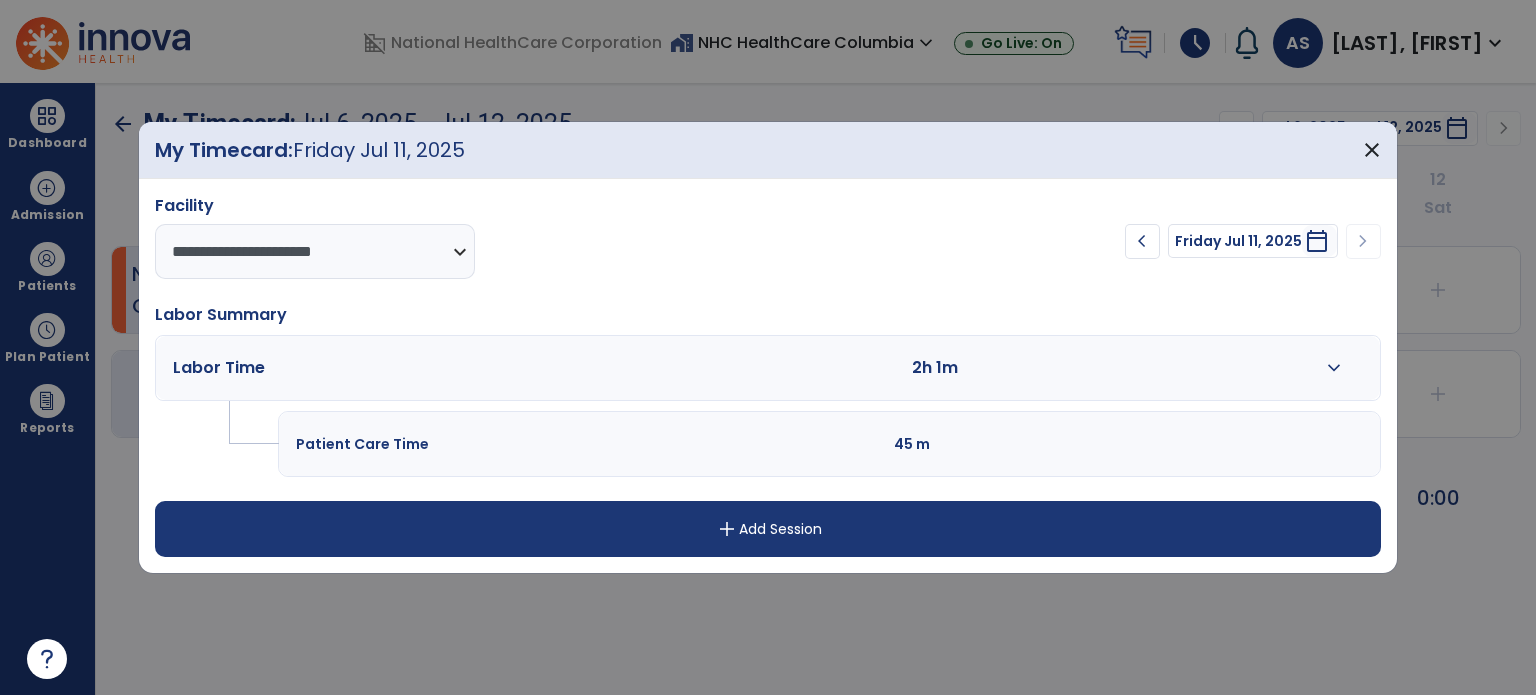 click on "2h 1m" at bounding box center [958, 368] 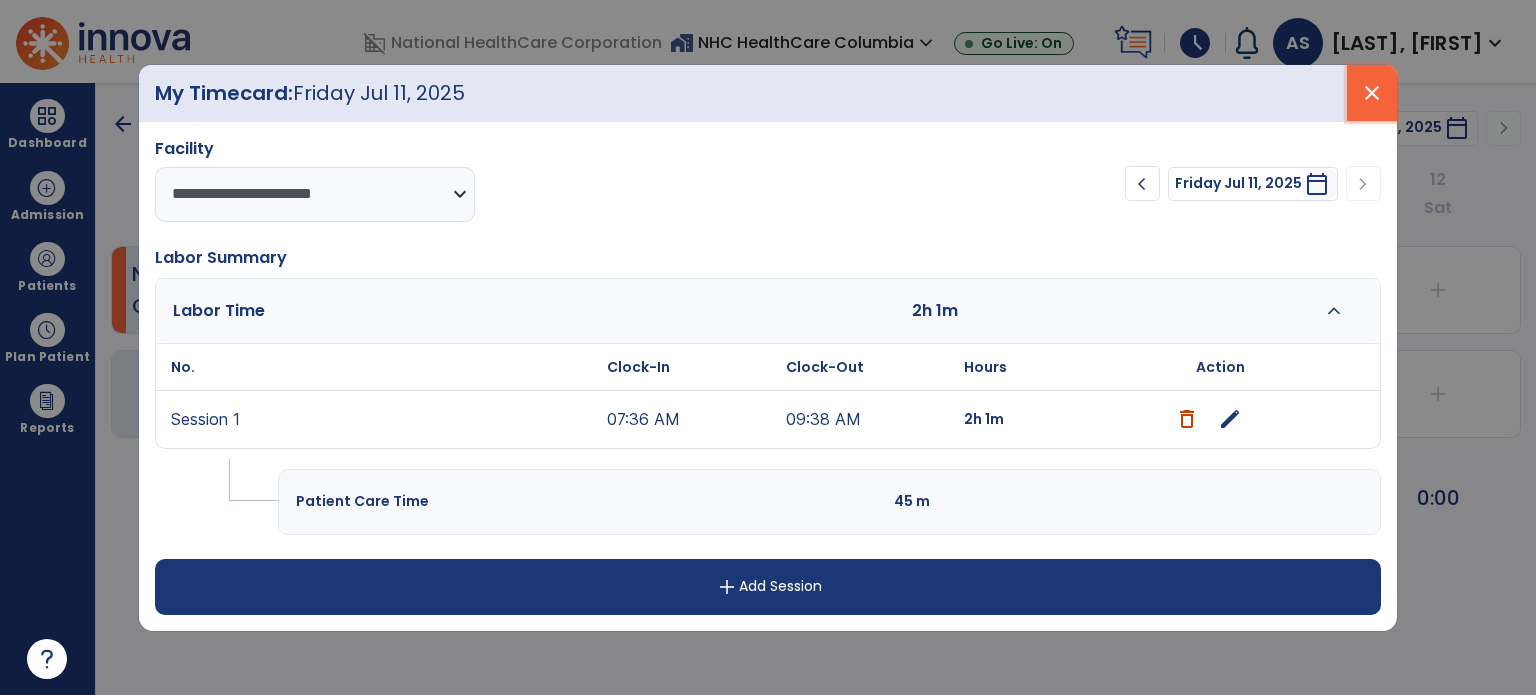 click on "close" at bounding box center (1372, 93) 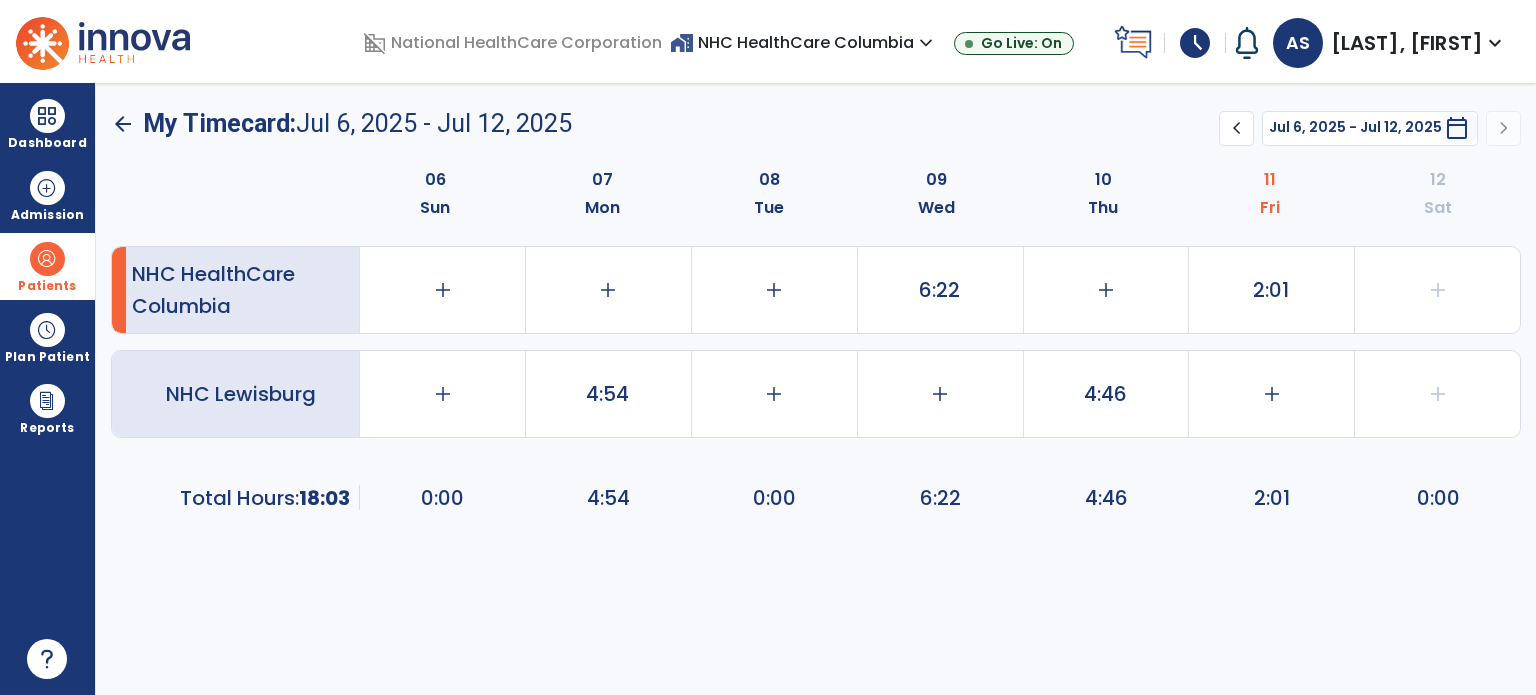 click on "Patients" at bounding box center (47, 286) 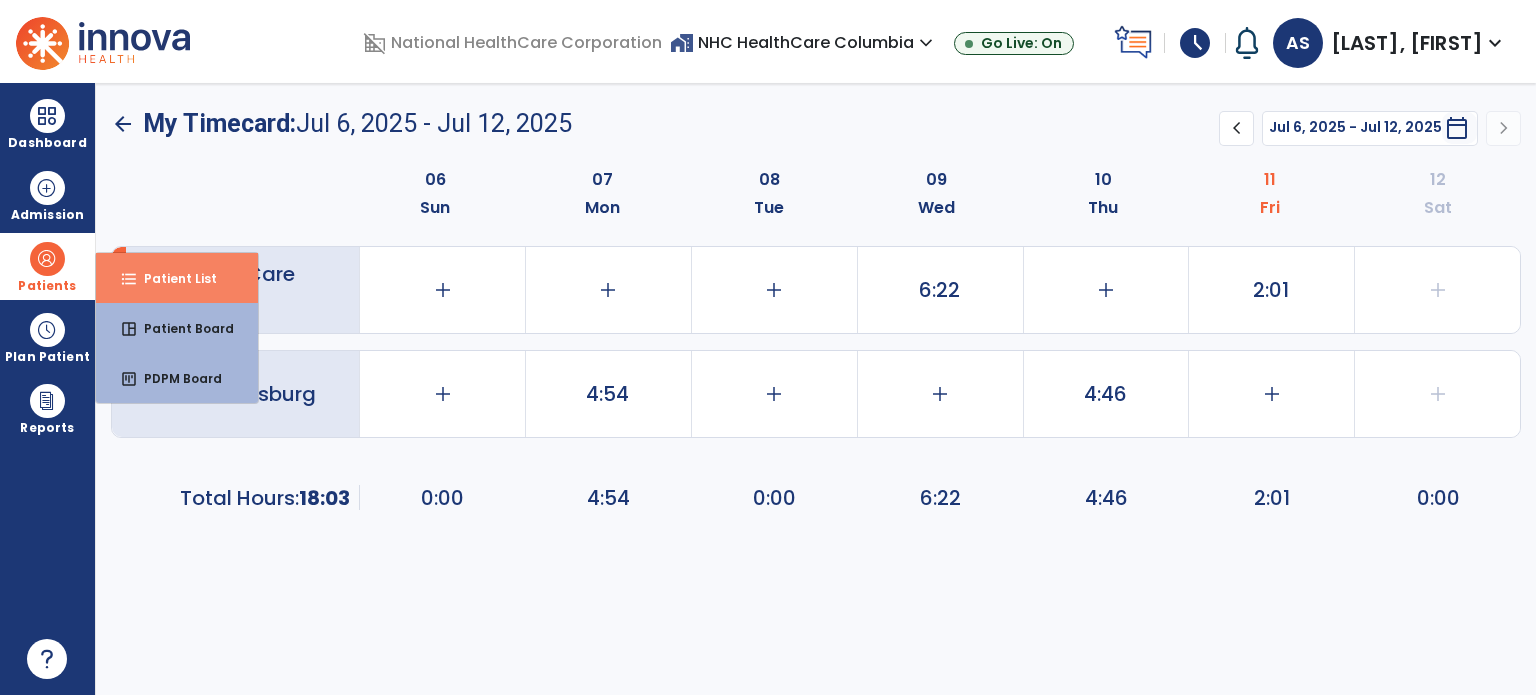 click on "Patient List" at bounding box center [172, 278] 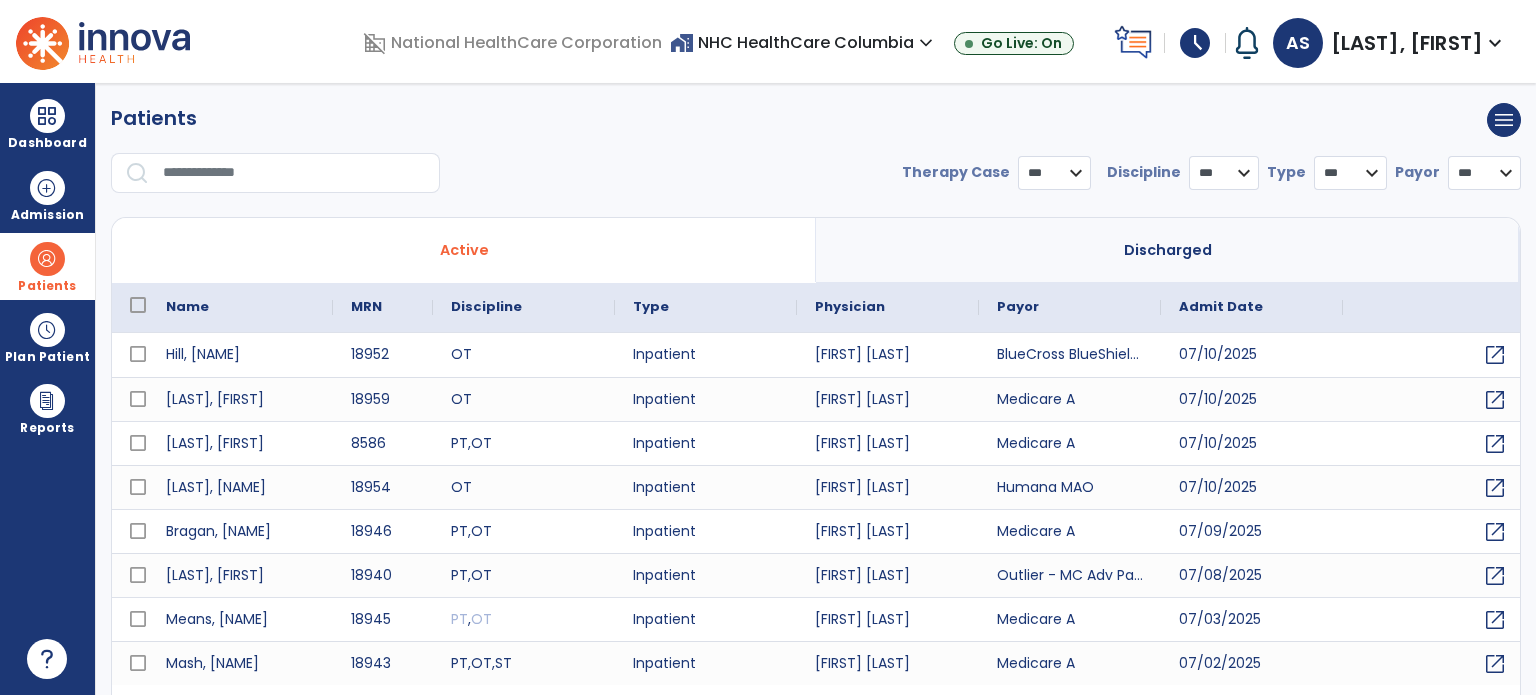 select on "***" 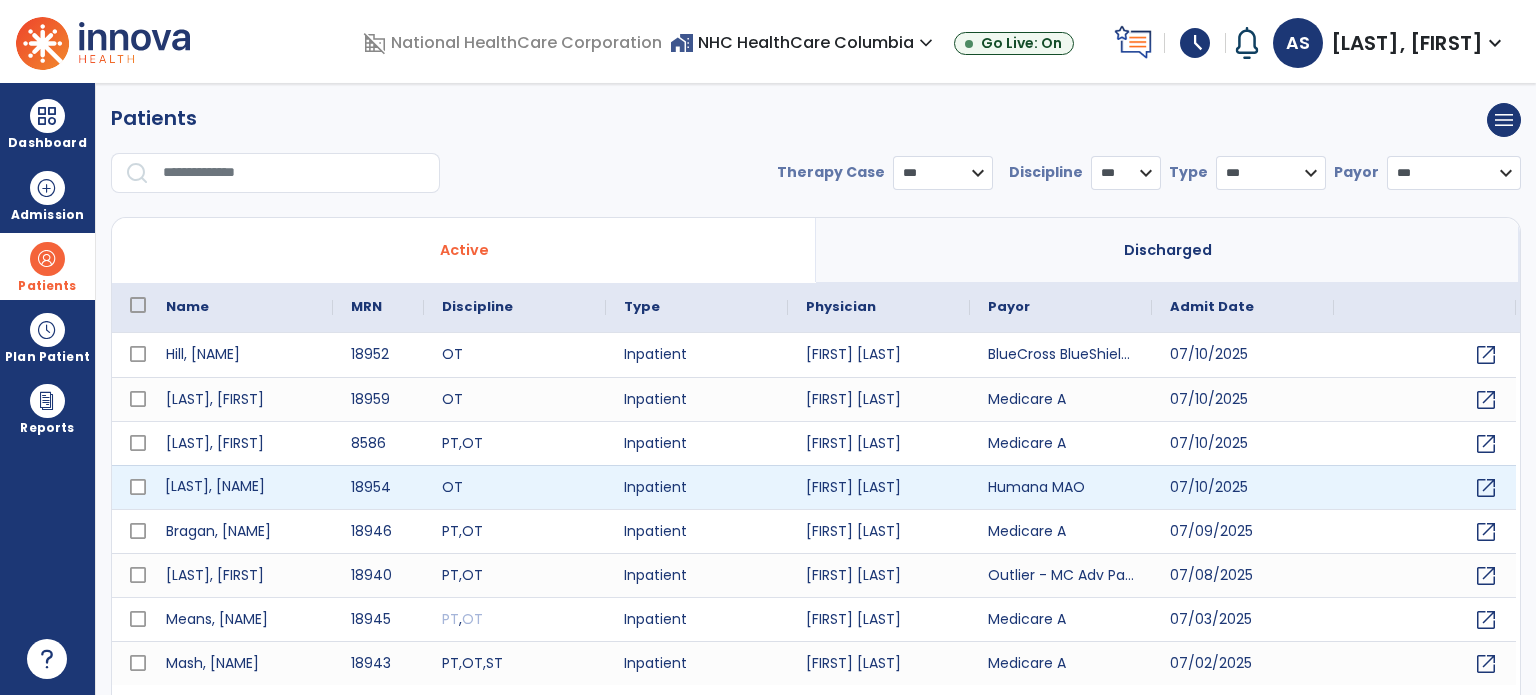 click on "[LAST], [FIRST]" at bounding box center (240, 487) 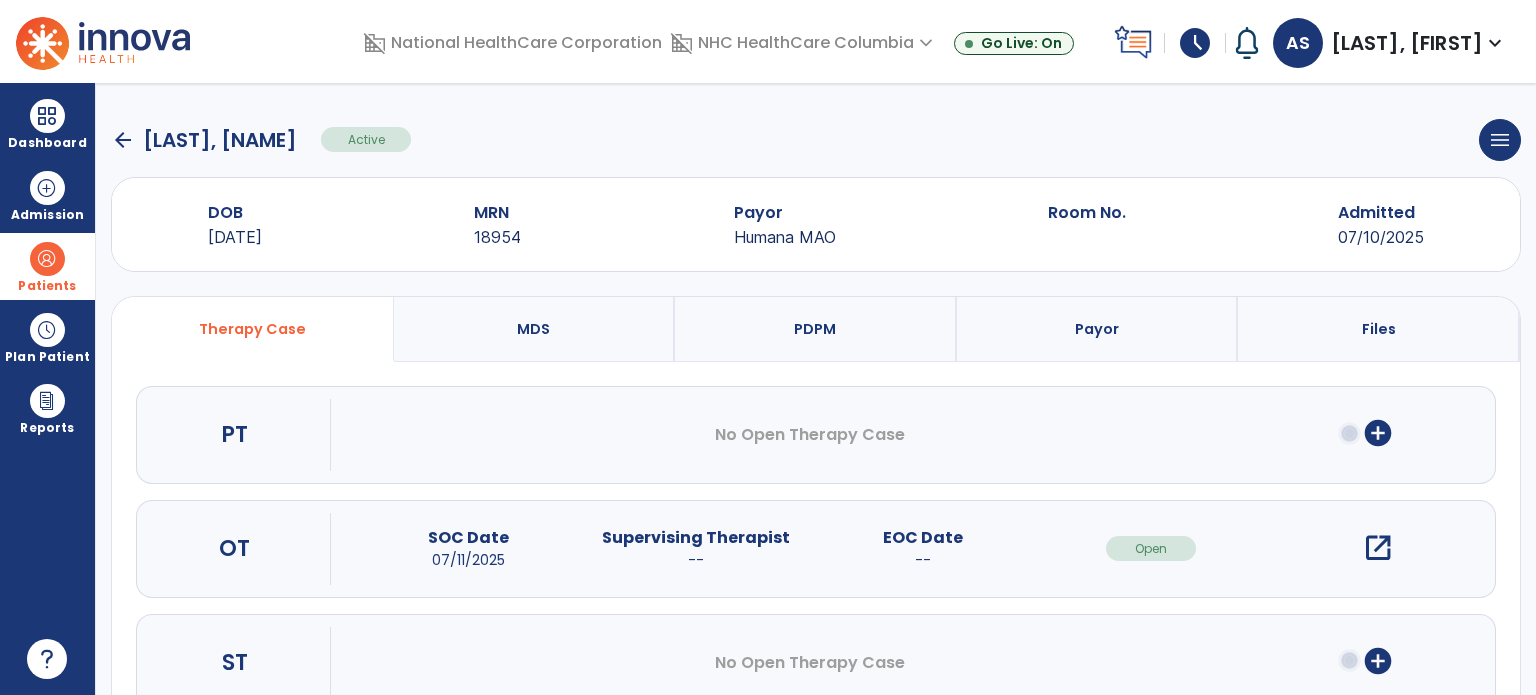 click on "open_in_new" at bounding box center (1378, 548) 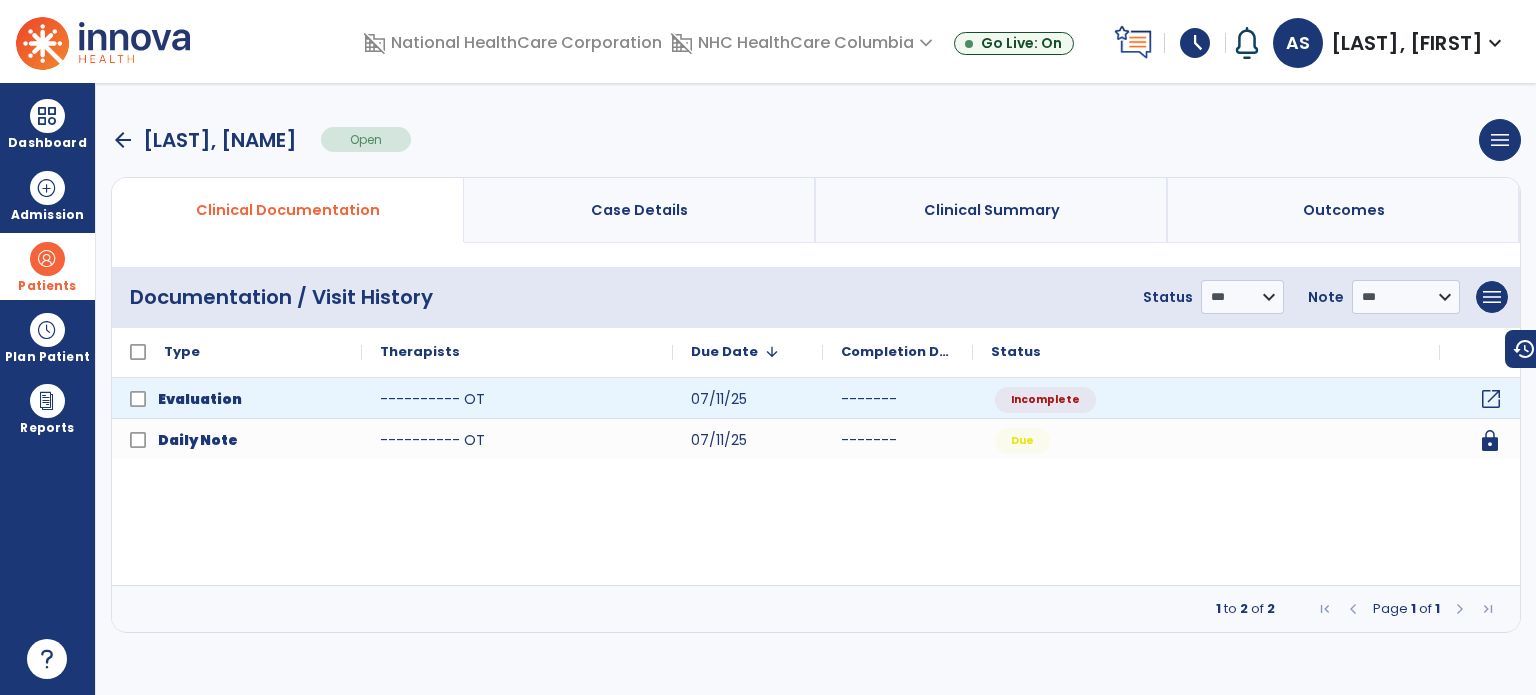 click on "open_in_new" 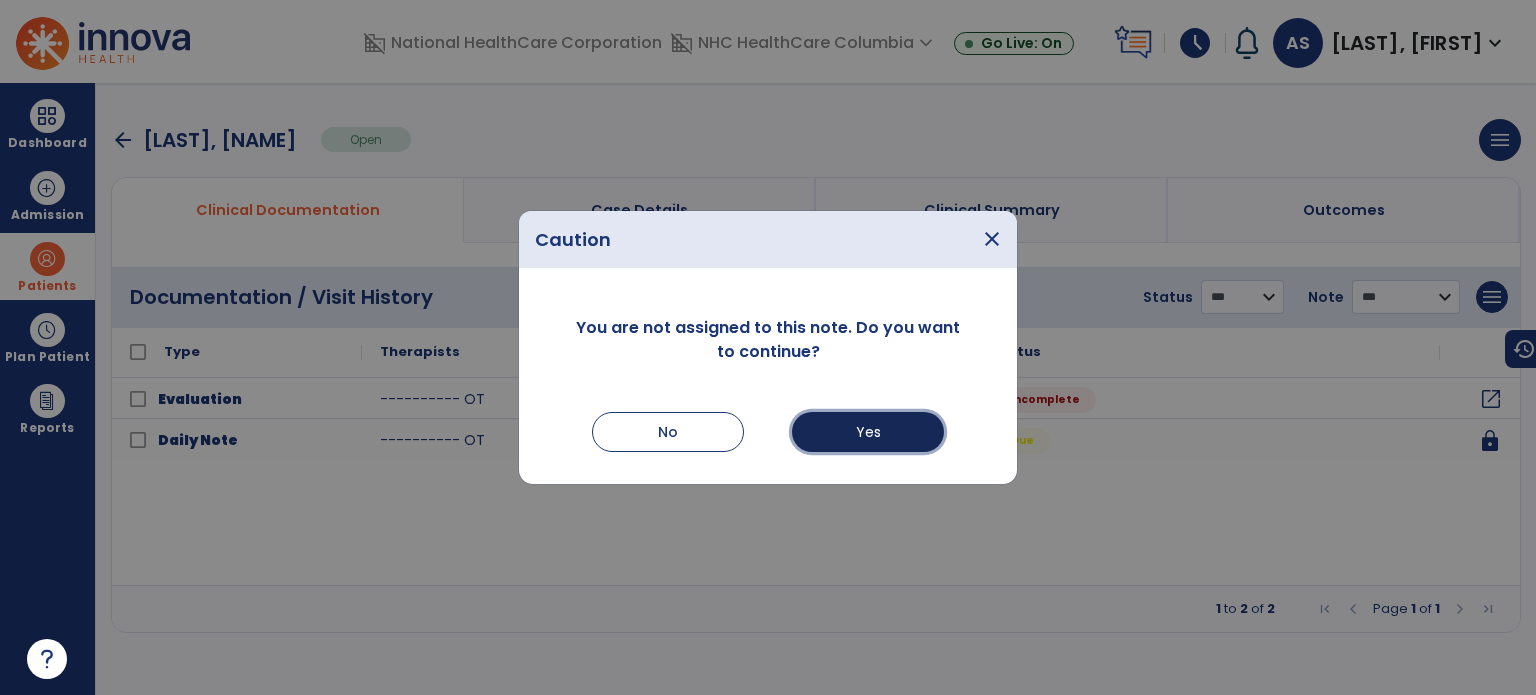 click on "Yes" at bounding box center (868, 432) 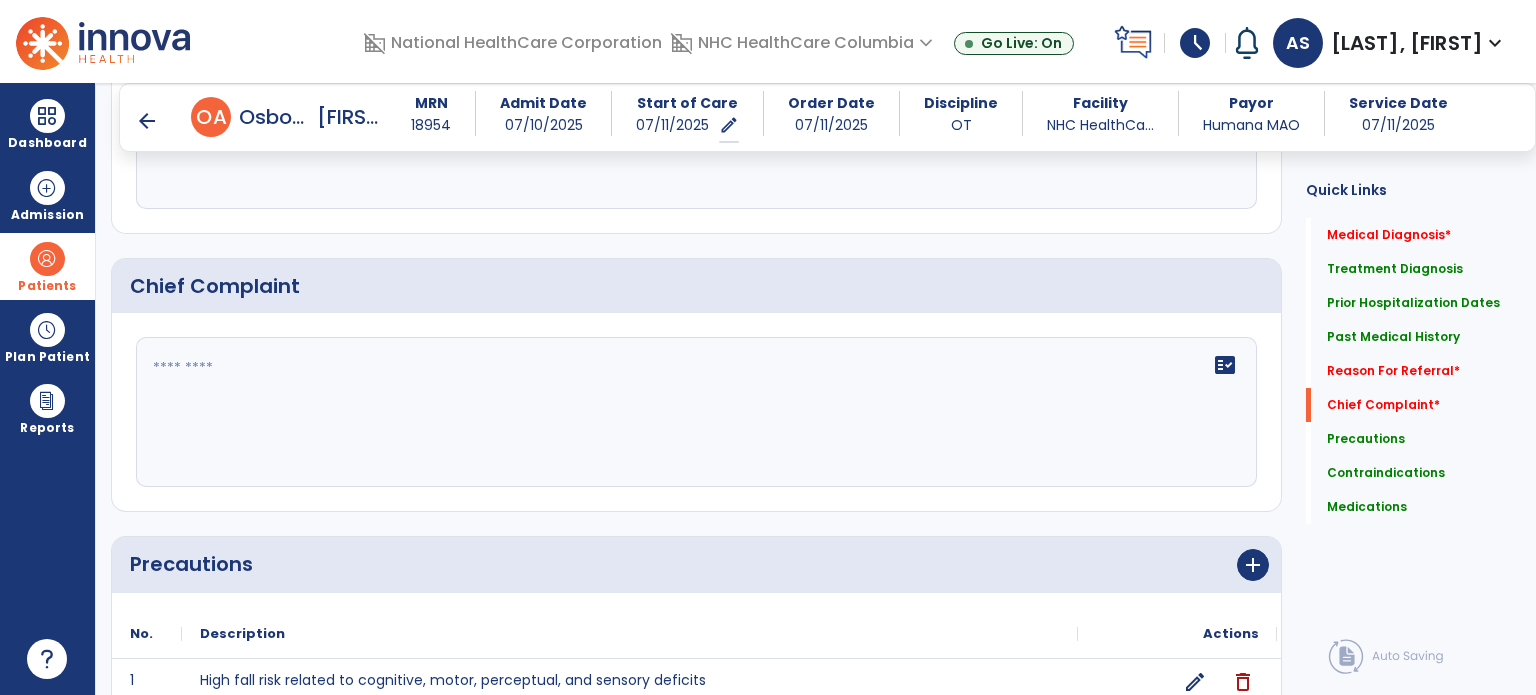 scroll, scrollTop: 1763, scrollLeft: 0, axis: vertical 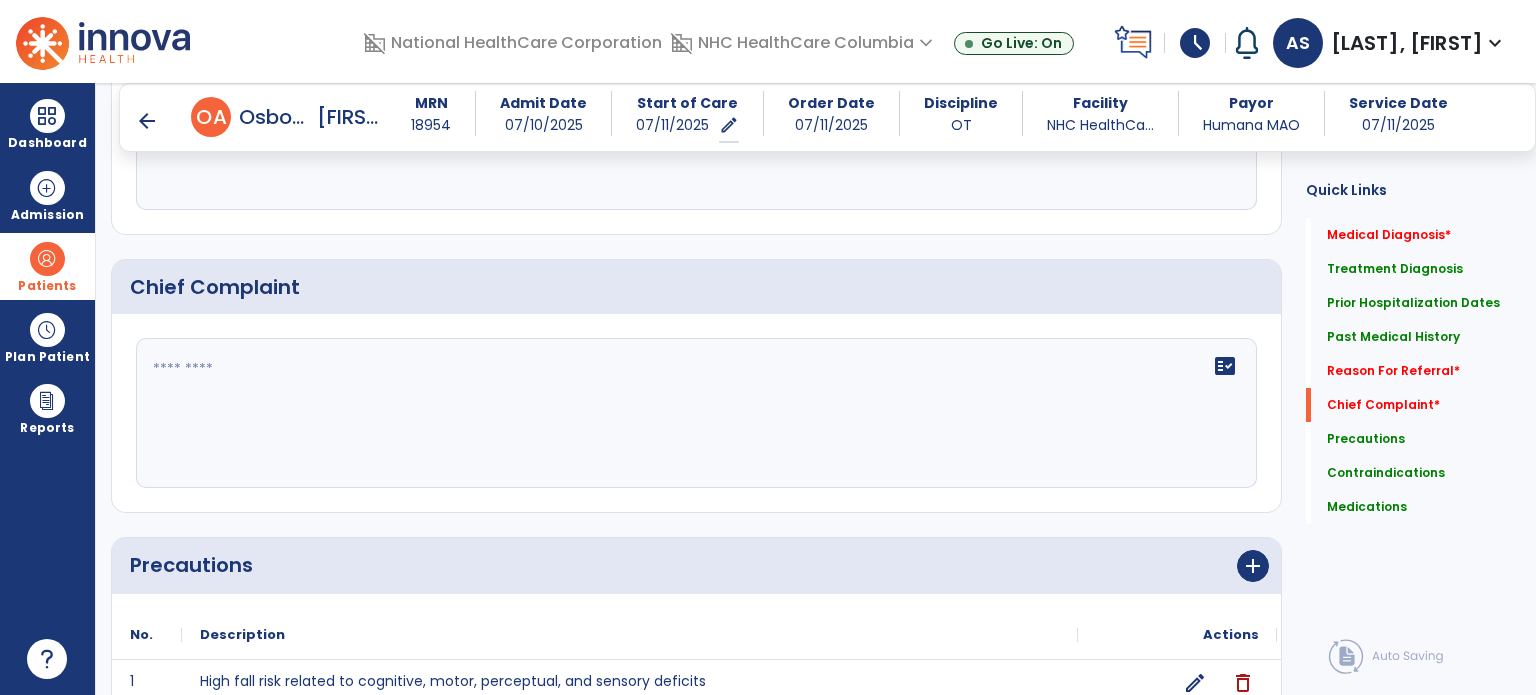 click on "fact_check" 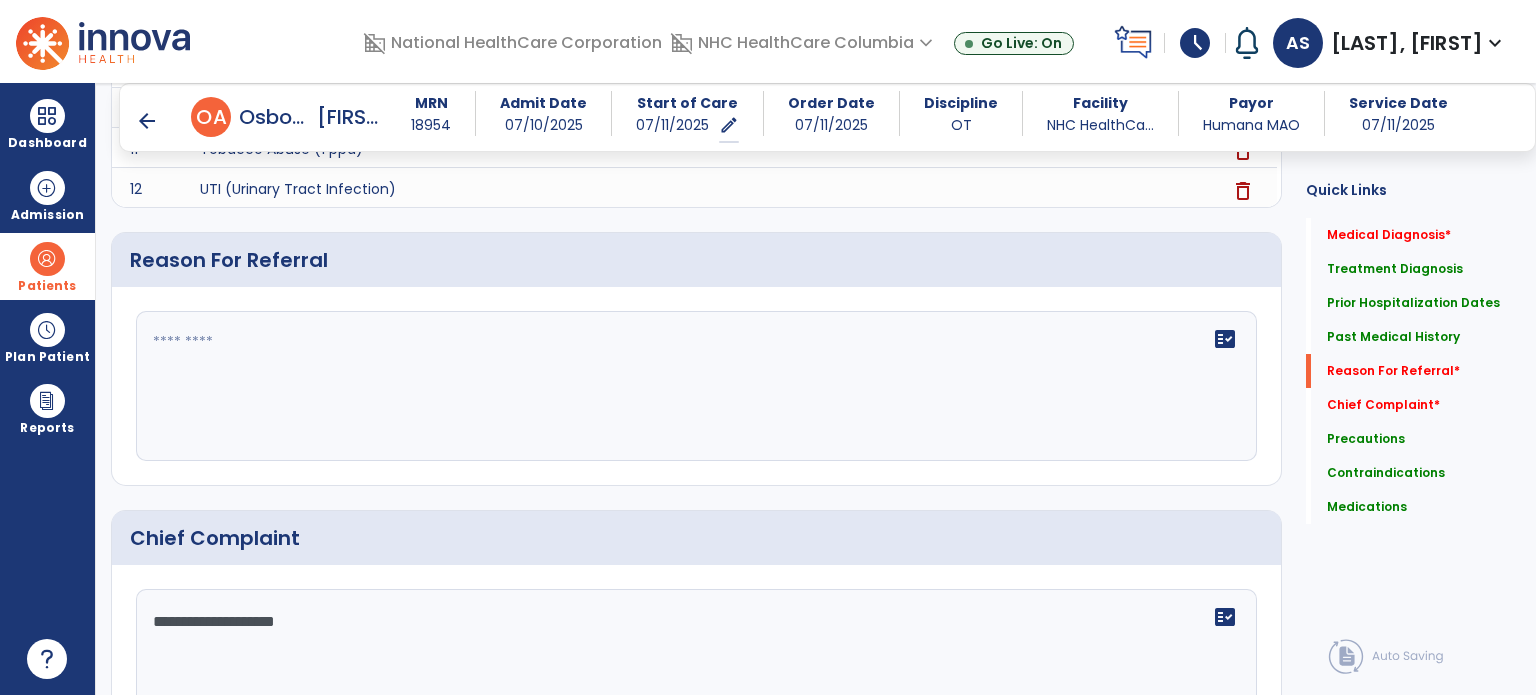 scroll, scrollTop: 1484, scrollLeft: 0, axis: vertical 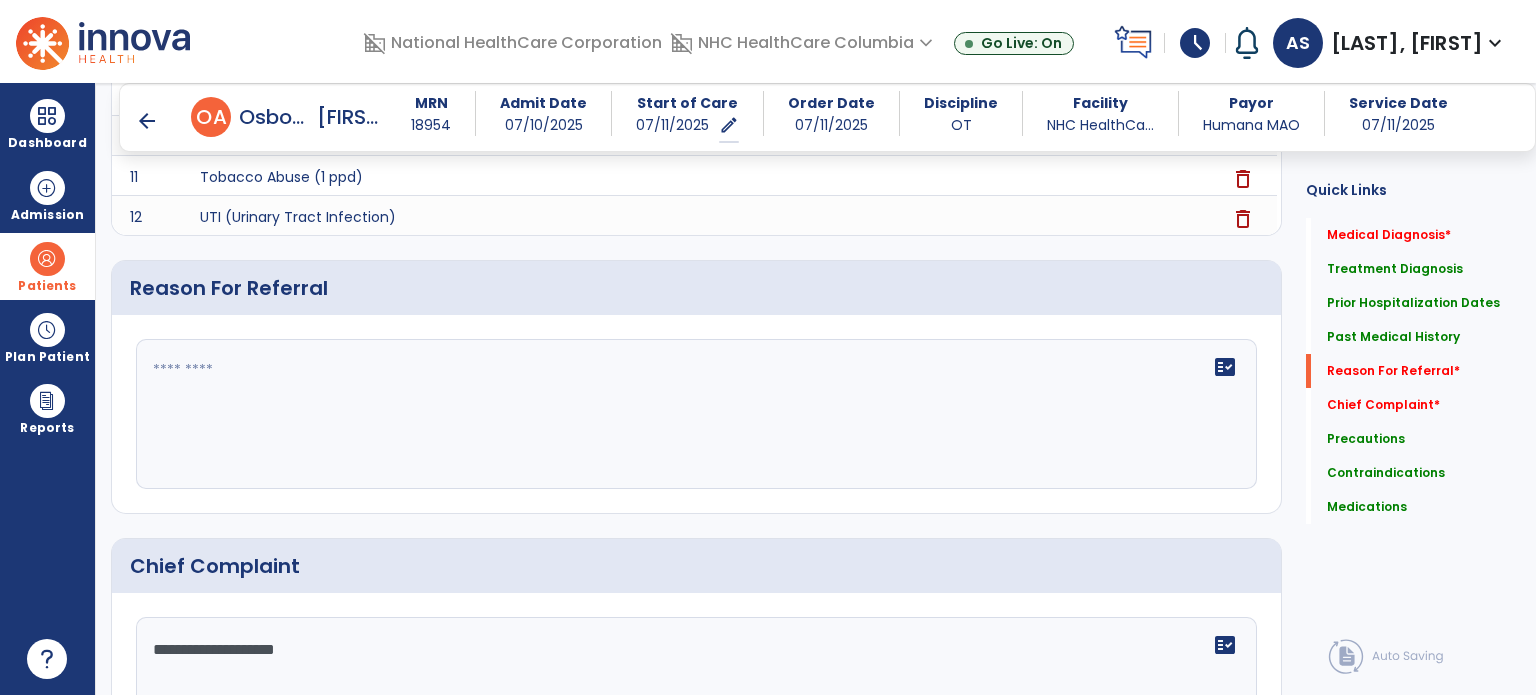 type on "**********" 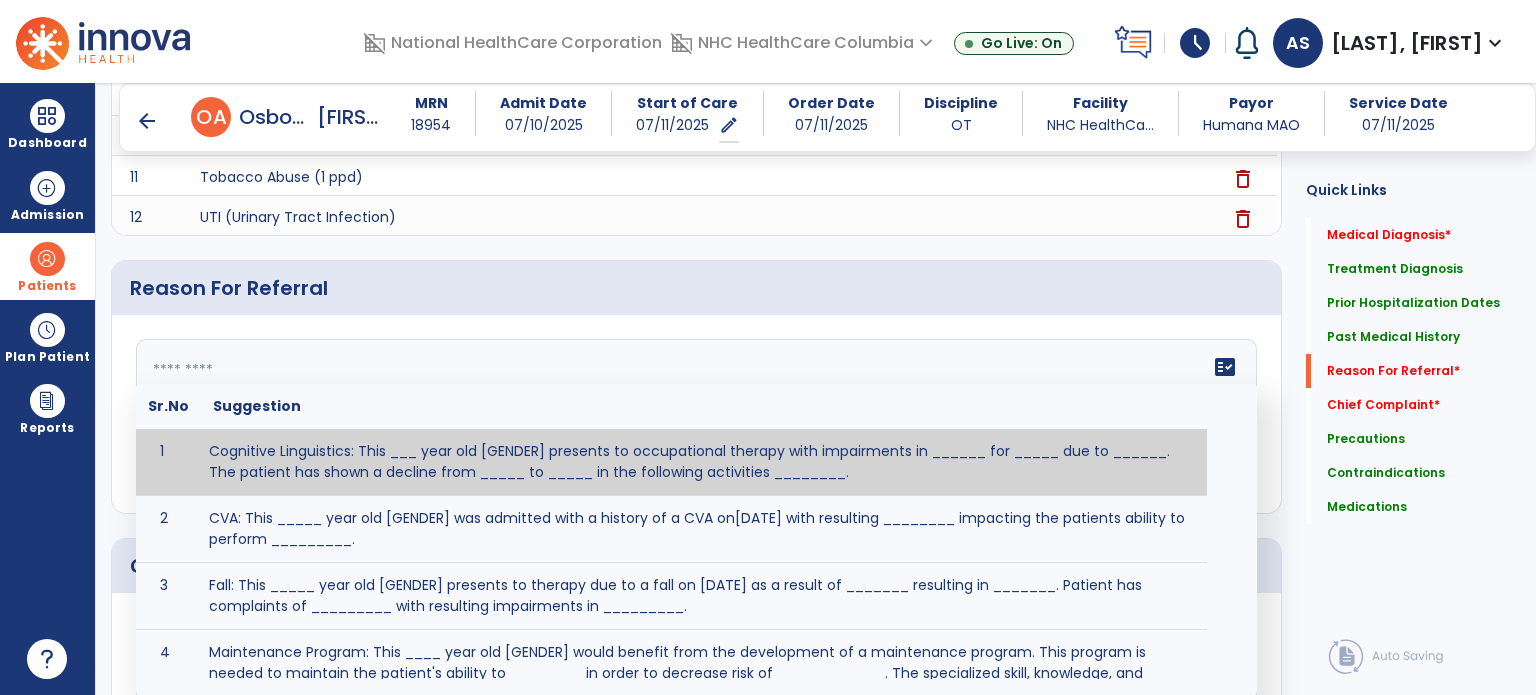 click on "fact_check  Sr.No Suggestion 1 Cognitive Linguistics: This ___ year old [GENDER] presents to occupational therapy with impairments in ______ for _____ due to ______.  The patient has shown a decline from _____ to _____ in the following activities ________. 2 CVA: This _____ year old [GENDER] was admitted with a history of a CVA on[DATE] with resulting ________ impacting the patients ability to perform _________. 3 Fall: This _____ year old [GENDER] presents to therapy due to a fall on [DATE] as a result of _______ resulting in _______.  Patient has complaints of _________ with resulting impairments in _________. 4 5 Fall at Home: This _____ year old [GENDER] fell at home, resulting  in ________.  This has impacted this patient's _______.  As a result of these noted limitations in functional activities, this patient is unable to safely return to home.  This patient requires skilled therapy in order to improve safety and function. 6 7 8 9 10 11" 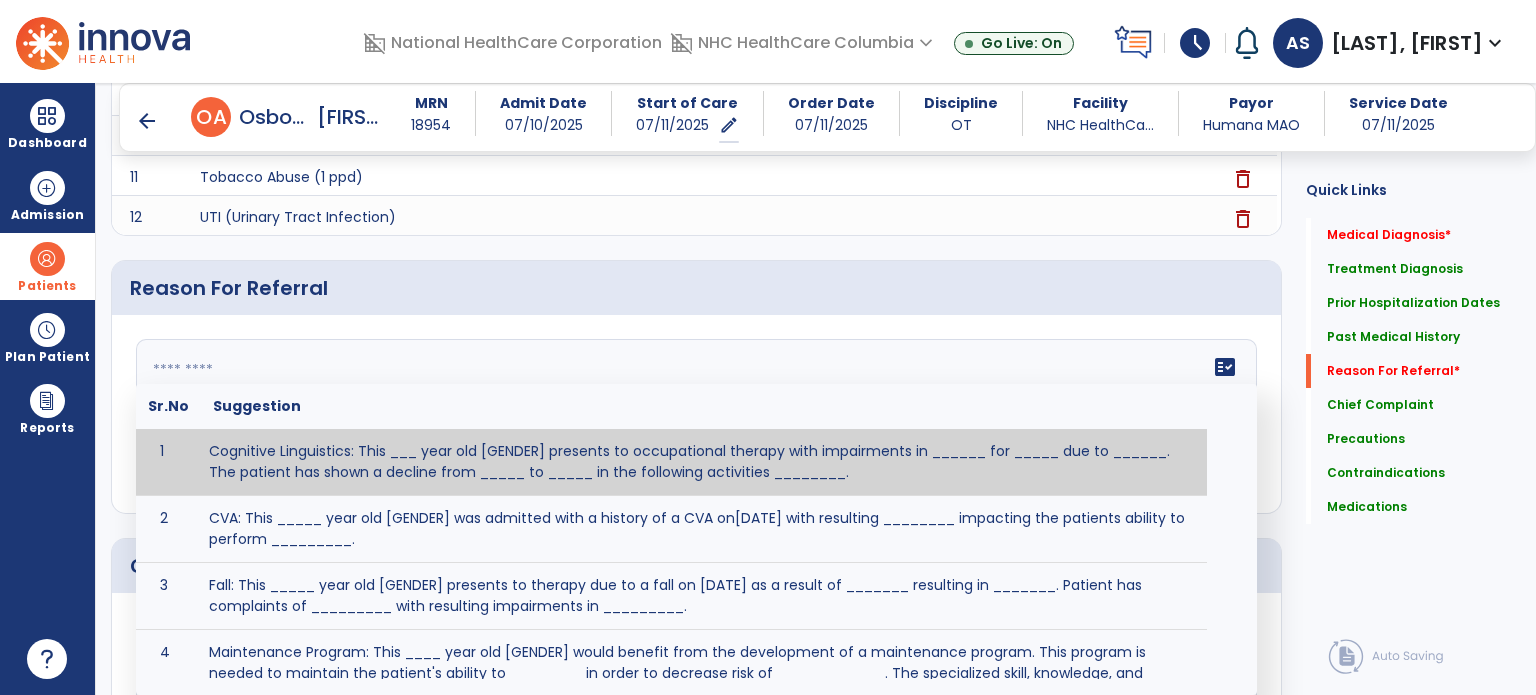 click 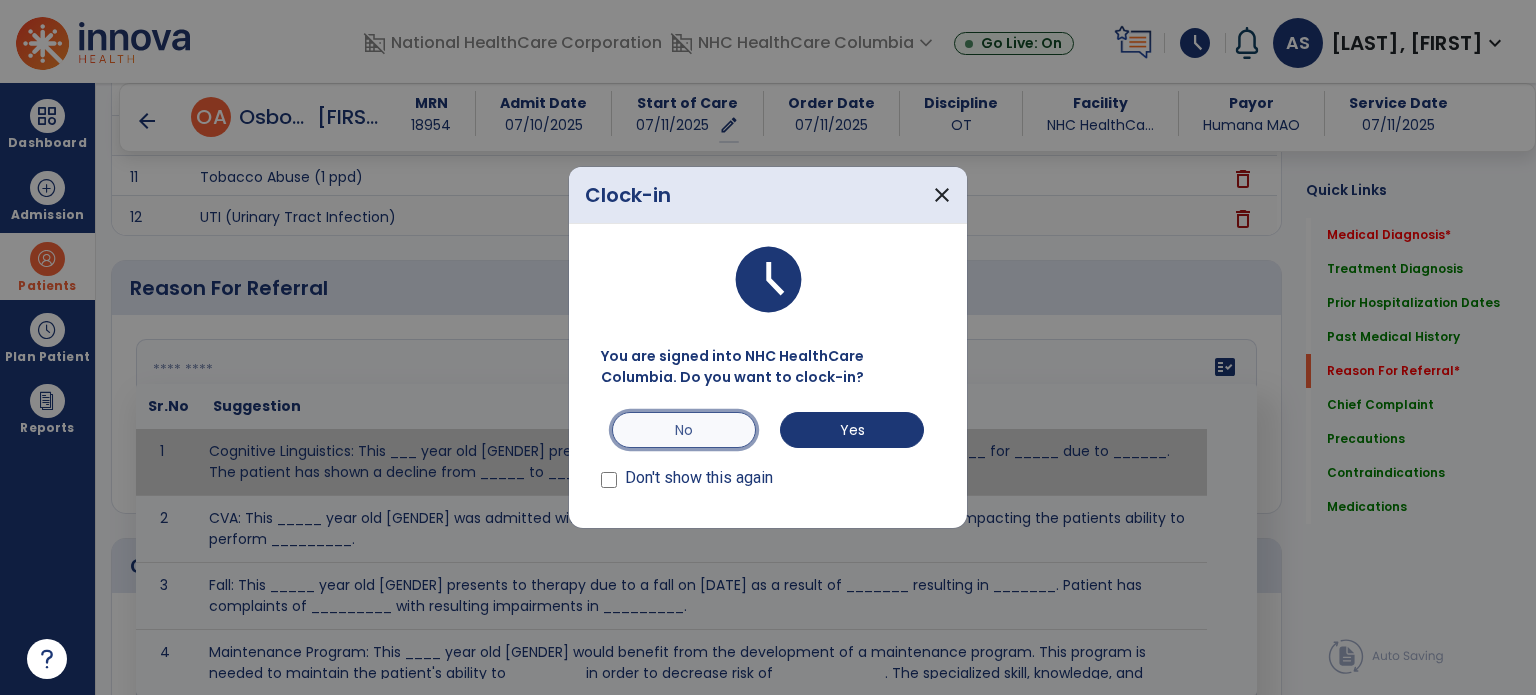click on "No" at bounding box center [684, 430] 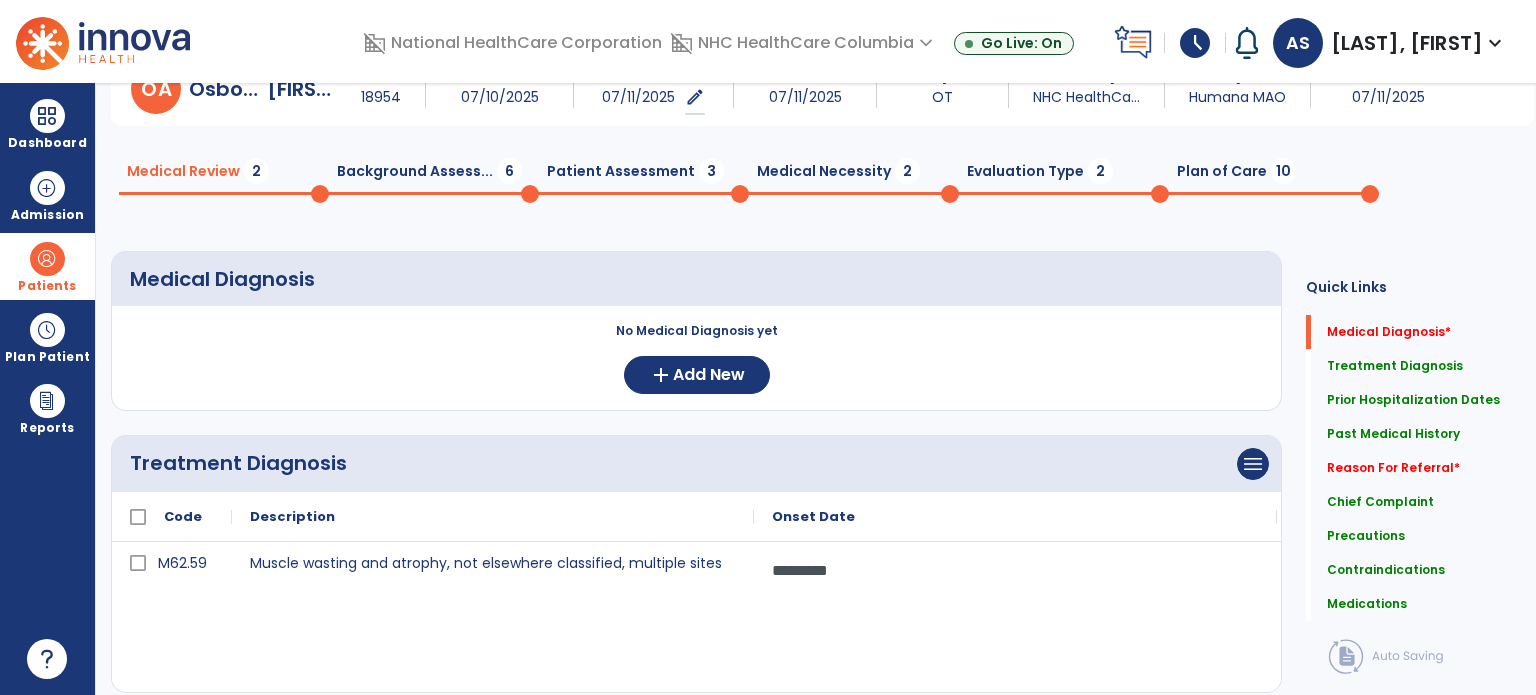 scroll, scrollTop: 0, scrollLeft: 0, axis: both 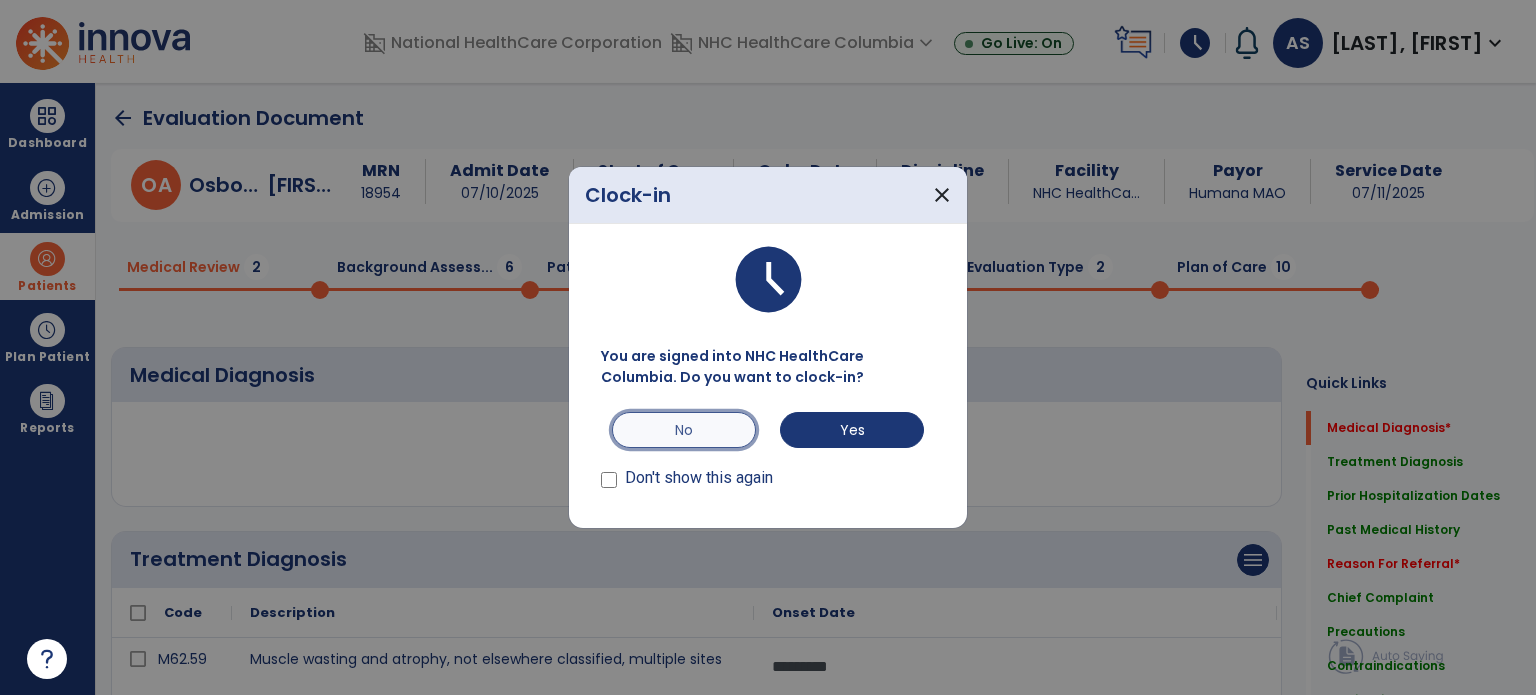 click on "No" at bounding box center [684, 430] 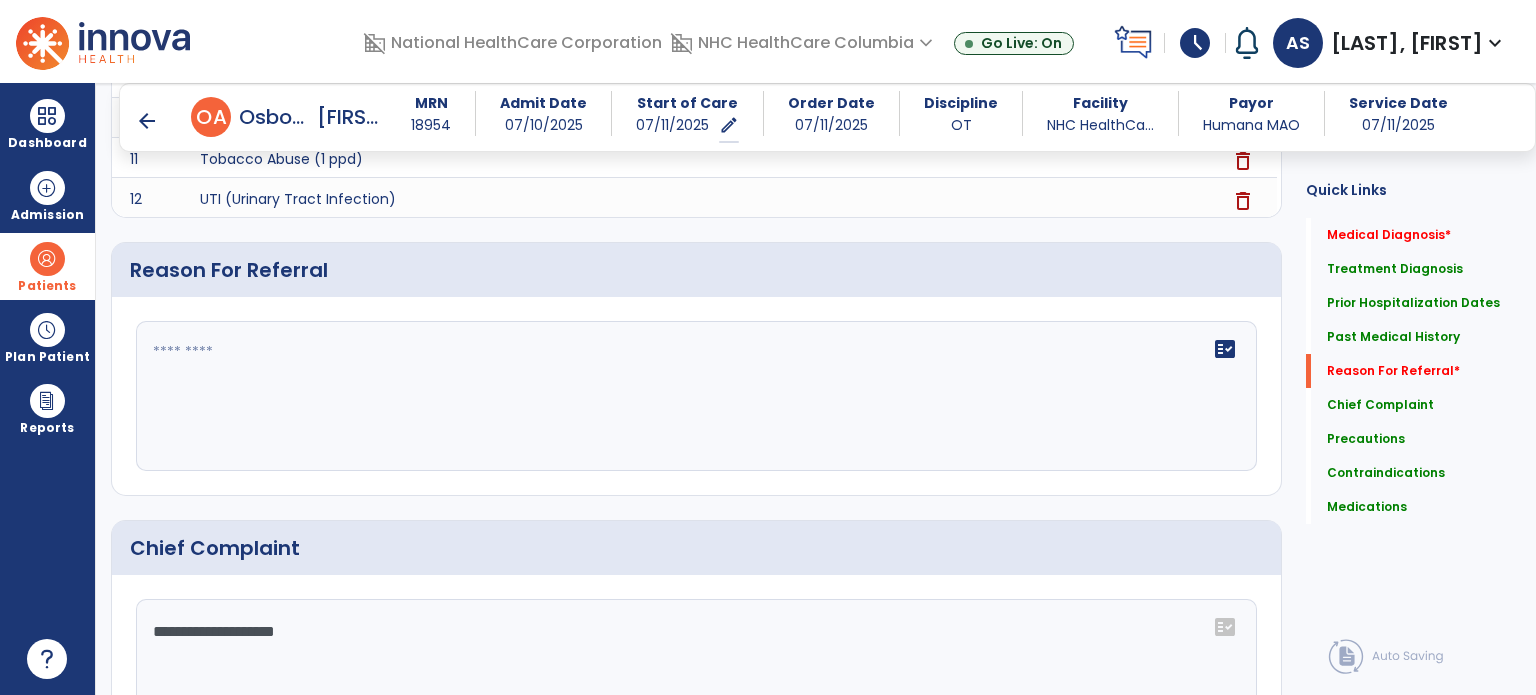 scroll, scrollTop: 1608, scrollLeft: 0, axis: vertical 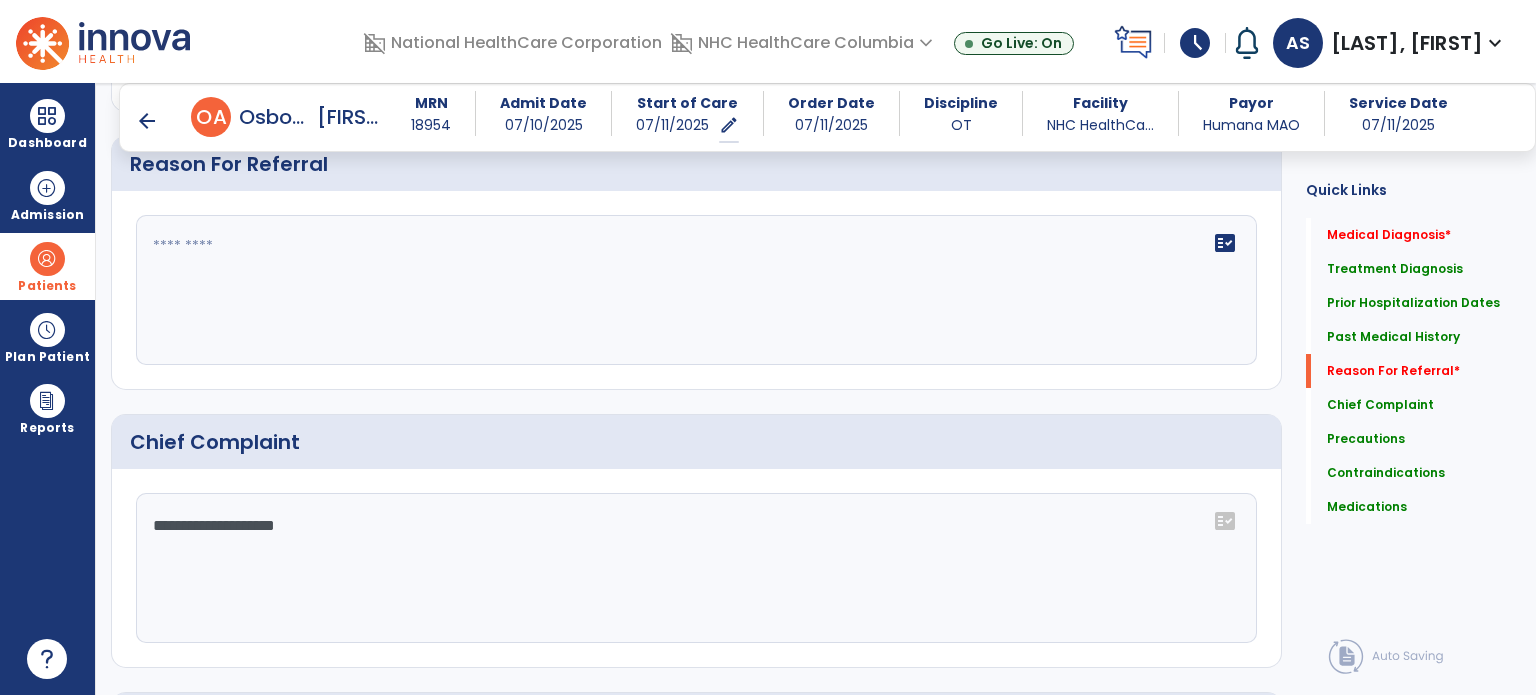 click on "fact_check" 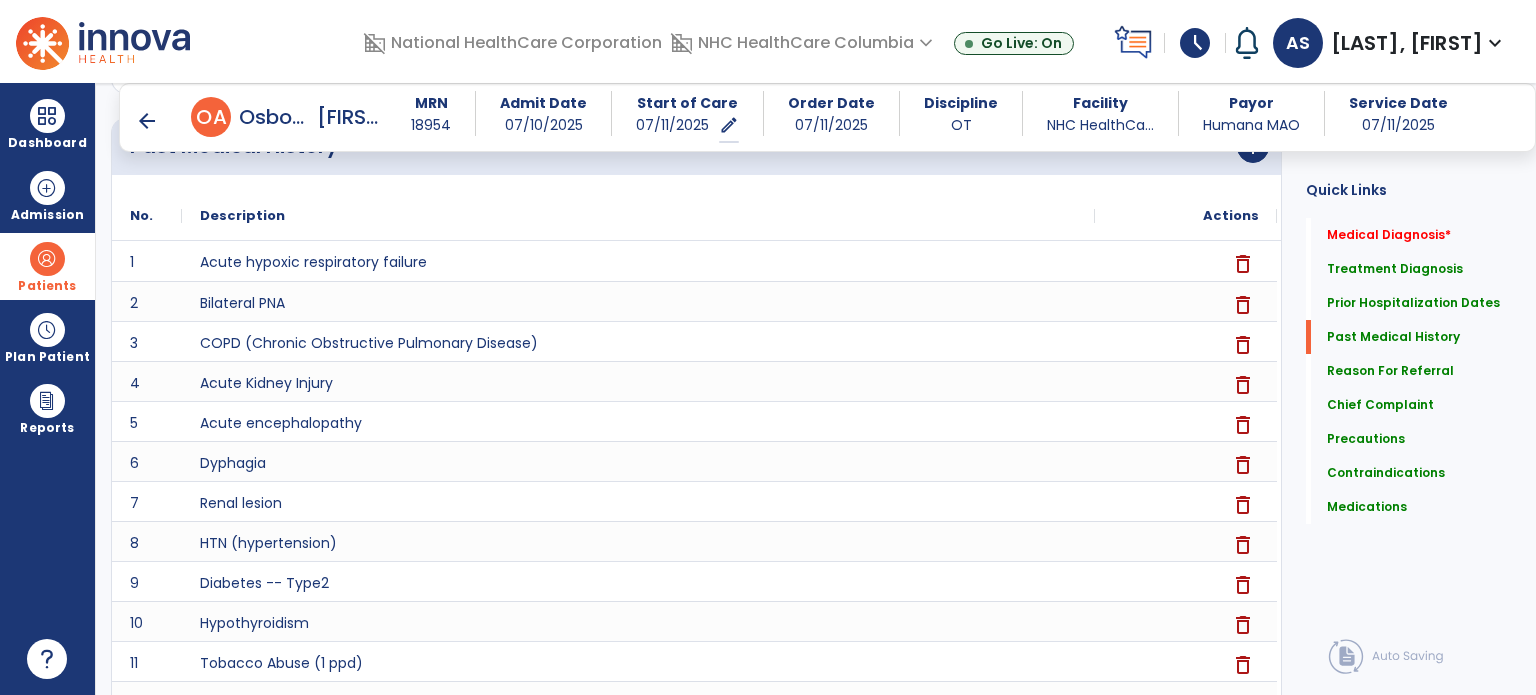 scroll, scrollTop: 0, scrollLeft: 0, axis: both 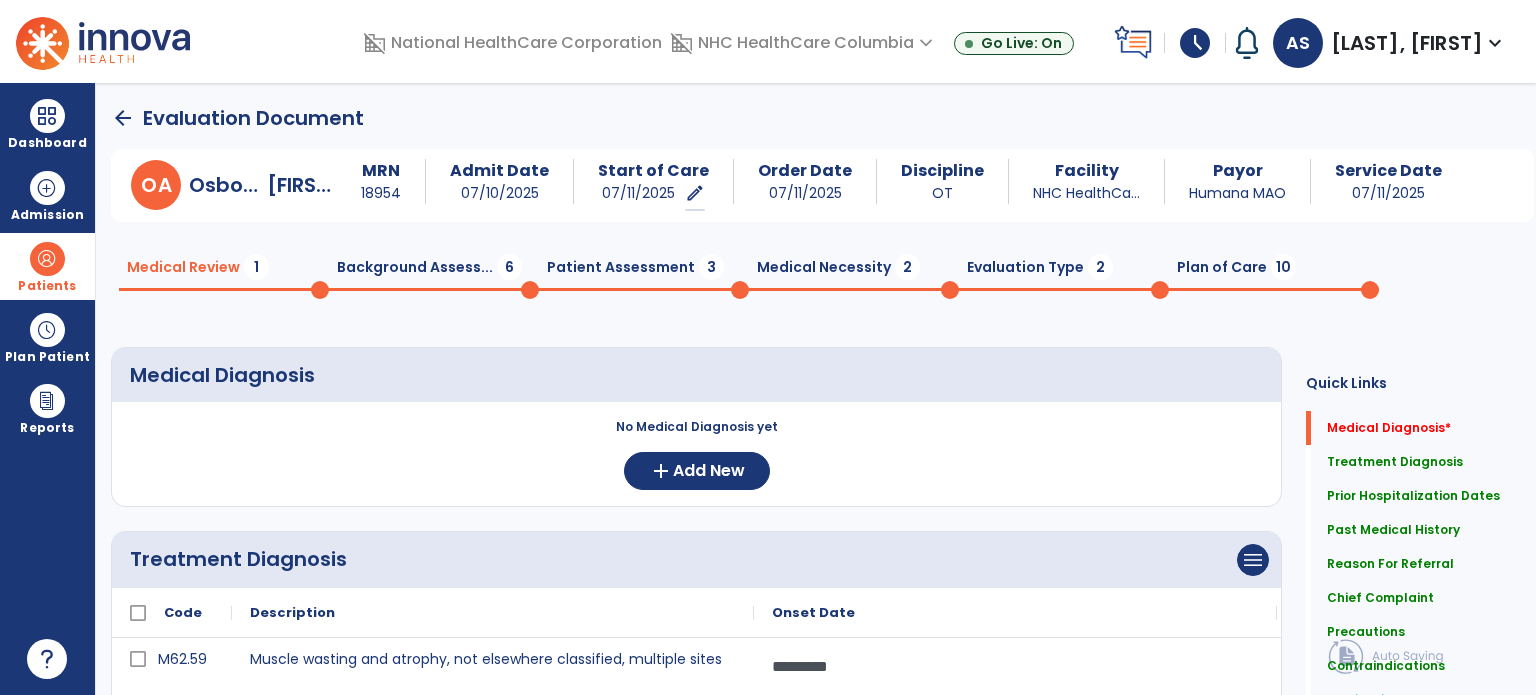 type on "**********" 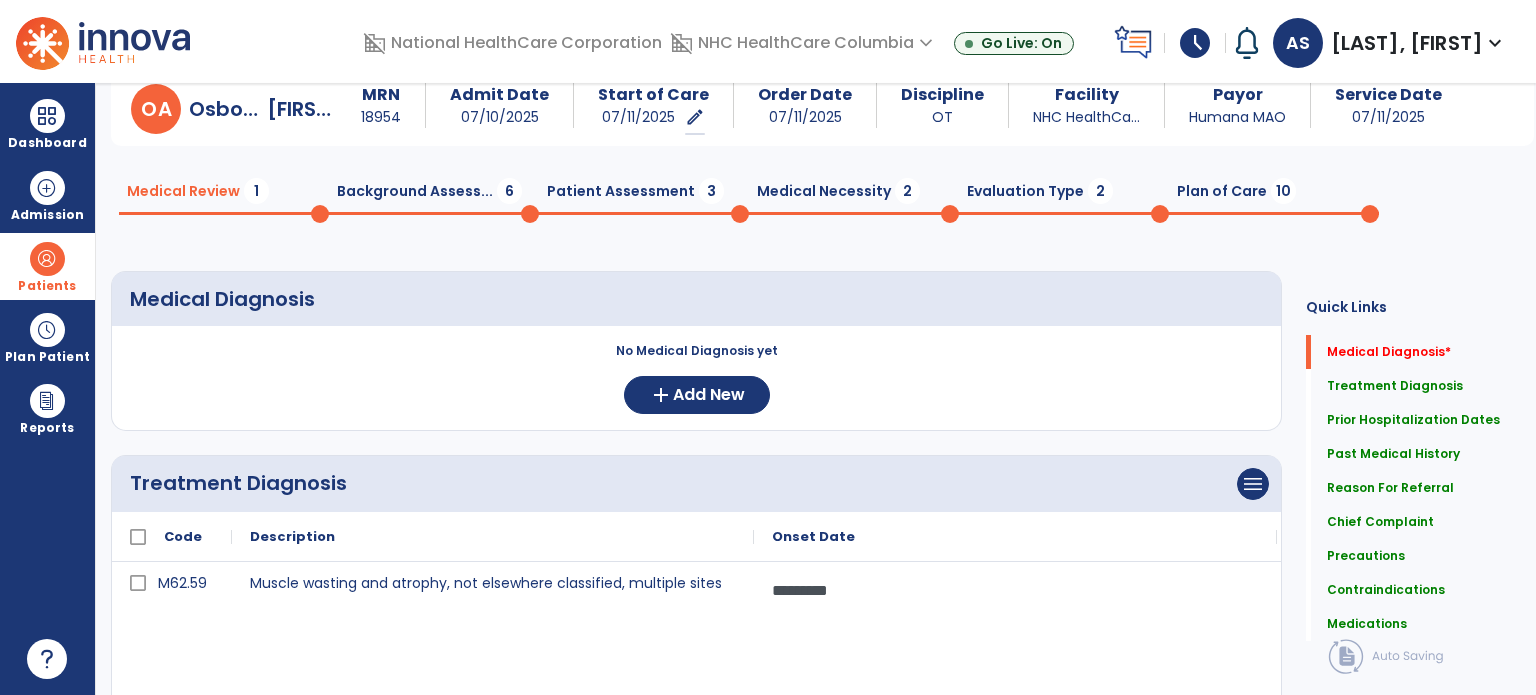 scroll, scrollTop: 46, scrollLeft: 0, axis: vertical 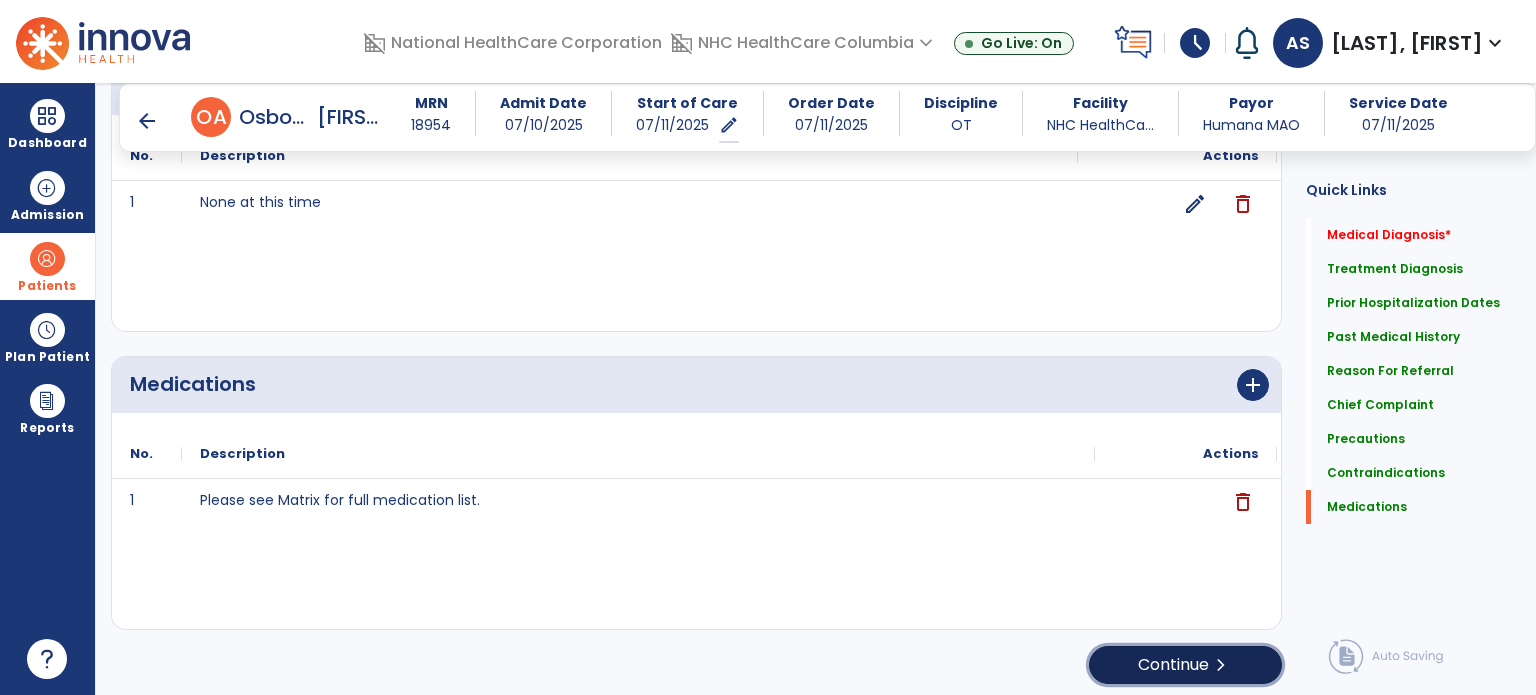 click on "chevron_right" 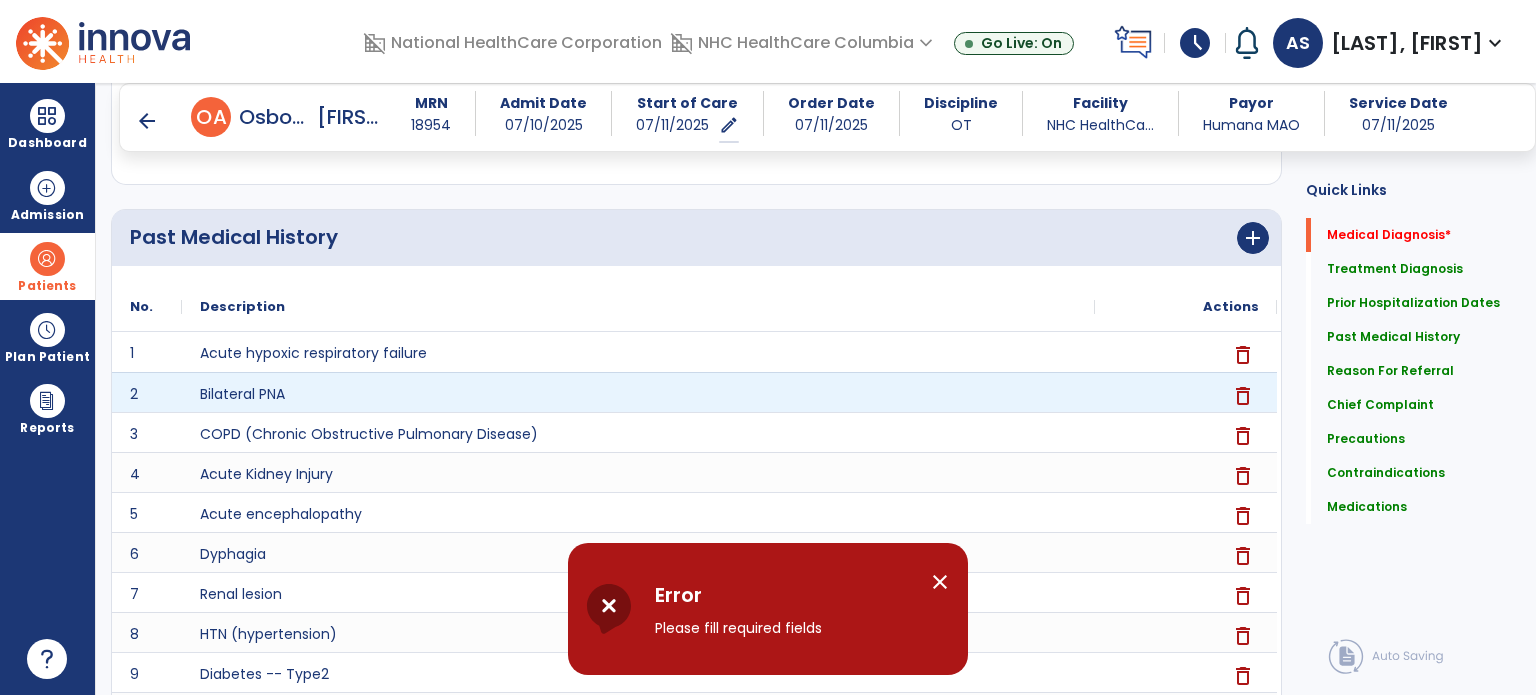scroll, scrollTop: 0, scrollLeft: 0, axis: both 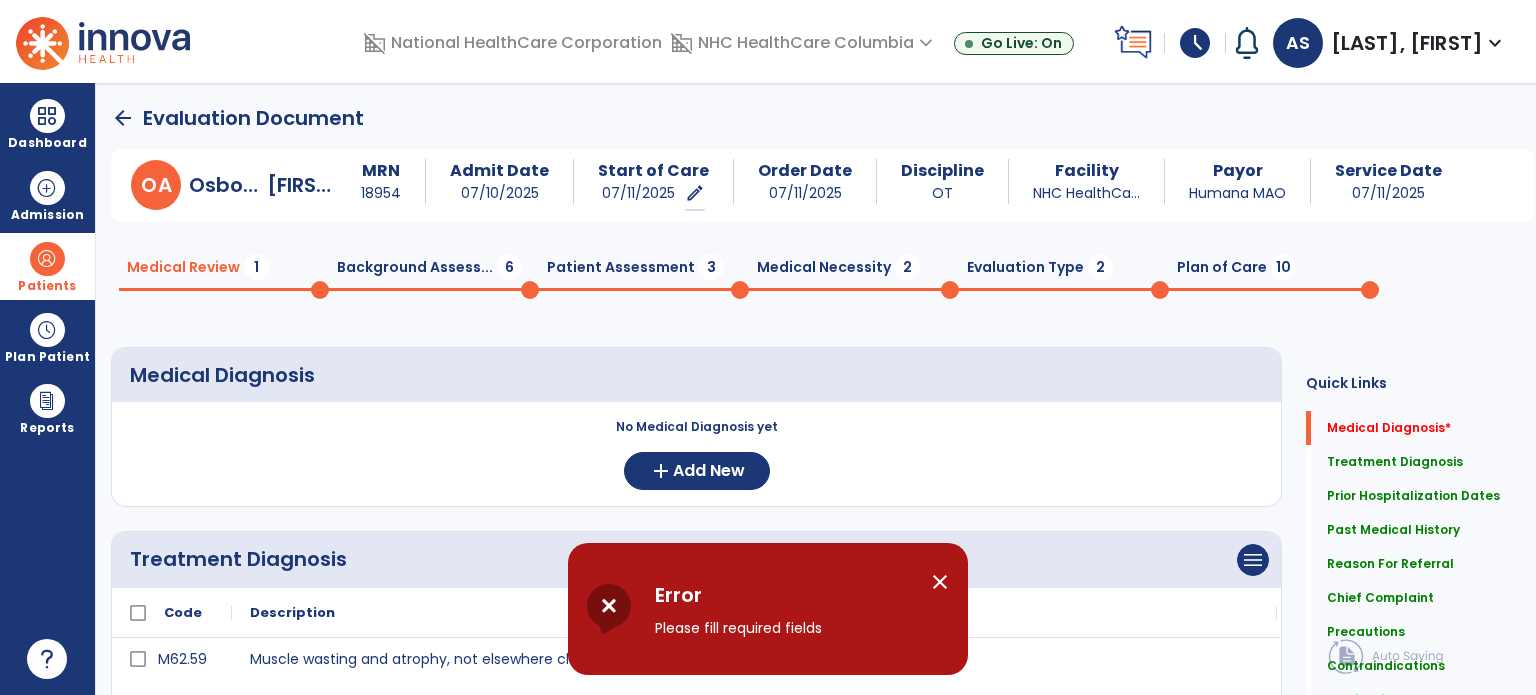 click on "Background Assess...  6" 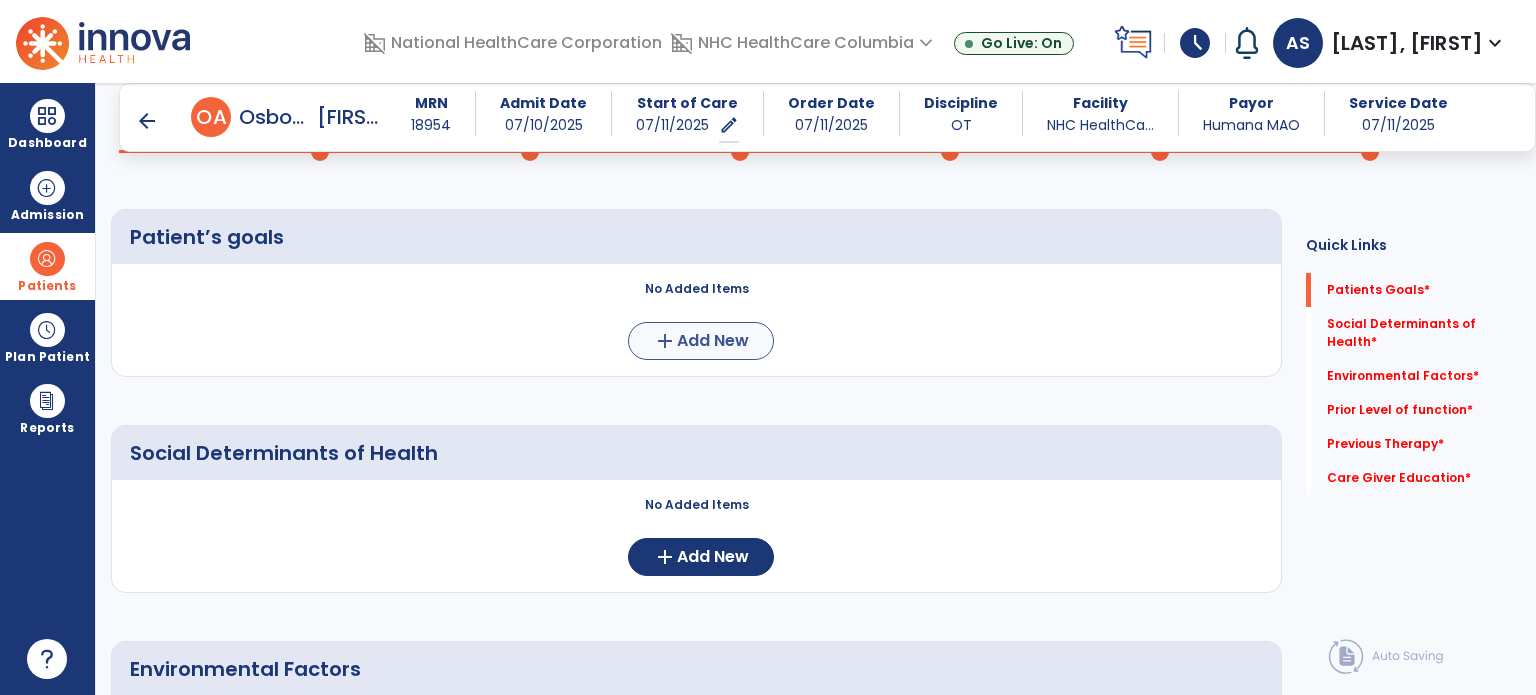 scroll, scrollTop: 120, scrollLeft: 0, axis: vertical 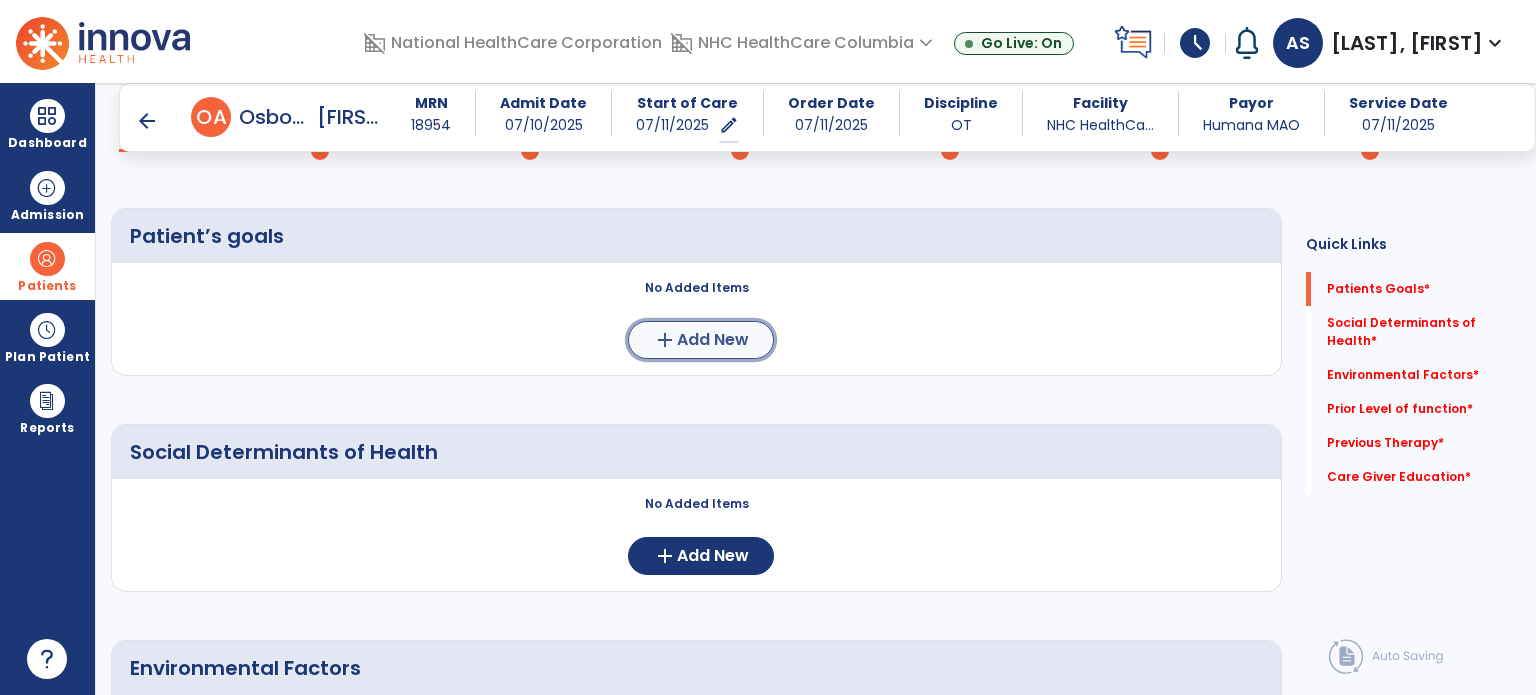 click on "Add New" 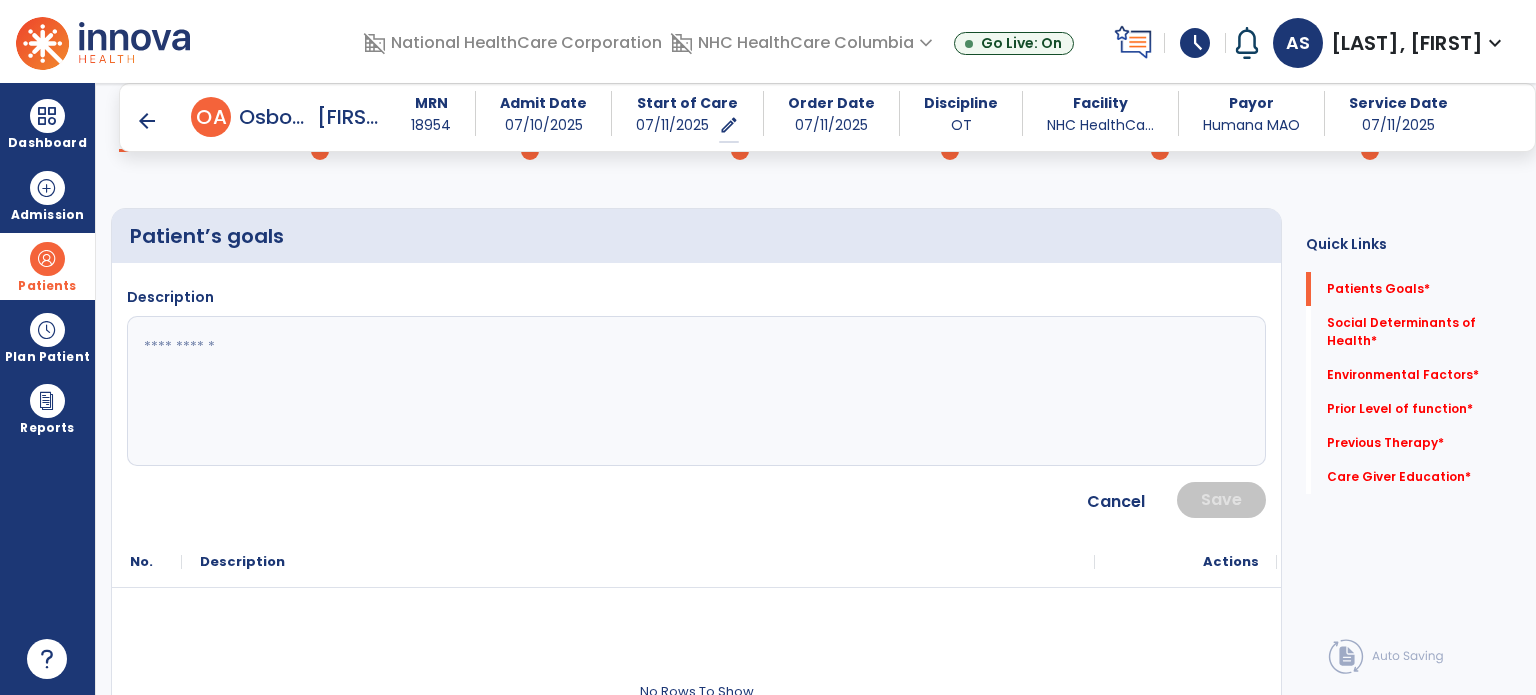 click 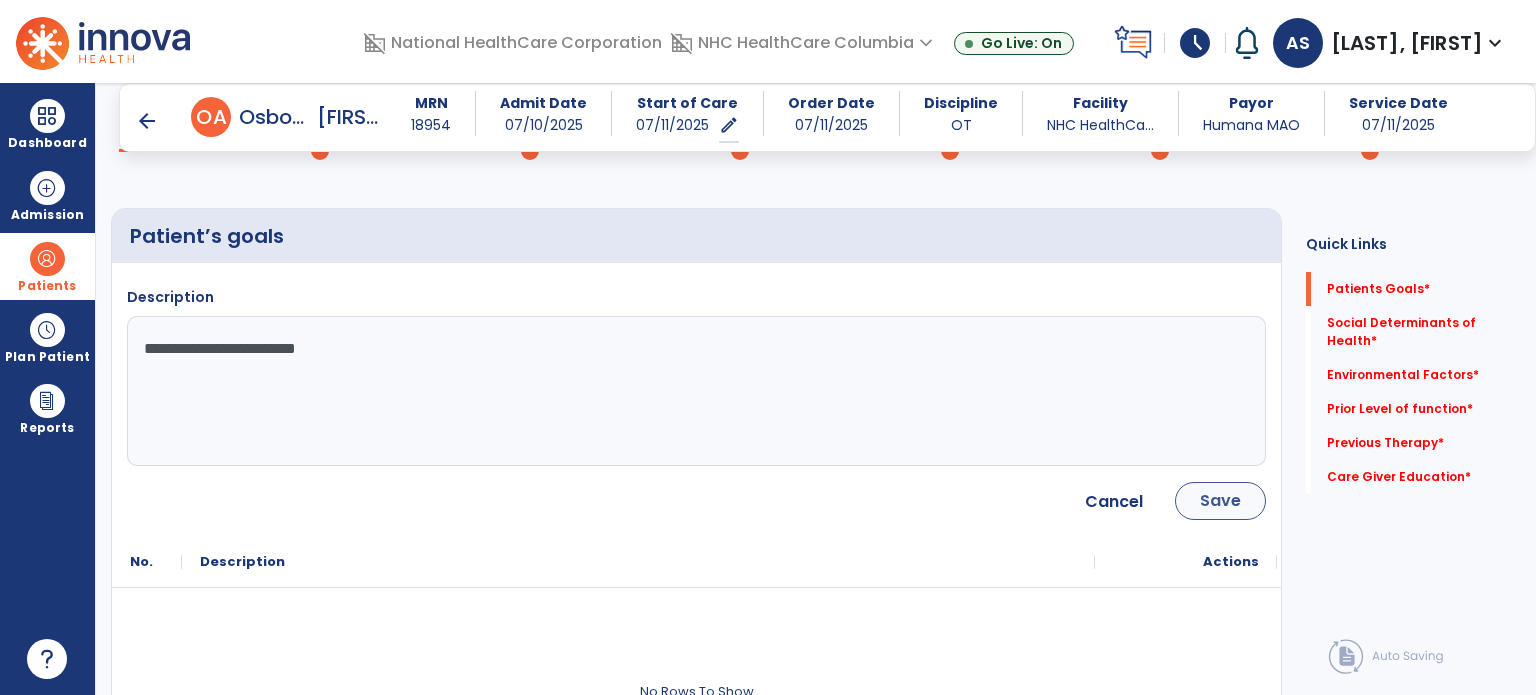 type on "**********" 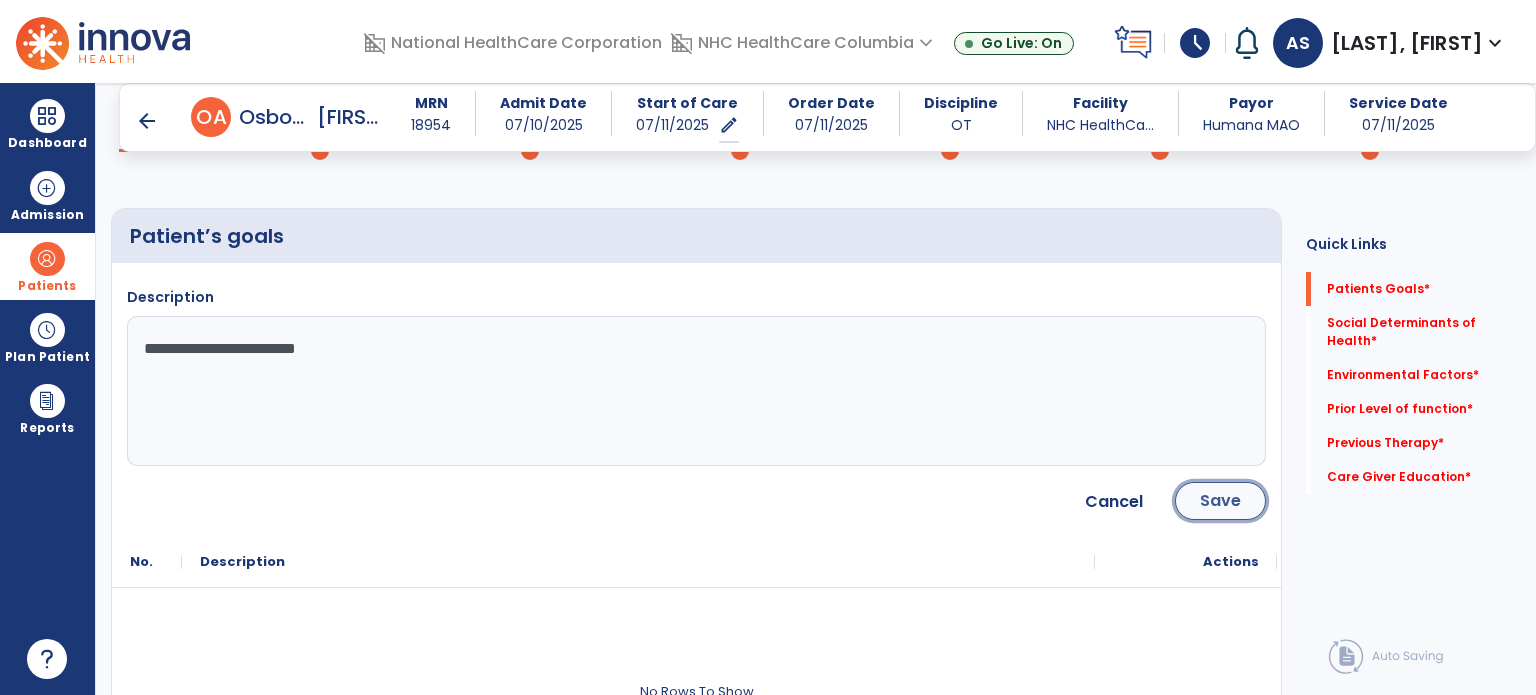 click on "Save" 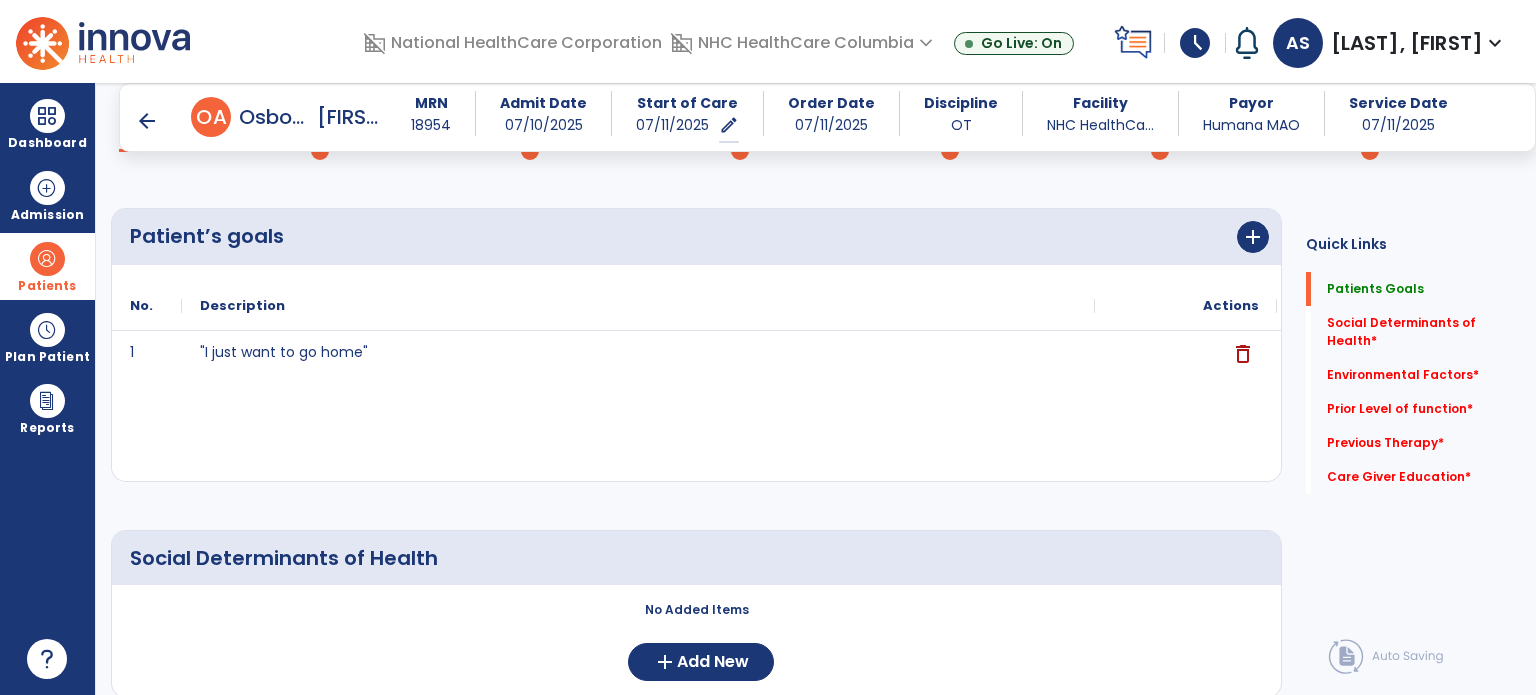 scroll, scrollTop: 448, scrollLeft: 0, axis: vertical 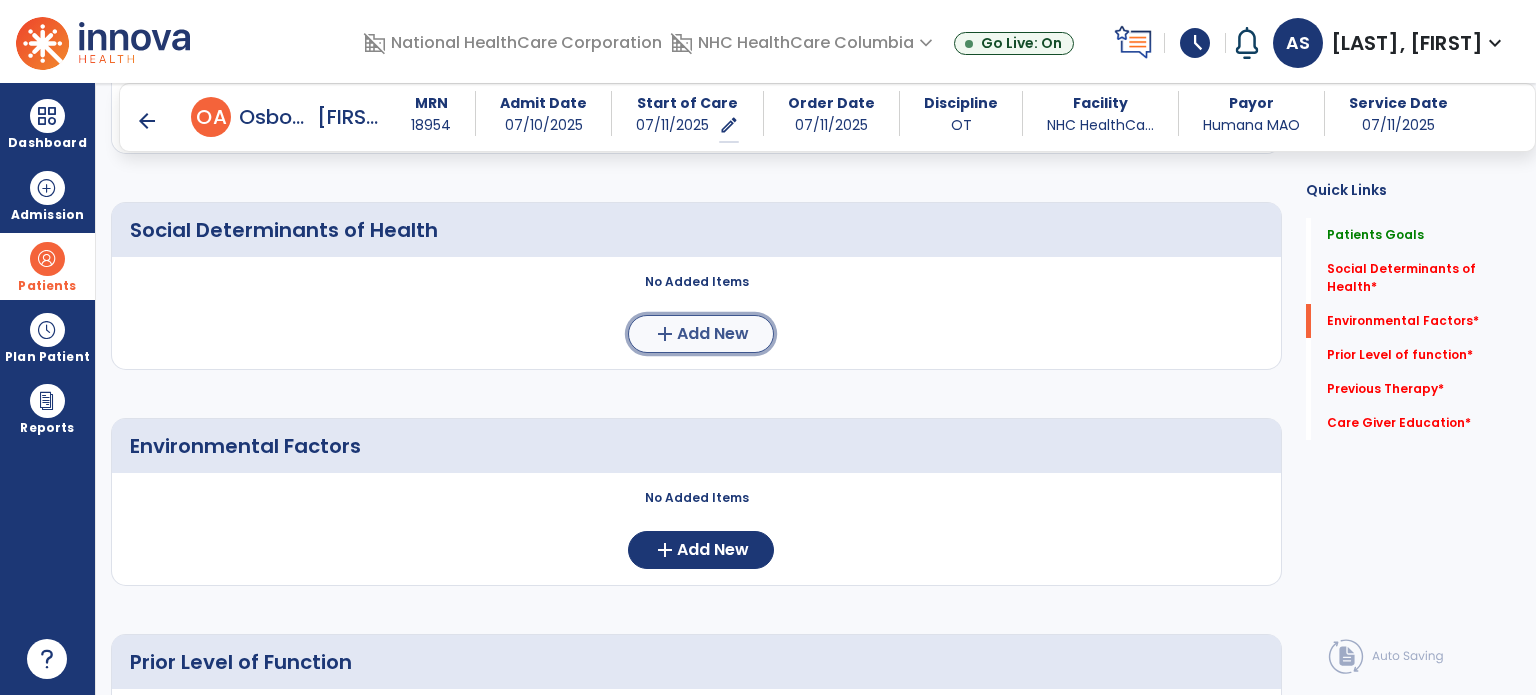 click on "Add New" 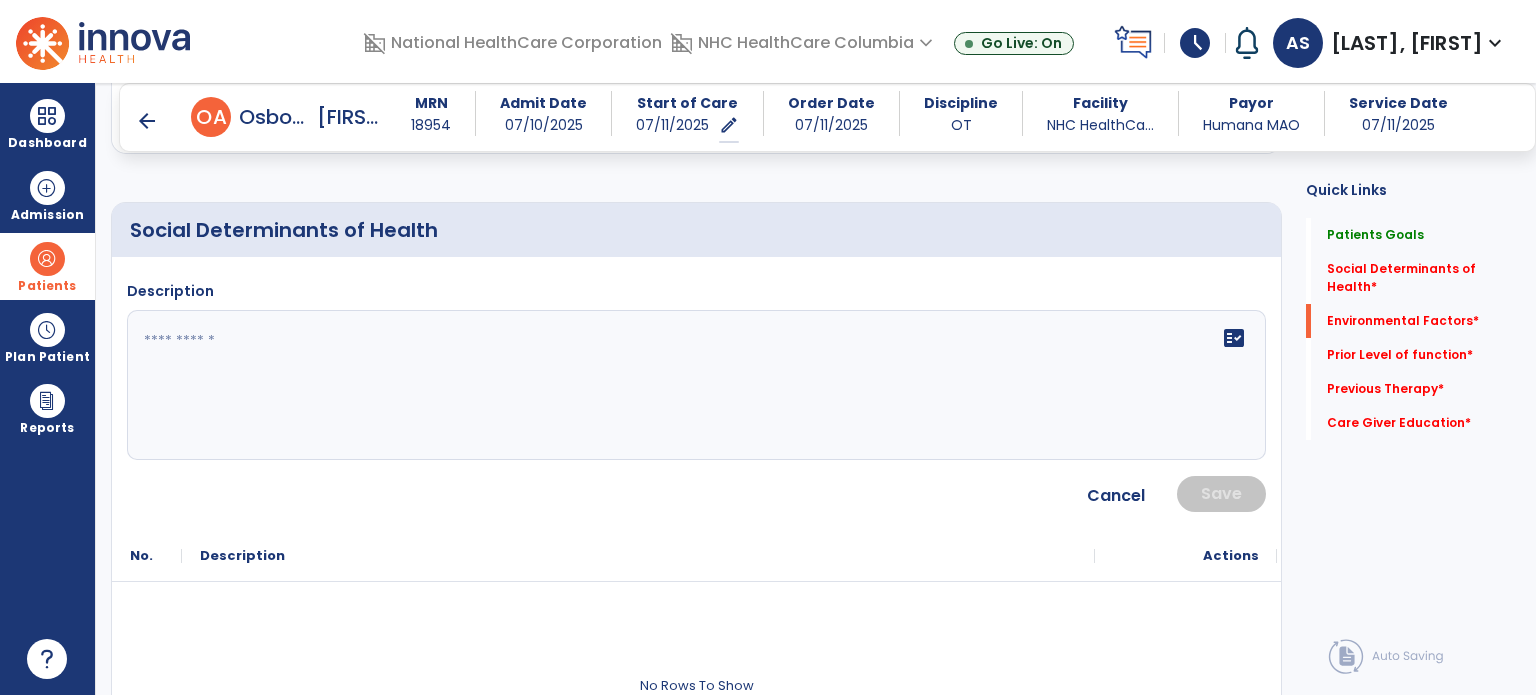click 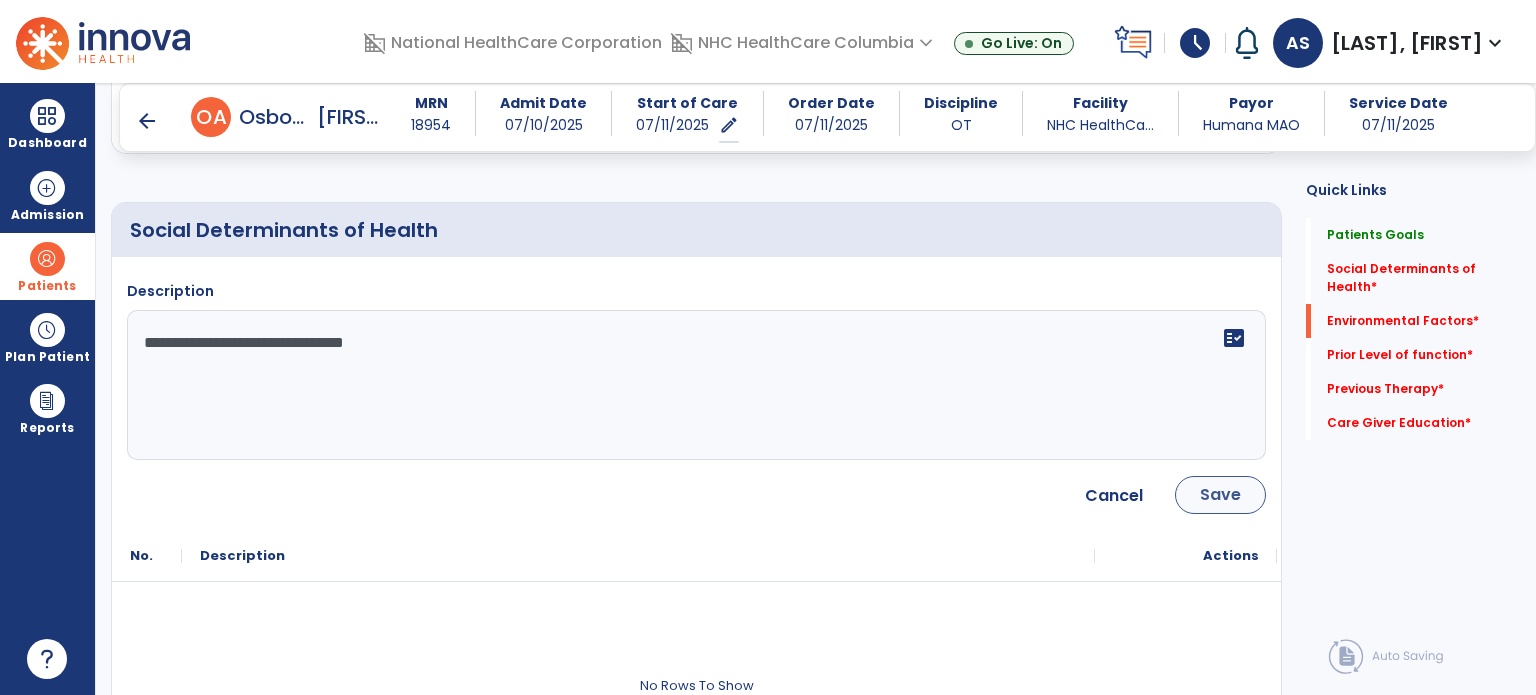 type on "**********" 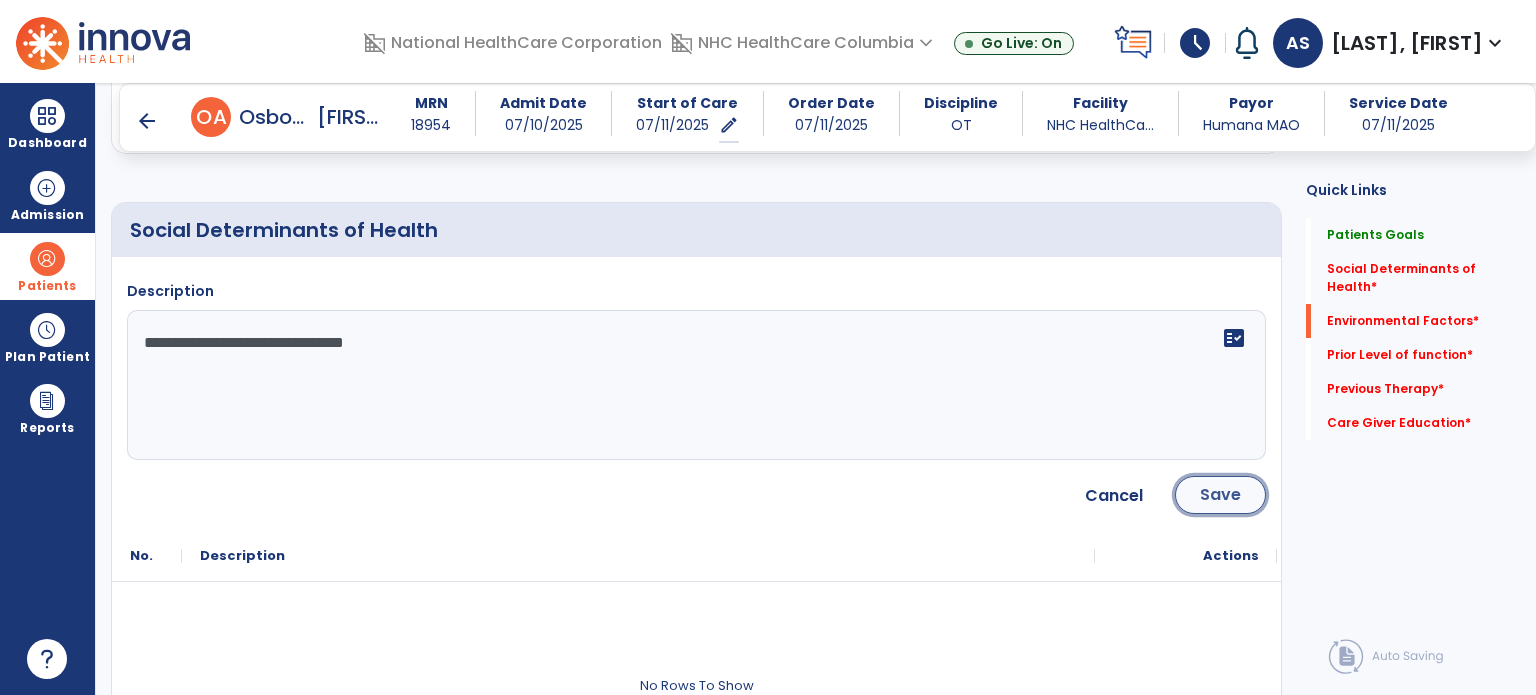 click on "Save" 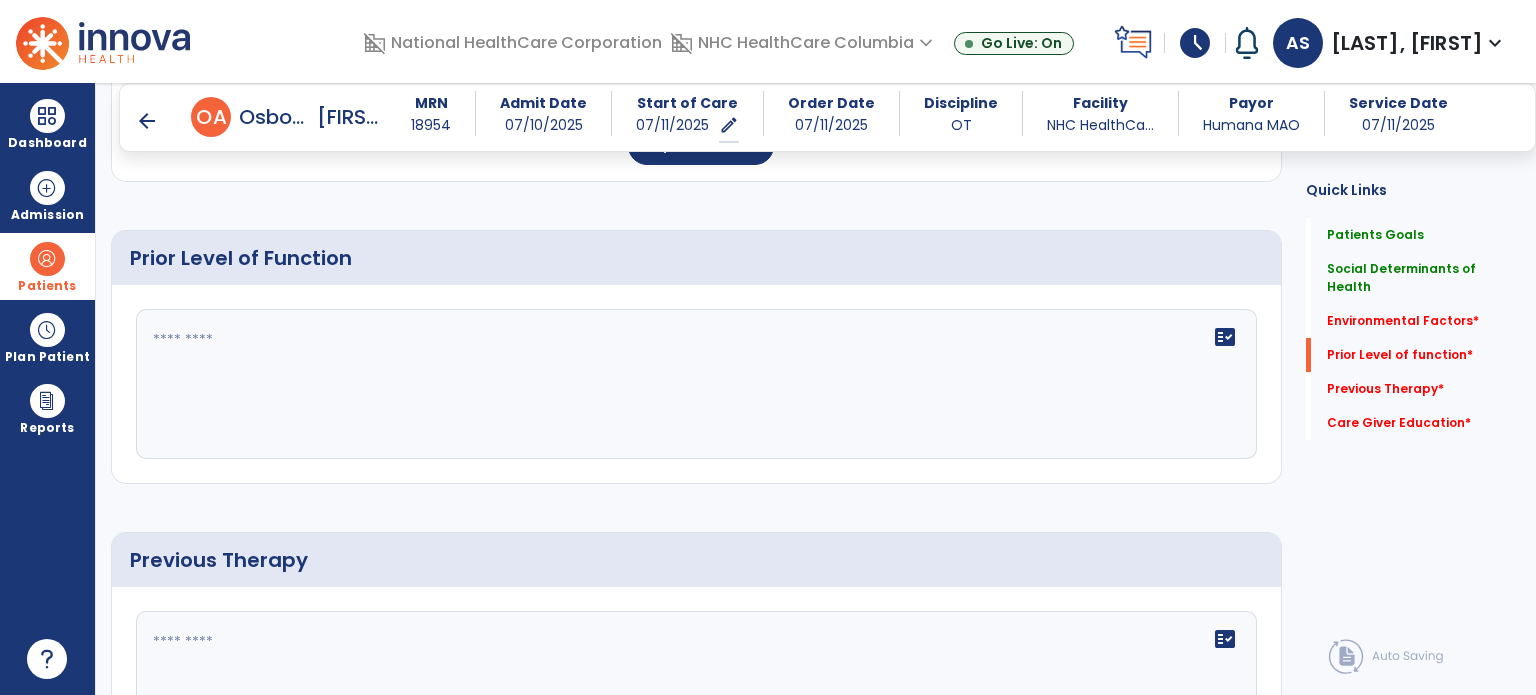 scroll, scrollTop: 956, scrollLeft: 0, axis: vertical 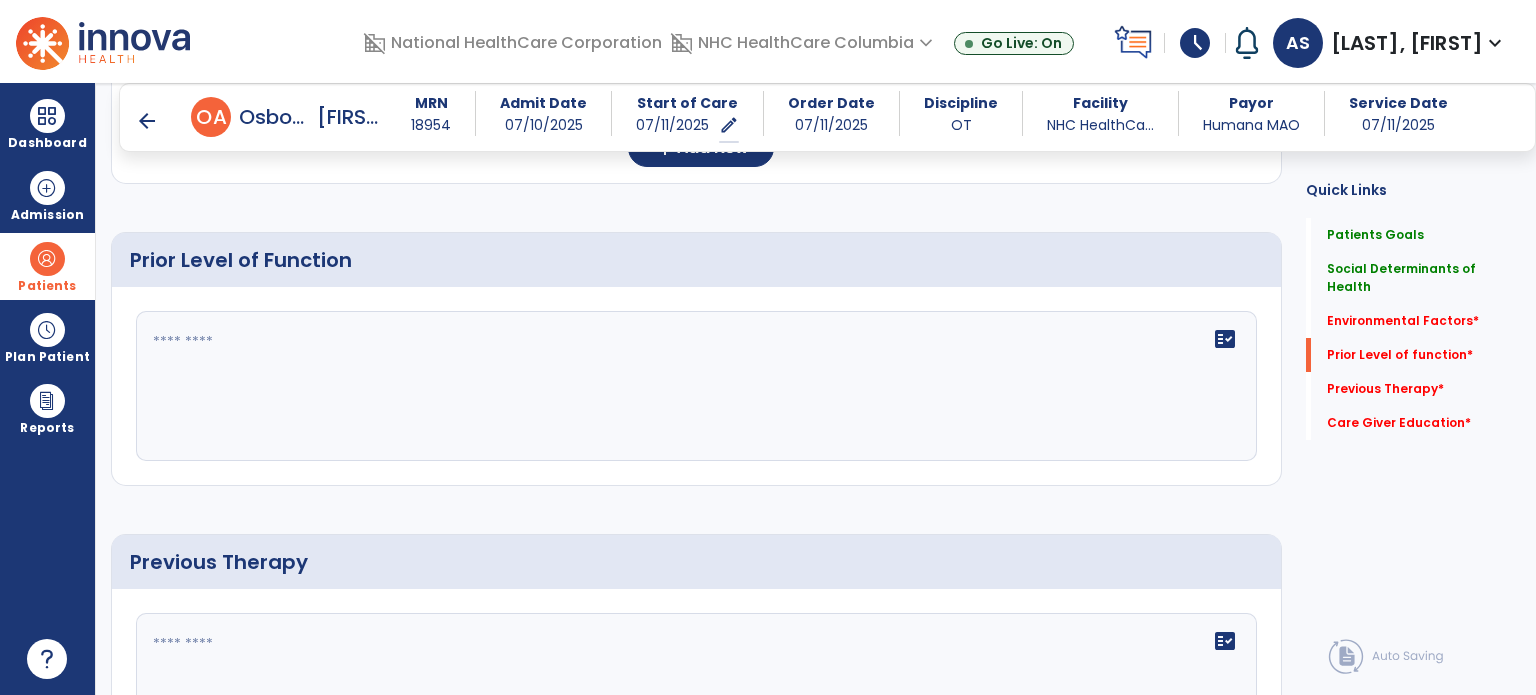 click 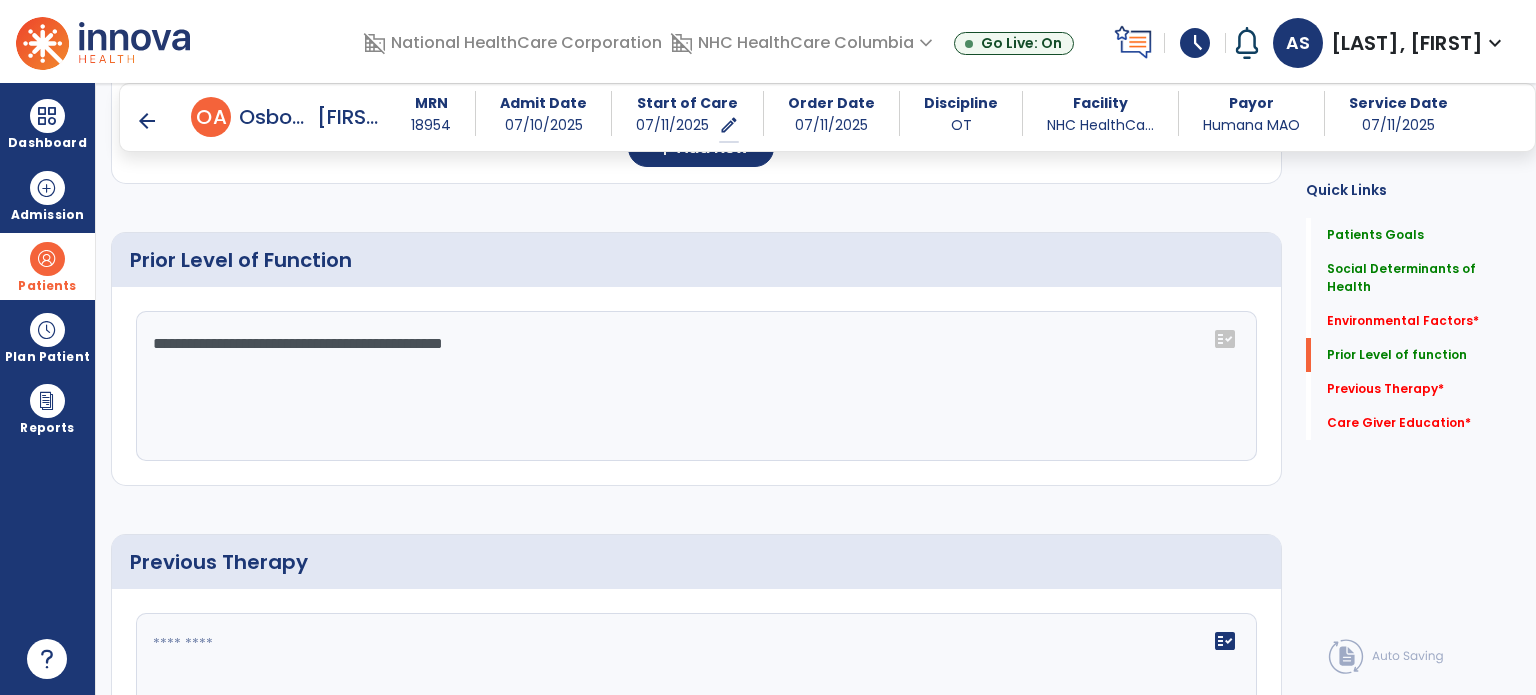 click on "**********" 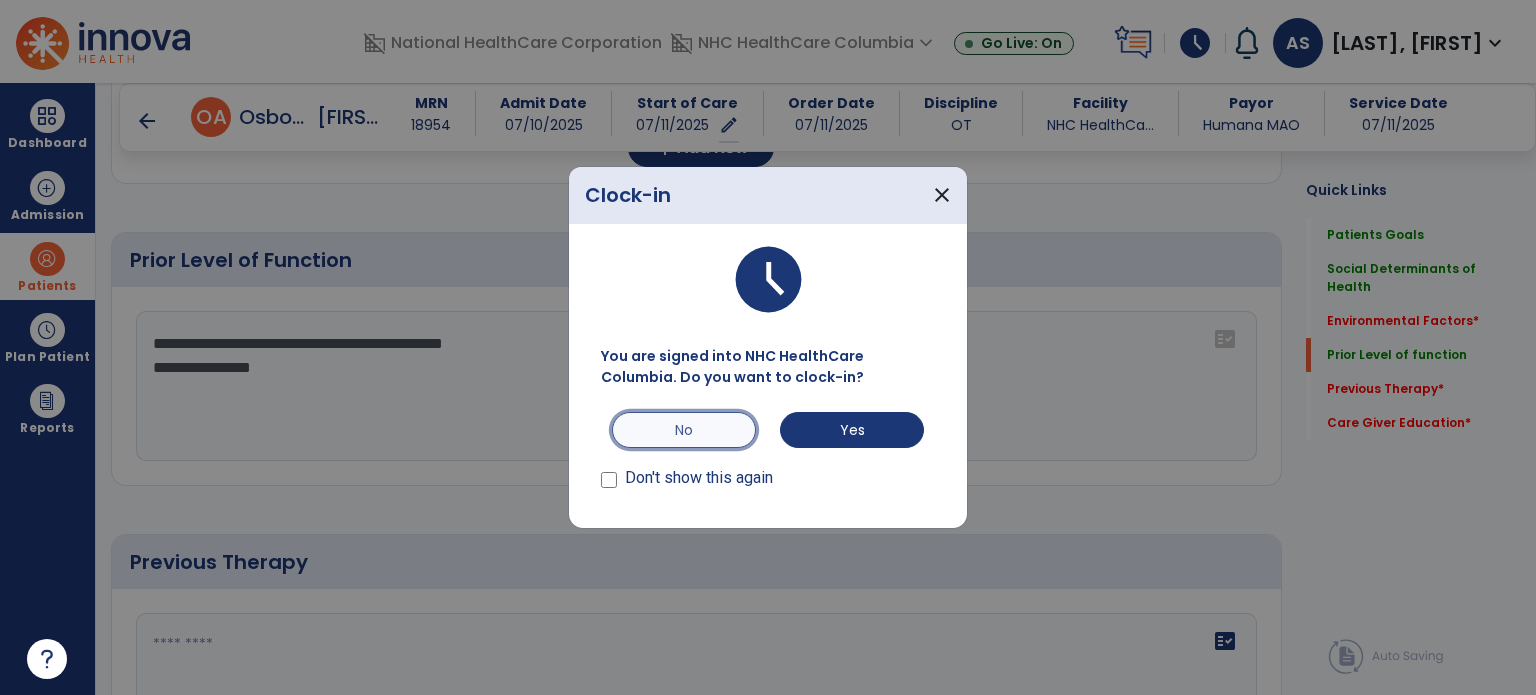 click on "No" at bounding box center [684, 430] 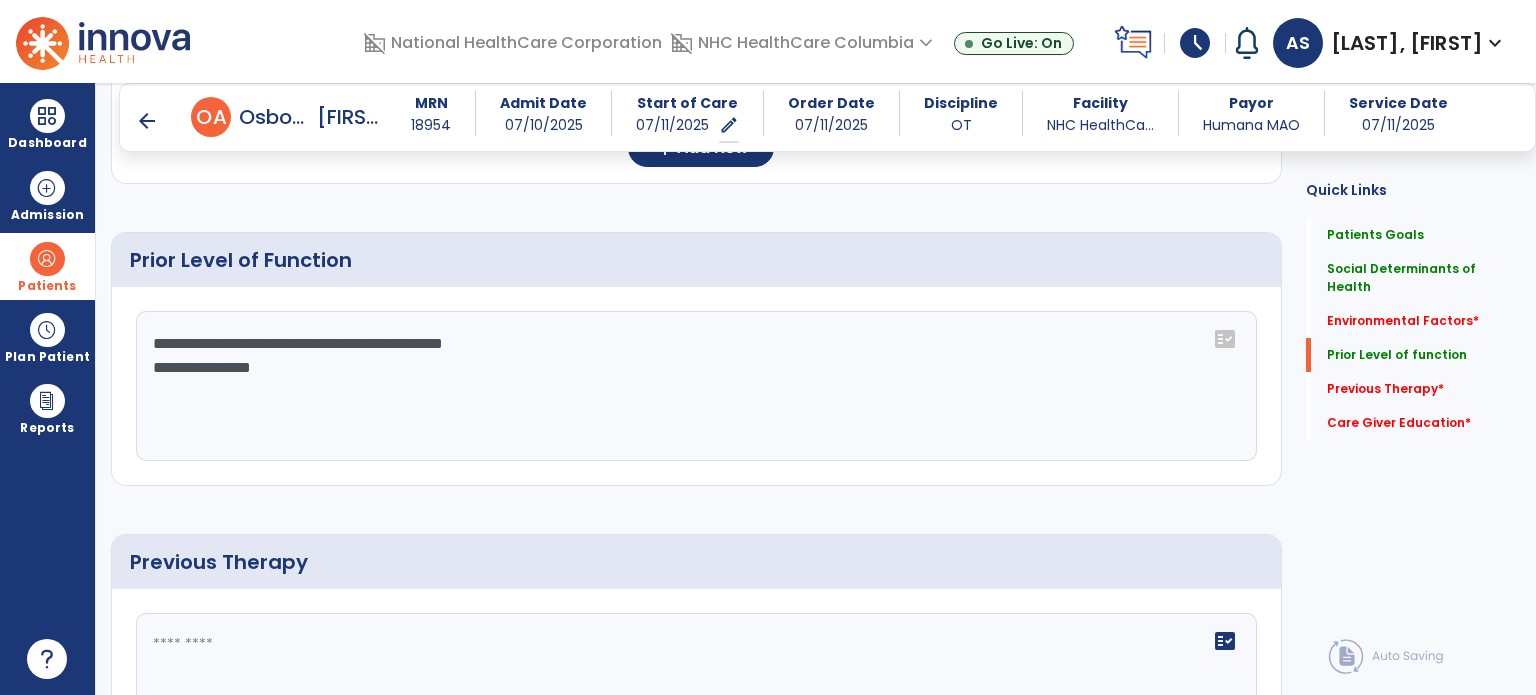click on "**********" 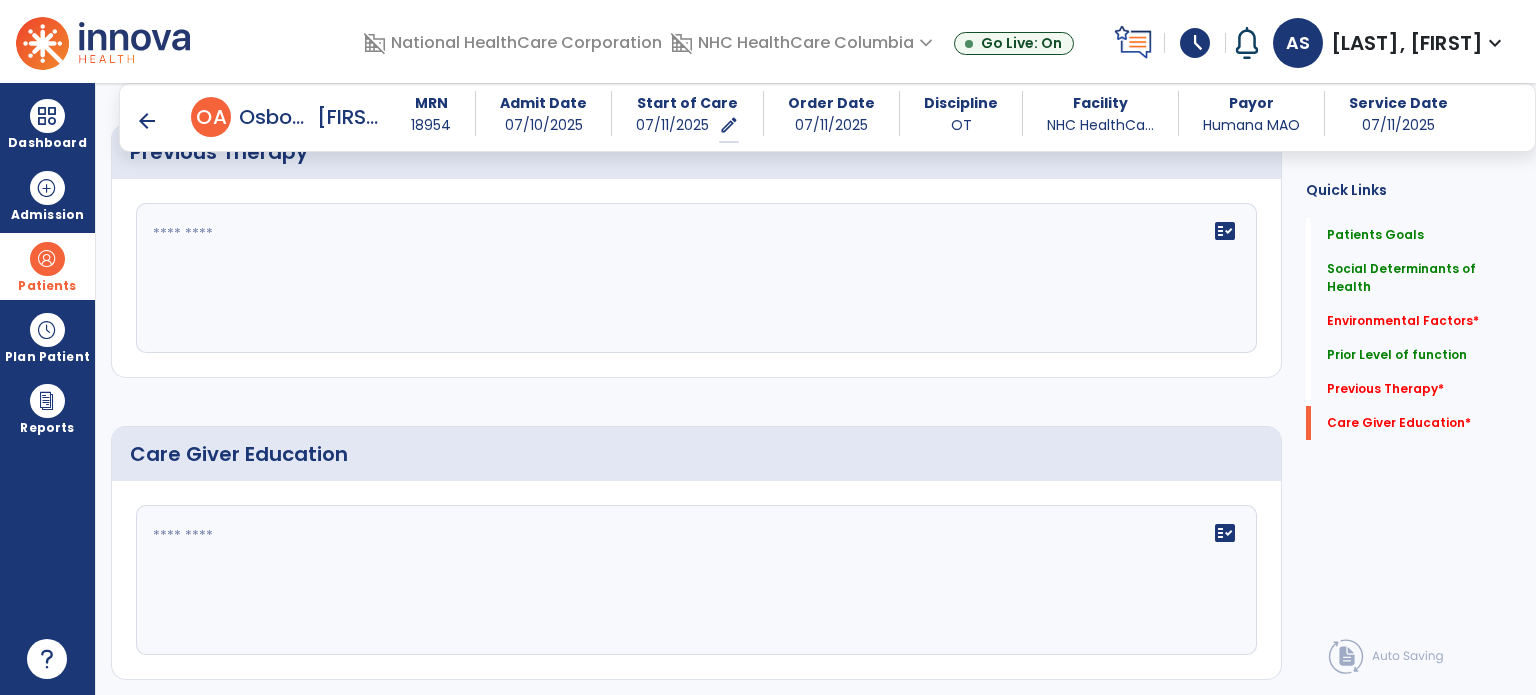 scroll, scrollTop: 1370, scrollLeft: 0, axis: vertical 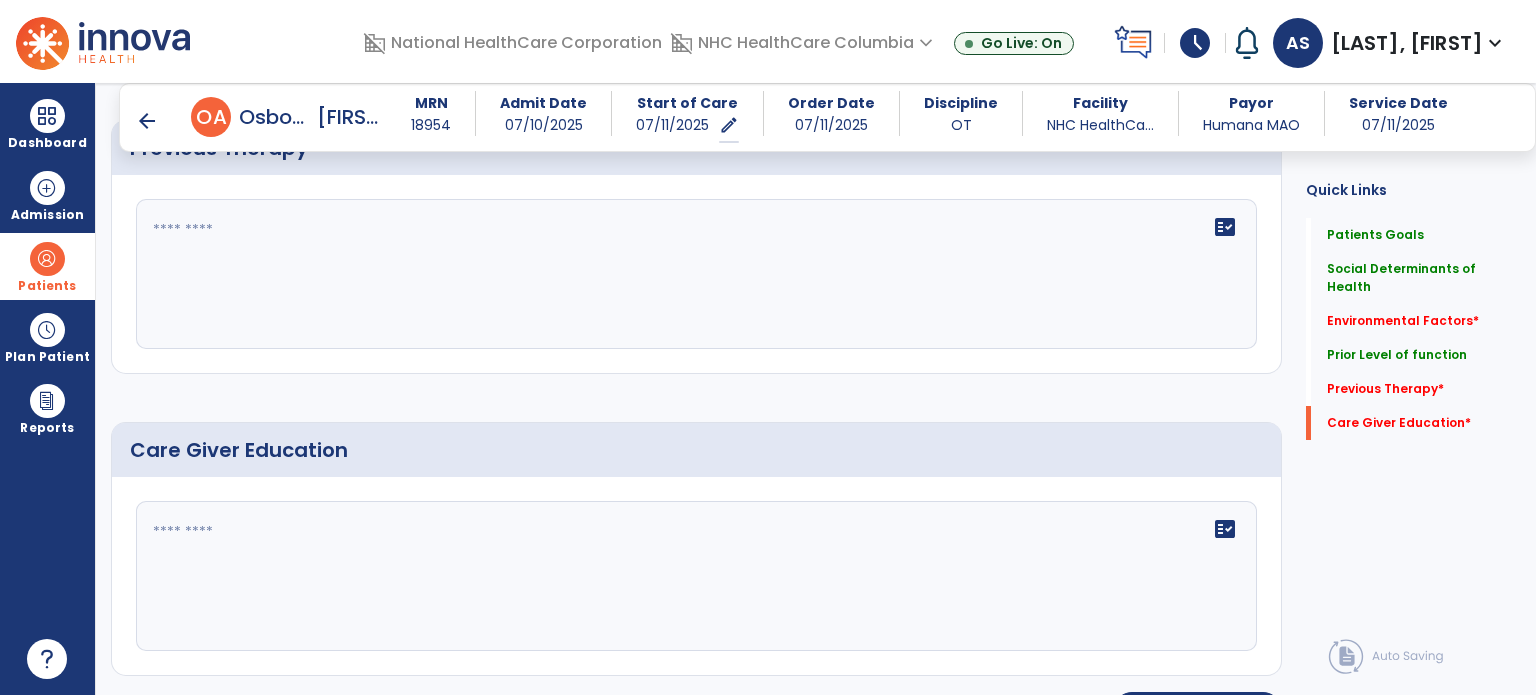 type on "**********" 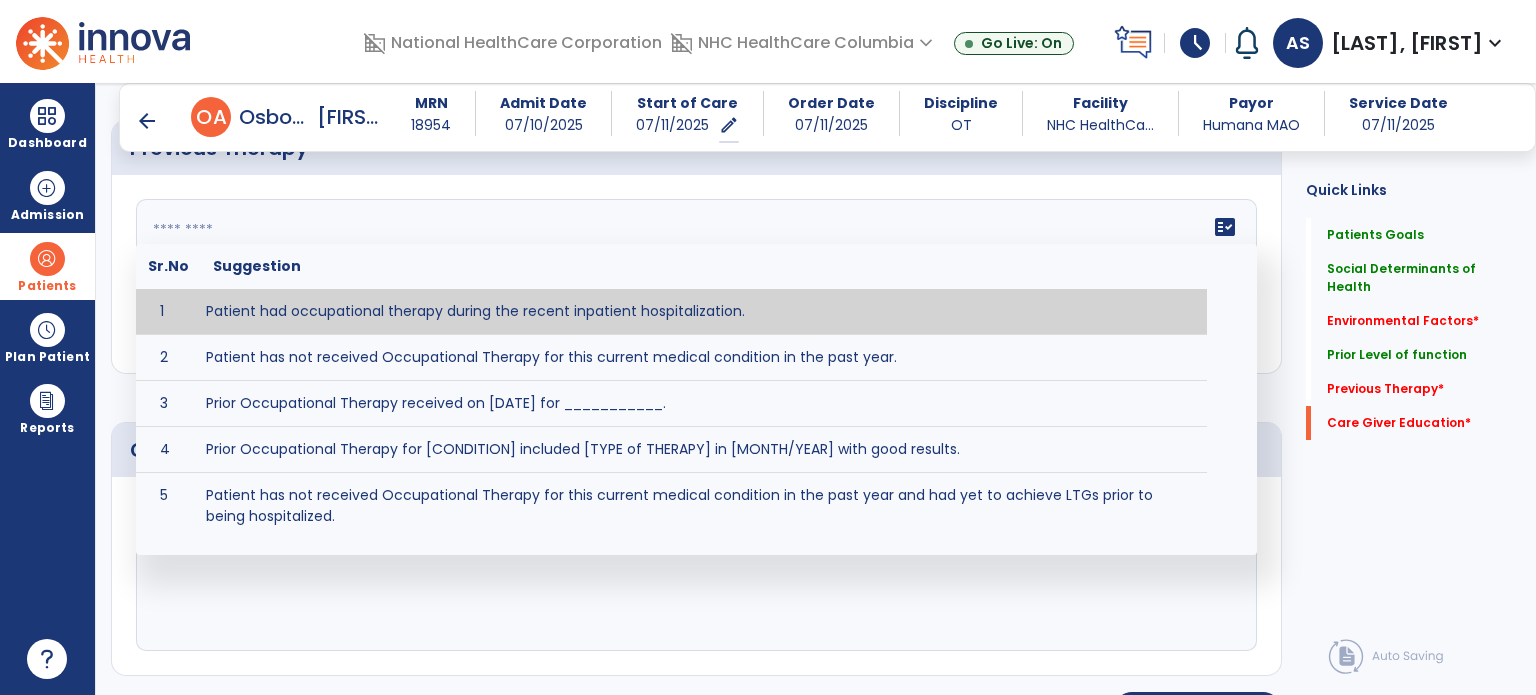 type on "**********" 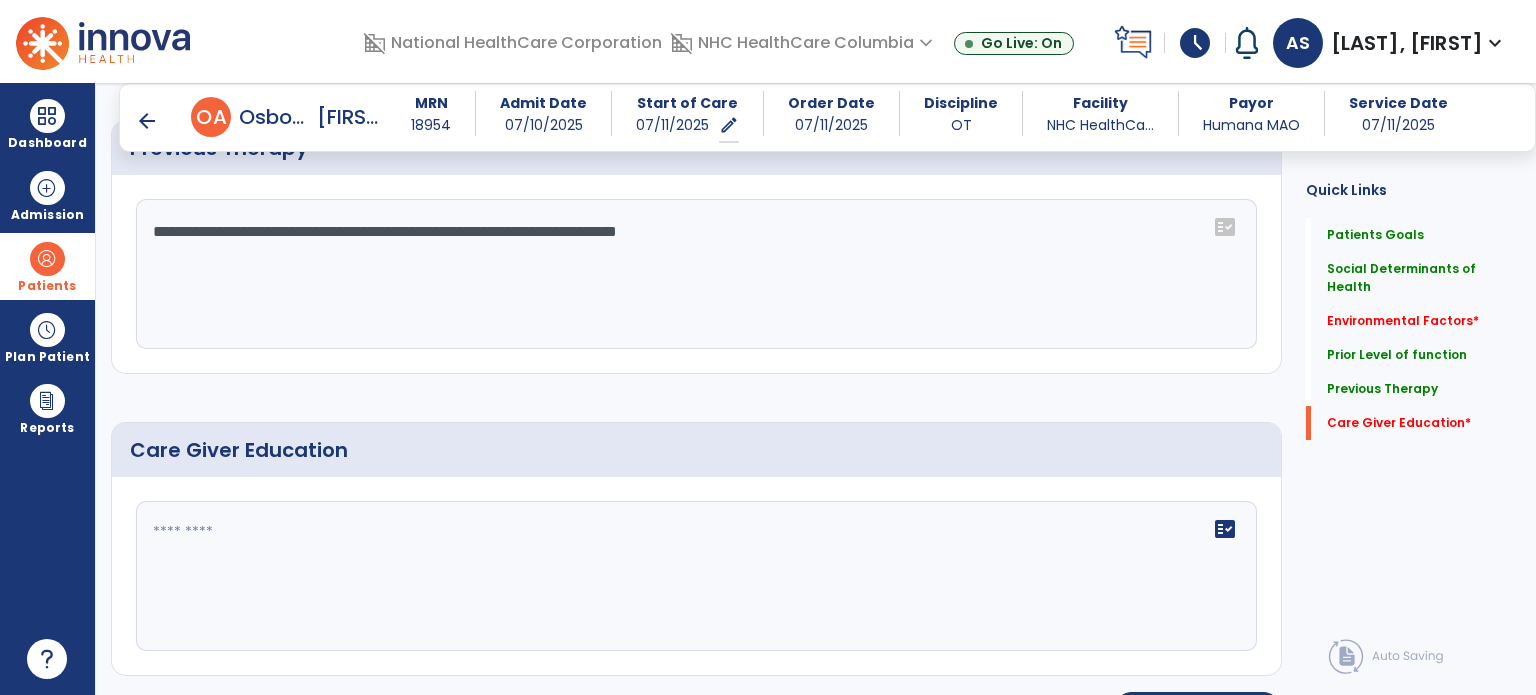 click 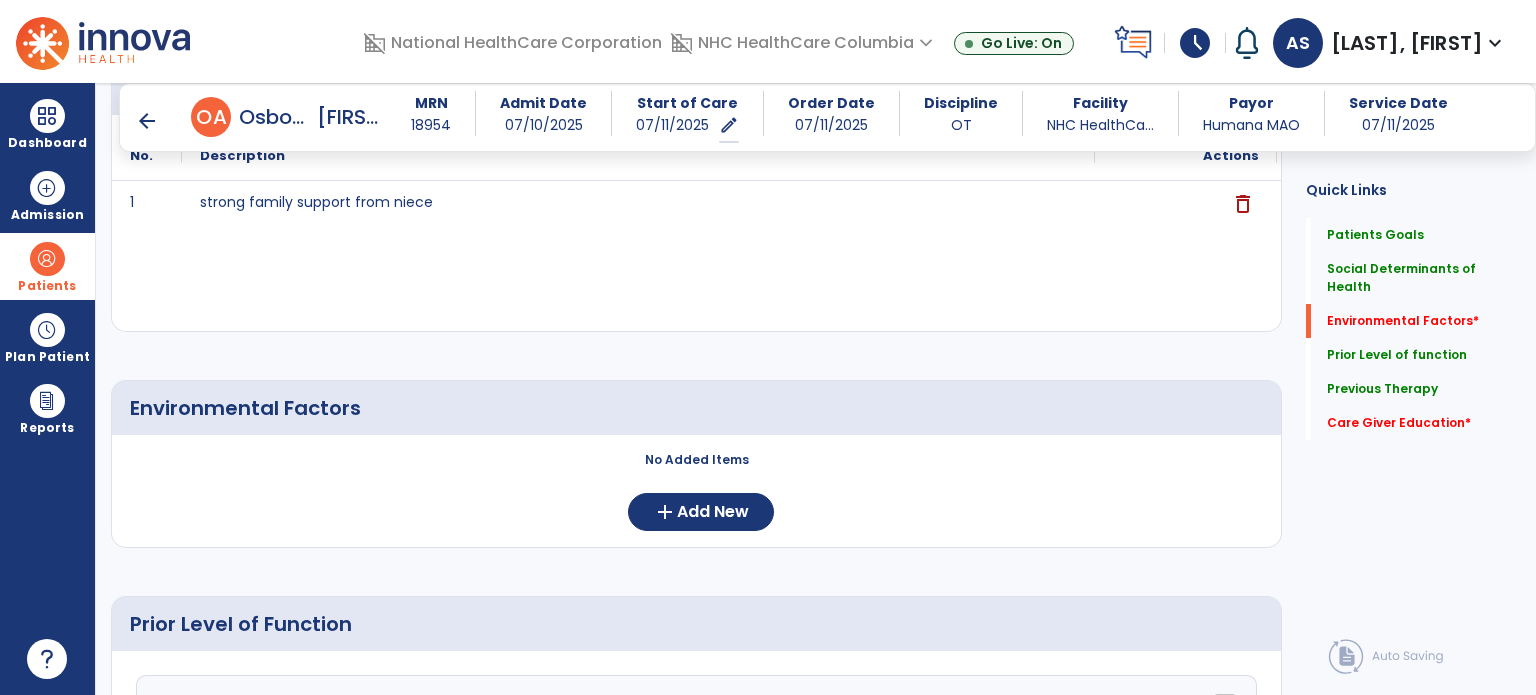 scroll, scrollTop: 604, scrollLeft: 0, axis: vertical 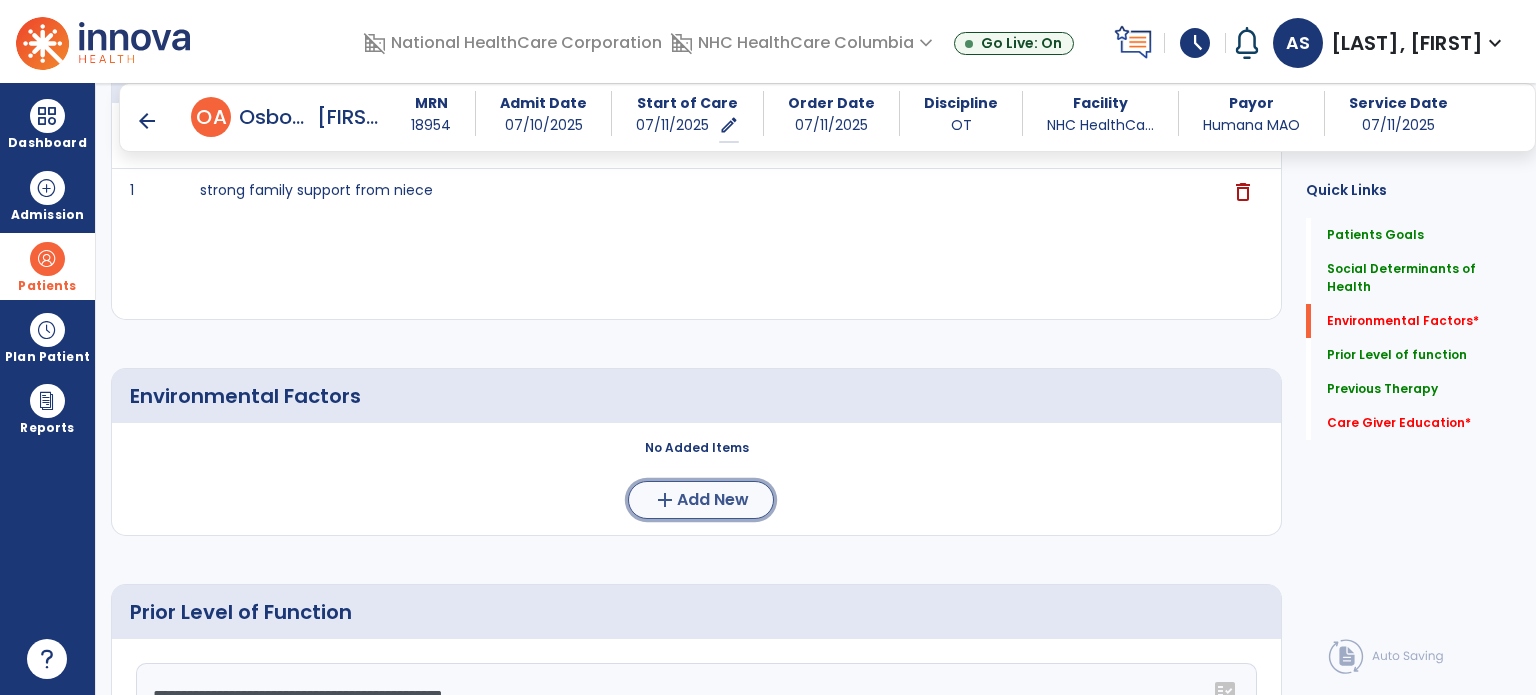 click on "Add New" 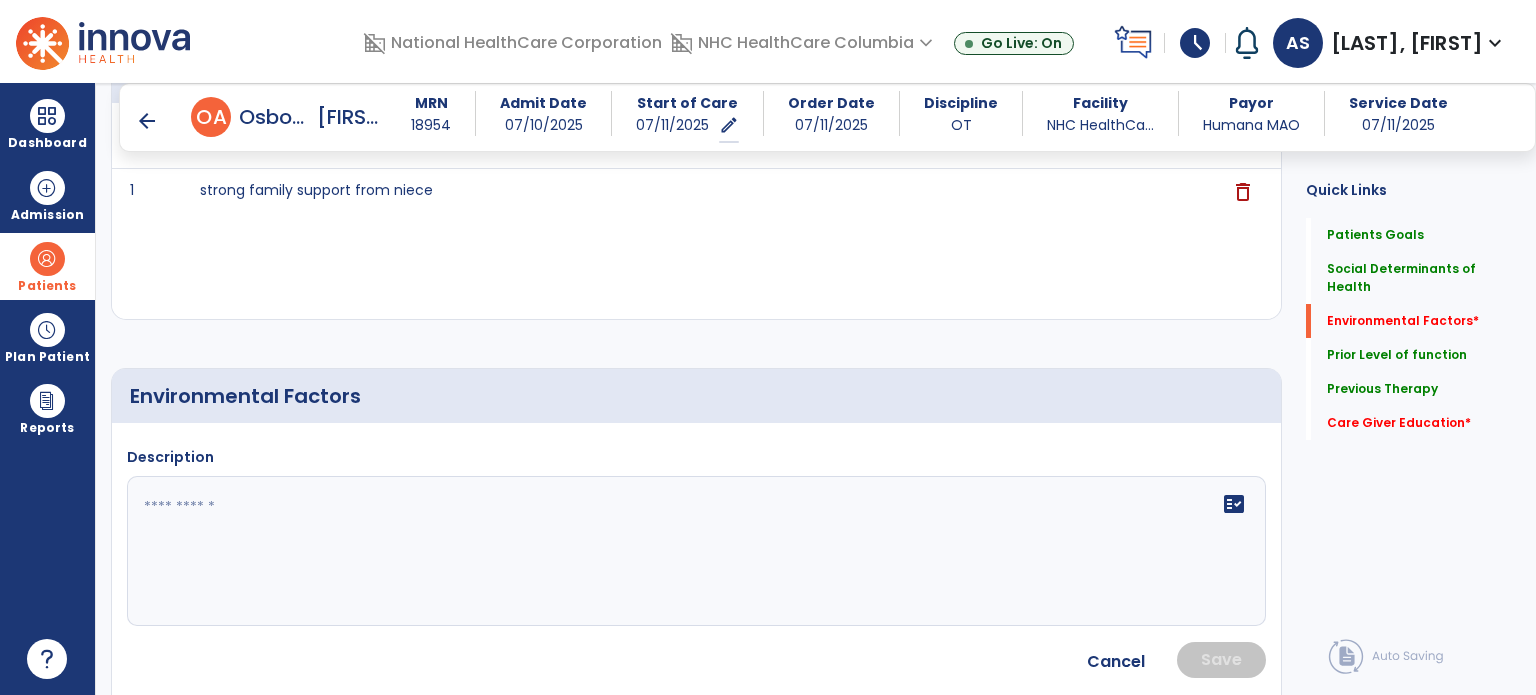 click 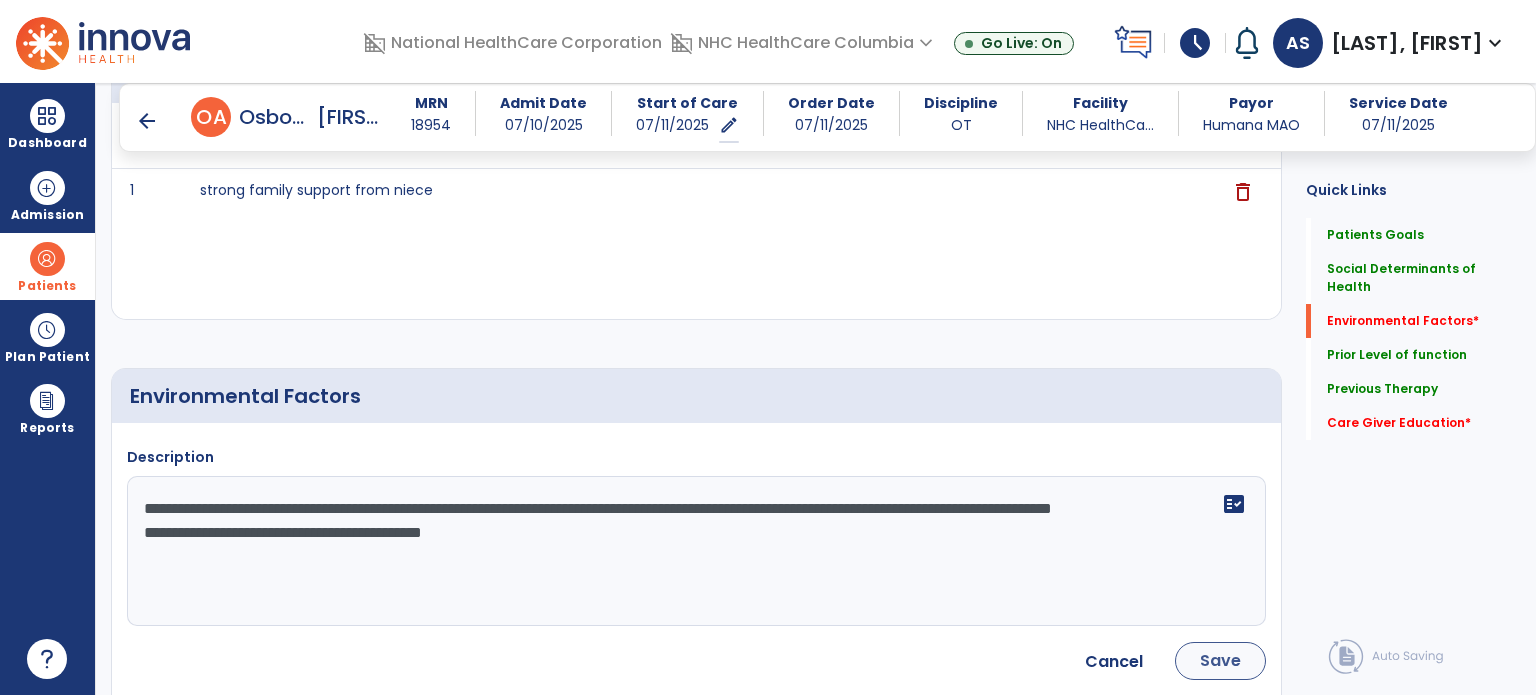 type on "**********" 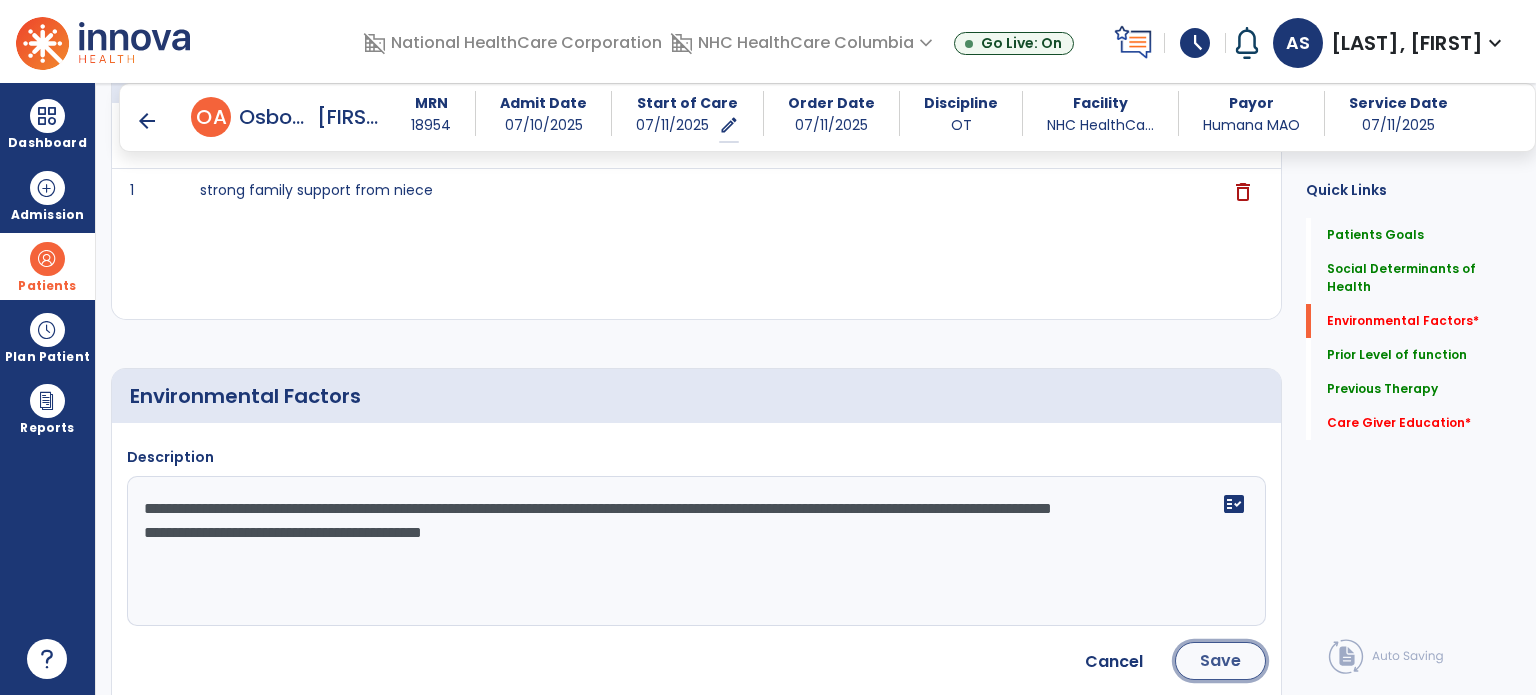 click on "Save" 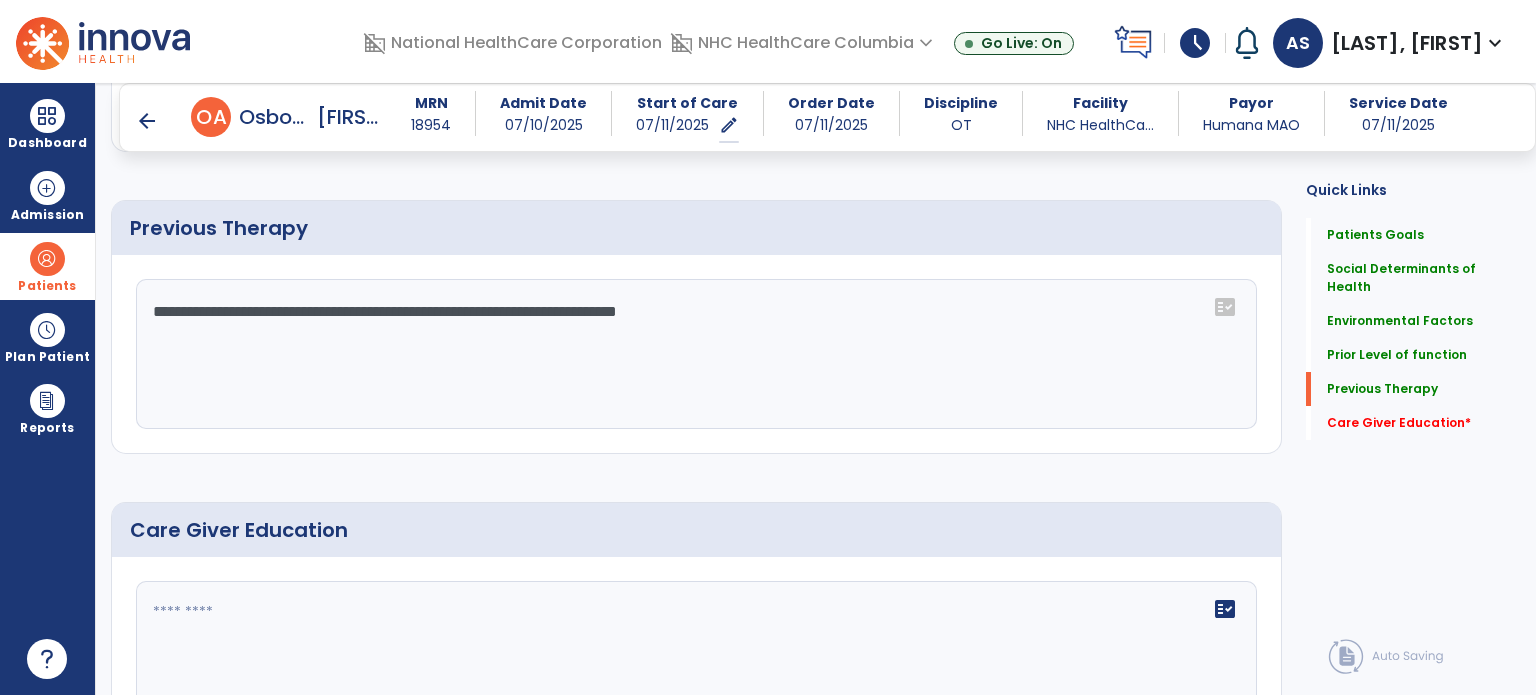 scroll, scrollTop: 1523, scrollLeft: 0, axis: vertical 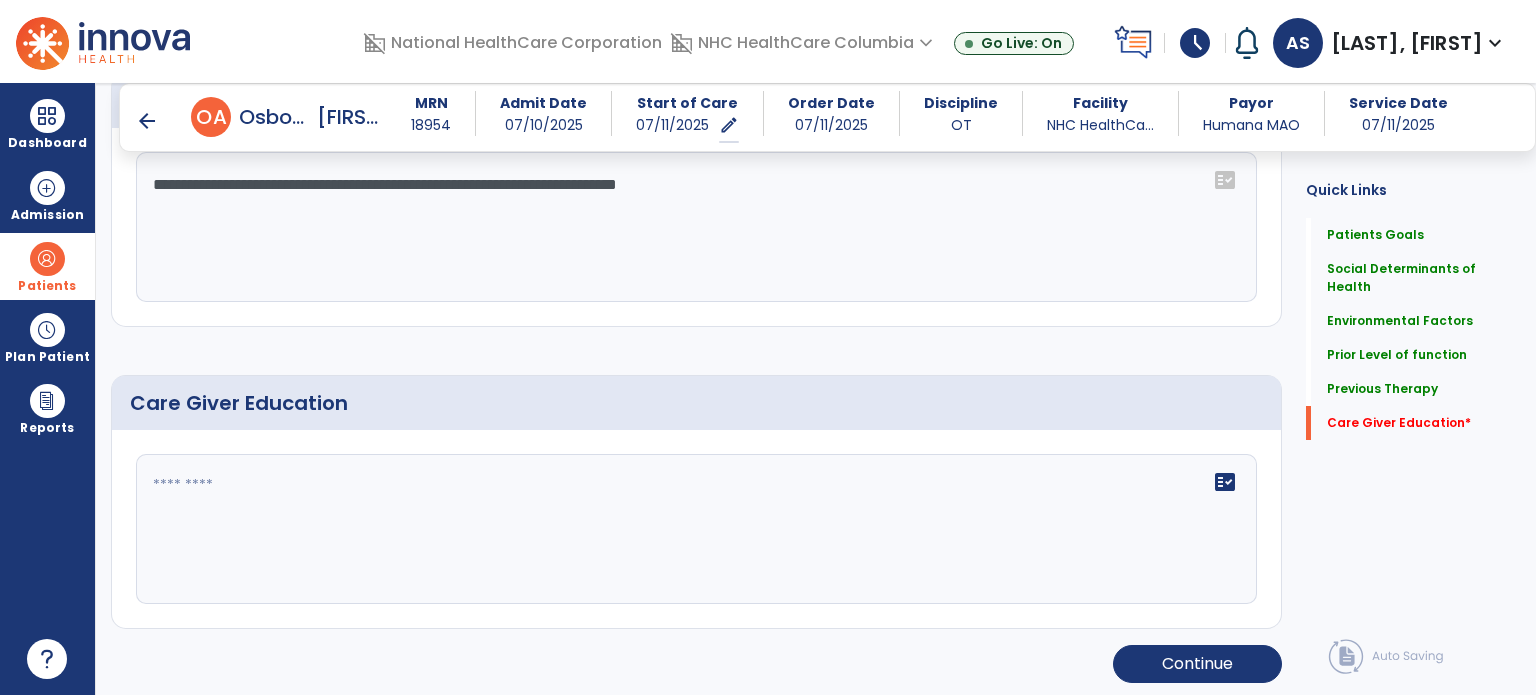 click 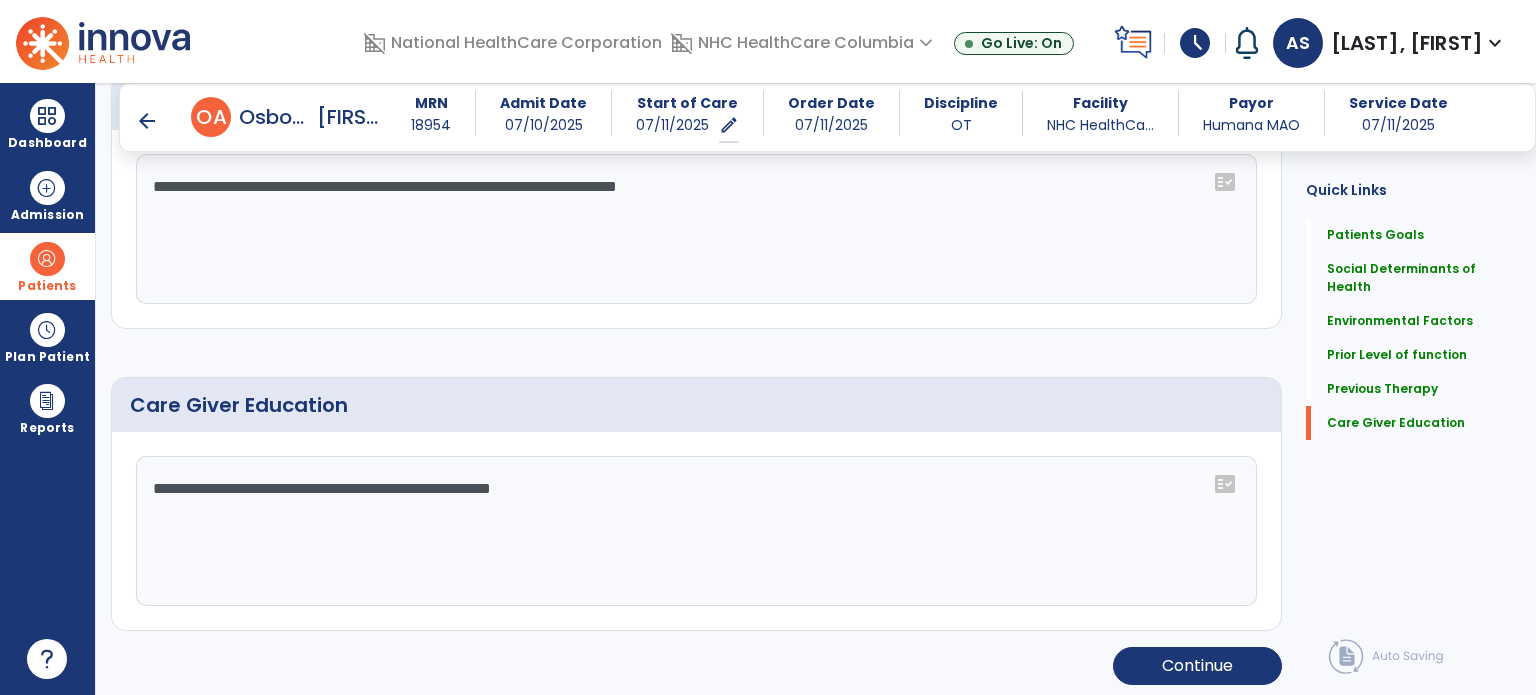 scroll, scrollTop: 1523, scrollLeft: 0, axis: vertical 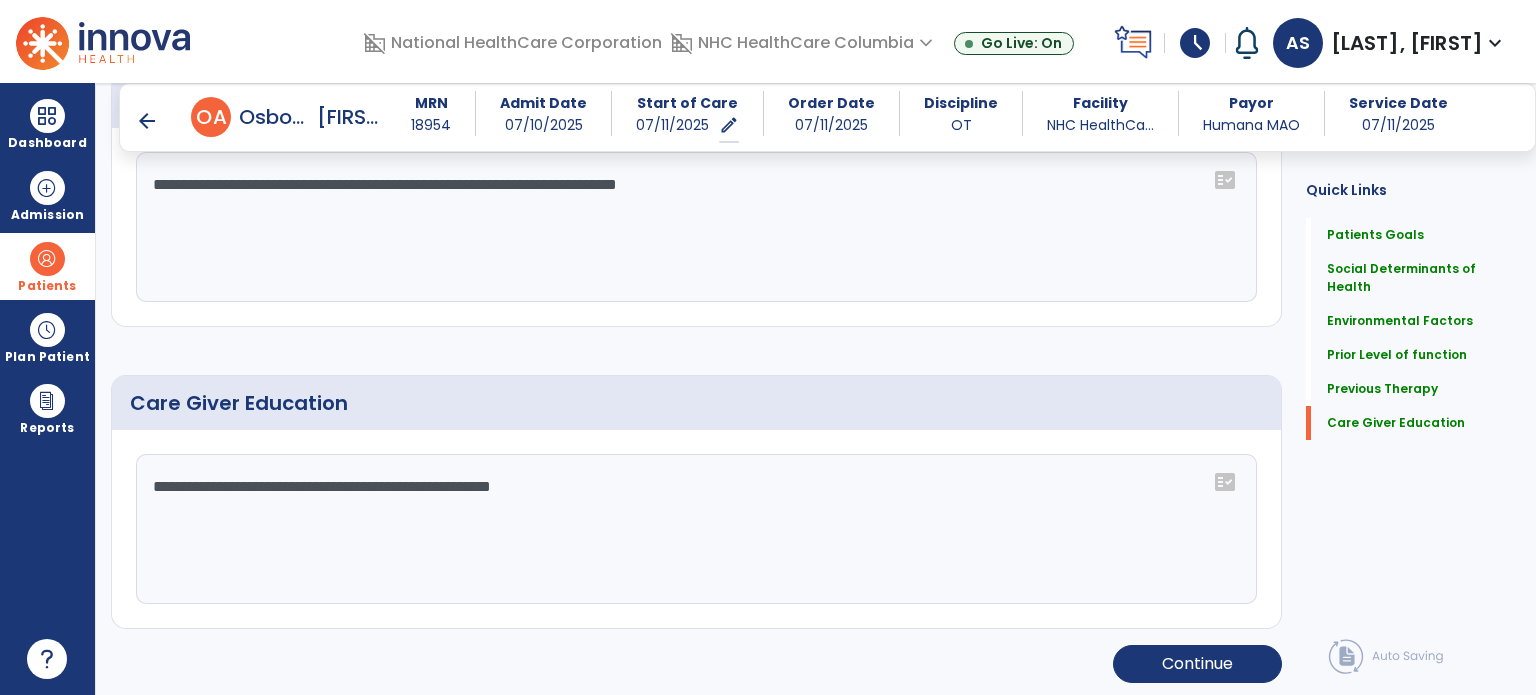 type on "**********" 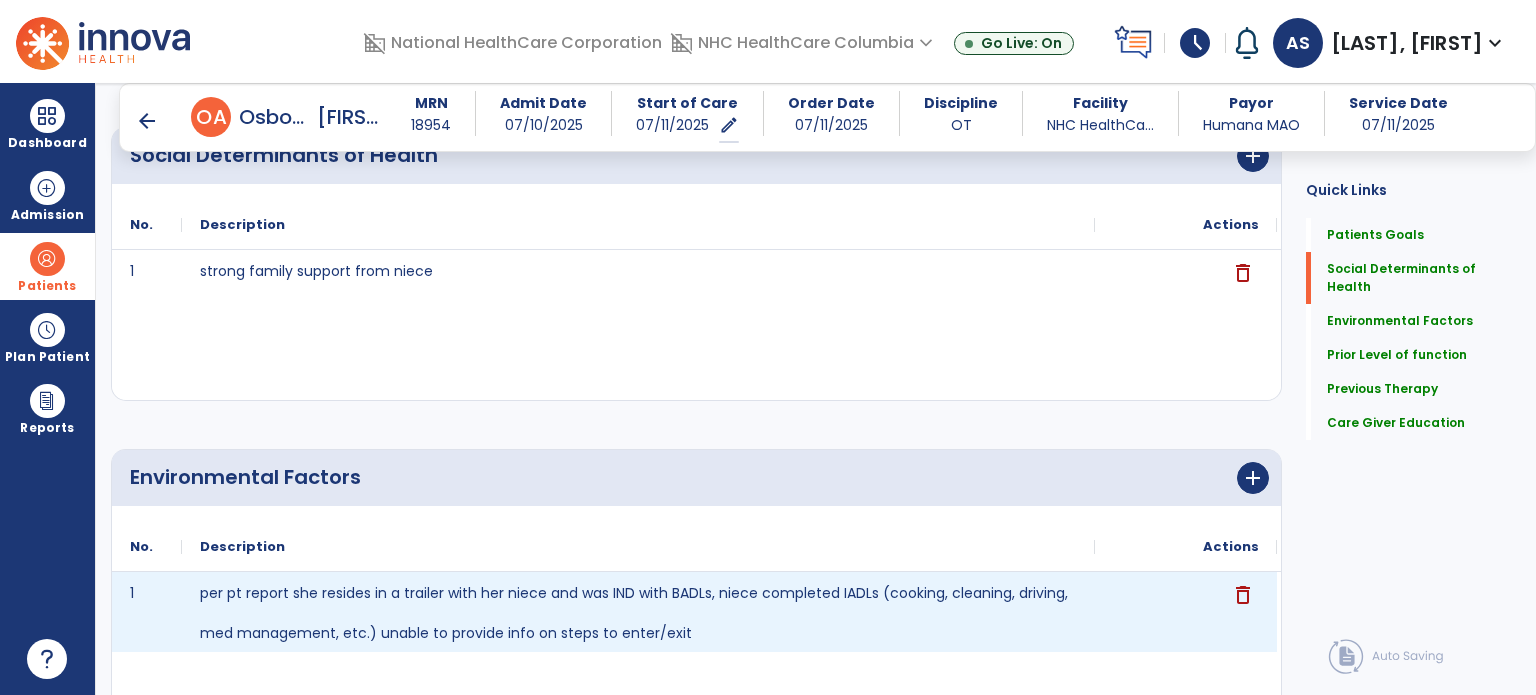 scroll, scrollTop: 0, scrollLeft: 0, axis: both 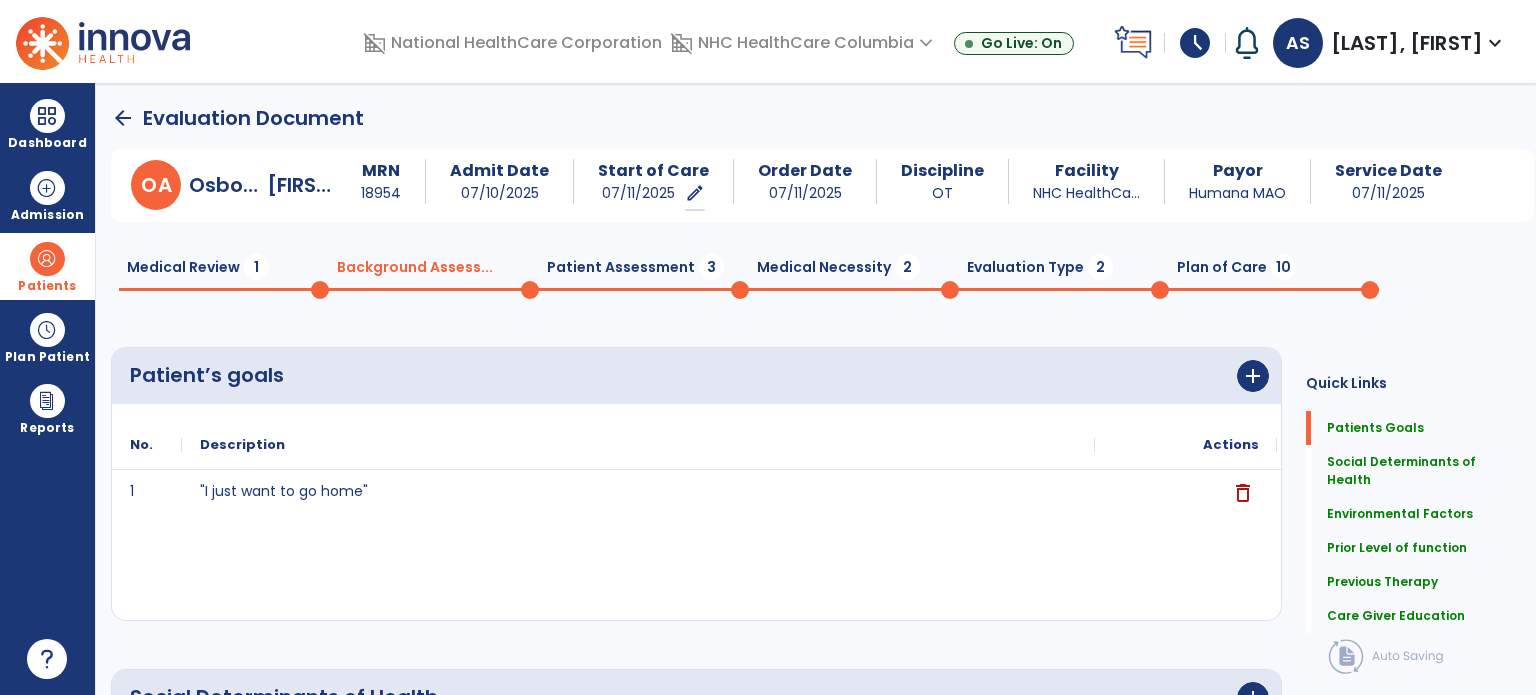 click on "Patient Assessment  3" 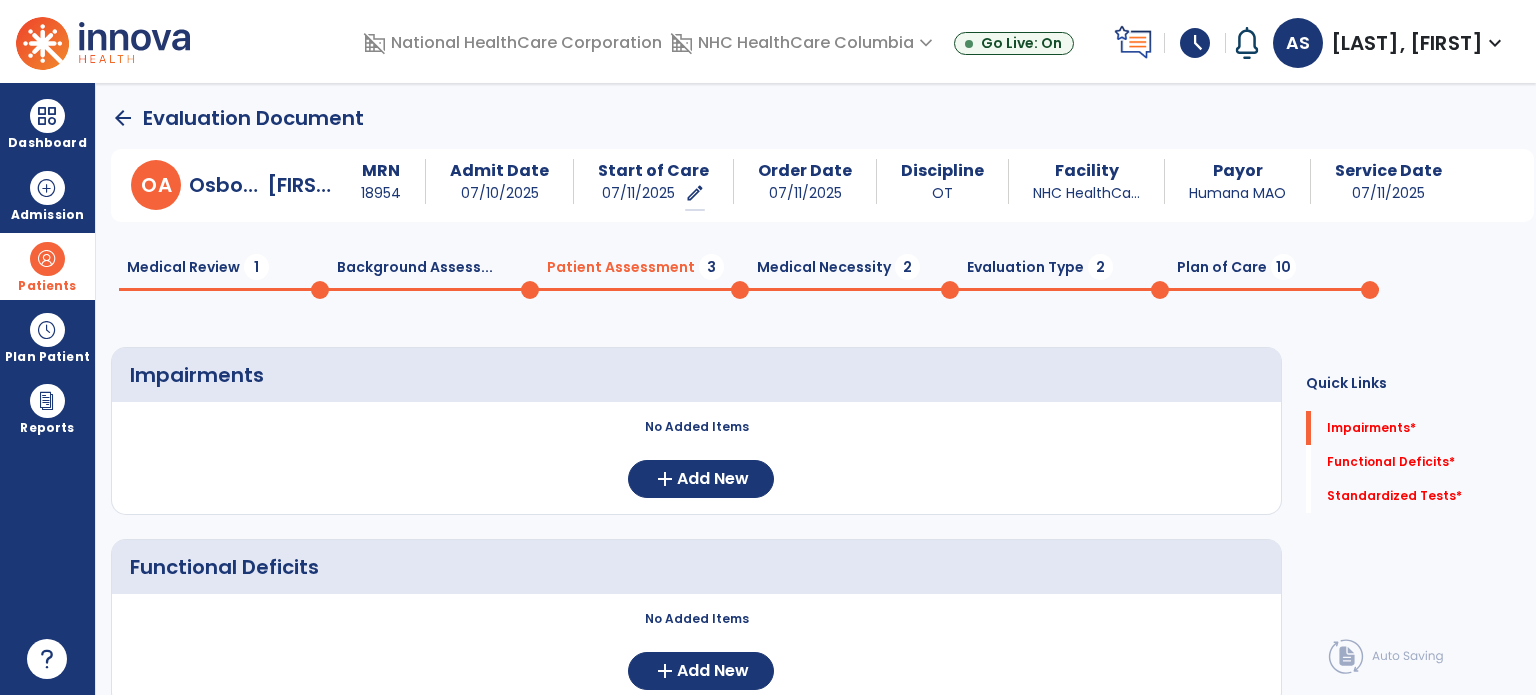 click on "Plan of Care  10" 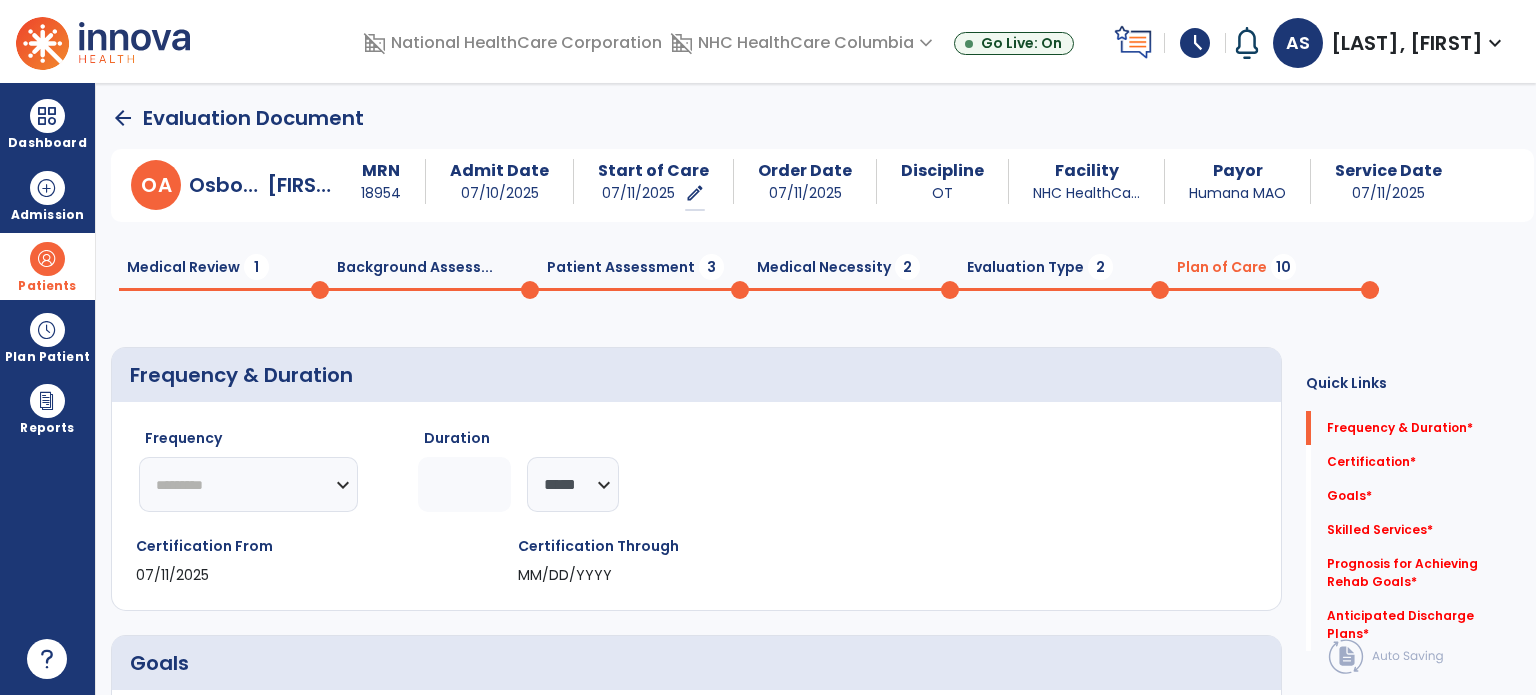 click on "********* ** ** ** ** ** ** **" 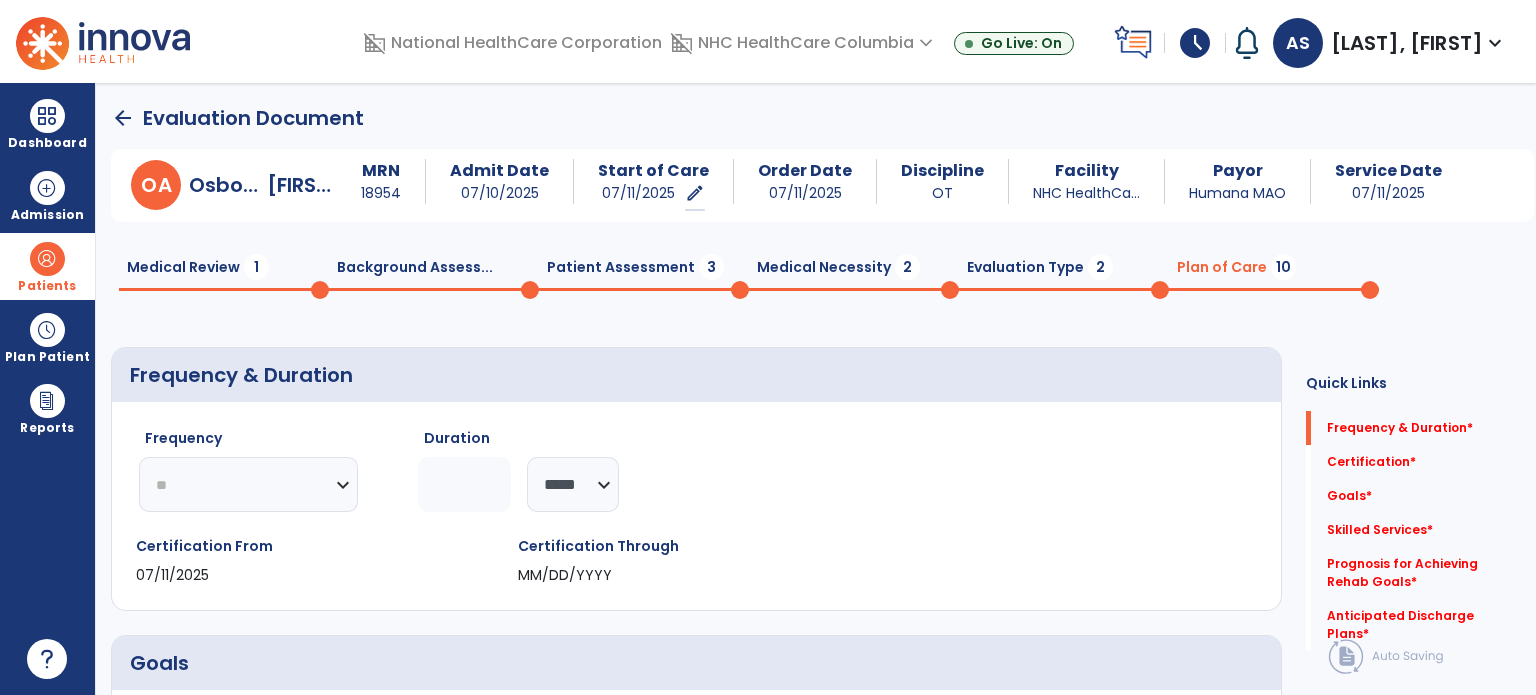 click on "********* ** ** ** ** ** ** **" 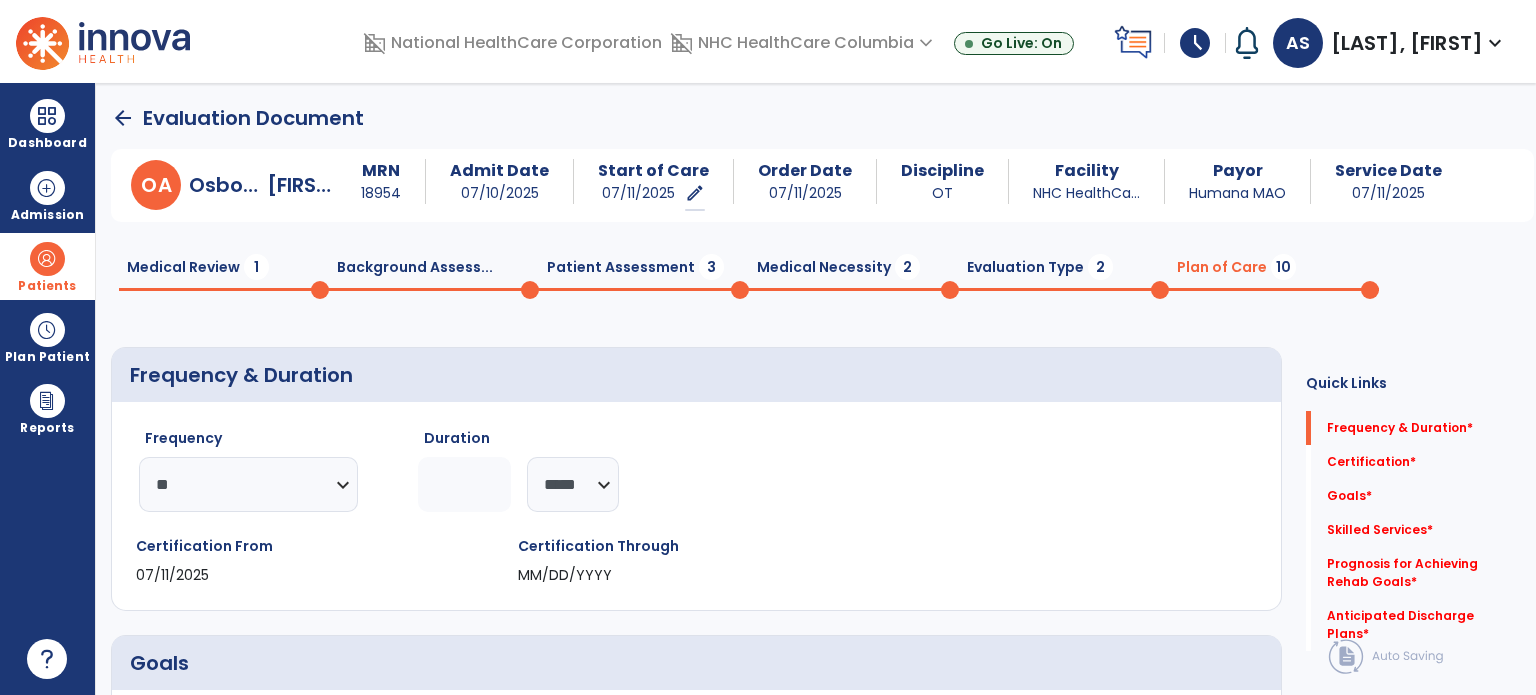 click 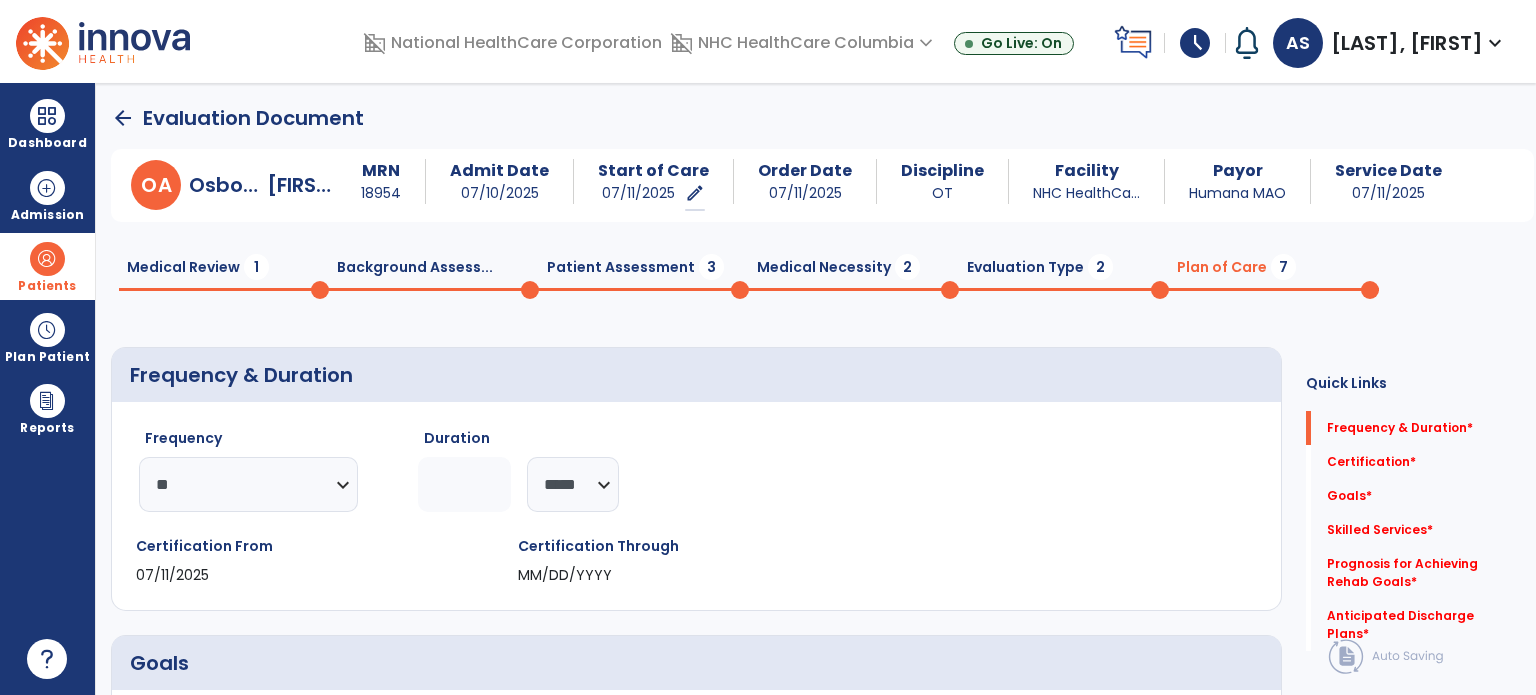 type on "**" 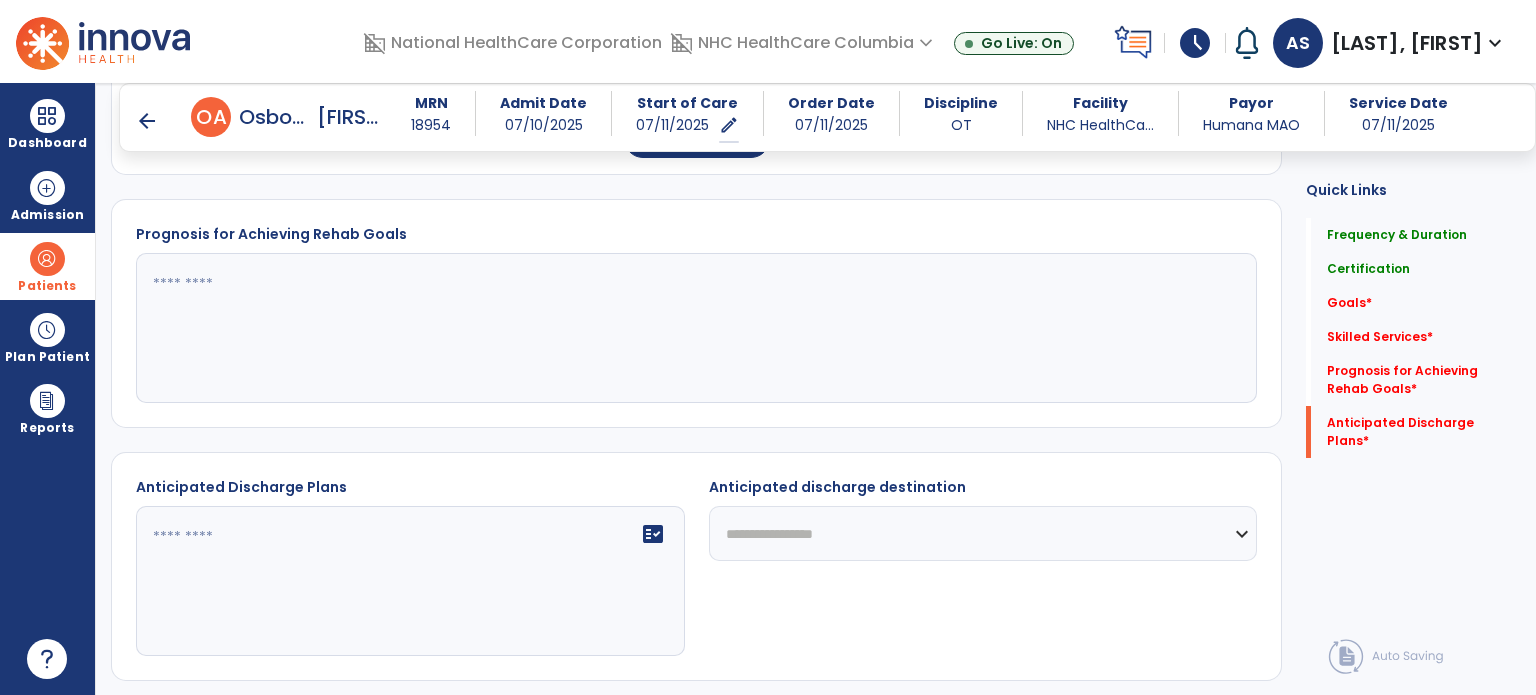 scroll, scrollTop: 872, scrollLeft: 0, axis: vertical 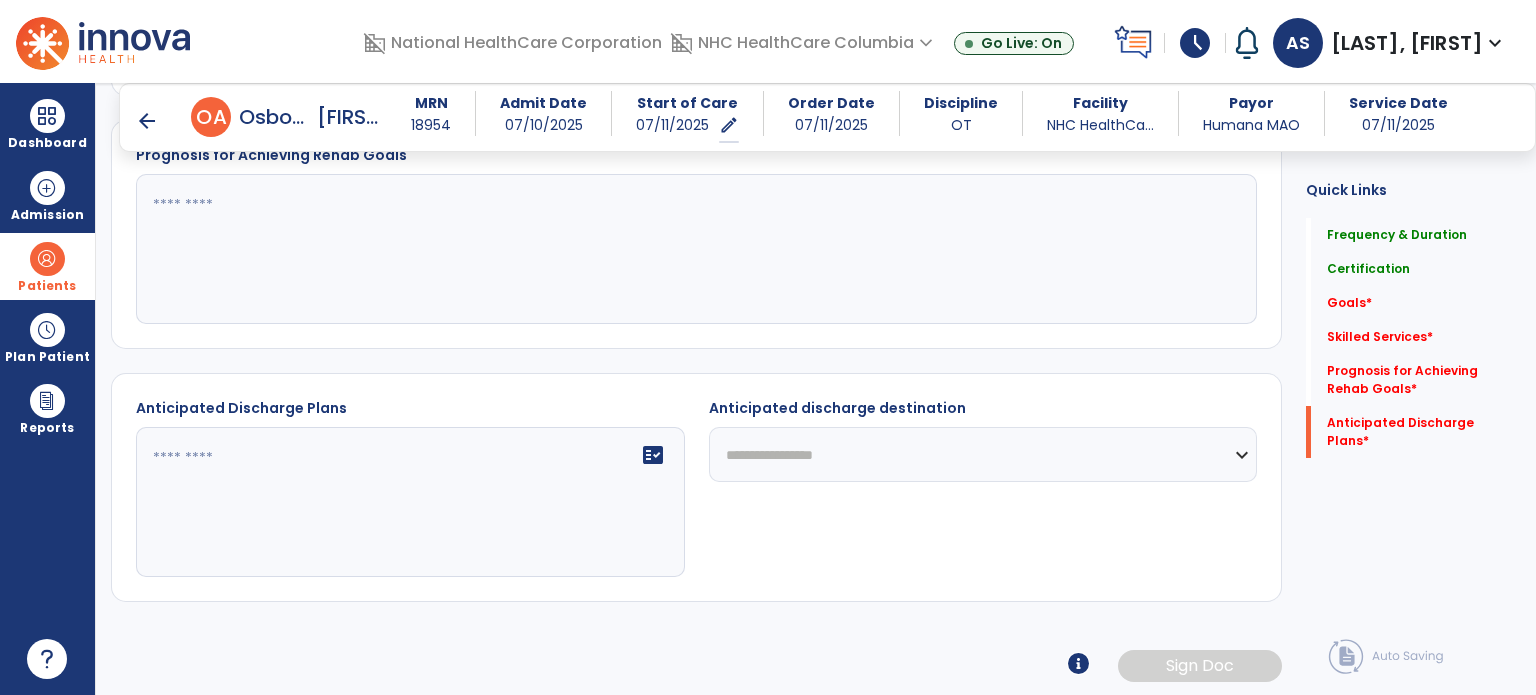 click 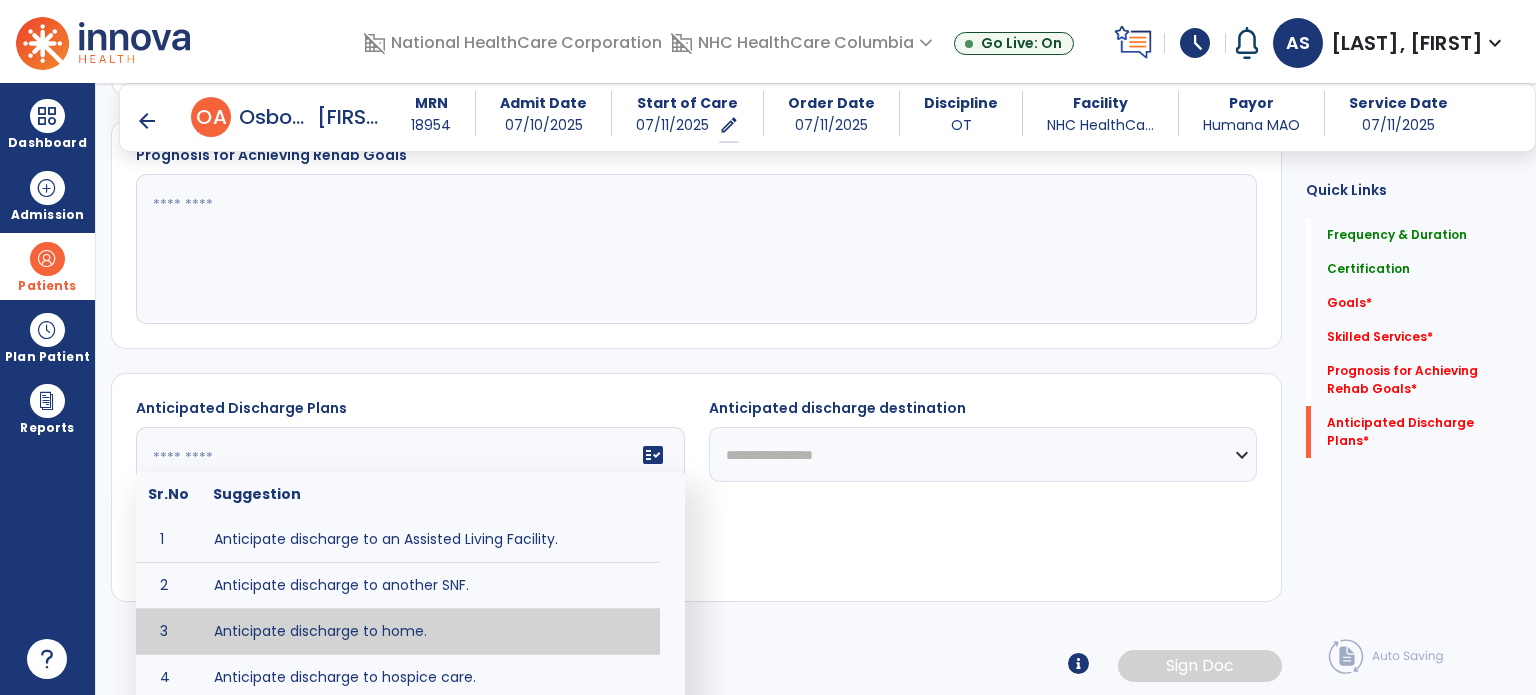 type on "**********" 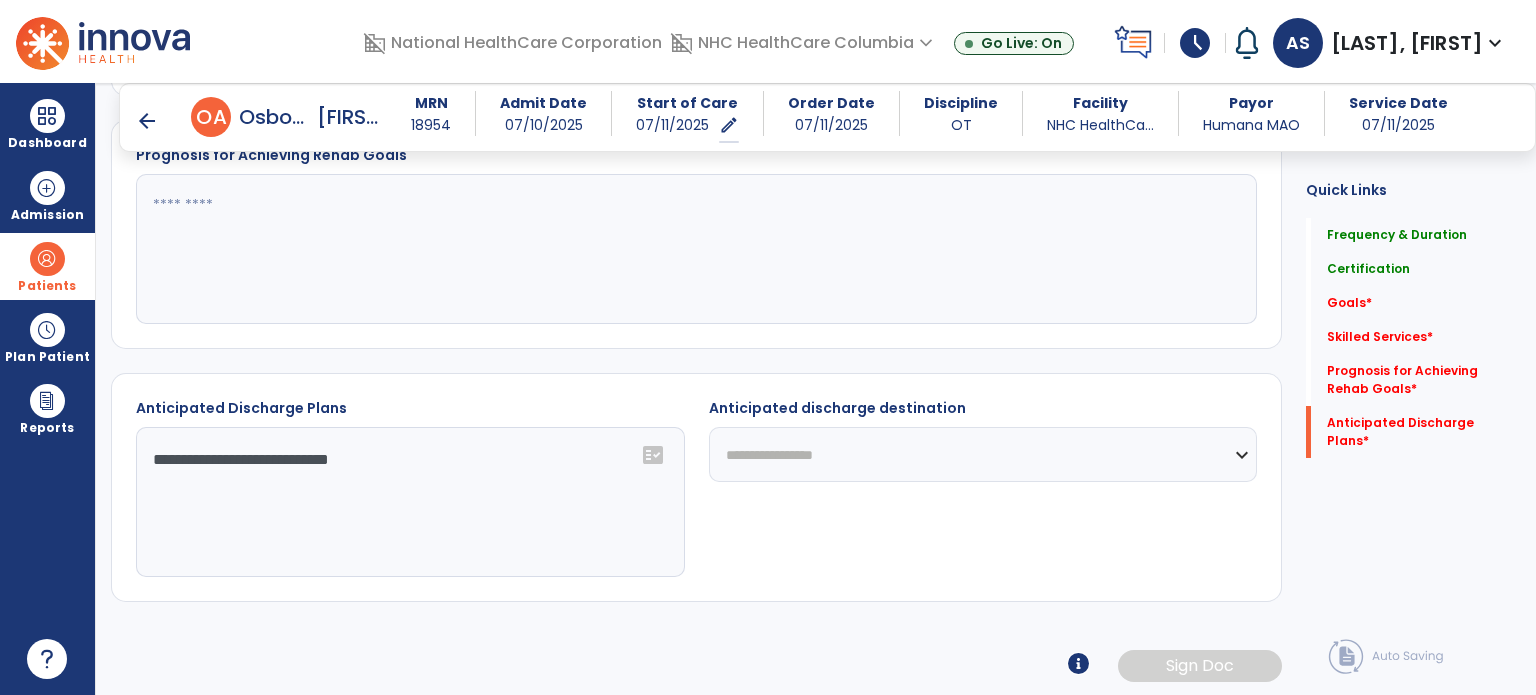 click on "**********" 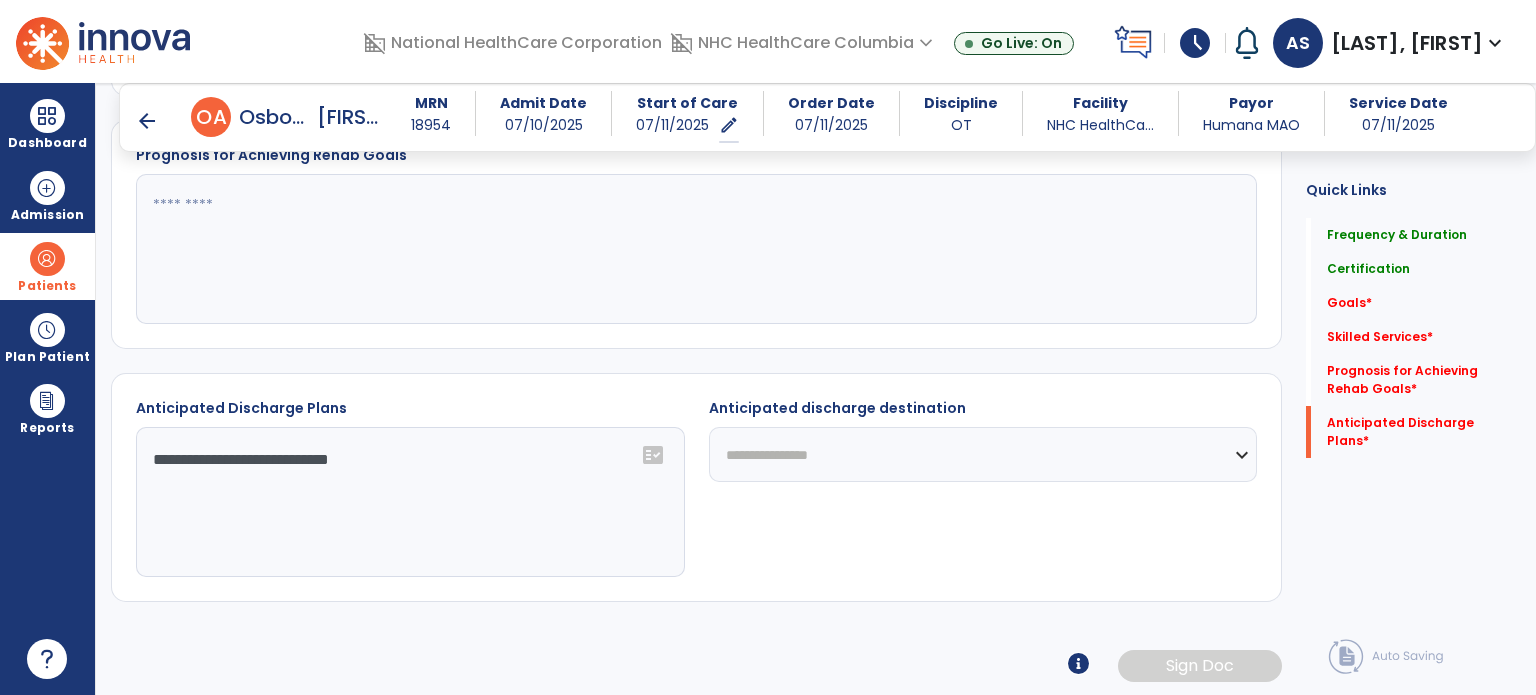 click on "**********" 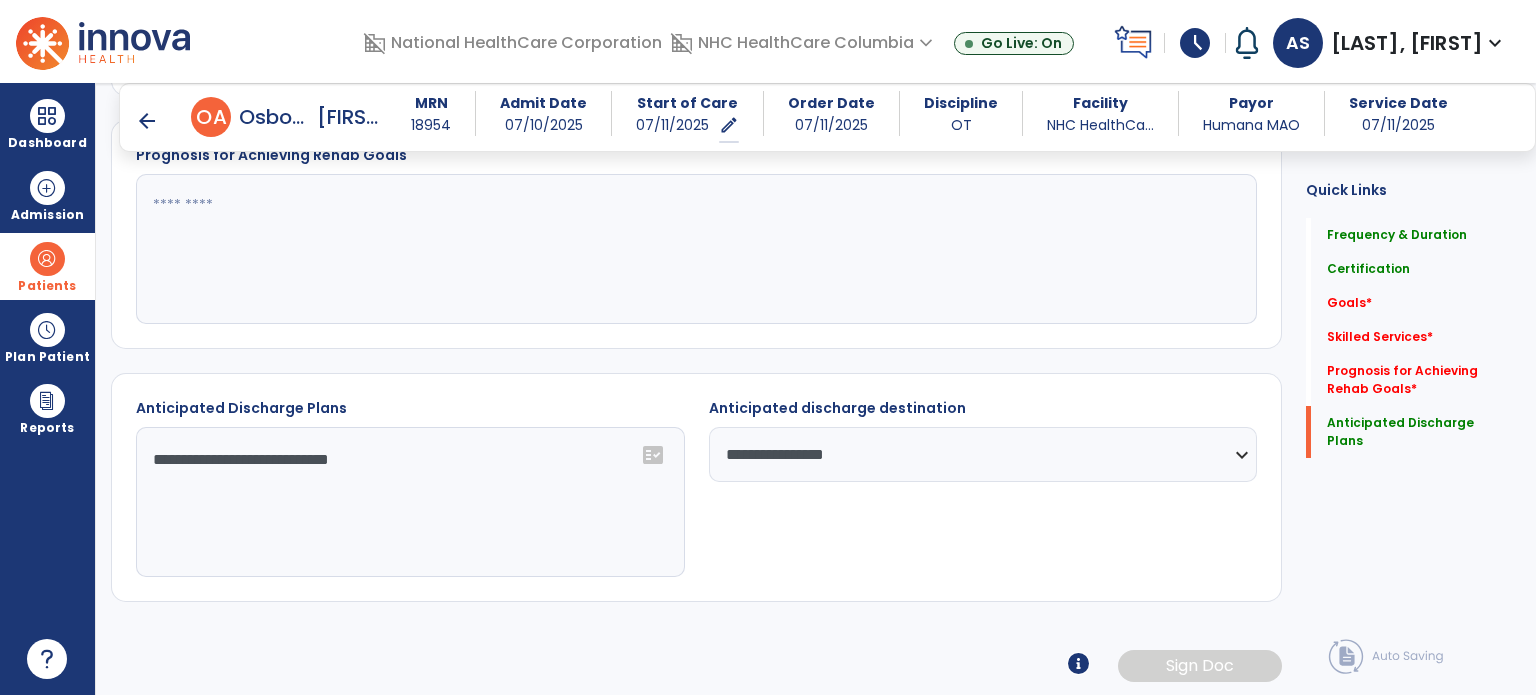 click on "**********" 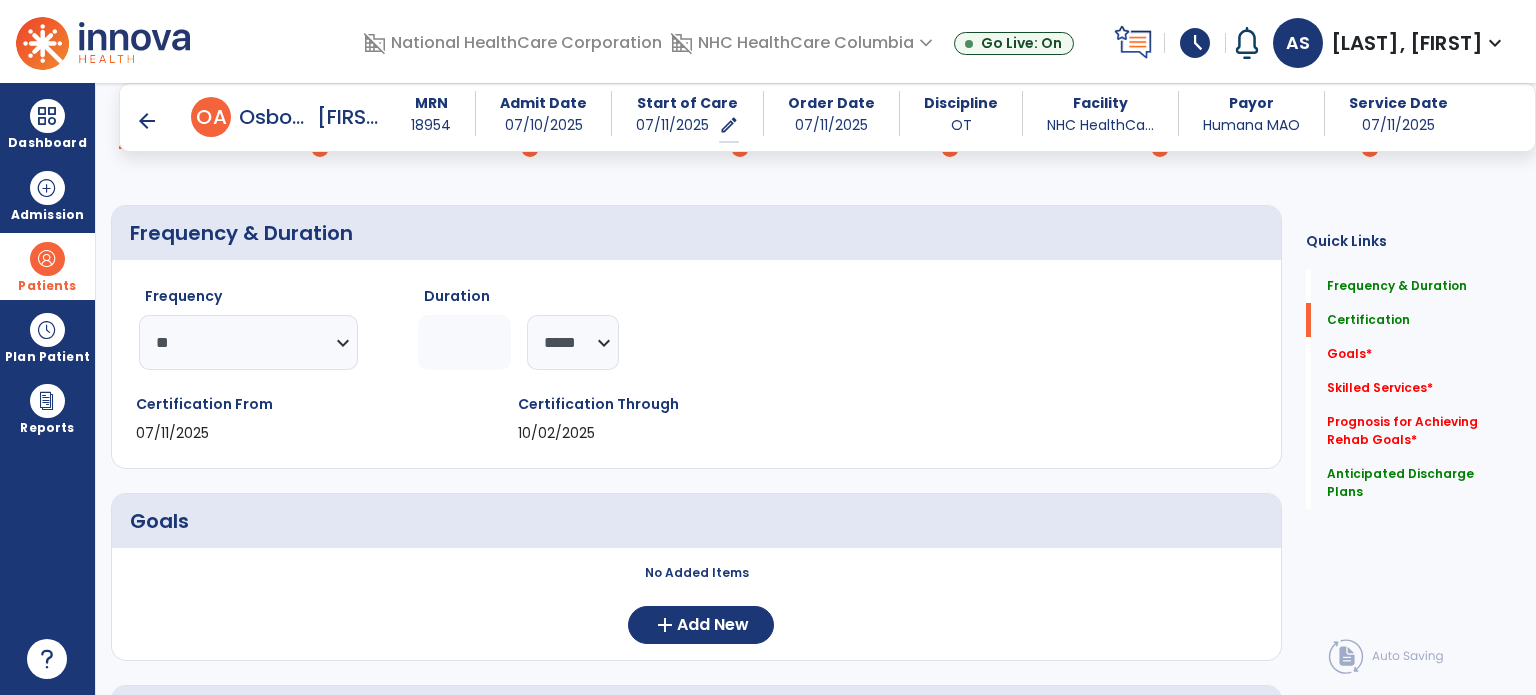 scroll, scrollTop: 0, scrollLeft: 0, axis: both 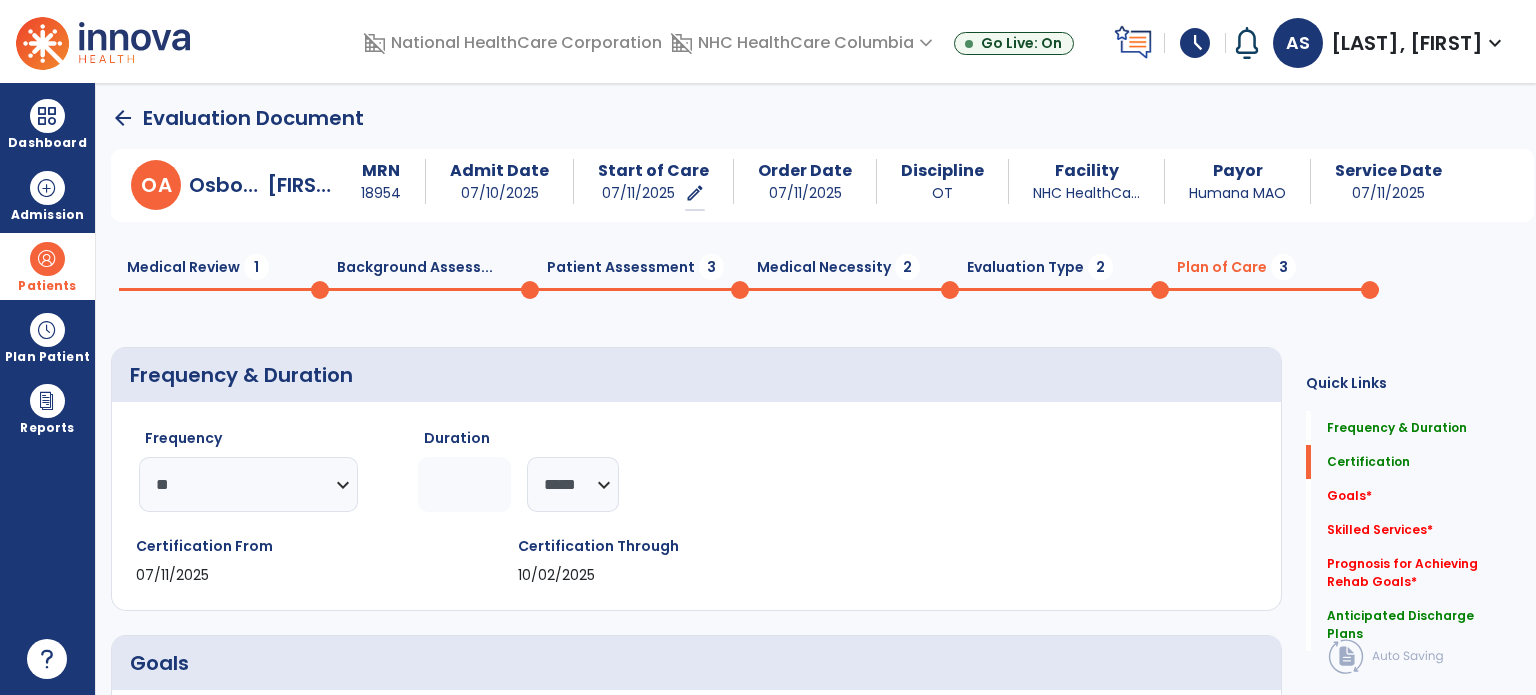 click on "Evaluation Type  2" 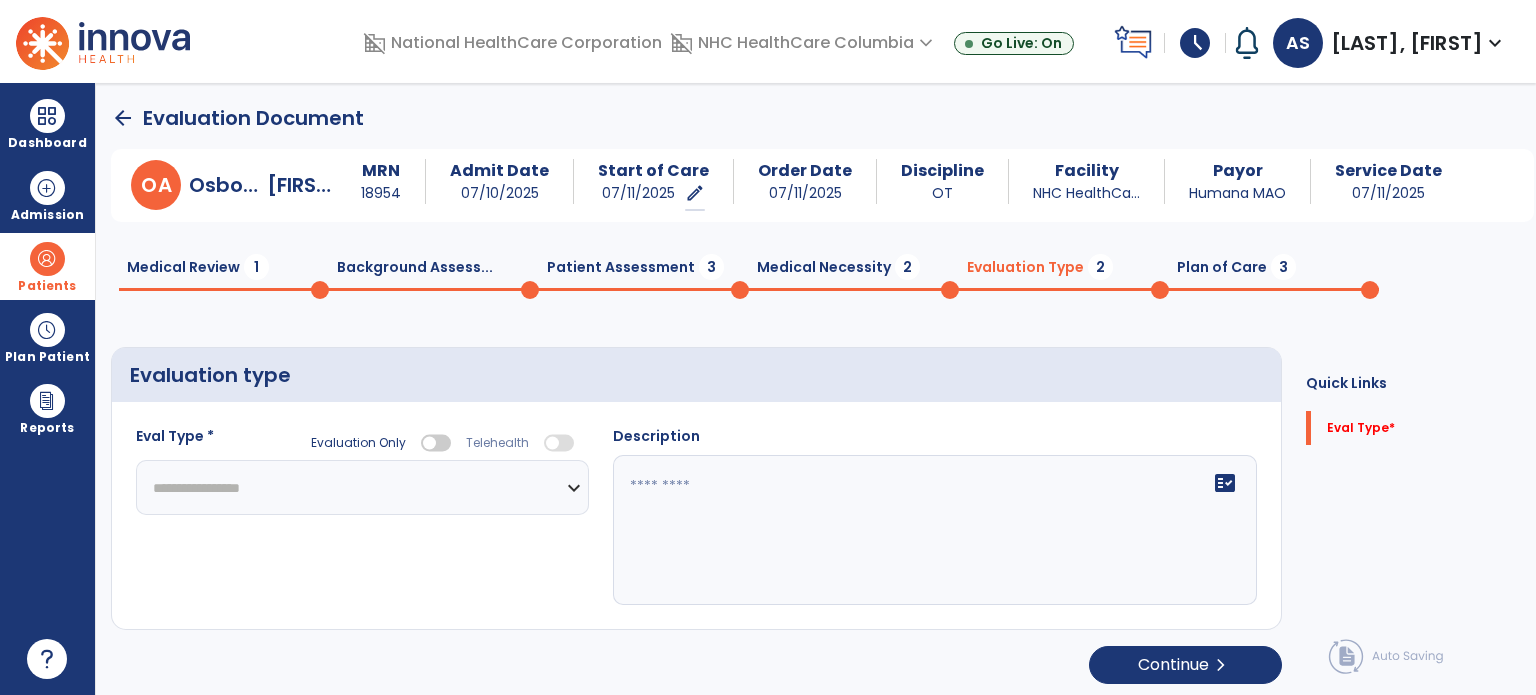 click on "**********" 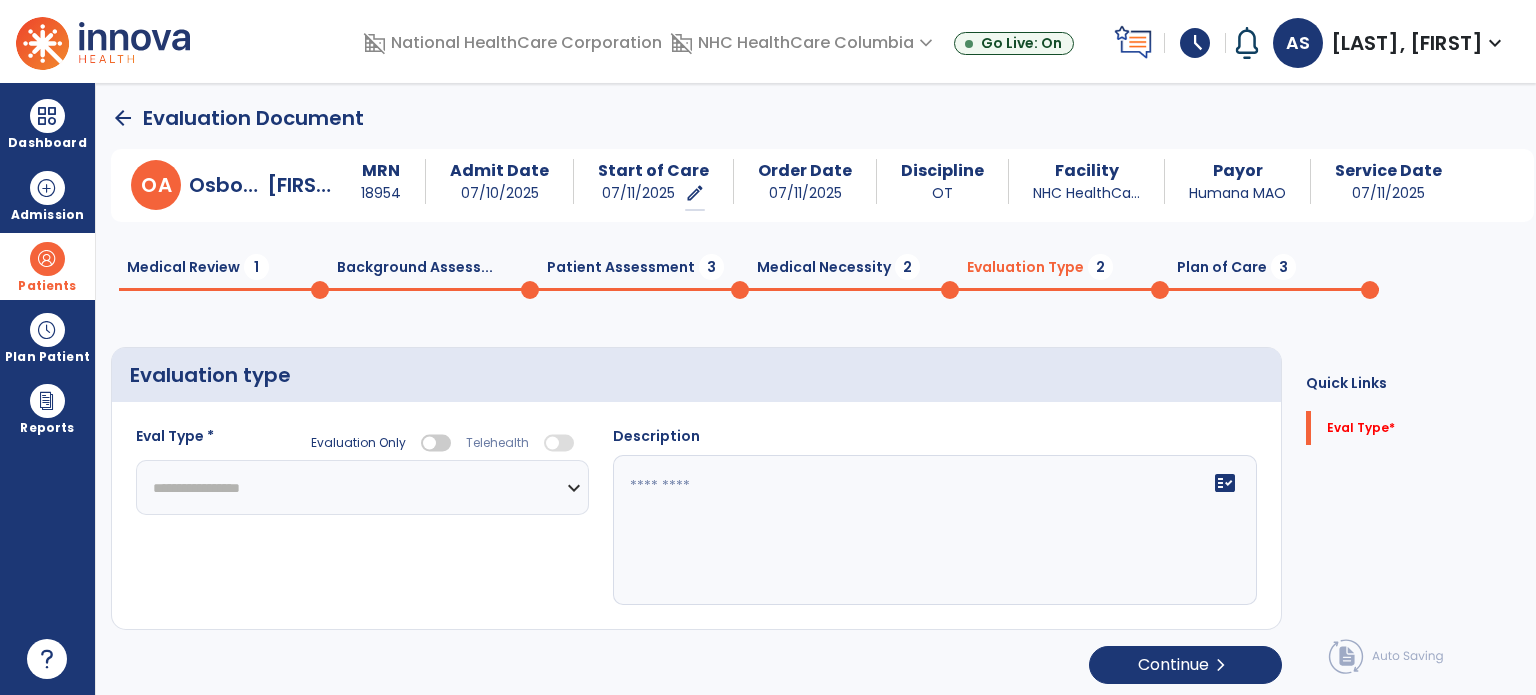 select on "**********" 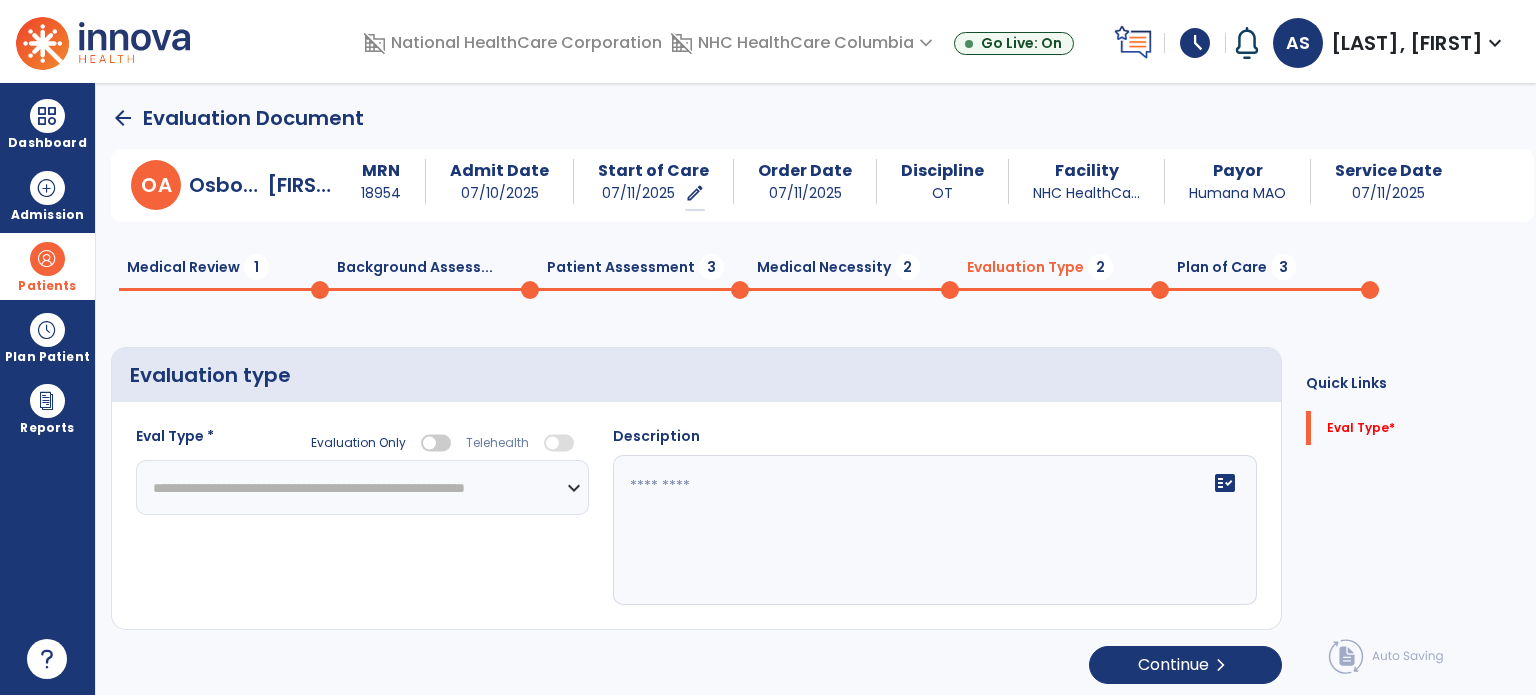 click on "**********" 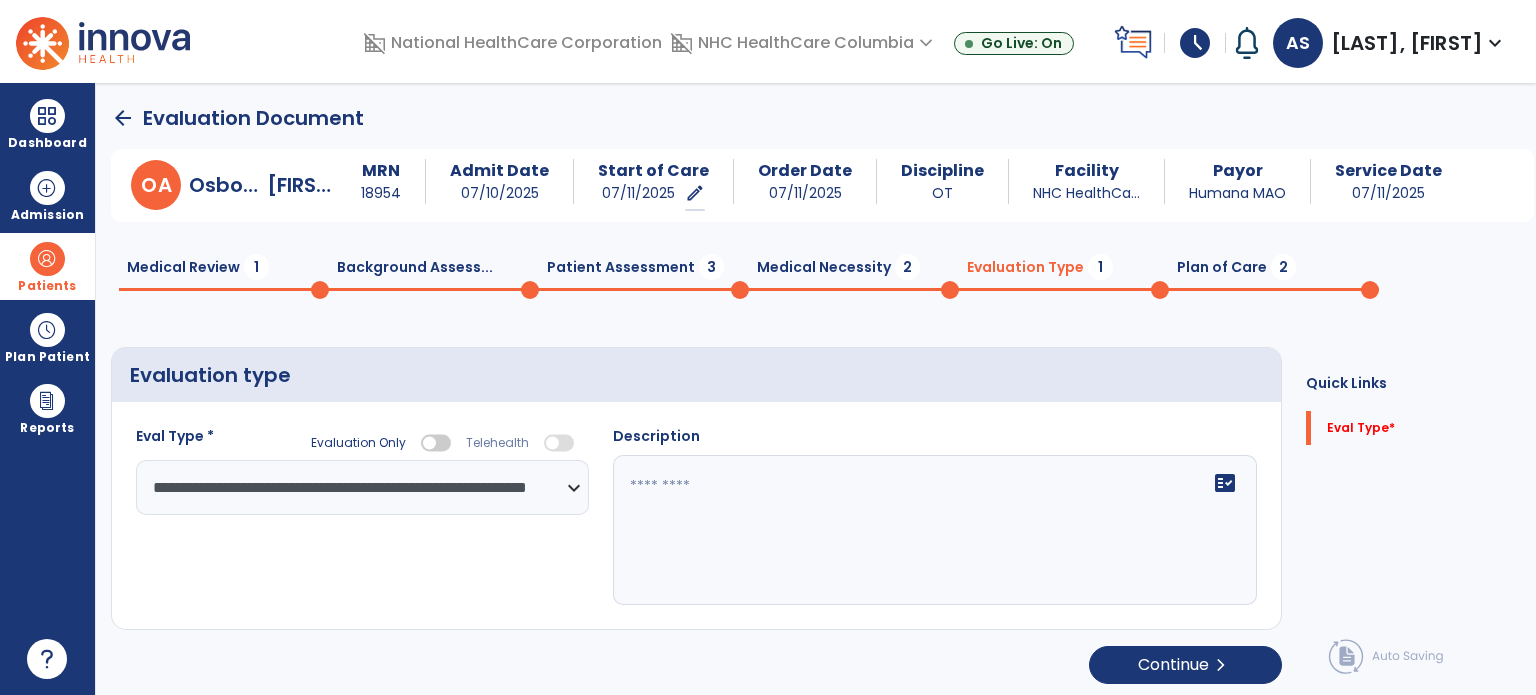 click on "Medical Necessity  2" 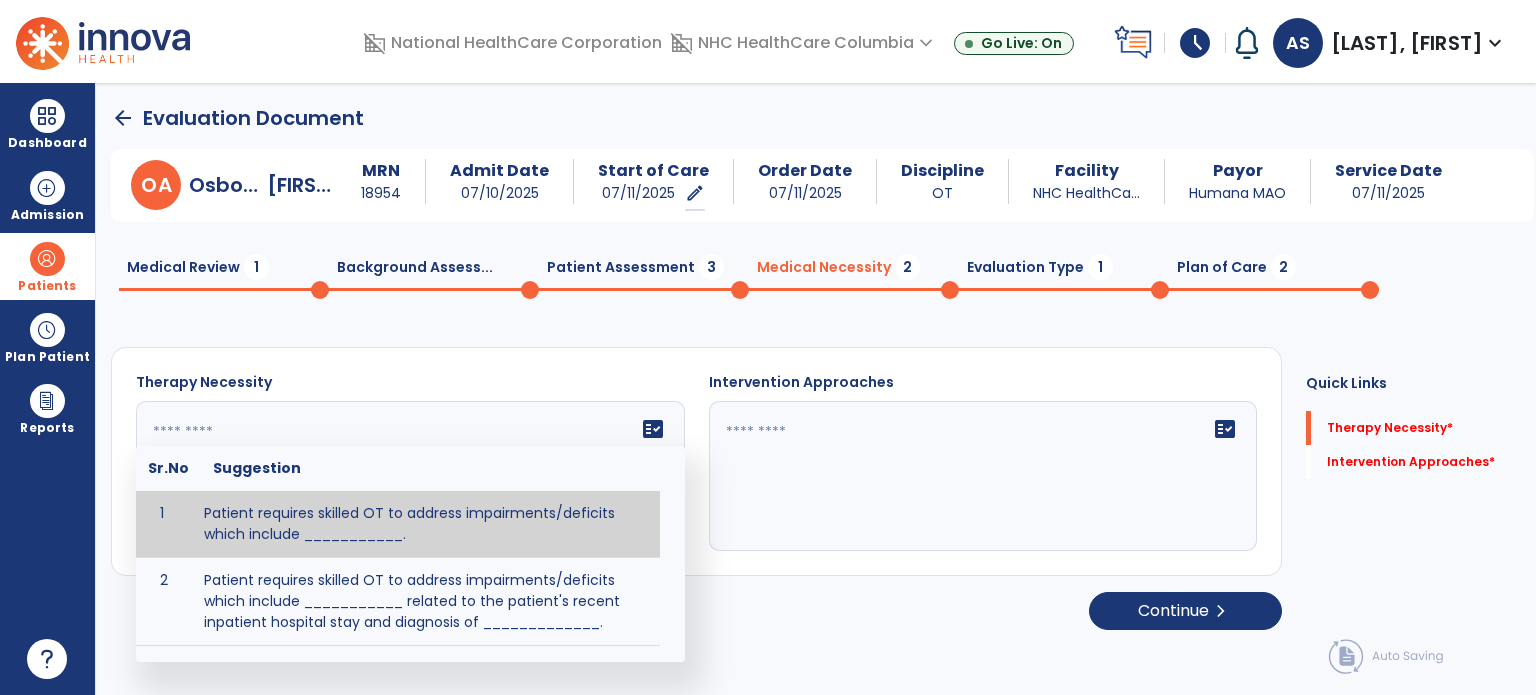 click 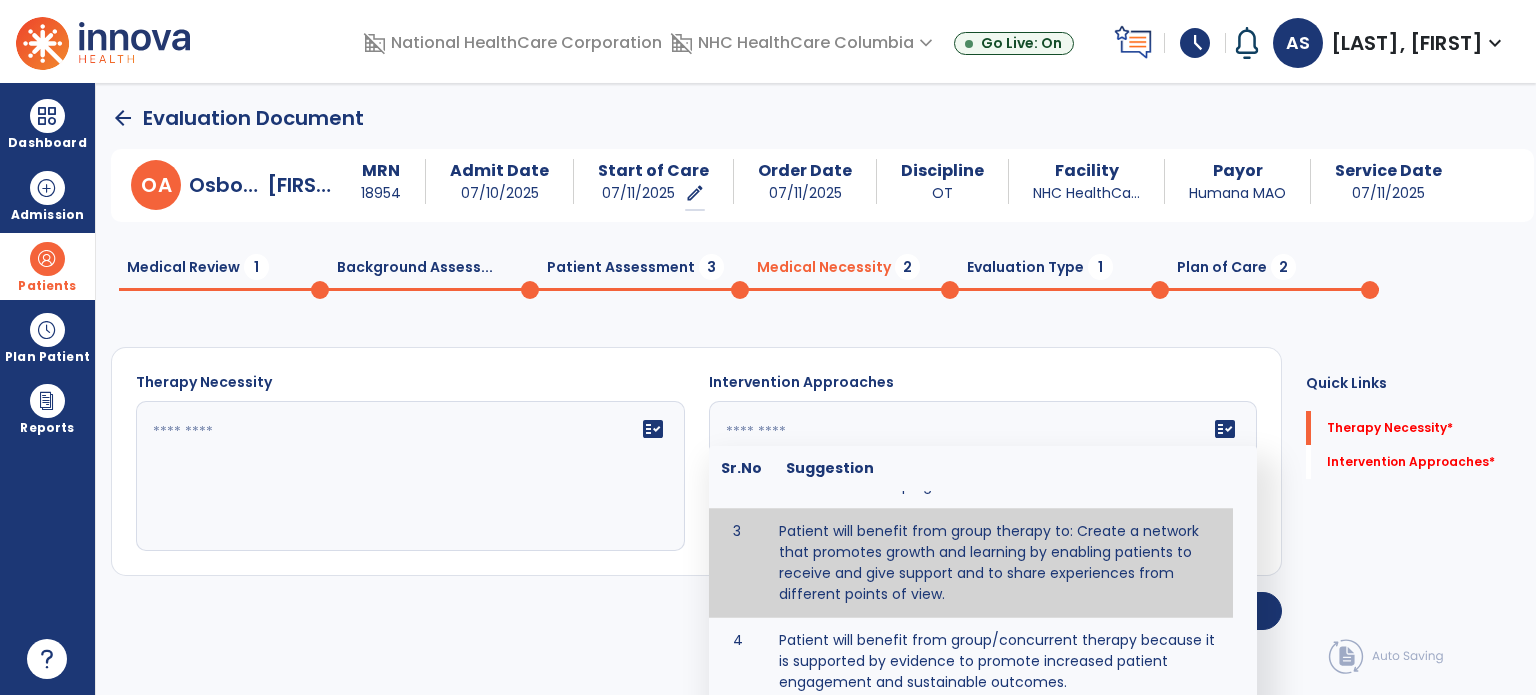 scroll, scrollTop: 100, scrollLeft: 0, axis: vertical 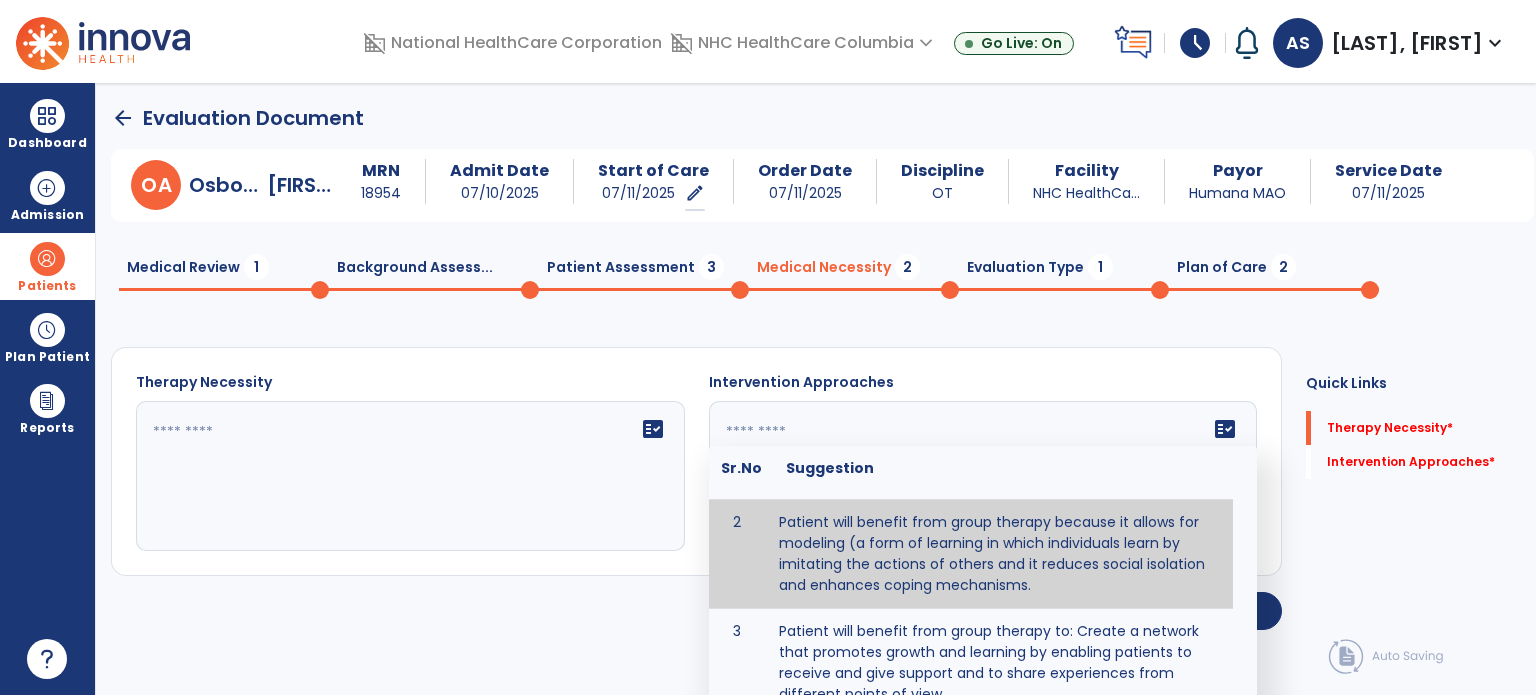 type on "**********" 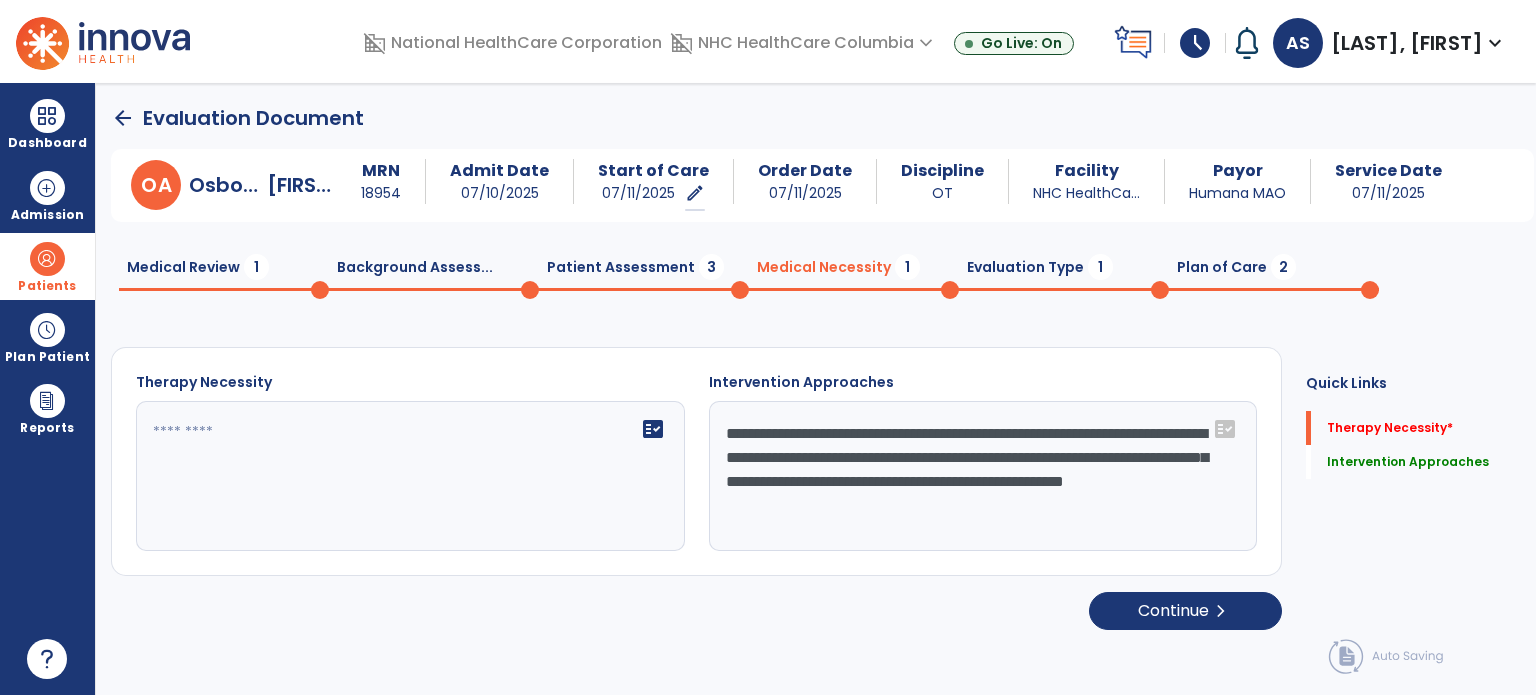 click on "Patient Assessment  3" 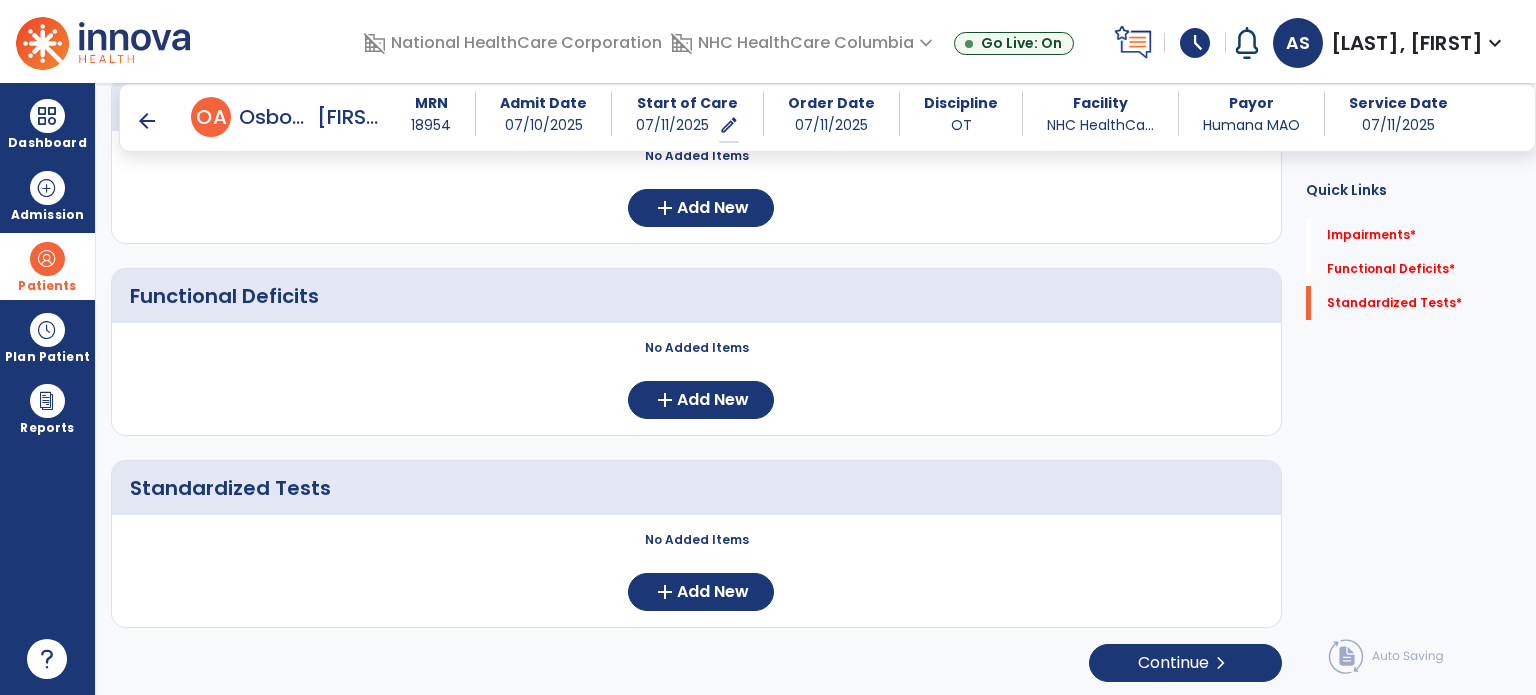 scroll, scrollTop: 0, scrollLeft: 0, axis: both 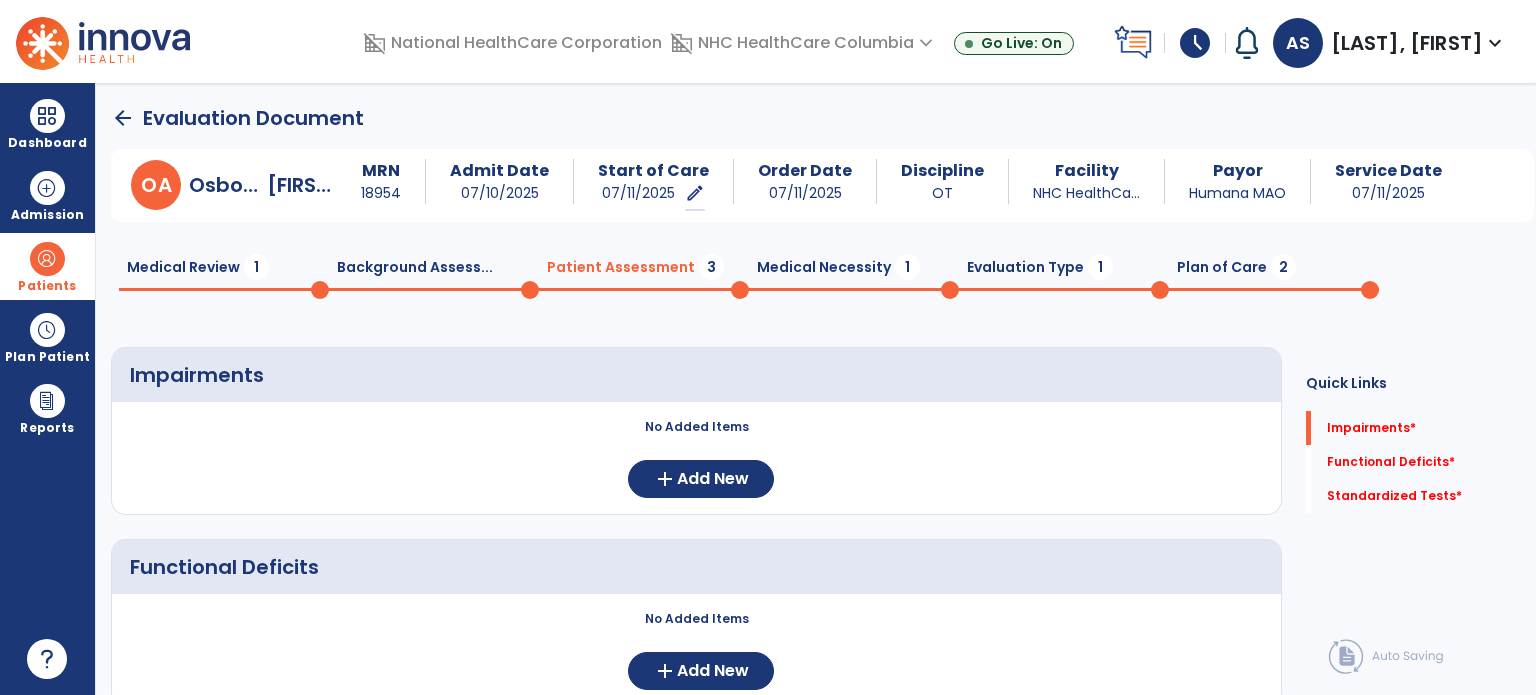 click on "arrow_back" 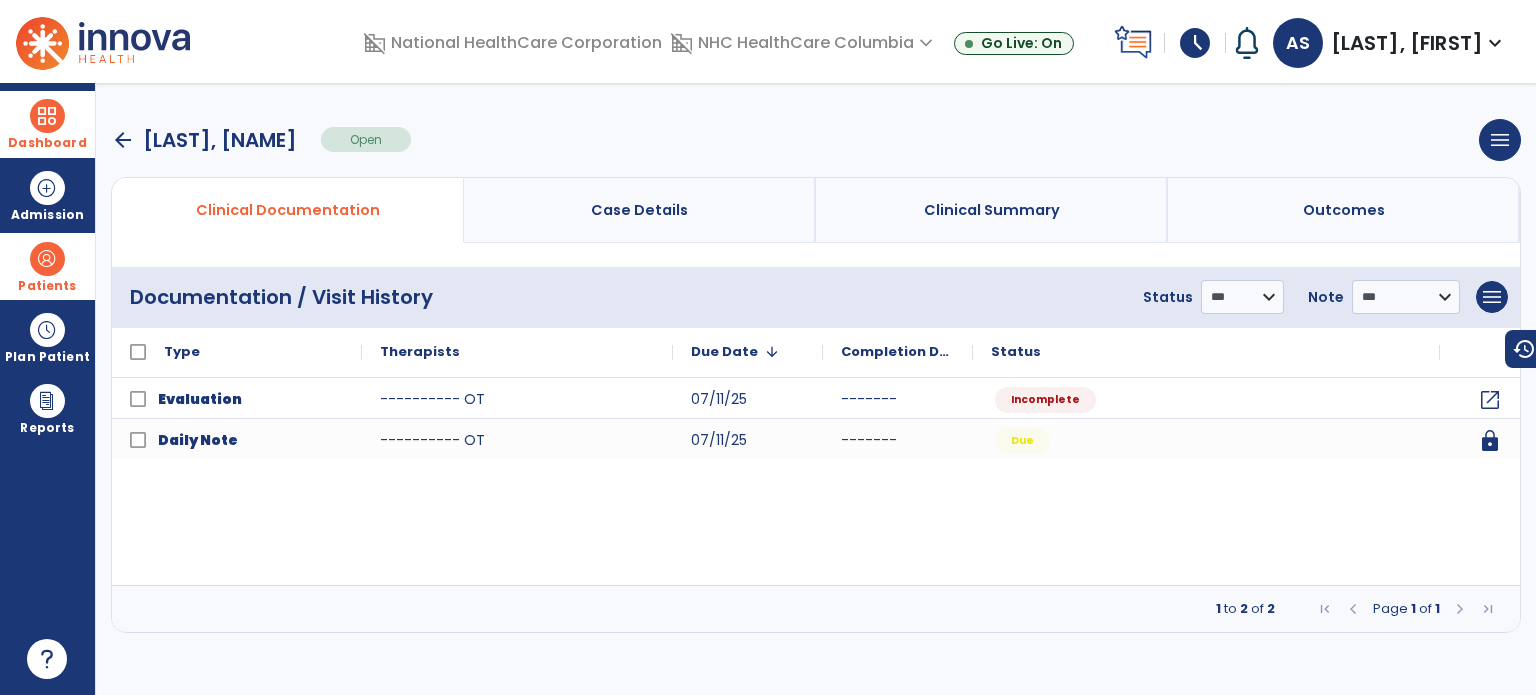 click at bounding box center [47, 116] 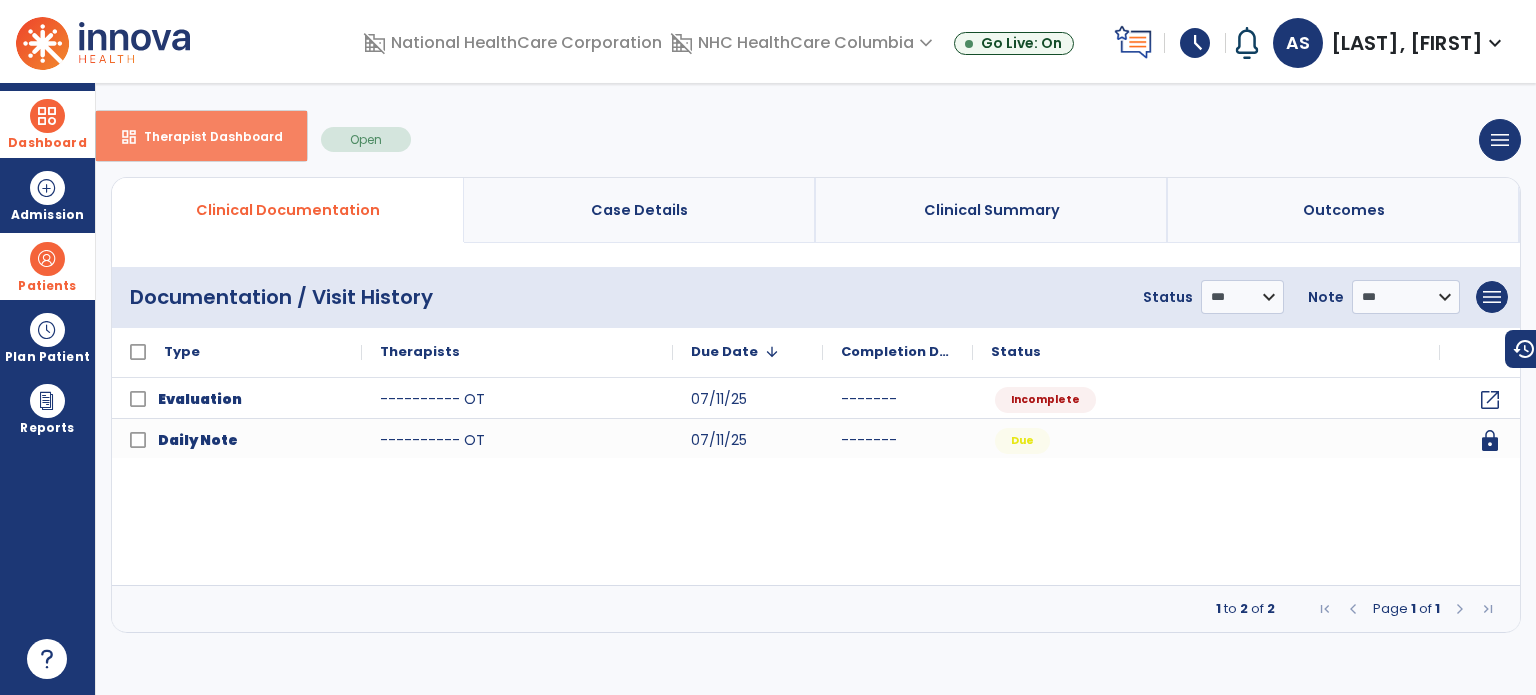 click on "Therapist Dashboard" at bounding box center [205, 136] 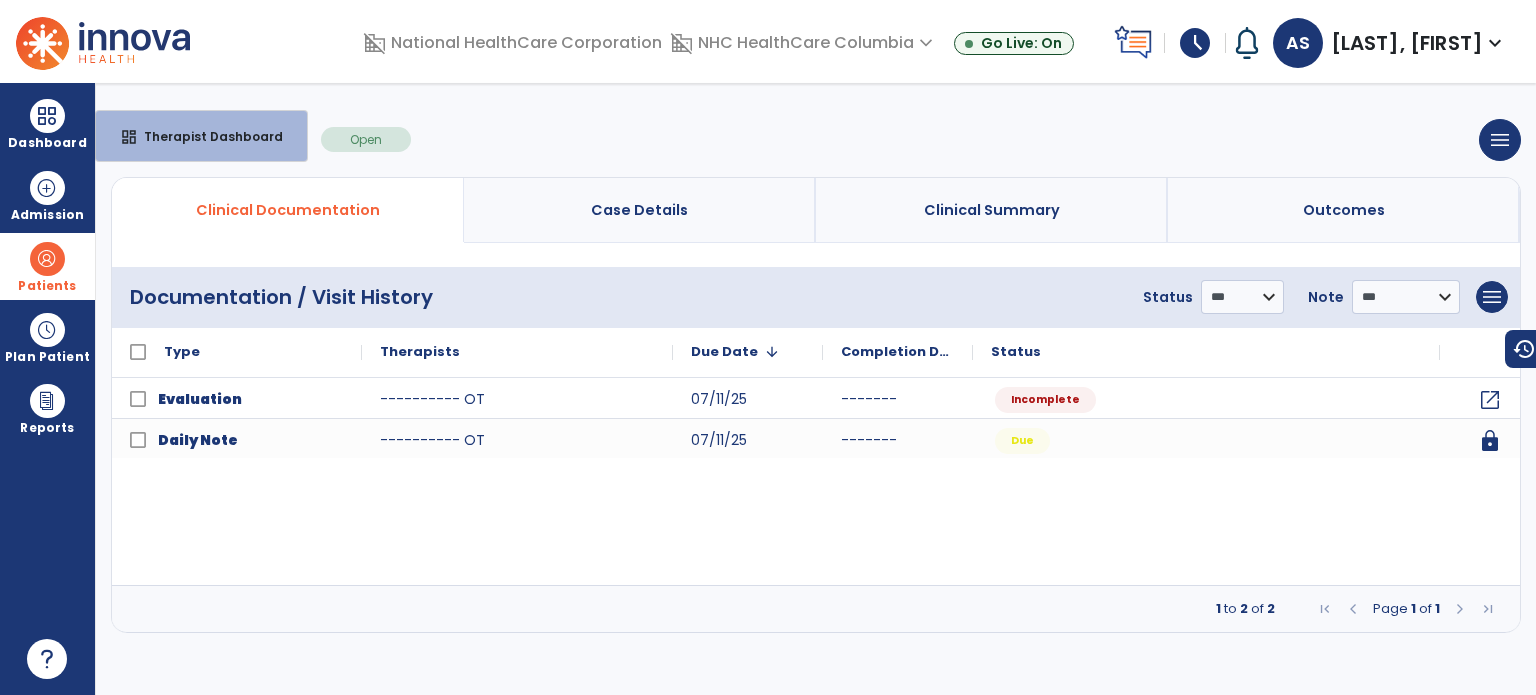 select on "****" 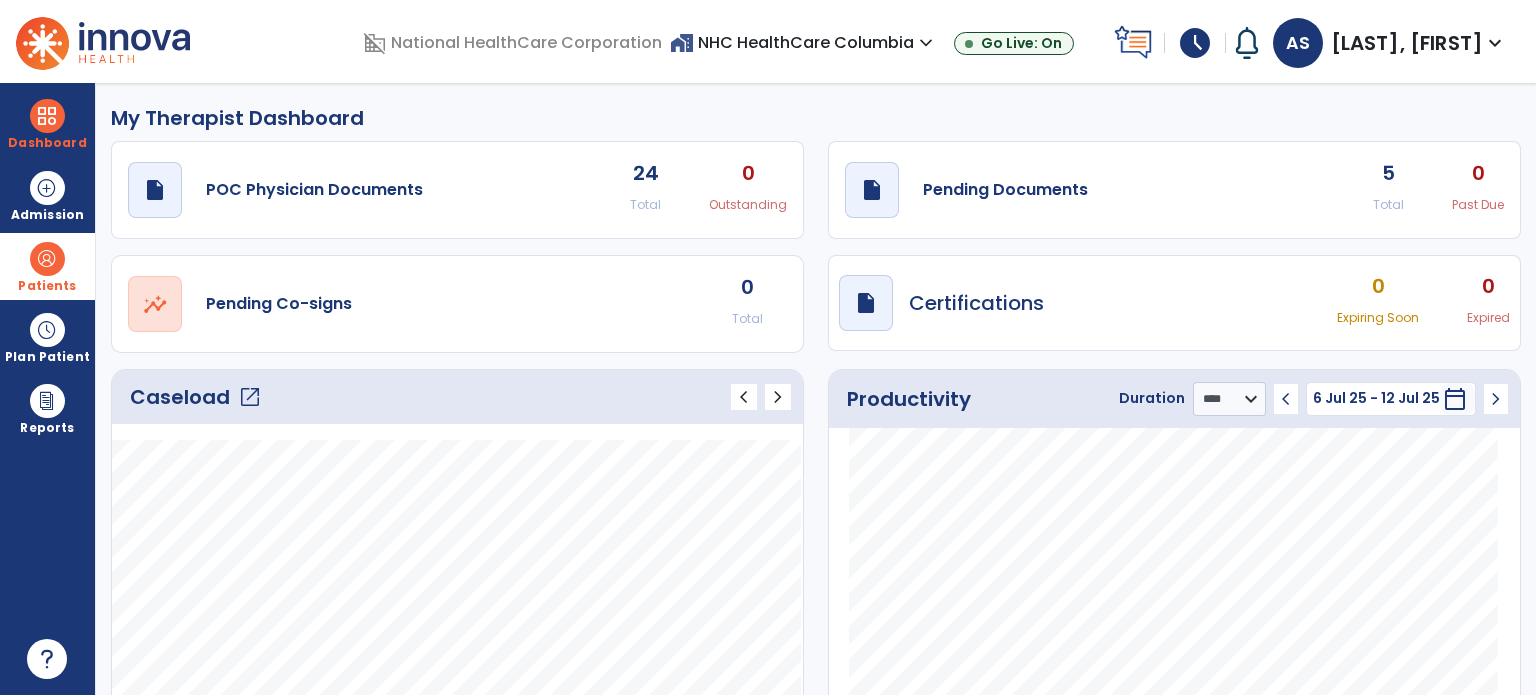 click on "Patients" at bounding box center [47, 266] 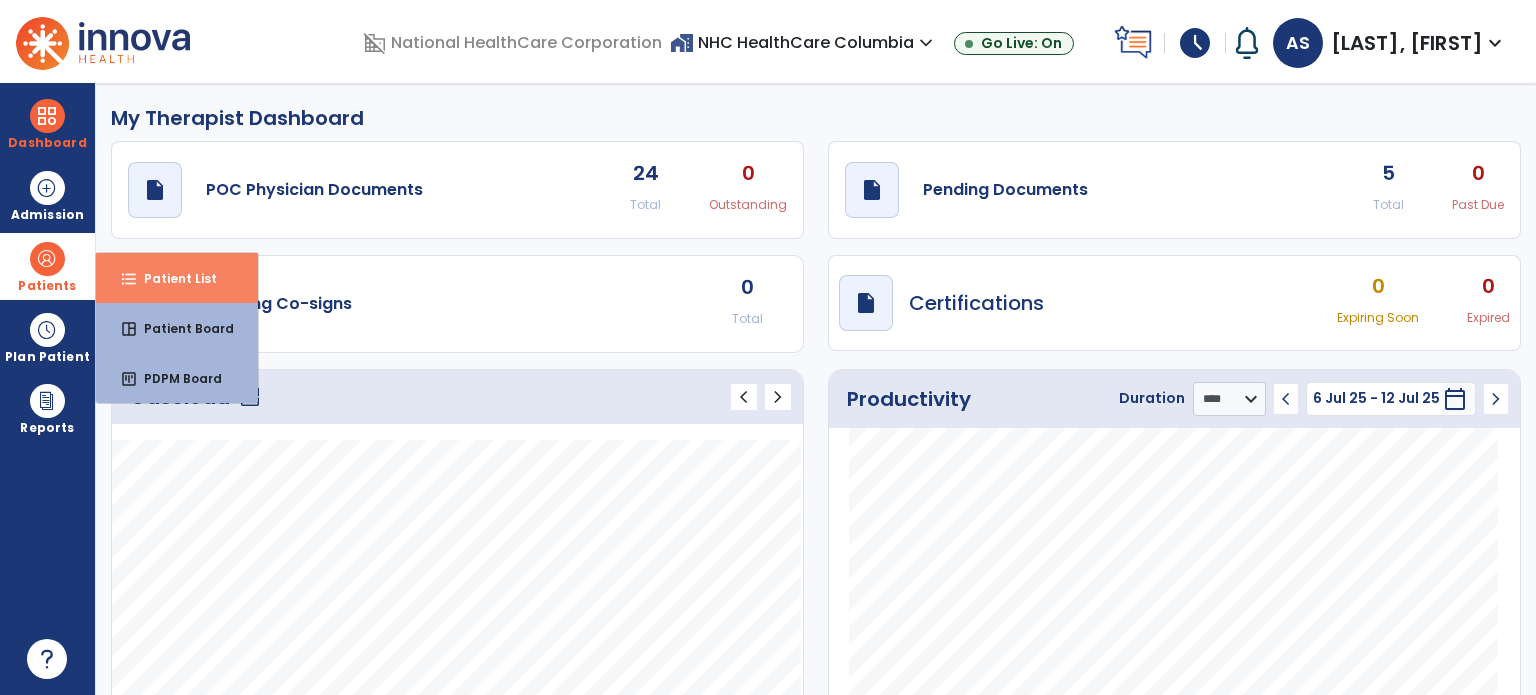click on "format_list_bulleted  Patient List" at bounding box center [177, 278] 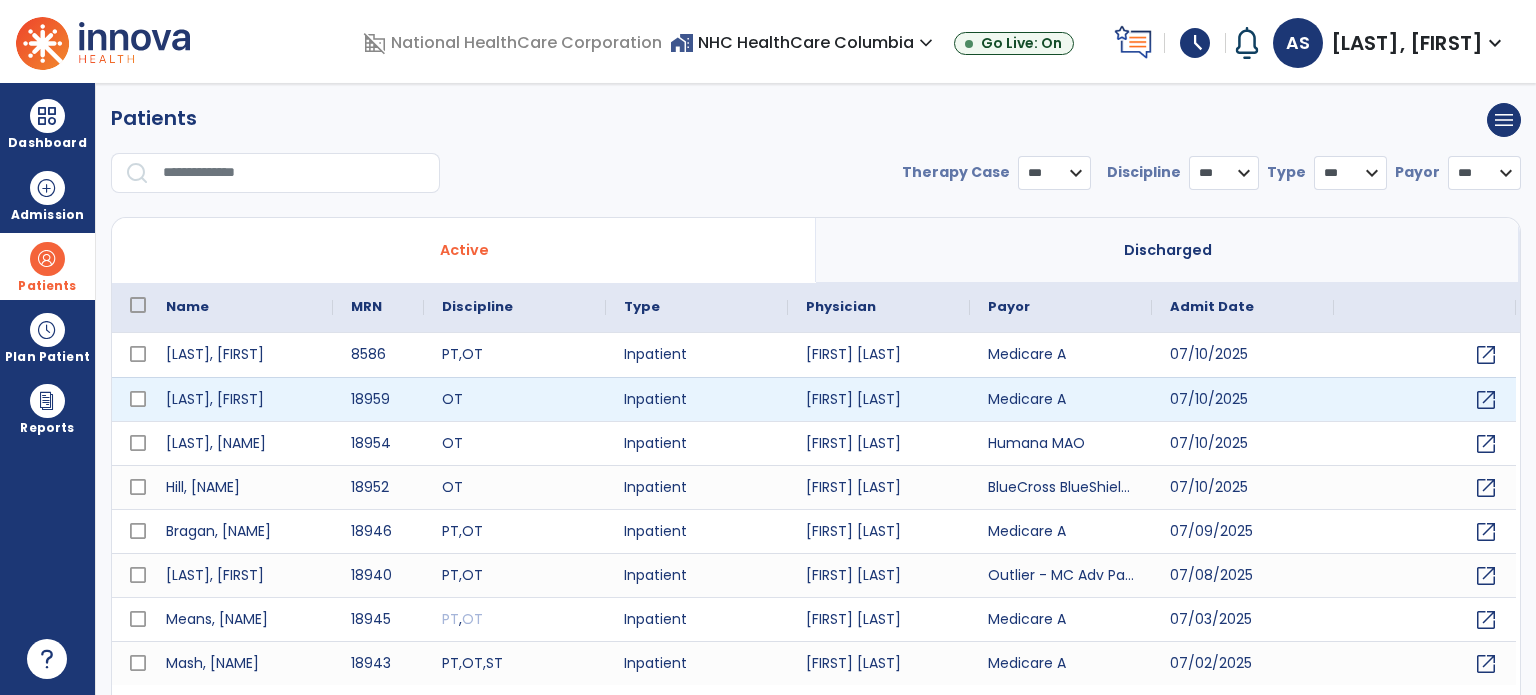 select on "***" 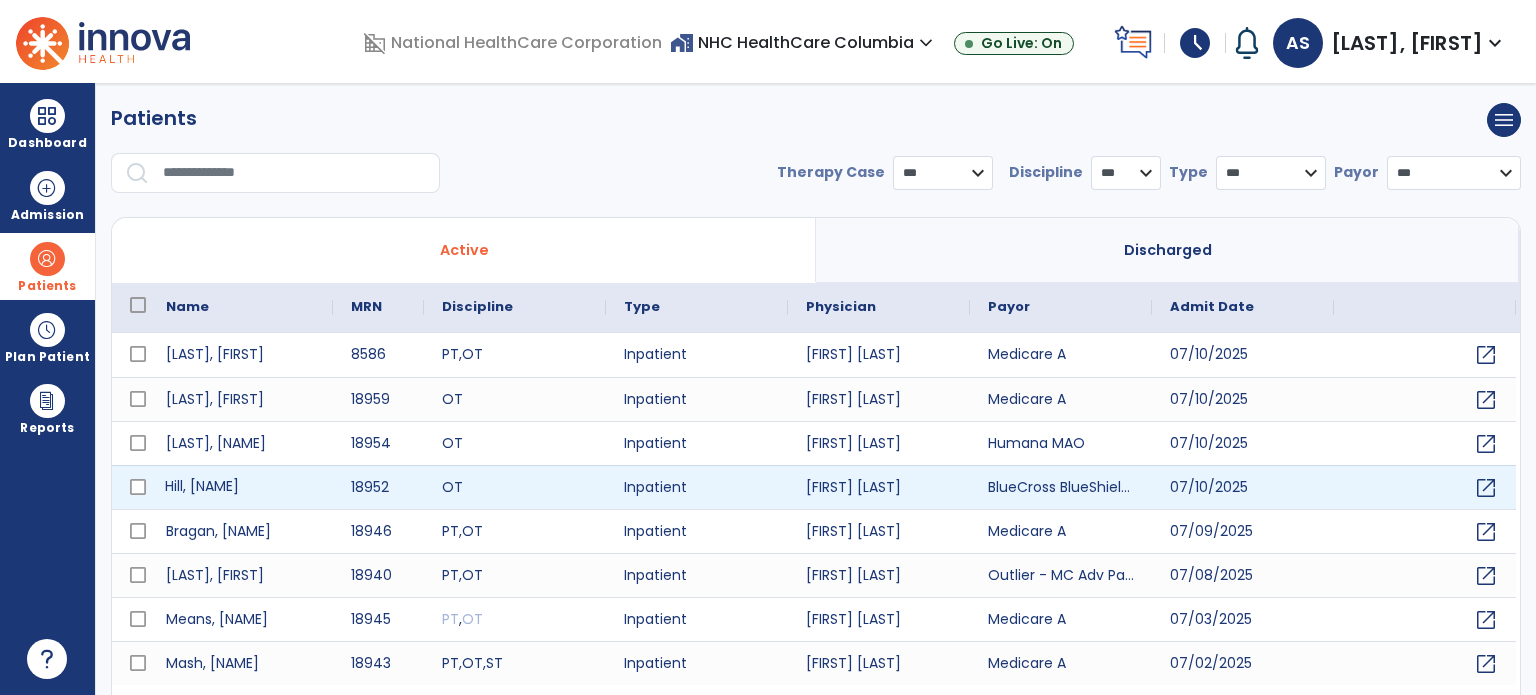 click on "[LAST], [FIRST]" at bounding box center (240, 487) 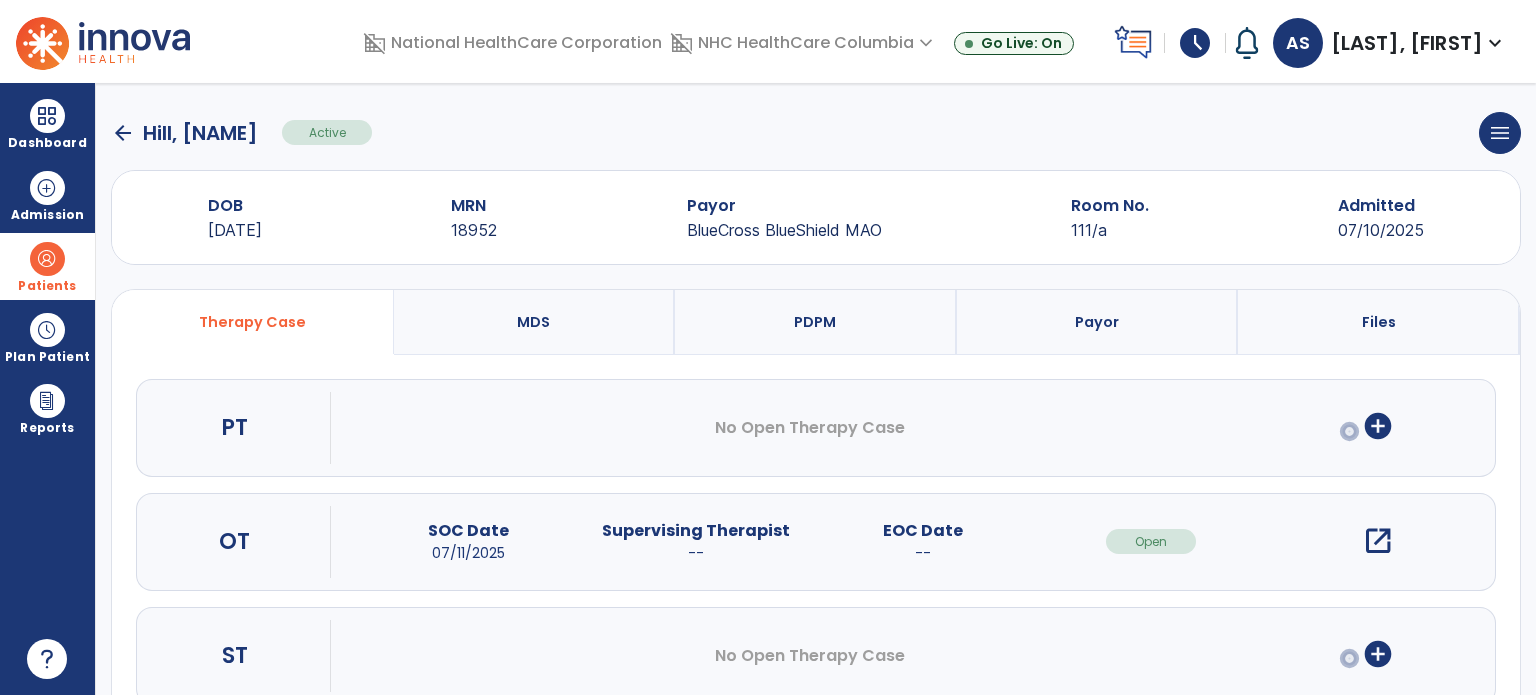 scroll, scrollTop: 0, scrollLeft: 0, axis: both 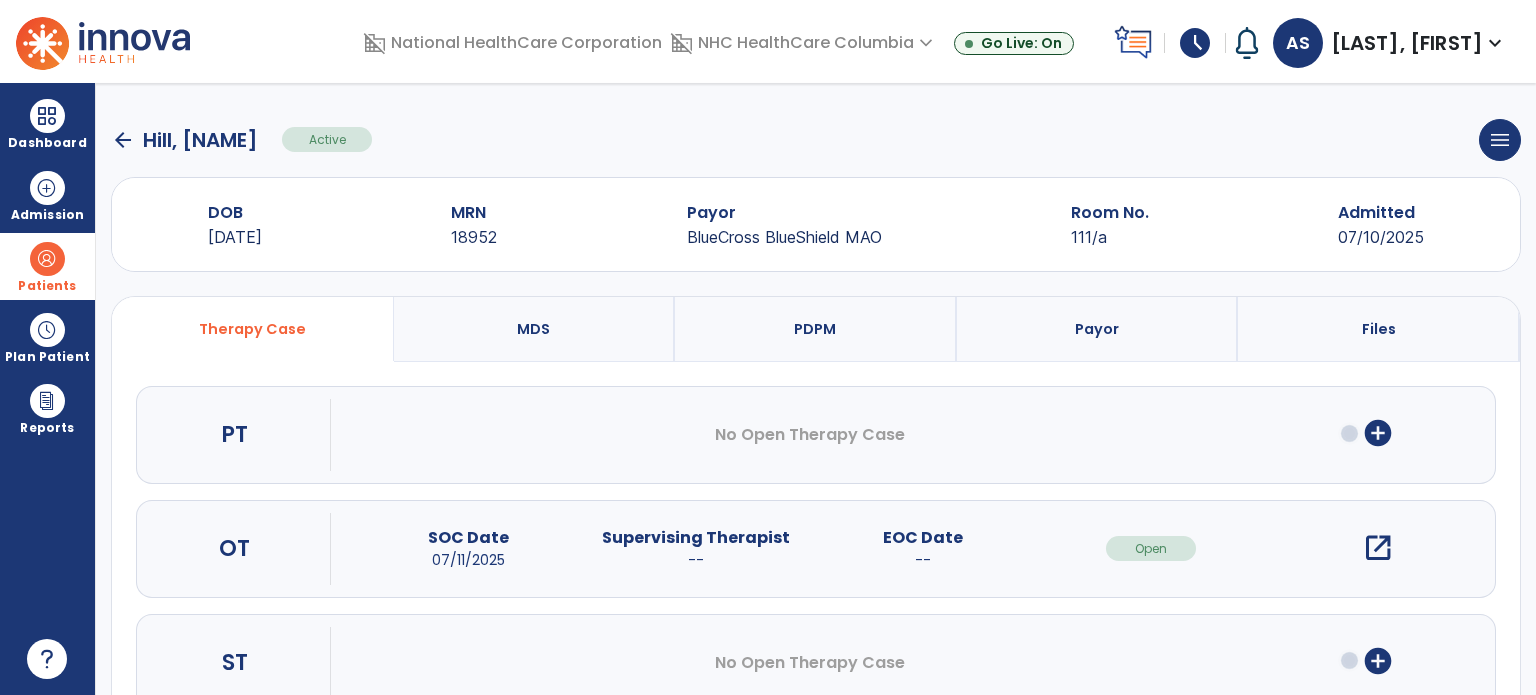 click on "open_in_new" at bounding box center (1378, 548) 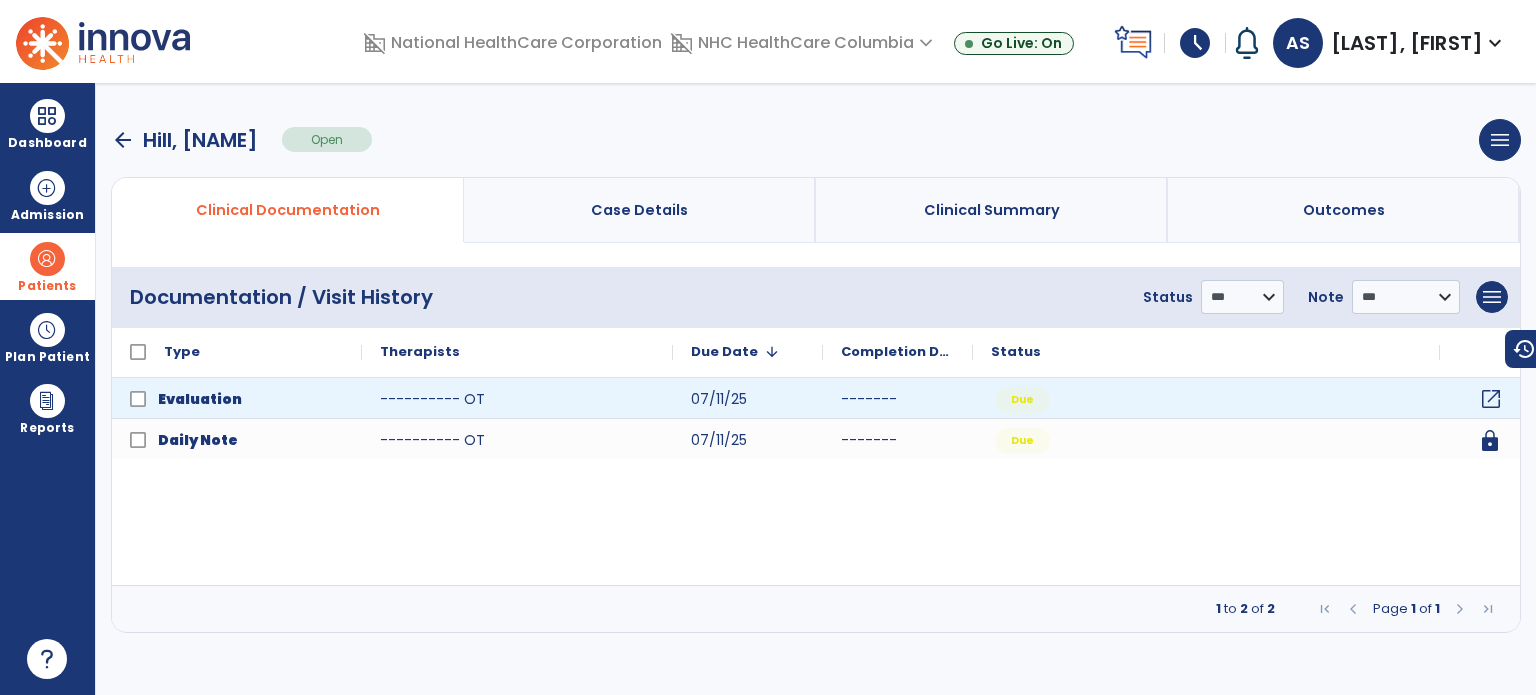 click on "open_in_new" 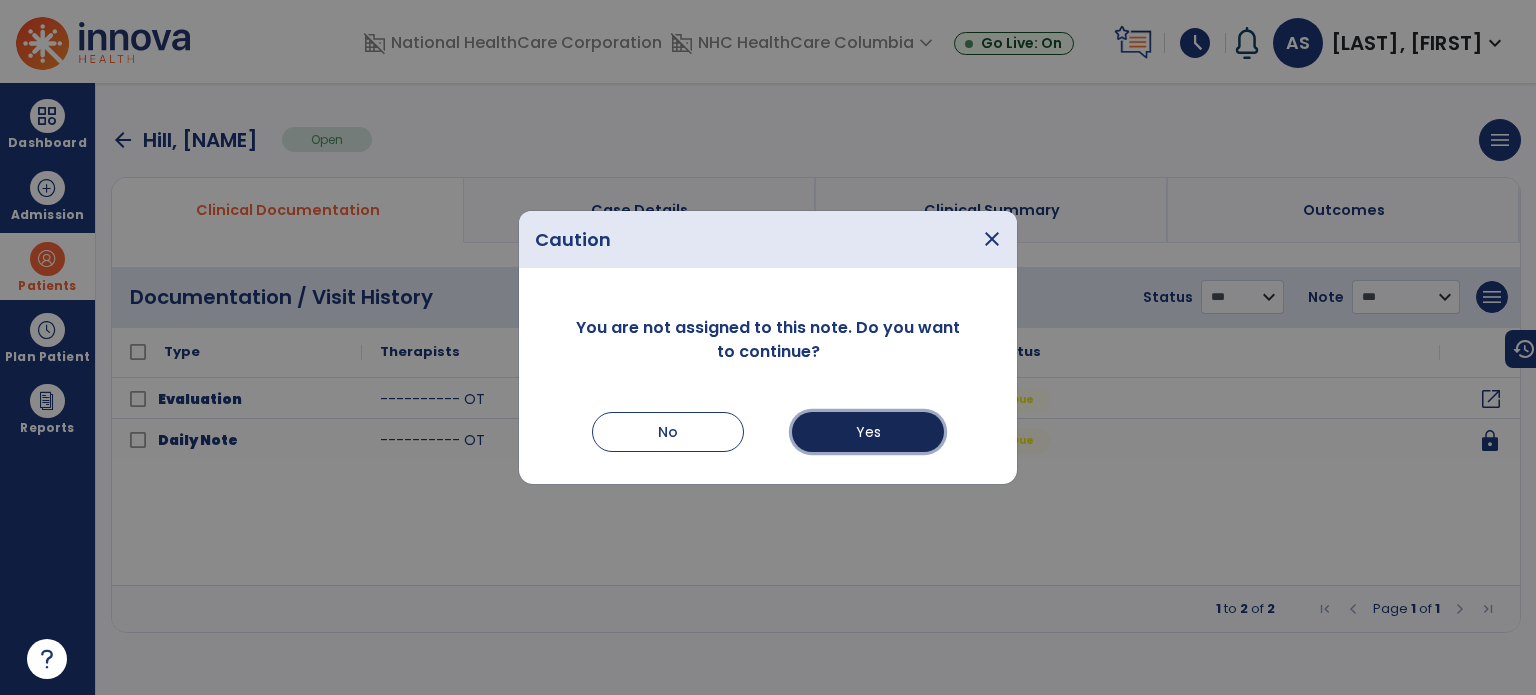 click on "Yes" at bounding box center (868, 432) 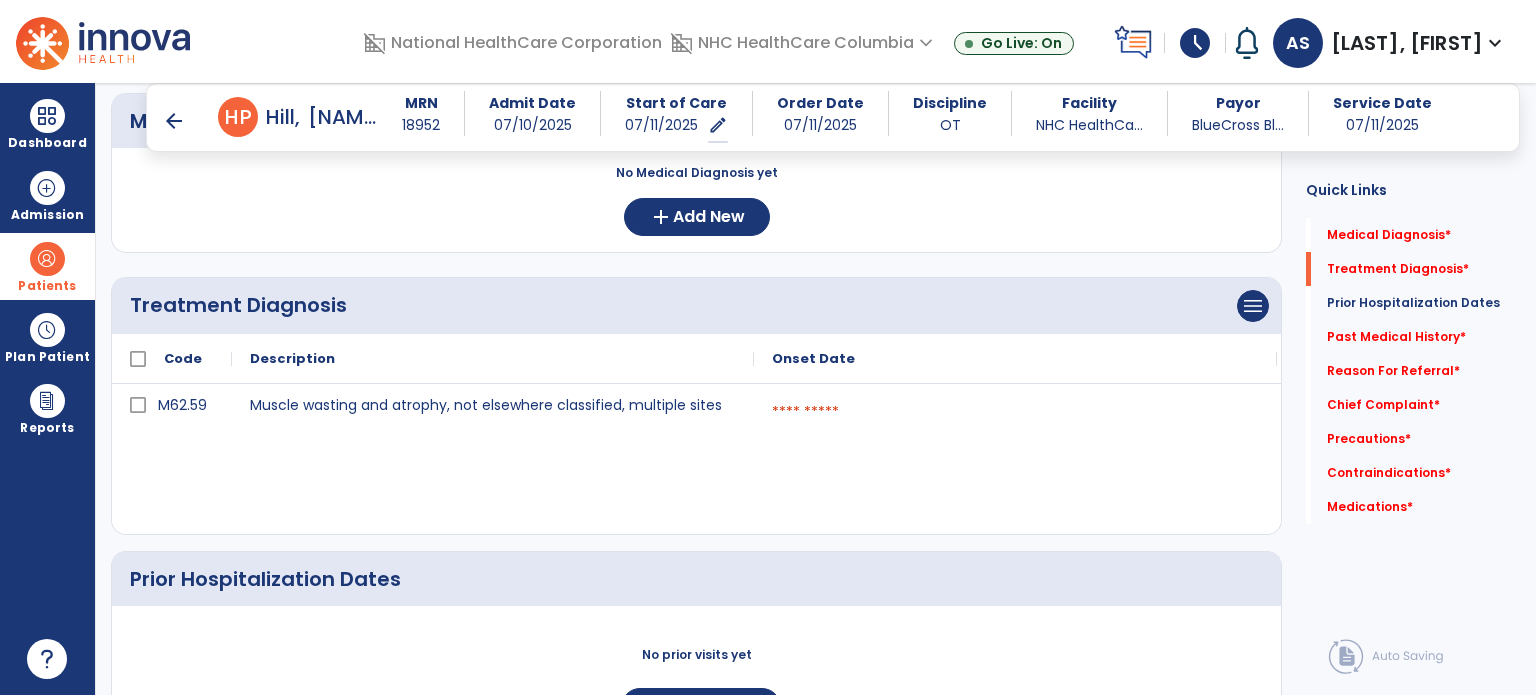 scroll, scrollTop: 234, scrollLeft: 0, axis: vertical 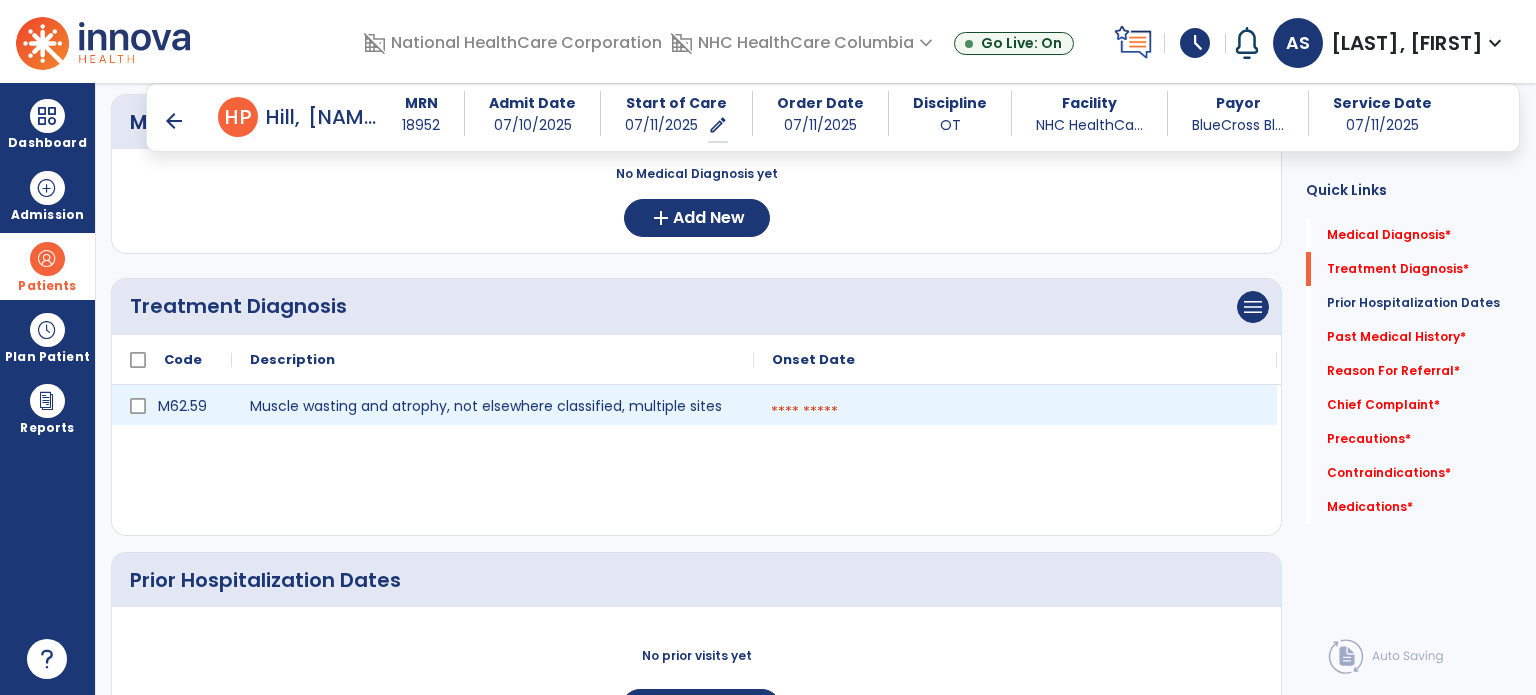 click on "calendar_today" 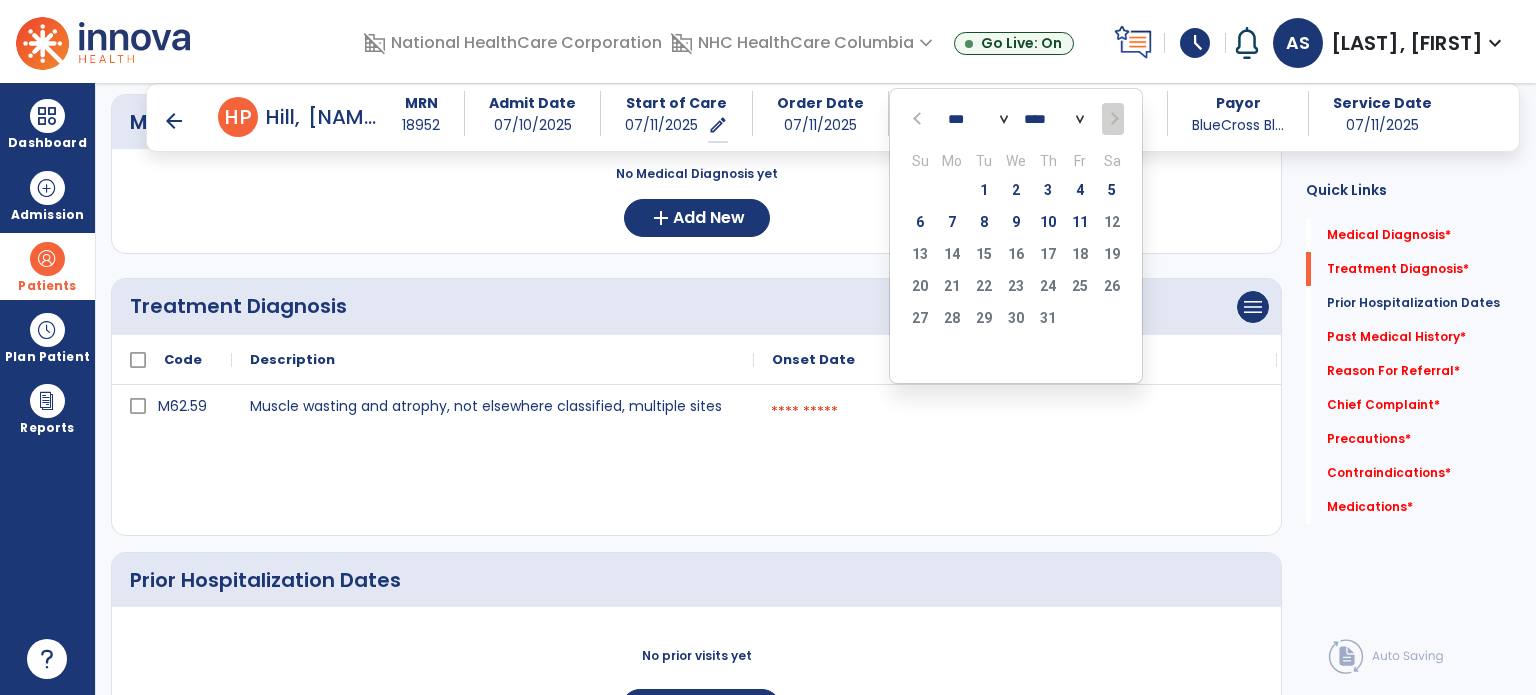 click 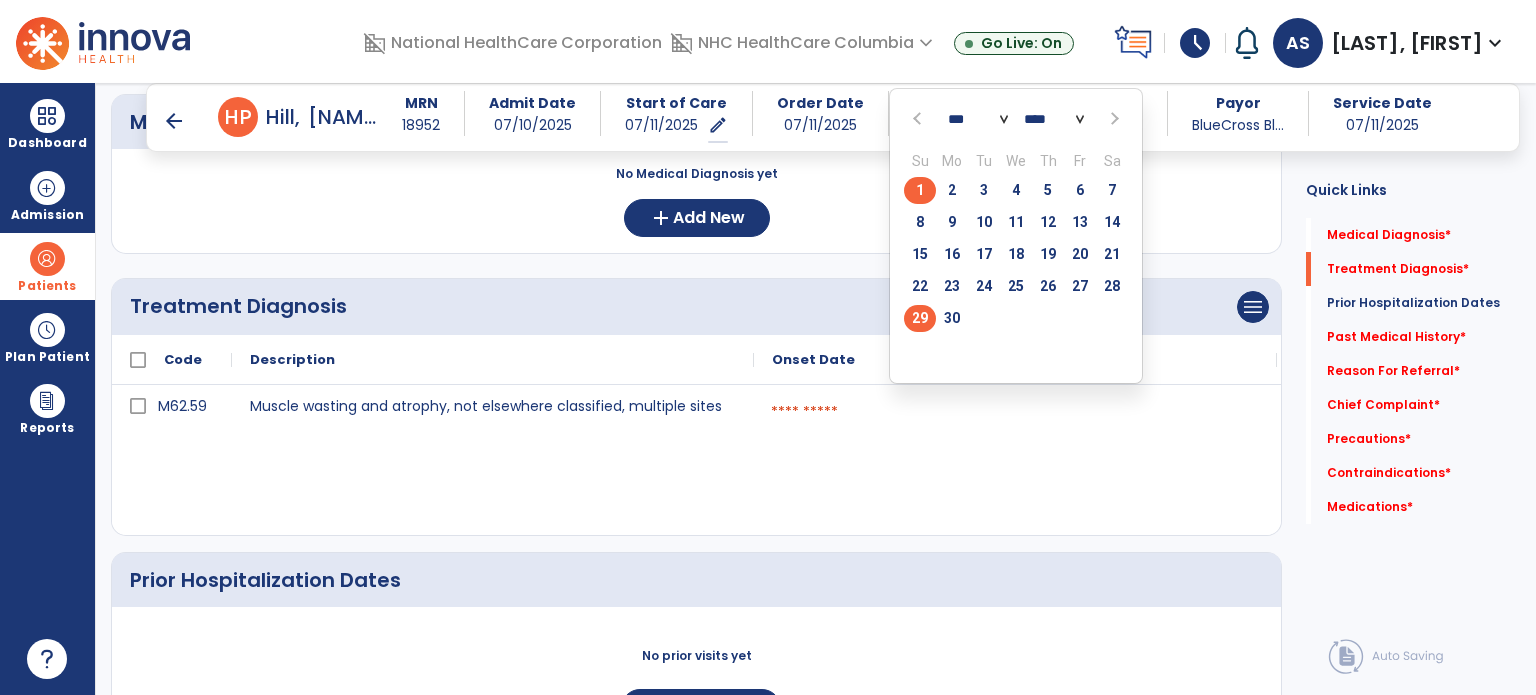 click on "29" 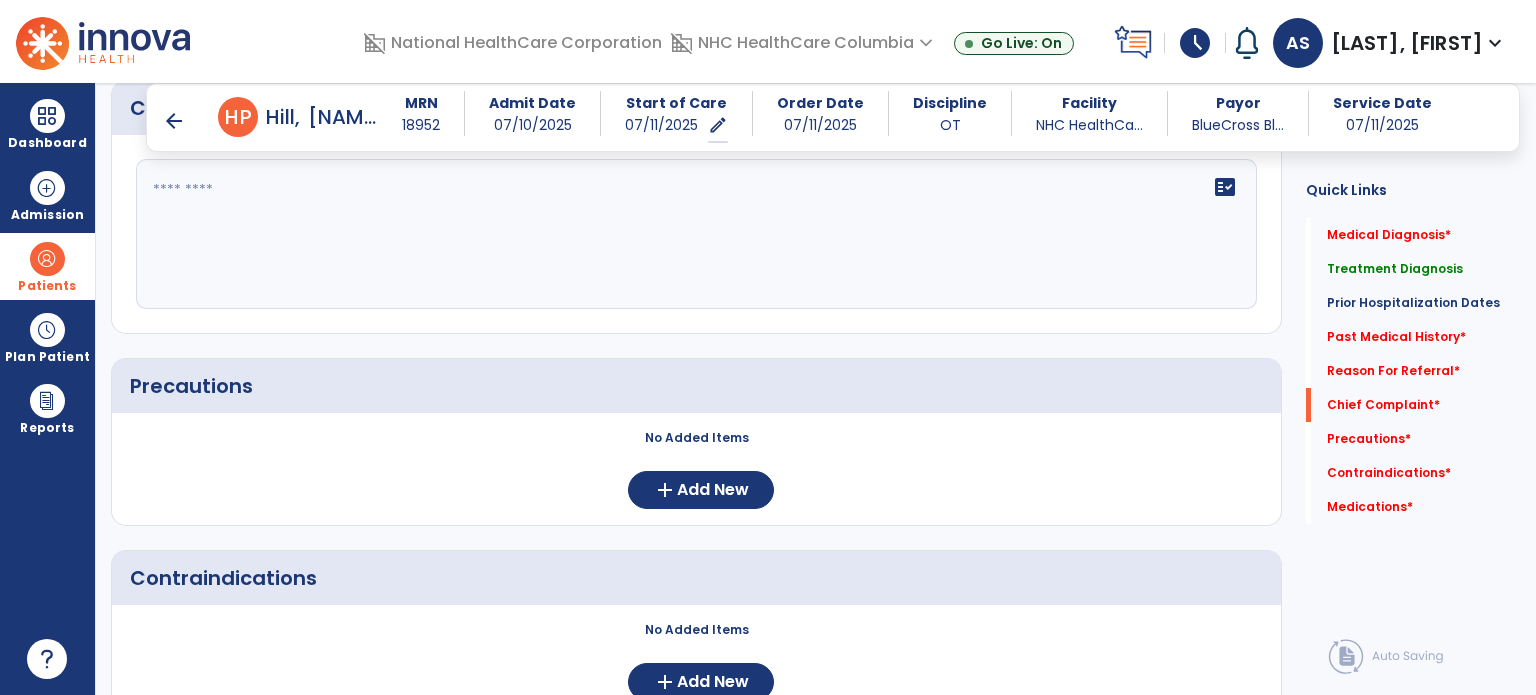 scroll, scrollTop: 1434, scrollLeft: 0, axis: vertical 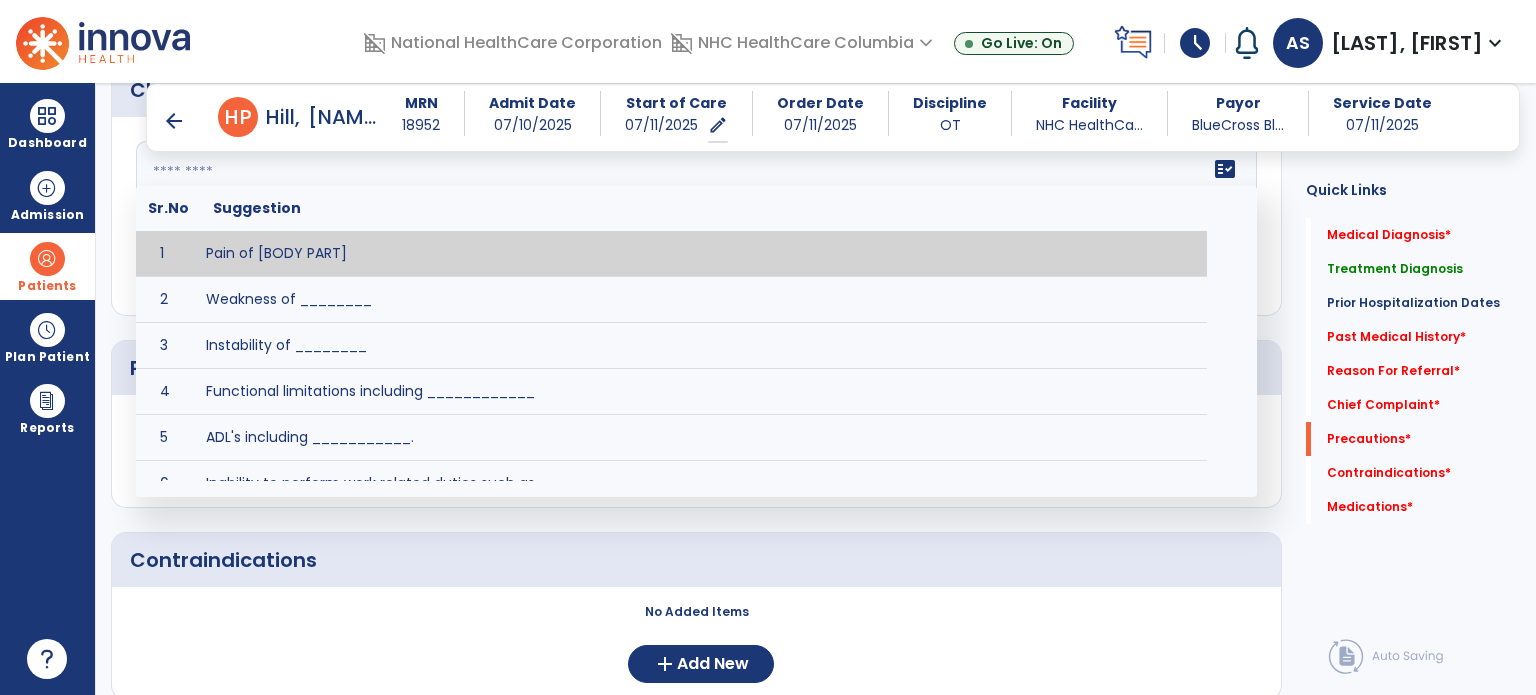 click on "fact_check  Sr.No Suggestion 1 Pain of [BODY PART] 2 Weakness of ________ 3 Instability of ________ 4 Functional limitations including ____________ 5 ADL's including ___________. 6 Inability to perform work related duties such as _________ 7 Inability to perform house hold duties such as __________. 8 Loss of balance. 9 Problems with gait including _________." 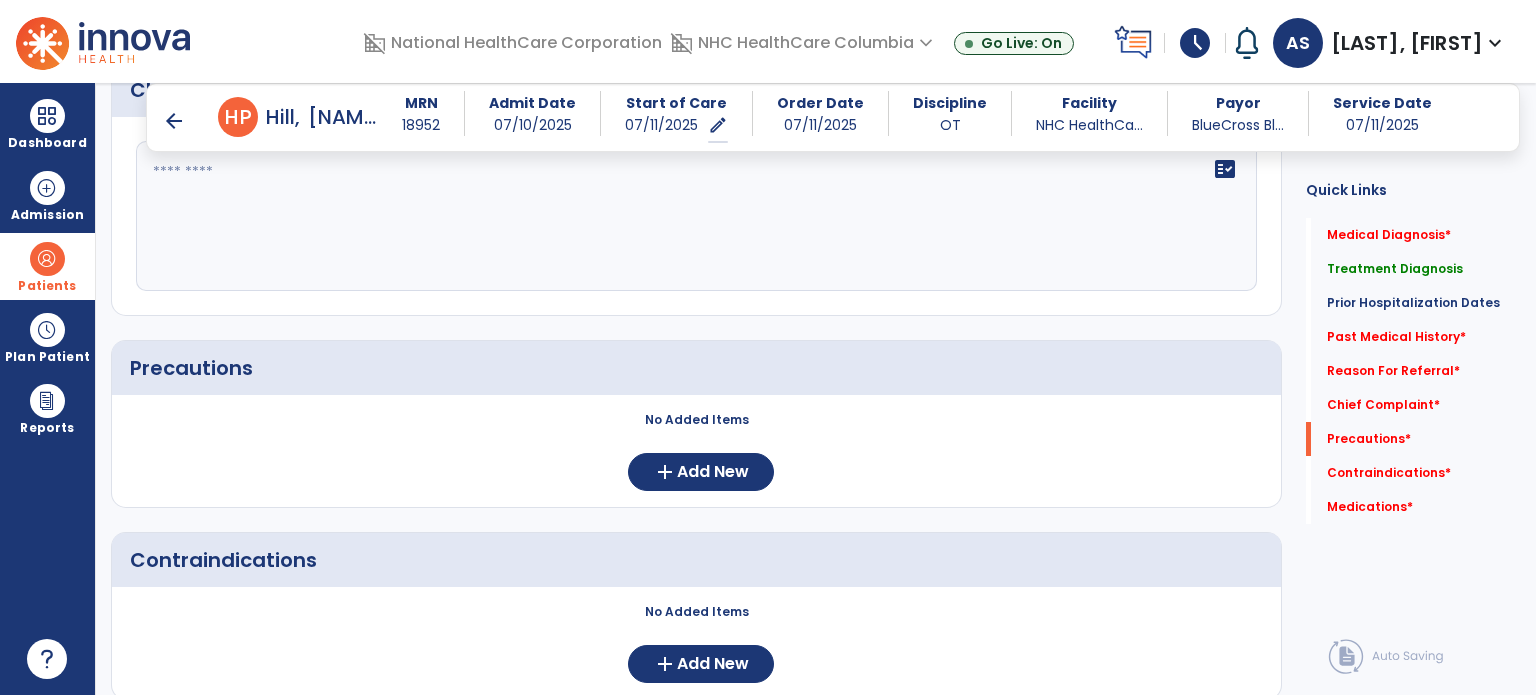 click on "Contraindications     No Added Items  add  Add New" 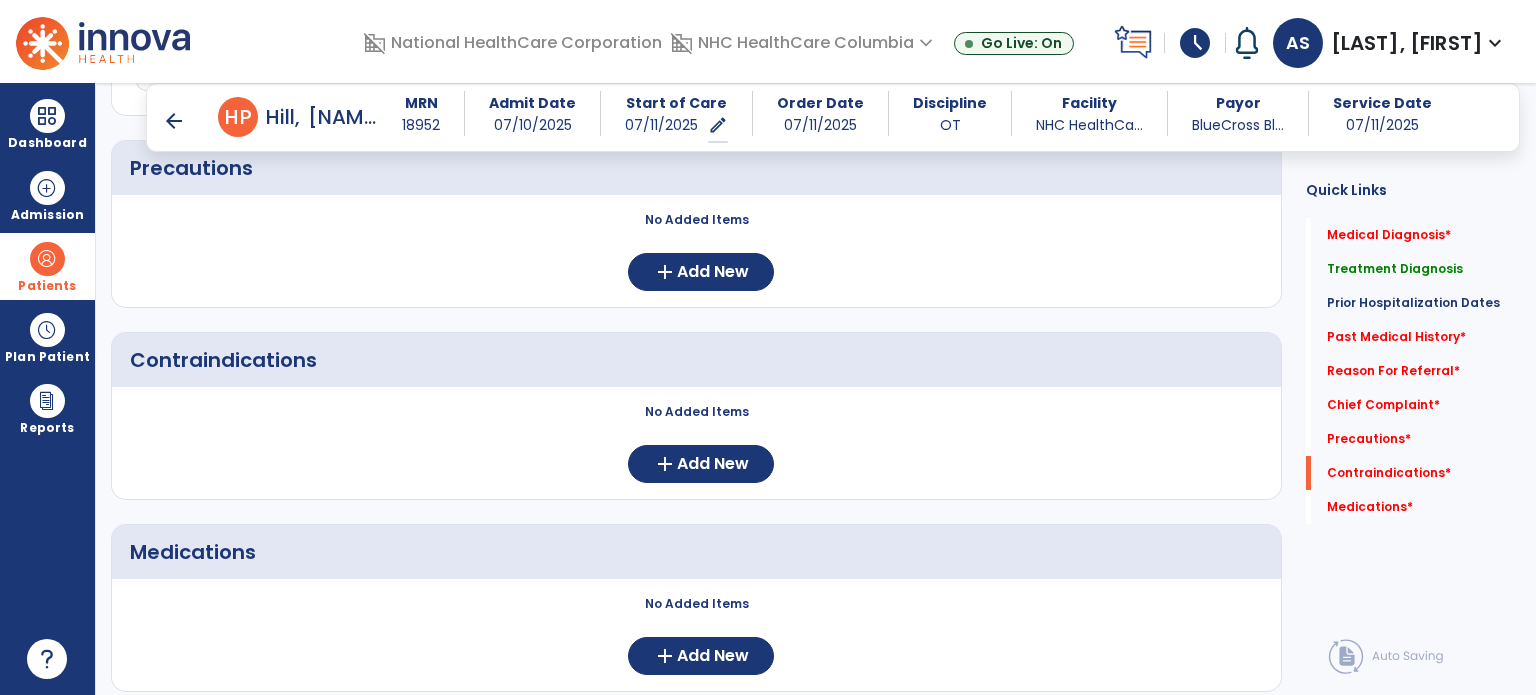 scroll, scrollTop: 1693, scrollLeft: 0, axis: vertical 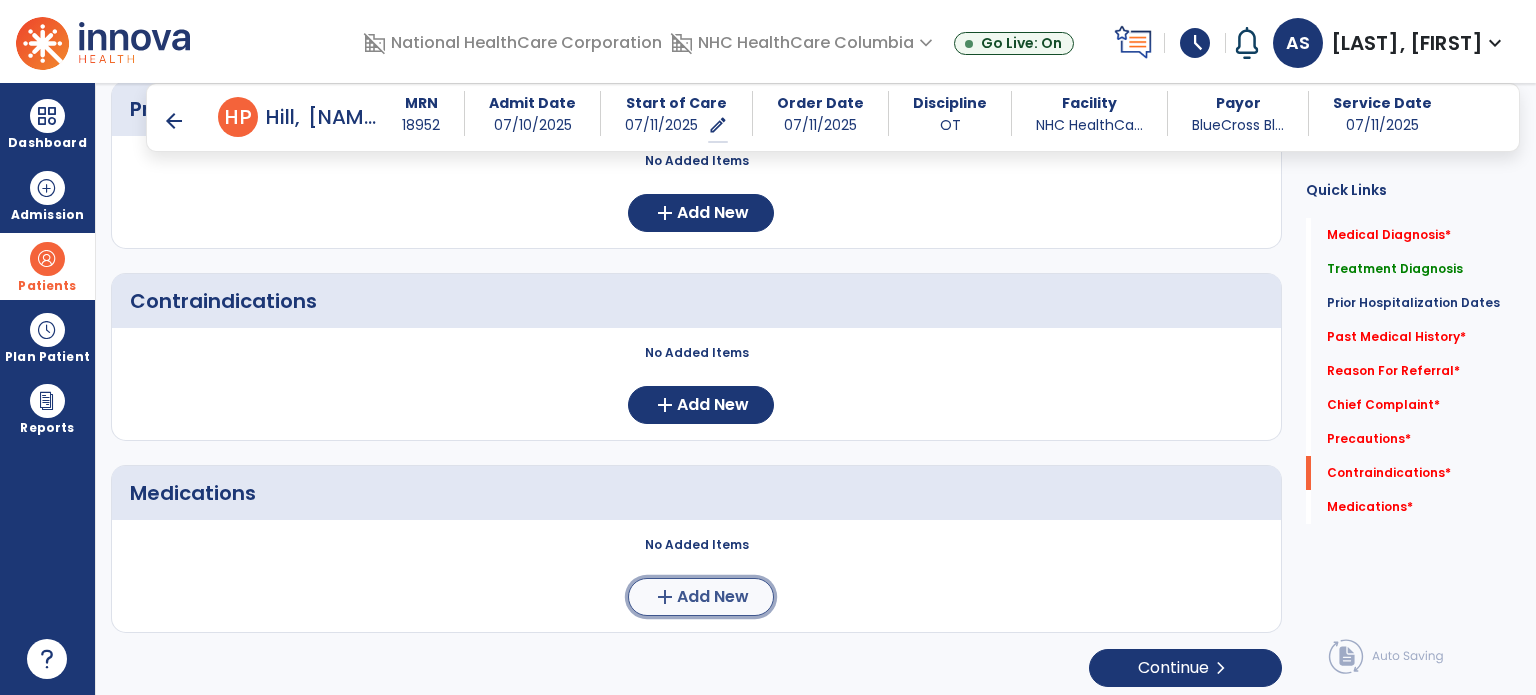 click on "Add New" 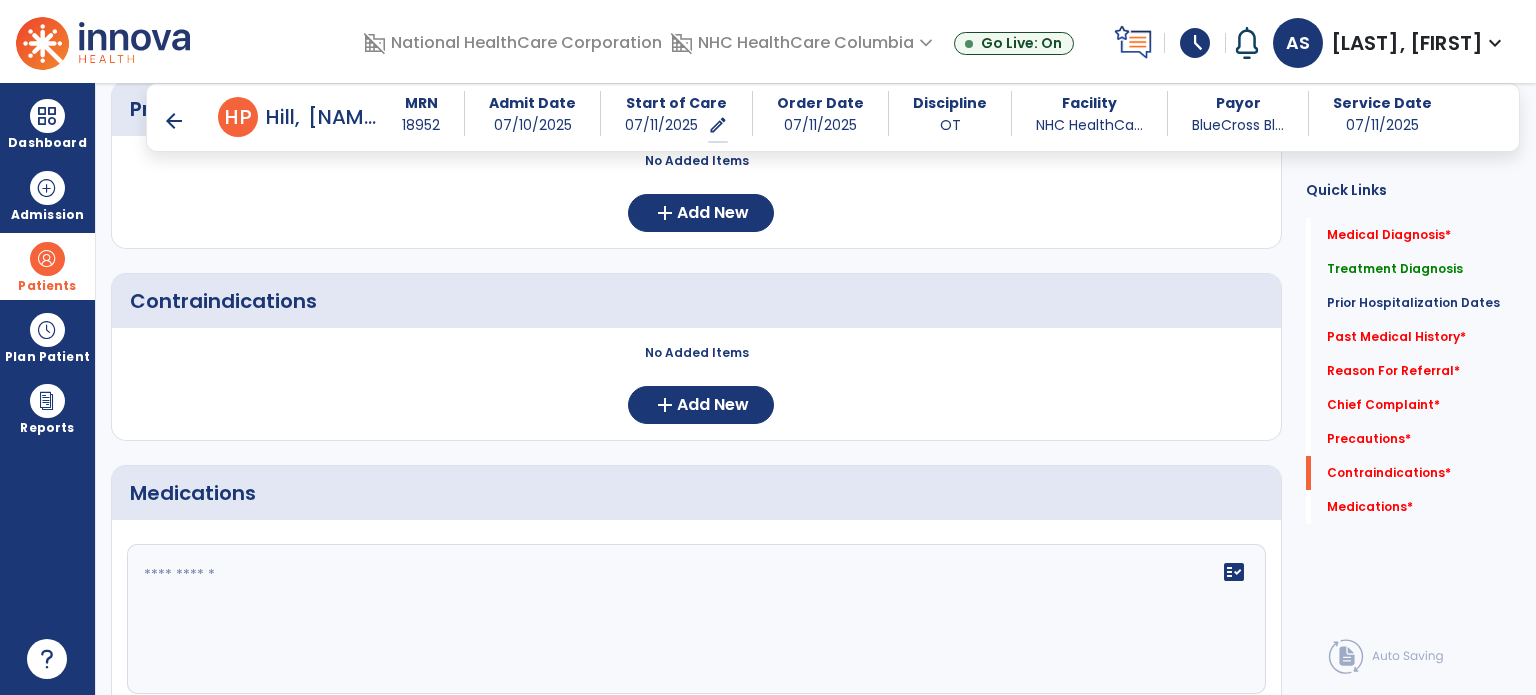 click 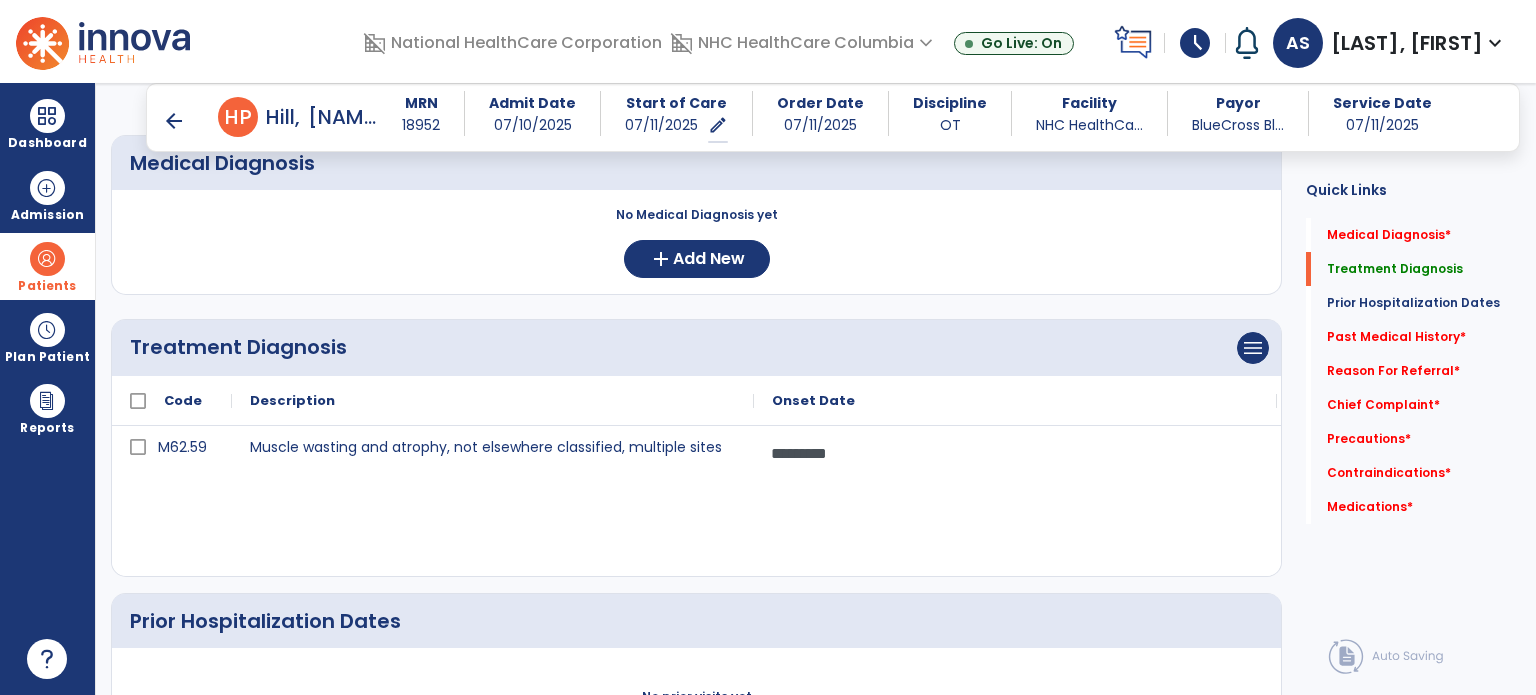 scroll, scrollTop: 593, scrollLeft: 0, axis: vertical 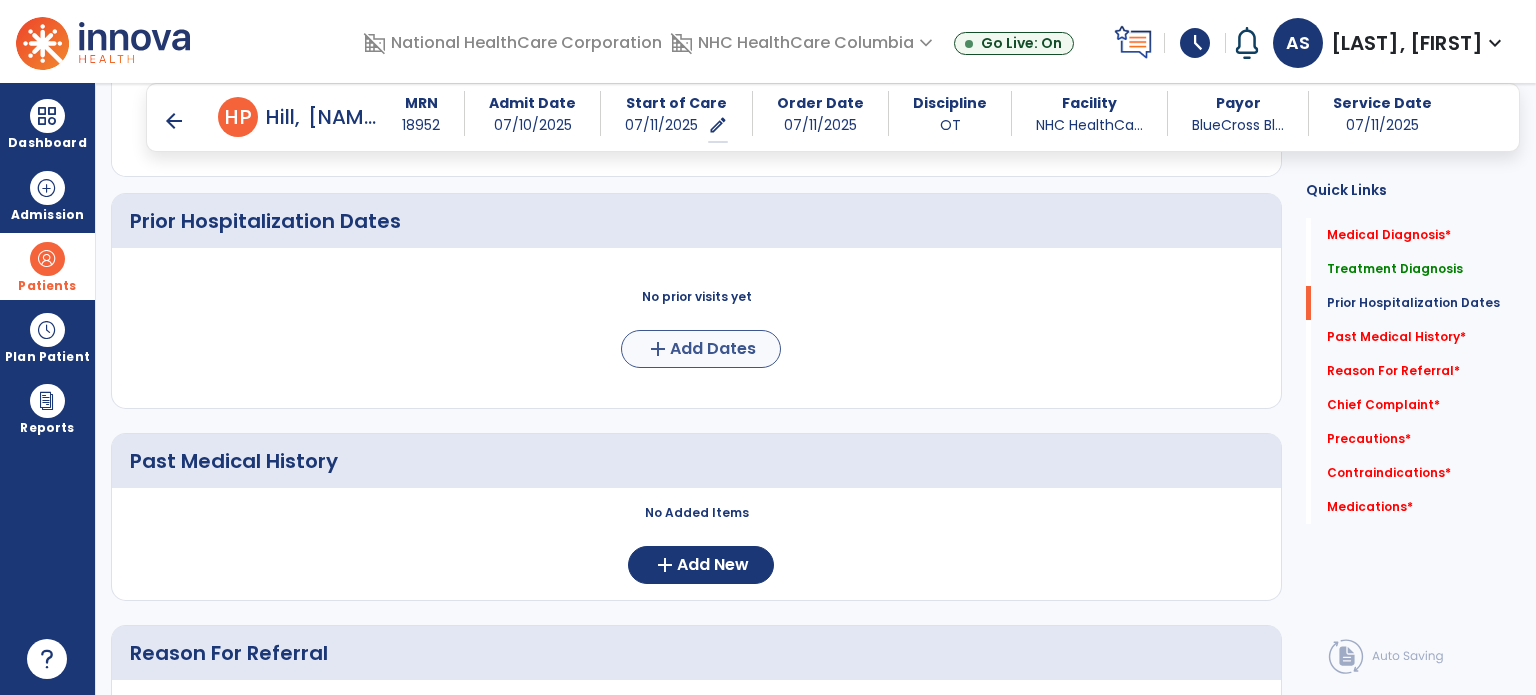 type on "**********" 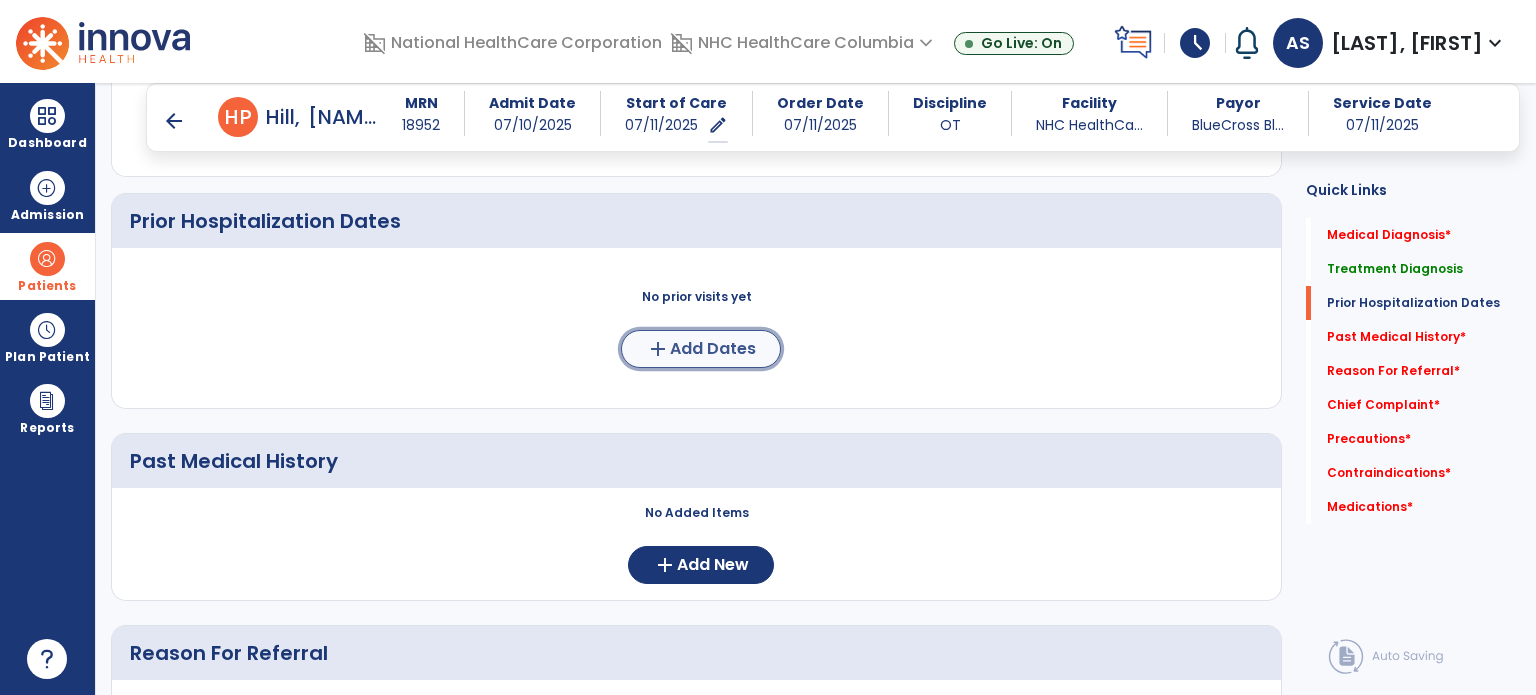 click on "add  Add Dates" 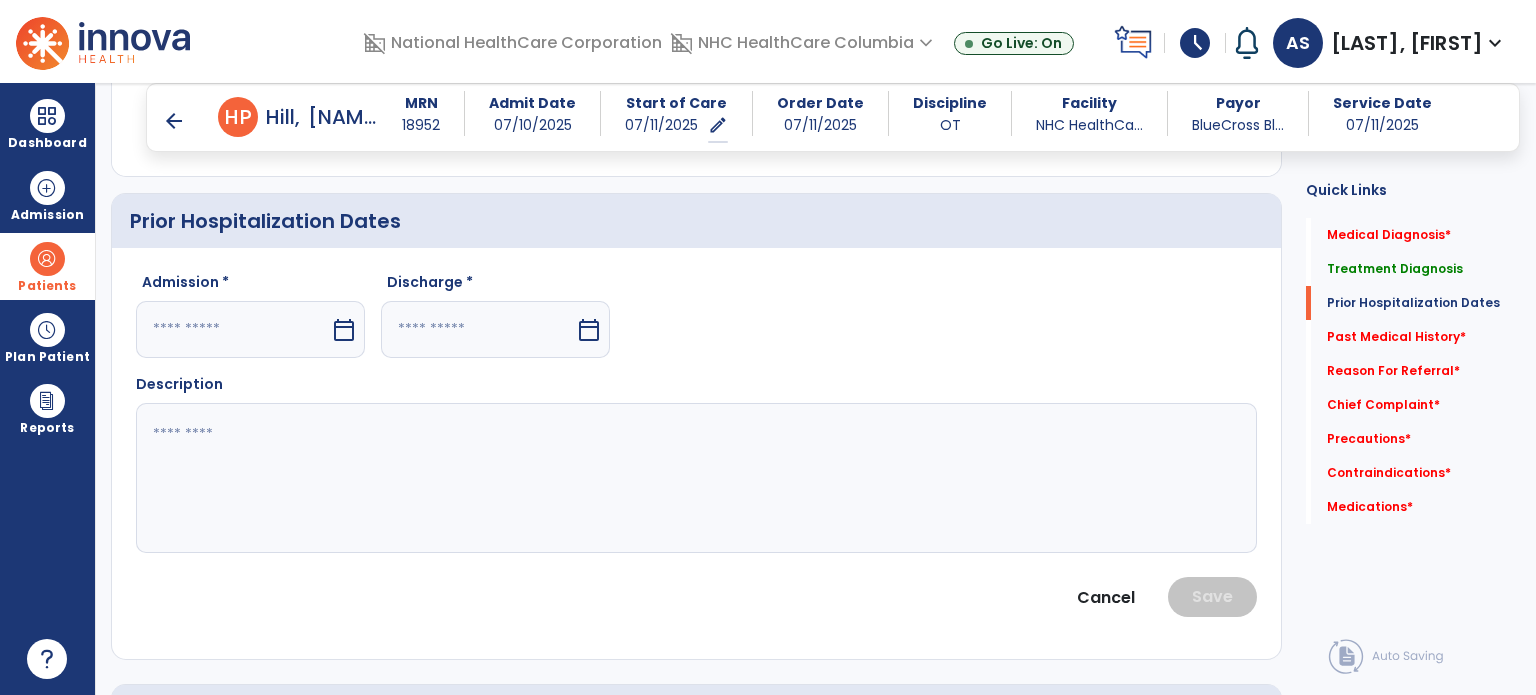 click at bounding box center (233, 329) 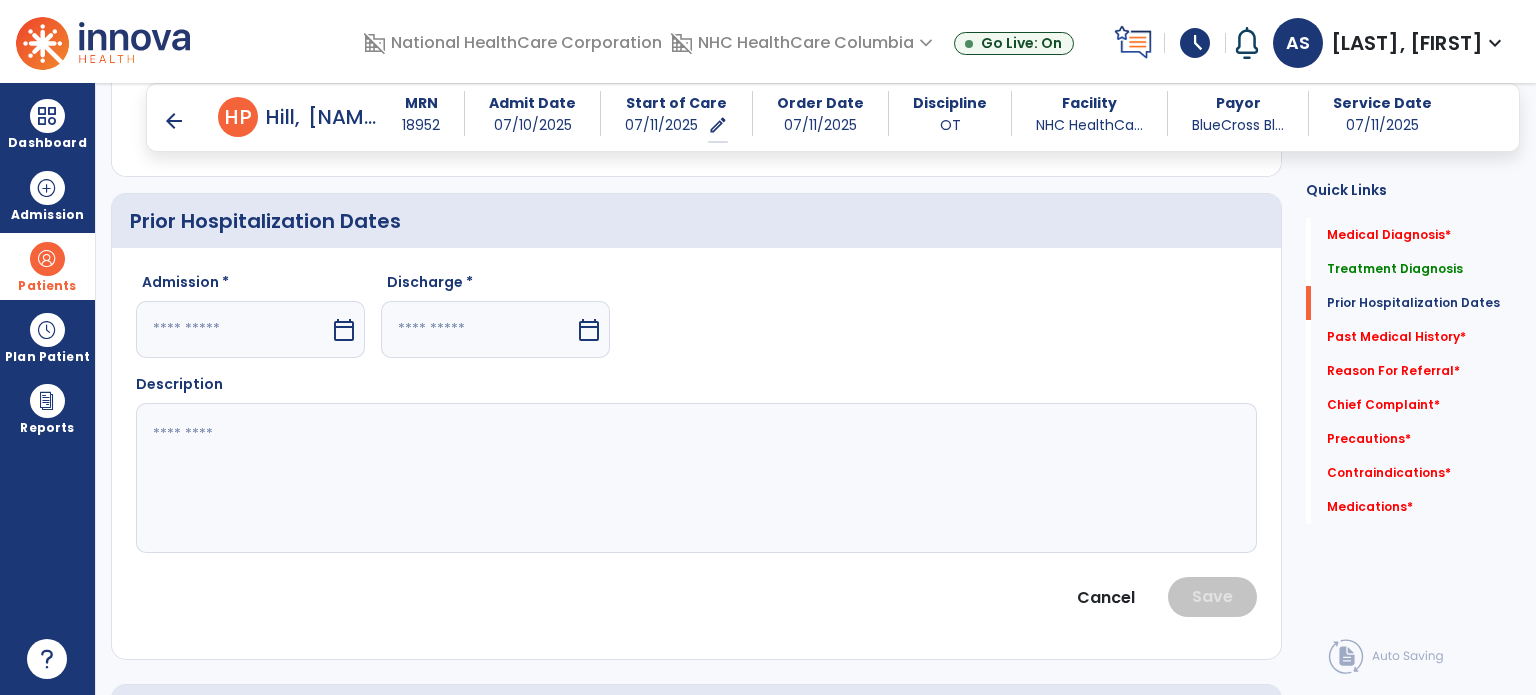 select on "*" 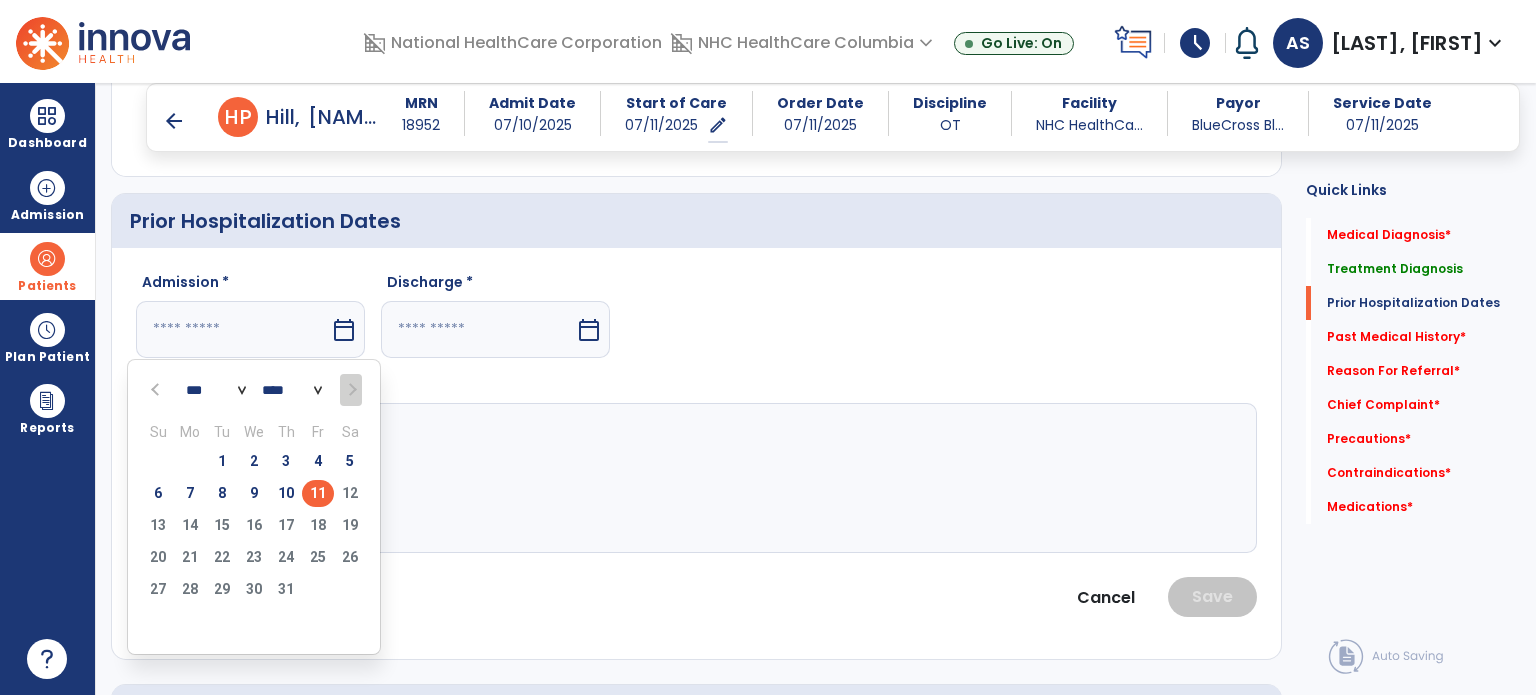 click at bounding box center (157, 390) 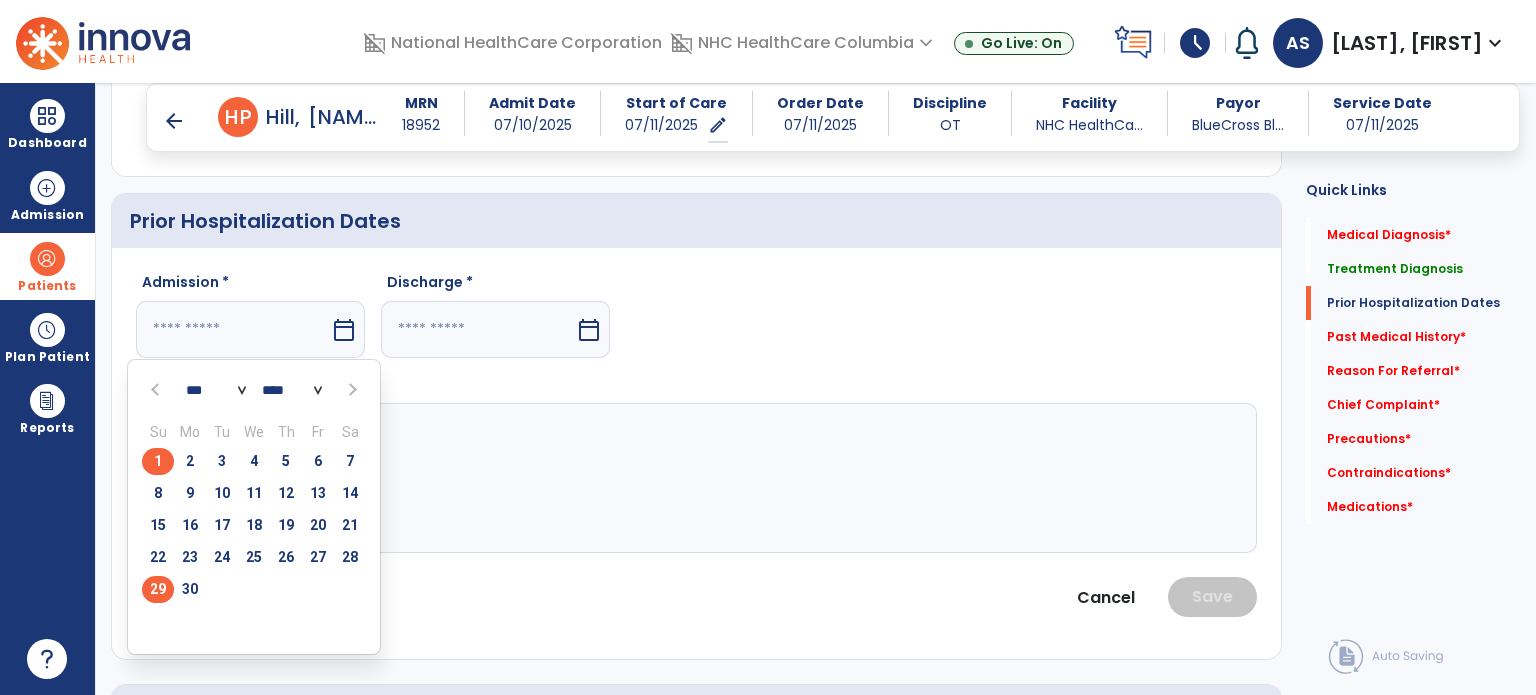 click on "29" at bounding box center [158, 589] 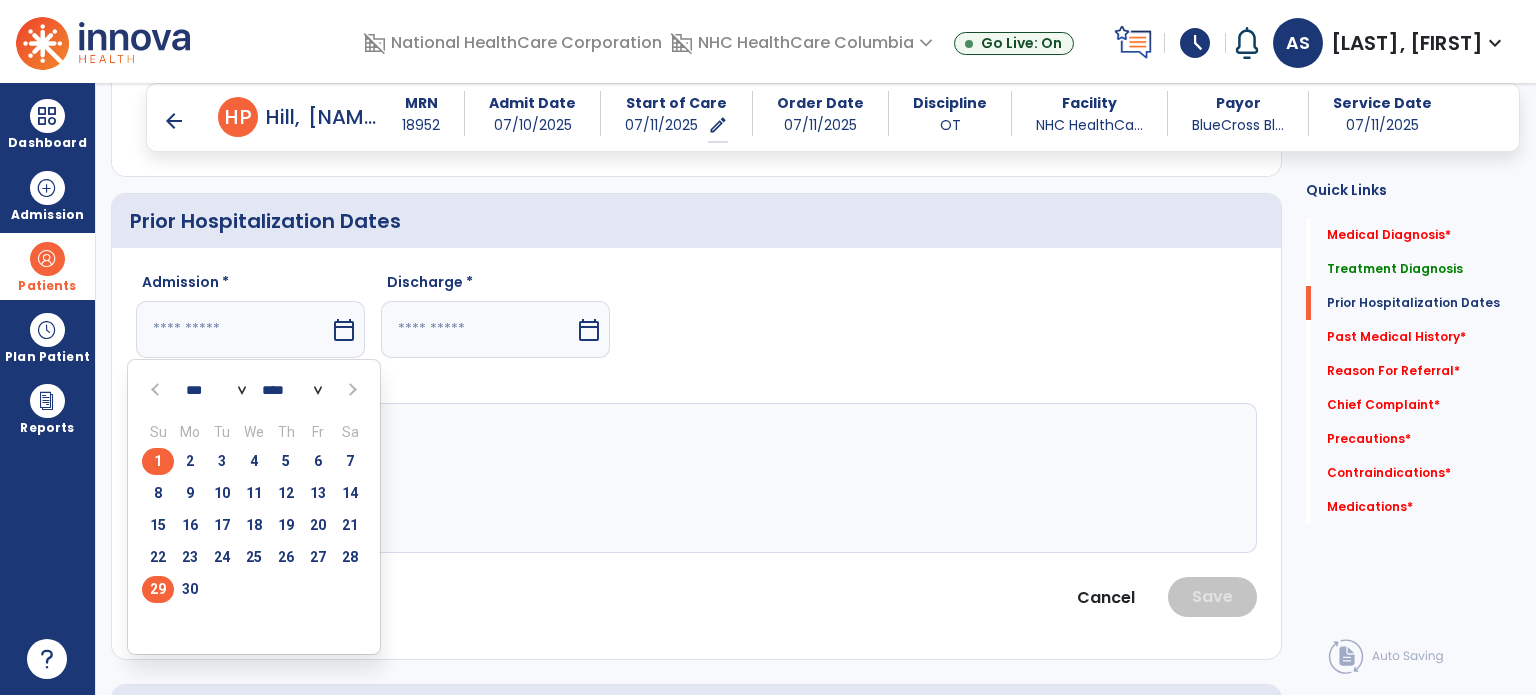 type on "*********" 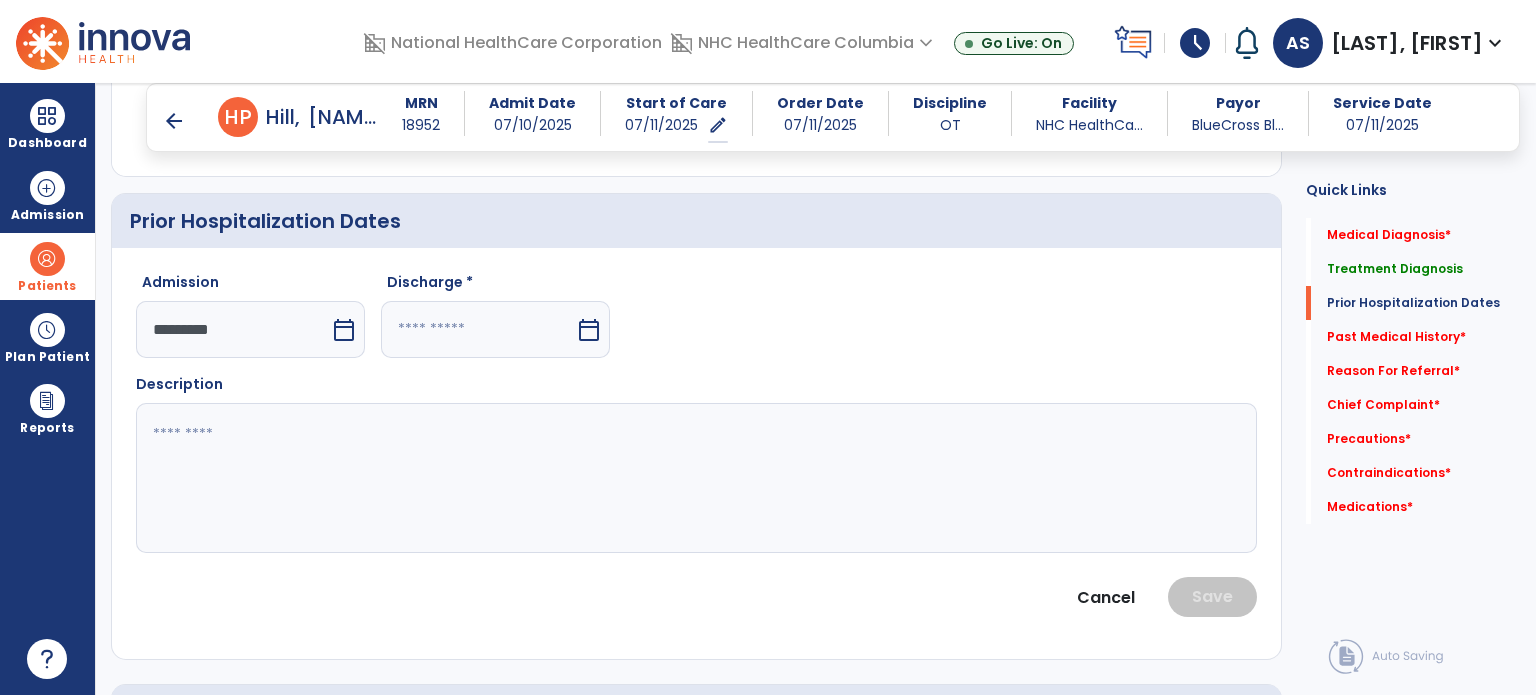 click at bounding box center (478, 329) 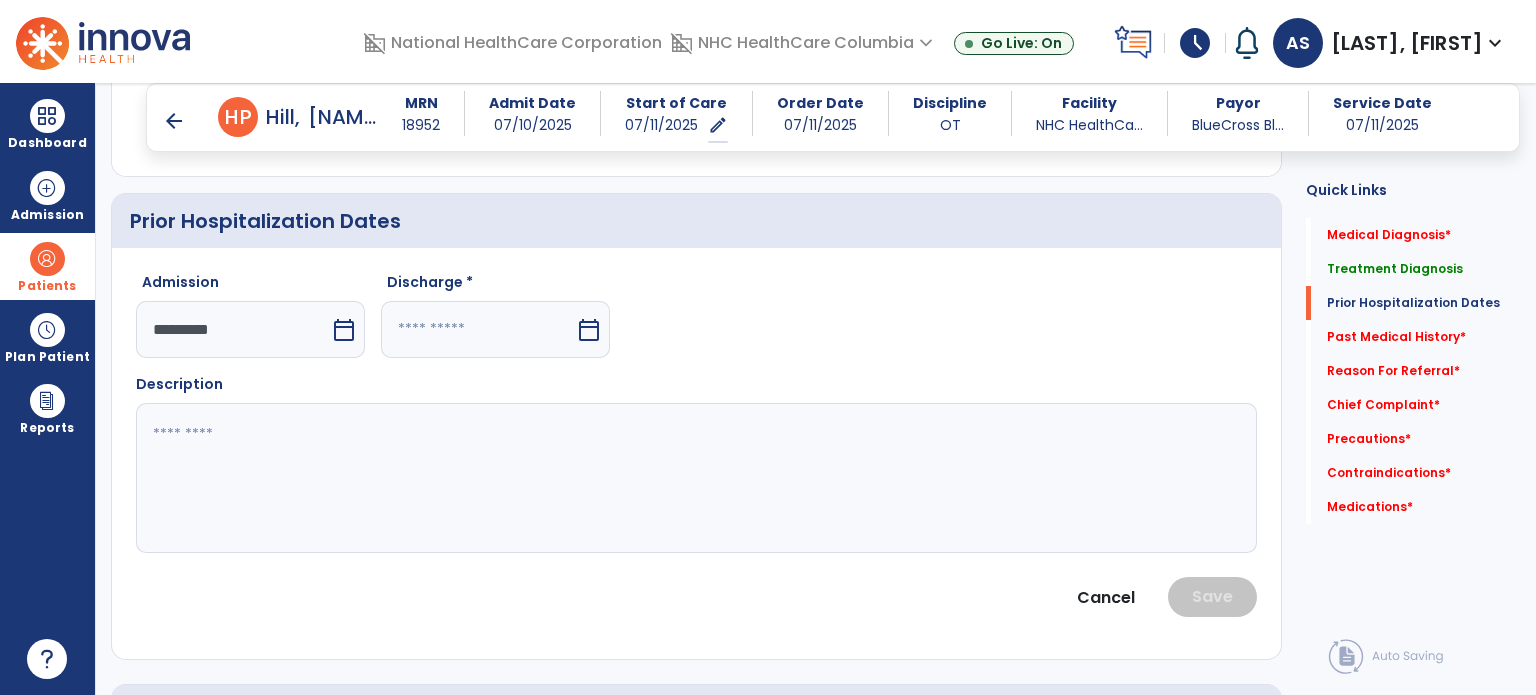 select on "*" 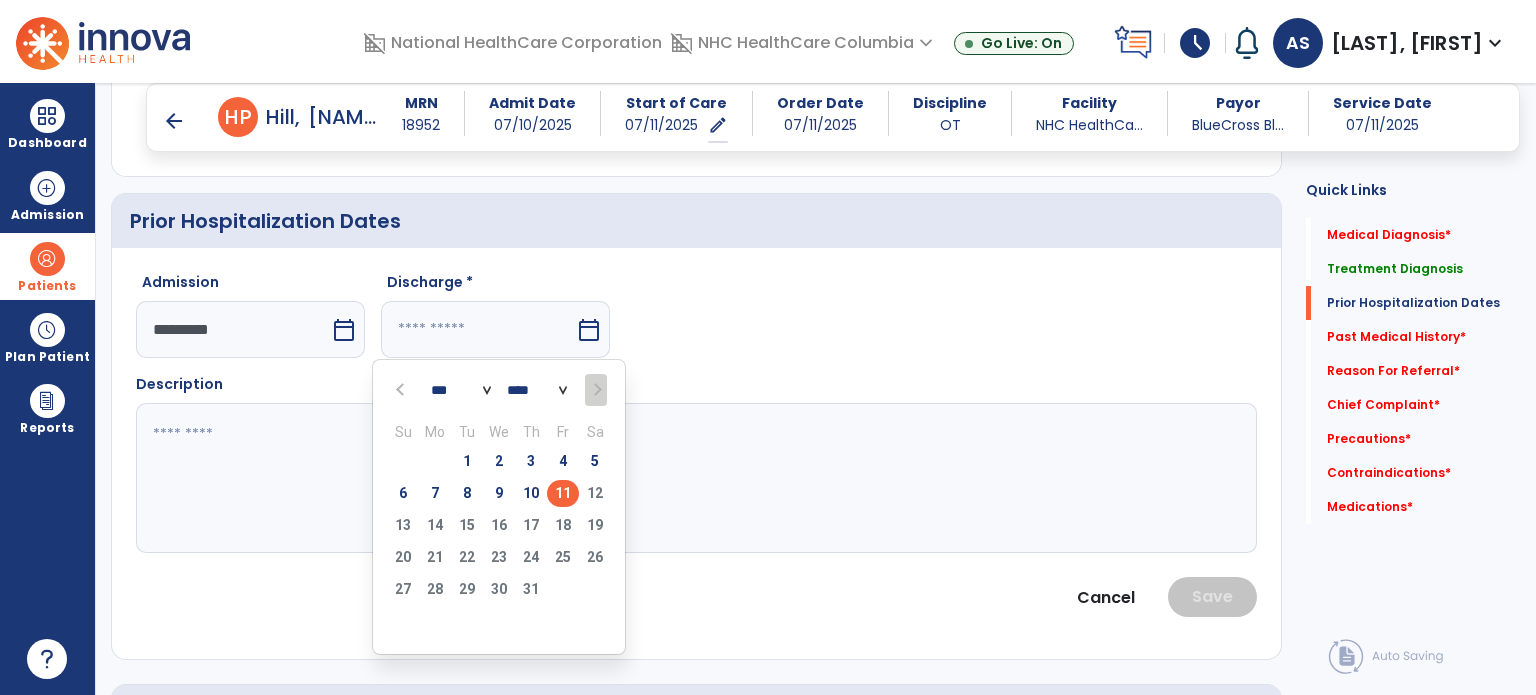 click on "10" at bounding box center (531, 493) 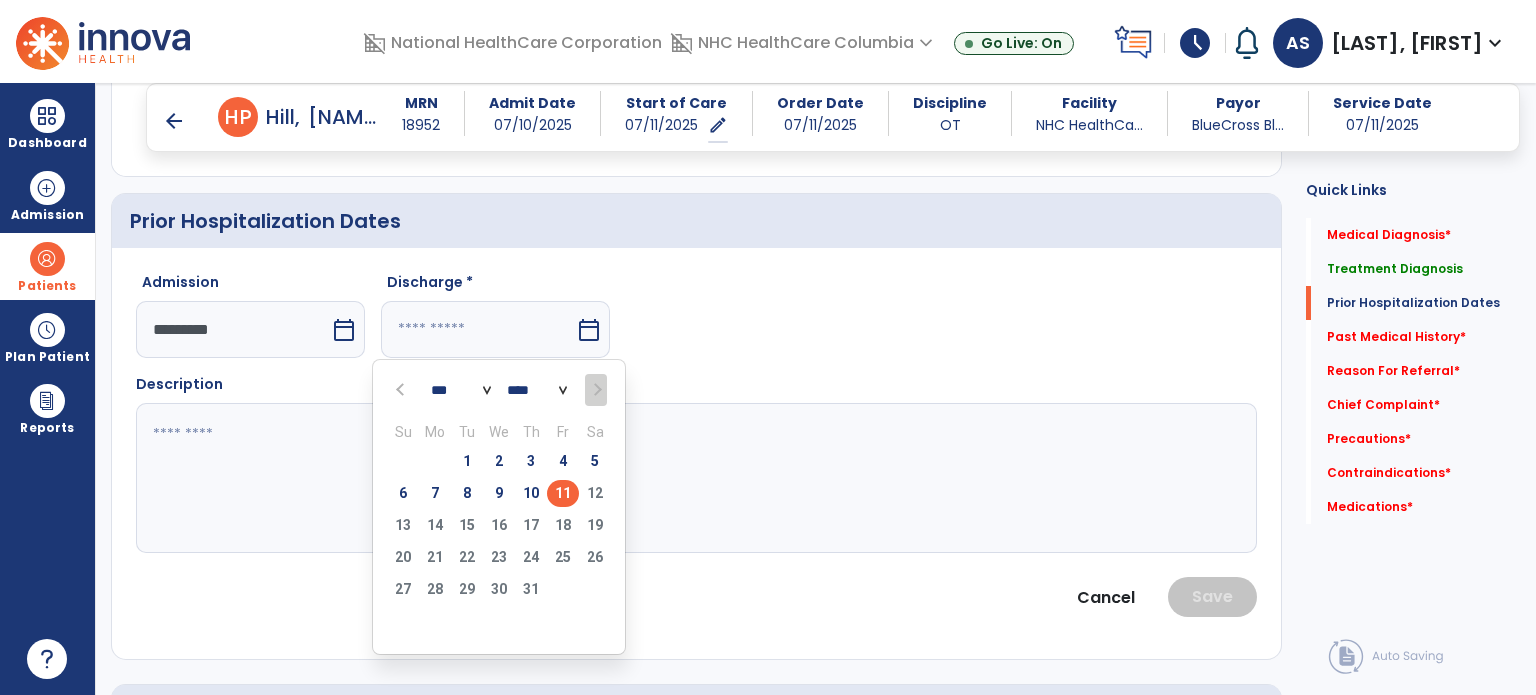 type on "*********" 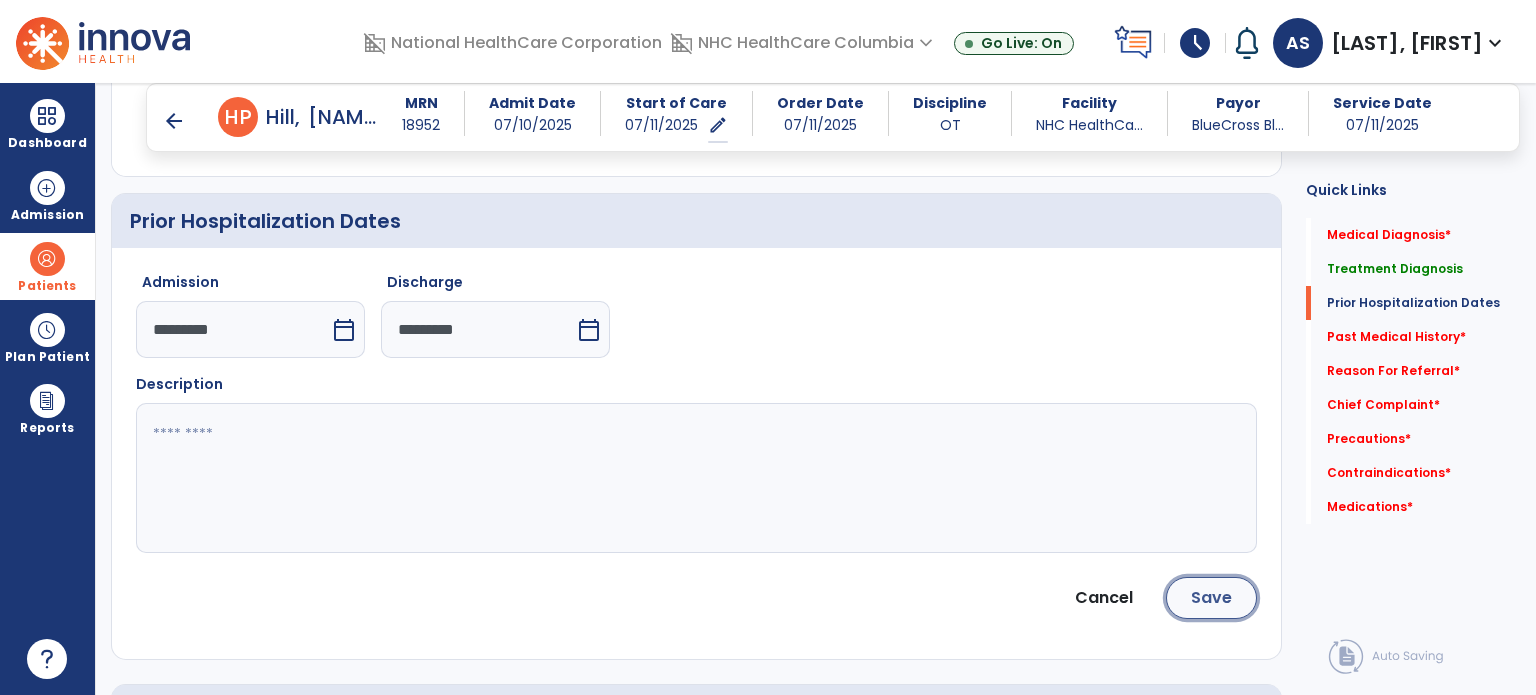 click on "Save" 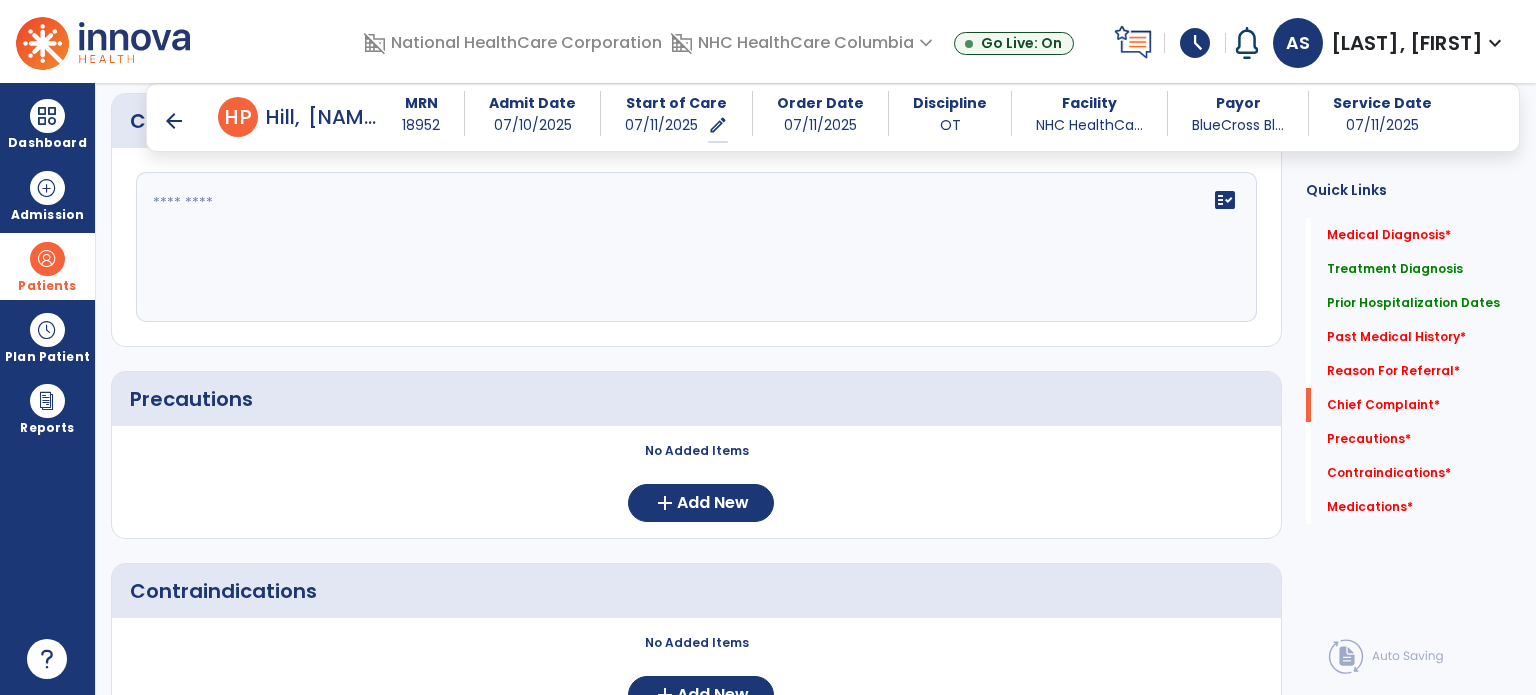 scroll, scrollTop: 1893, scrollLeft: 0, axis: vertical 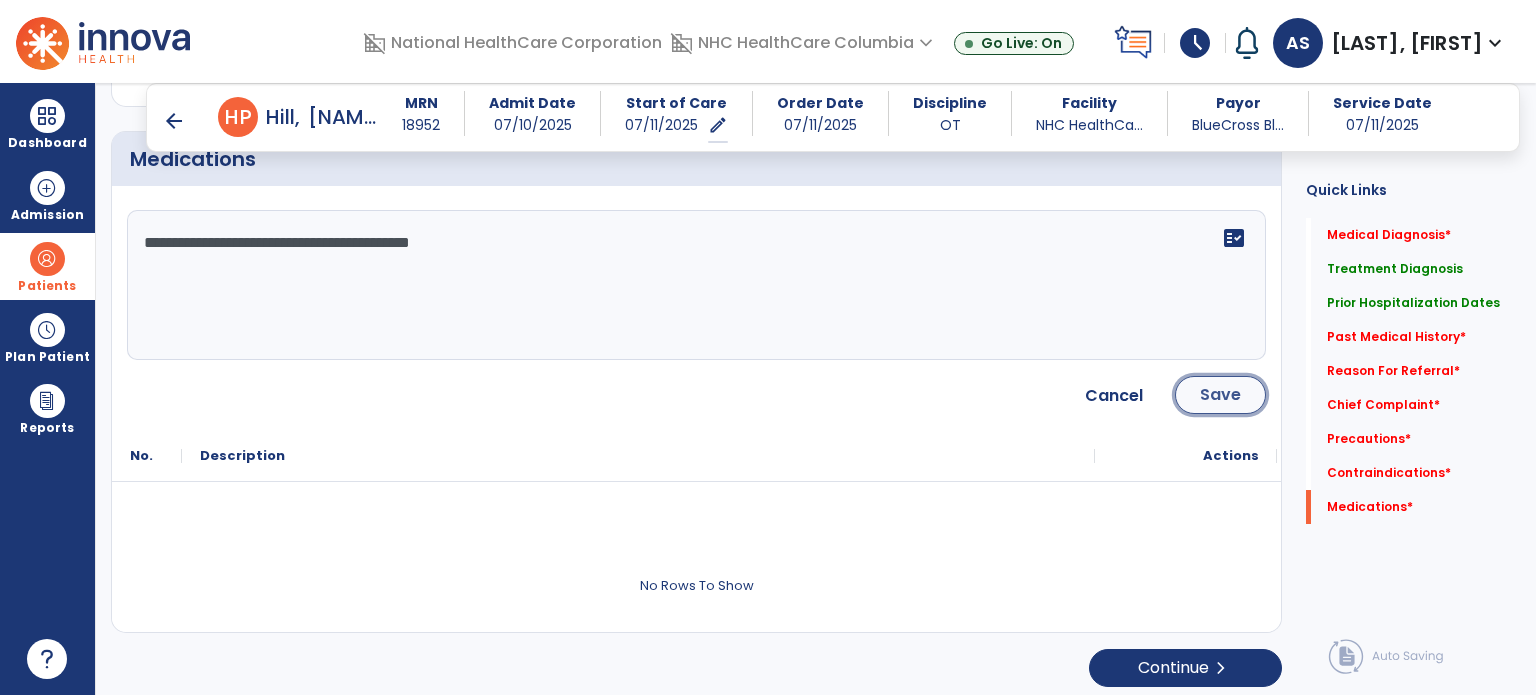 click on "Save" 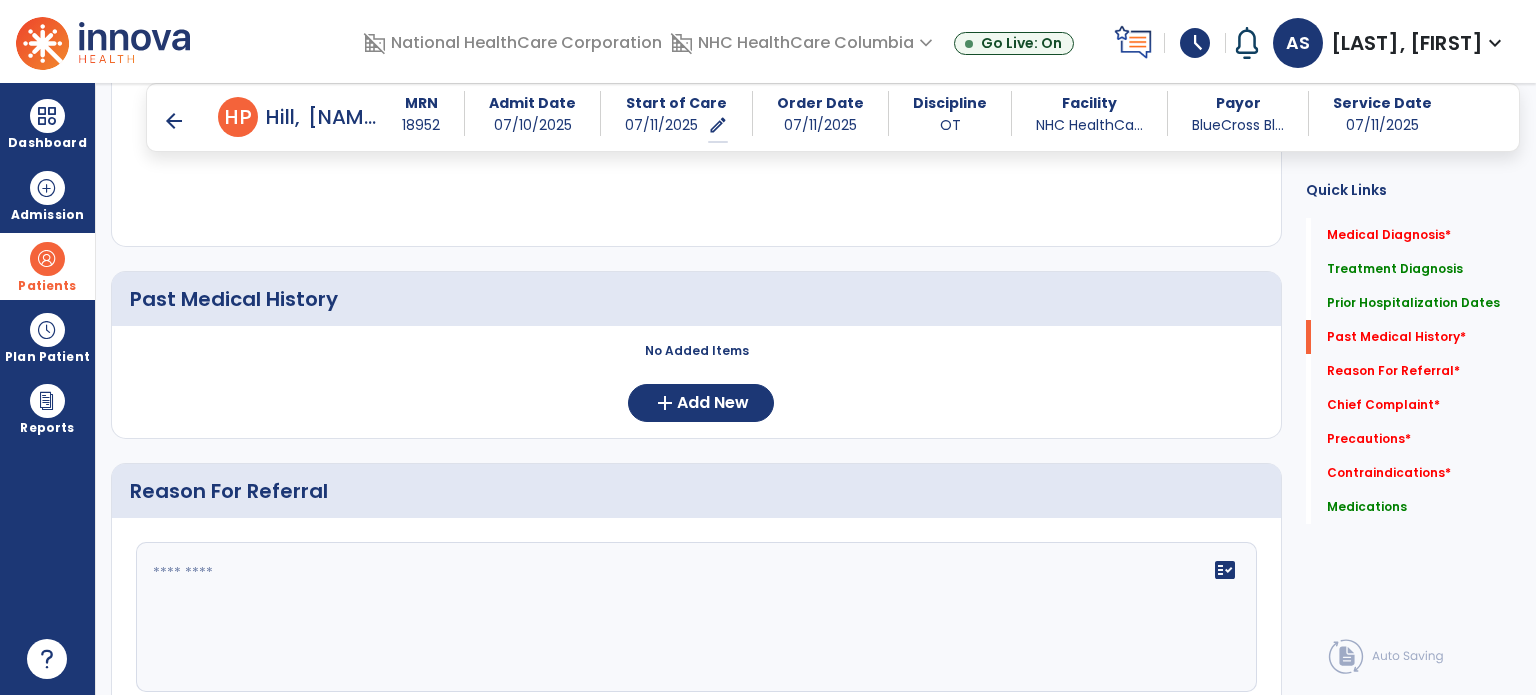 scroll, scrollTop: 890, scrollLeft: 0, axis: vertical 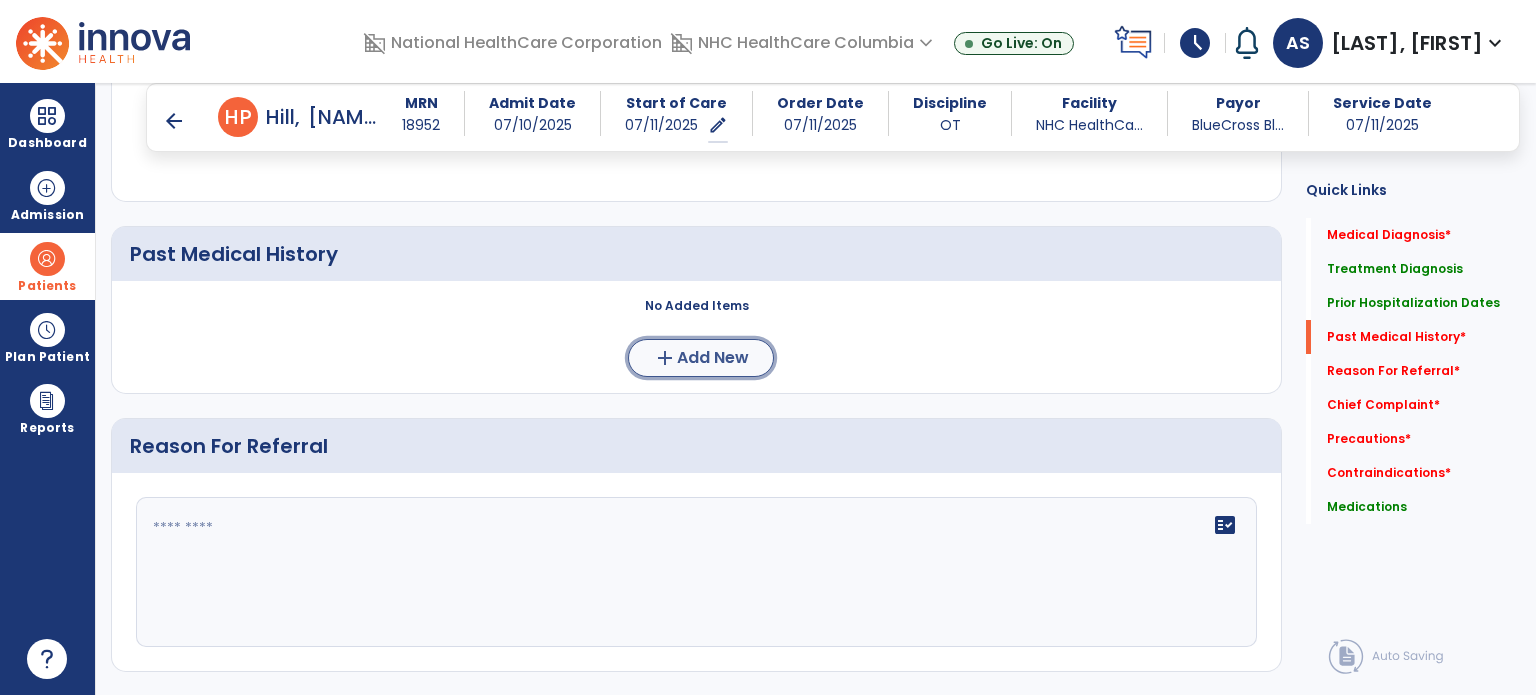 click on "Add New" 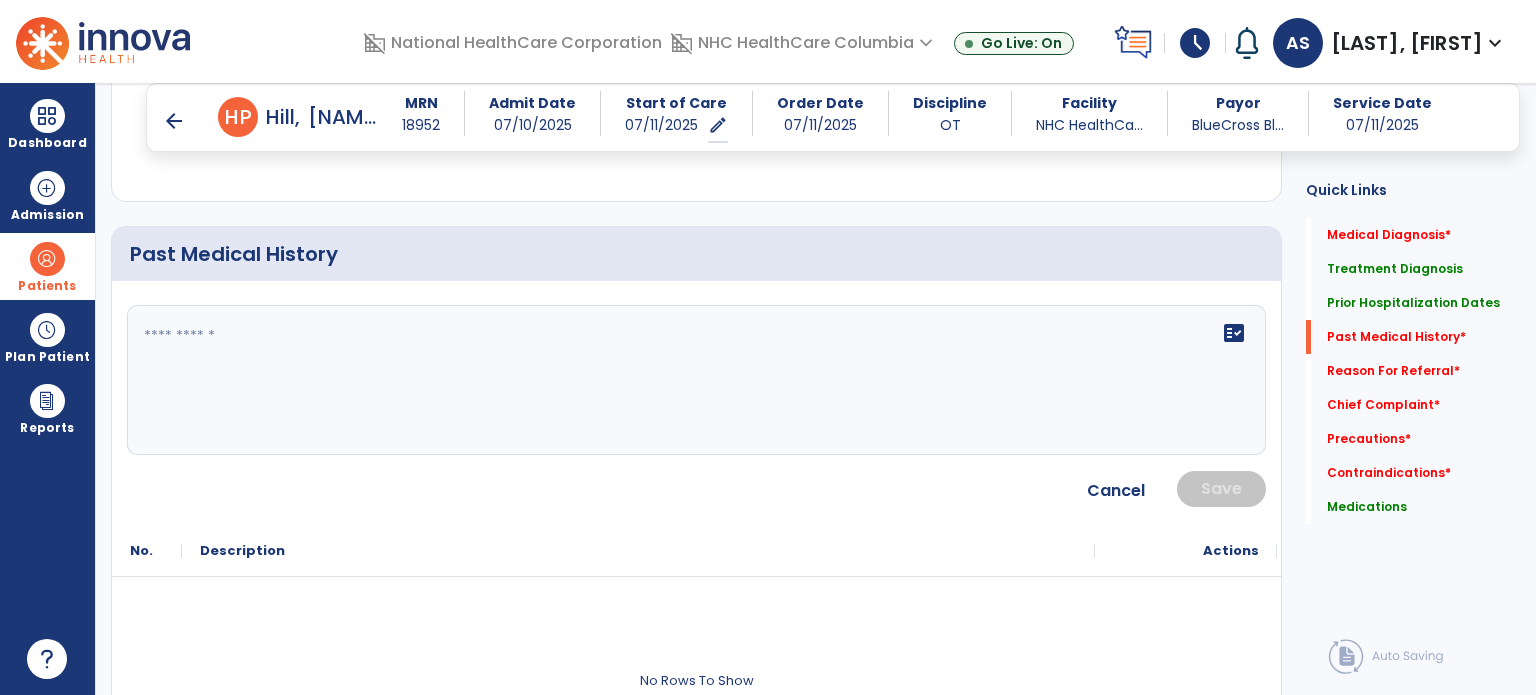 click 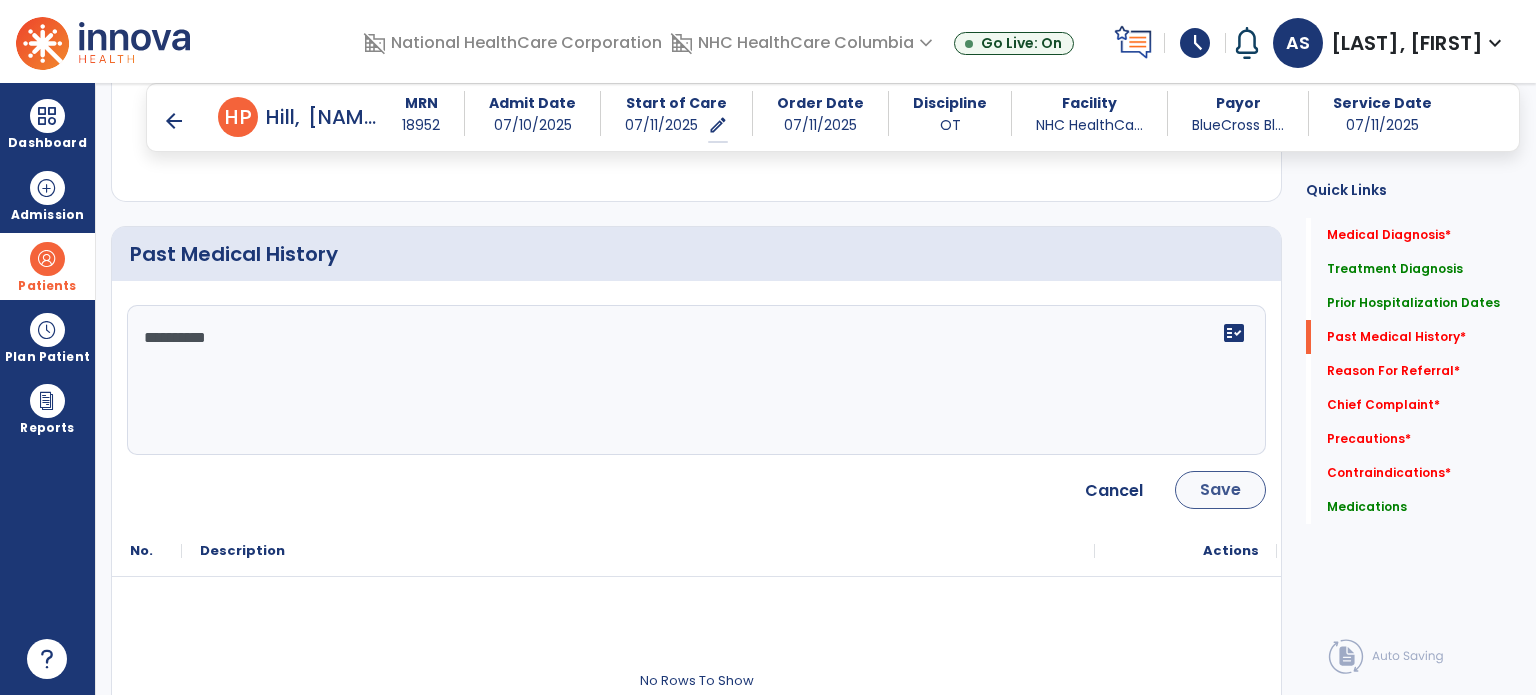 type on "**********" 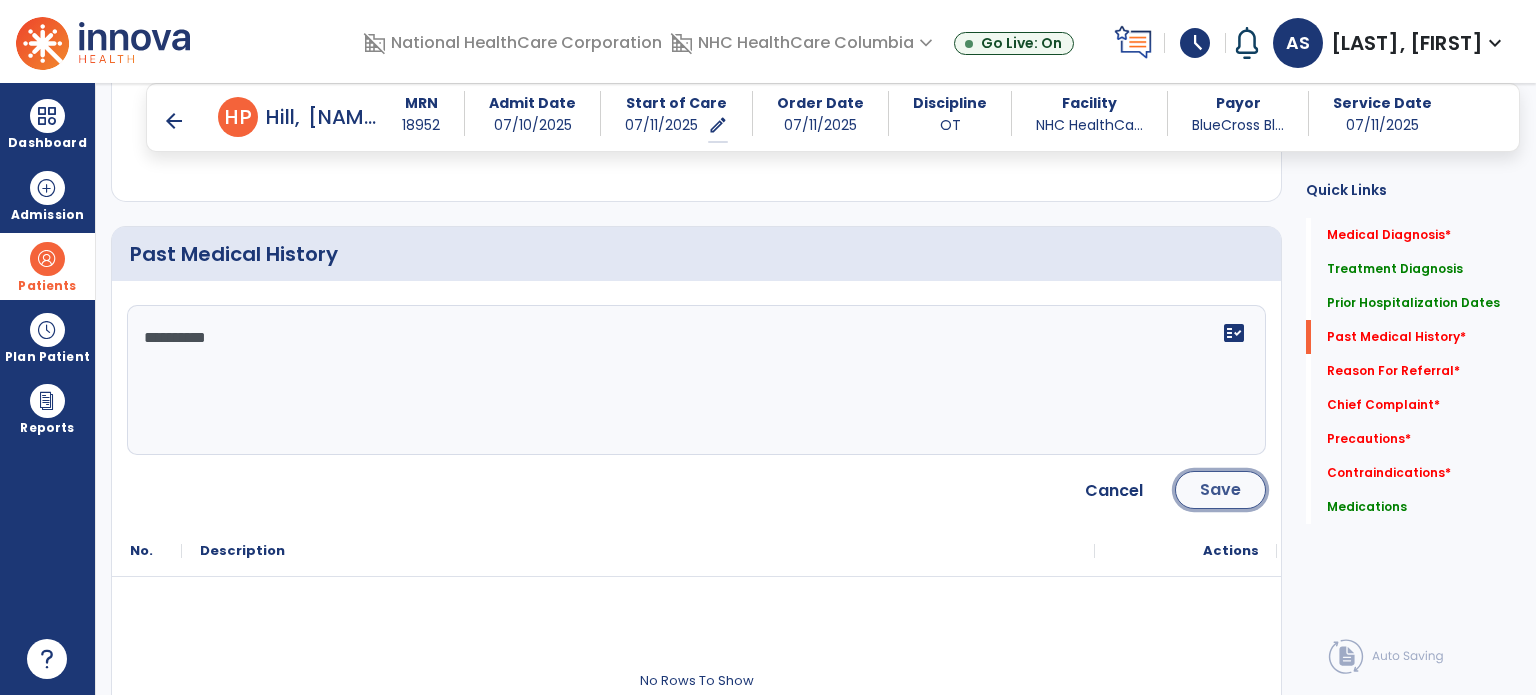 click on "Save" 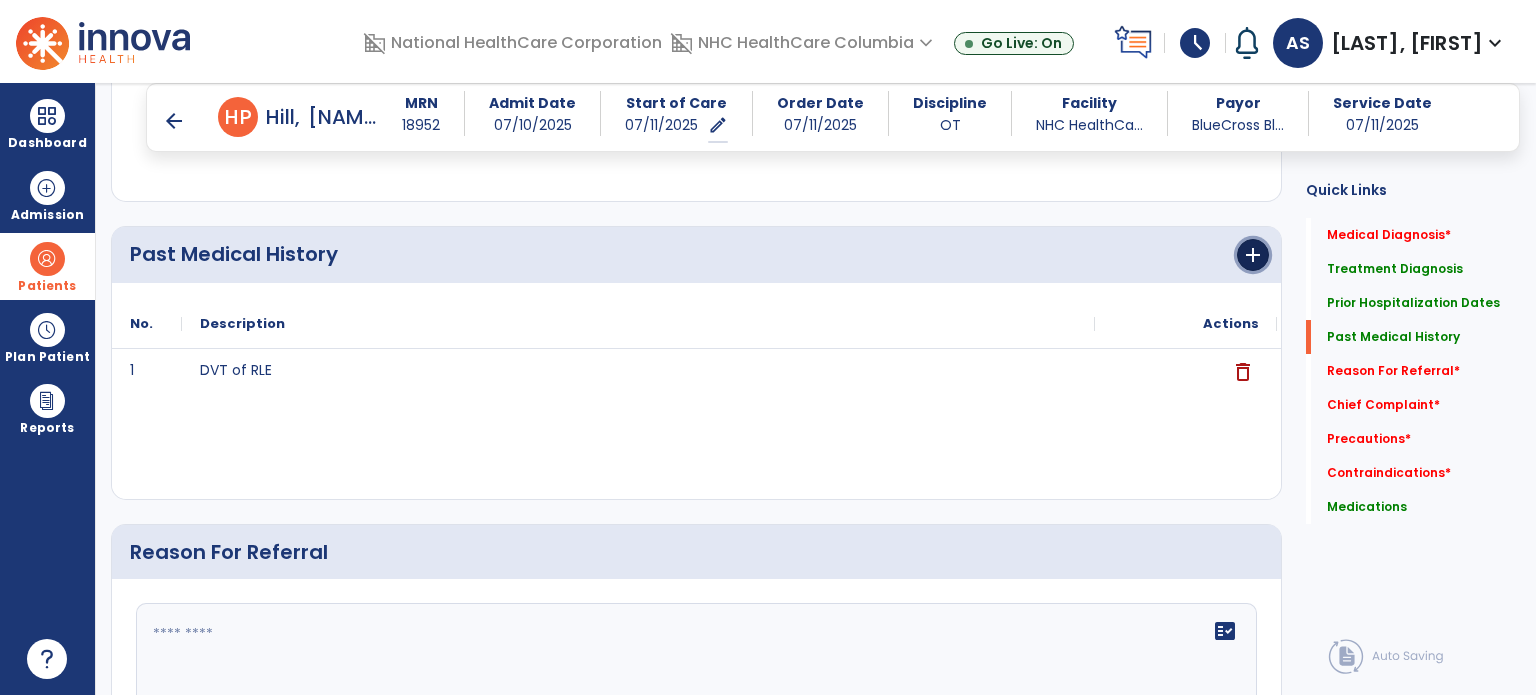 click on "add" 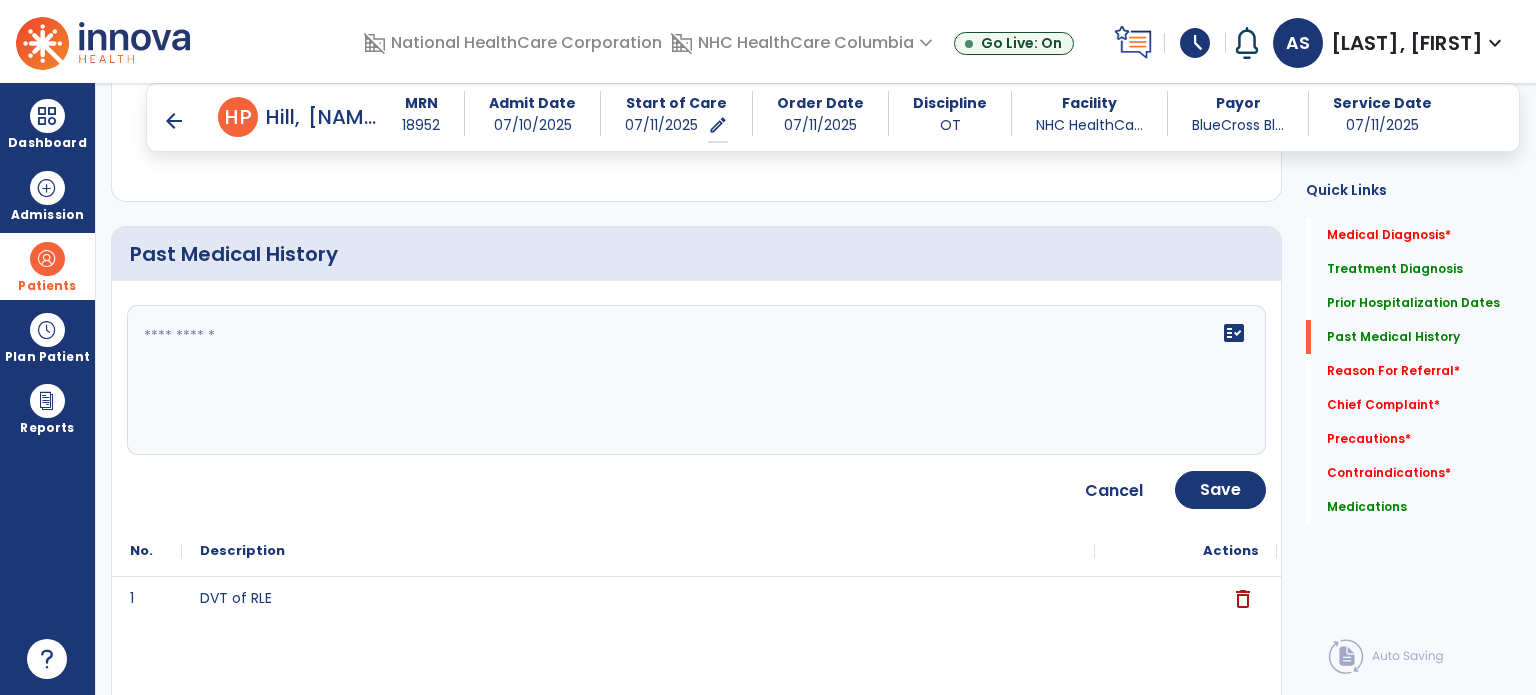 click 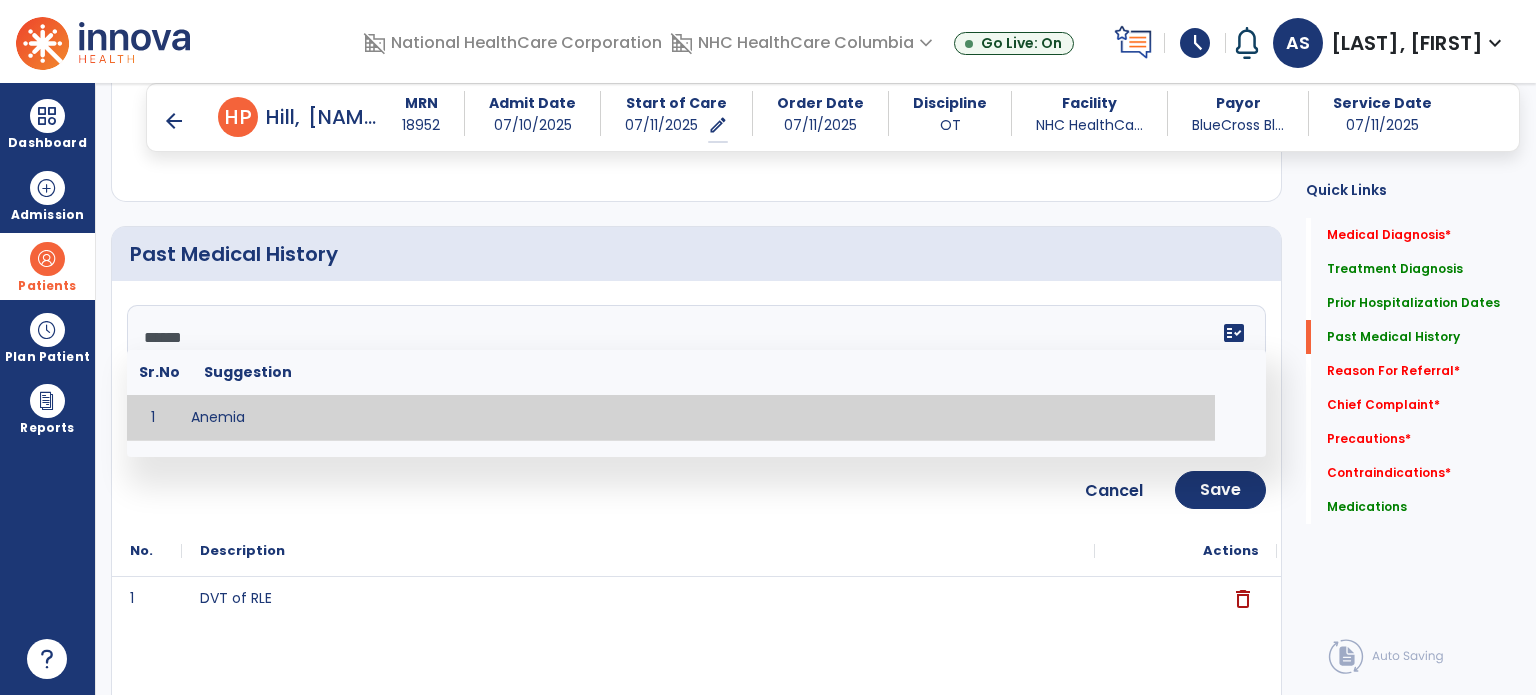 type on "******" 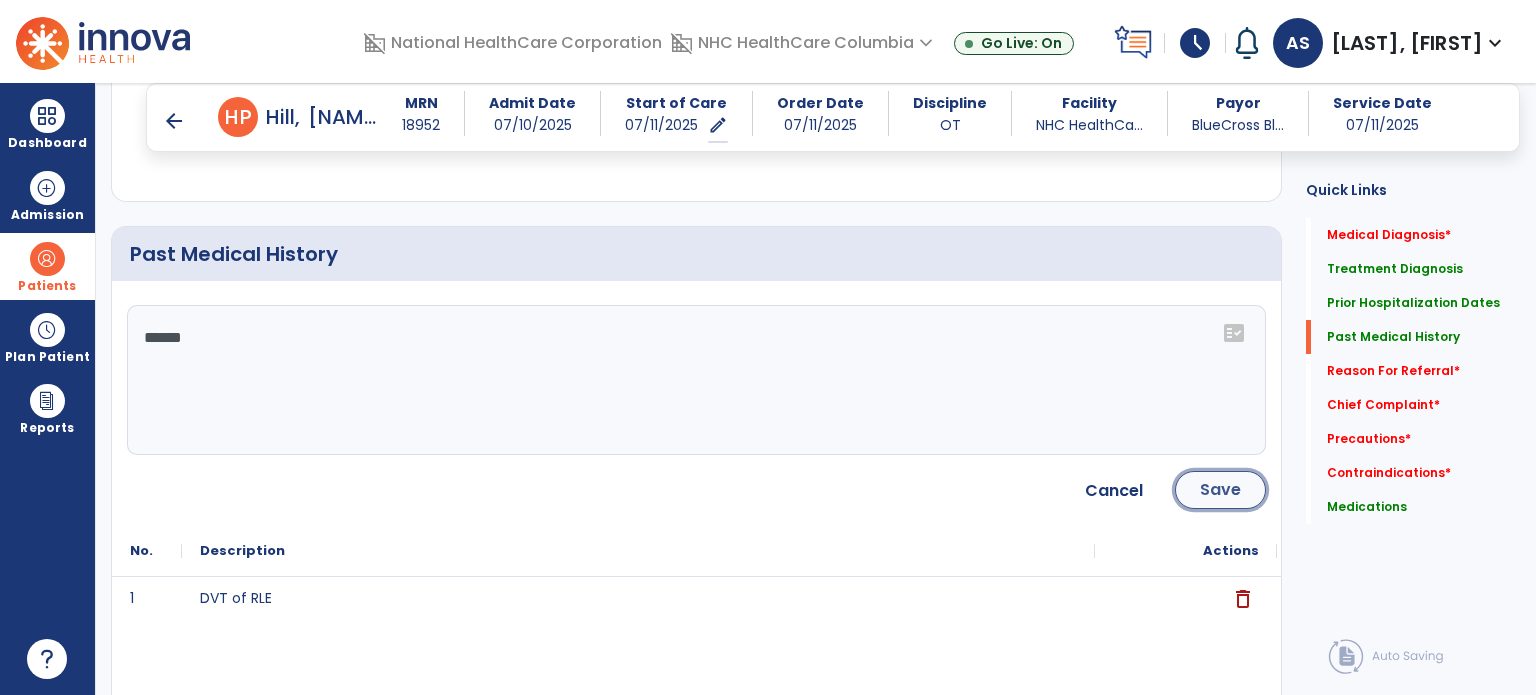 click on "Save" 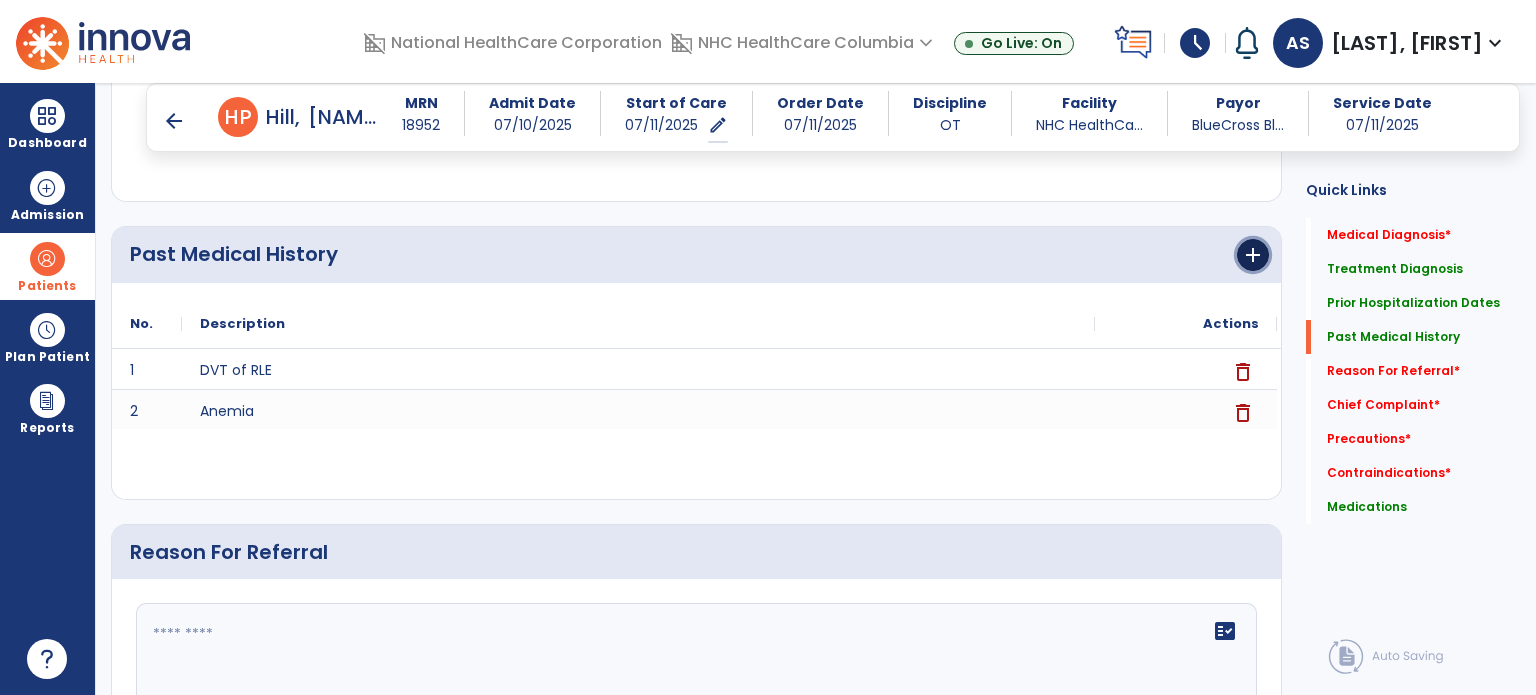 click on "add" 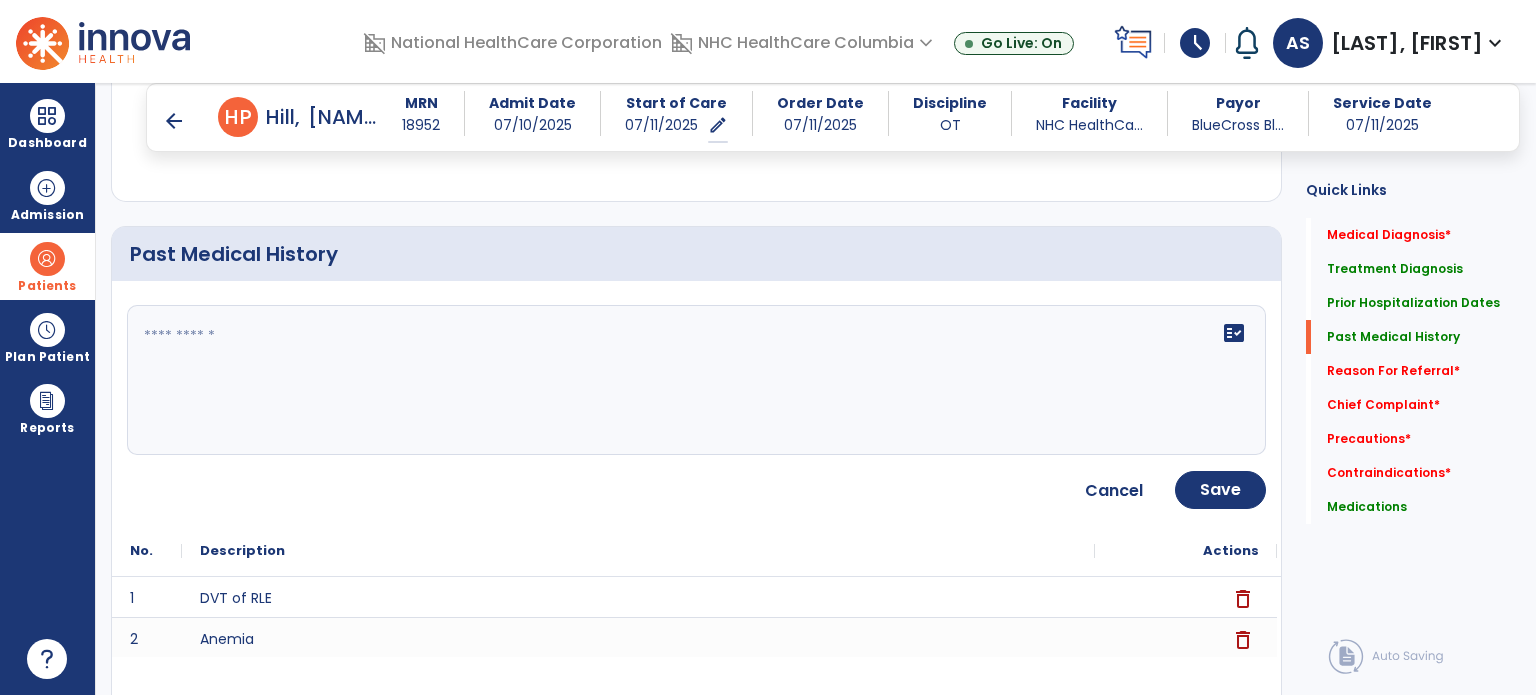 click on "fact_check" 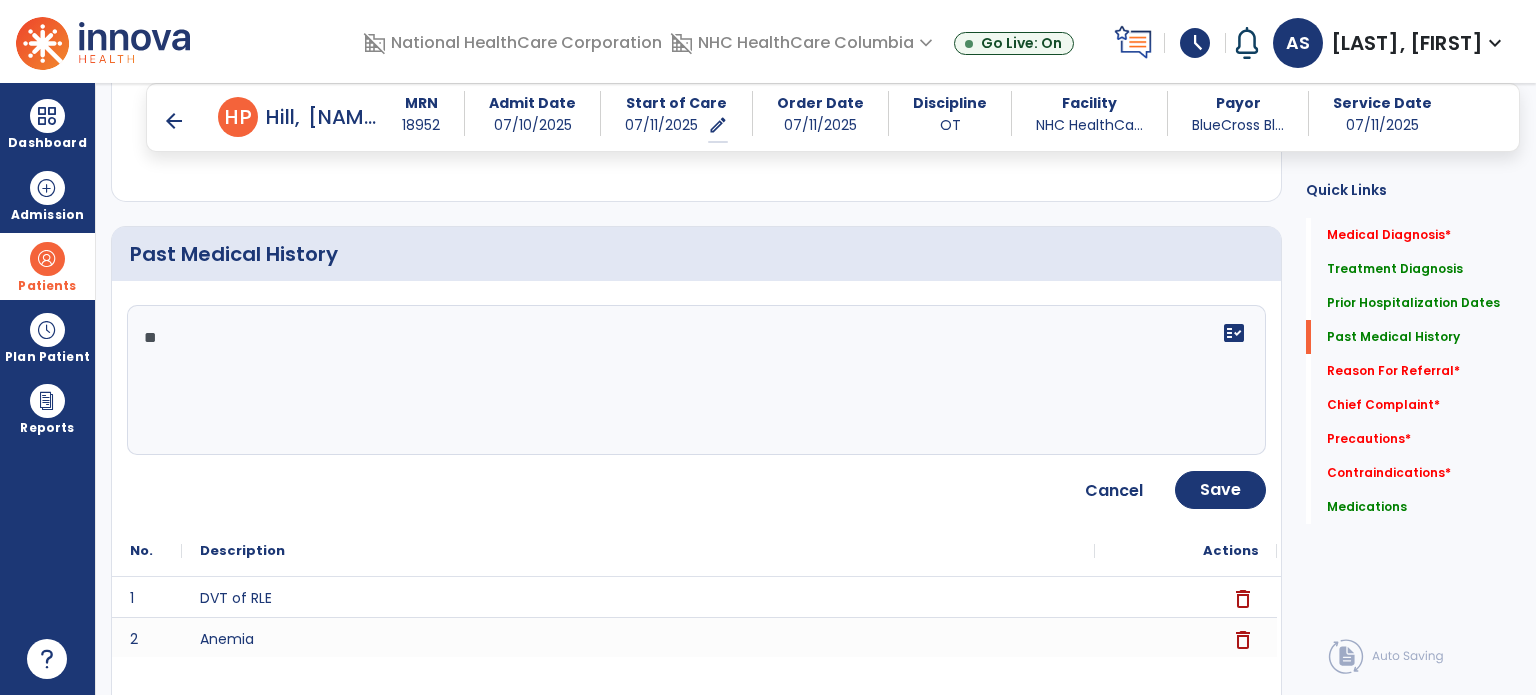 type on "*" 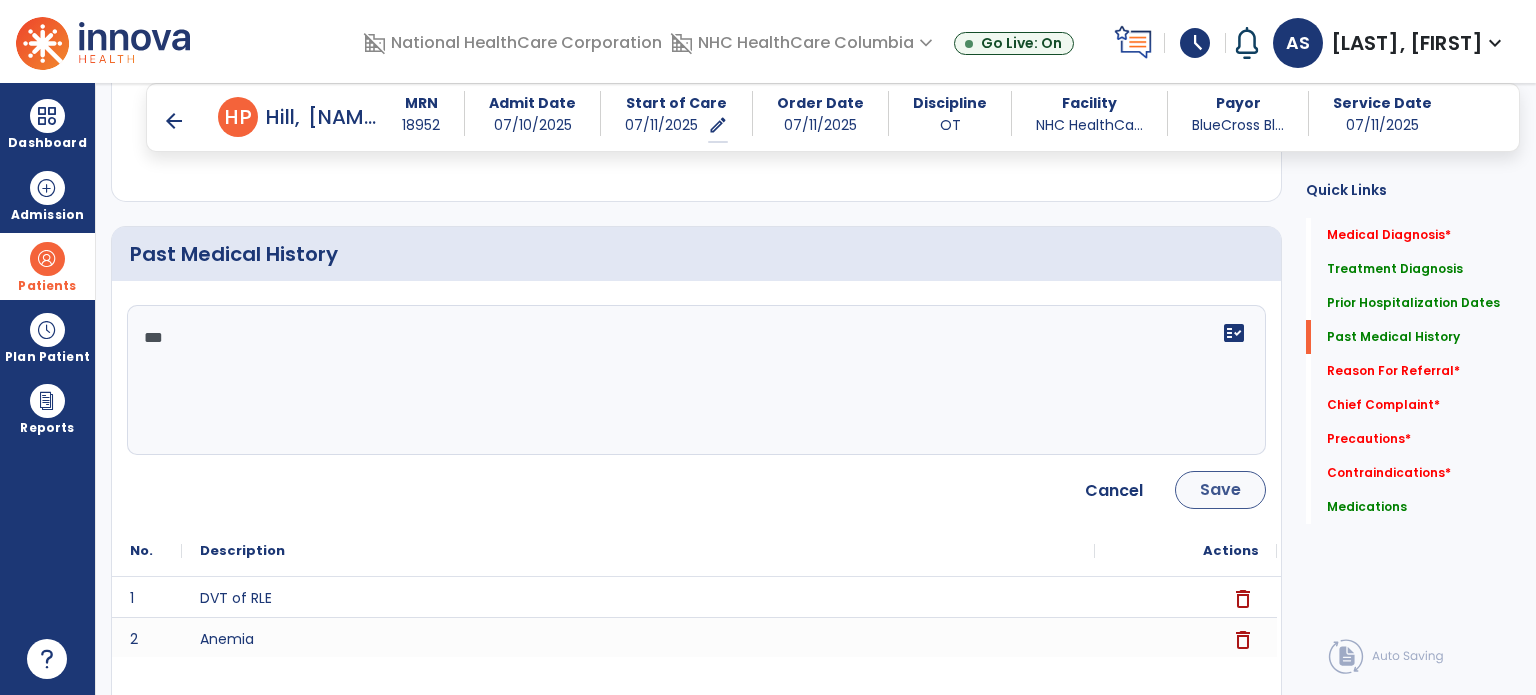 type on "***" 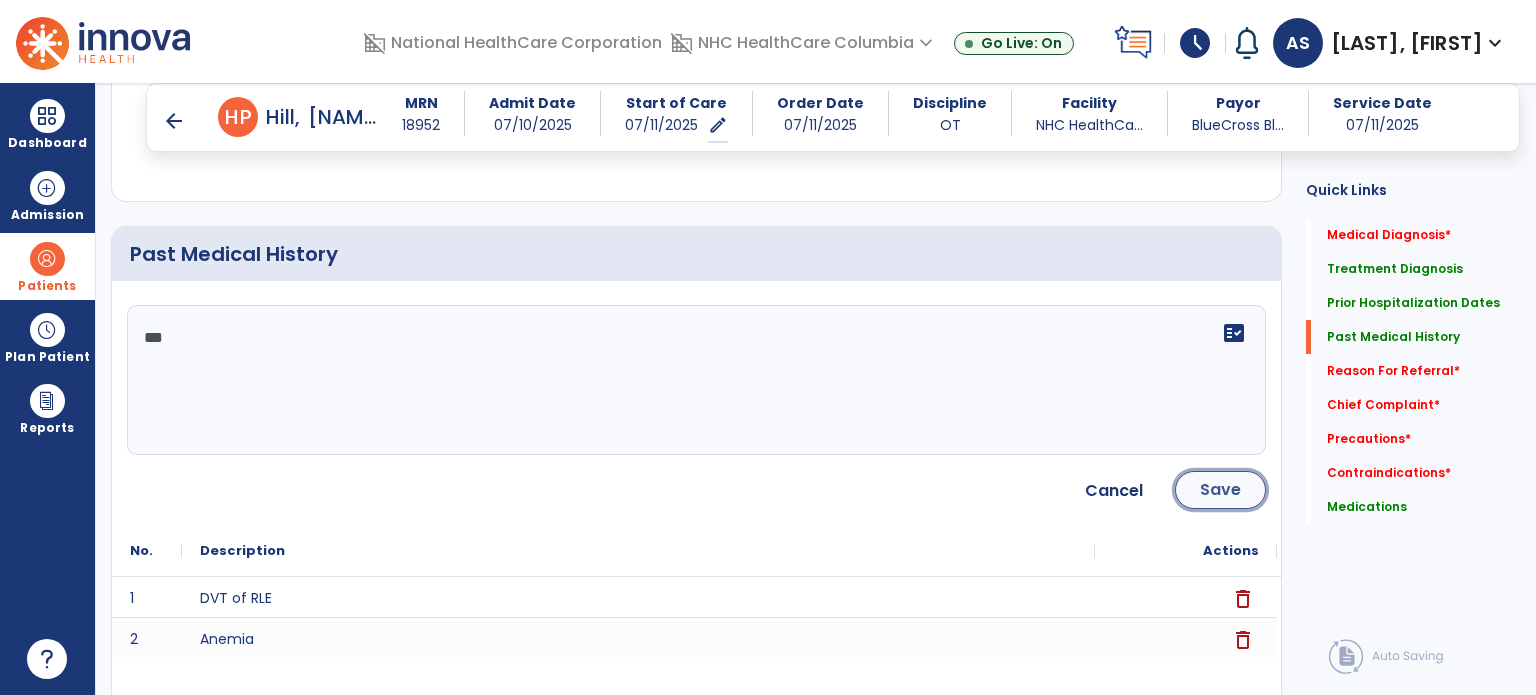 click on "Save" 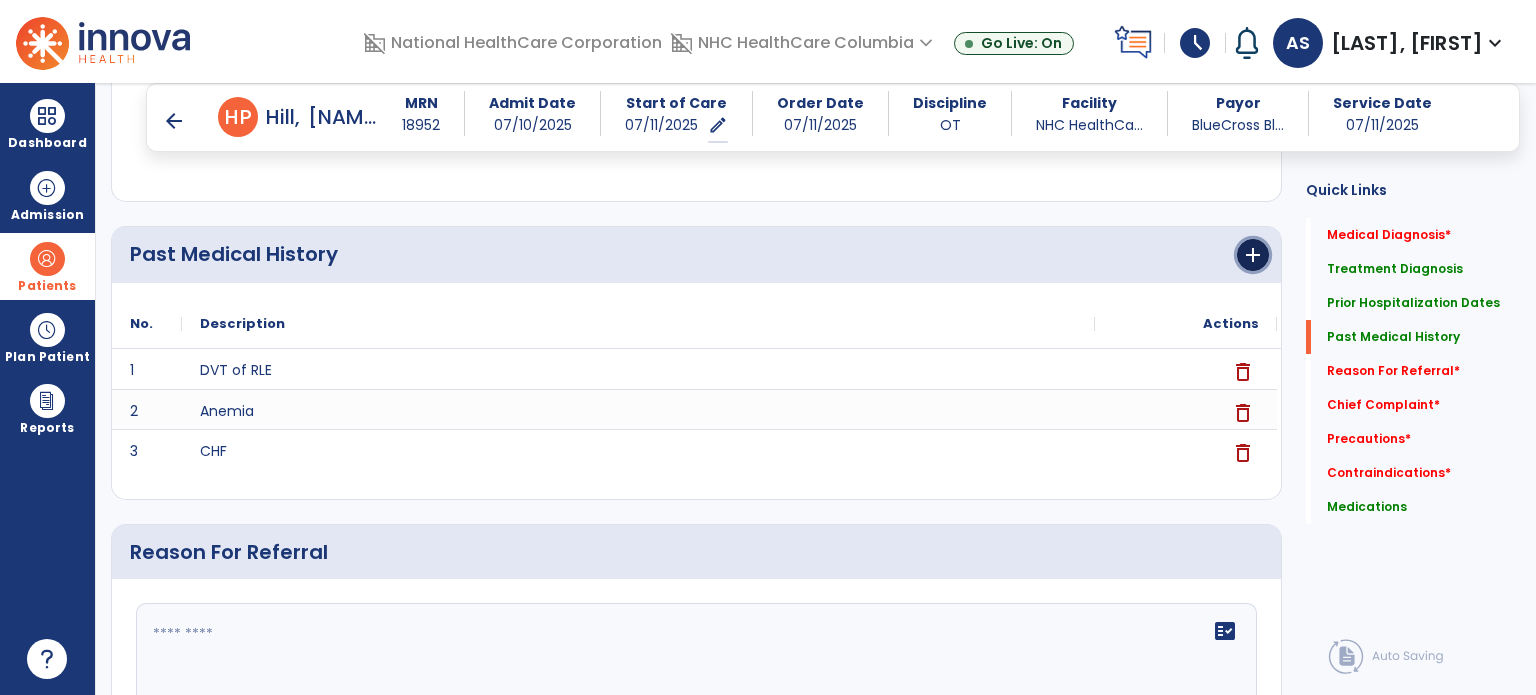 drag, startPoint x: 1252, startPoint y: 250, endPoint x: 1216, endPoint y: 230, distance: 41.18252 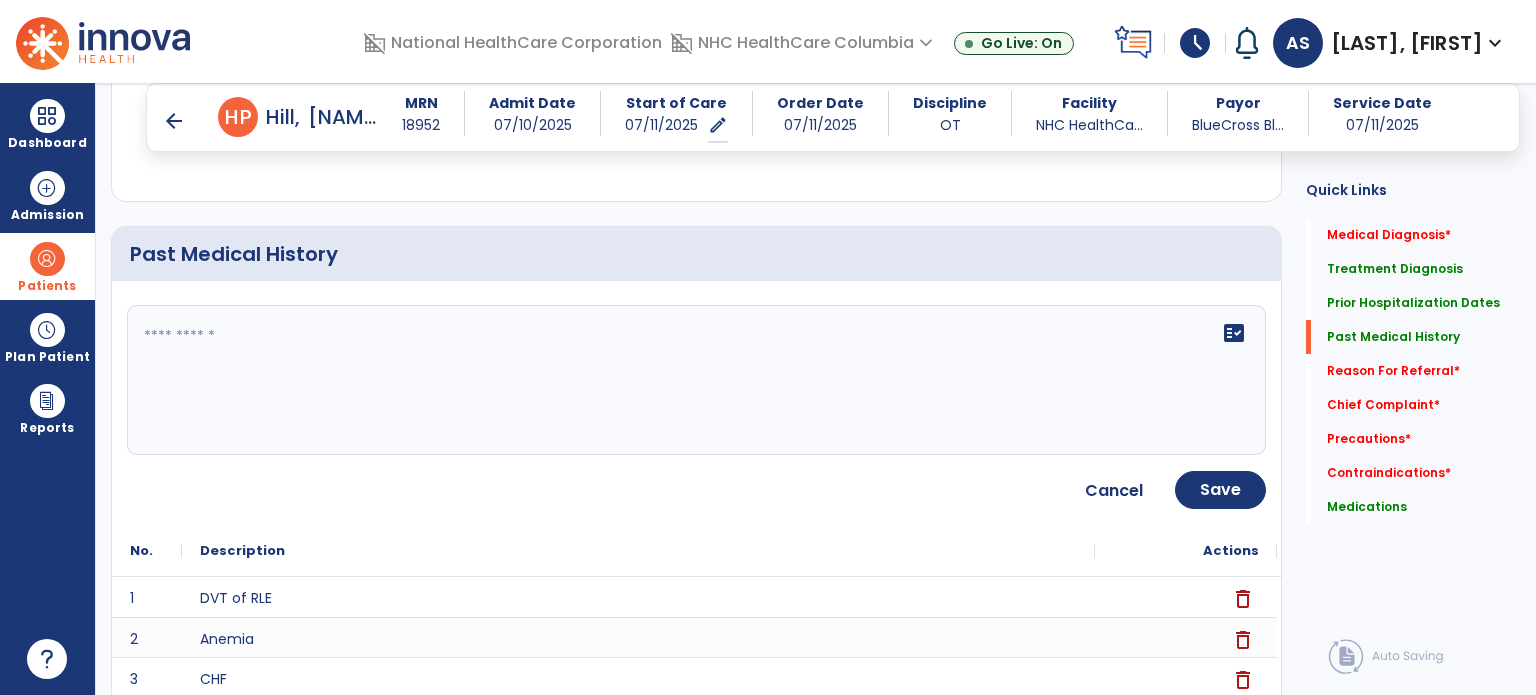 click on "fact_check" 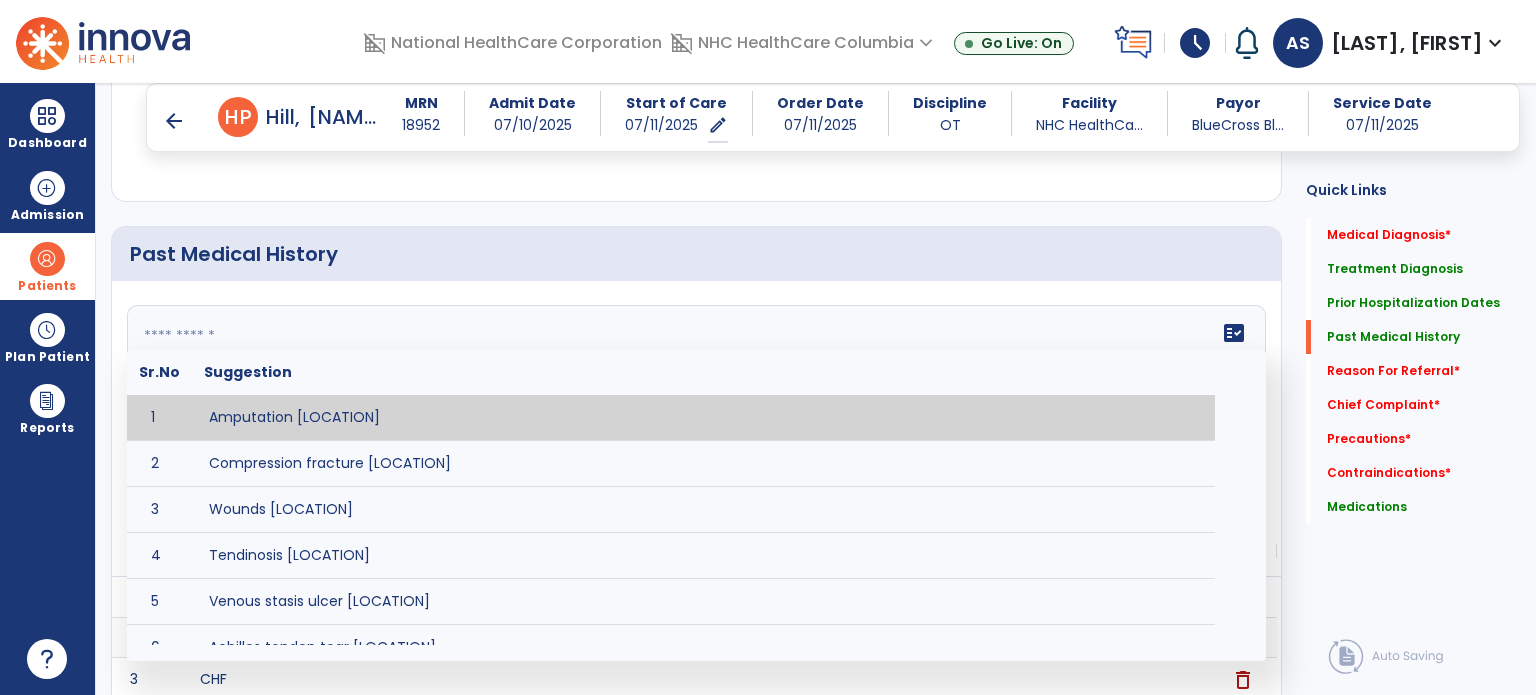 click on "fact_check  Sr.No Suggestion 1 Amputation [LOCATION] 2 Compression fracture [LOCATION] 3 Wounds [LOCATION] 4 Tendinosis [LOCATION] 5 Venous stasis ulcer [LOCATION] 6 Achilles tendon tear [LOCATION] 7 ACL tear surgically repaired [LOCATION] 8 Above knee amputation (AKA) [LOCATION] 9 Below knee amputation (BKE) [LOCATION] 10 Cancer (SITE/TYPE) 11 Surgery (TYPE) 12 AAA (Abdominal Aortic Aneurysm) 13 Achilles tendon tear [LOCATION] 14 Acute Renal Failure 15 AIDS (Acquired Immune Deficiency Syndrome) 16 Alzheimer's Disease 17 Anemia 18 Angina 19 Anxiety 20 ASHD (Arteriosclerotic Heart Disease) 21 Atrial Fibrillation 22 Bipolar Disorder 23 Bowel Obstruction 24 C-Diff 25 Coronary Artery Bypass Graft (CABG) 26 CAD (Coronary Artery Disease) 27 Carpal tunnel syndrome 28 Chronic bronchitis 29 Chronic renal failure 30 Colostomy 31 COPD (Chronic Obstructive Pulmonary Disease) 32 CRPS (Complex Regional Pain Syndrome) 33 CVA (Cerebrovascular Accident) 34 CVI (Chronic Venous Insufficiency) 35 DDD (Degenerative Disc Disease)" 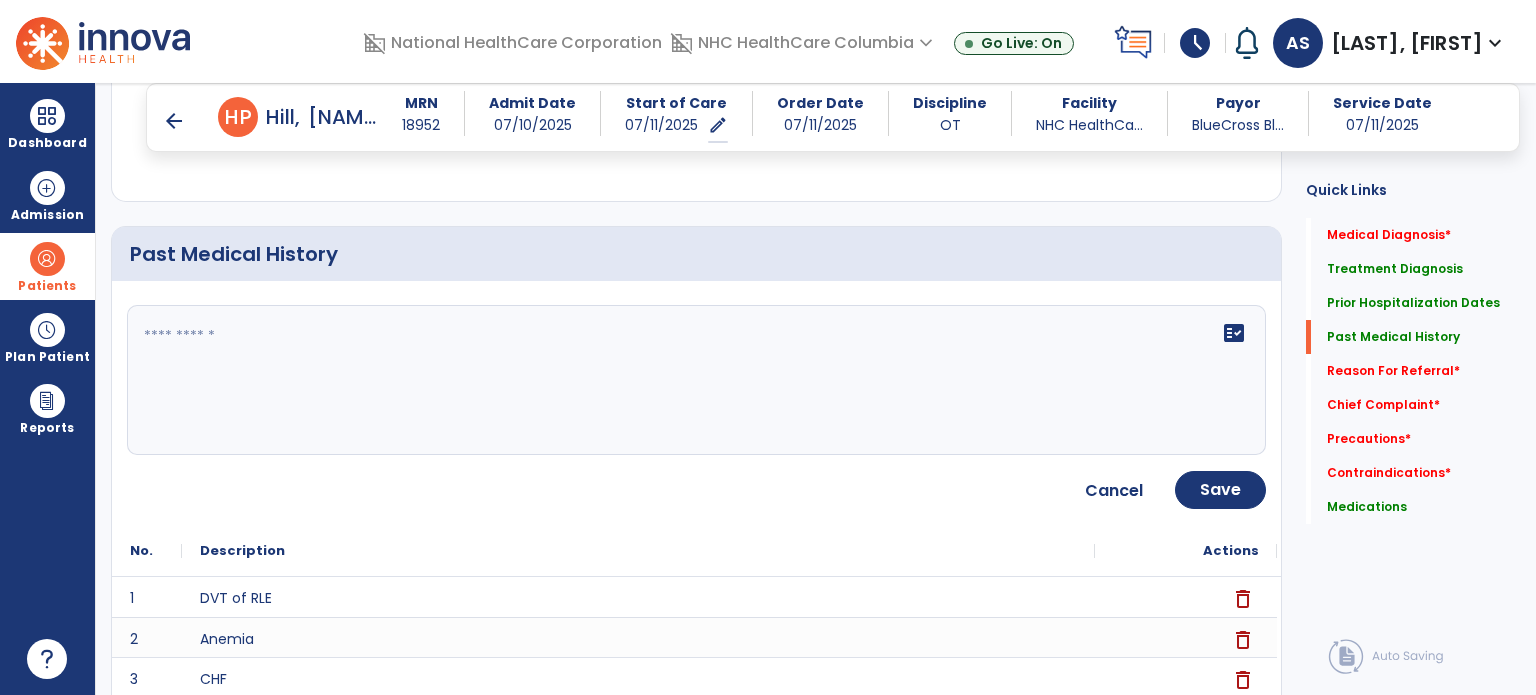 click 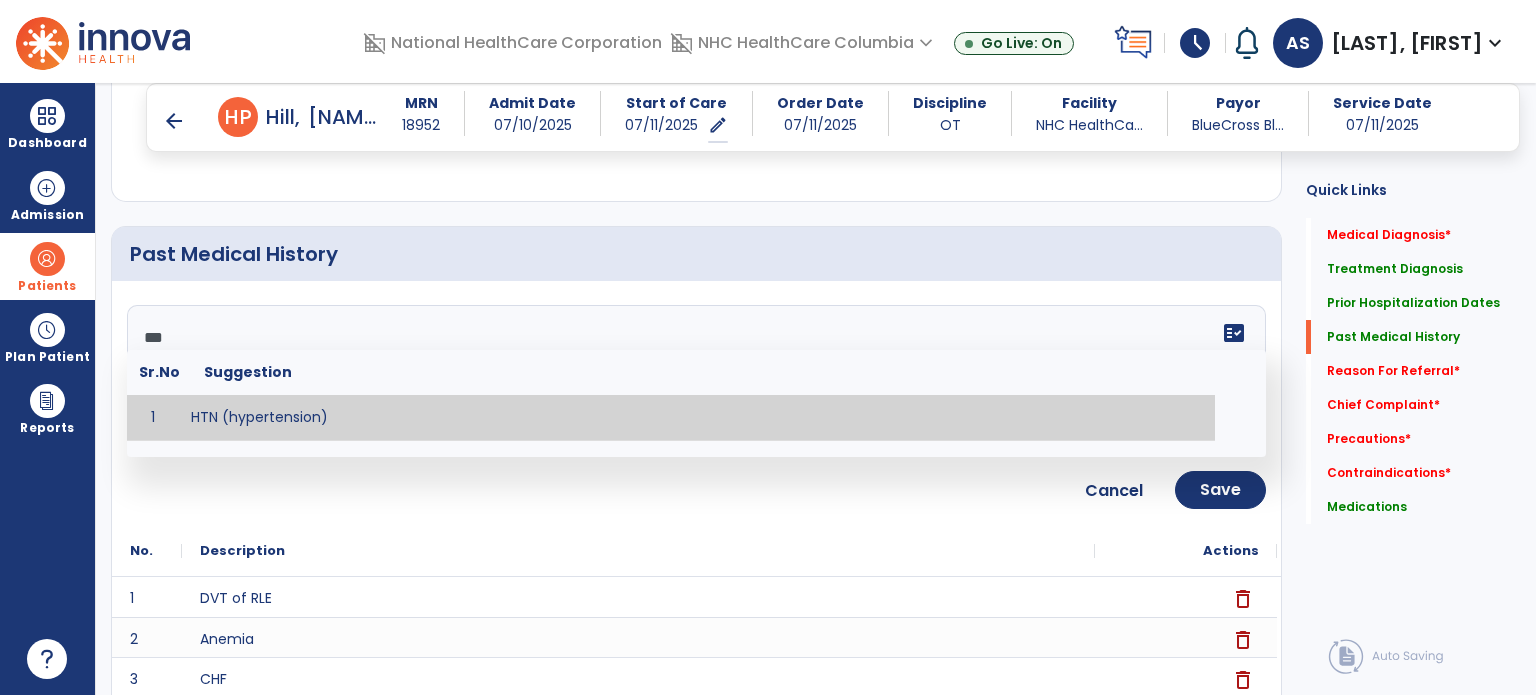 type on "**********" 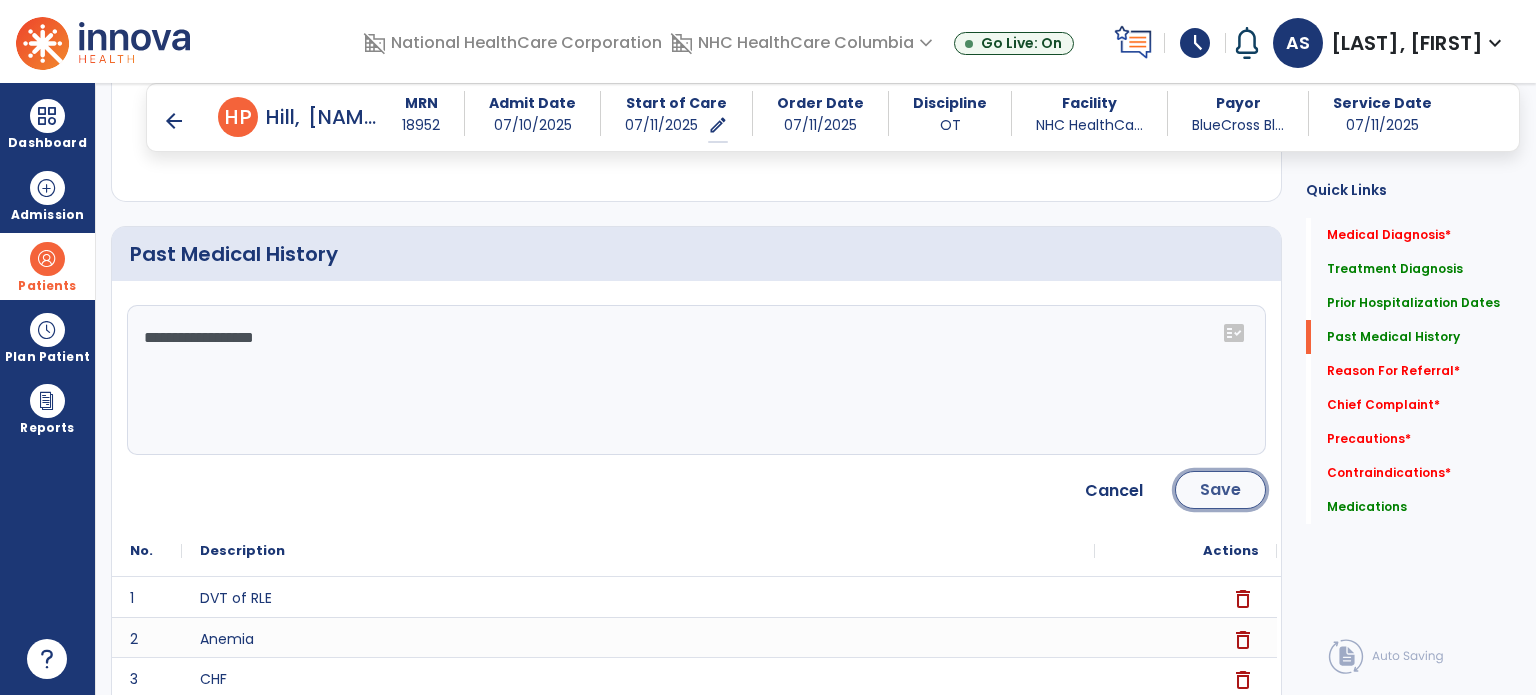 click on "Save" 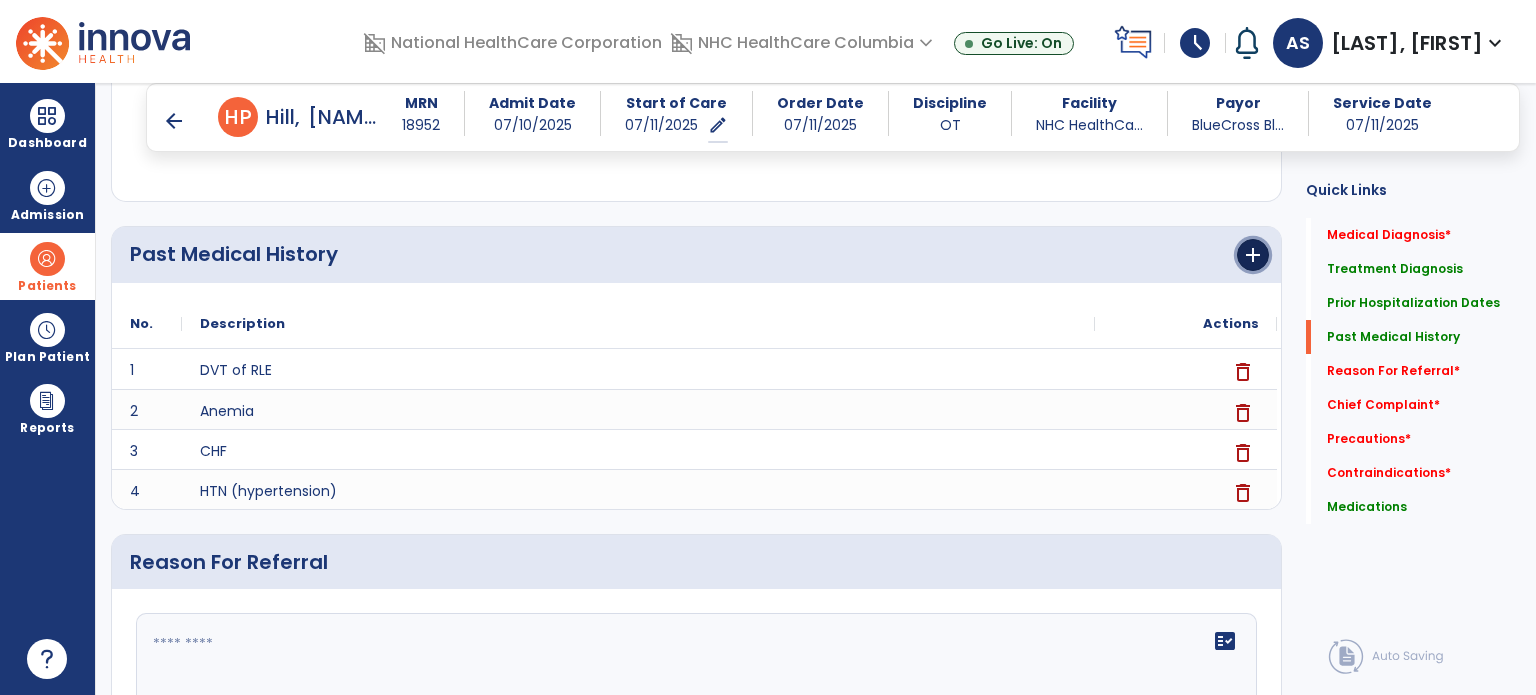 click on "add" 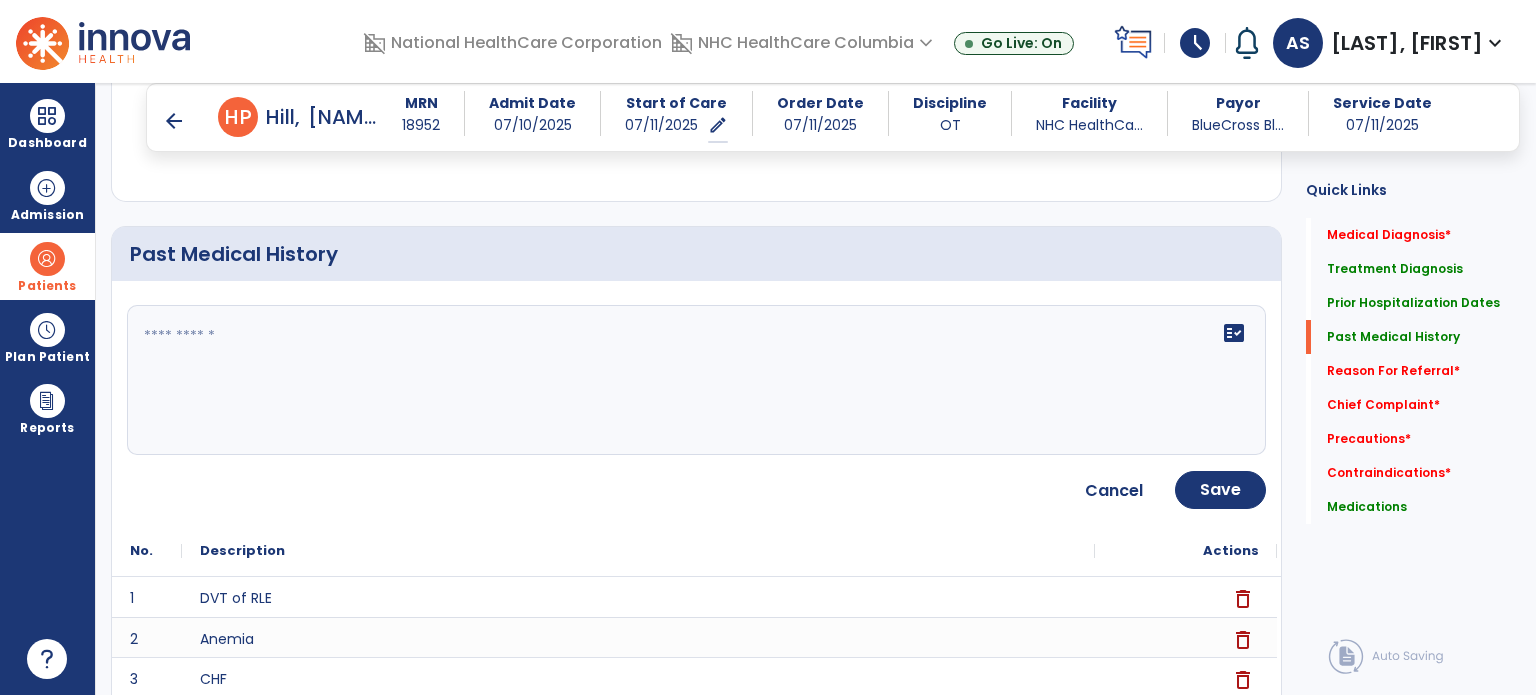 click 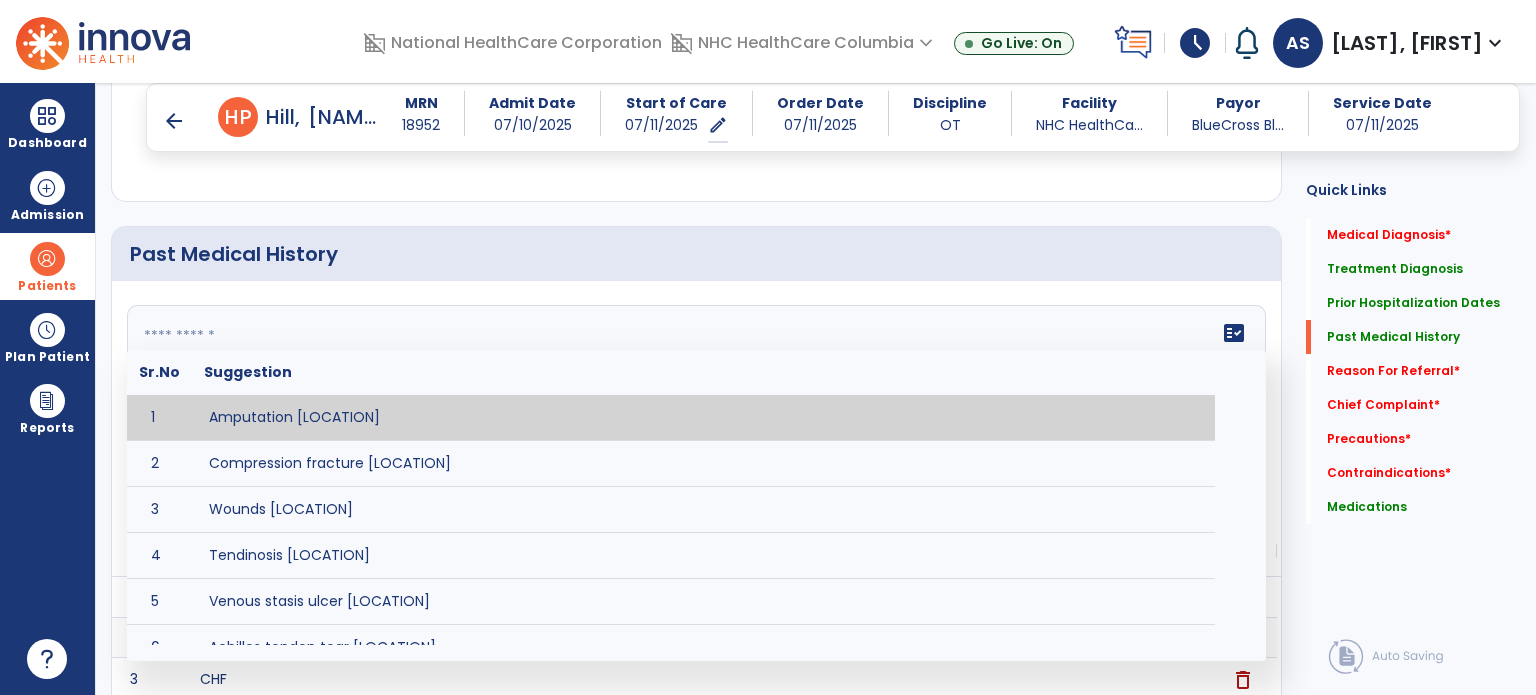 click 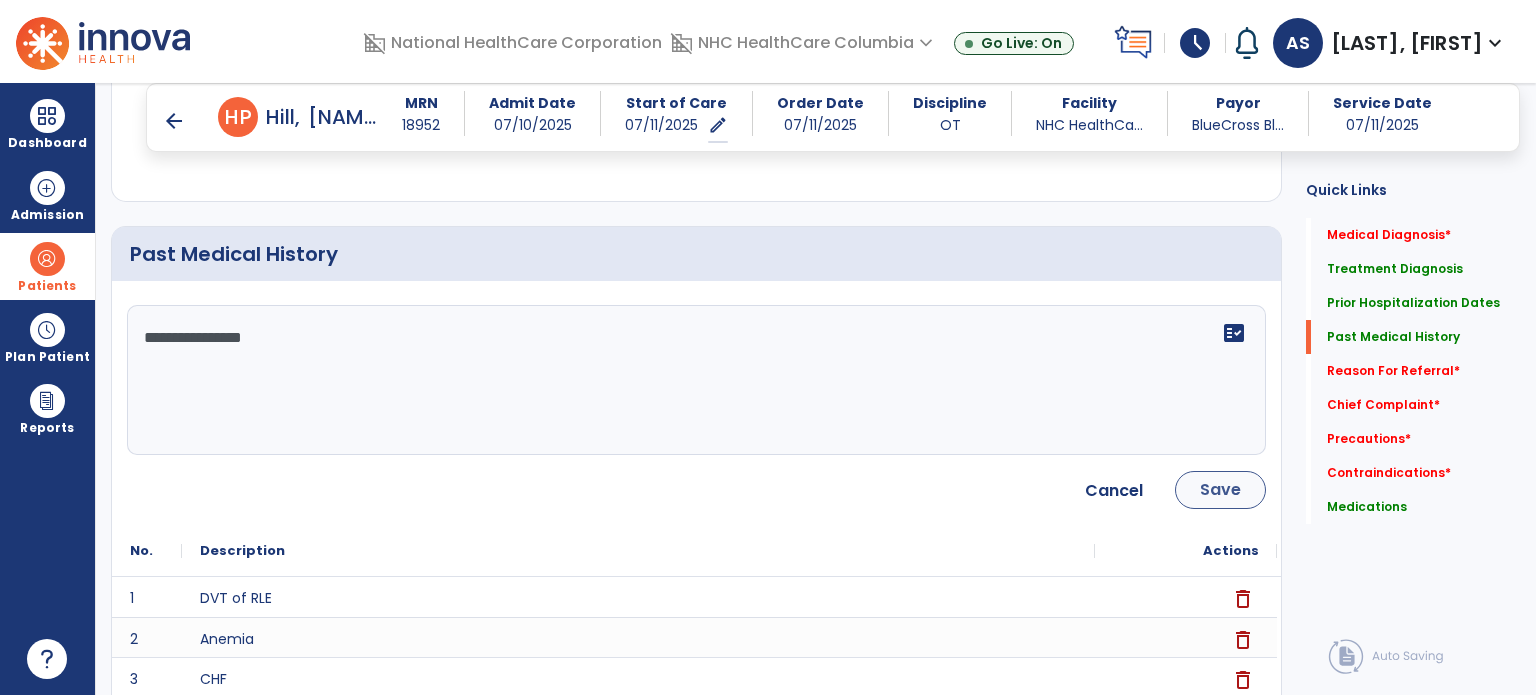 type on "**********" 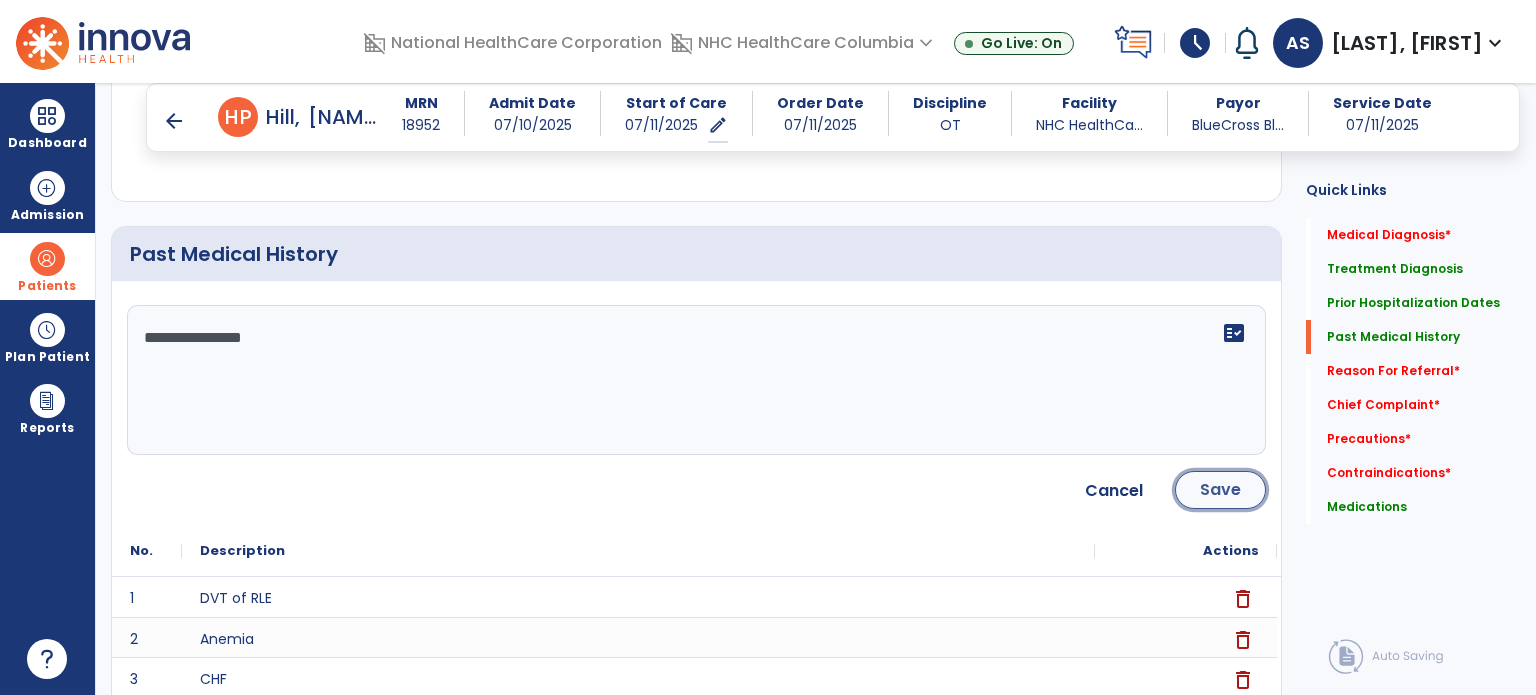 click on "Save" 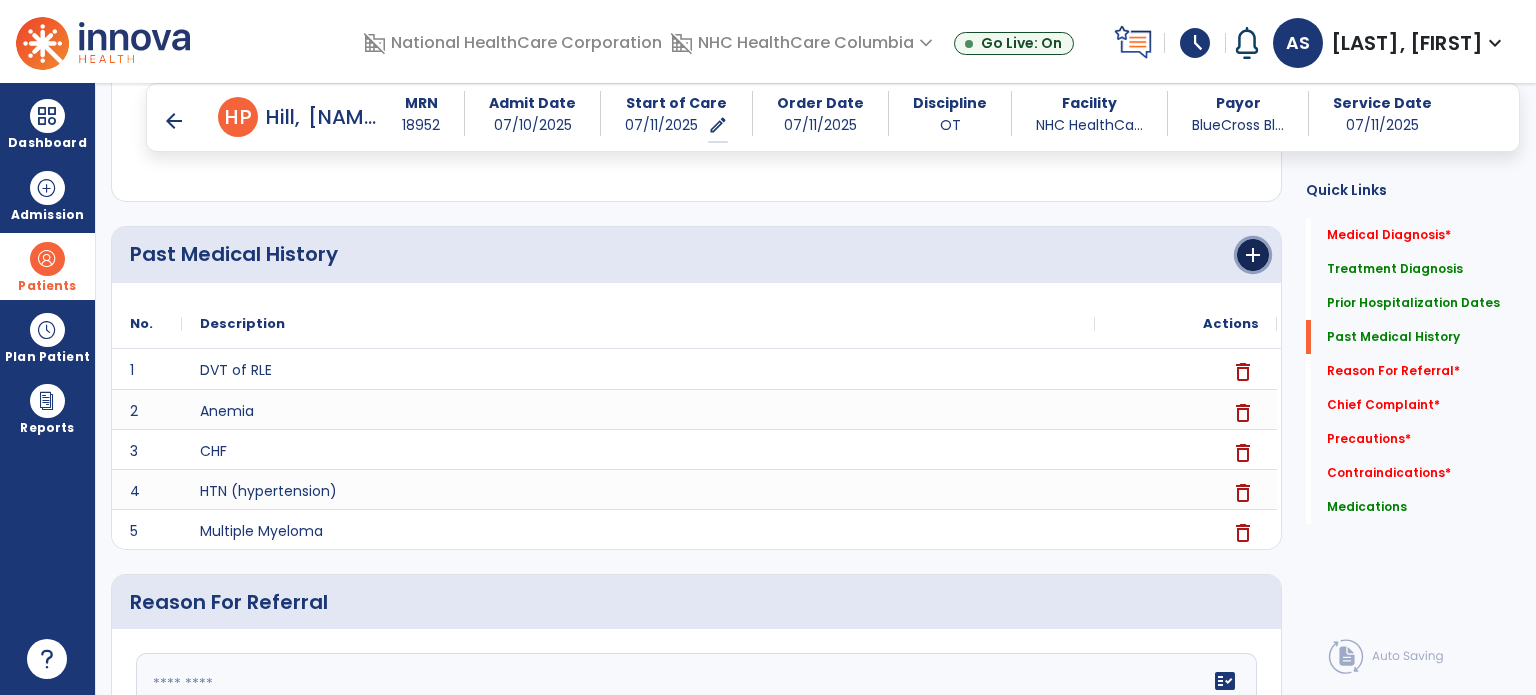 click on "add" 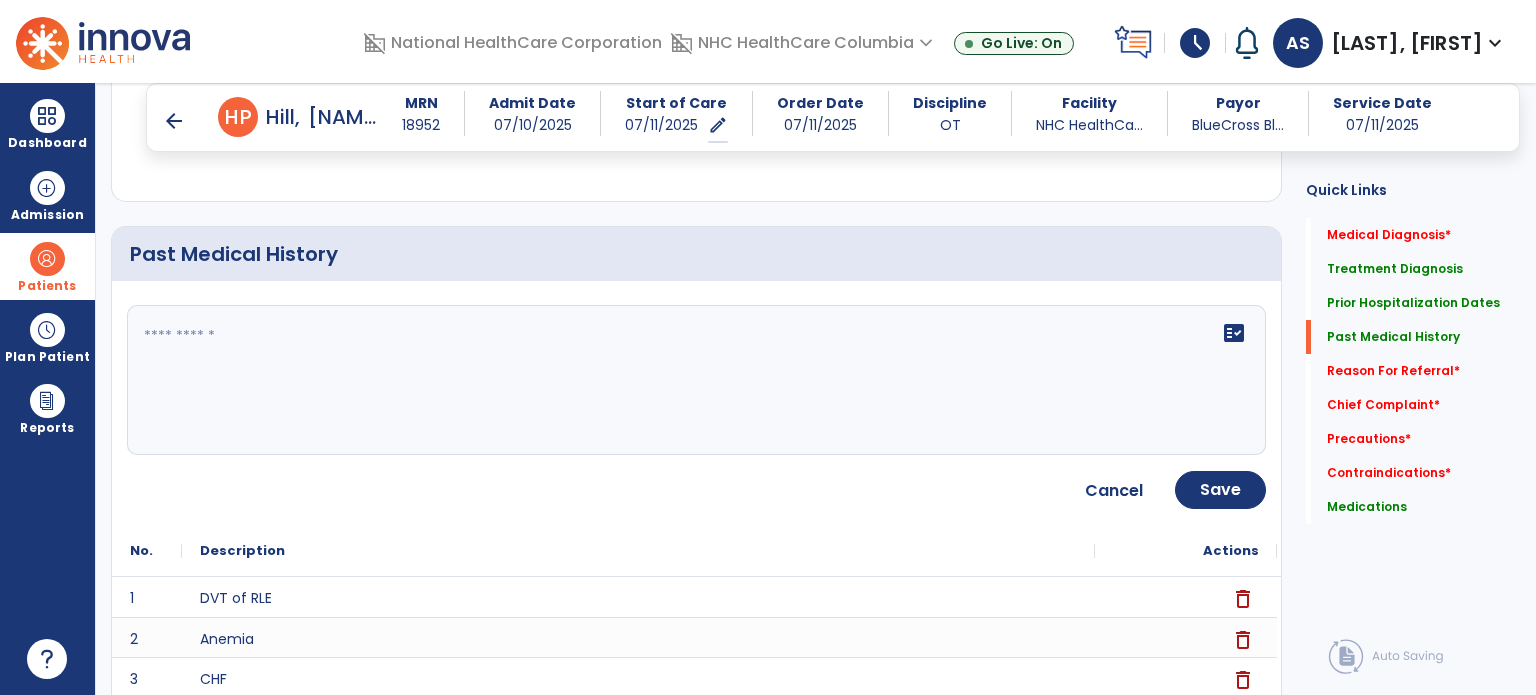 click 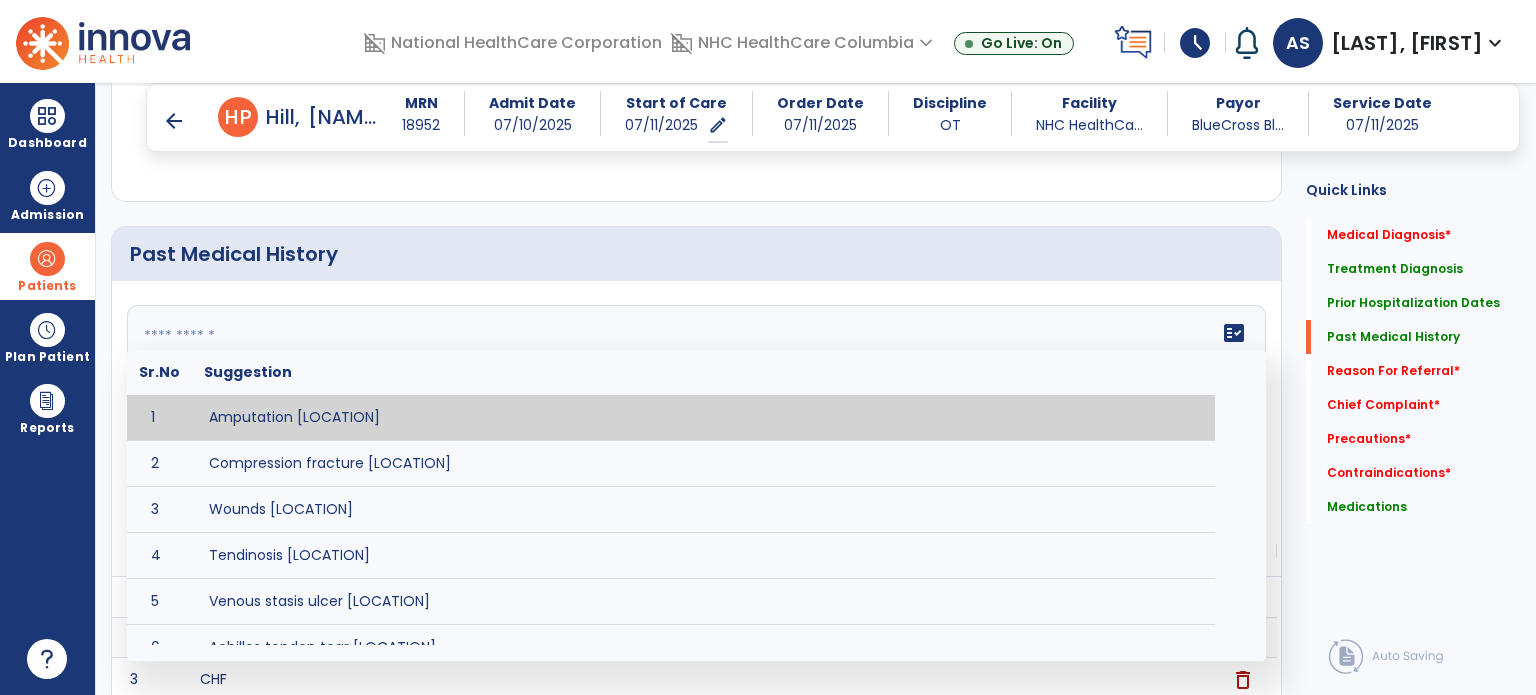 click 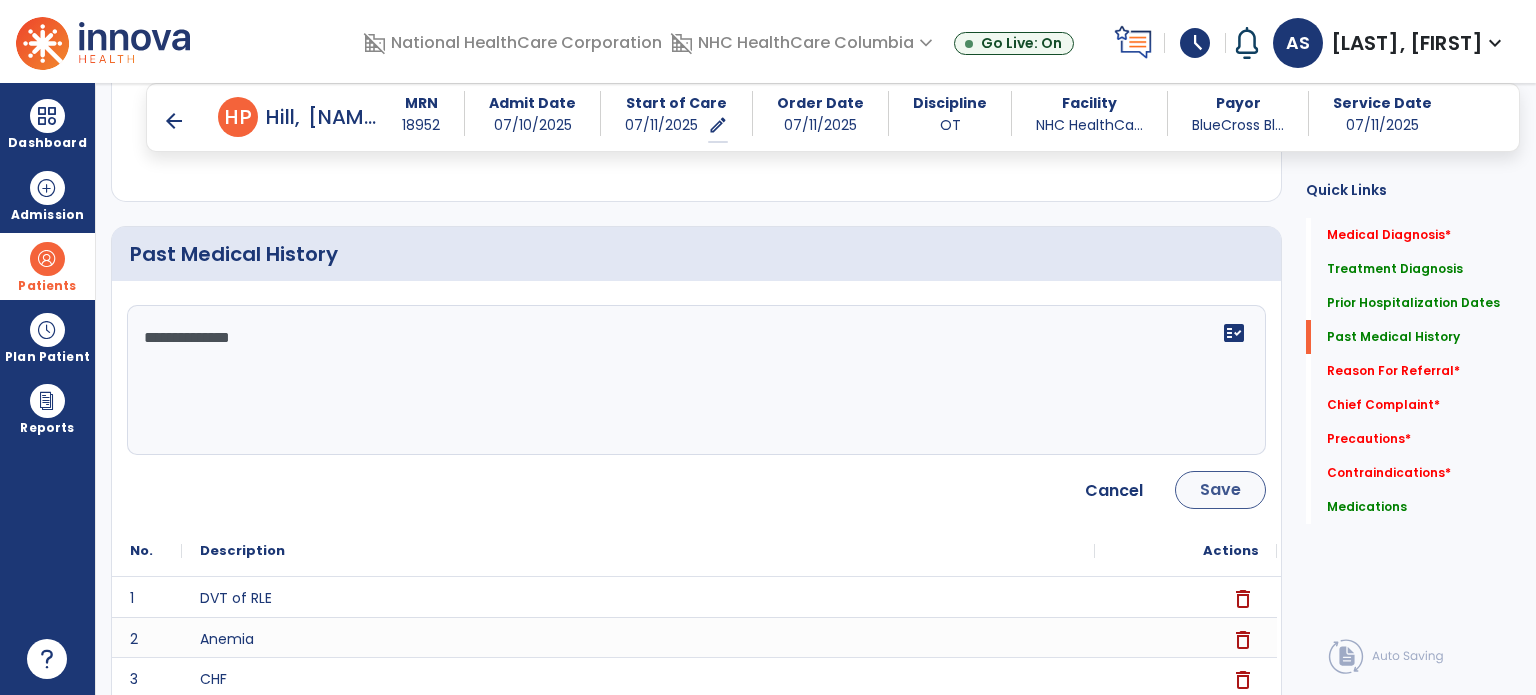 type on "**********" 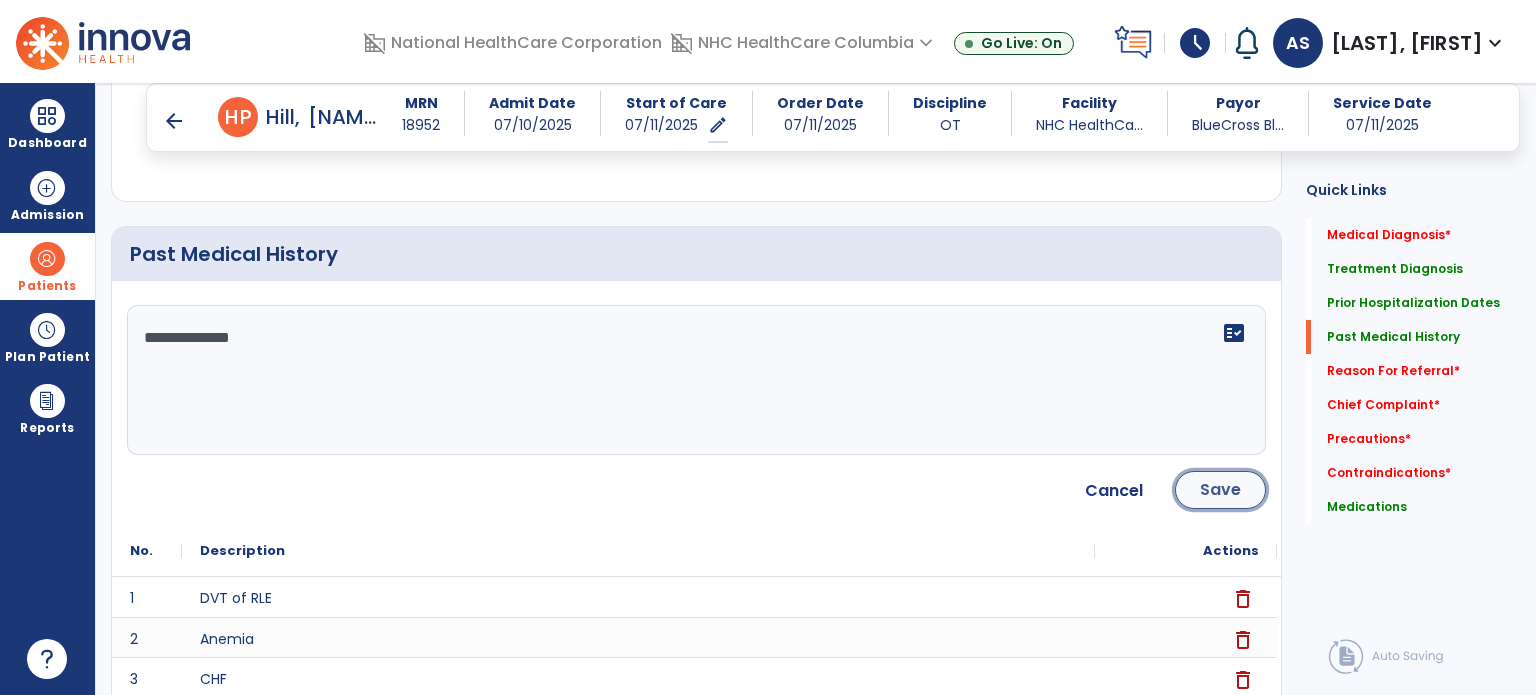 click on "Save" 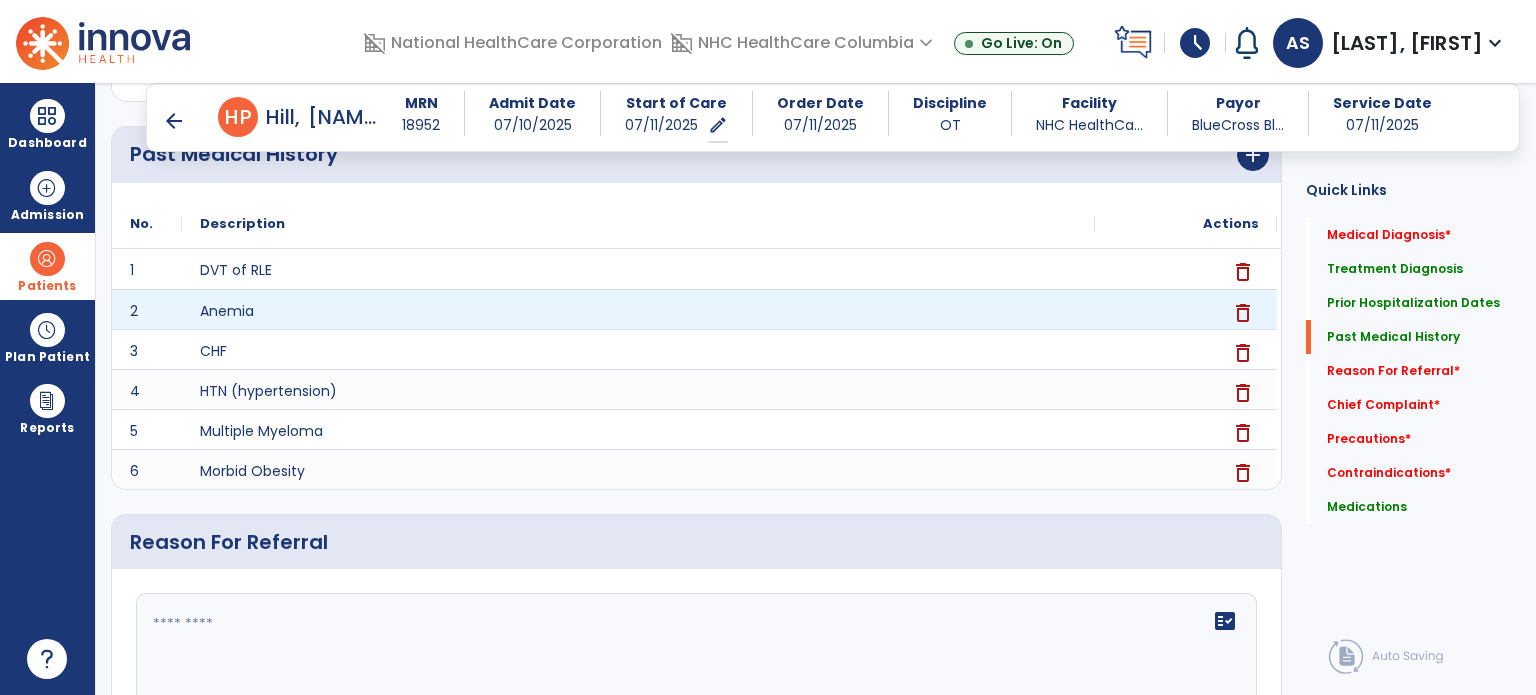 scroll, scrollTop: 890, scrollLeft: 0, axis: vertical 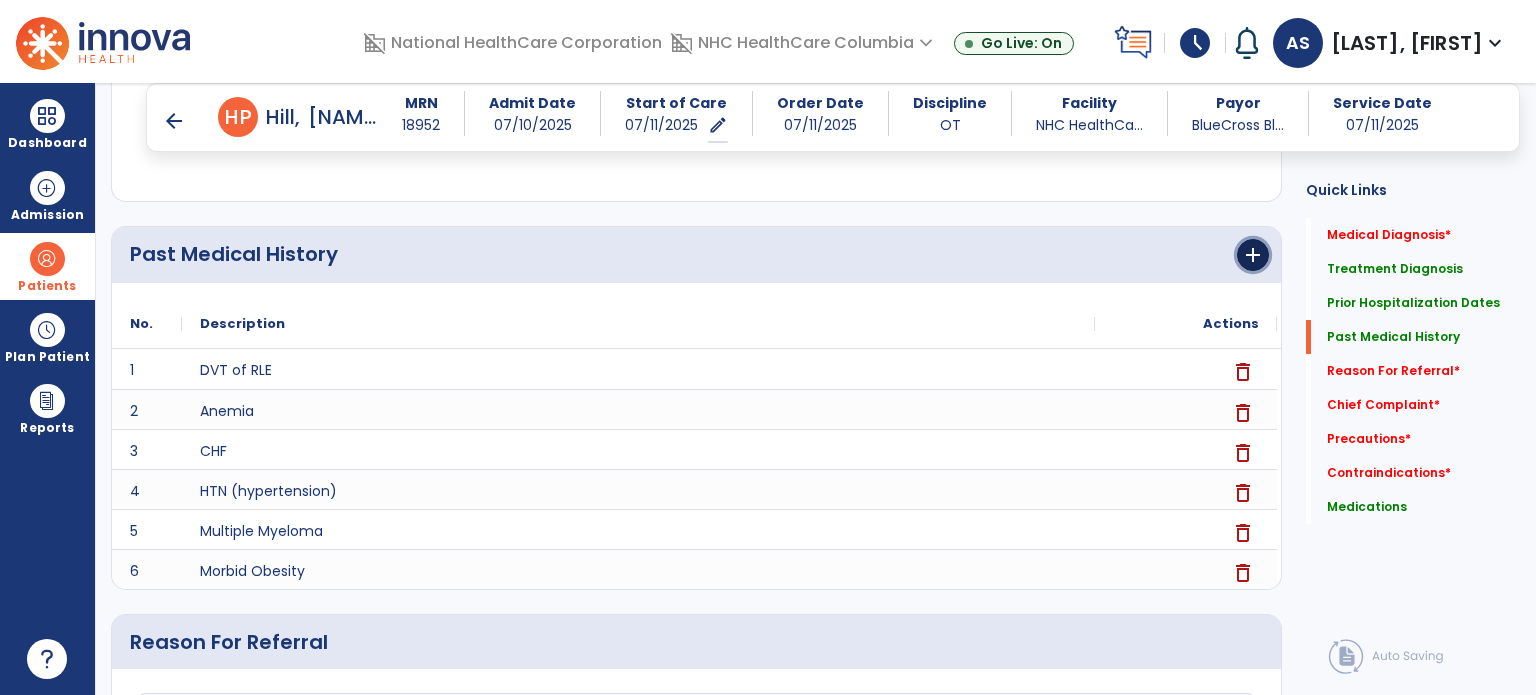 click on "add" 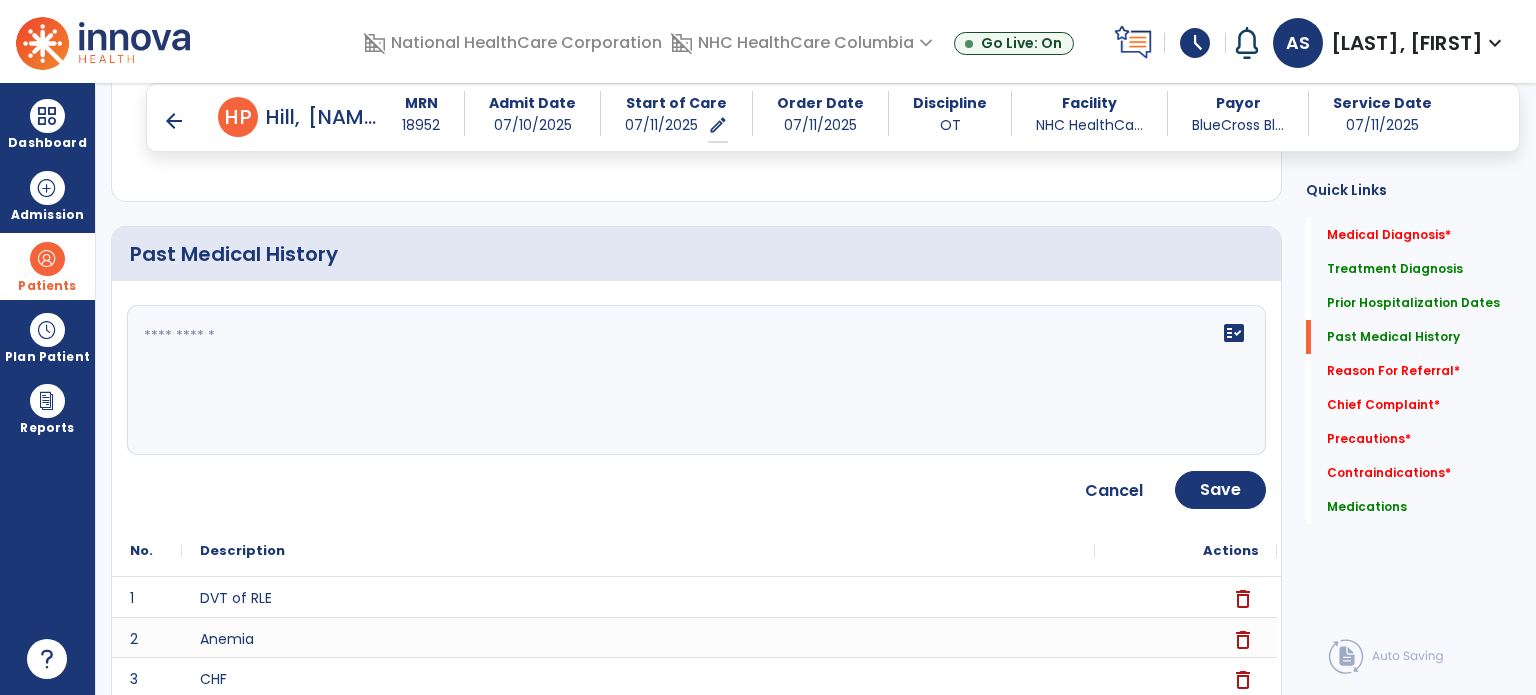 click on "fact_check" 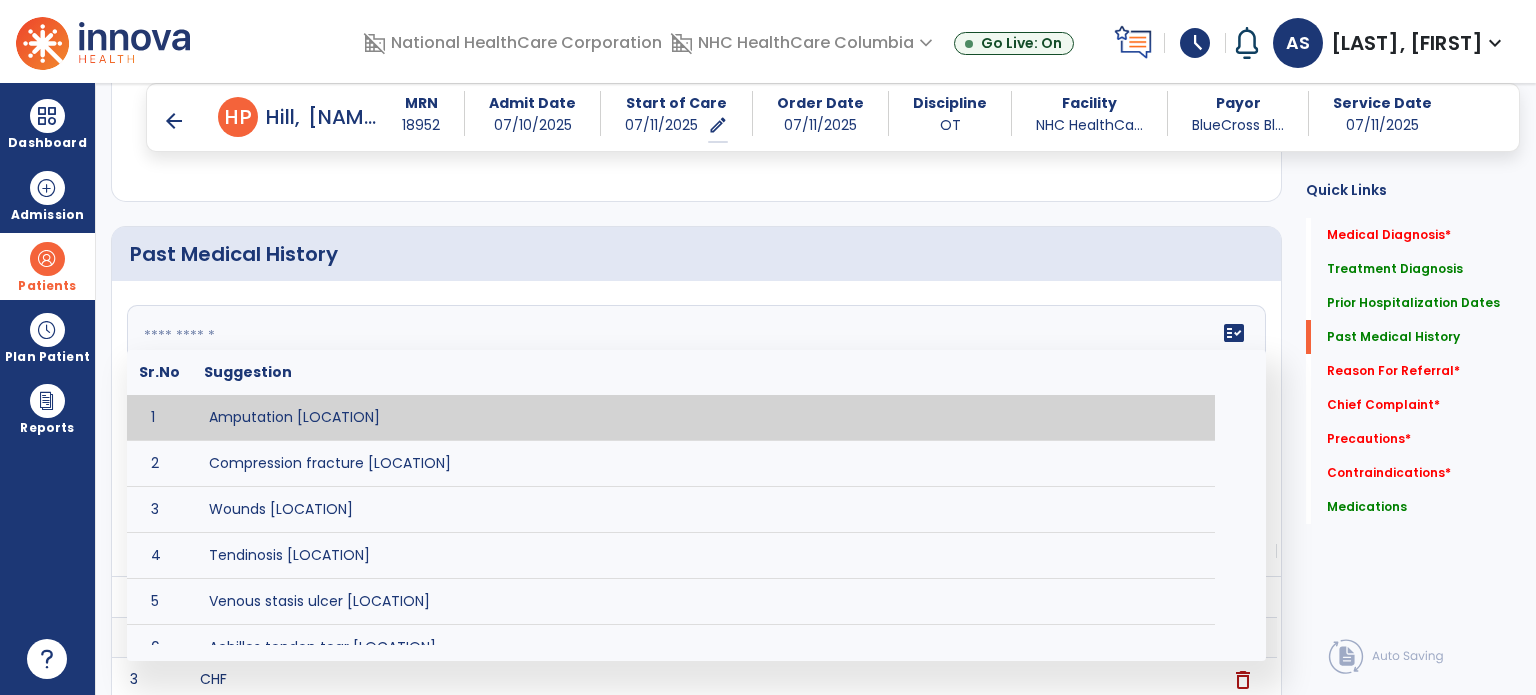 click on "Past Medical History      fact_check  Sr.No Suggestion 1 Amputation [LOCATION] 2 Compression fracture [LOCATION] 3 Wounds [LOCATION] 4 Tendinosis [LOCATION] 5 Venous stasis ulcer [LOCATION] 6 Achilles tendon tear [LOCATION] 7 ACL tear surgically repaired [LOCATION] 8 Above knee amputation (AKA) [LOCATION] 9 Below knee amputation (BKE) [LOCATION] 10 Cancer (SITE/TYPE) 11 Surgery (TYPE) 12 AAA (Abdominal Aortic Aneurysm) 13 Achilles tendon tear [LOCATION] 14 Acute Renal Failure 15 AIDS (Acquired Immune Deficiency Syndrome) 16 Alzheimer's Disease 17 Anemia 18 Angina 19 Anxiety 20 ASHD (Arteriosclerotic Heart Disease) 21 Atrial Fibrillation 22 Bipolar Disorder 23 Bowel Obstruction 24 C-Diff 25 Coronary Artery Bypass Graft (CABG) 26 CAD (Coronary Artery Disease) 27 Carpal tunnel syndrome 28 Chronic bronchitis 29 Chronic renal failure 30 Colostomy 31 COPD (Chronic Obstructive Pulmonary Disease) 32 CRPS (Complex Regional Pain Syndrome) 33 CVA (Cerebrovascular Accident) 34 CVI (Chronic Venous Insufficiency) 35 36 1" 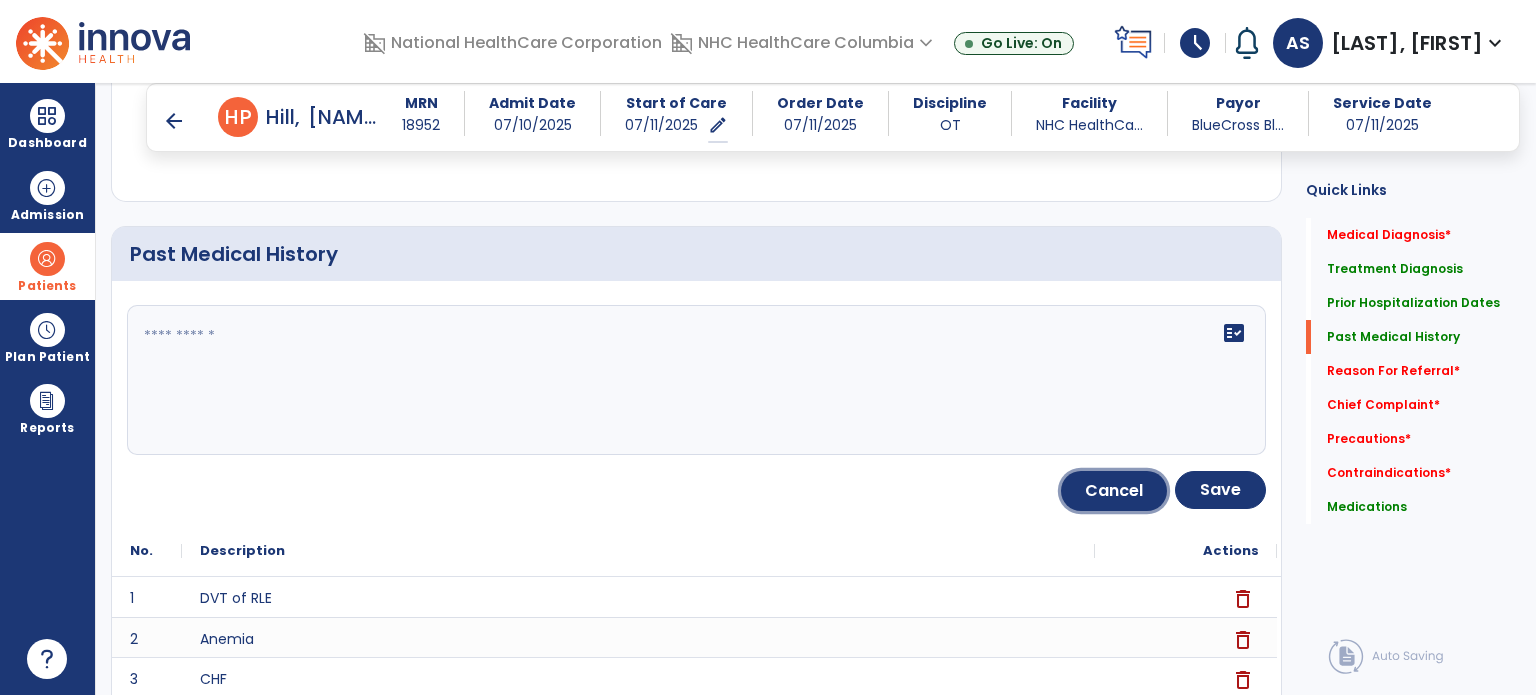 click on "Cancel" 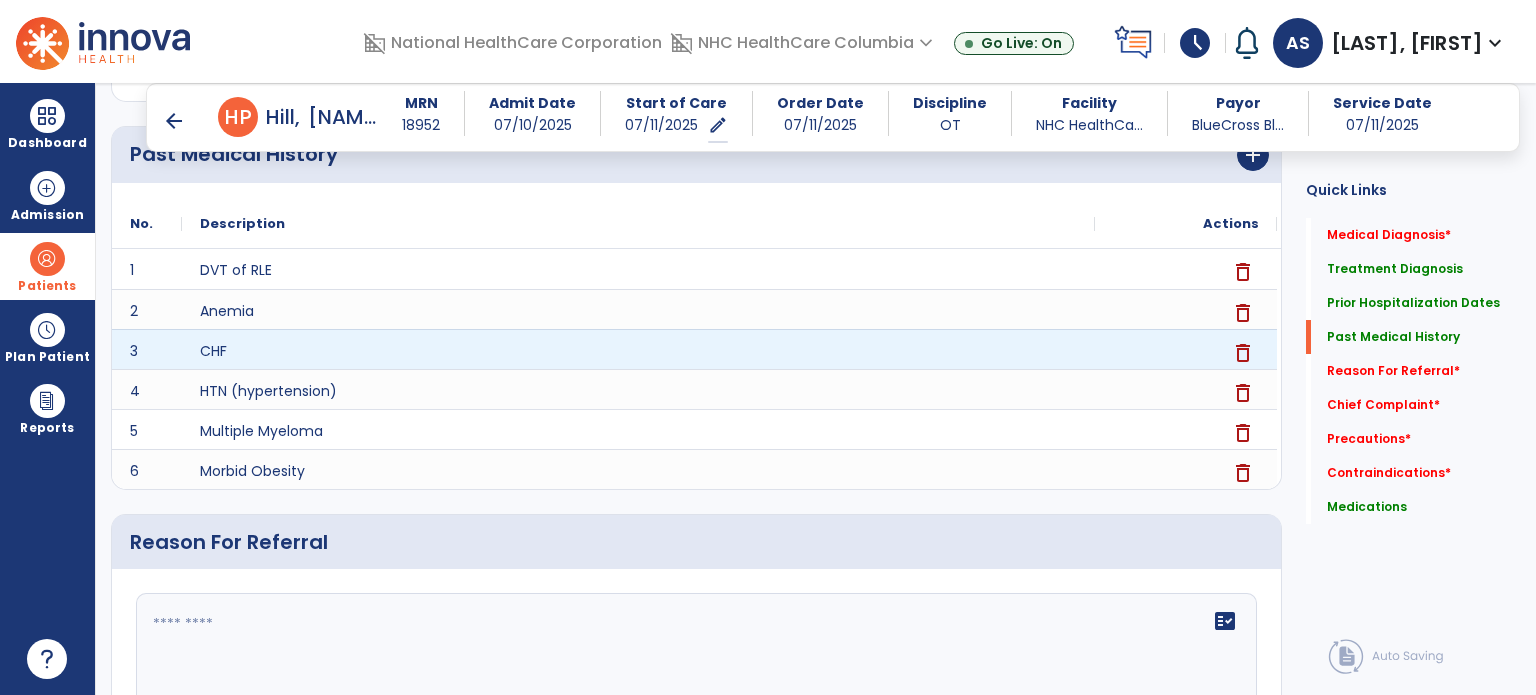 scroll, scrollTop: 890, scrollLeft: 0, axis: vertical 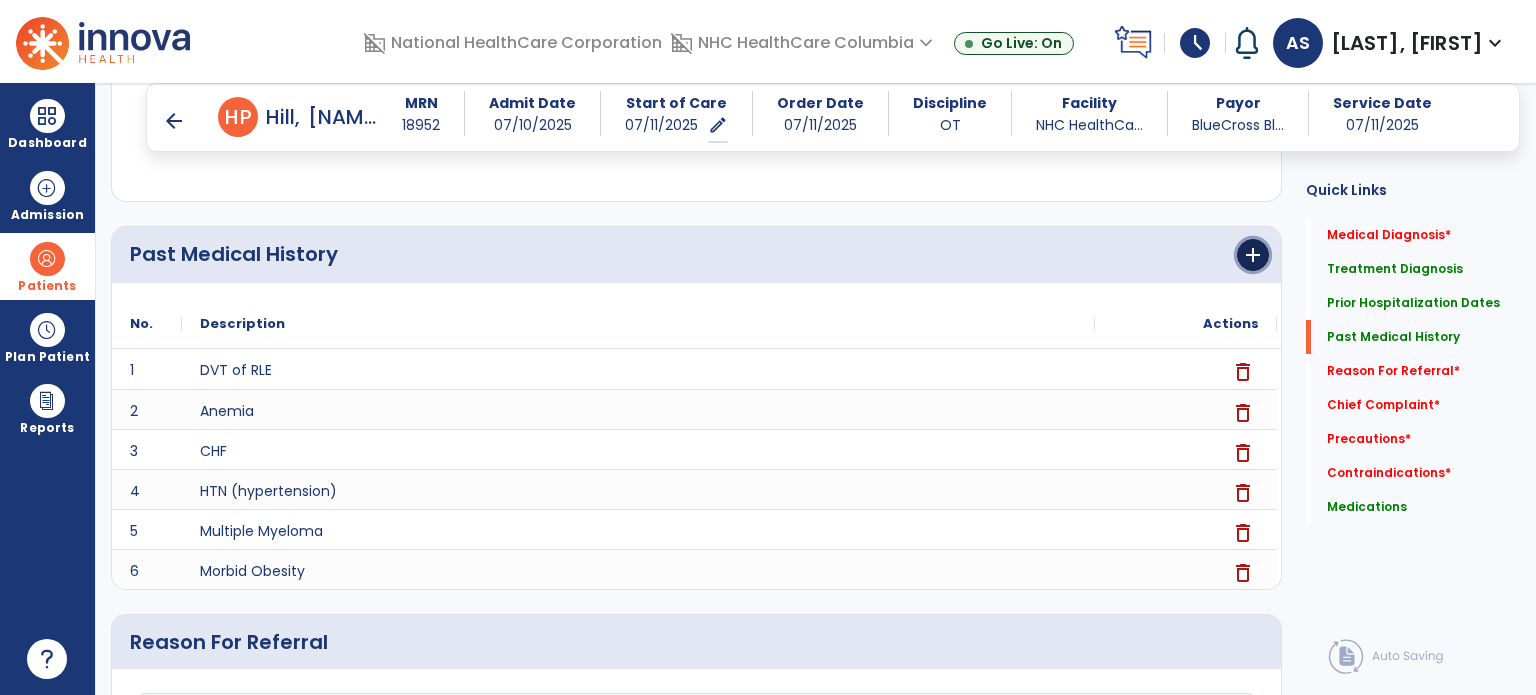 click on "add" 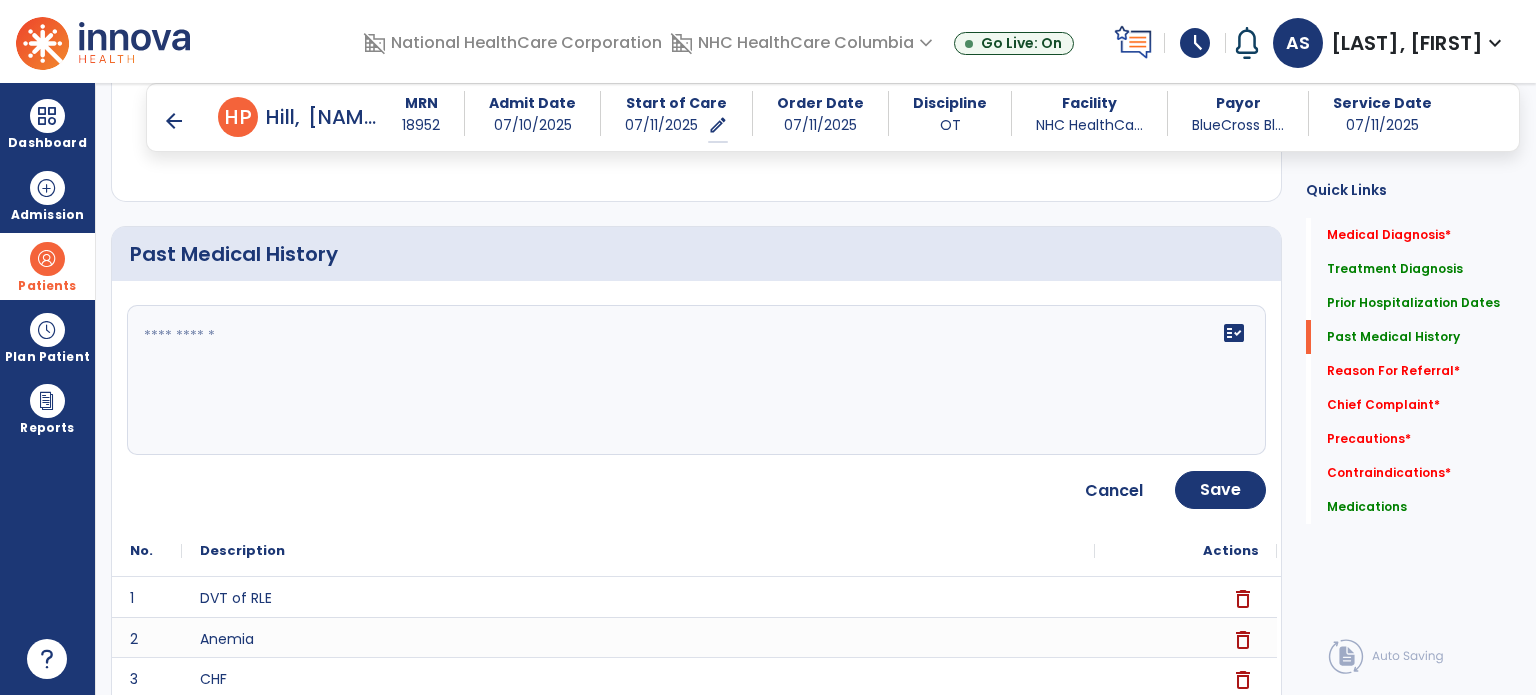 click on "fact_check" 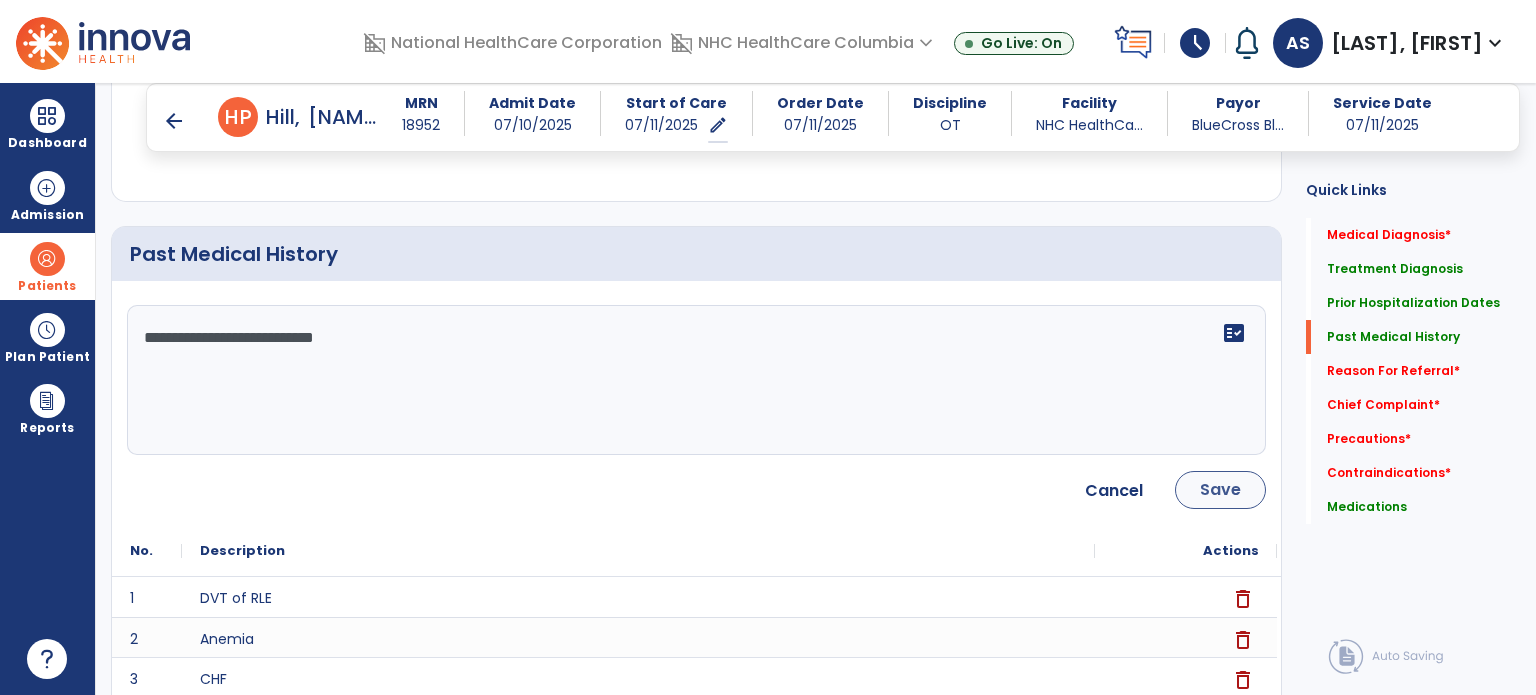 type on "**********" 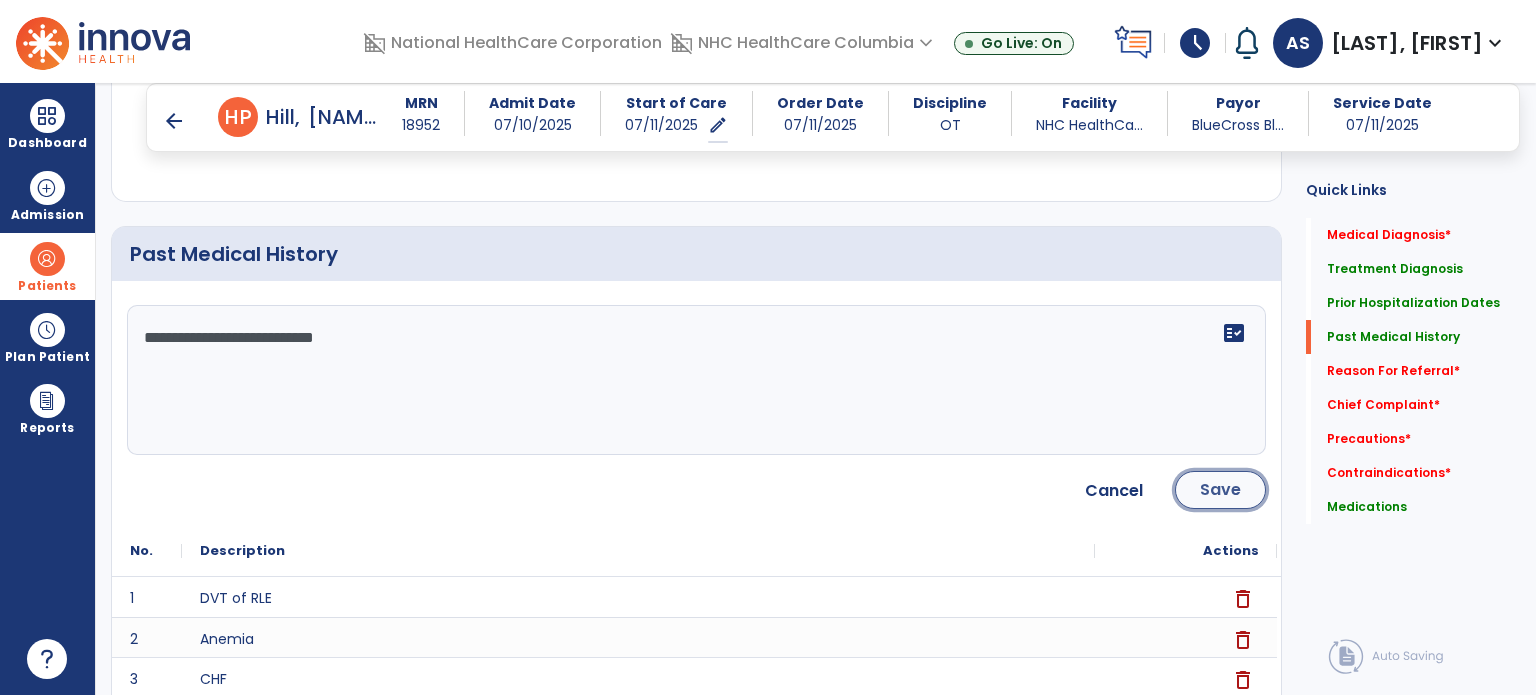 click on "Save" 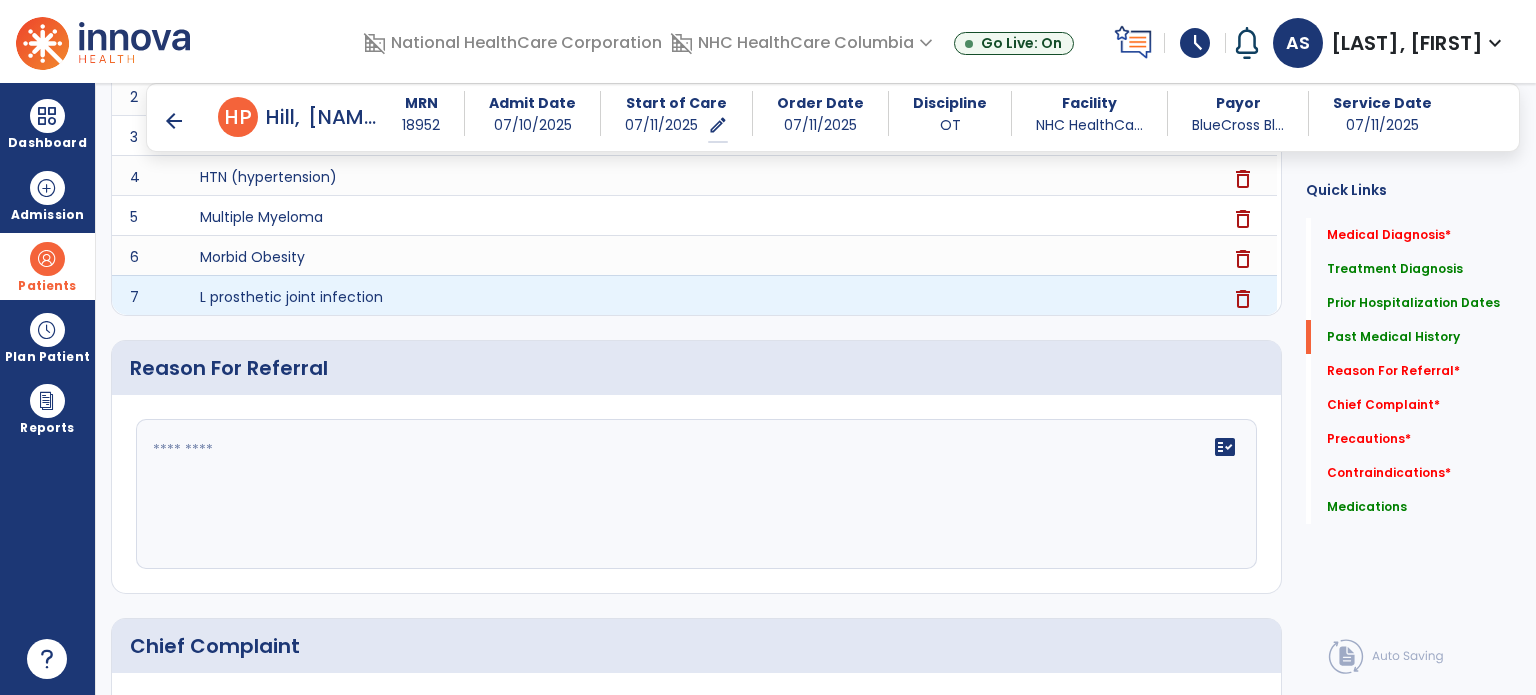 scroll, scrollTop: 1290, scrollLeft: 0, axis: vertical 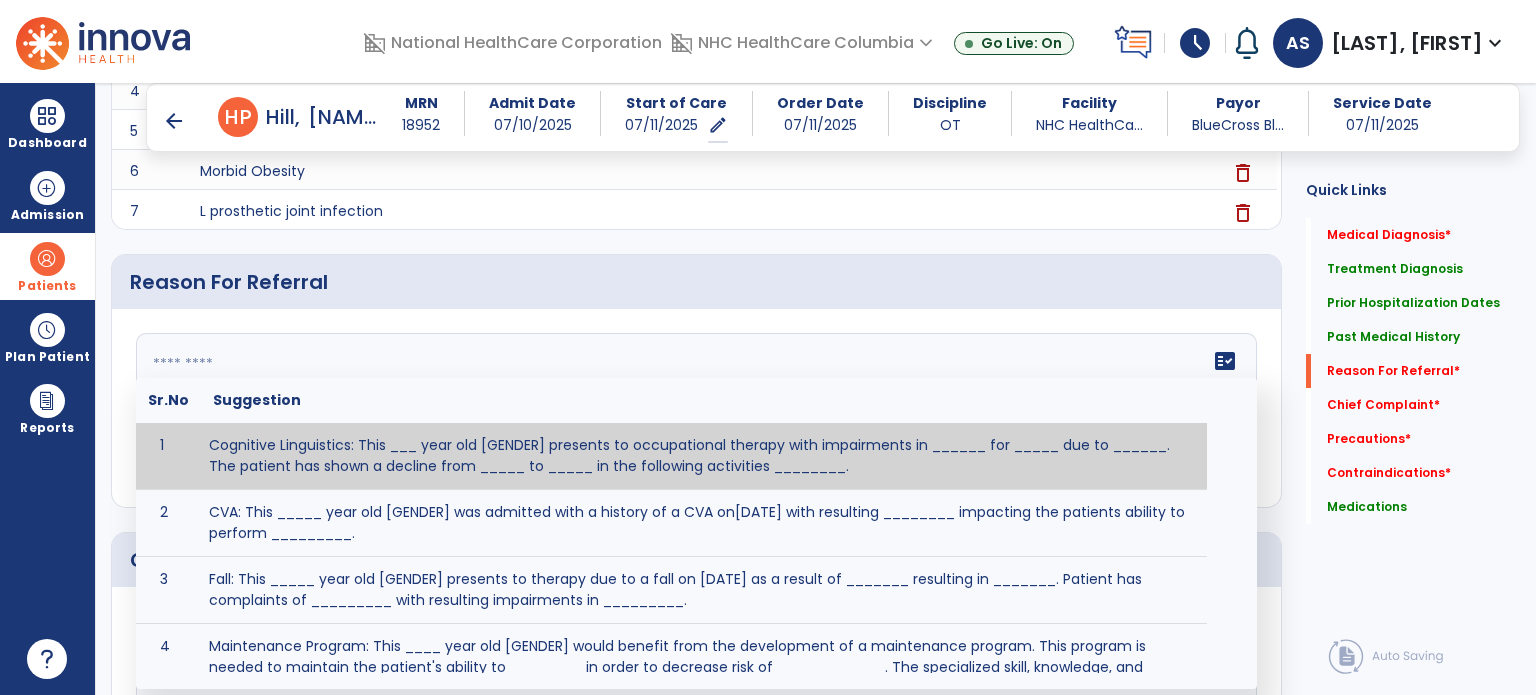 click on "fact_check  Sr.No Suggestion 1 Cognitive Linguistics: This ___ year old [GENDER] presents to occupational therapy with impairments in ______ for _____ due to ______.  The patient has shown a decline from _____ to _____ in the following activities ________. 2 CVA: This _____ year old [GENDER] was admitted with a history of a CVA on[DATE] with resulting ________ impacting the patients ability to perform _________. 3 Fall: This _____ year old [GENDER] presents to therapy due to a fall on [DATE] as a result of _______ resulting in _______.  Patient has complaints of _________ with resulting impairments in _________. 4 5 Fall at Home: This _____ year old [GENDER] fell at home, resulting  in ________.  This has impacted this patient's _______.  As a result of these noted limitations in functional activities, this patient is unable to safely return to home.  This patient requires skilled therapy in order to improve safety and function. 6 7 8 9 10 11" 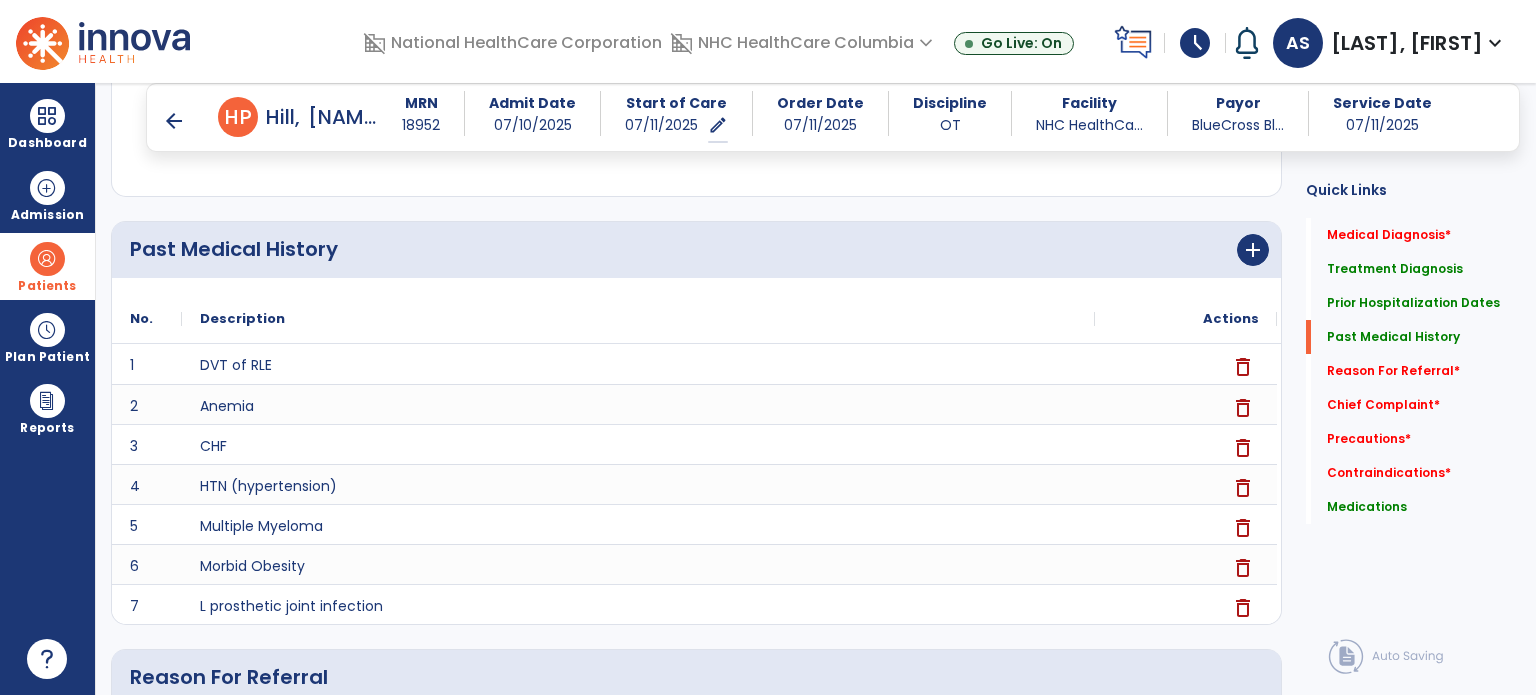 scroll, scrollTop: 890, scrollLeft: 0, axis: vertical 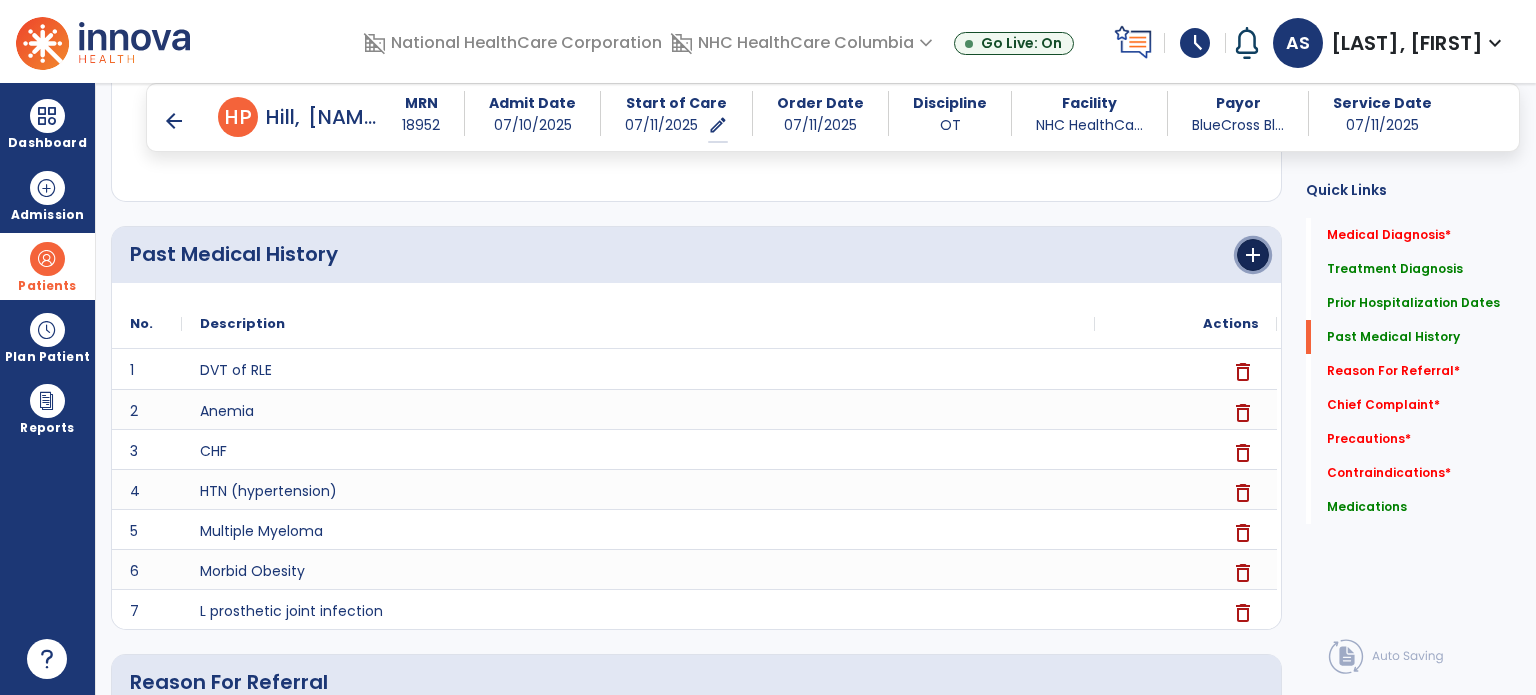 click on "add" 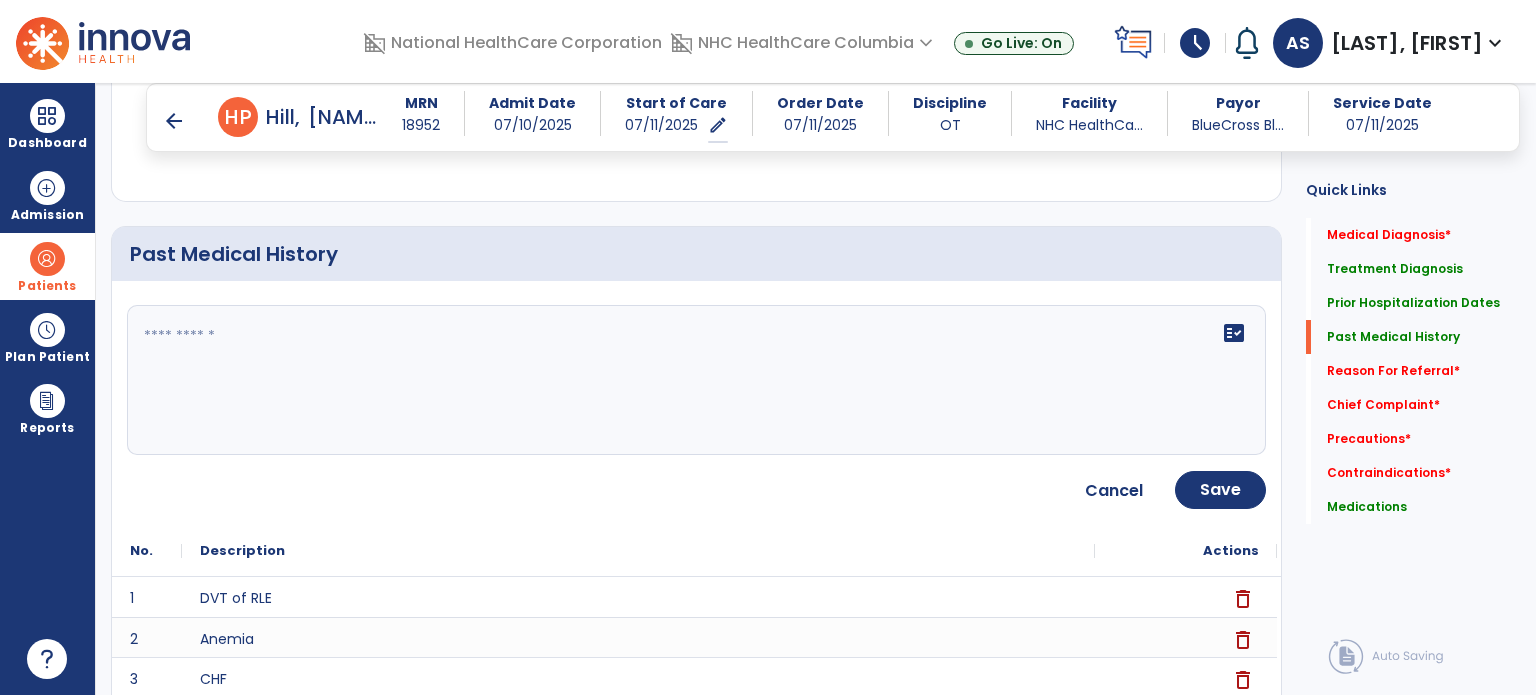 click on "fact_check" 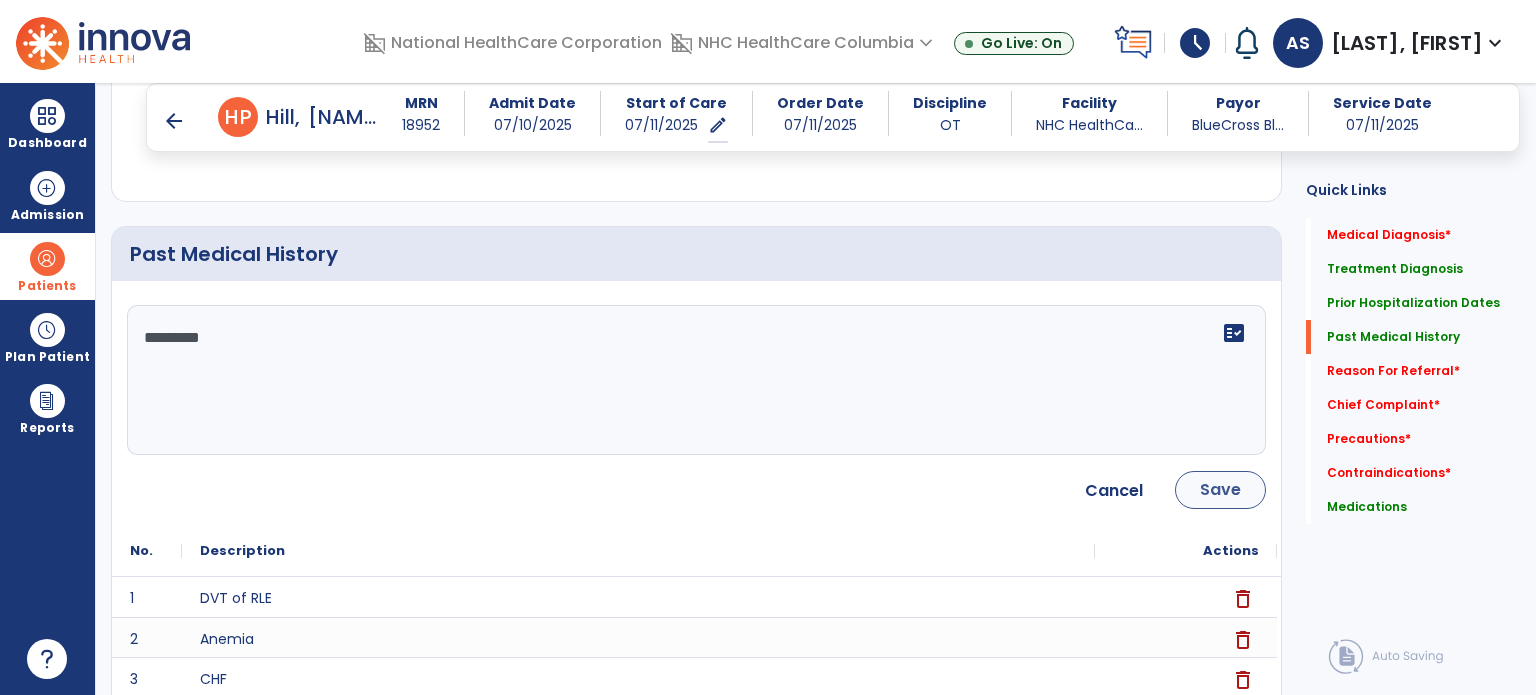 type on "*********" 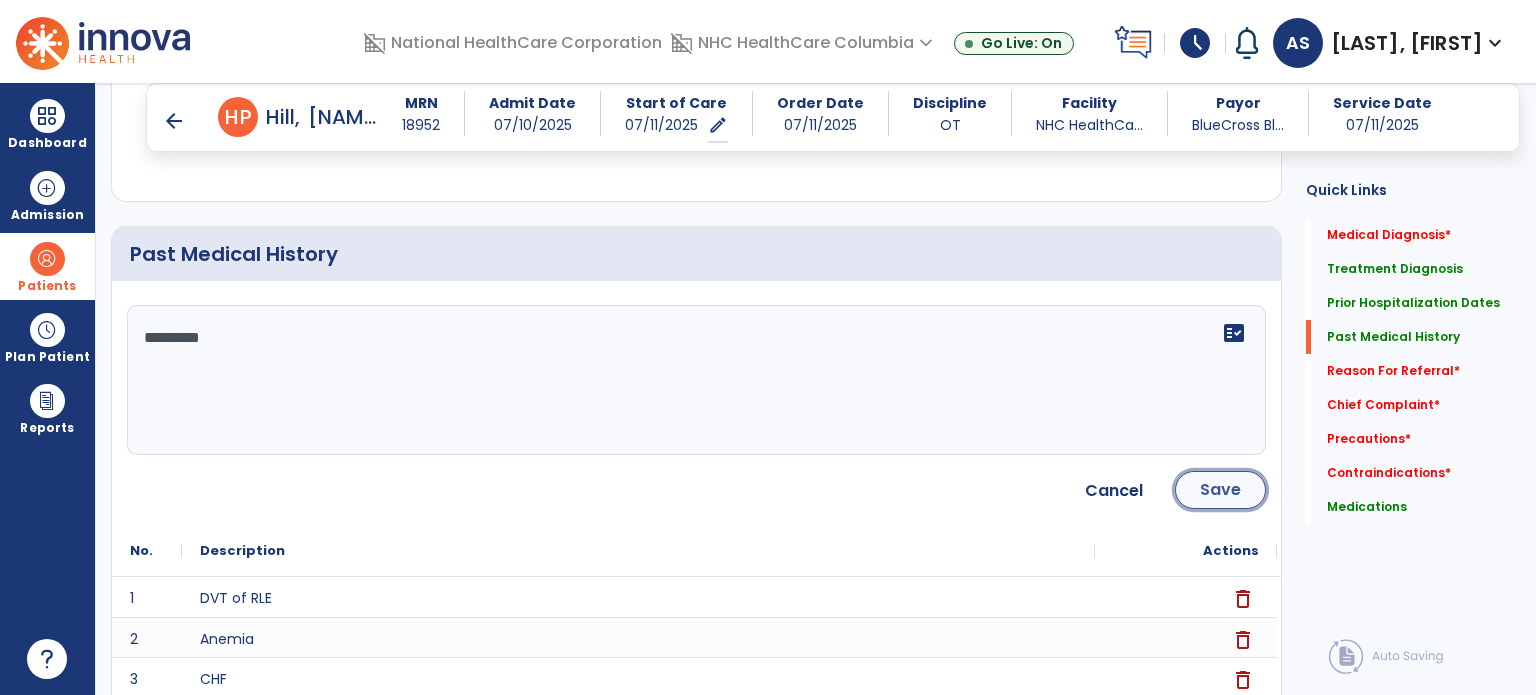 click on "Save" 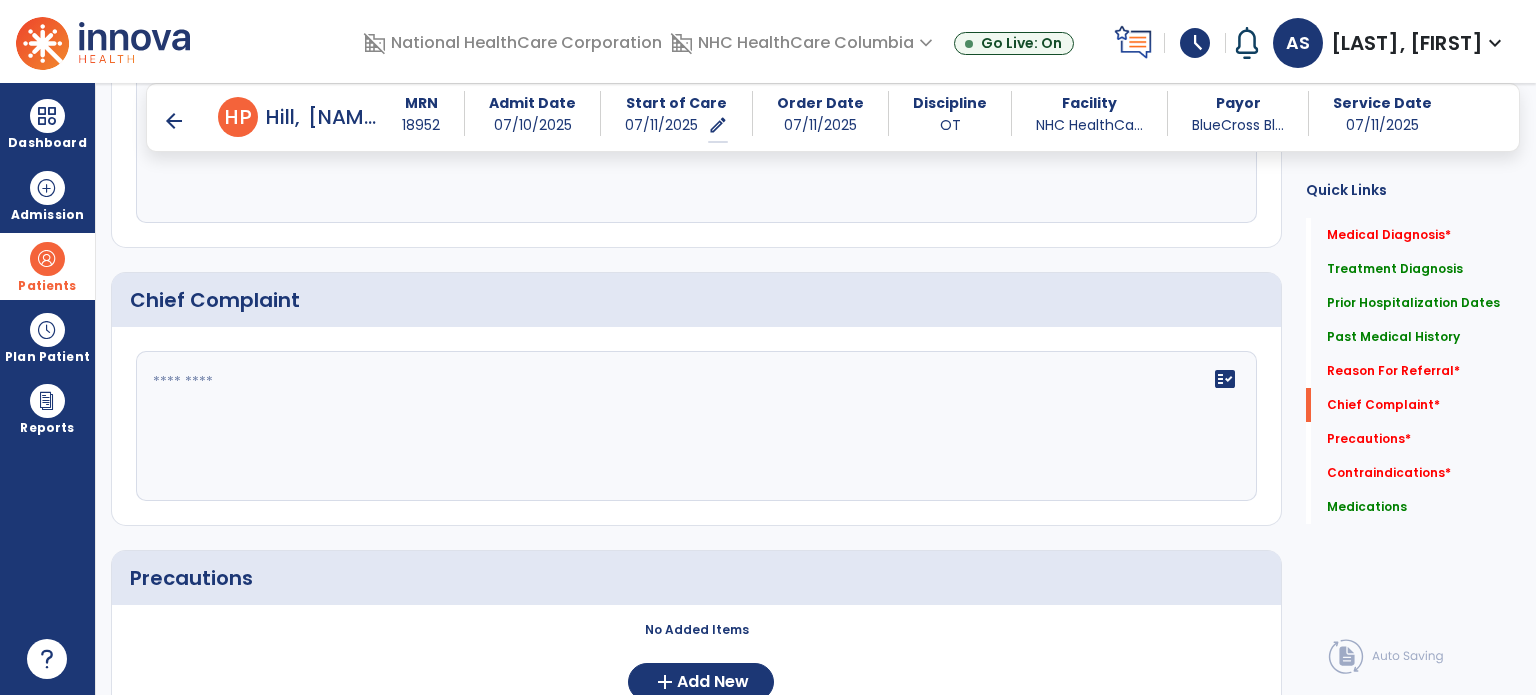 scroll, scrollTop: 1890, scrollLeft: 0, axis: vertical 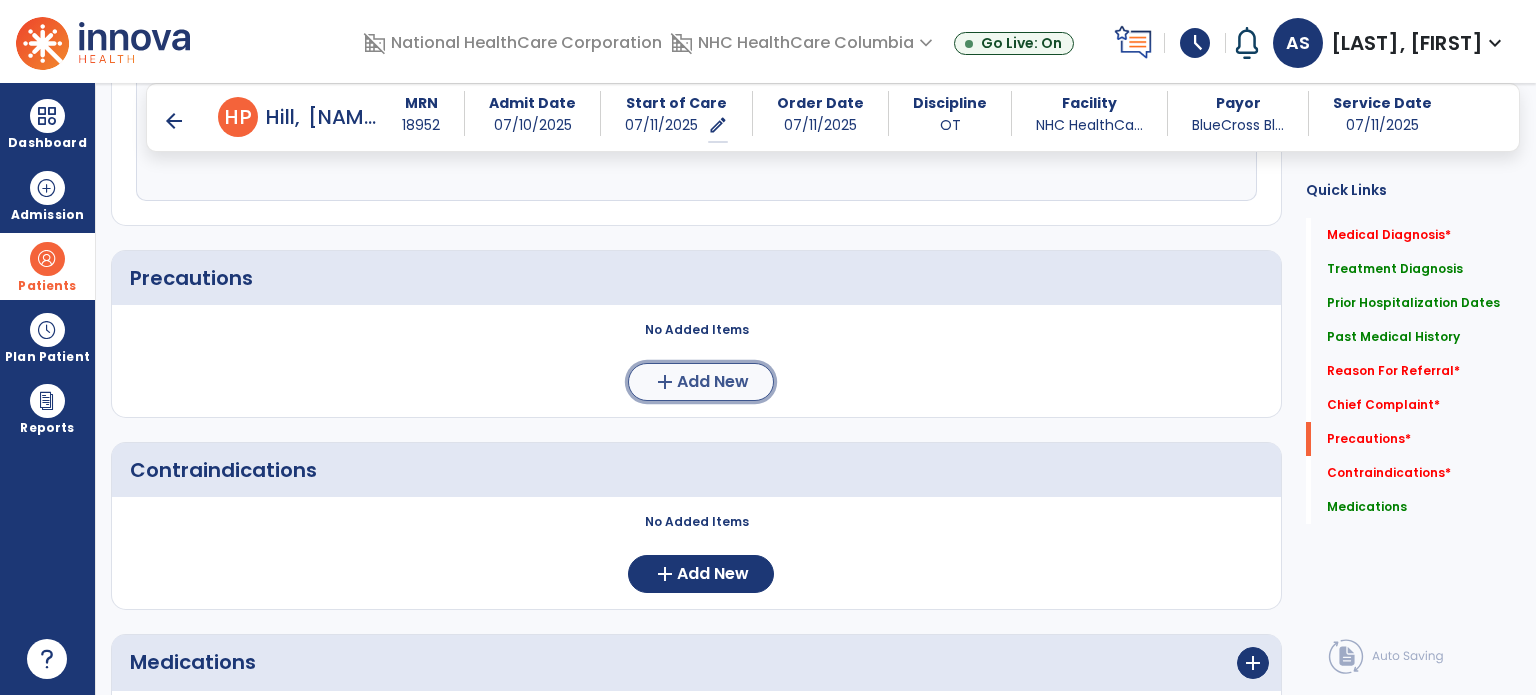 click on "Add New" 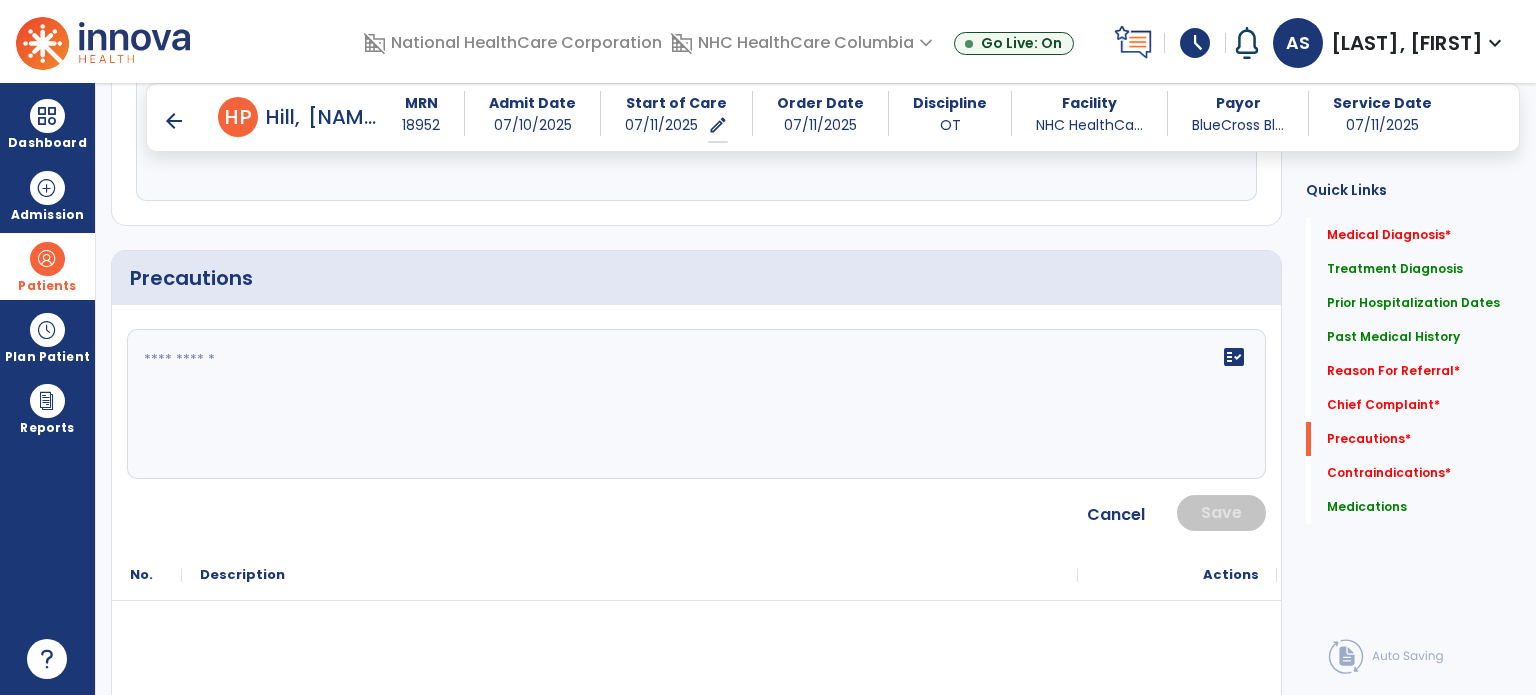 click on "fact_check" 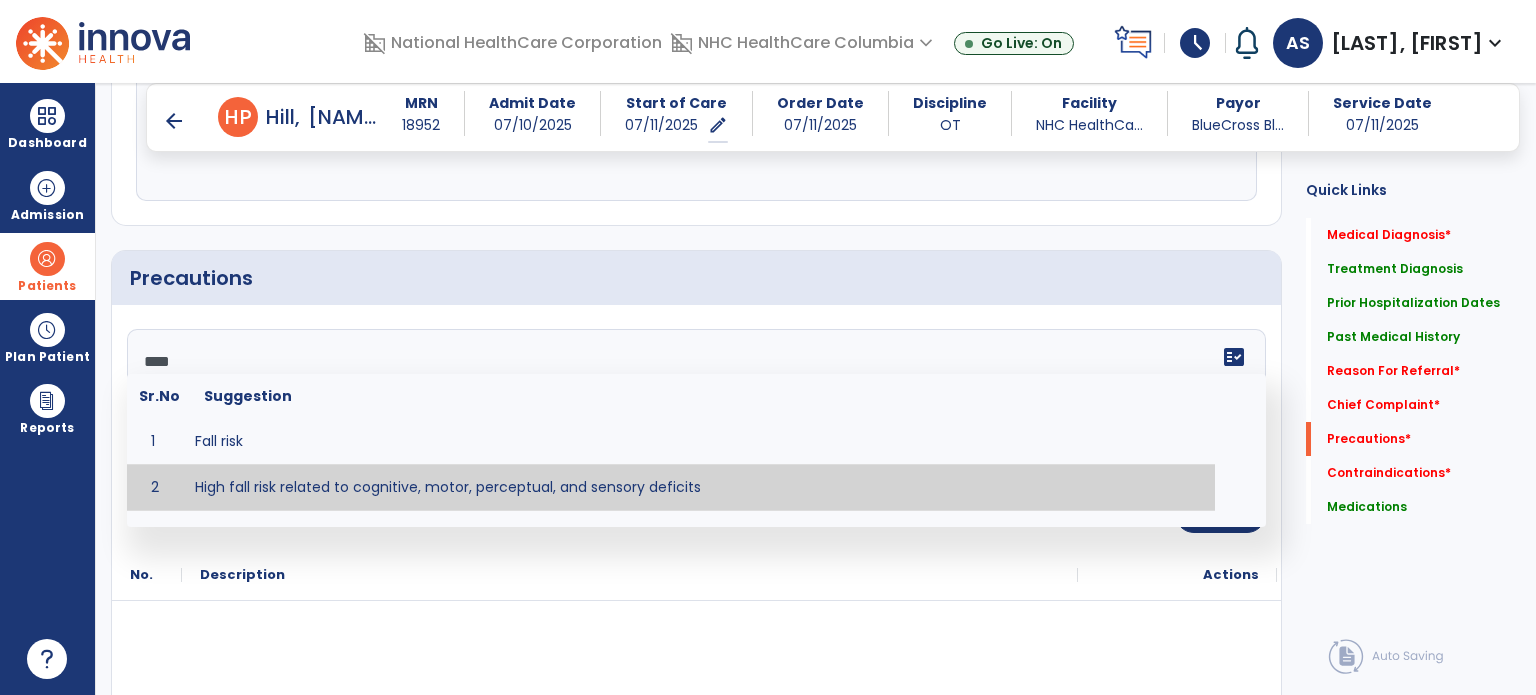 type on "**********" 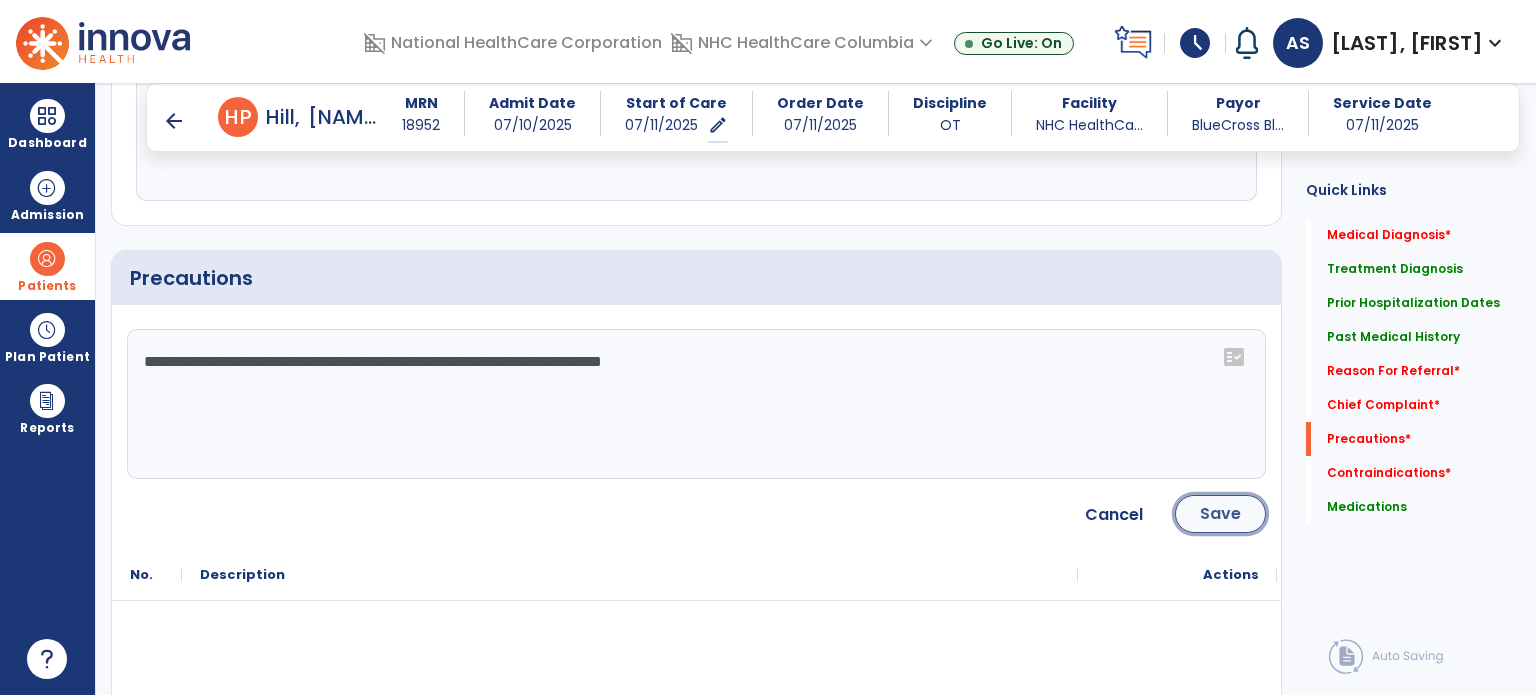 click on "Save" 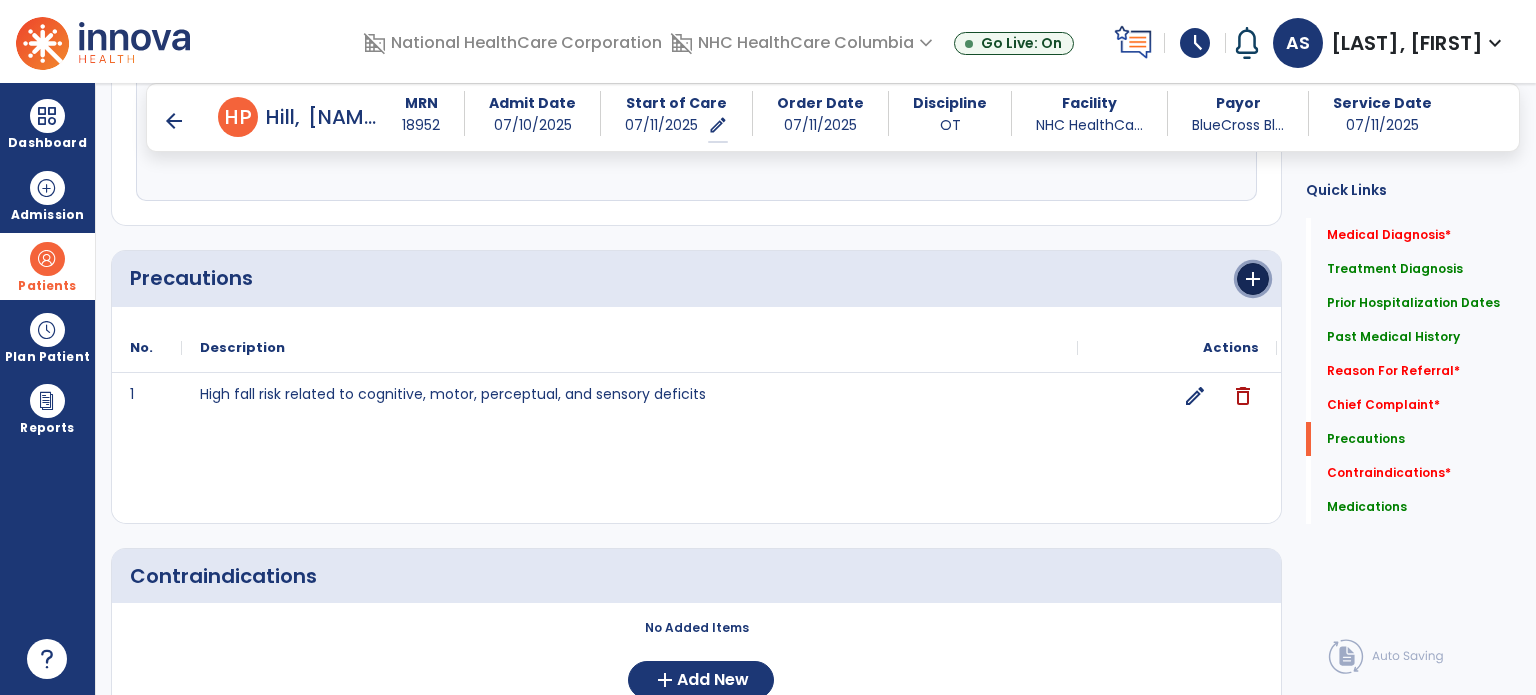 click on "add" 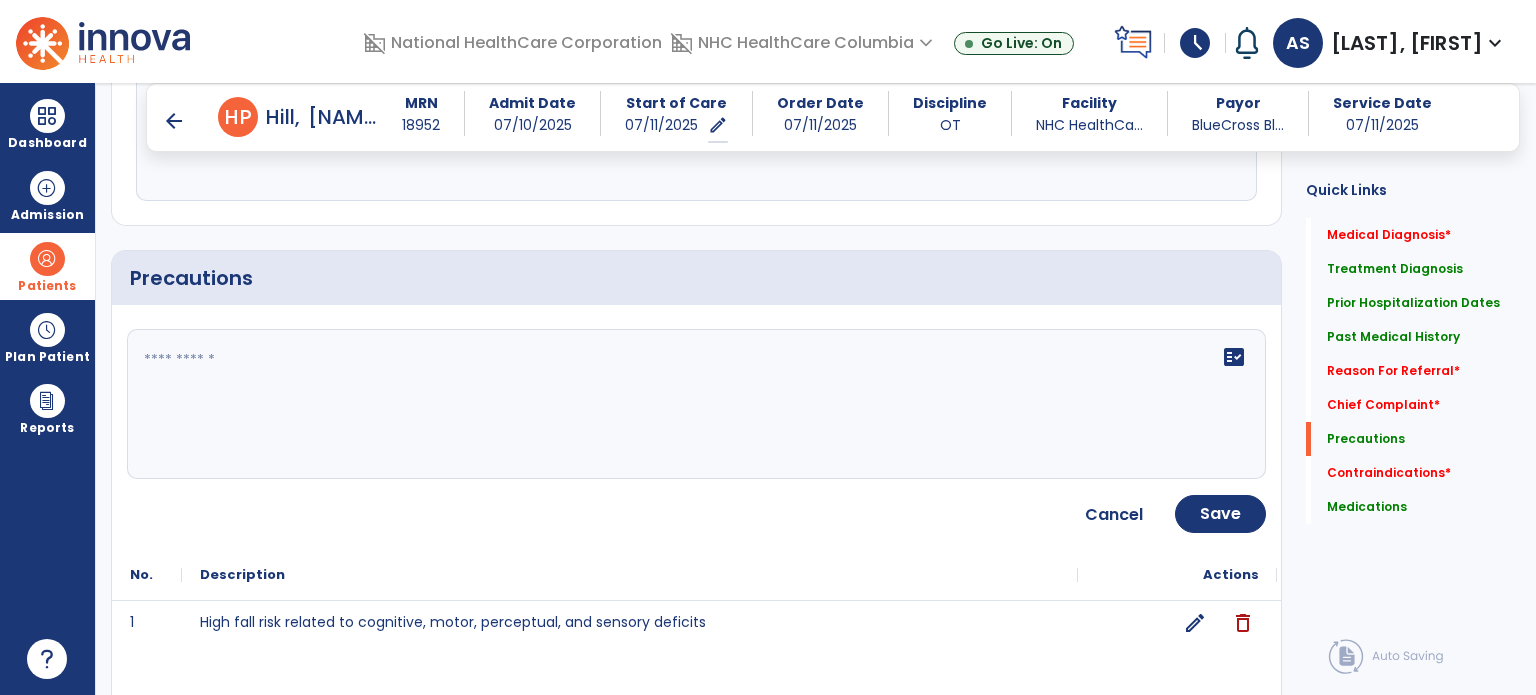click on "fact_check" 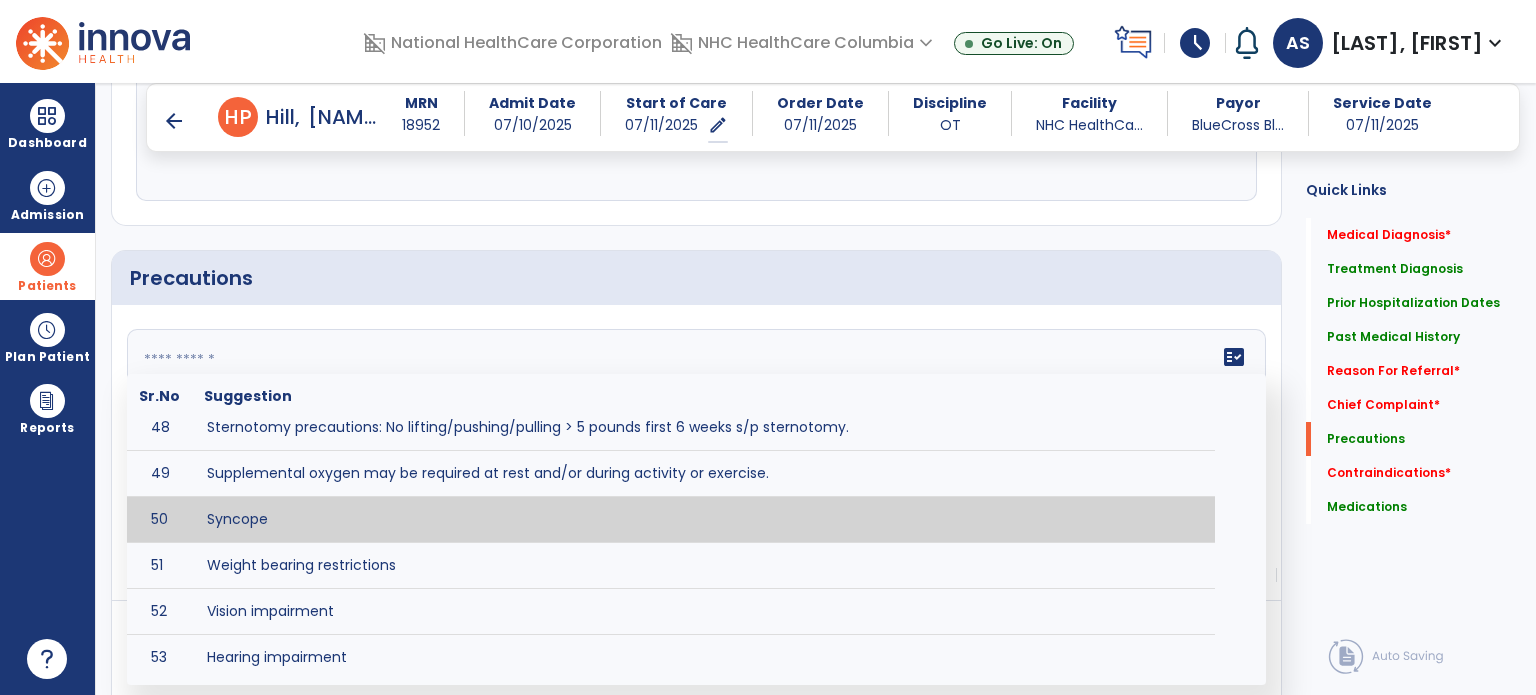 scroll, scrollTop: 2282, scrollLeft: 0, axis: vertical 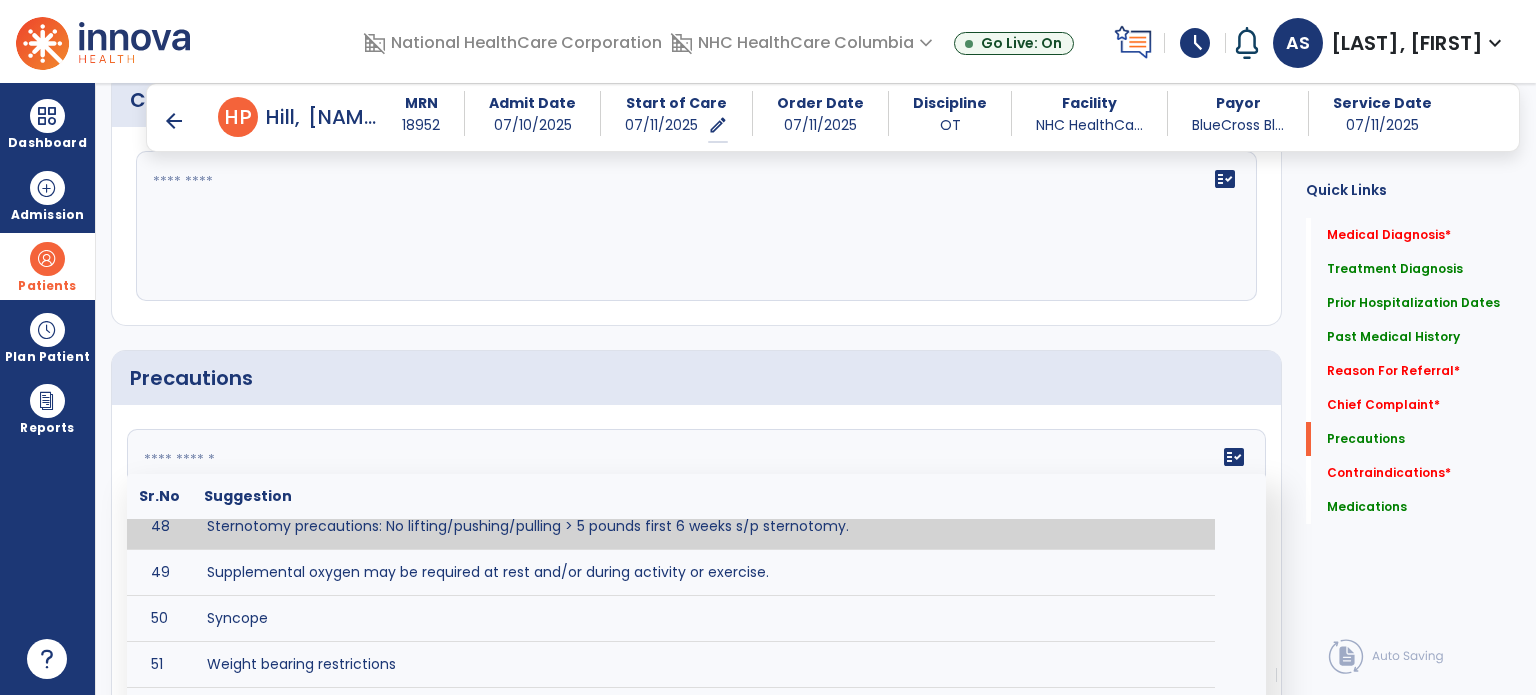 click 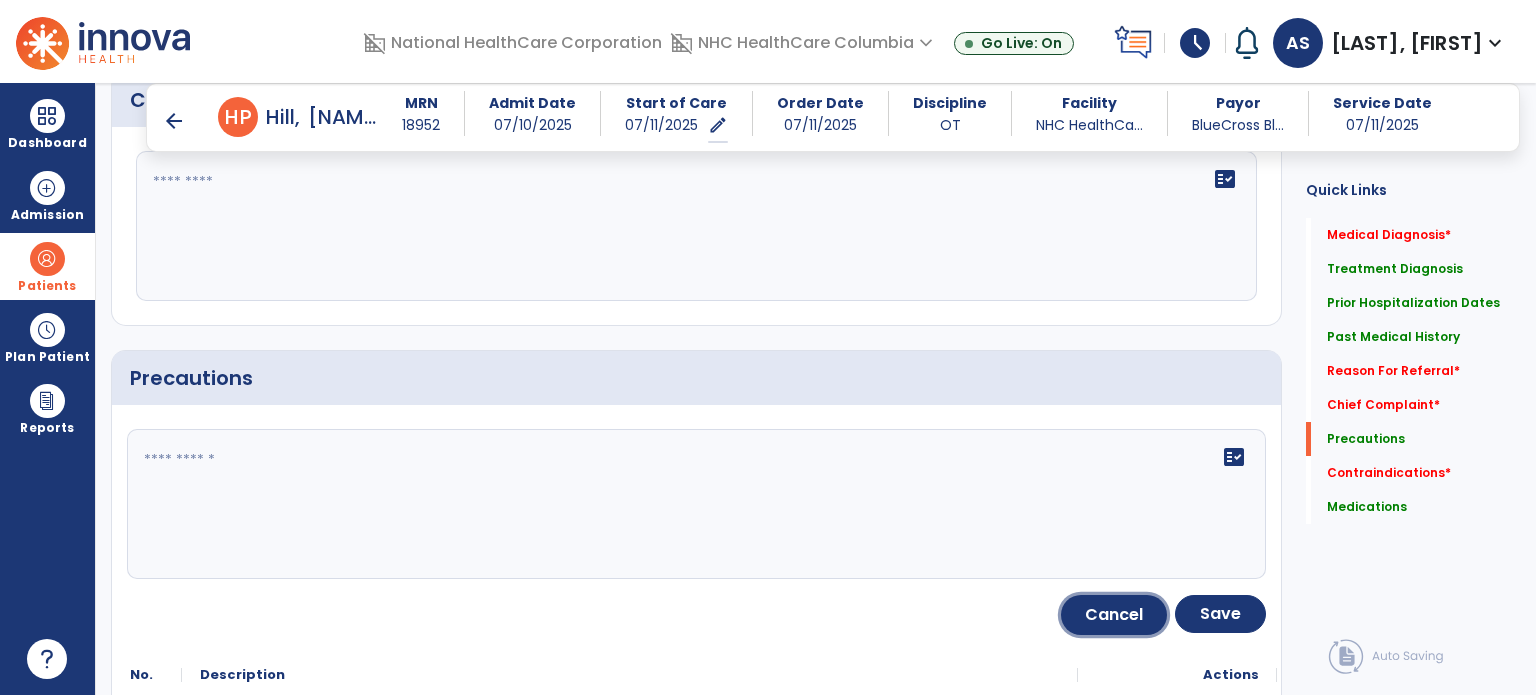 click on "Cancel" 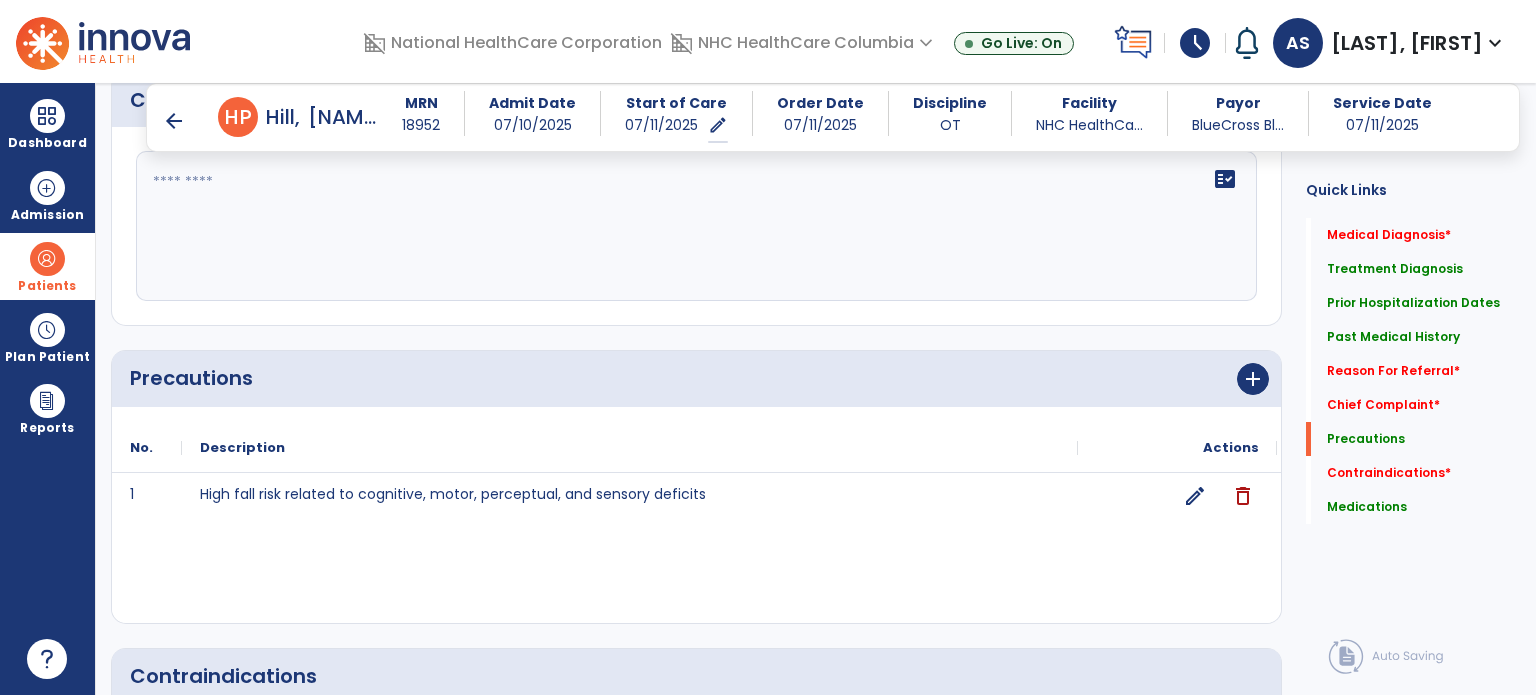 click on "Medical Diagnosis     No Medical Diagnosis yet  add  Add New Treatment Diagnosis      menu   Add Treatment Diagnosis   Delete Treatment Diagnosis
Code
Description
Onset Date
to" 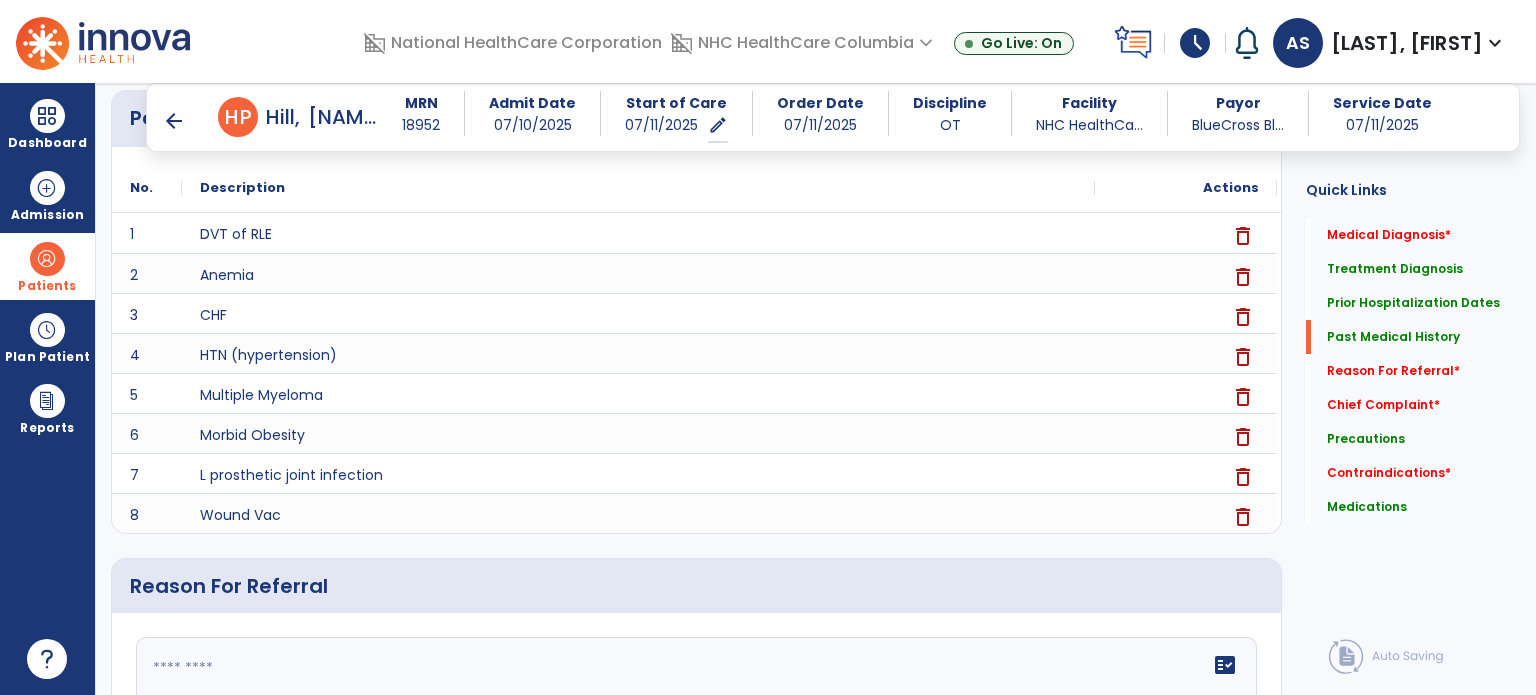 scroll, scrollTop: 990, scrollLeft: 0, axis: vertical 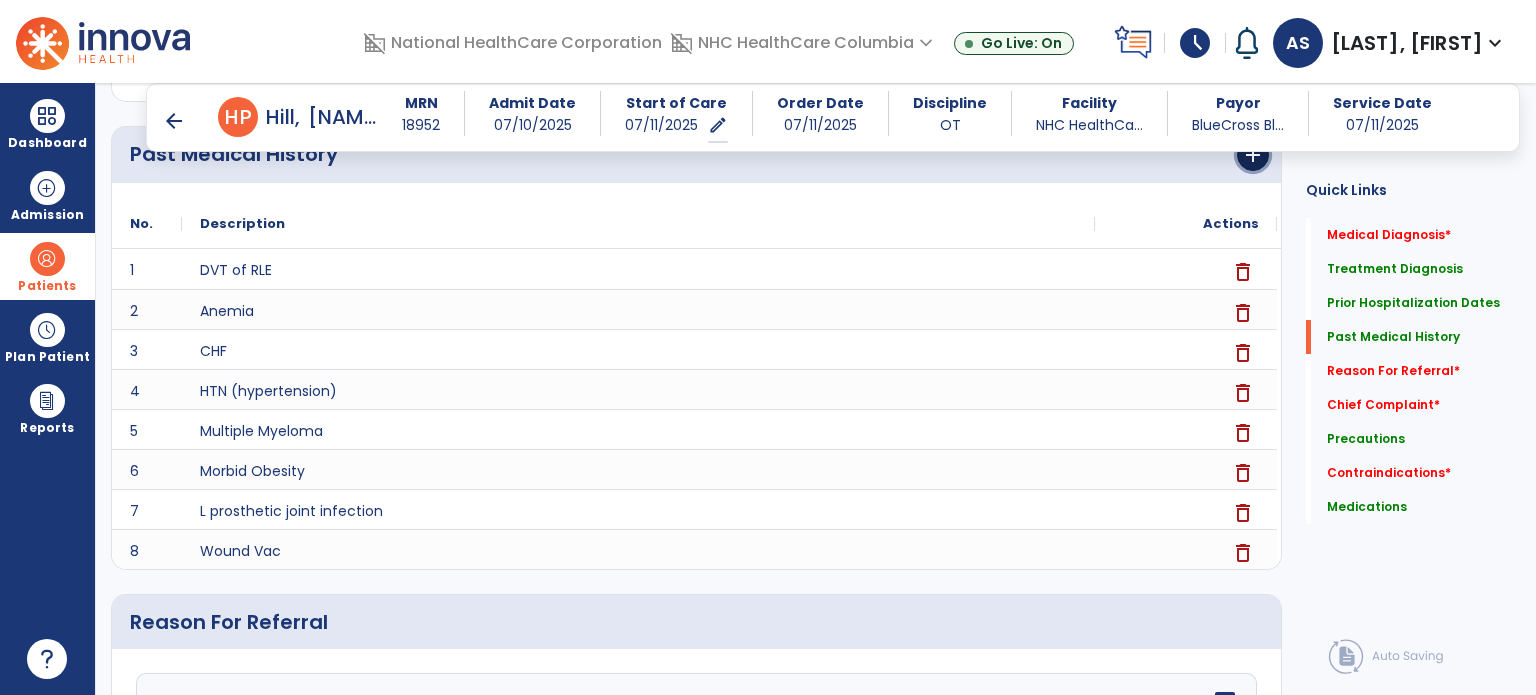 click on "add" 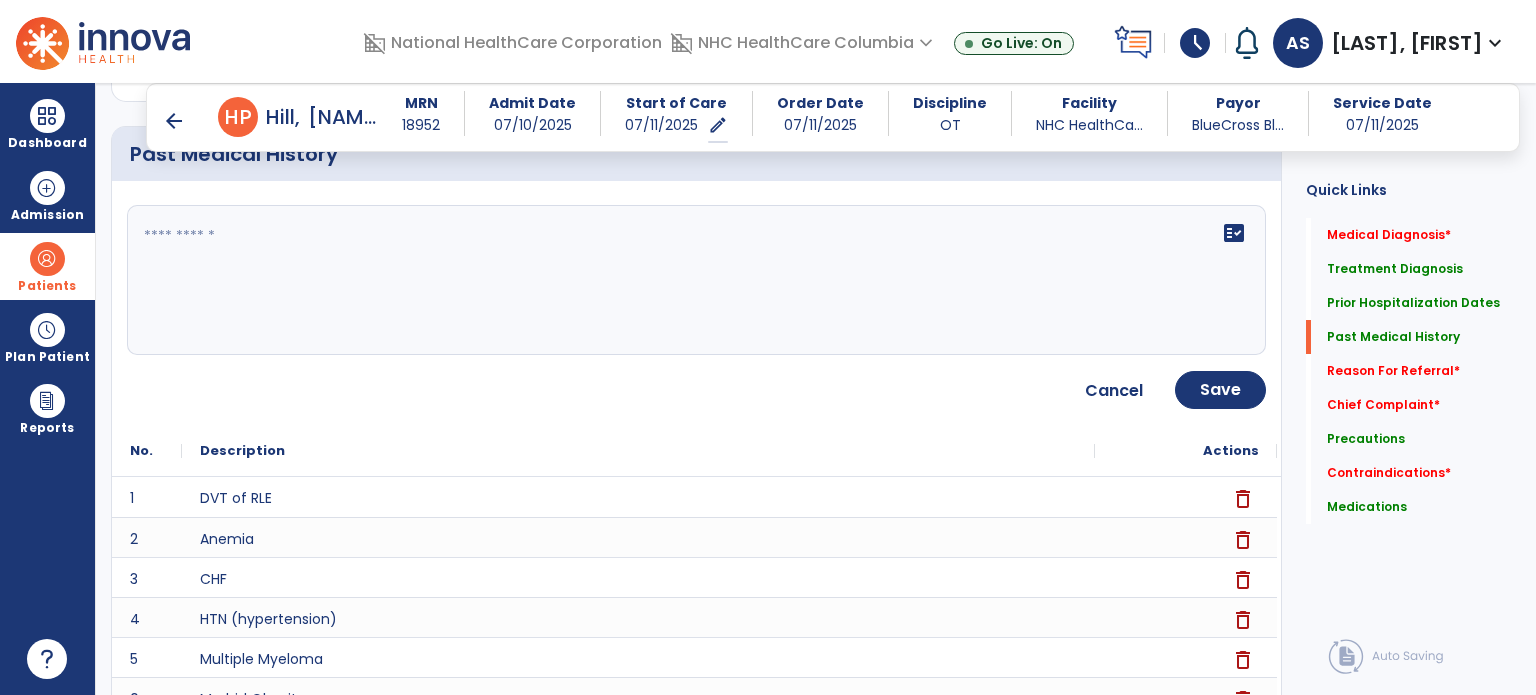 click on "fact_check" 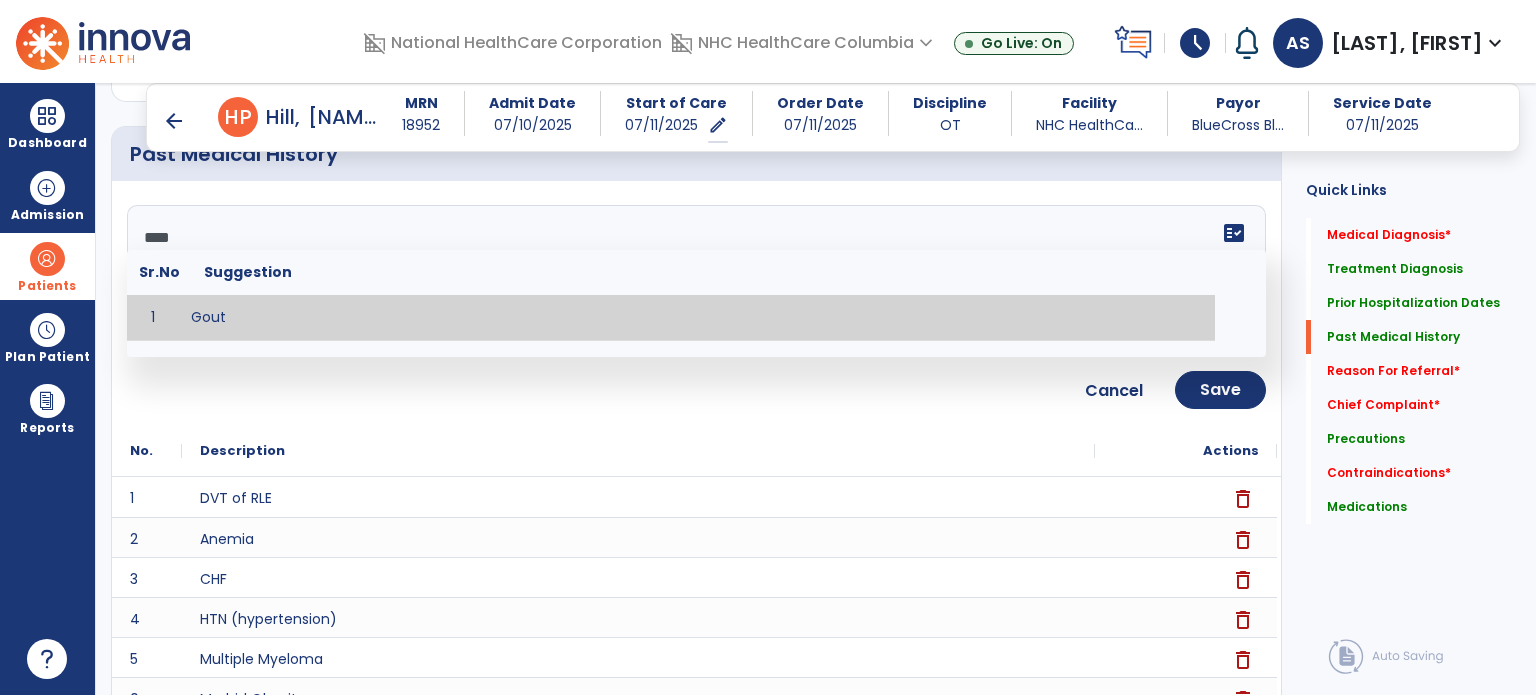 type on "****" 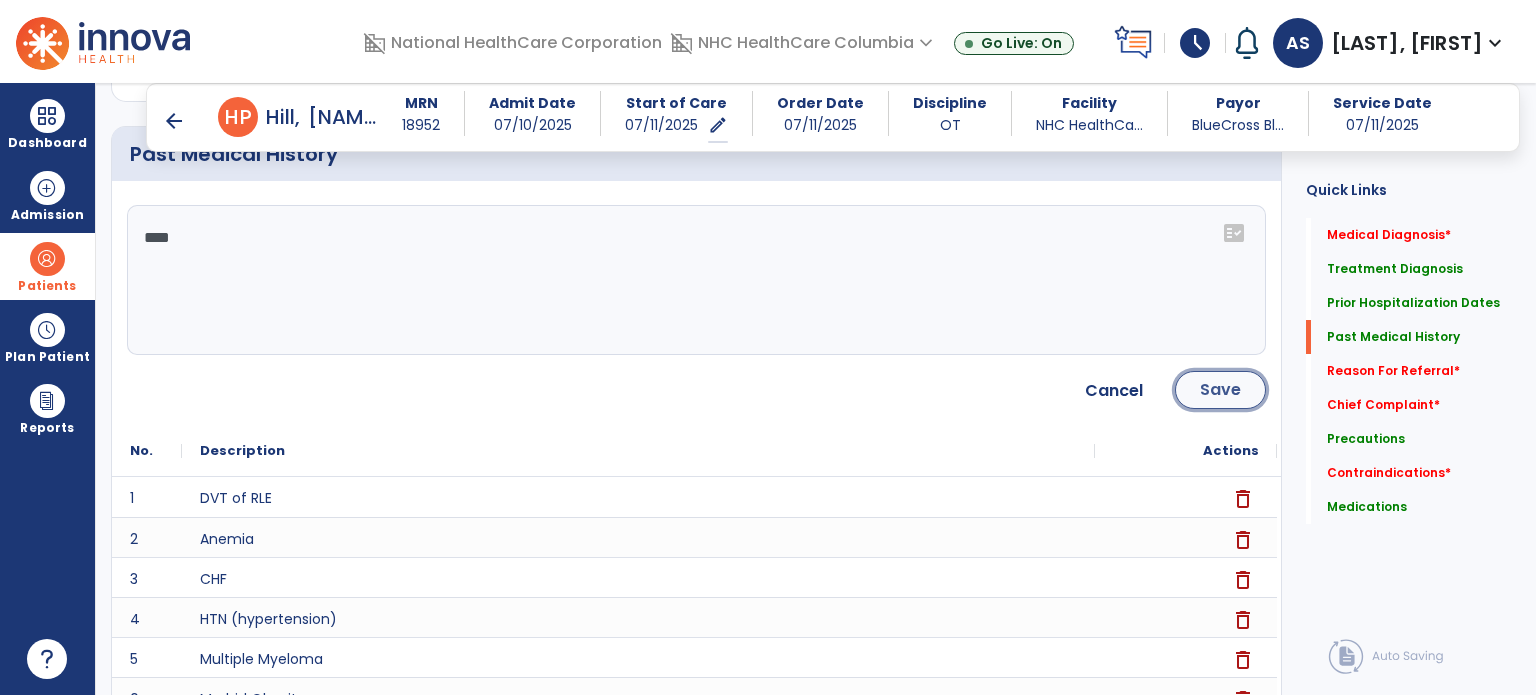 click on "Save" 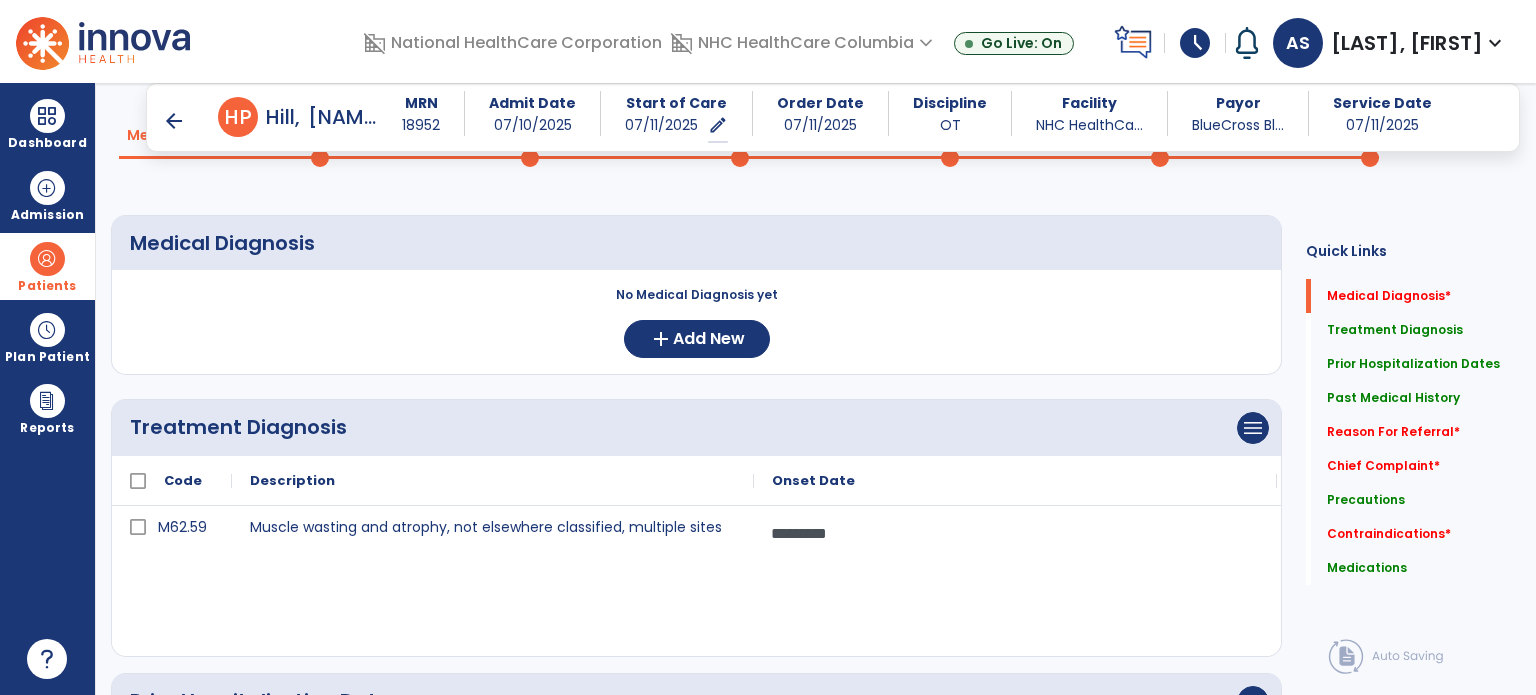 scroll, scrollTop: 0, scrollLeft: 0, axis: both 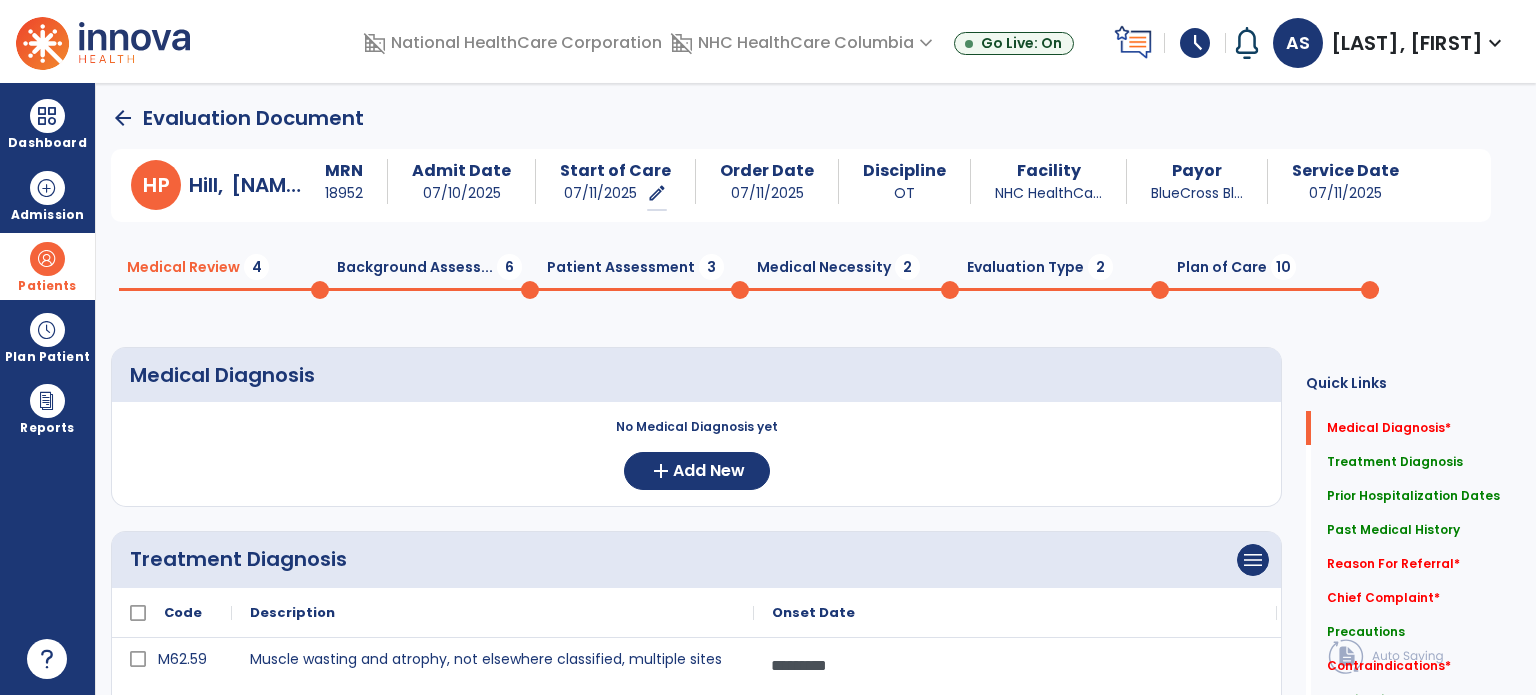 click on "Background Assess...  6" 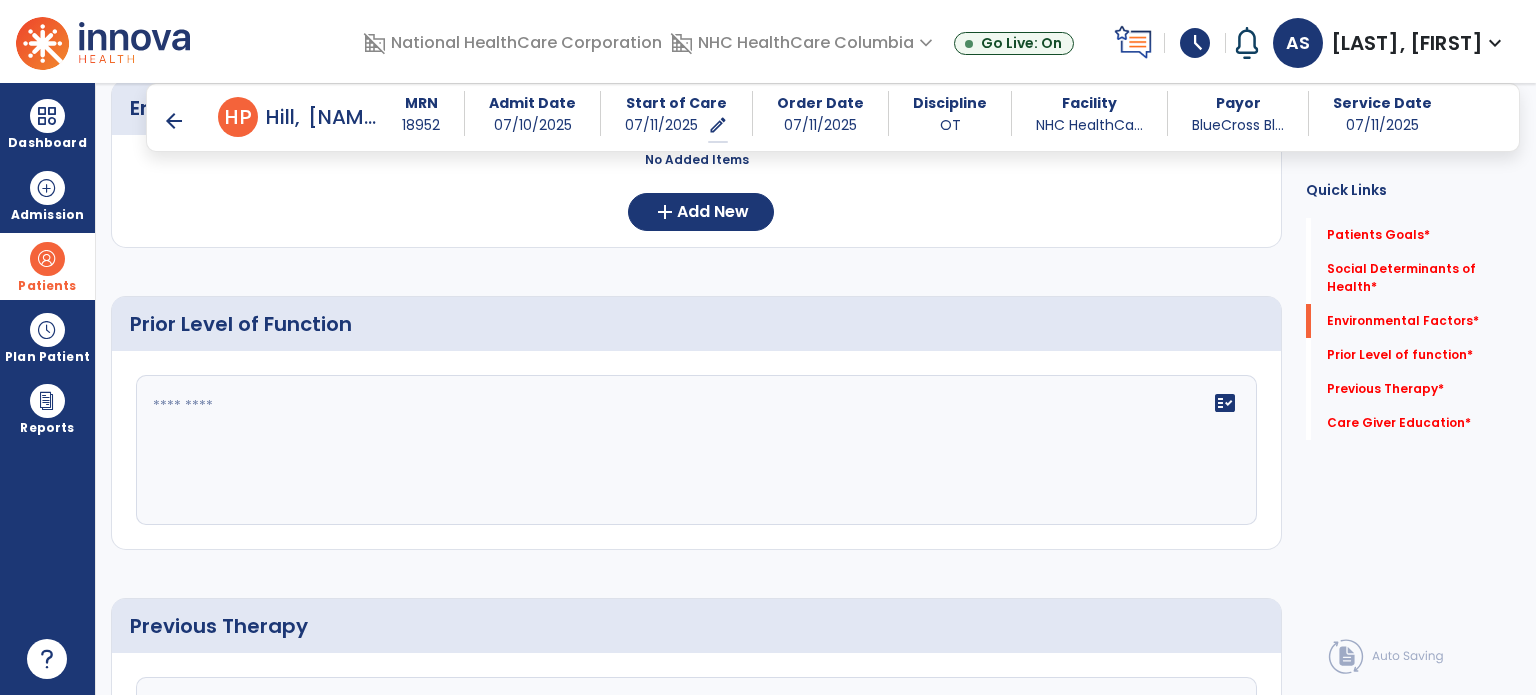 scroll, scrollTop: 700, scrollLeft: 0, axis: vertical 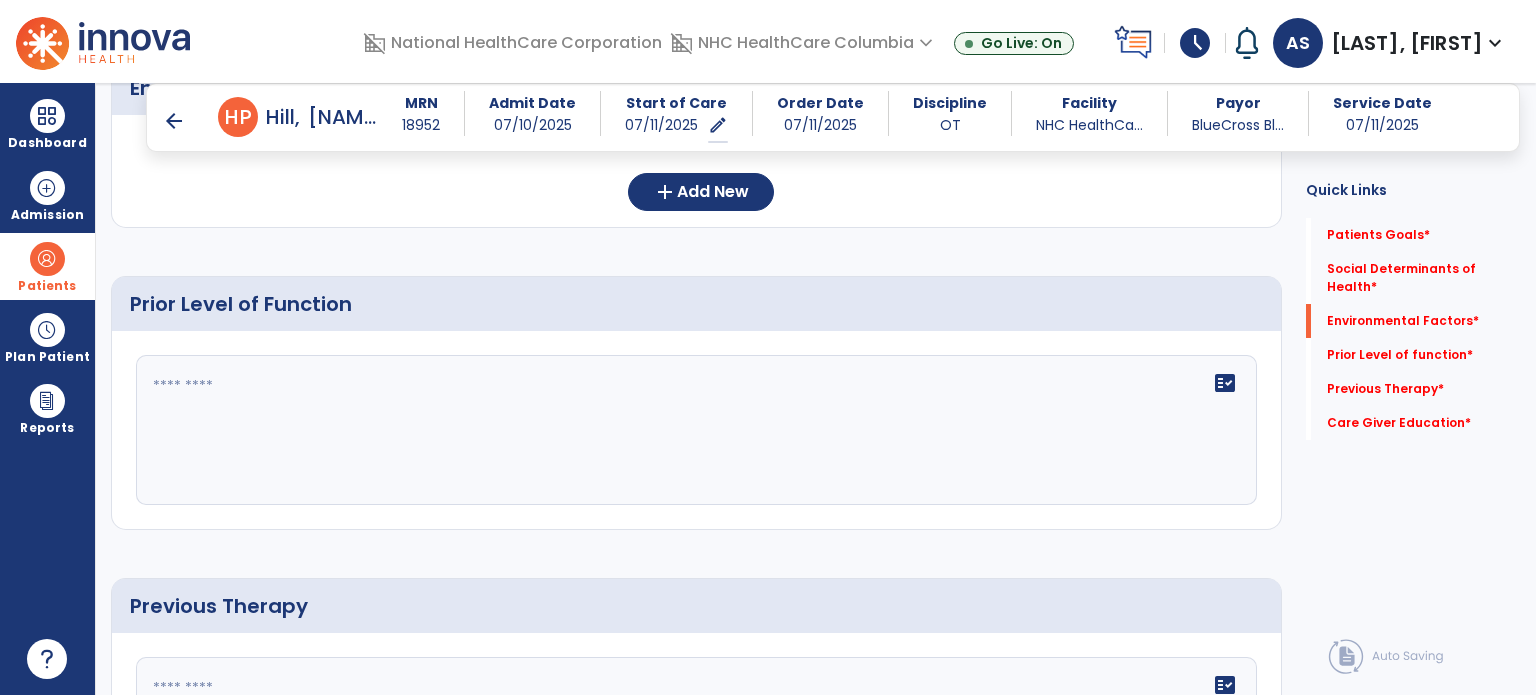 click 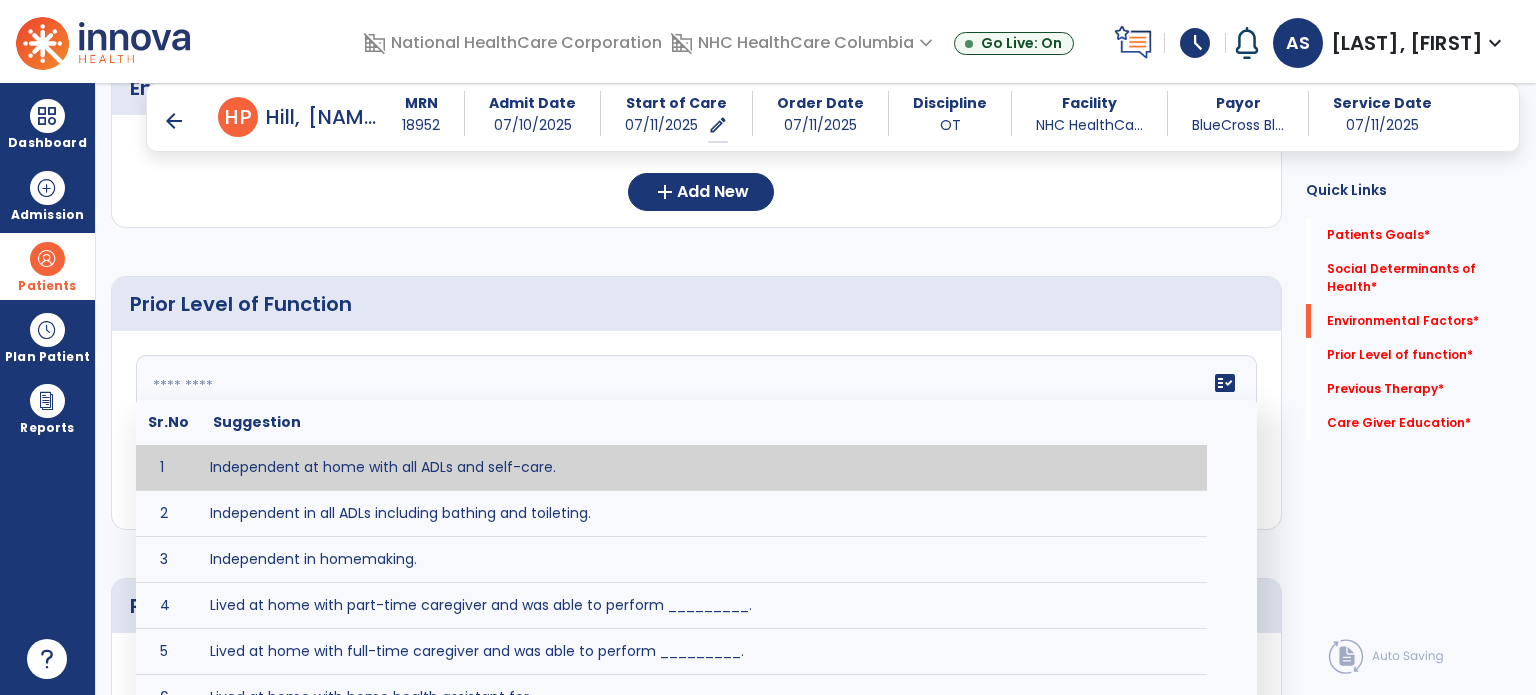 type on "**********" 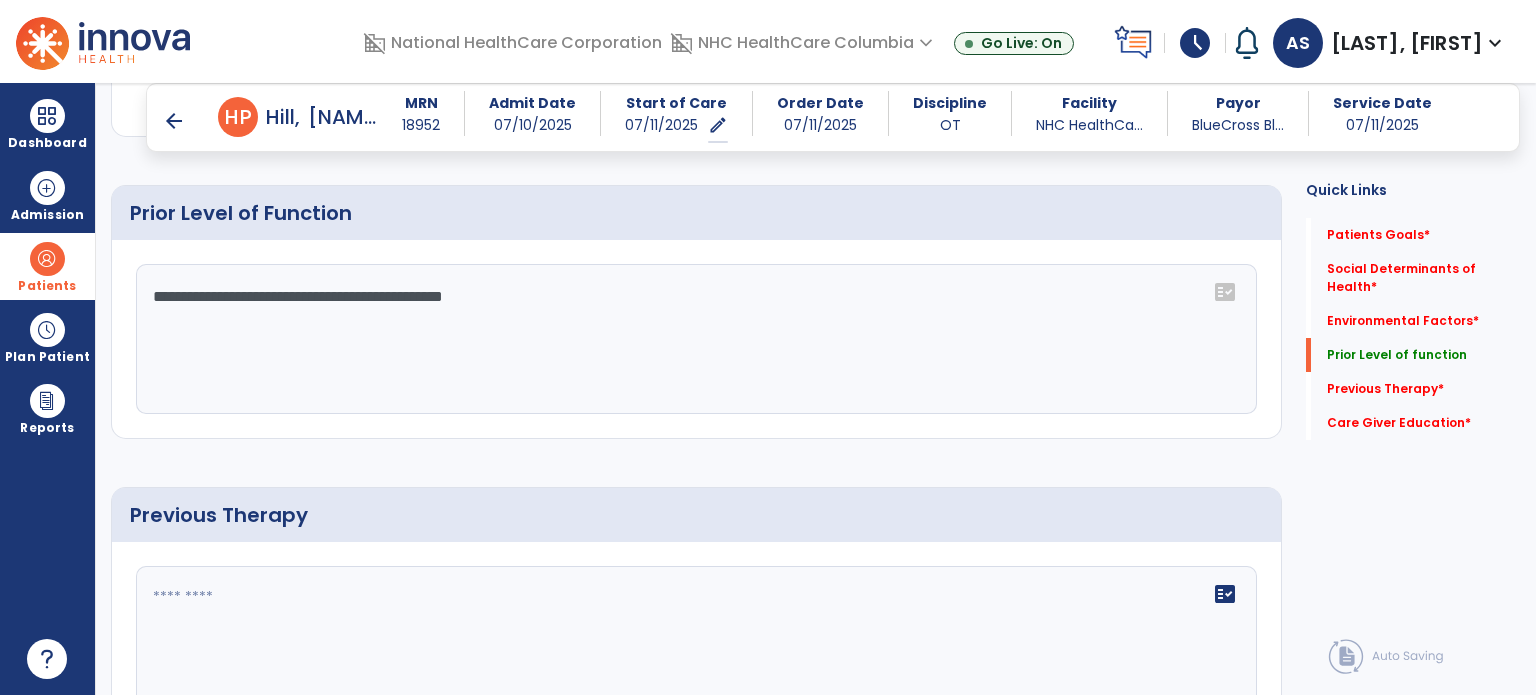 scroll, scrollTop: 900, scrollLeft: 0, axis: vertical 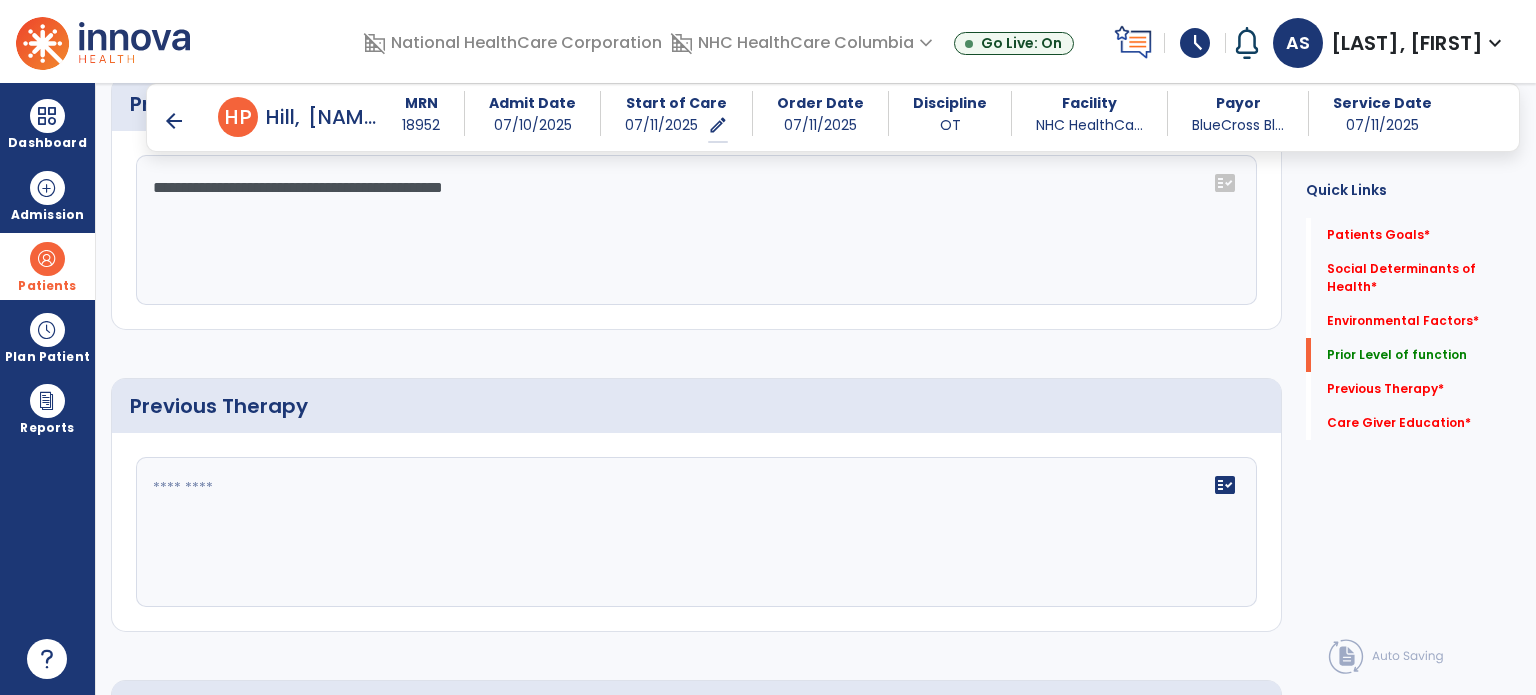 click 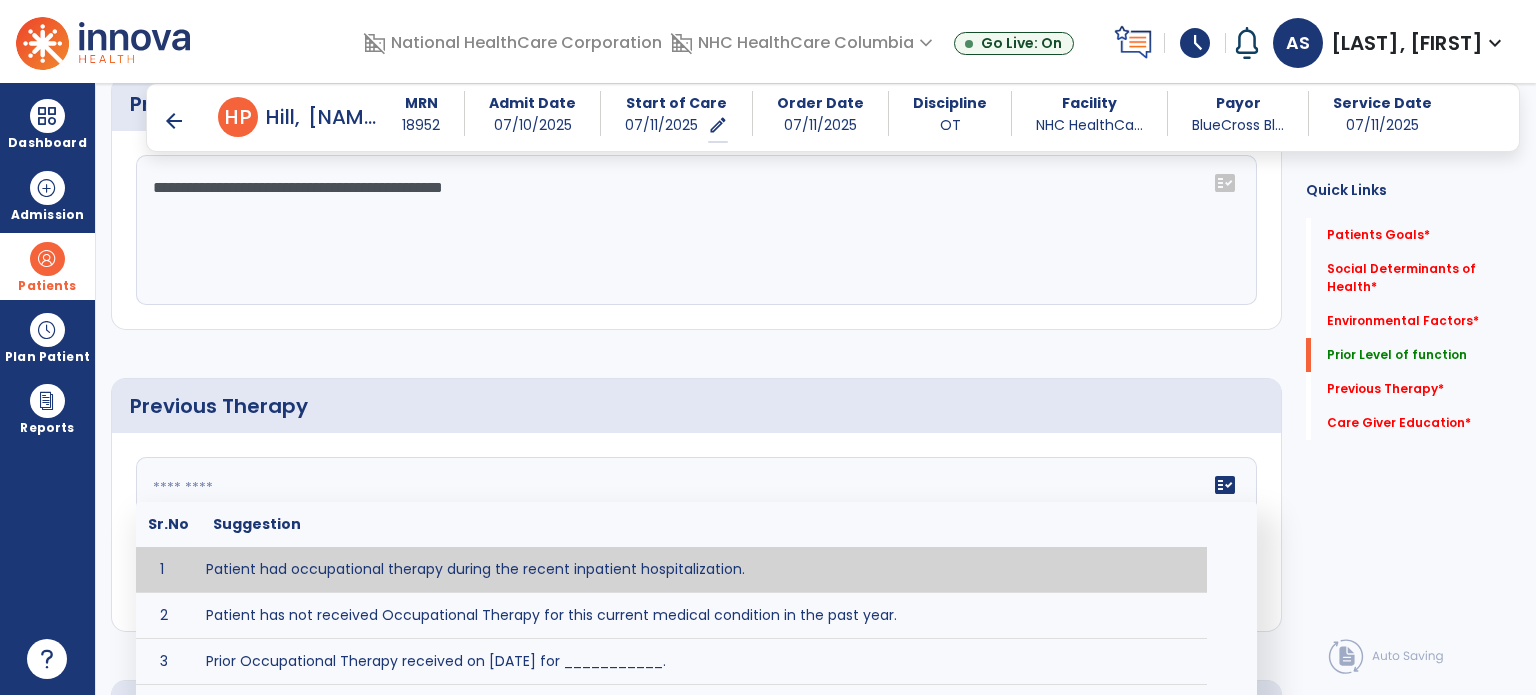 type on "**********" 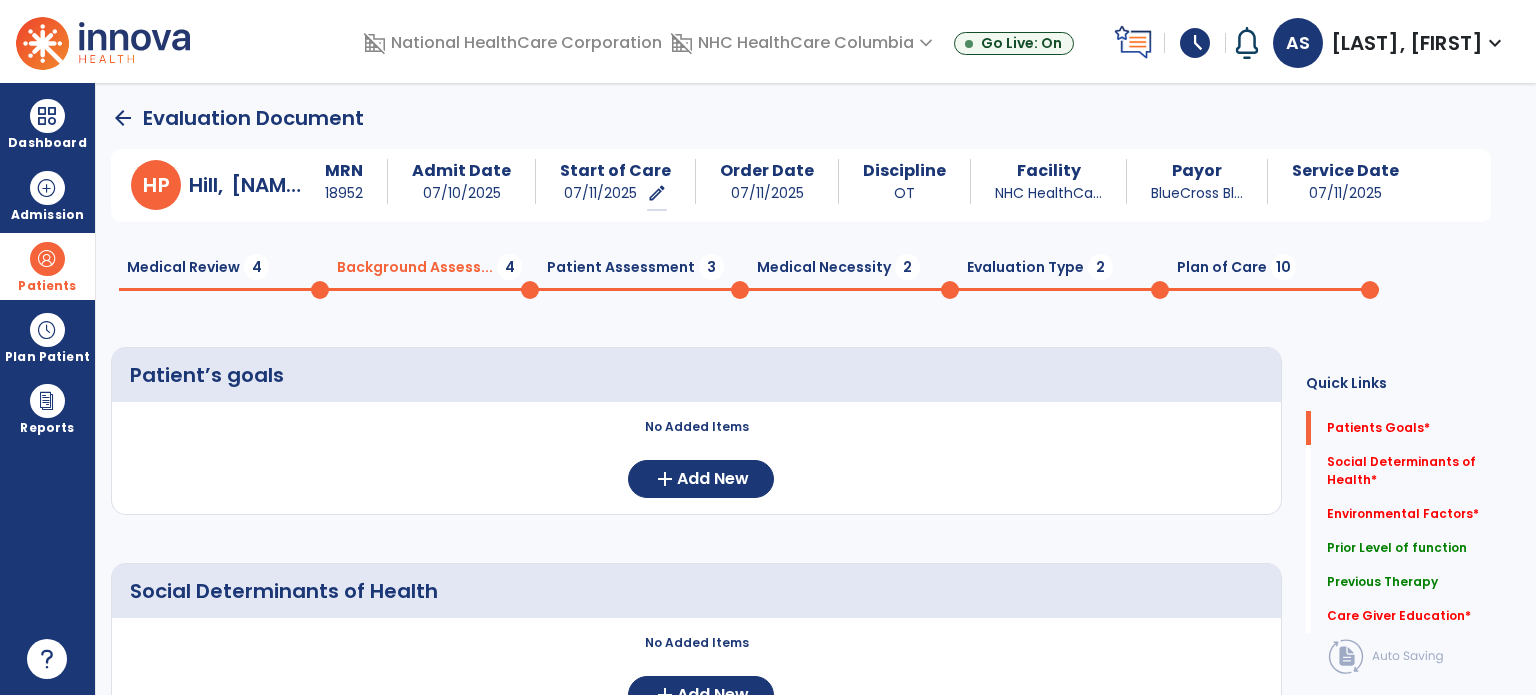 scroll, scrollTop: 0, scrollLeft: 0, axis: both 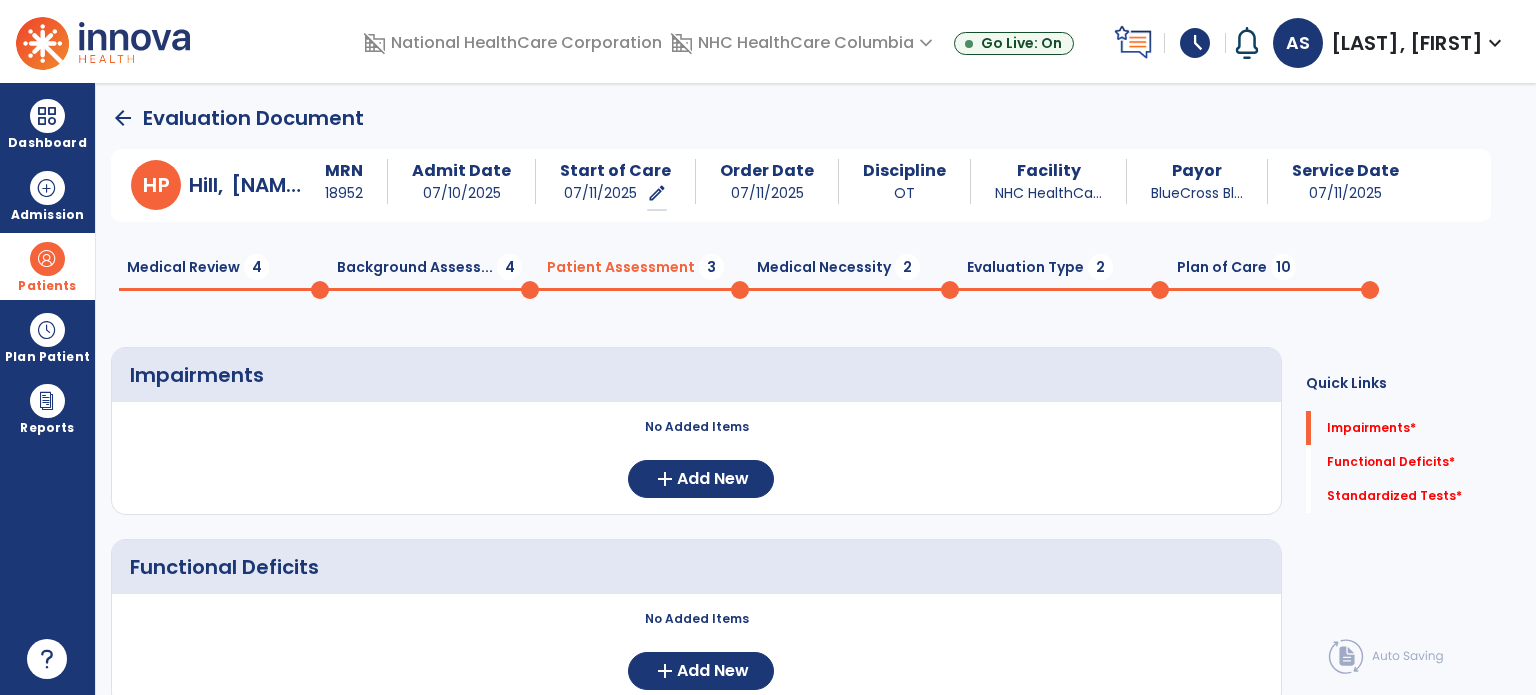 click on "Medical Necessity  2" 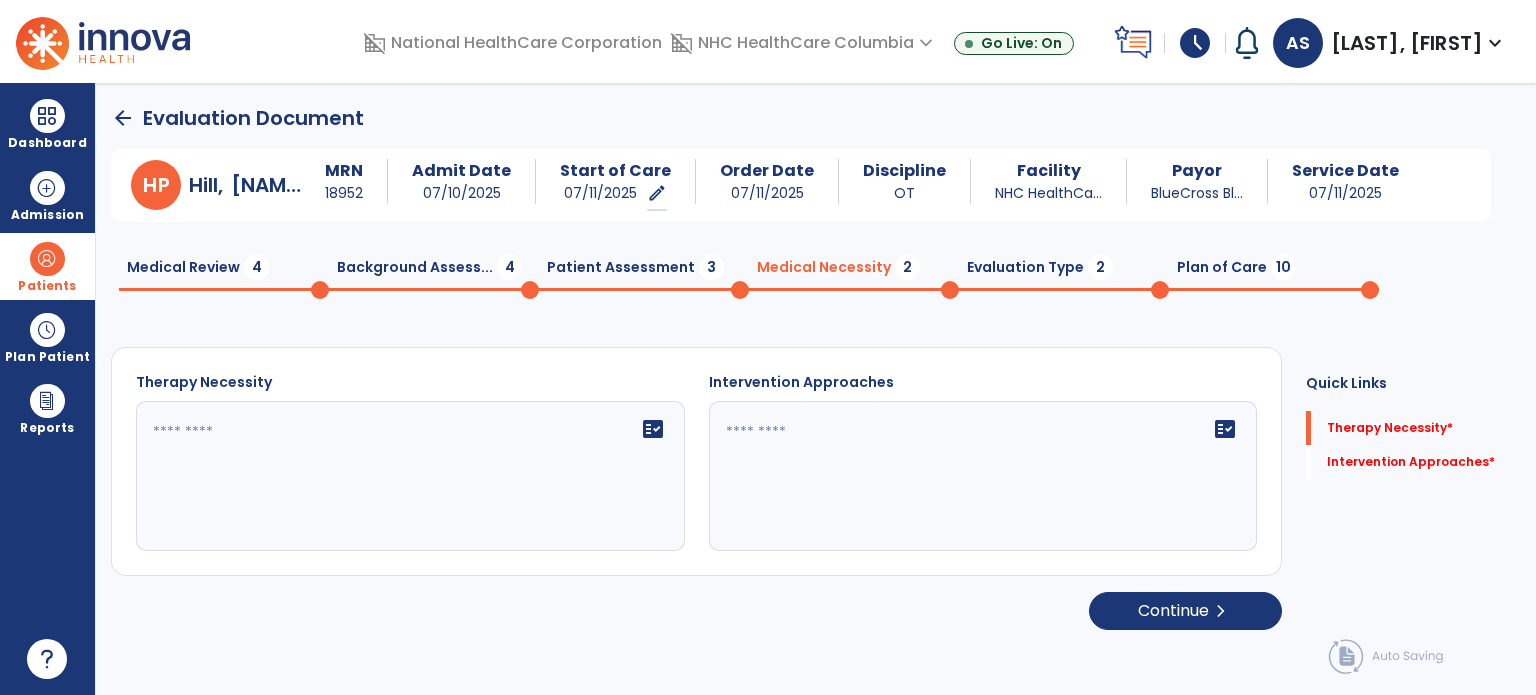 click on "Evaluation Type  2" 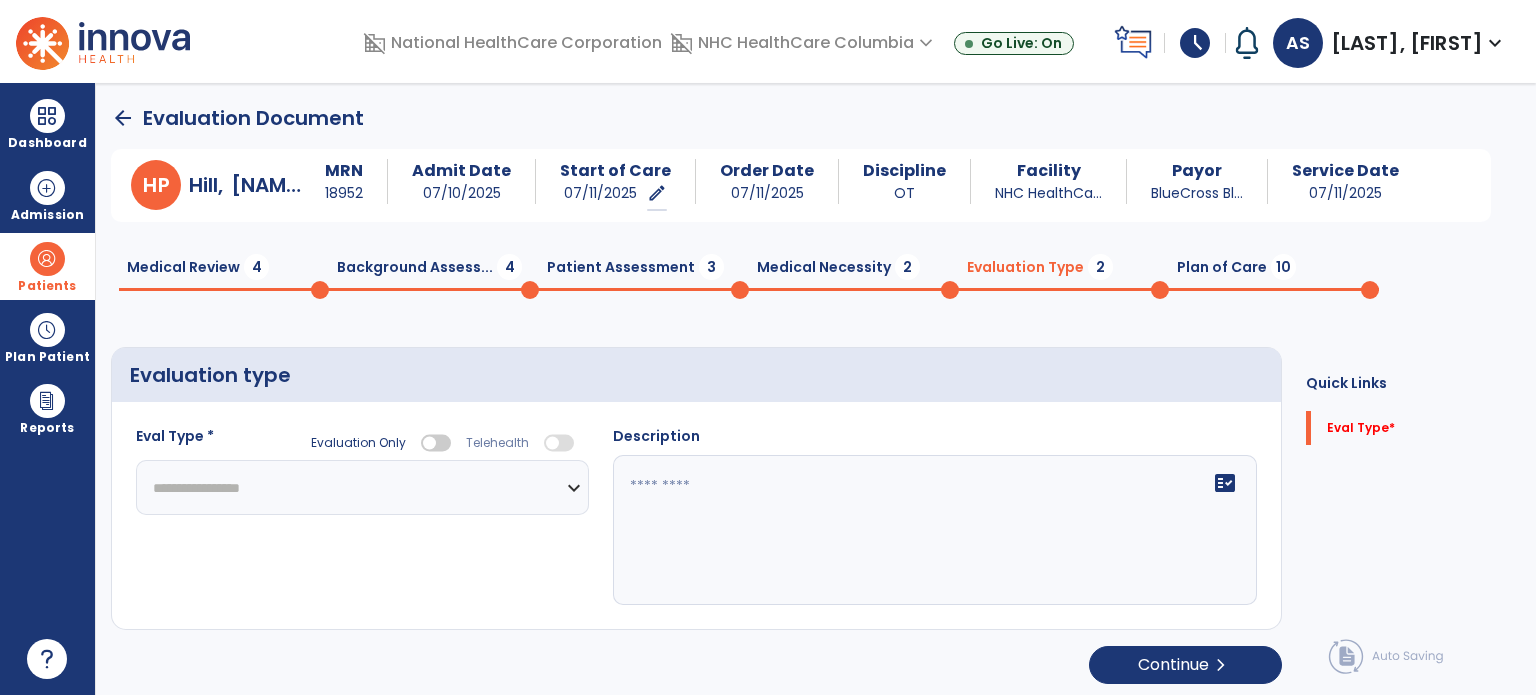 click on "Plan of Care  10" 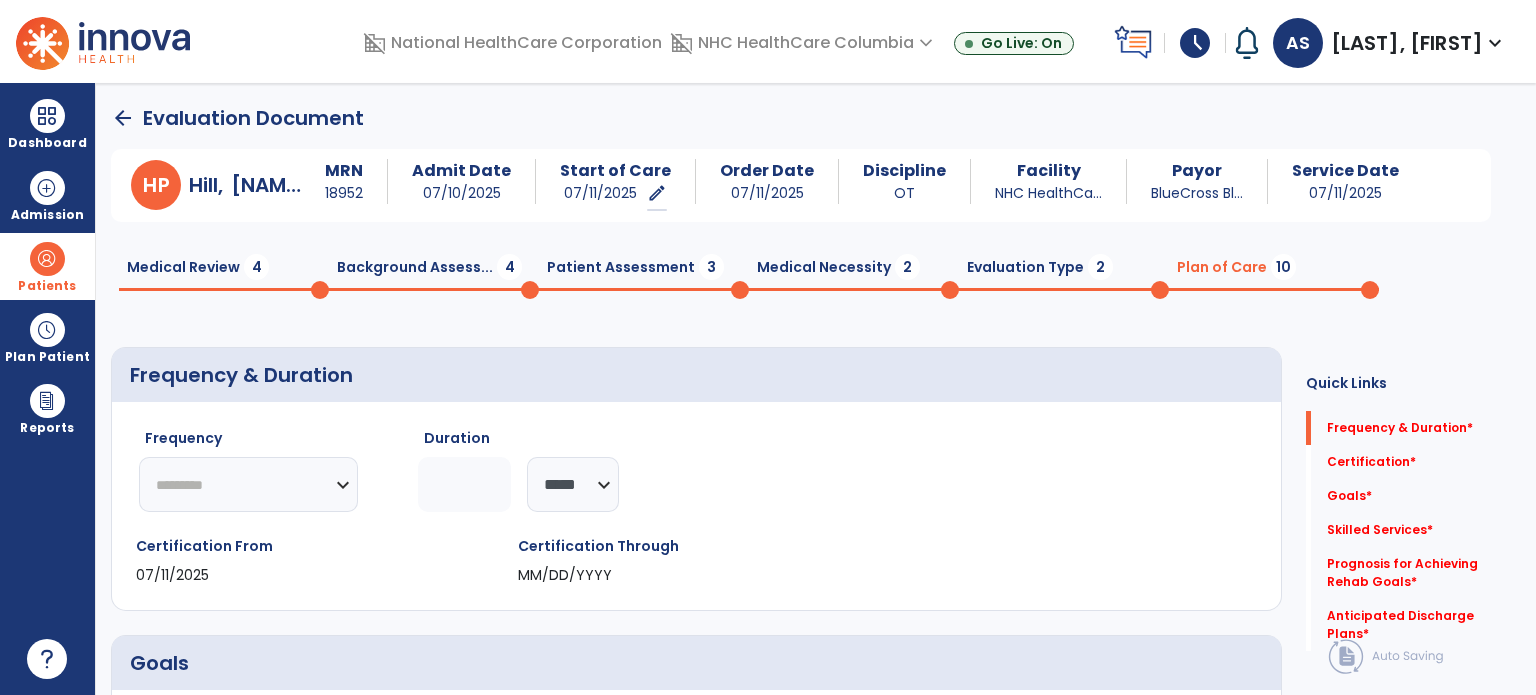 click on "********* ** ** ** ** ** ** **" 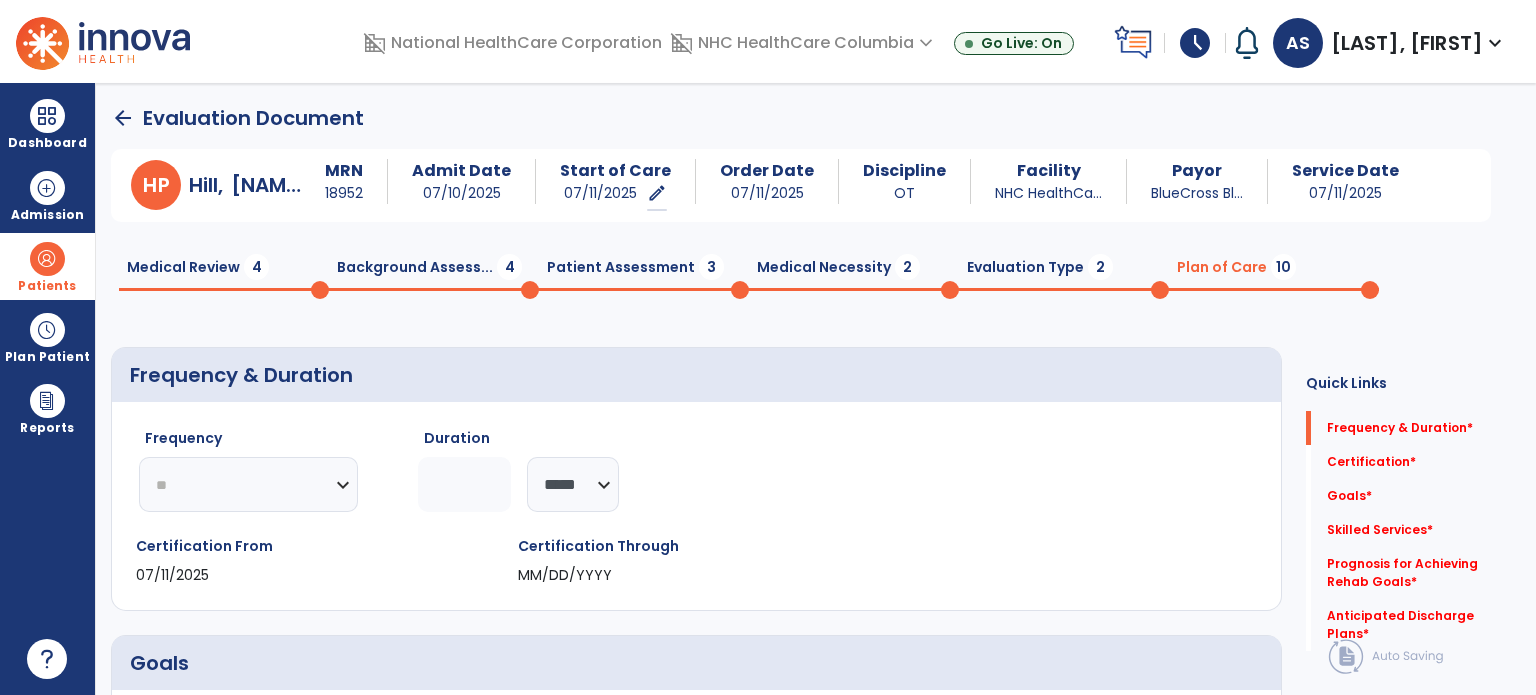click on "********* ** ** ** ** ** ** **" 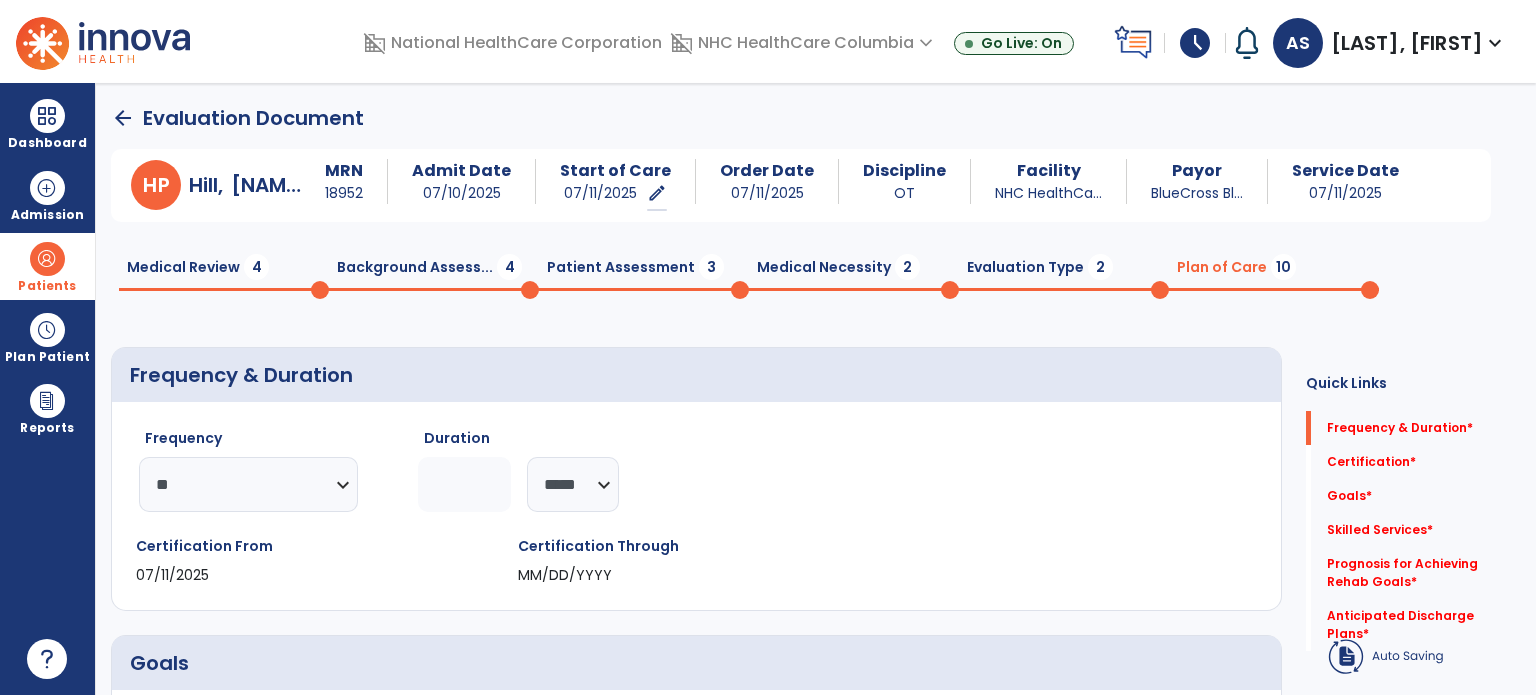 click 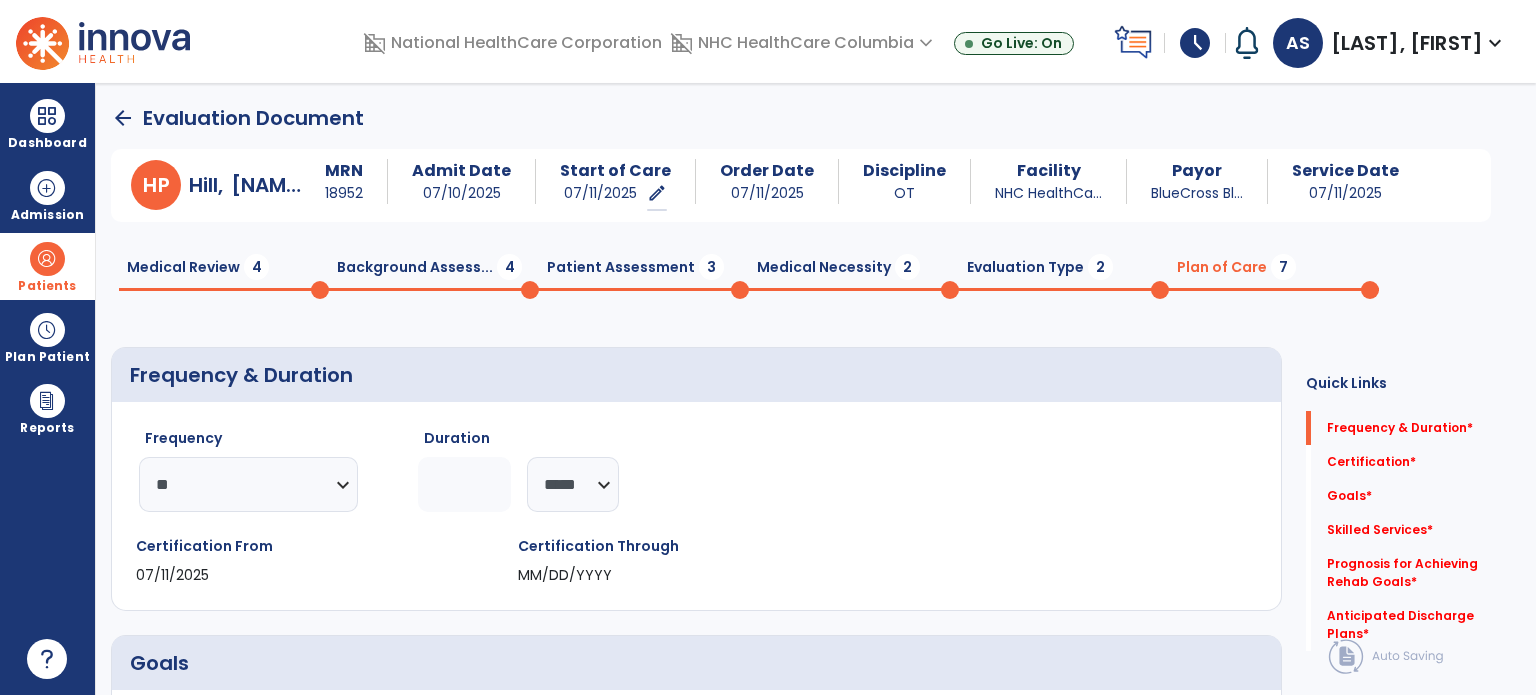 type on "**" 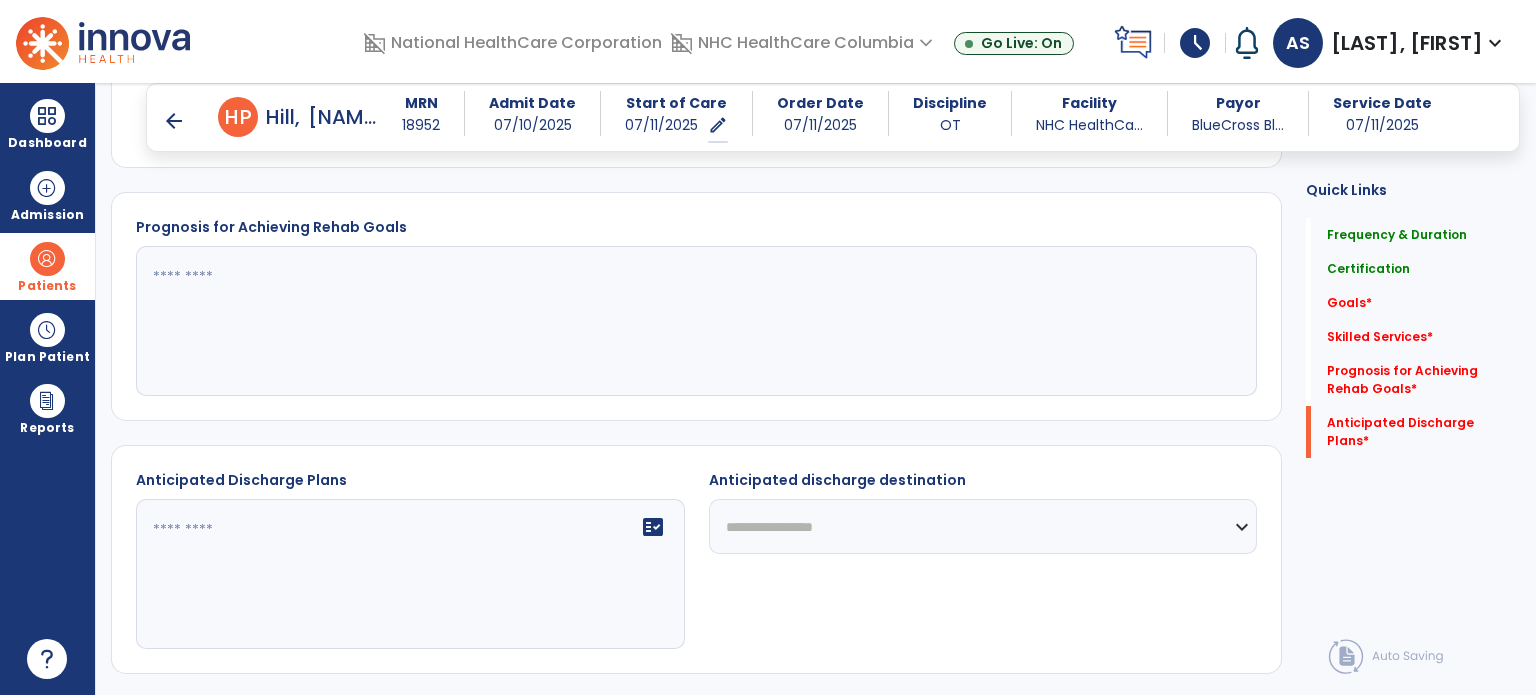 scroll, scrollTop: 872, scrollLeft: 0, axis: vertical 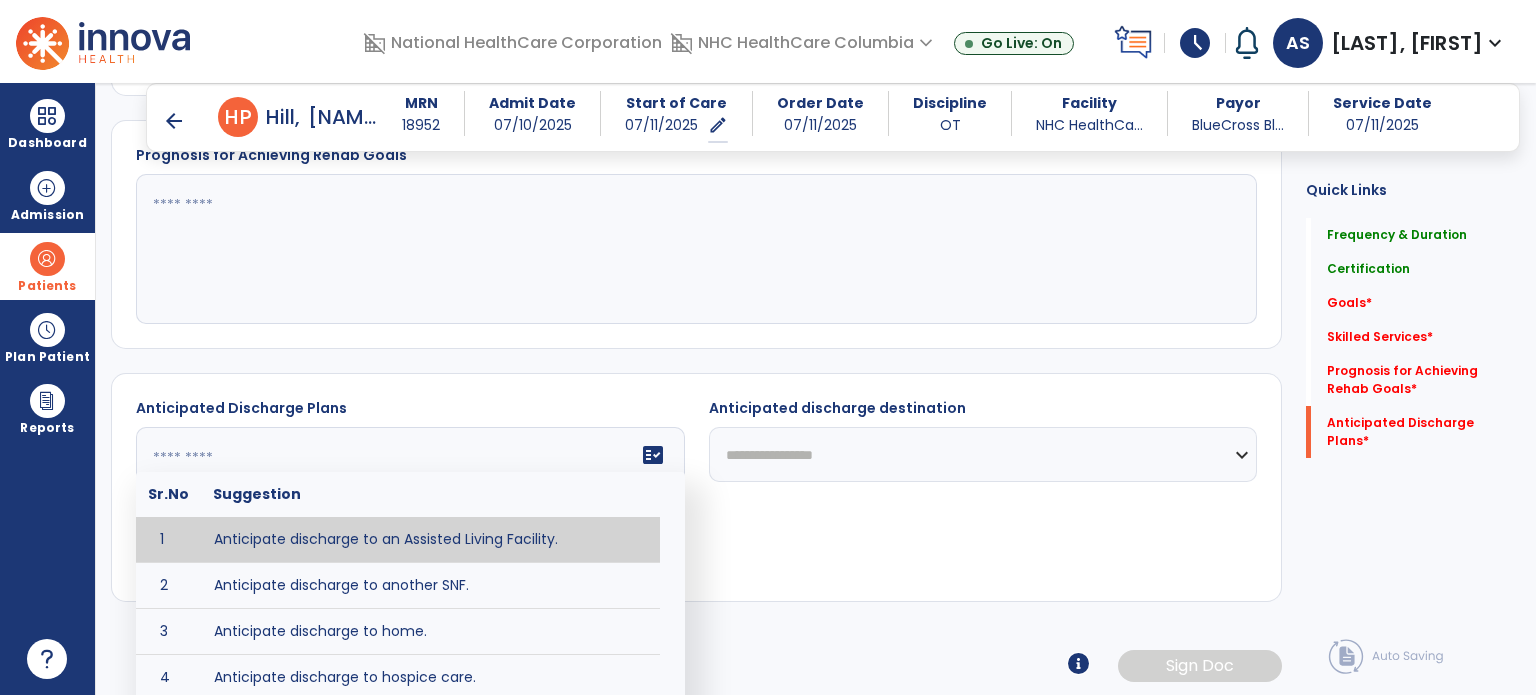 click 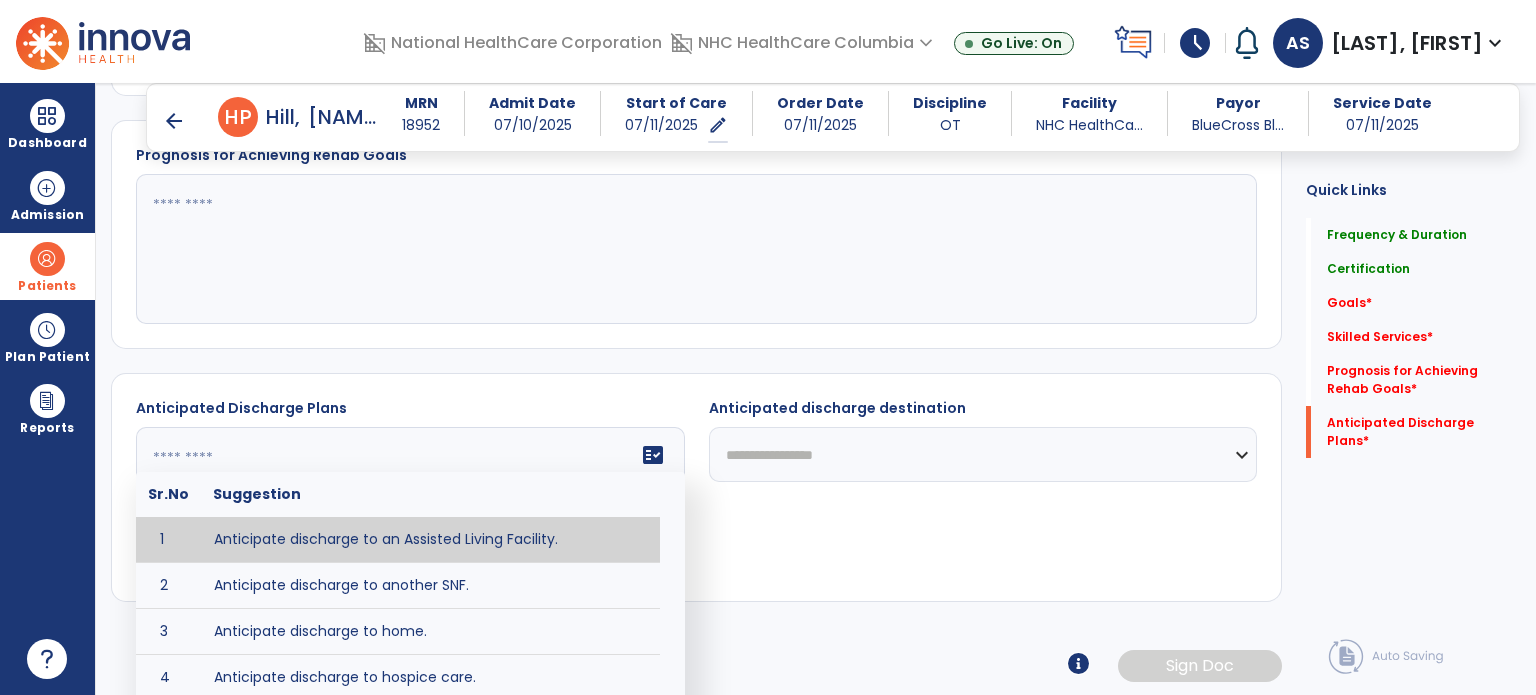 click on "Anticipated Discharge Plans   fact_check  Sr.No Suggestion 1 Anticipate discharge to an Assisted Living Facility. 2 Anticipate discharge to another SNF. 3 Anticipate discharge to home. 4 Anticipate discharge to hospice care. 5 Anticipate discharge to this SNF. 6 Anticipate patient will need [FULL/PART TIME] caregiver assistance. 7 Anticipate patient will need [ASSISTANCE LEVEL] assistance from [CAREGIVER]. 8 Anticipate patient will need 24-hour caregiver assistance. 9 Anticipate patient will need no caregiver assistance. 10 Discharge home and independent with caregiver. 11 Discharge home and independent without caregiver. 12 Discharge home and return to community activities. 13 Discharge home and return to vocational activities. 14 Discharge to home with patient continuing therapy services with out patient therapy. 15 Discharge to home with patient continuing therapy with Home Health. 16 Discharge to home with patient planning to live alone. 17 18 Projected next site of care: ARU 19 20 21 22 23 24 25 26 27" 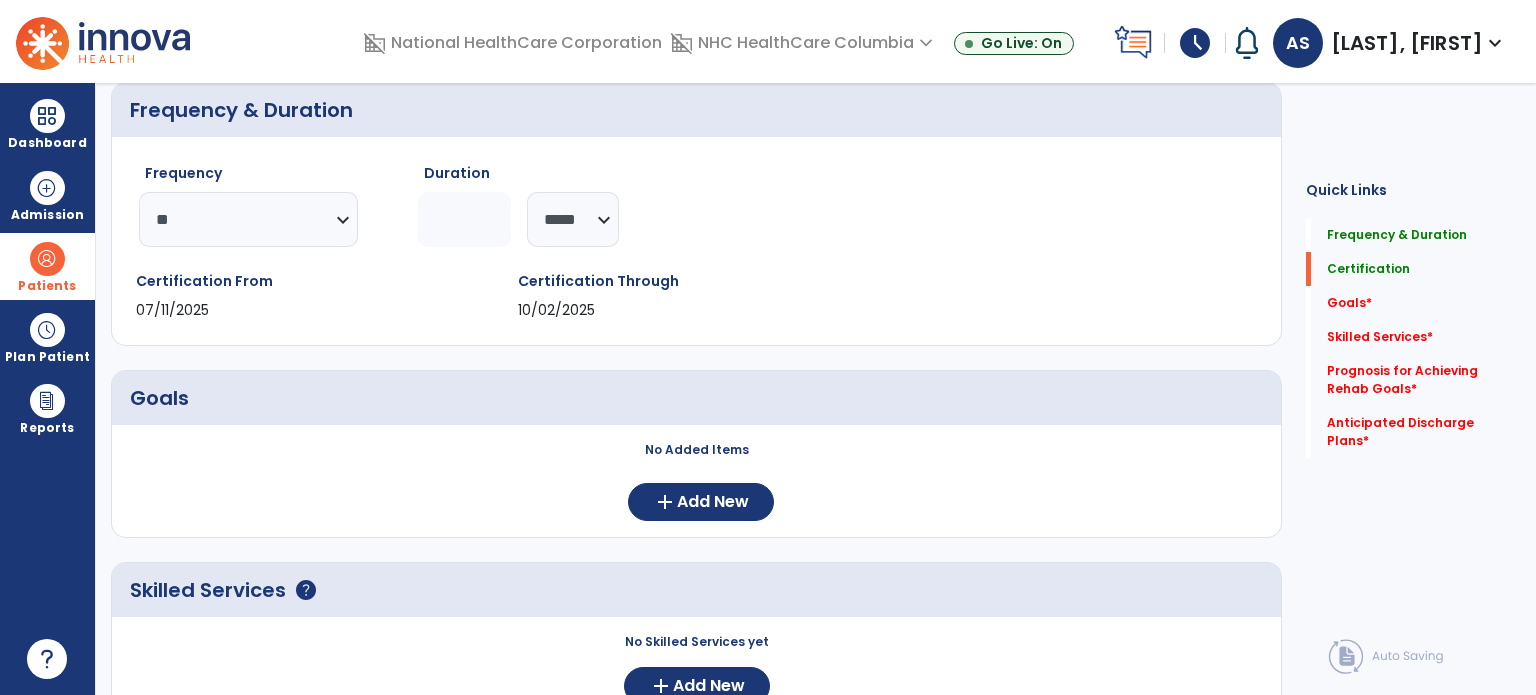 scroll, scrollTop: 0, scrollLeft: 0, axis: both 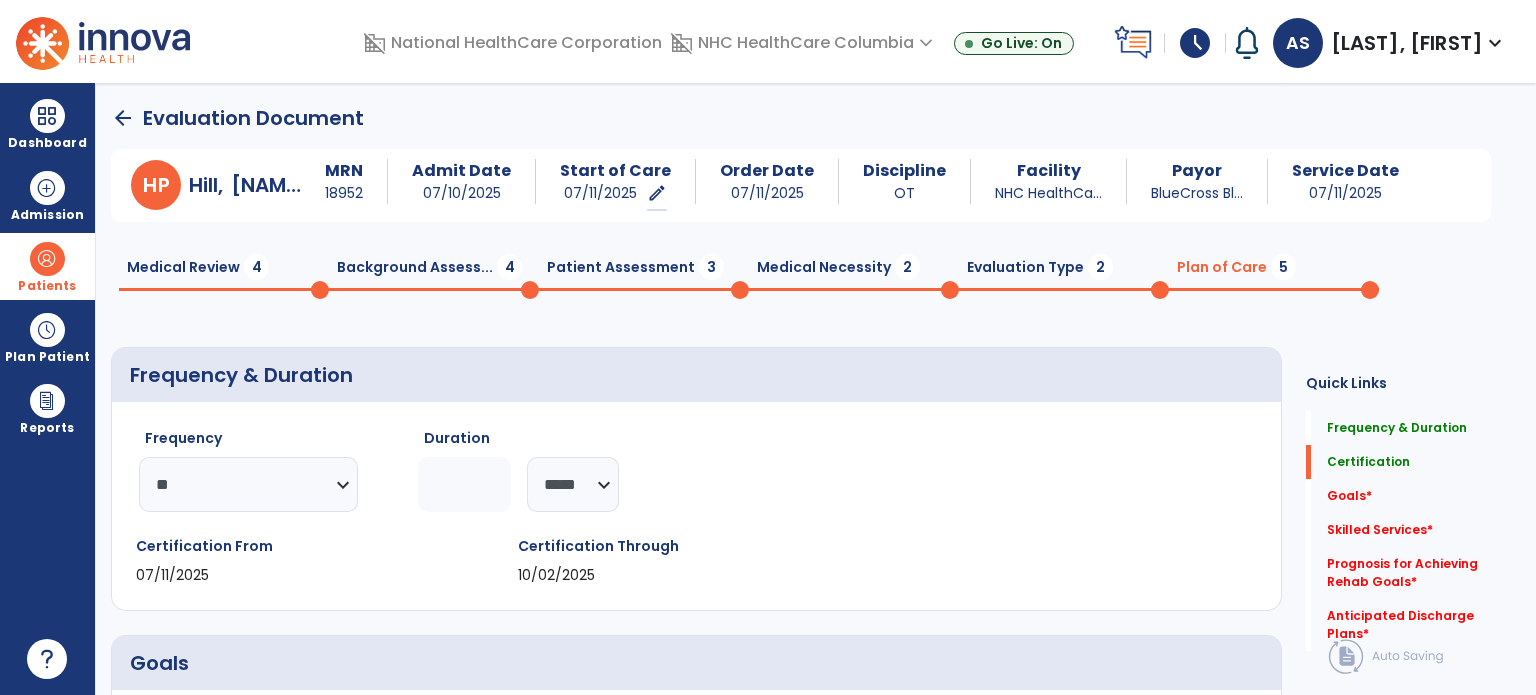 click on "Medical Review  4" 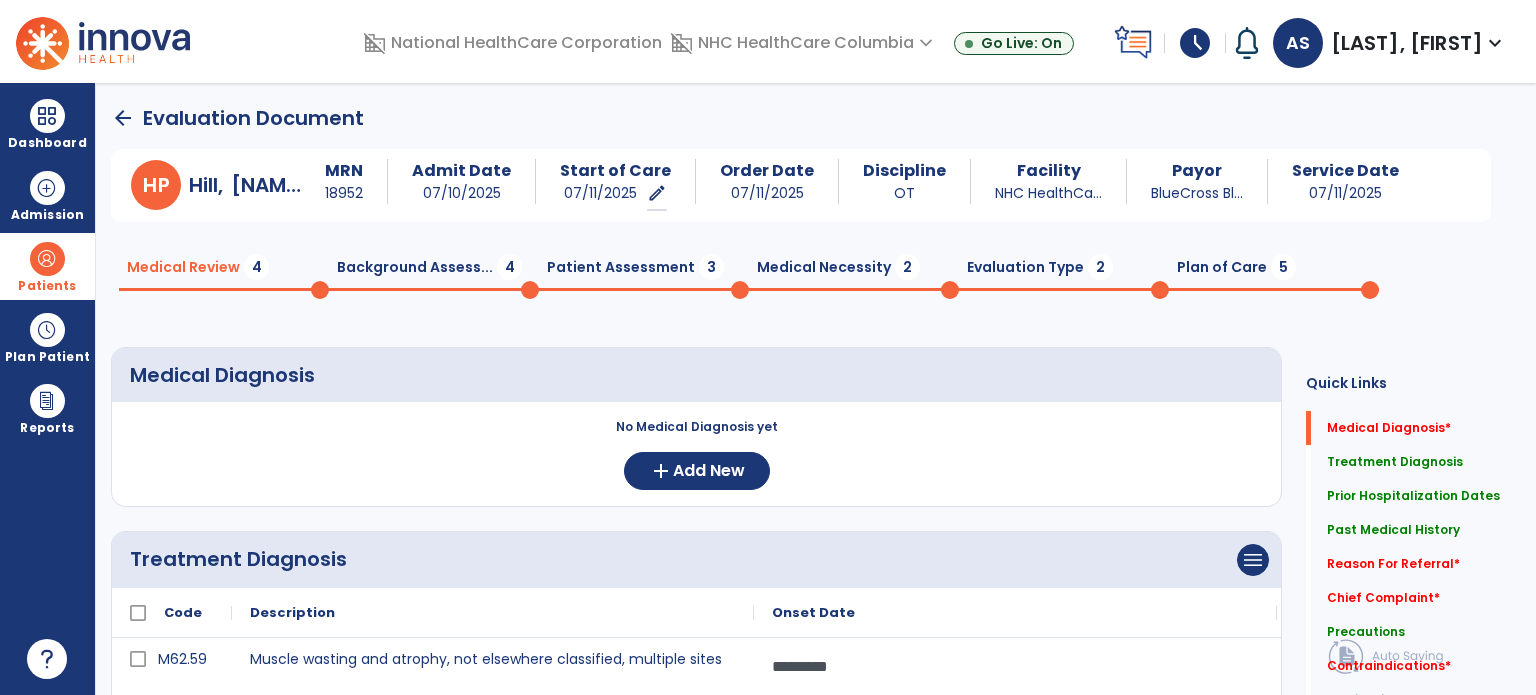 click on "Background Assess...  4" 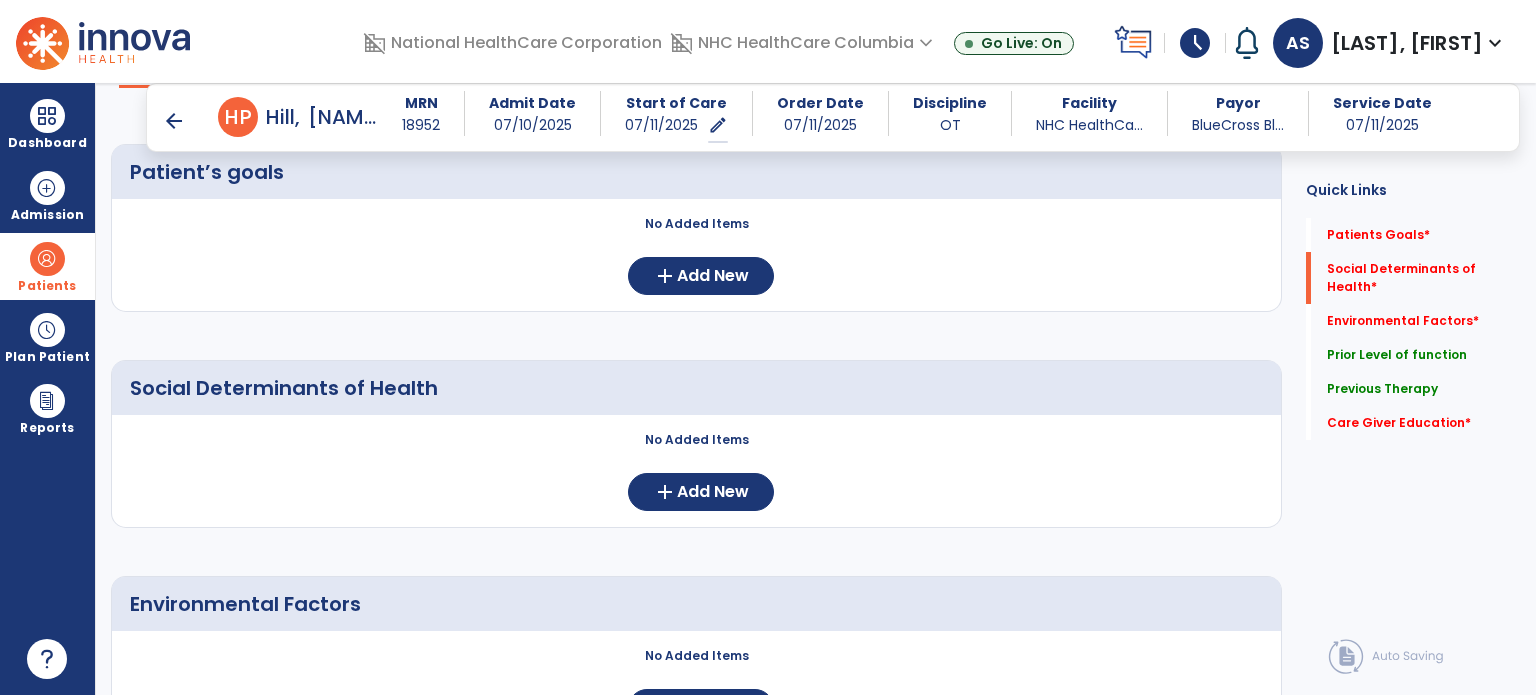 scroll, scrollTop: 0, scrollLeft: 0, axis: both 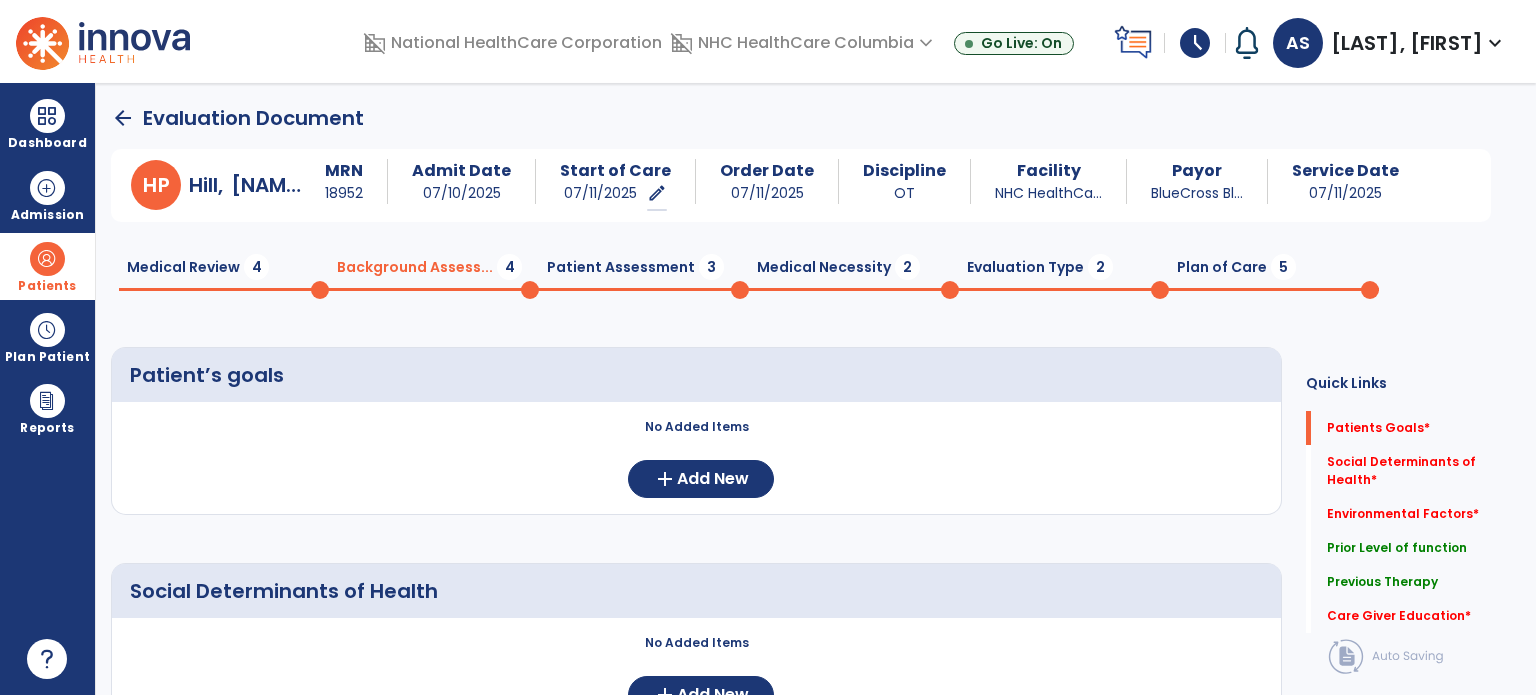 click on "Medical Review  4" 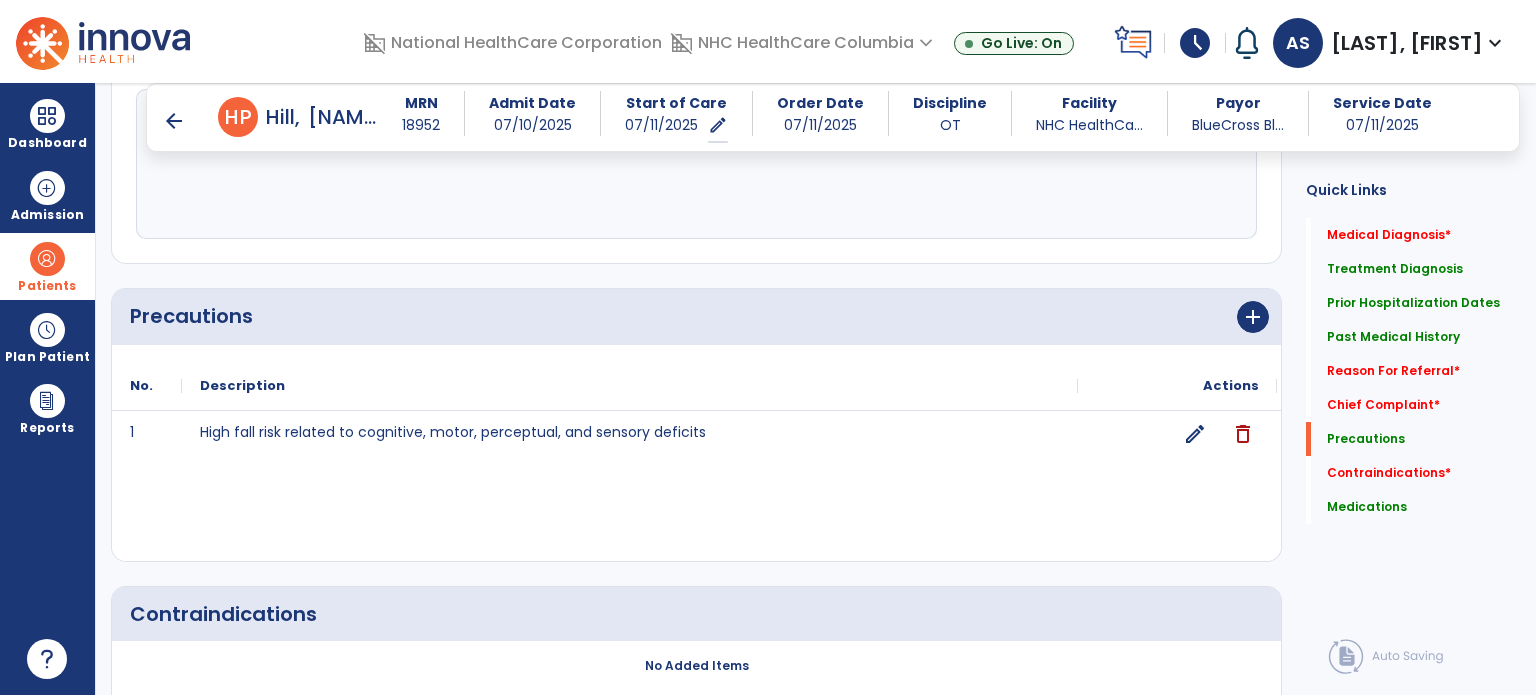 scroll, scrollTop: 1892, scrollLeft: 0, axis: vertical 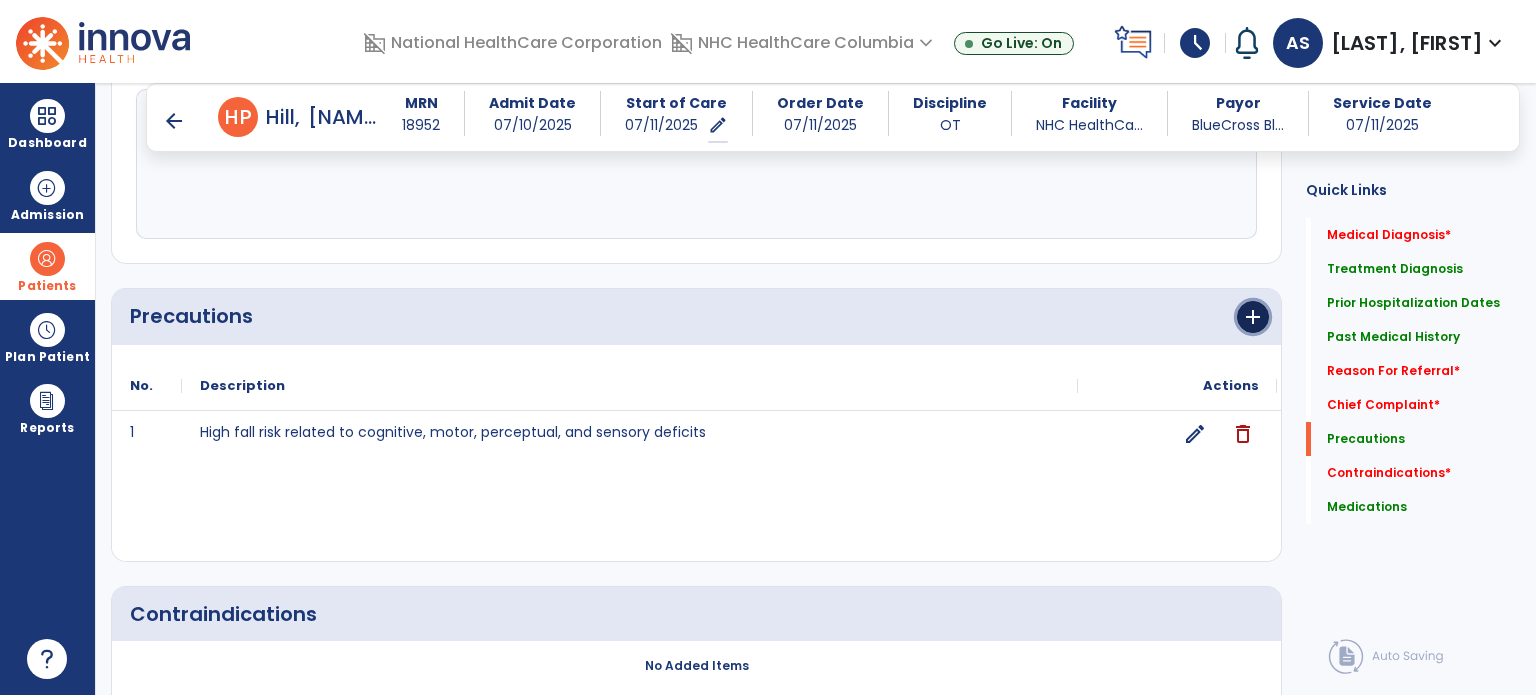 click on "add" 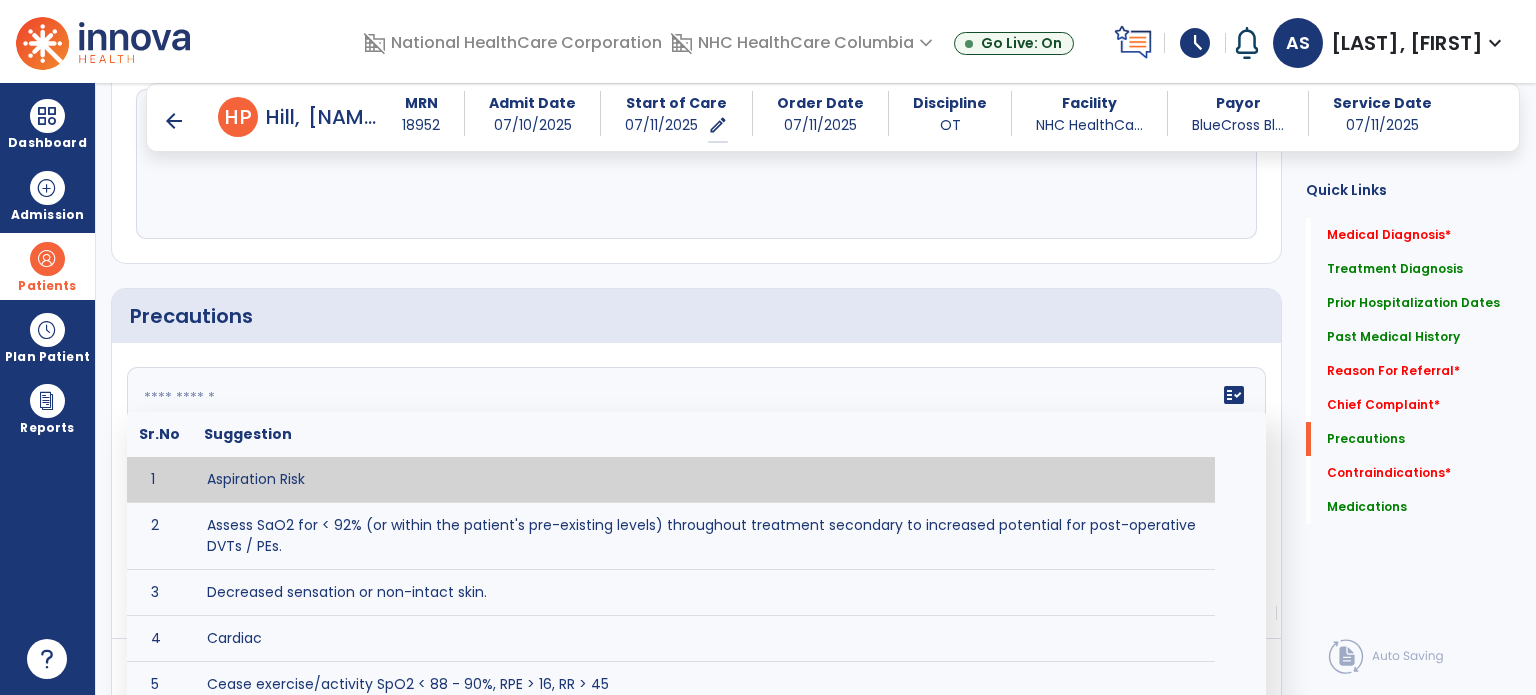 click on "fact_check  Sr.No Suggestion 1 Aspiration Risk 2 Assess SaO2 for < 92% (or within the patient's pre-existing levels) throughout treatment secondary to increased potential for post-operative DVTs / PEs. 3 Decreased sensation or non-intact skin. 4 Cardiac 5 Cease exercise/activity SpO2 < 88 - 90%, RPE > 16, RR > 45 6 Check for modified diet / oral intake restrictions related to swallowing impairments. Consult ST as appropriate. 7 Check INR lab results prior to activity if patient on blood thinners. 8 Closely monitor anxiety or stress due to increased SOB/dyspnea and cease activity/exercise until patient is able to control this response 9 Code Status:  10 Confirm surgical approach and discoloration or other precautions. 11 Confirm surgical procedure and specific precautions based on procedure (e.g., no twisting/bending/lifting, need for post-op brace, limiting time in sitting, etc.). 12 Confirm weight bearing status as defined by the surgeon. 13 14 Precautions for exercise include:  15 Depression 16 17 18 19 20" 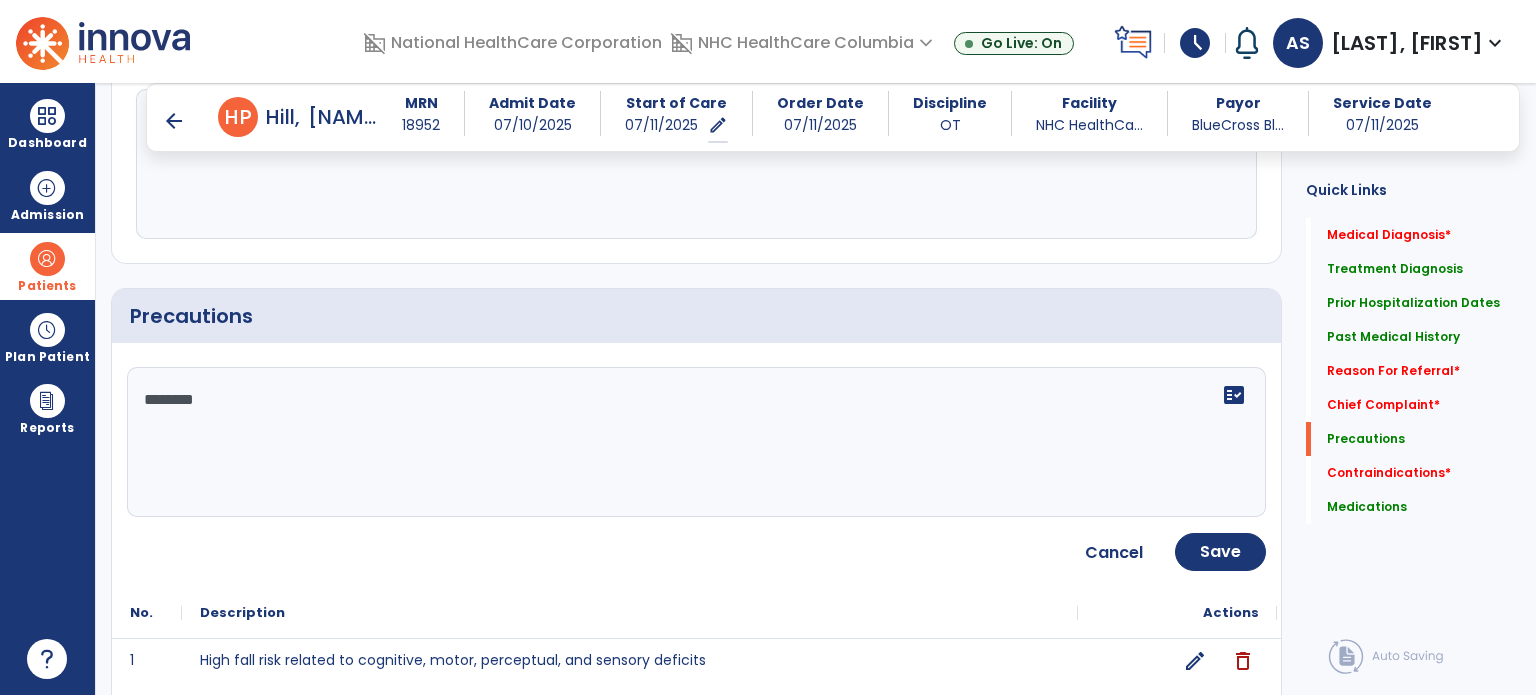 type on "*********" 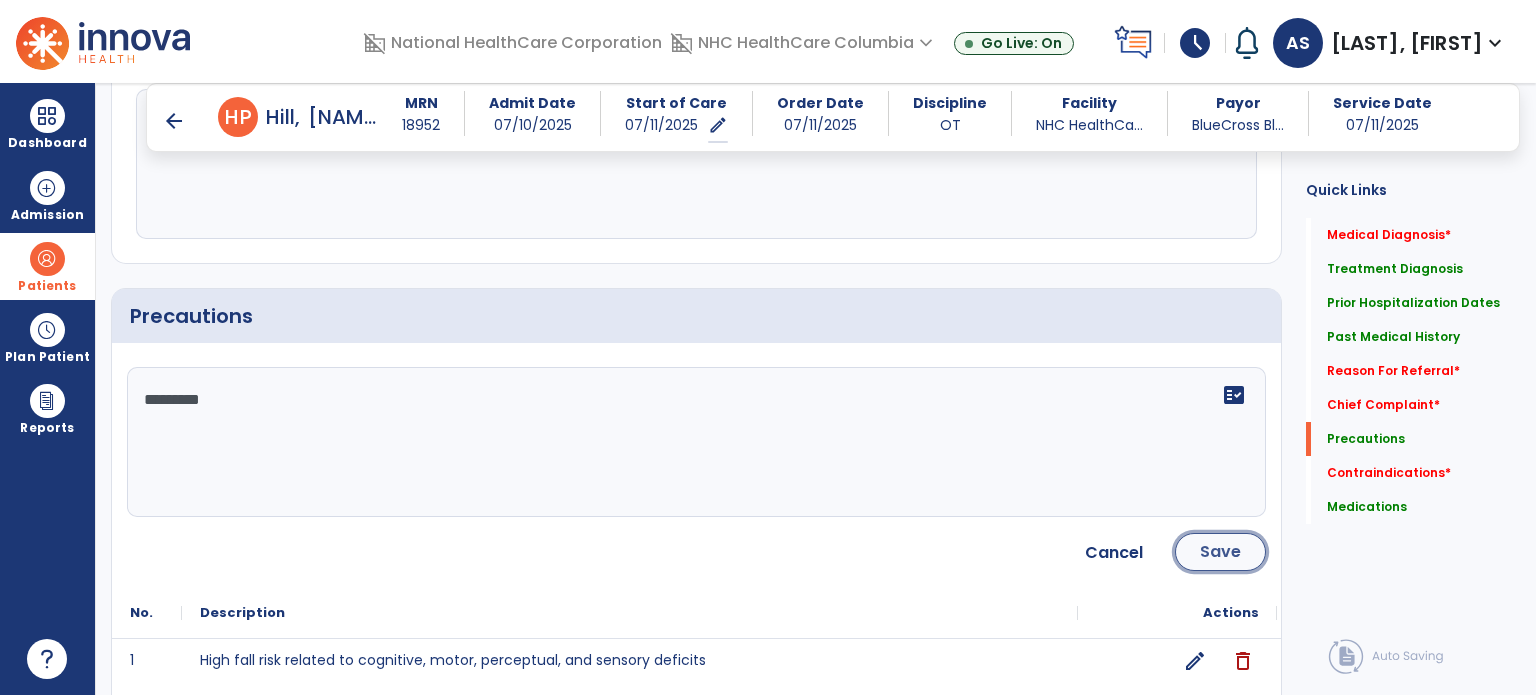 click on "Save" 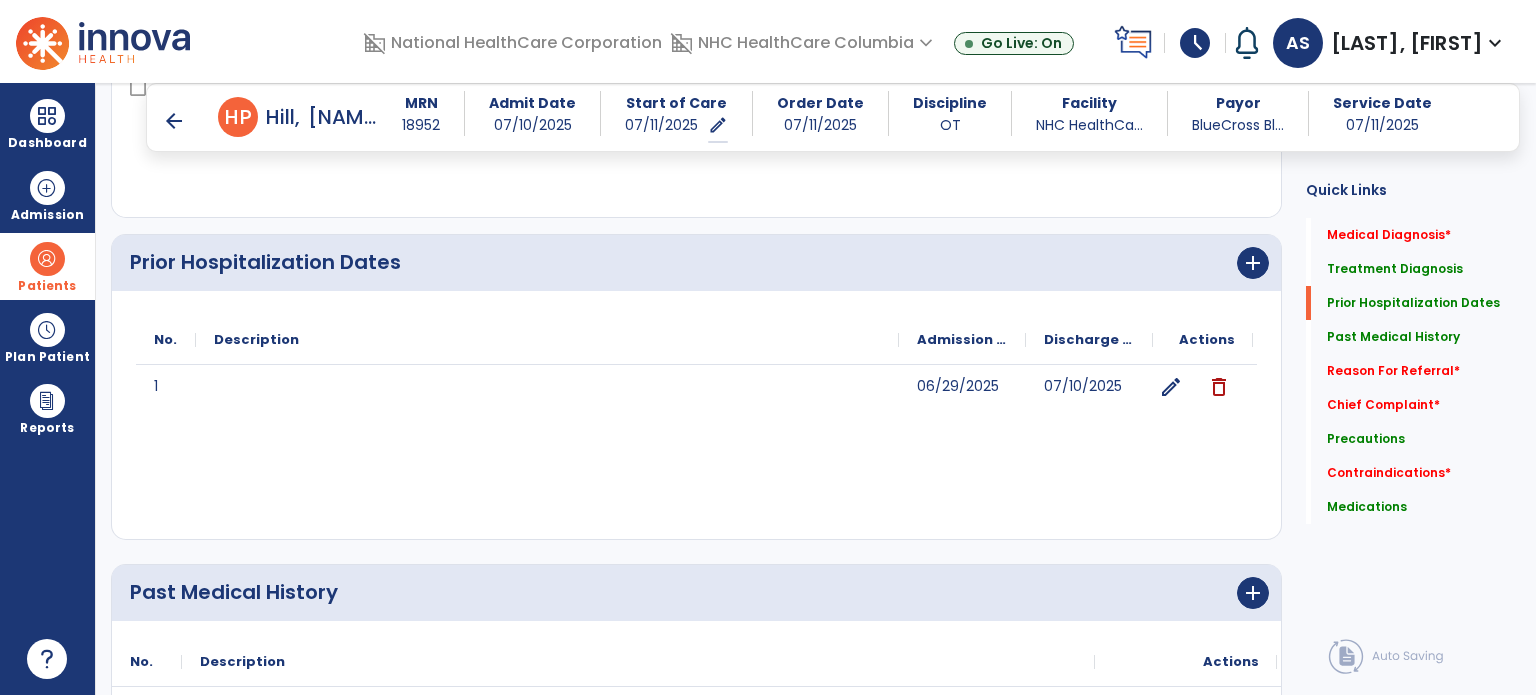 scroll, scrollTop: 0, scrollLeft: 0, axis: both 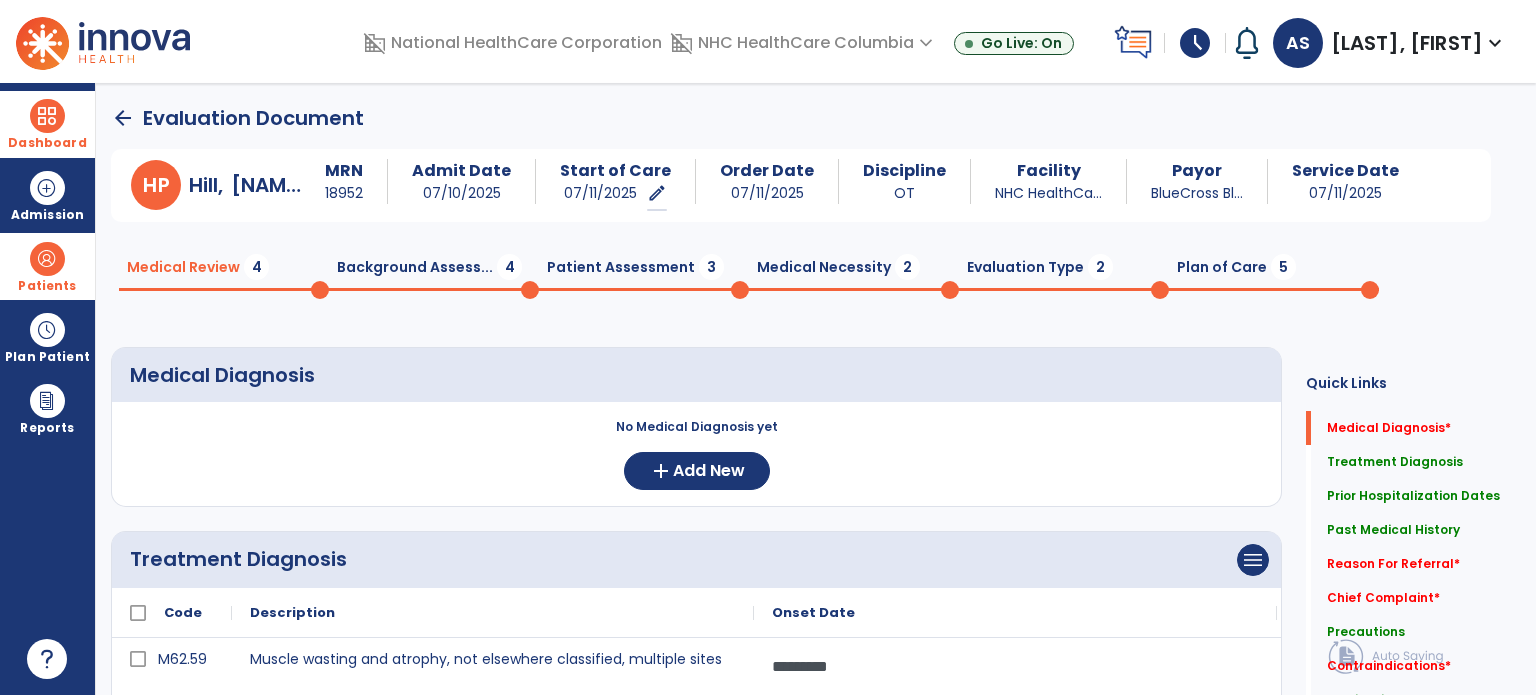click on "Dashboard" at bounding box center [47, 124] 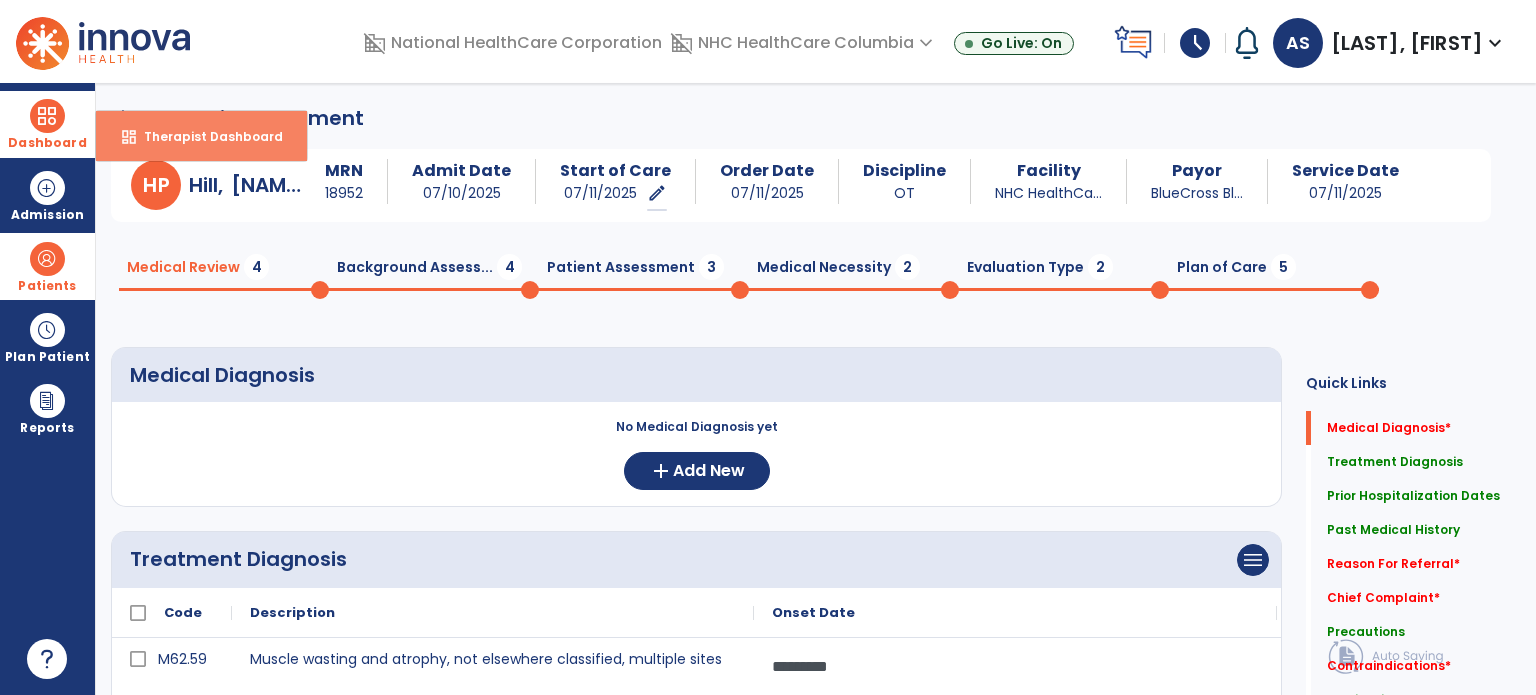 click on "Therapist Dashboard" at bounding box center [205, 136] 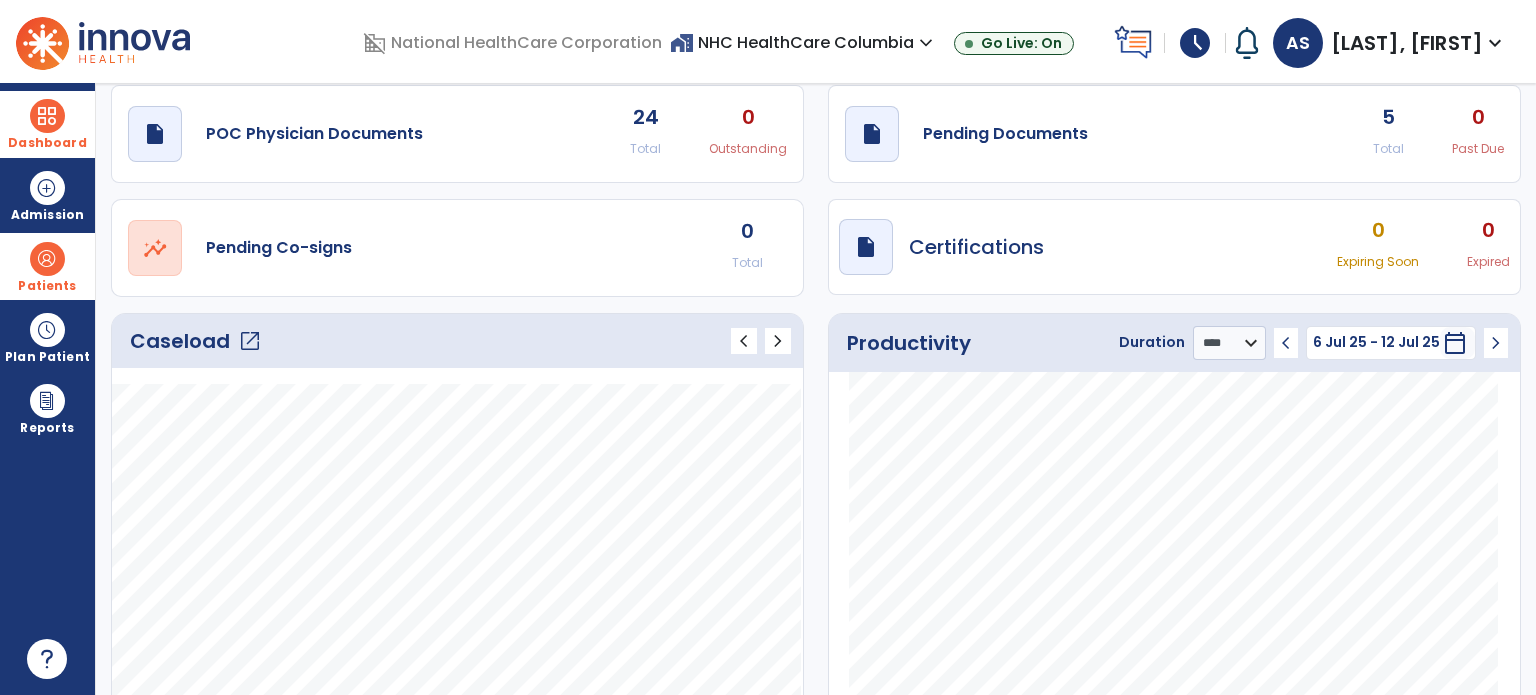 scroll, scrollTop: 0, scrollLeft: 0, axis: both 